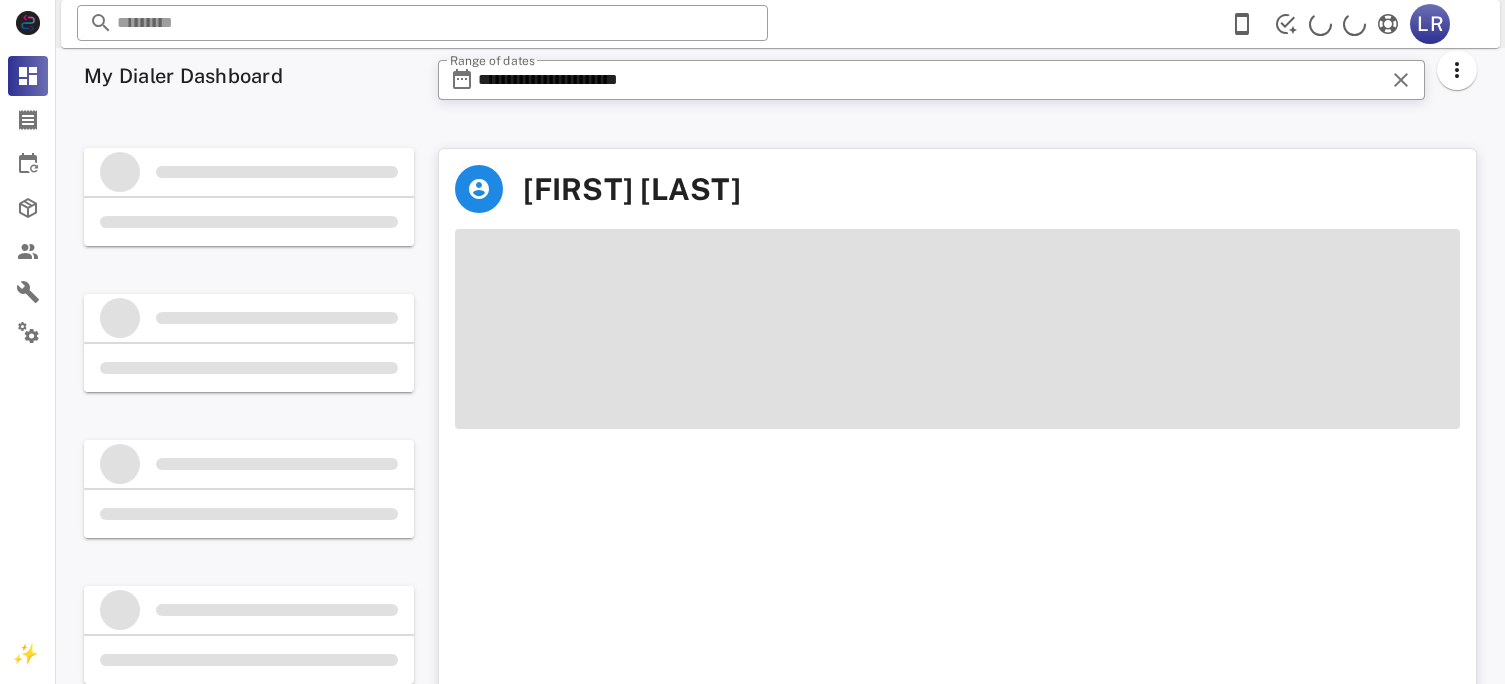 scroll, scrollTop: 0, scrollLeft: 0, axis: both 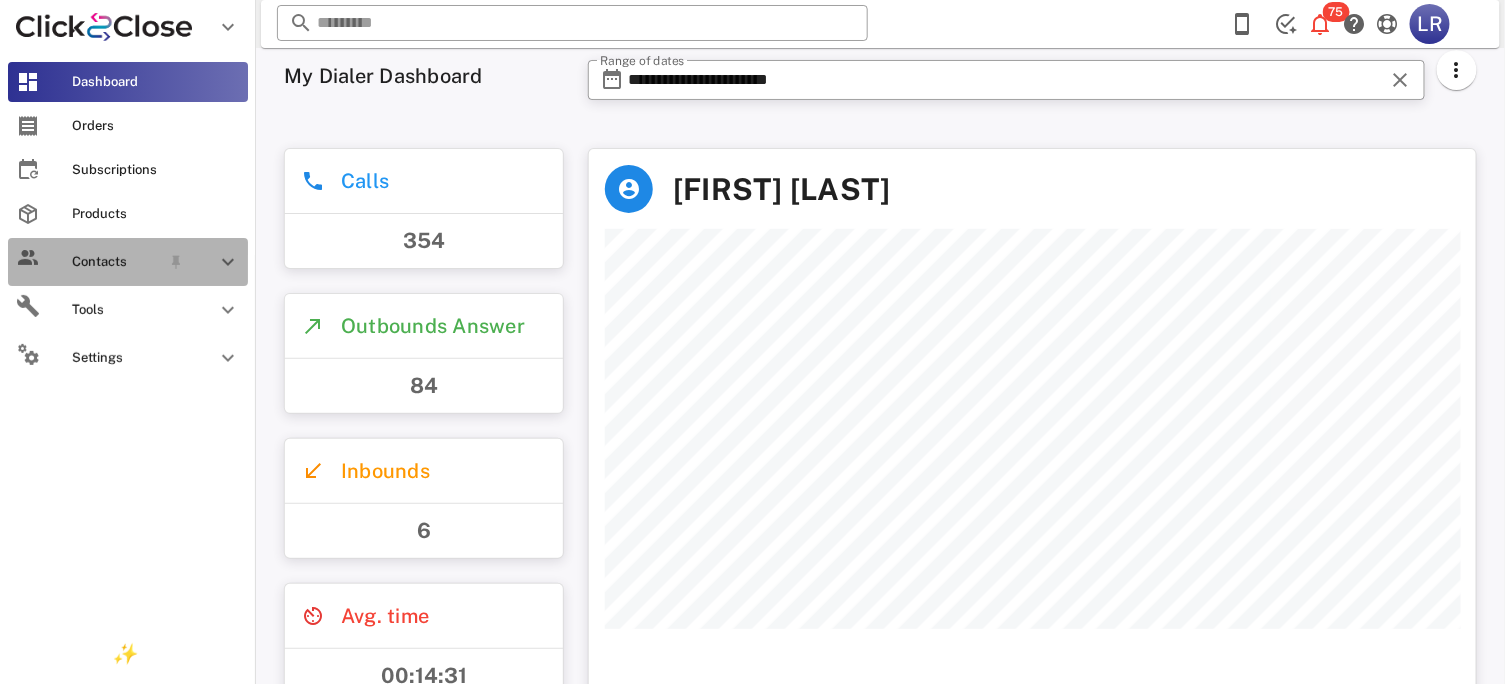 click on "Contacts" at bounding box center (116, 262) 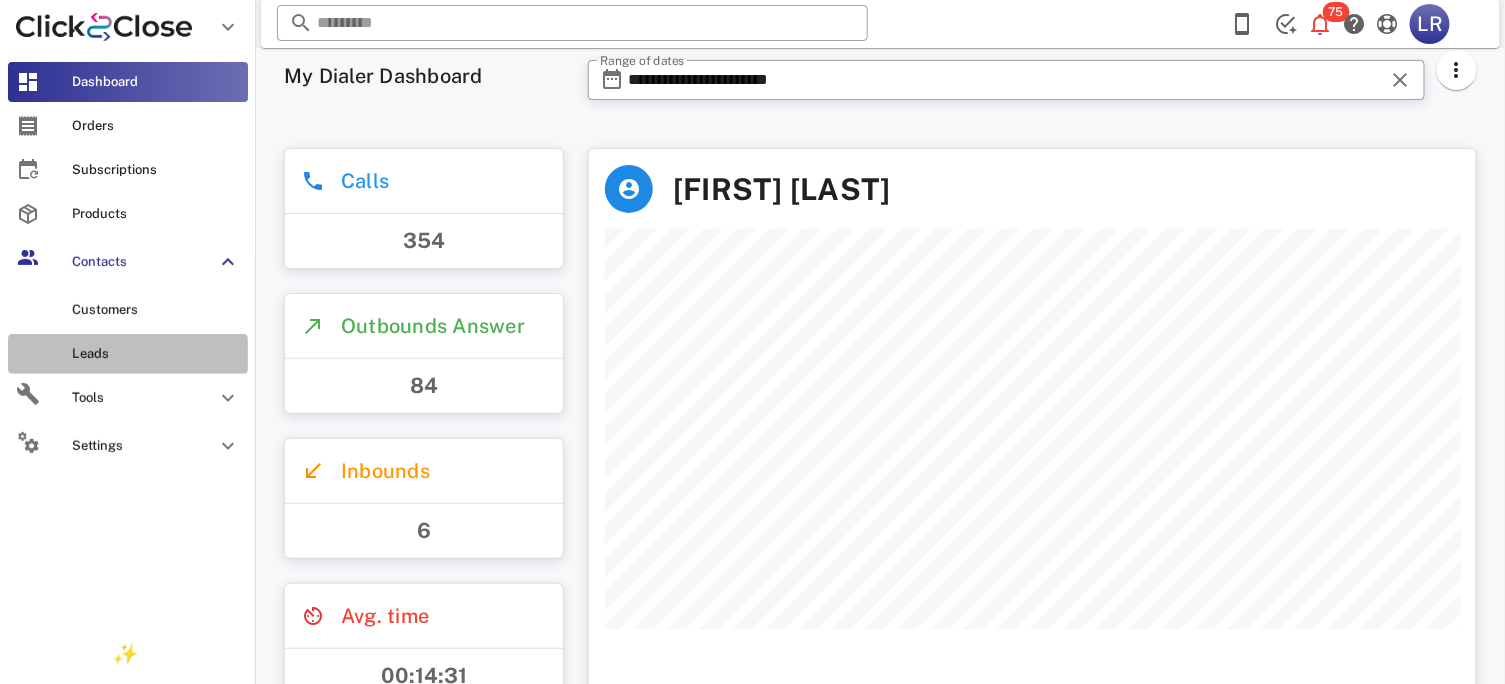 click on "Leads" at bounding box center [156, 354] 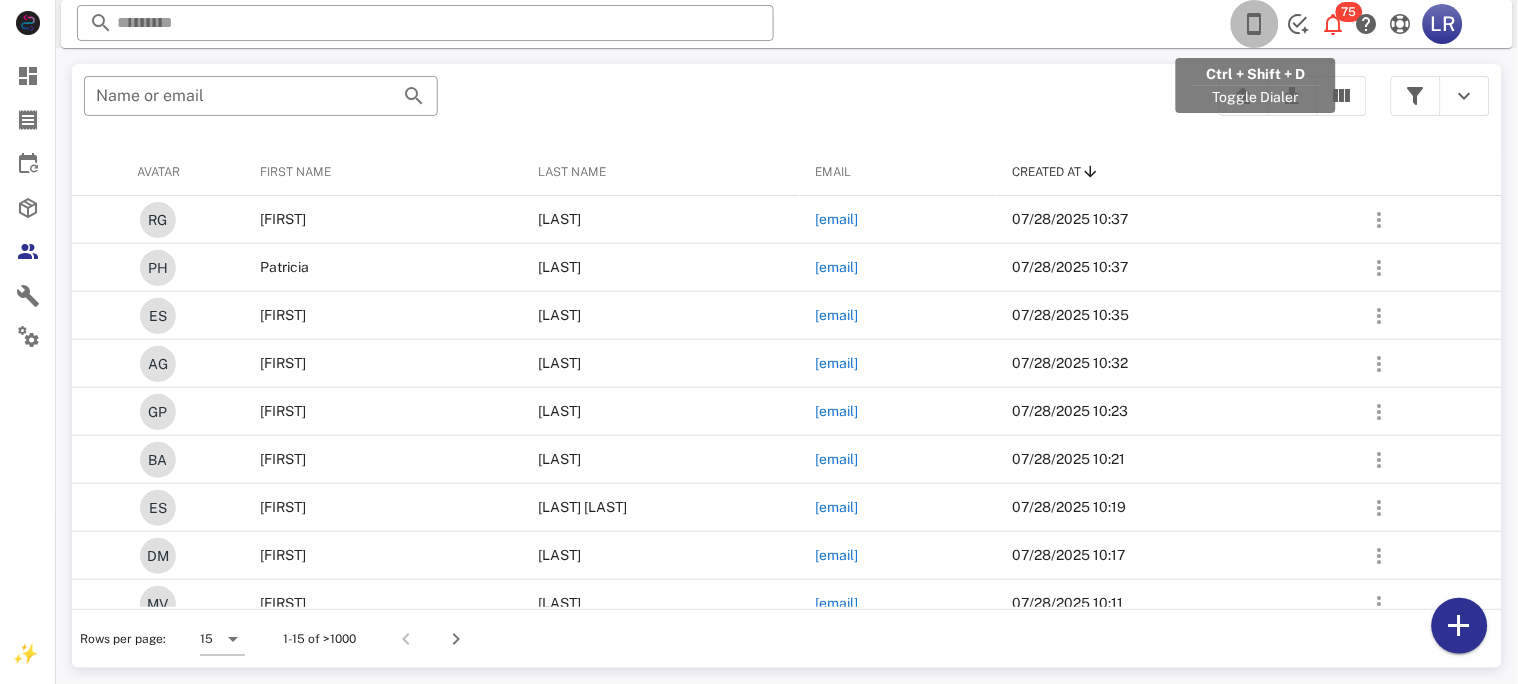 click at bounding box center (1255, 24) 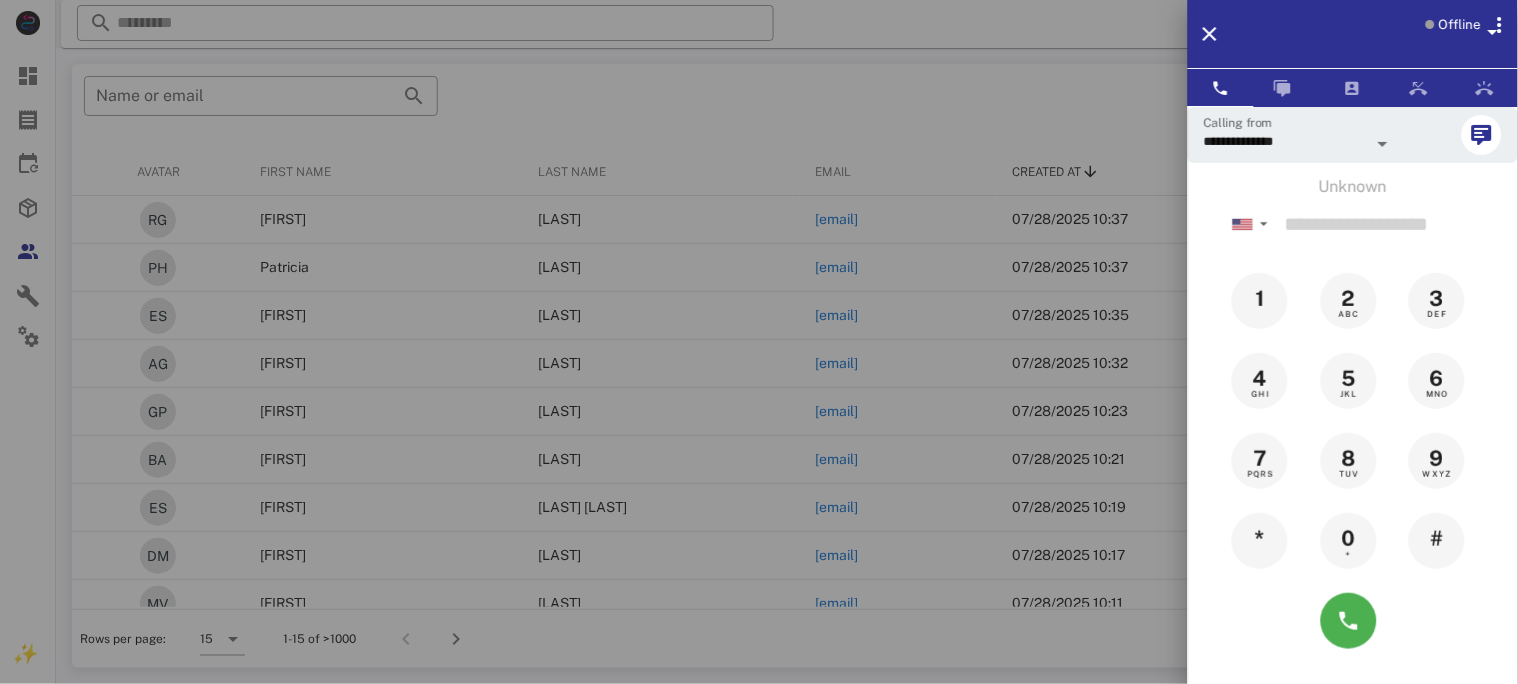click on "Offline" at bounding box center [1460, 25] 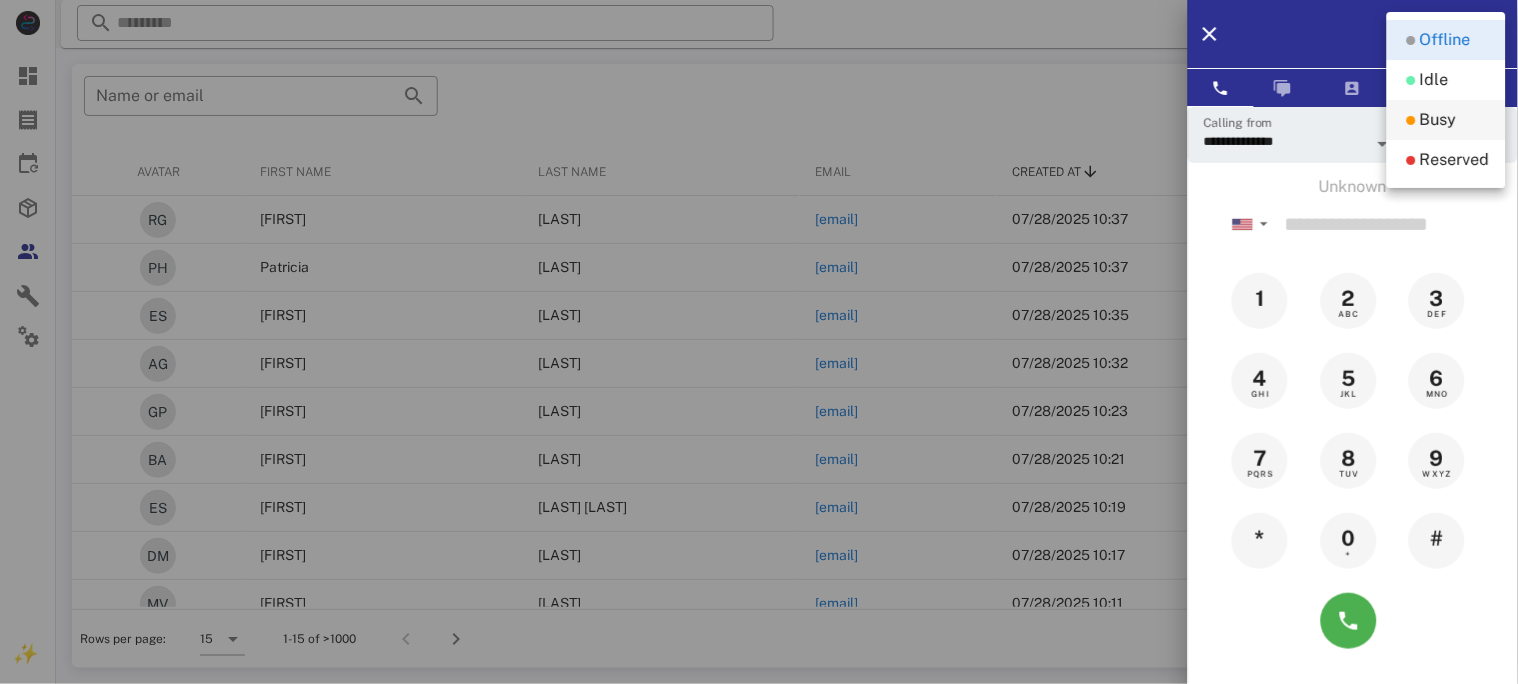 click on "Busy" at bounding box center (1438, 120) 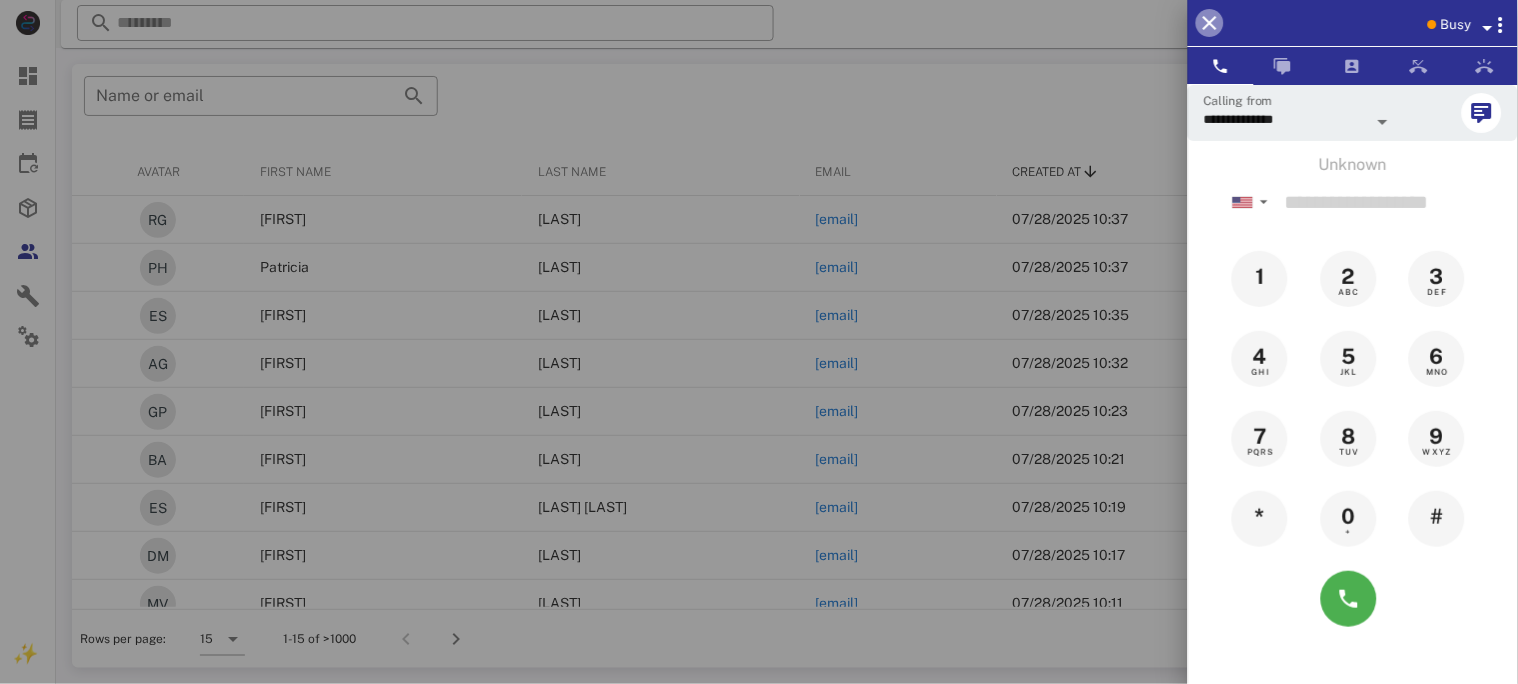 click at bounding box center [1210, 23] 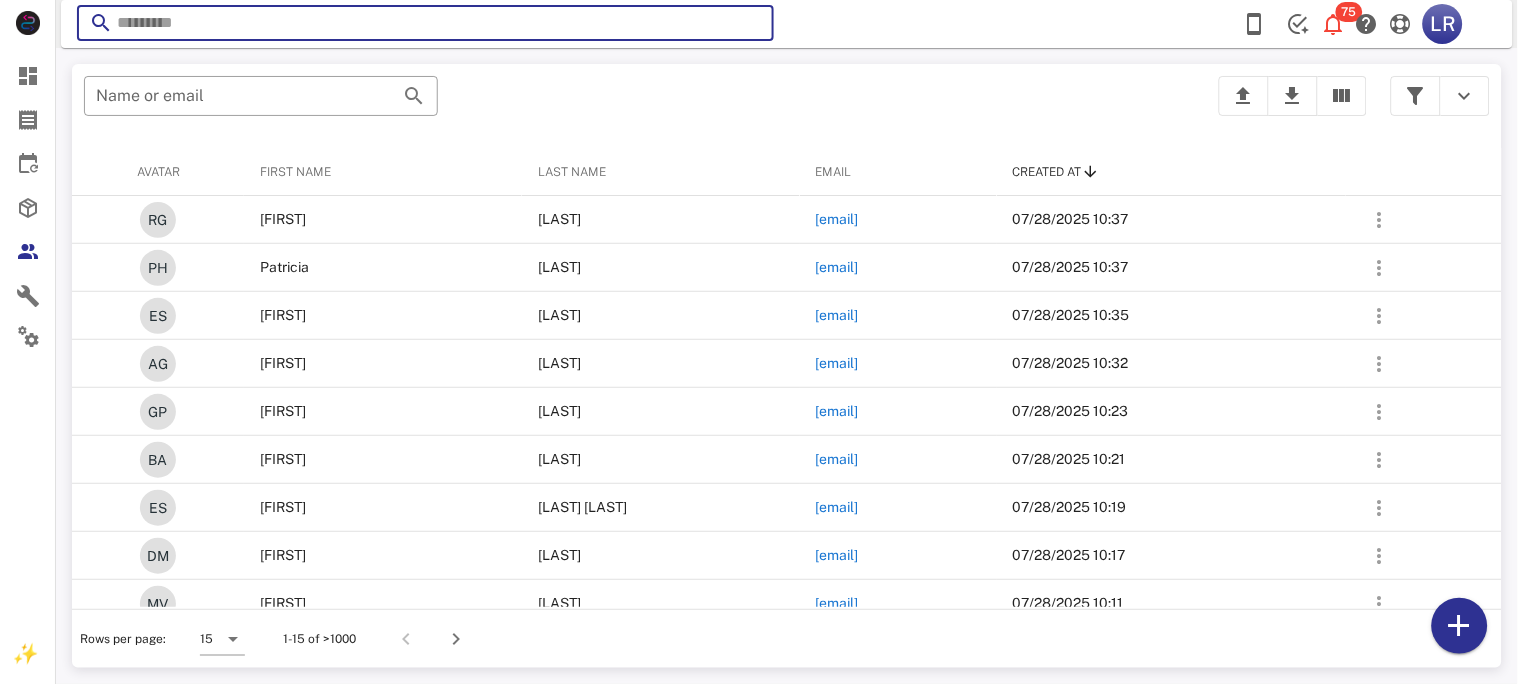 click at bounding box center [425, 23] 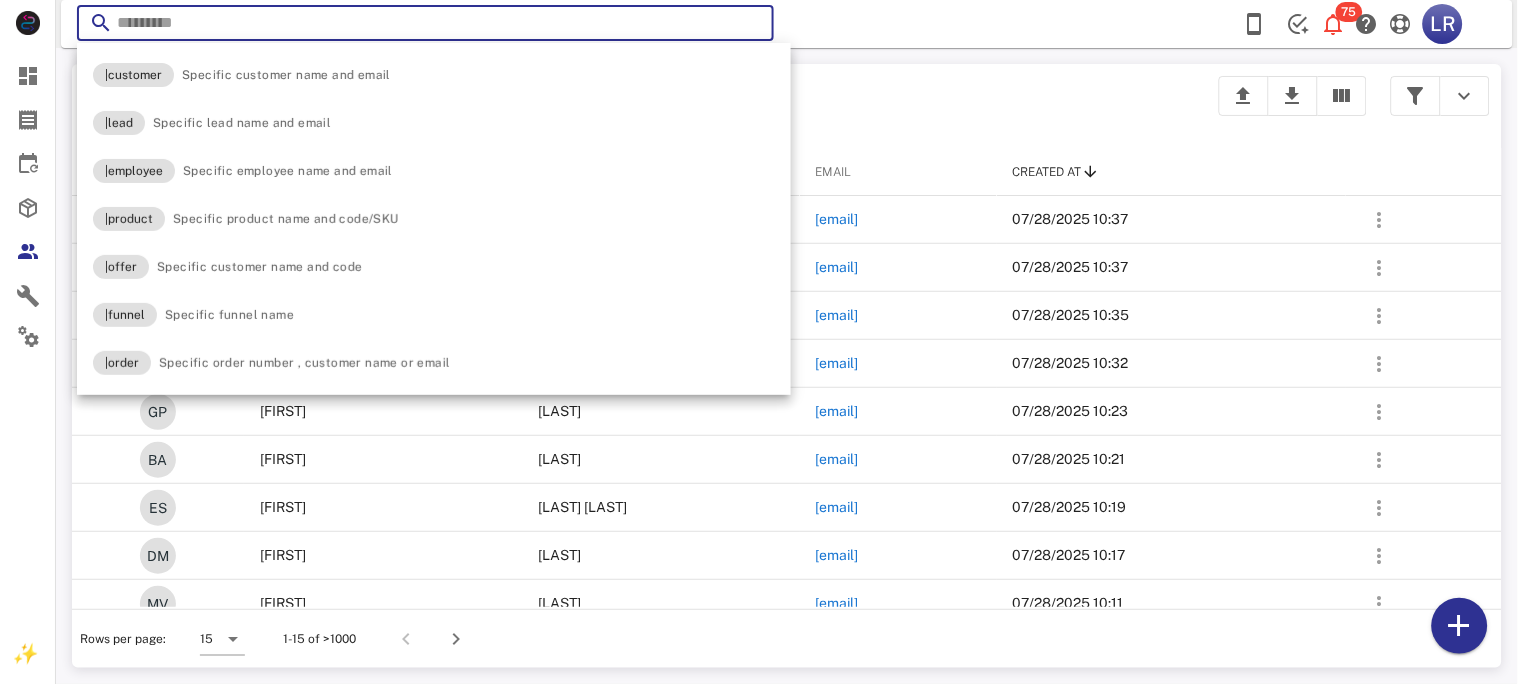 paste on "**********" 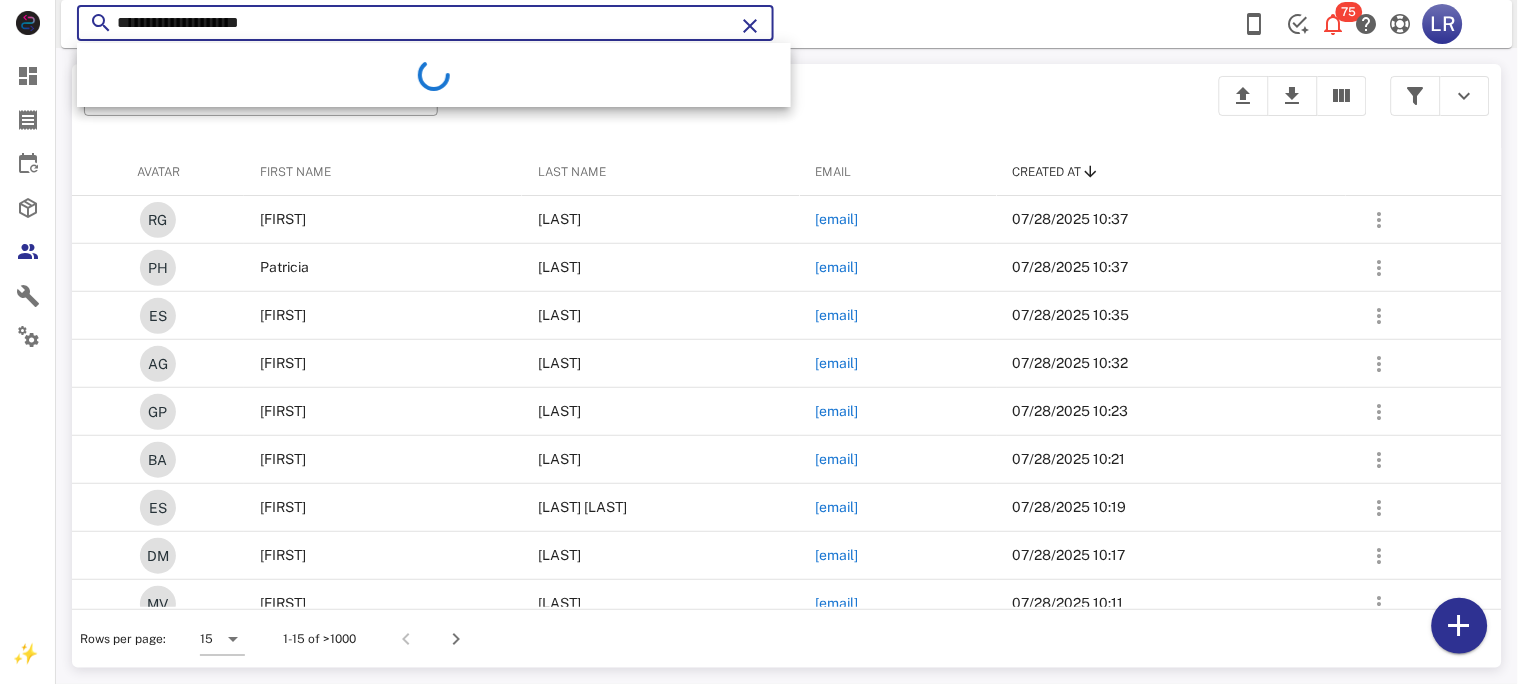 type on "**********" 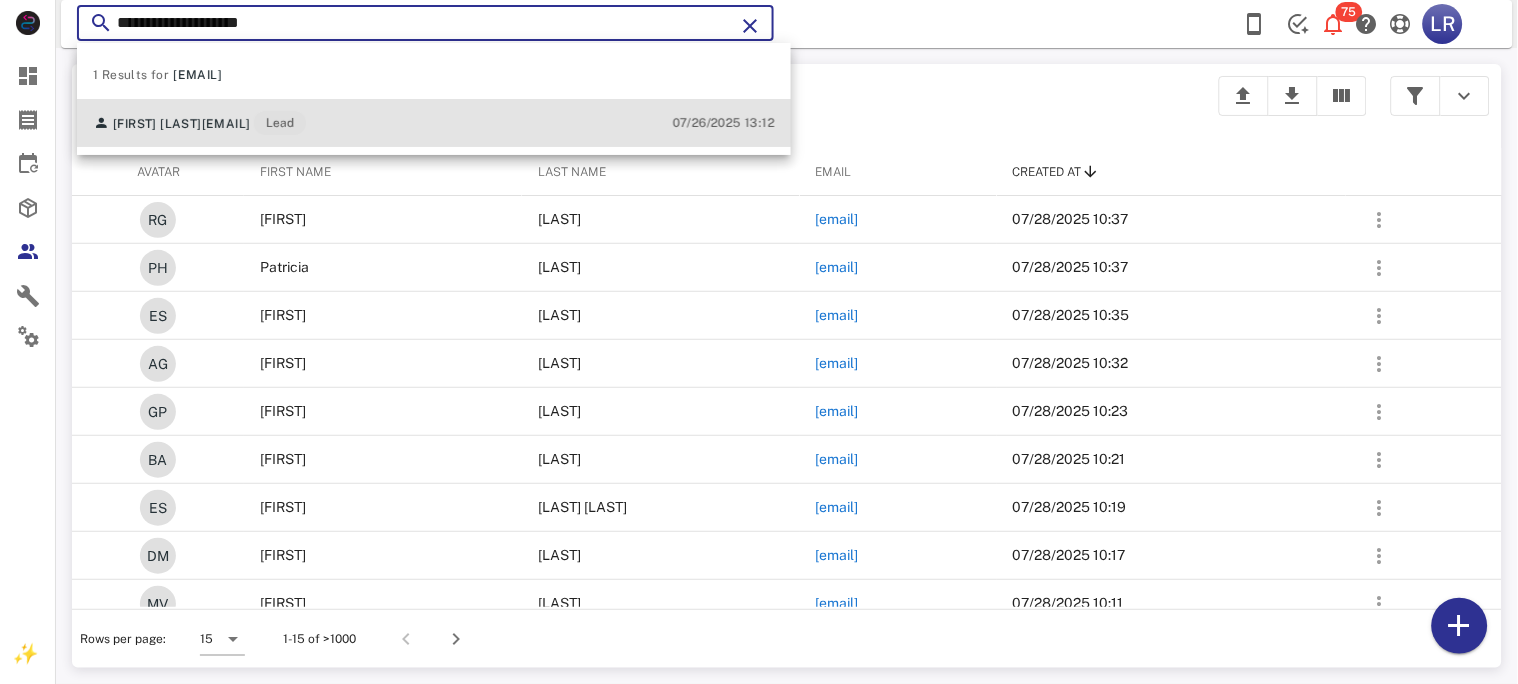 click on "adellsys@hotmail.com" at bounding box center [226, 124] 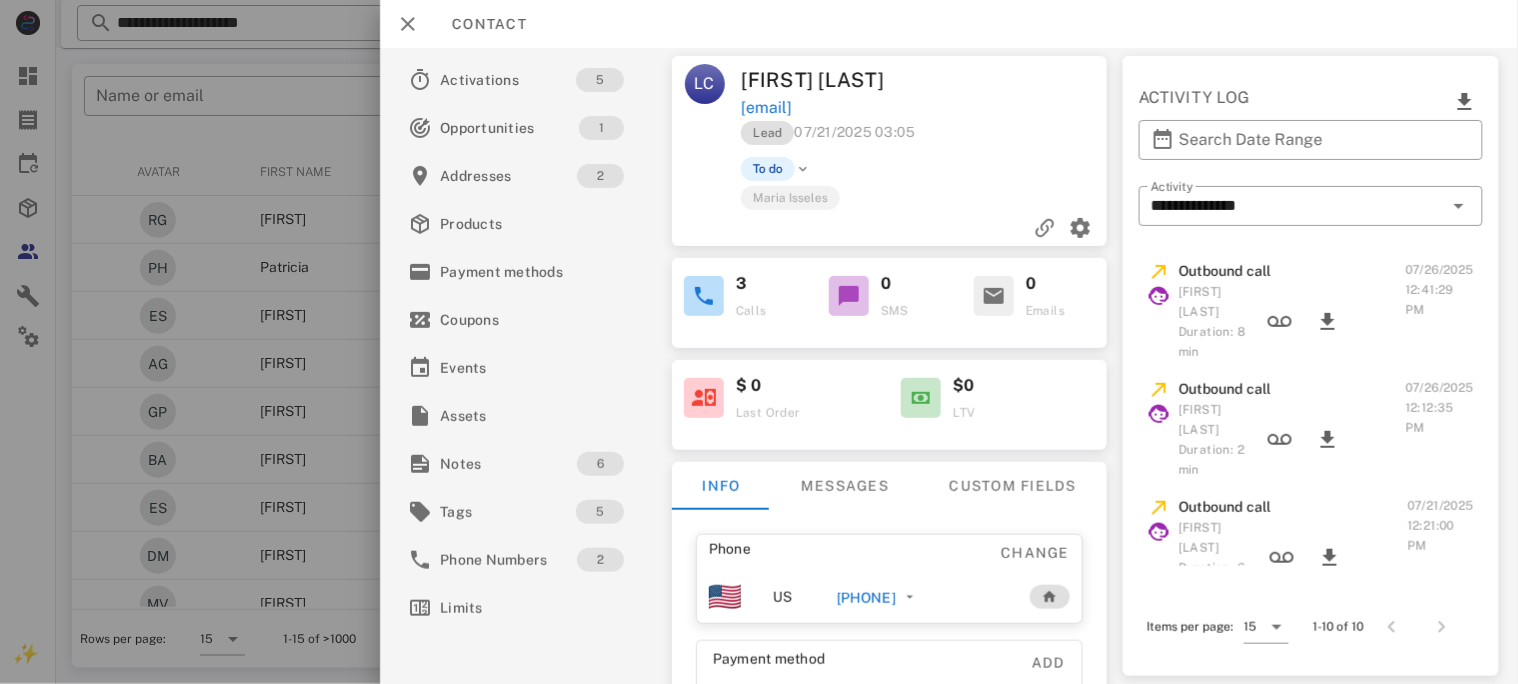 drag, startPoint x: 832, startPoint y: 595, endPoint x: 930, endPoint y: 598, distance: 98.045906 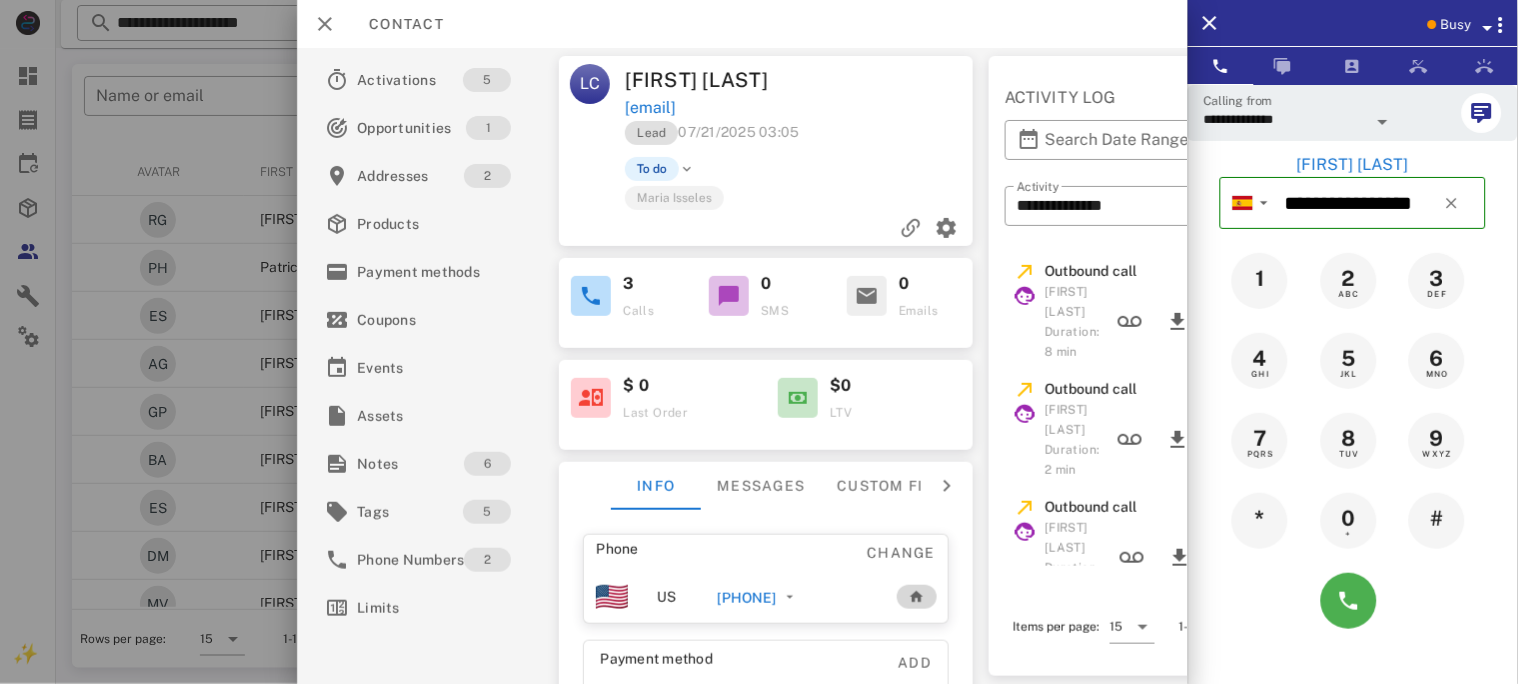 copy on "34638565196" 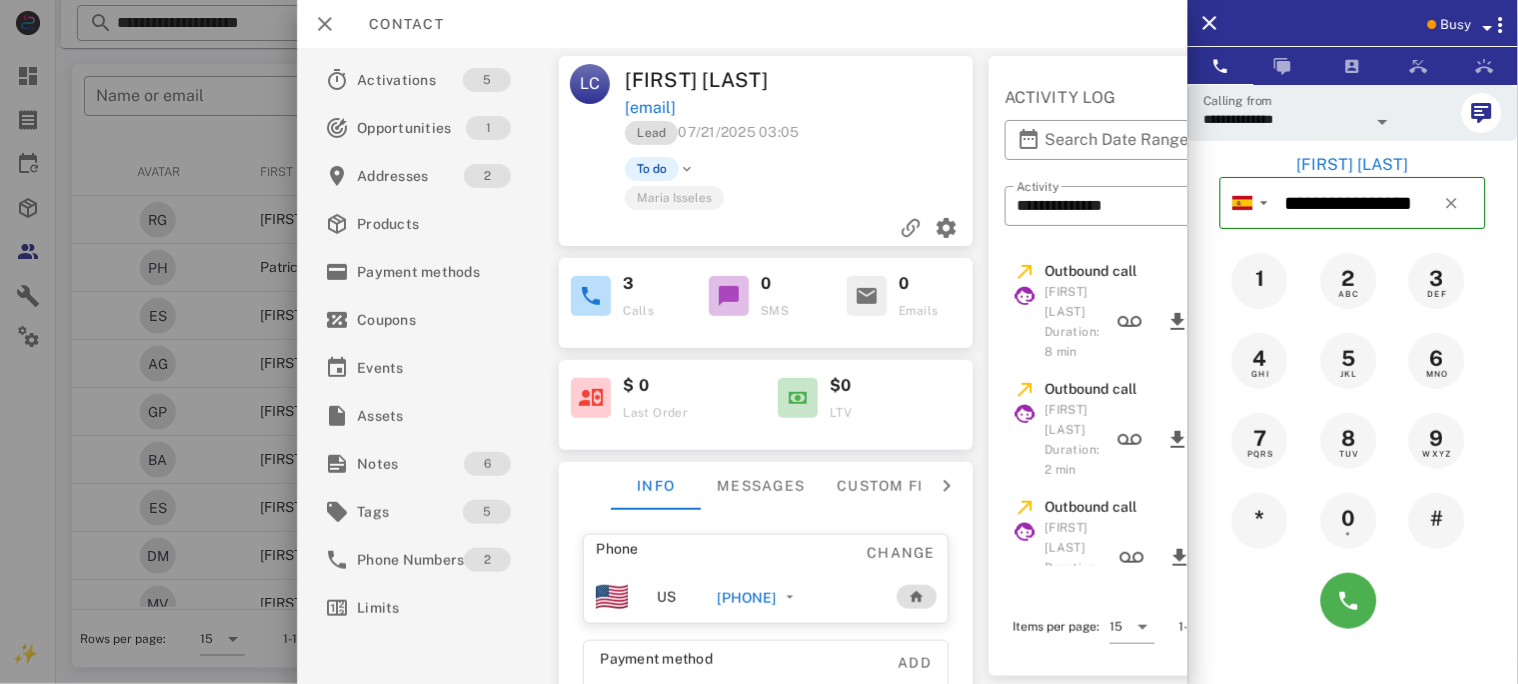 click on "Busy" at bounding box center [1456, 25] 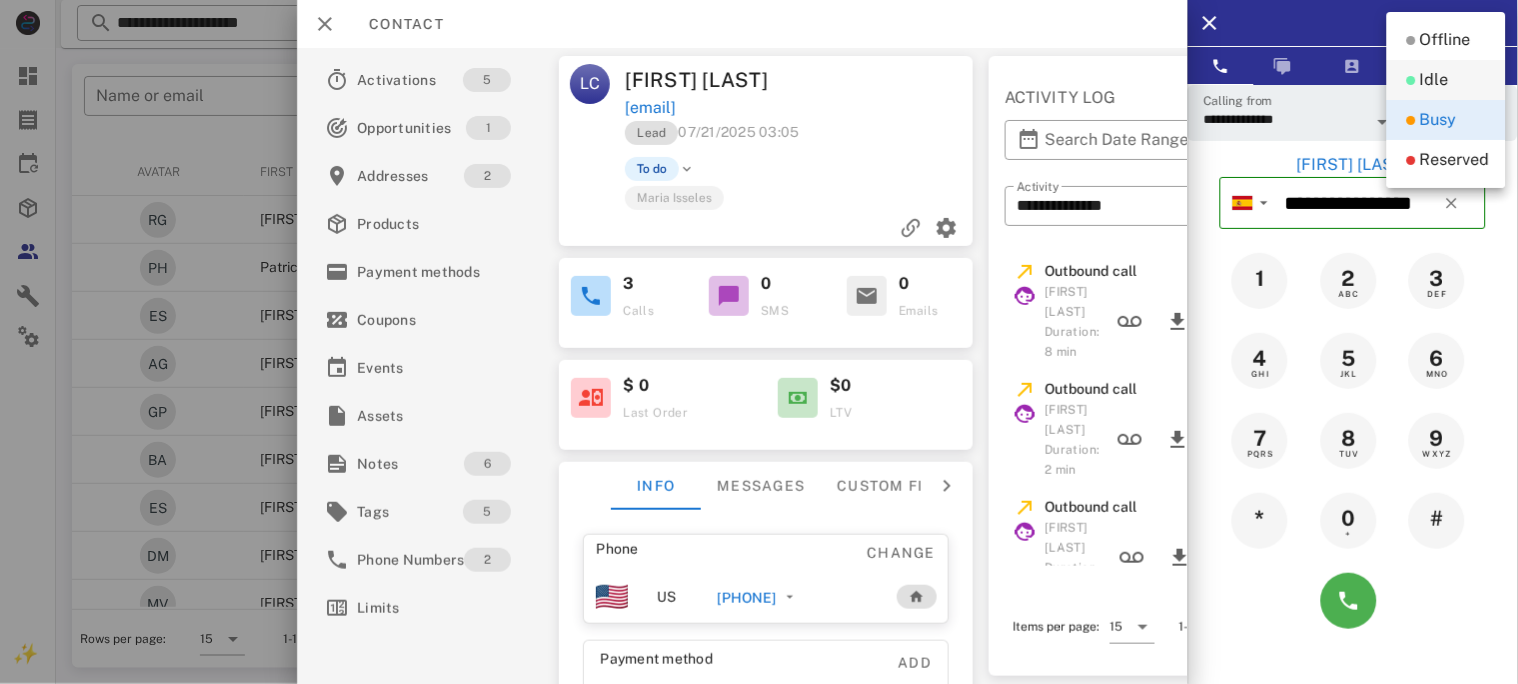 click on "Idle" at bounding box center (1434, 80) 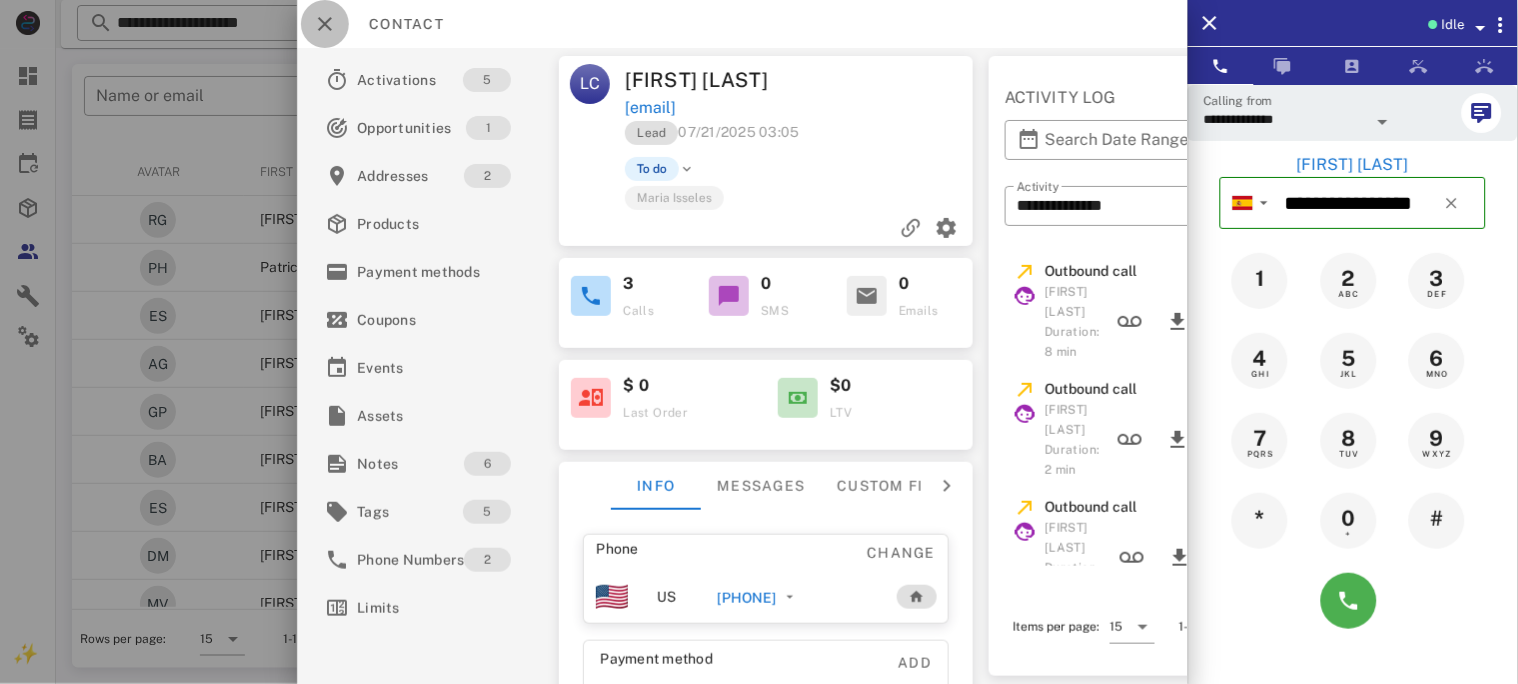 click at bounding box center [325, 24] 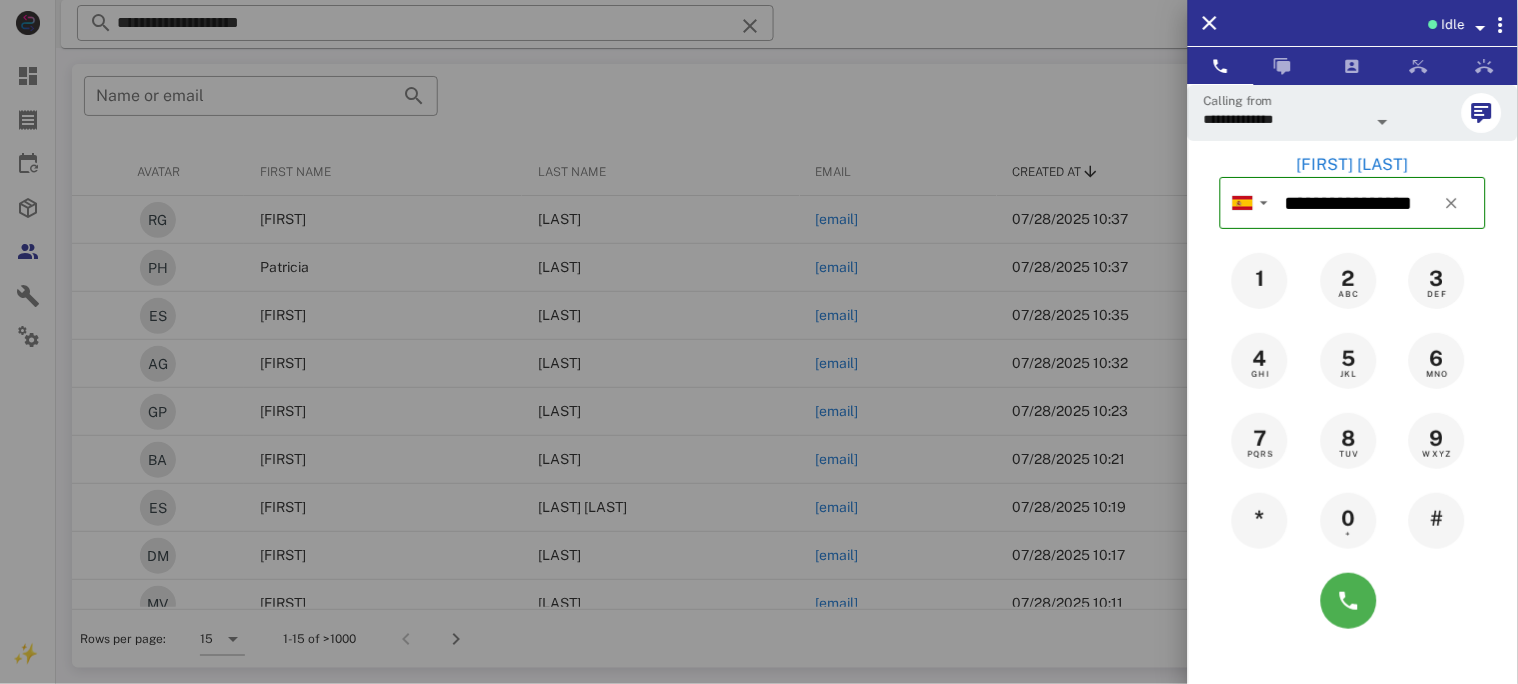 click at bounding box center [759, 342] 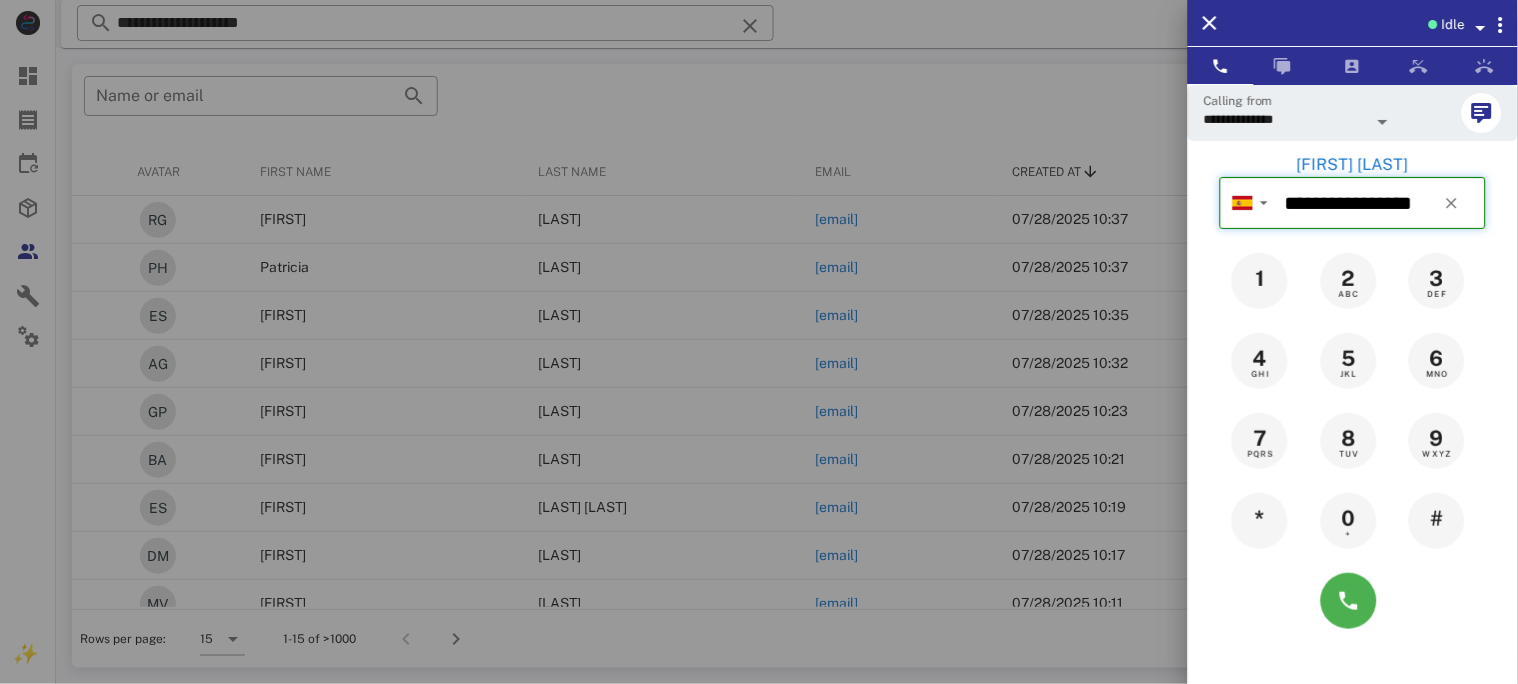 type 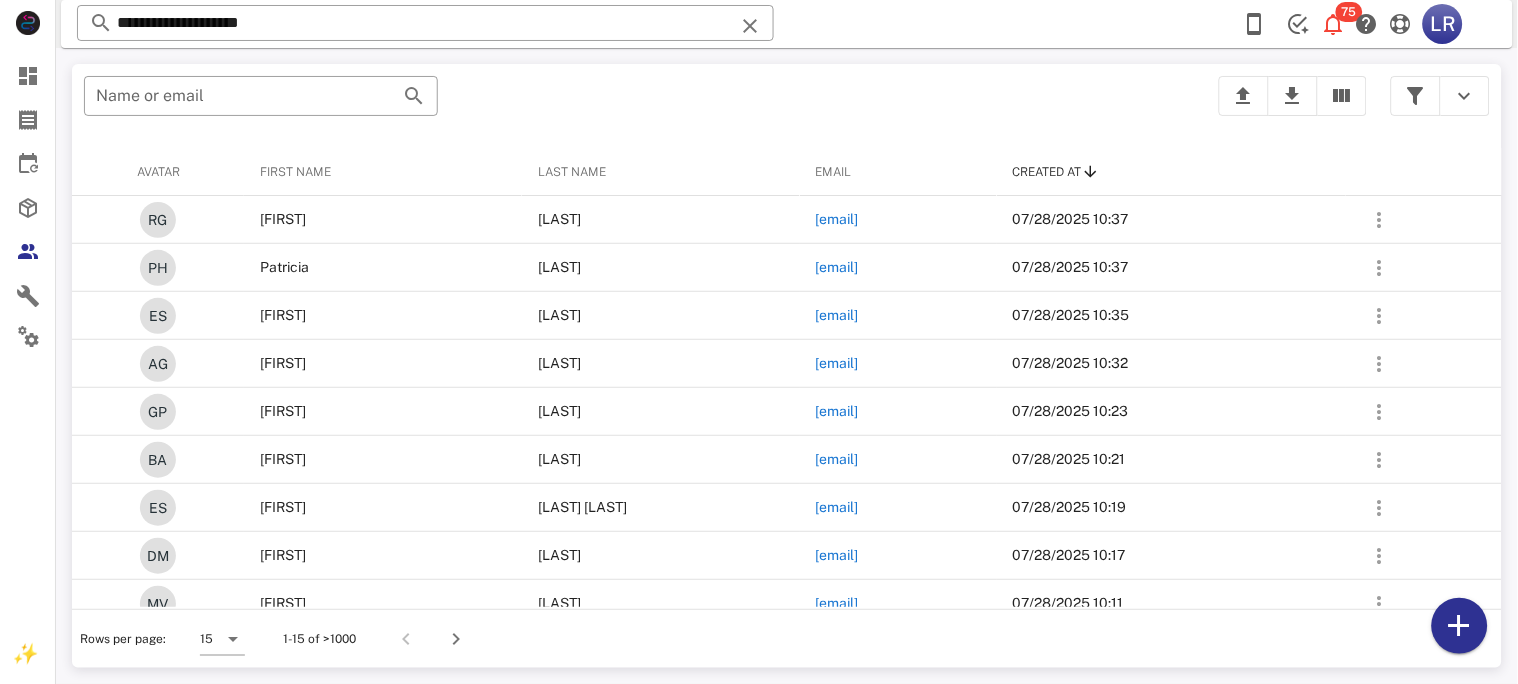 click at bounding box center [750, 26] 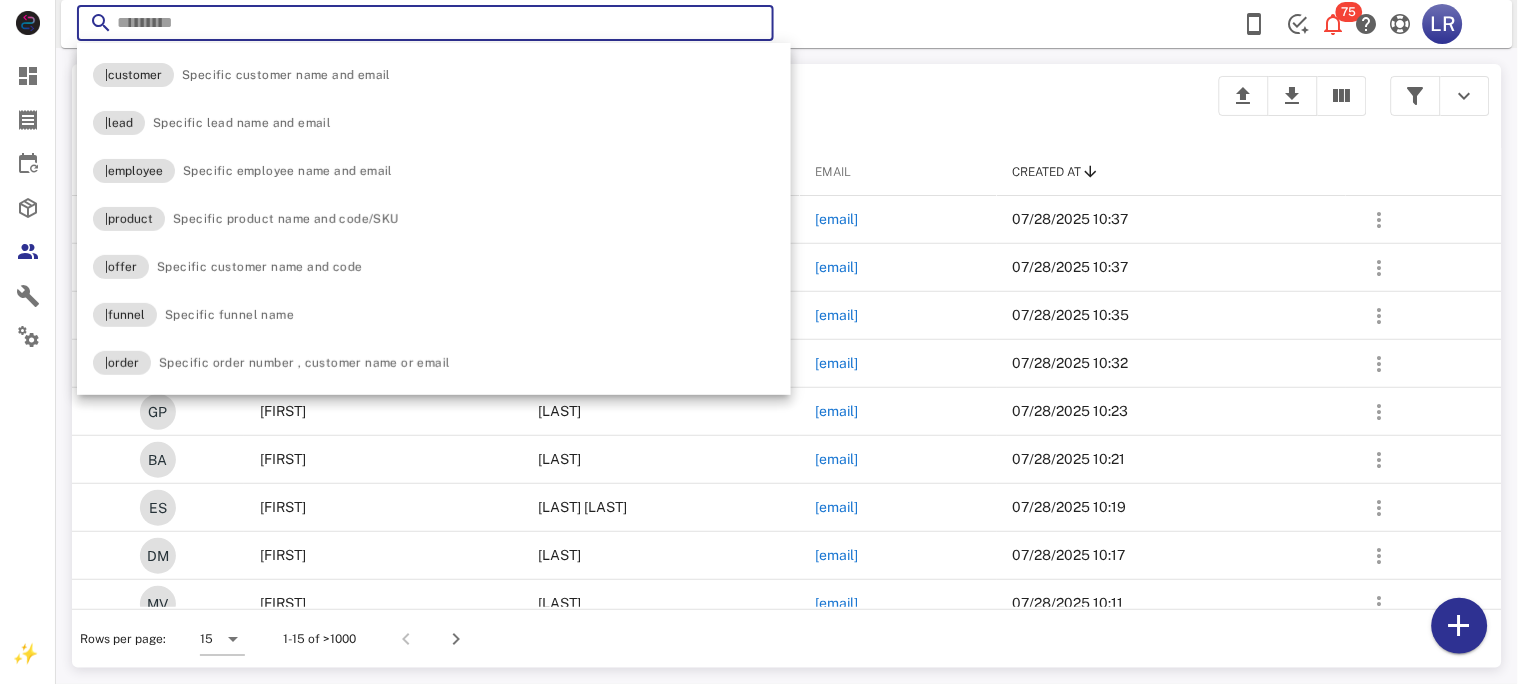 paste on "**********" 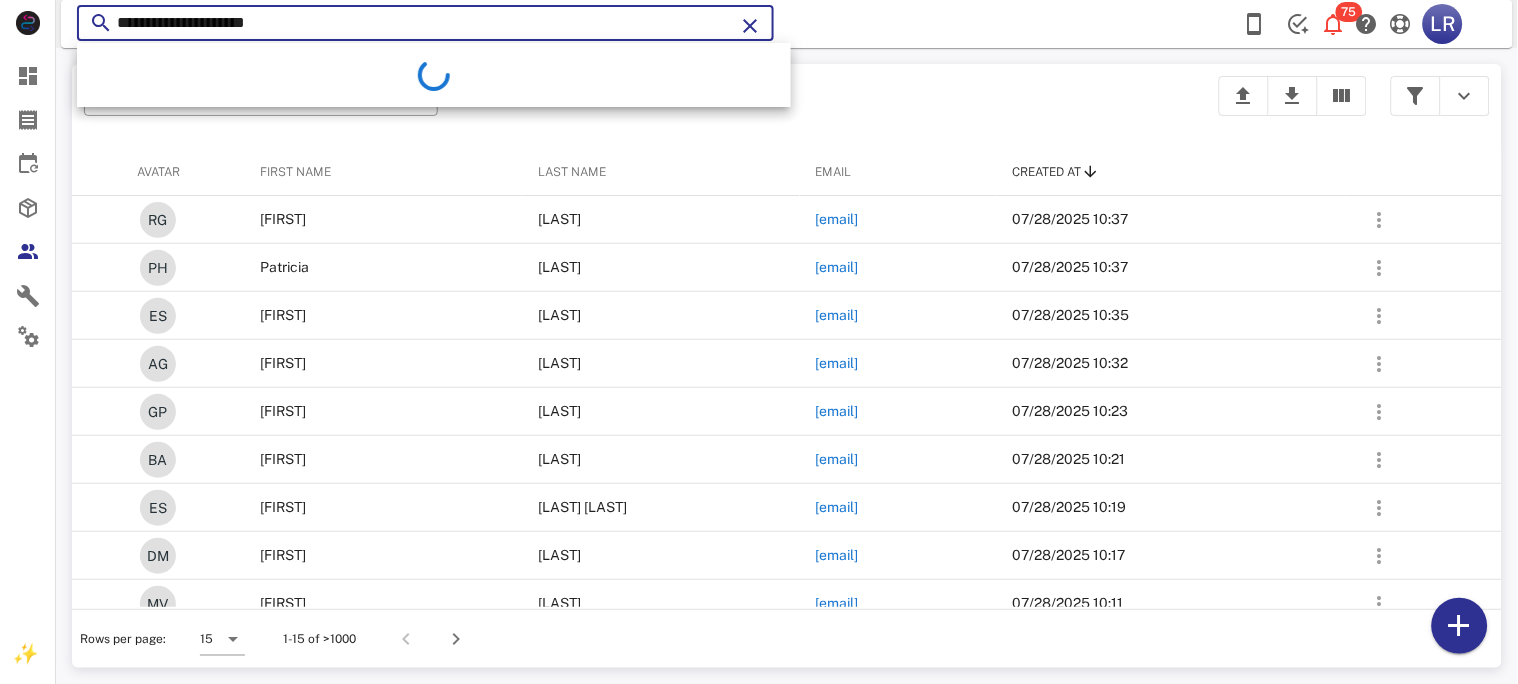 type on "**********" 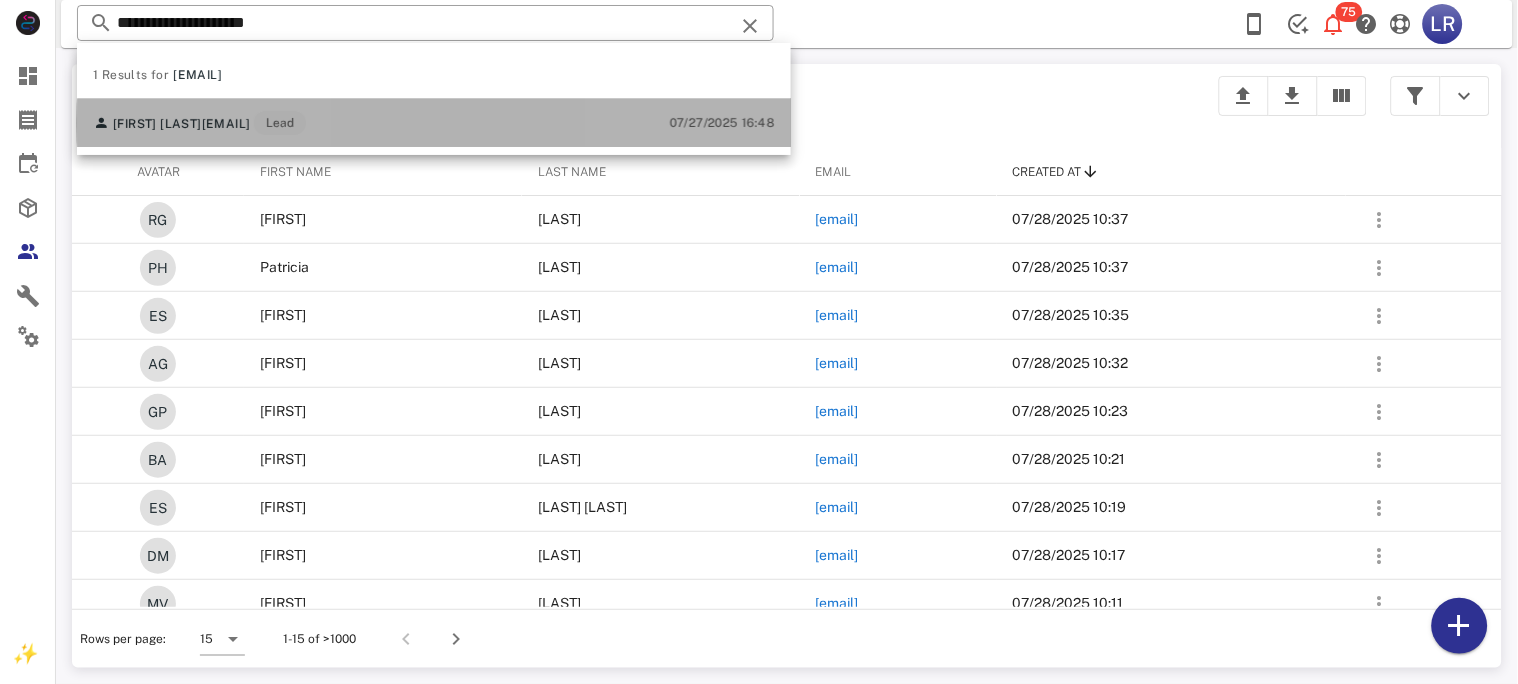 click on "fechavarriaga@aol.com" at bounding box center (226, 124) 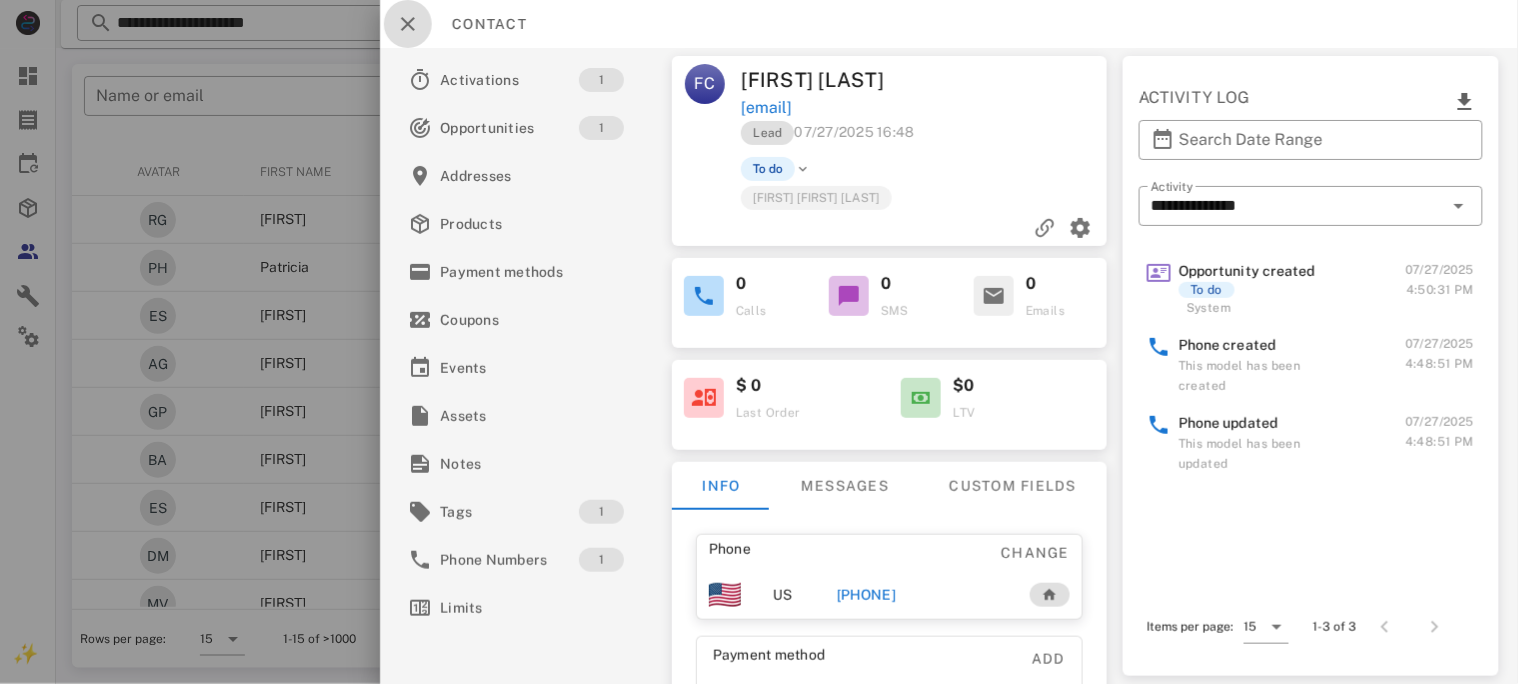 click at bounding box center (408, 24) 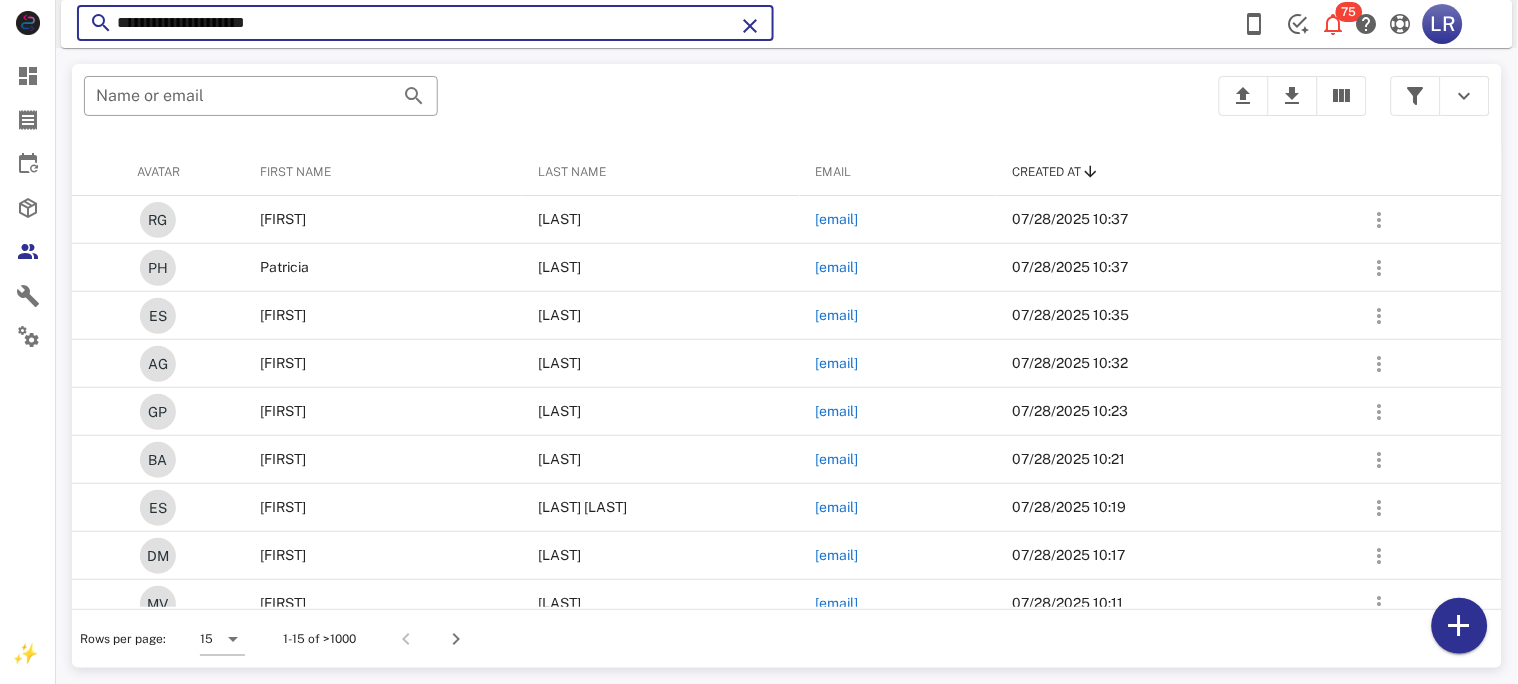 drag, startPoint x: 407, startPoint y: 27, endPoint x: 427, endPoint y: 29, distance: 20.09975 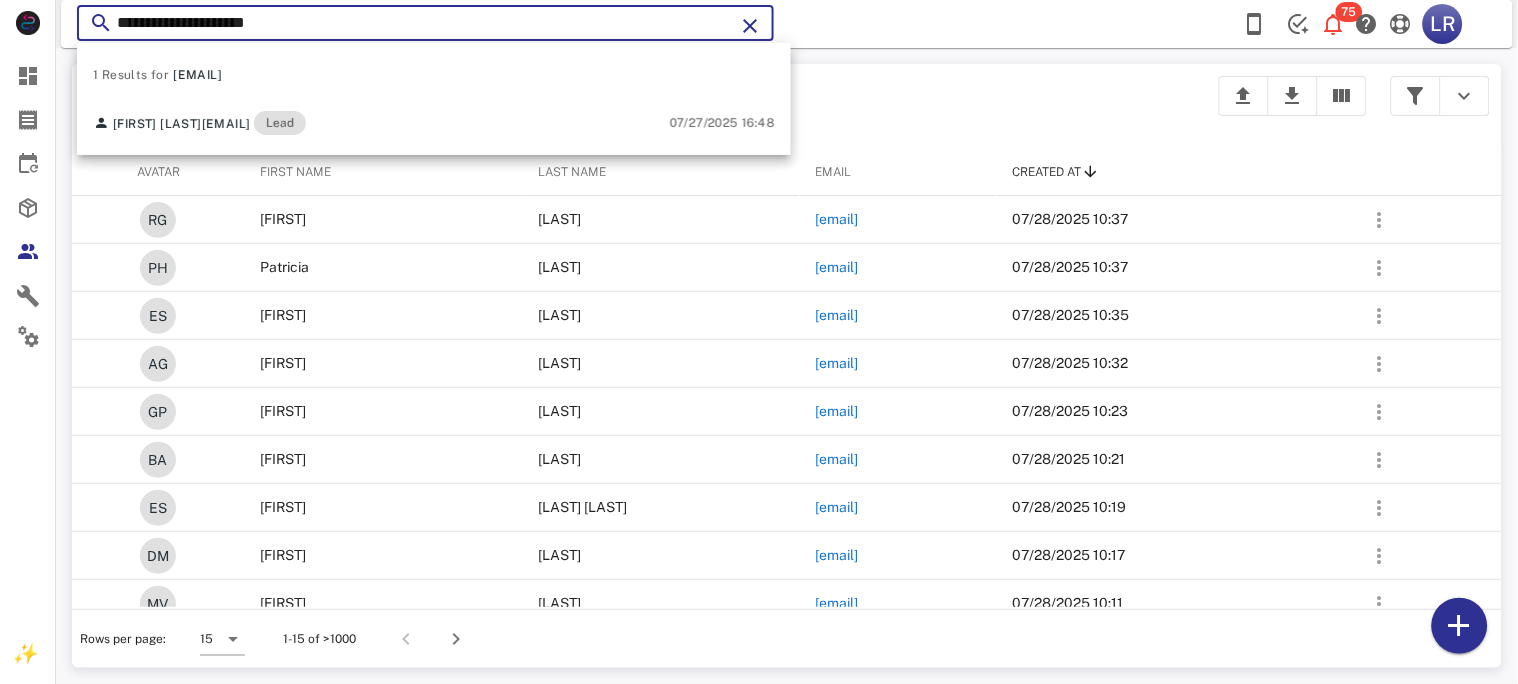 click at bounding box center (750, 26) 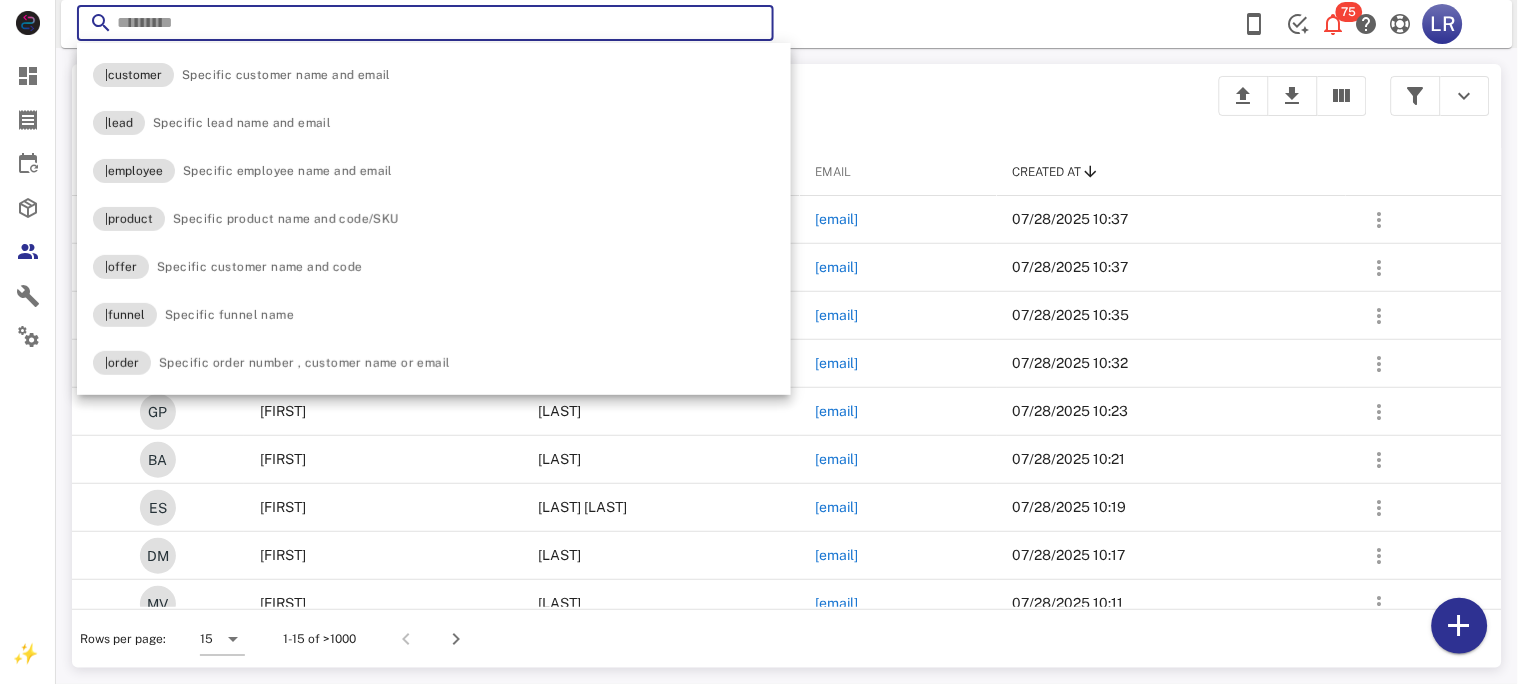 click at bounding box center (750, 26) 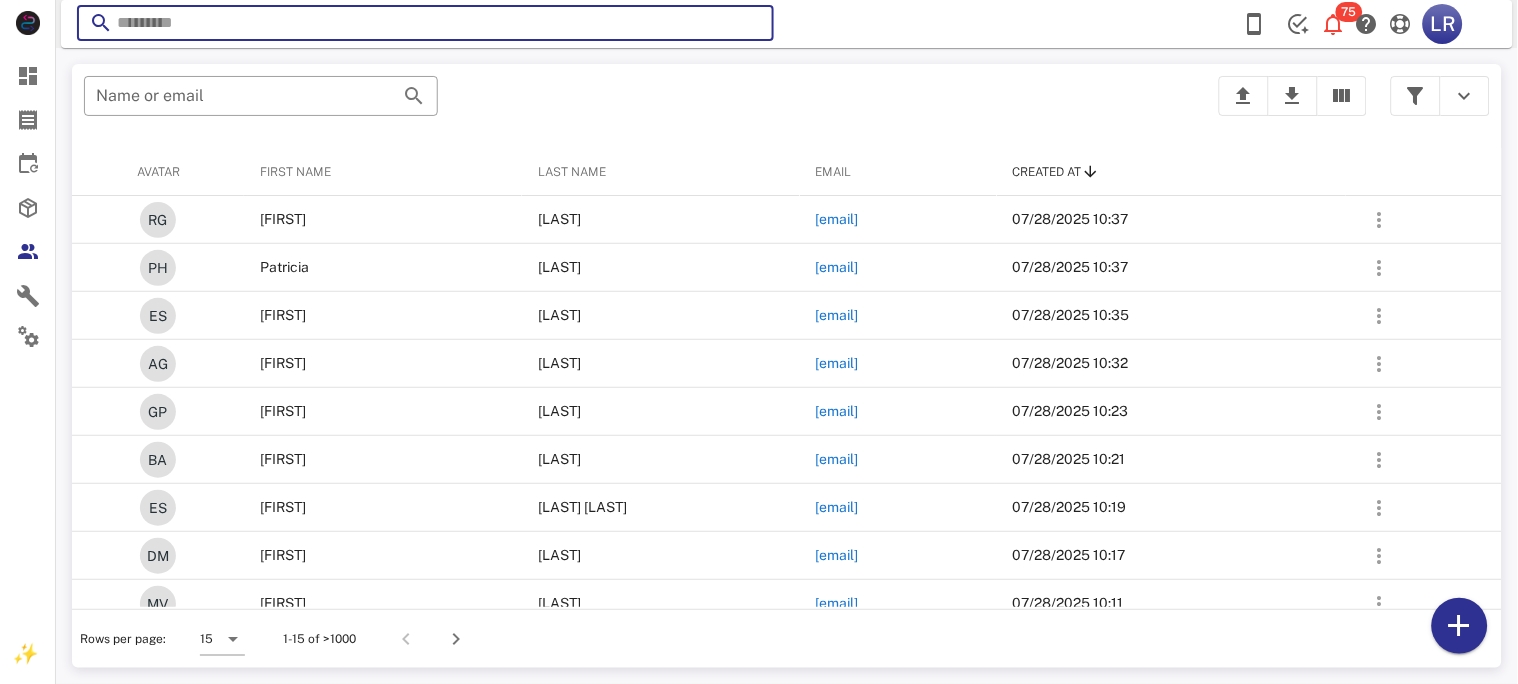 paste on "**********" 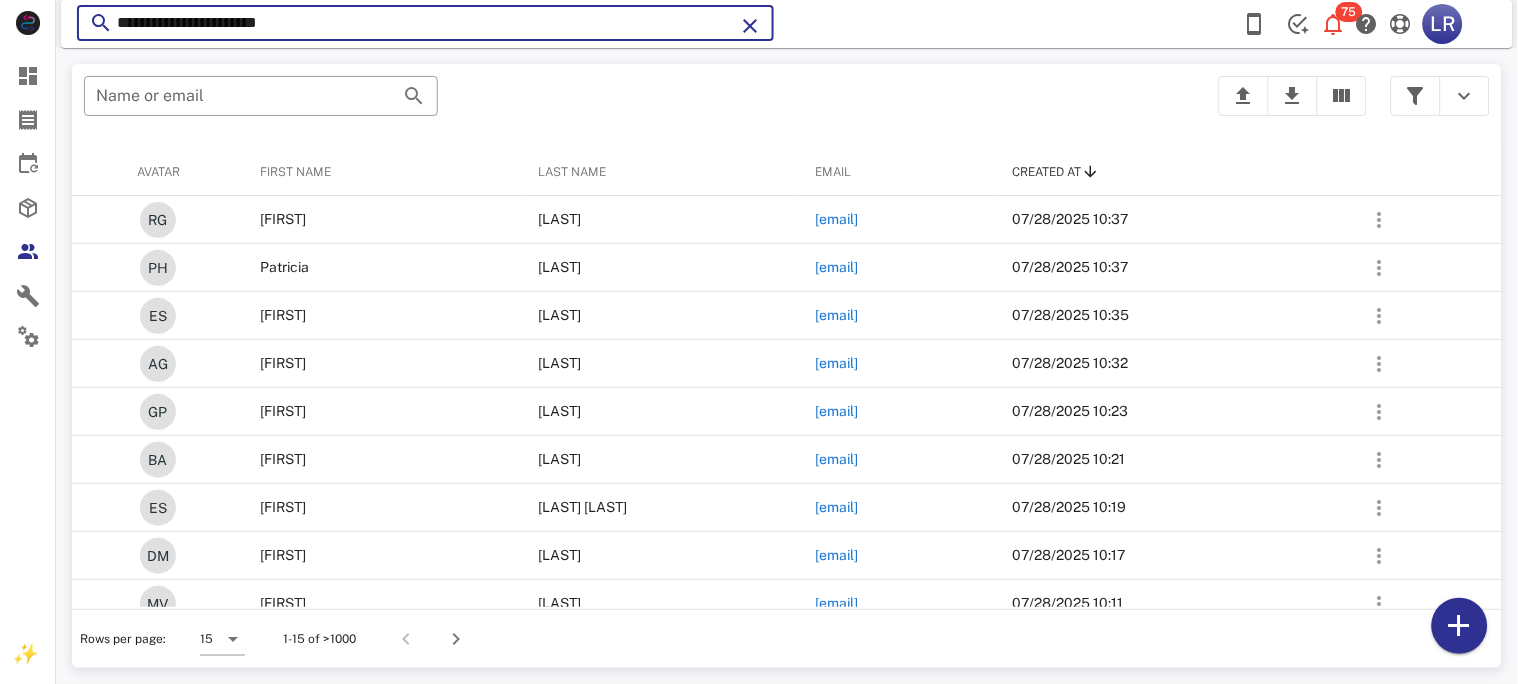 type on "**********" 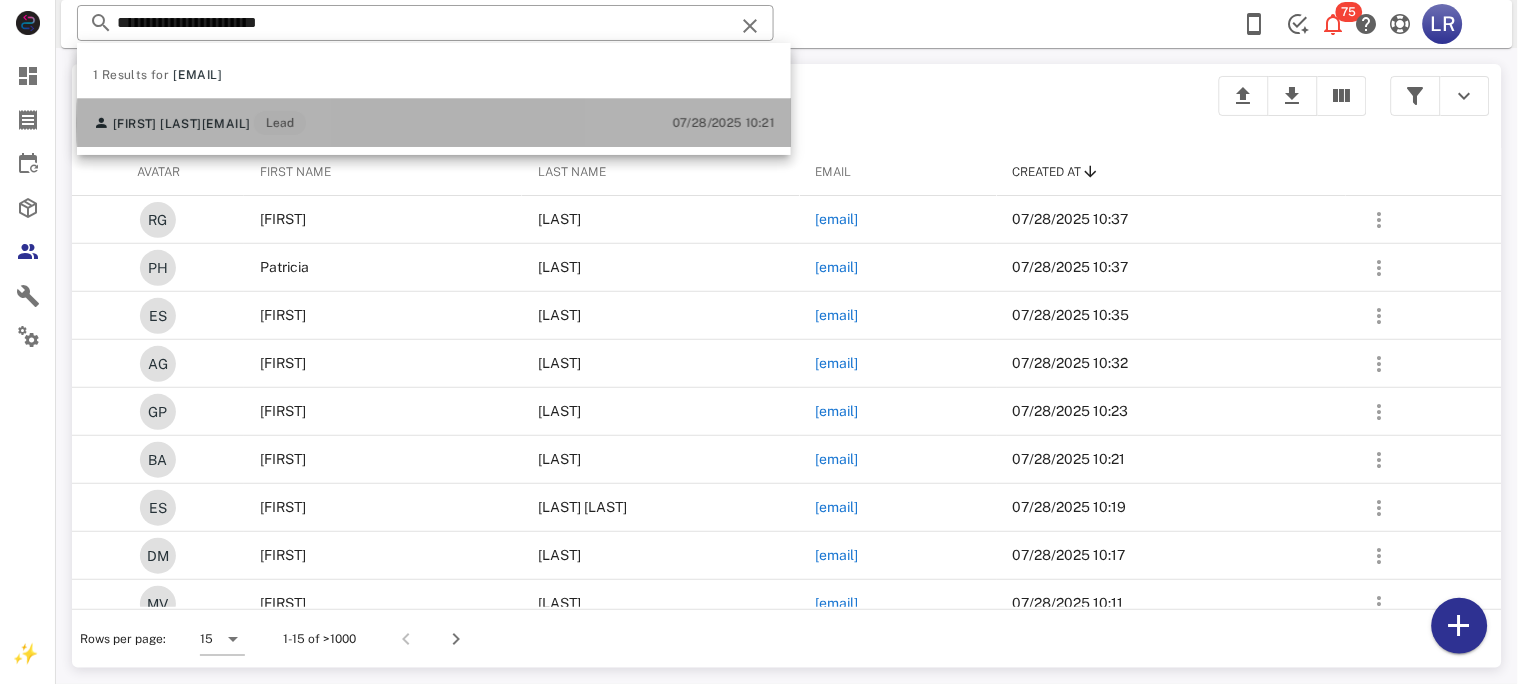 click on "palmasandrita@gmail.com" at bounding box center [226, 124] 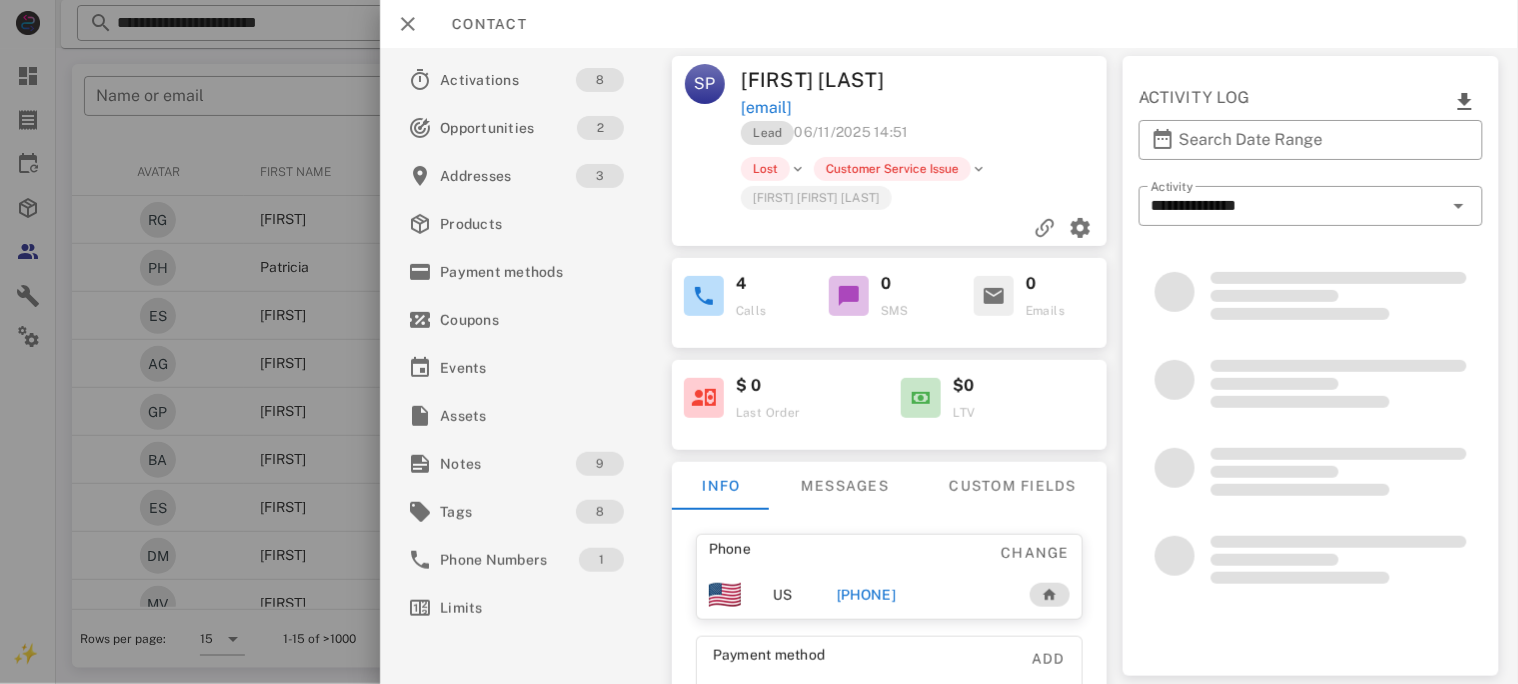 click on "+18189875234" at bounding box center (865, 595) 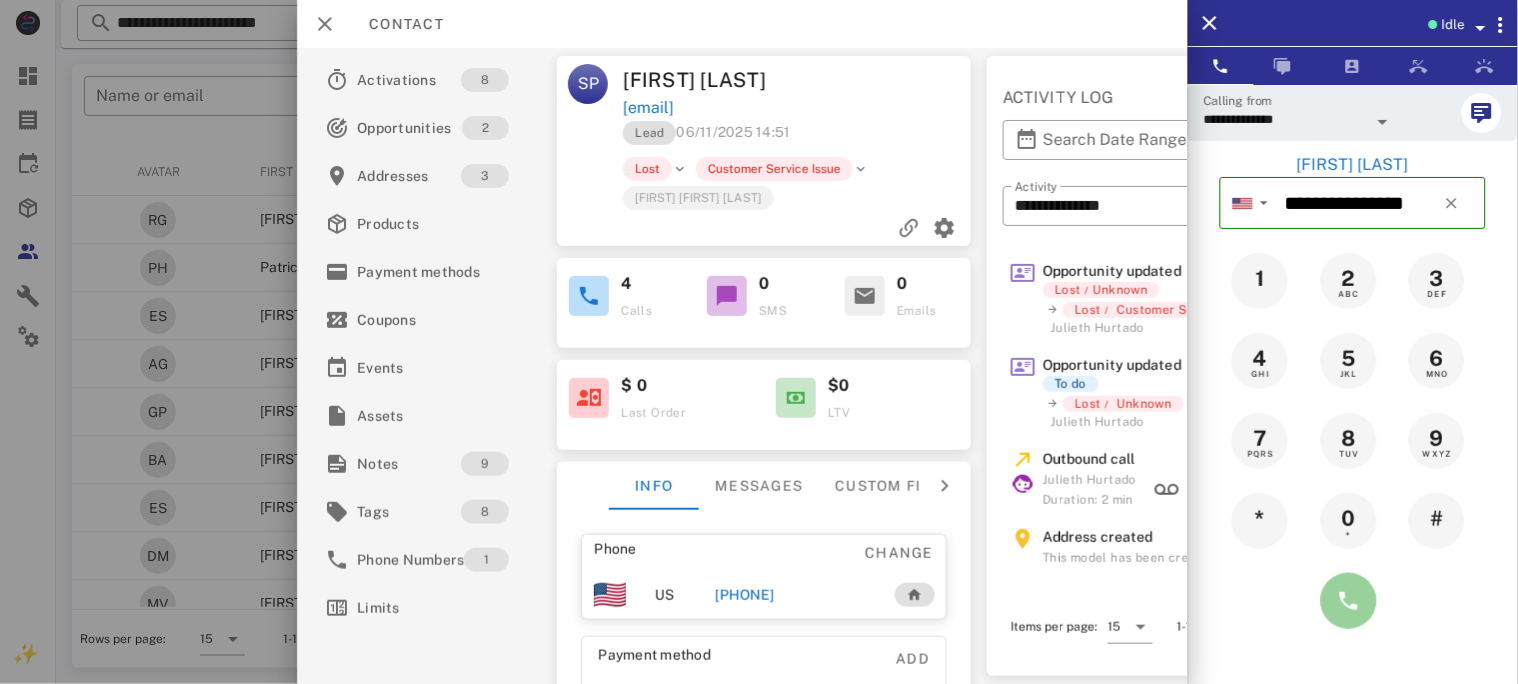 click at bounding box center (1349, 601) 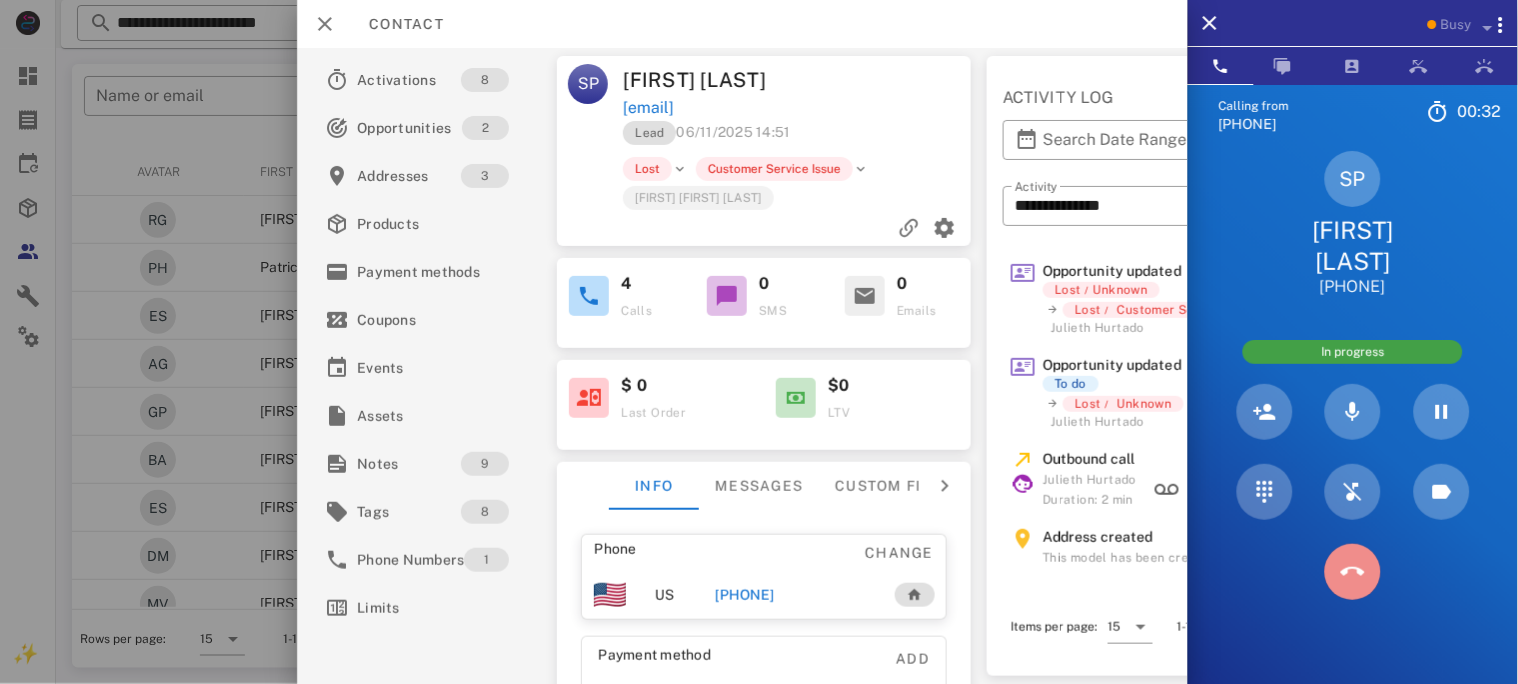 click at bounding box center (1353, 572) 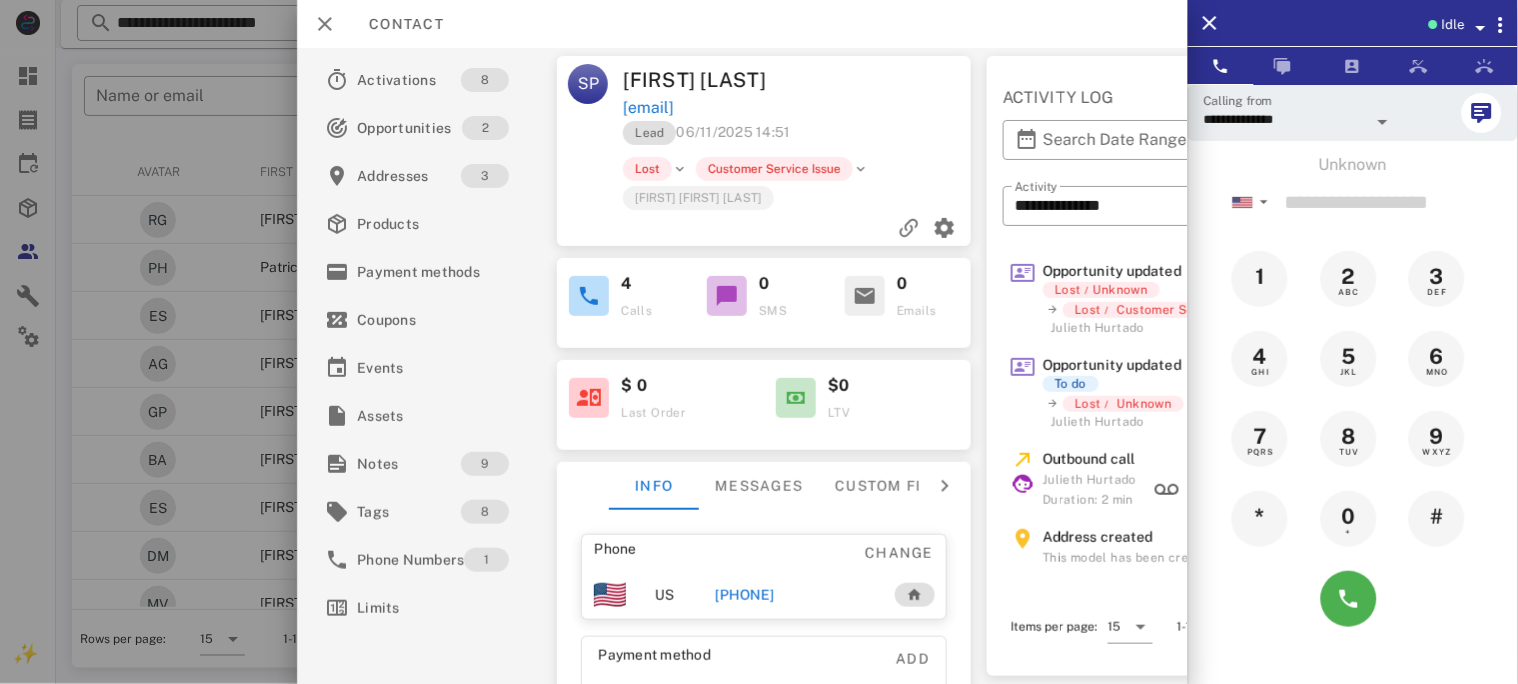 click on "+18189875234" at bounding box center [744, 595] 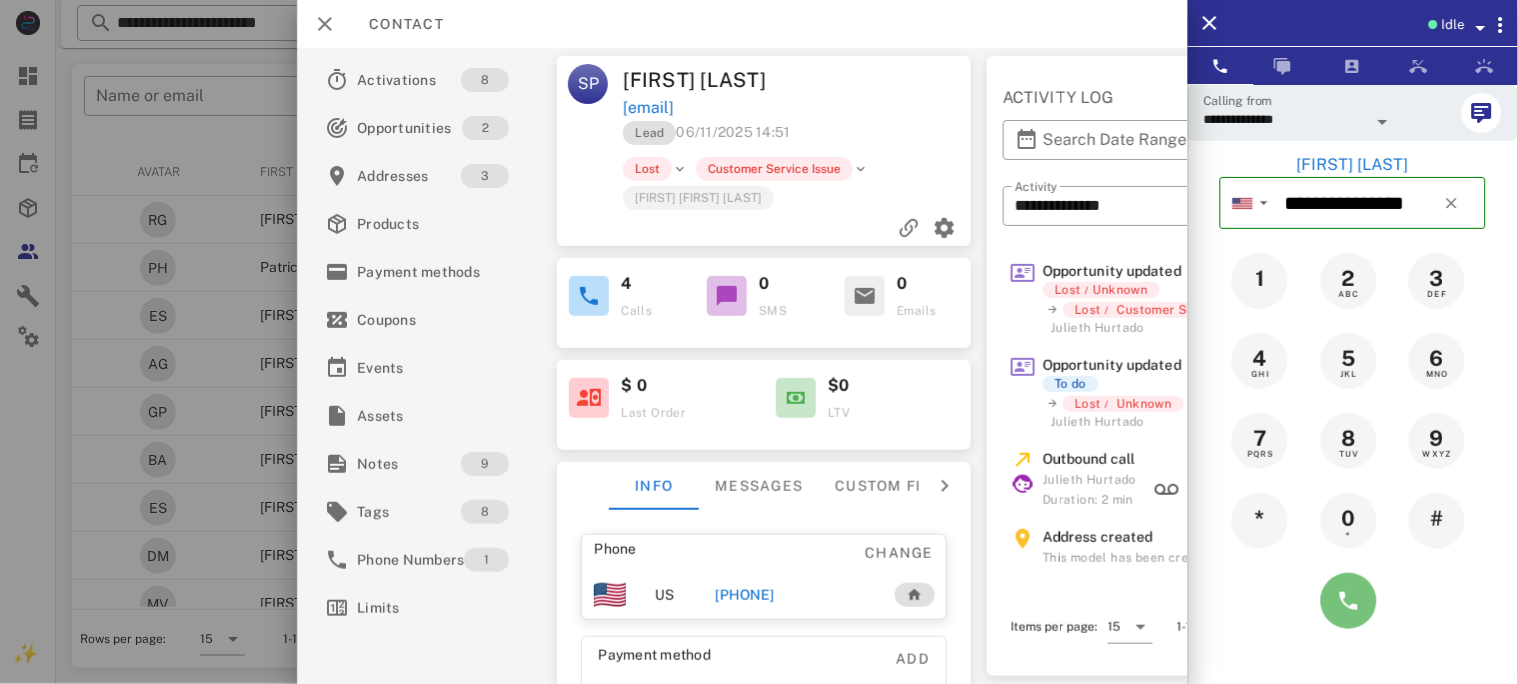 click at bounding box center [1349, 601] 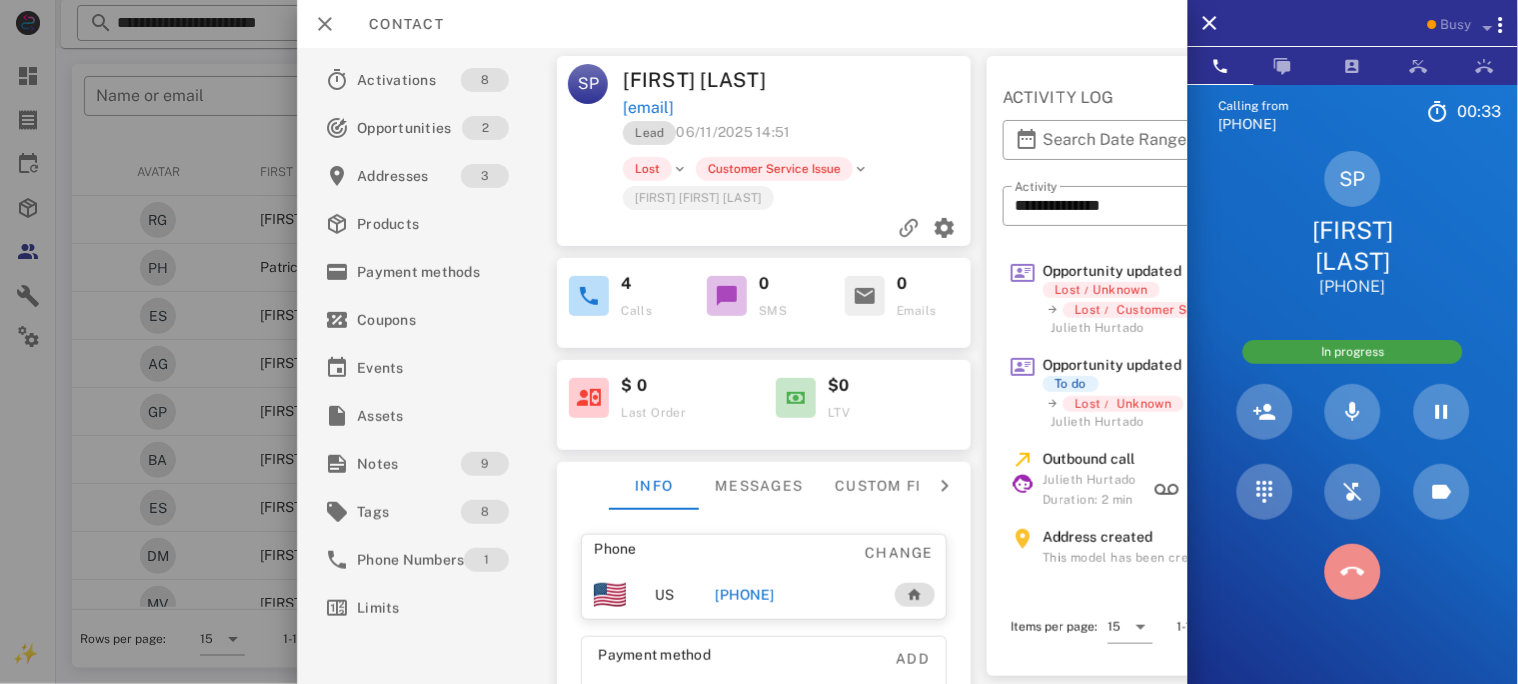 click at bounding box center [1353, 572] 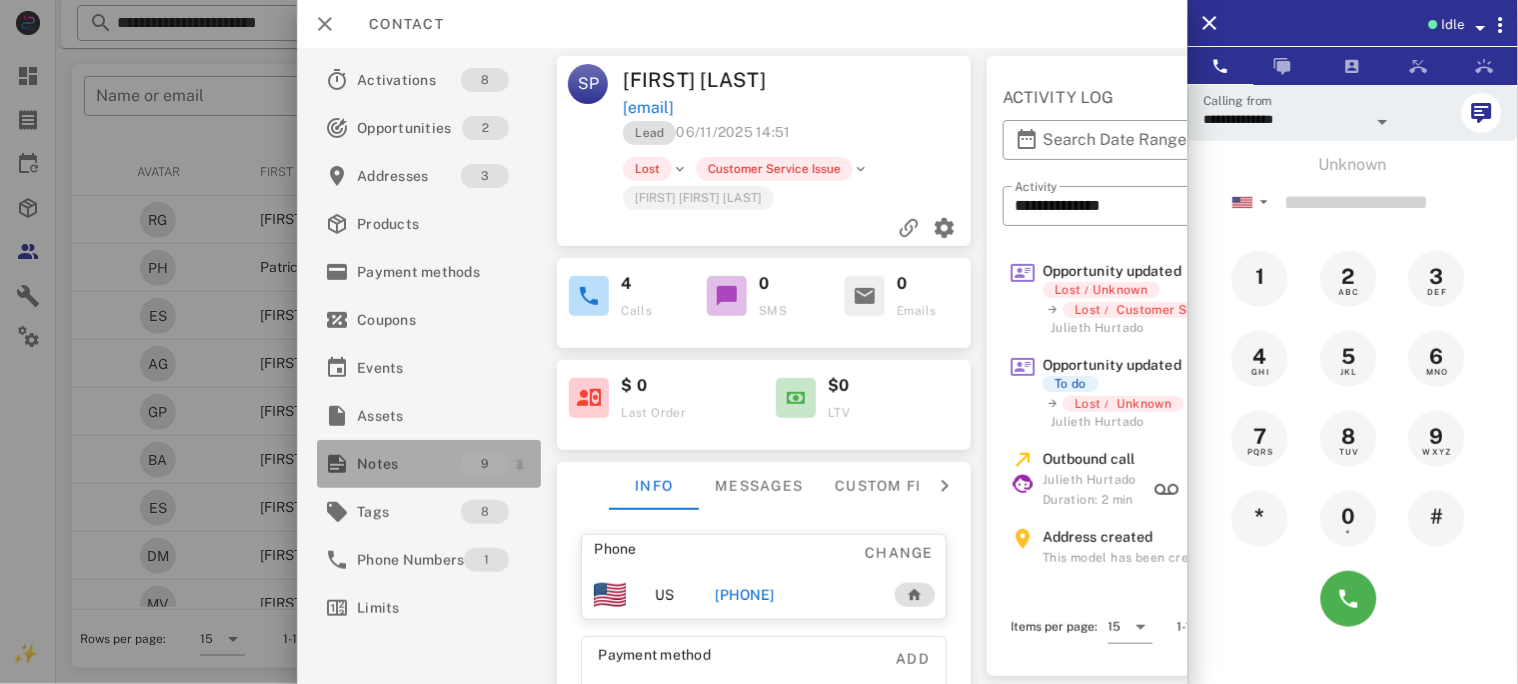 click on "Notes" at bounding box center (409, 464) 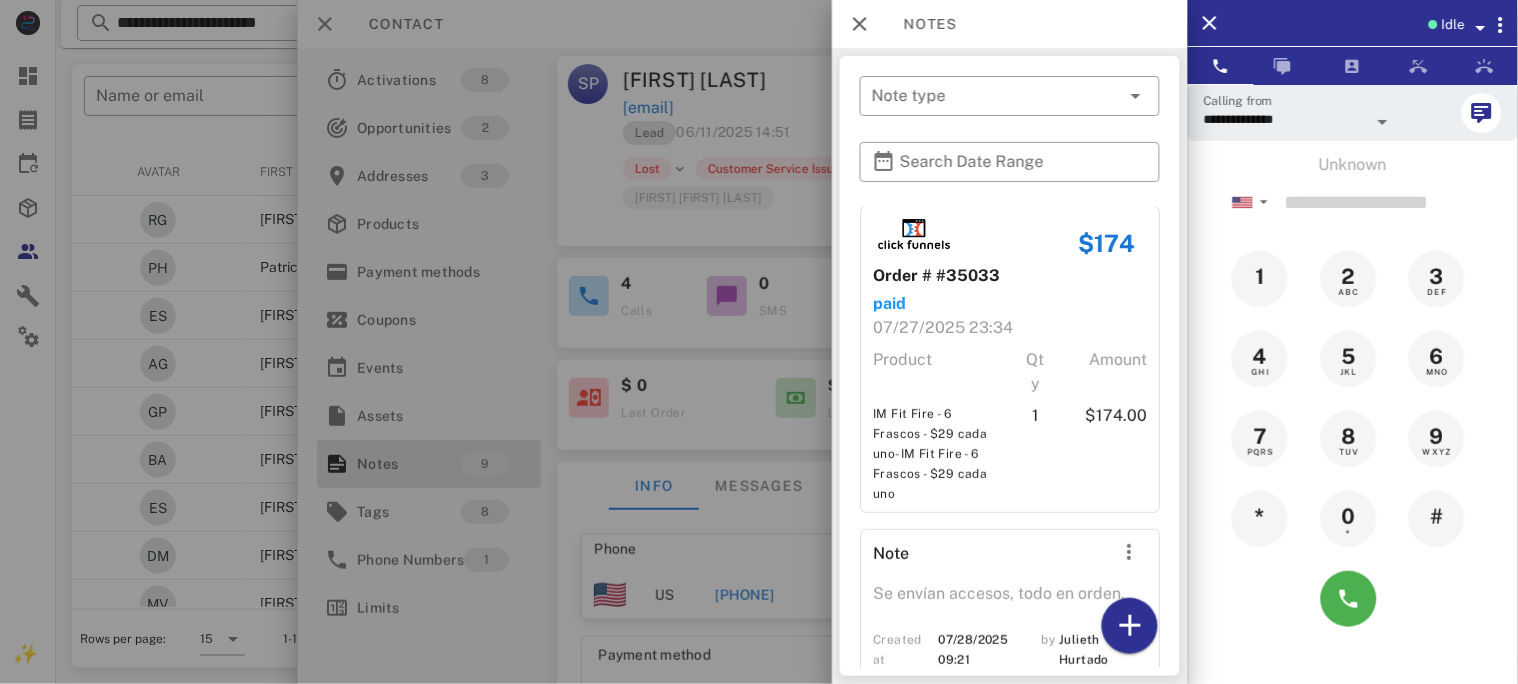 scroll, scrollTop: 1764, scrollLeft: 0, axis: vertical 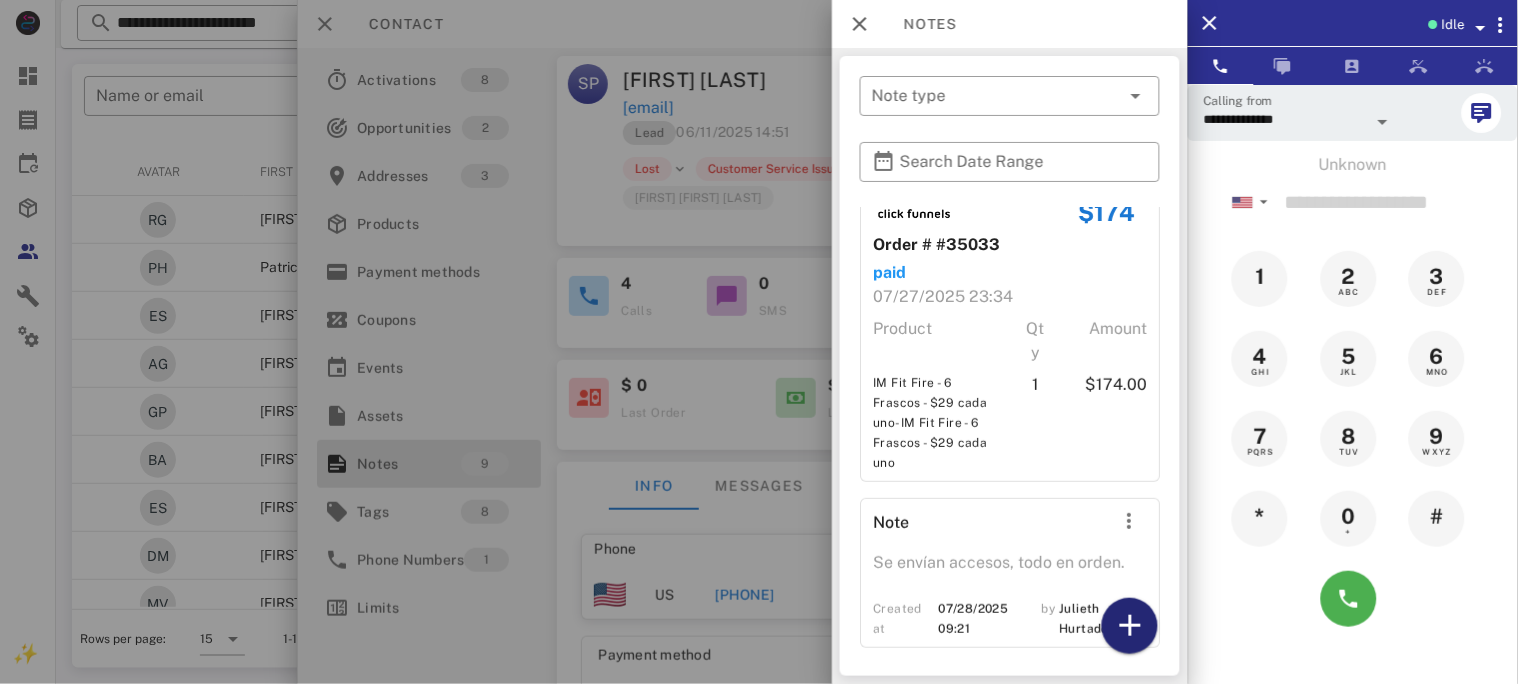 click at bounding box center (1130, 626) 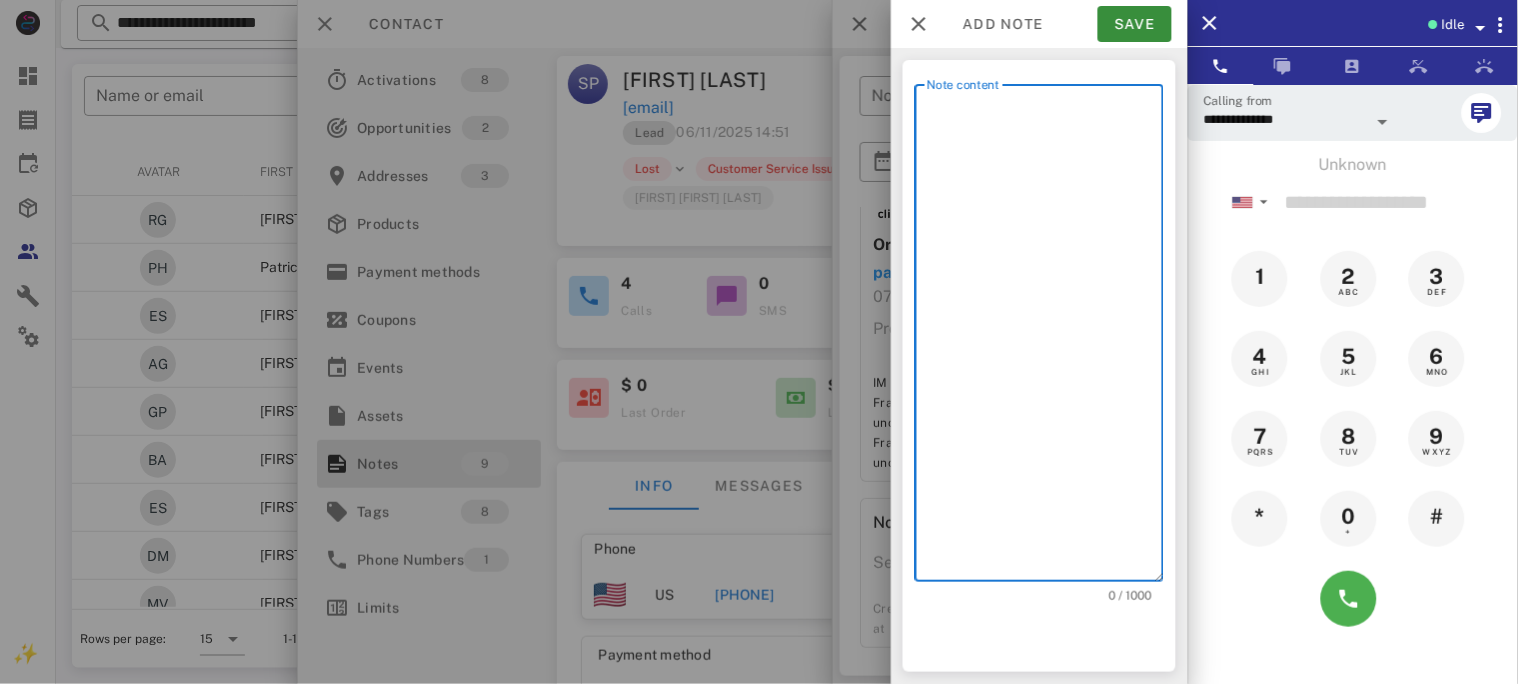 click on "Note content" at bounding box center [1045, 338] 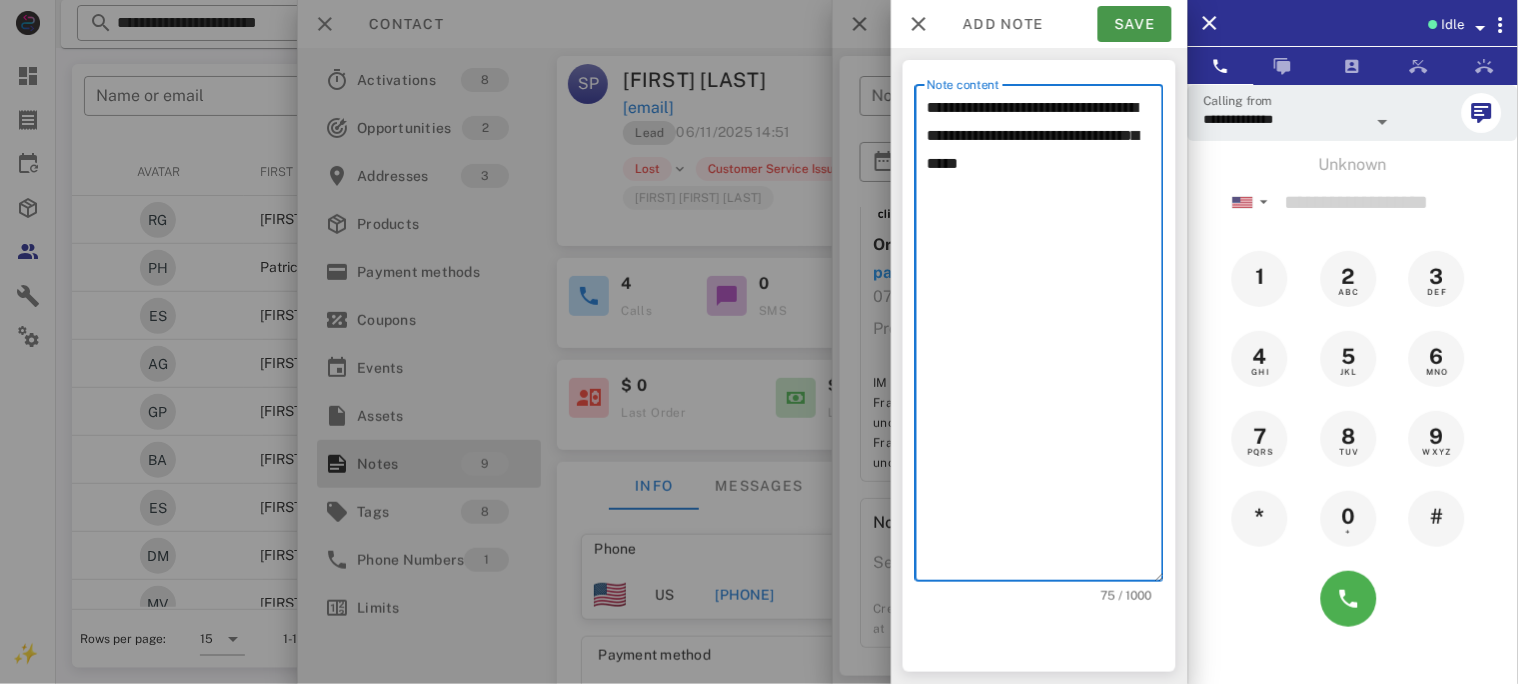 type on "**********" 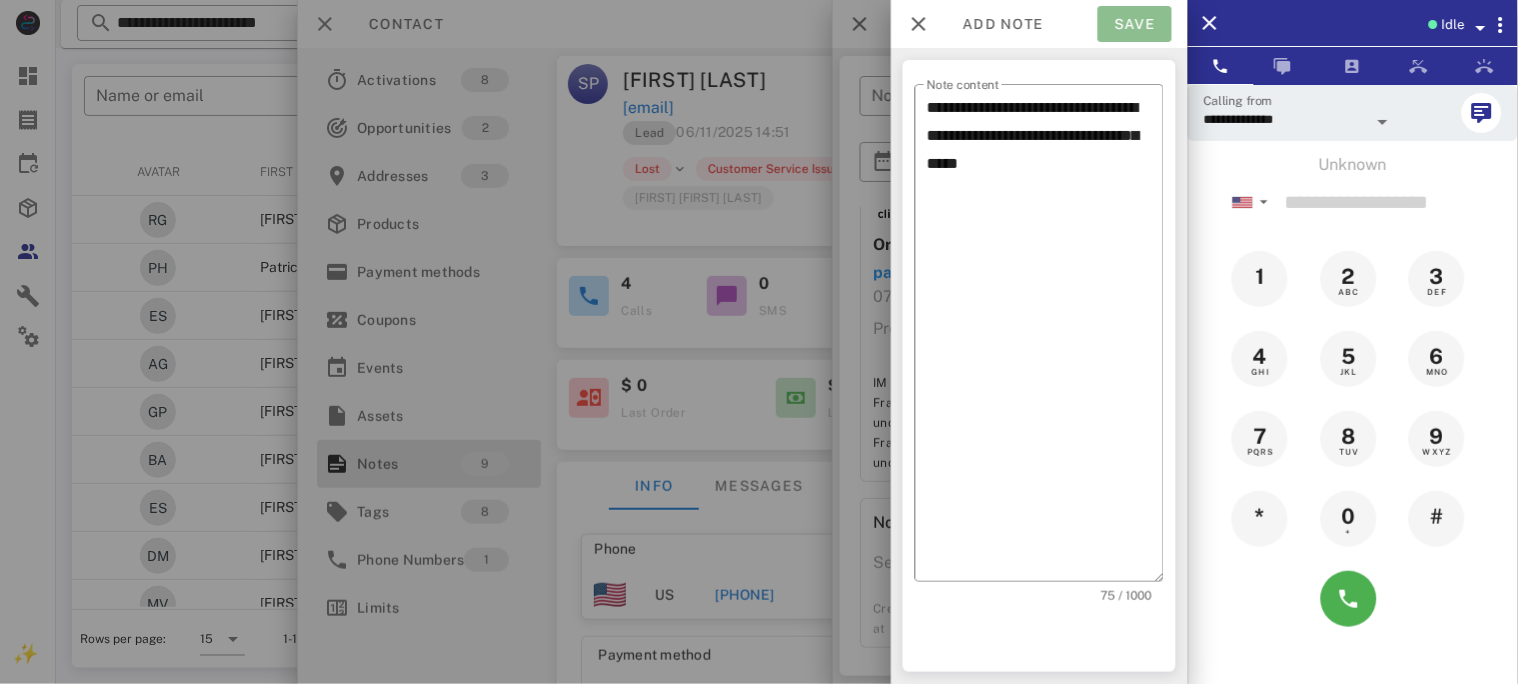 click on "Save" at bounding box center (1135, 24) 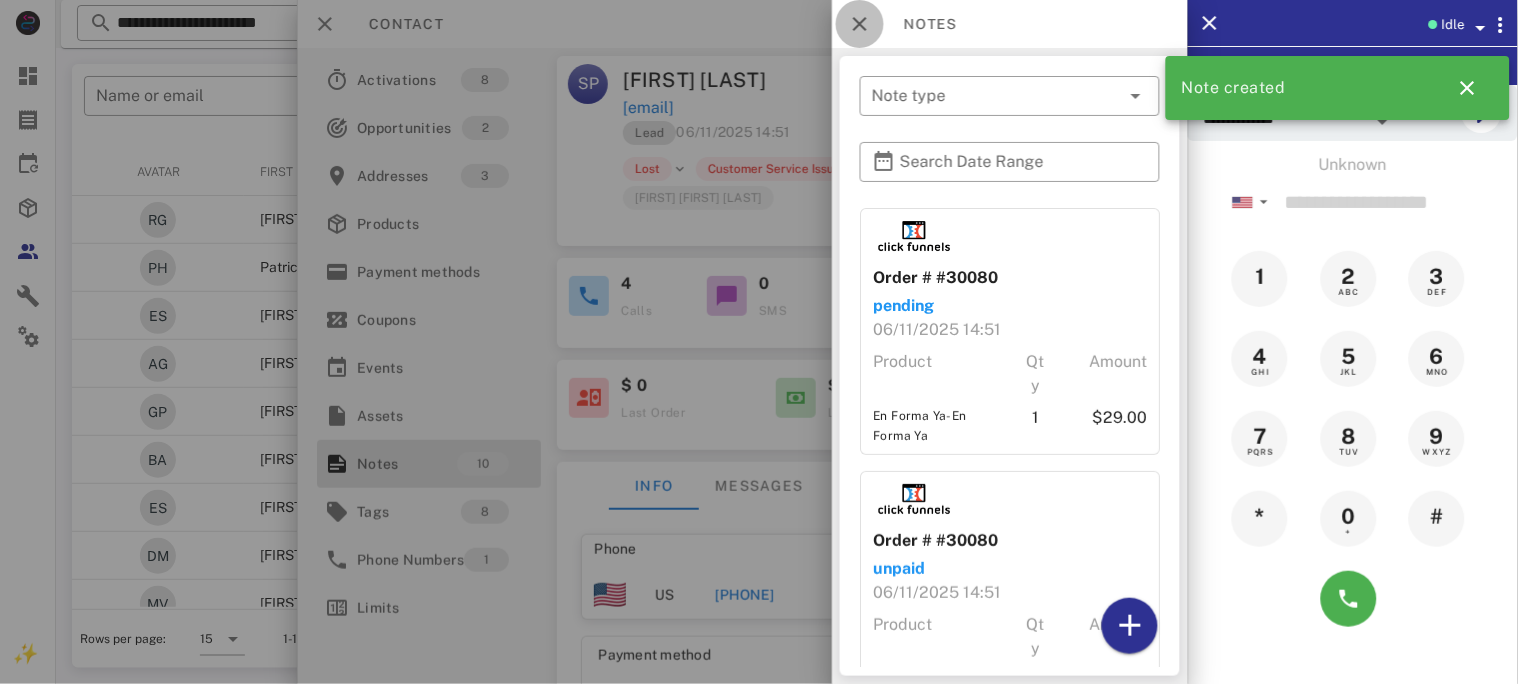 click at bounding box center [860, 24] 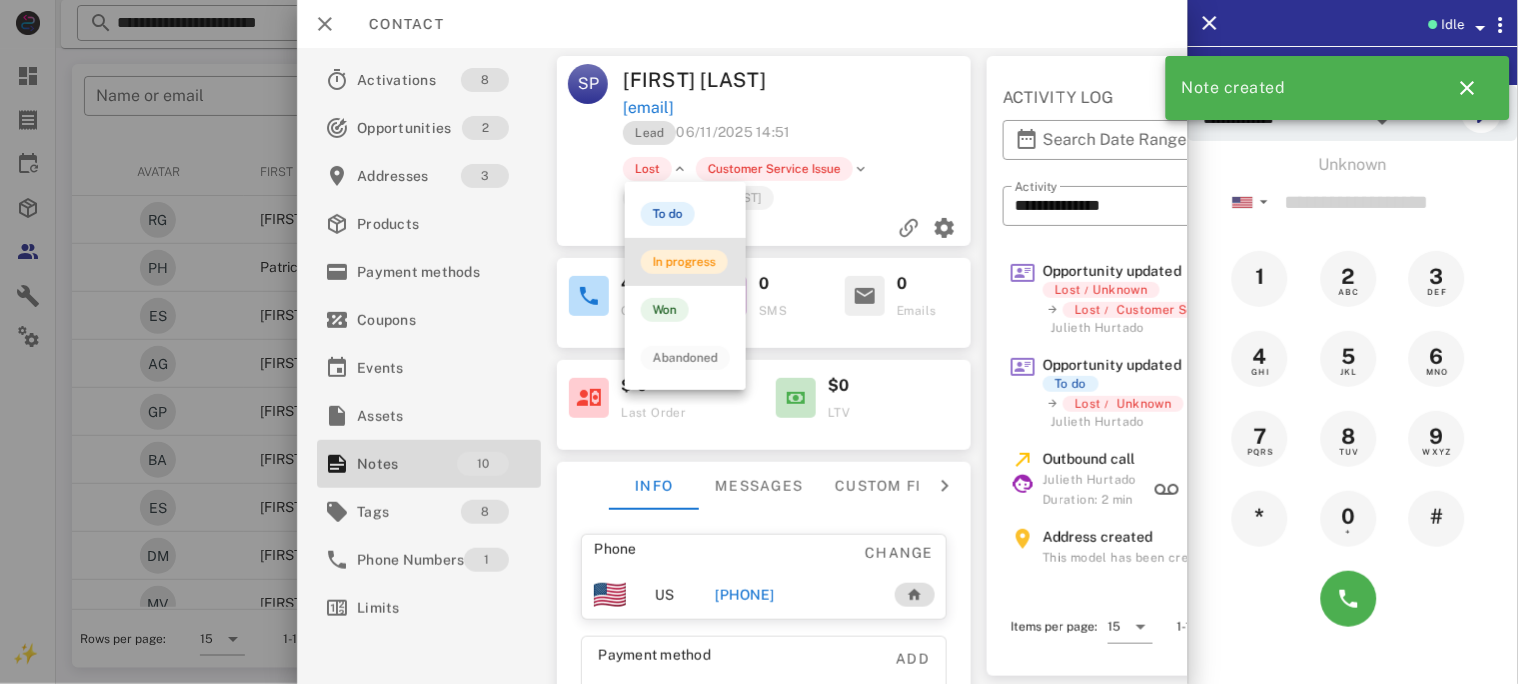 click on "In progress" at bounding box center (684, 262) 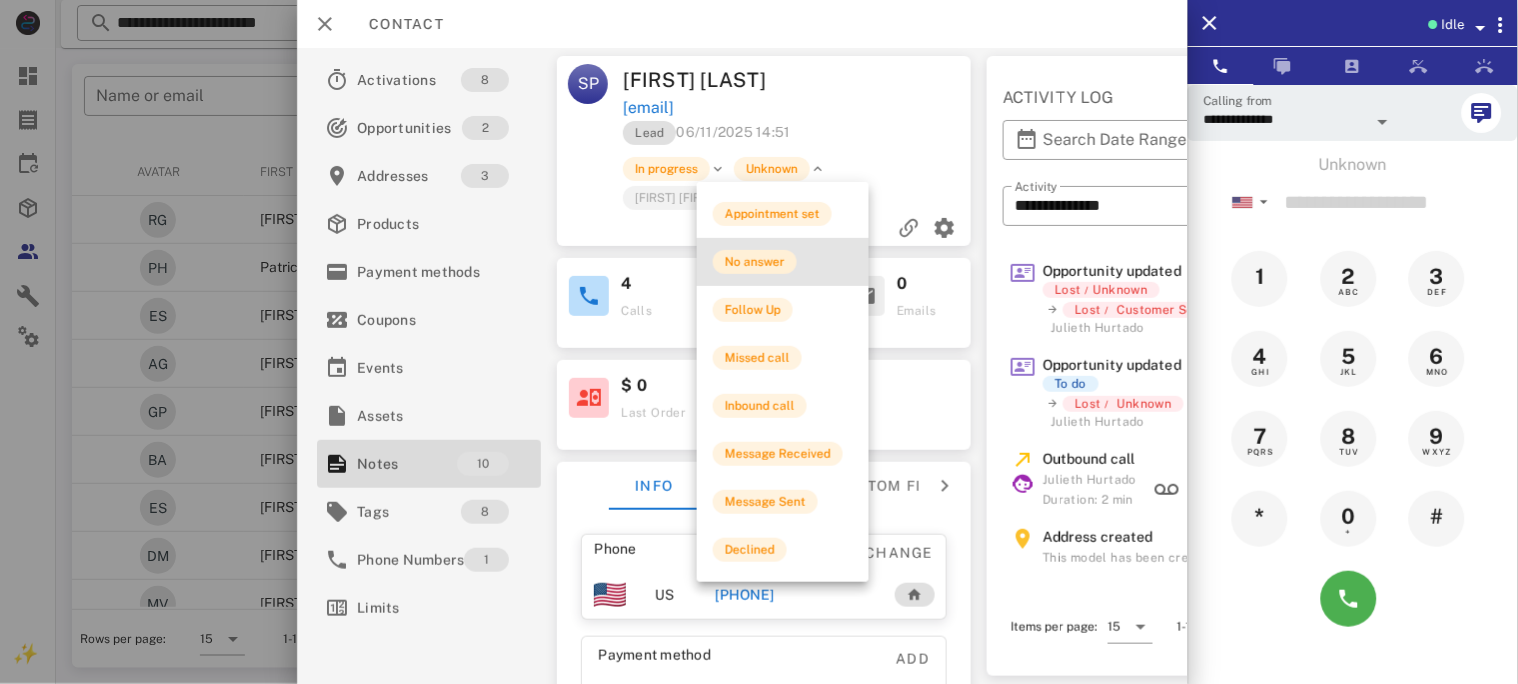 click on "No answer" at bounding box center [755, 262] 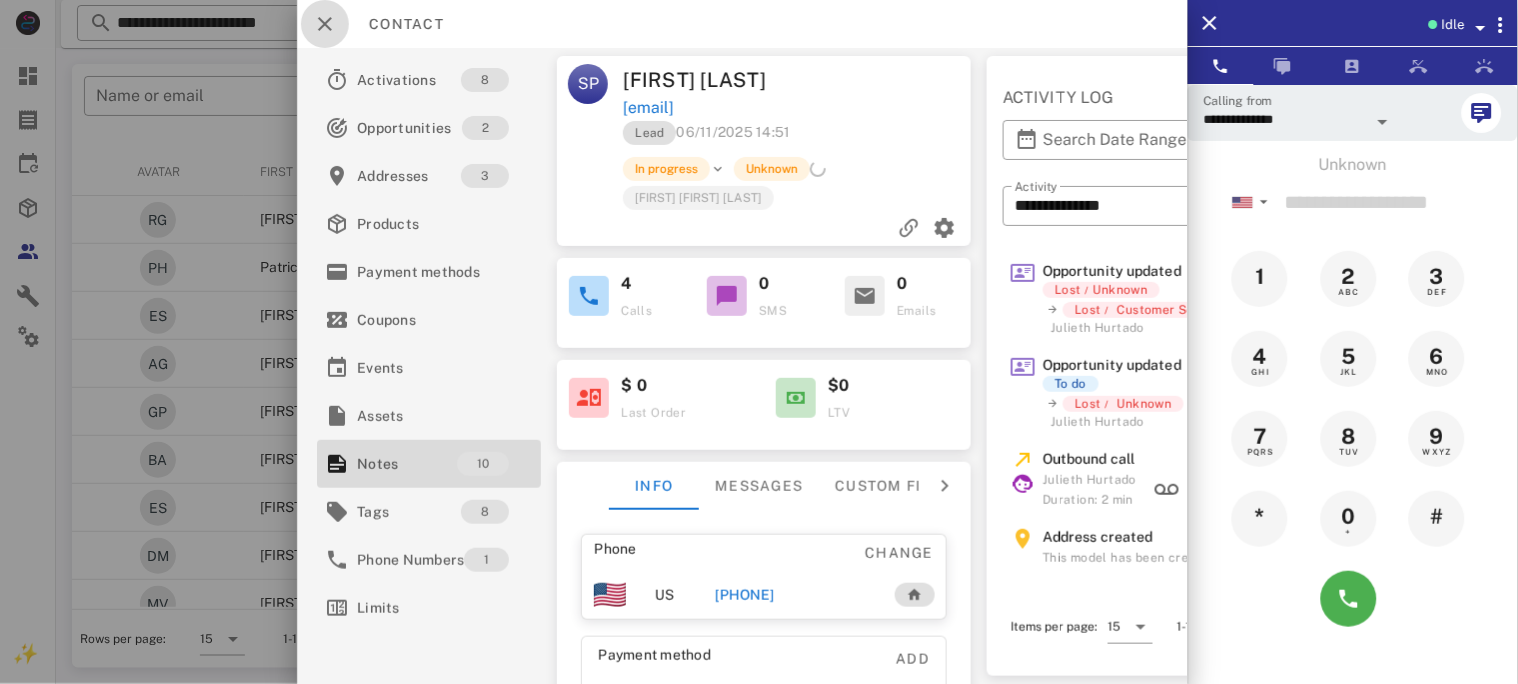 click at bounding box center (325, 24) 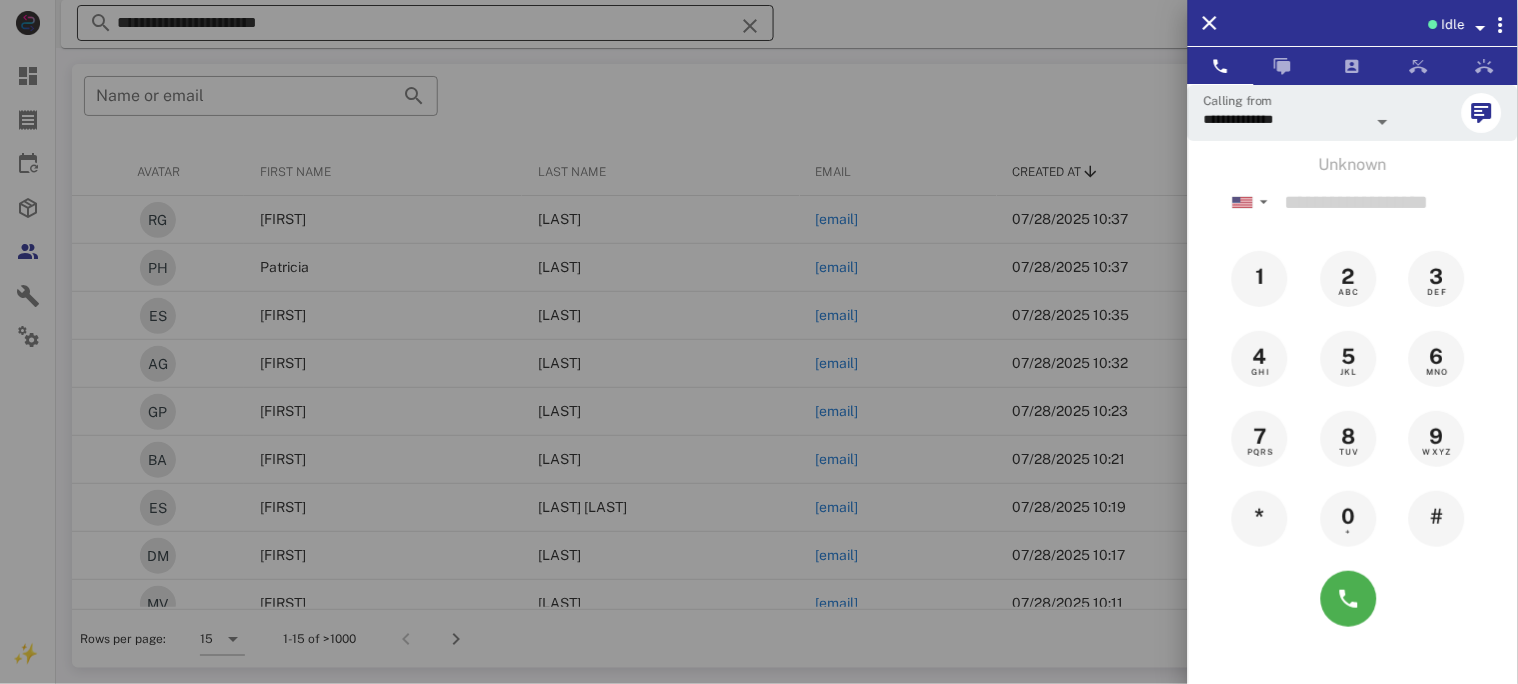 click at bounding box center (759, 342) 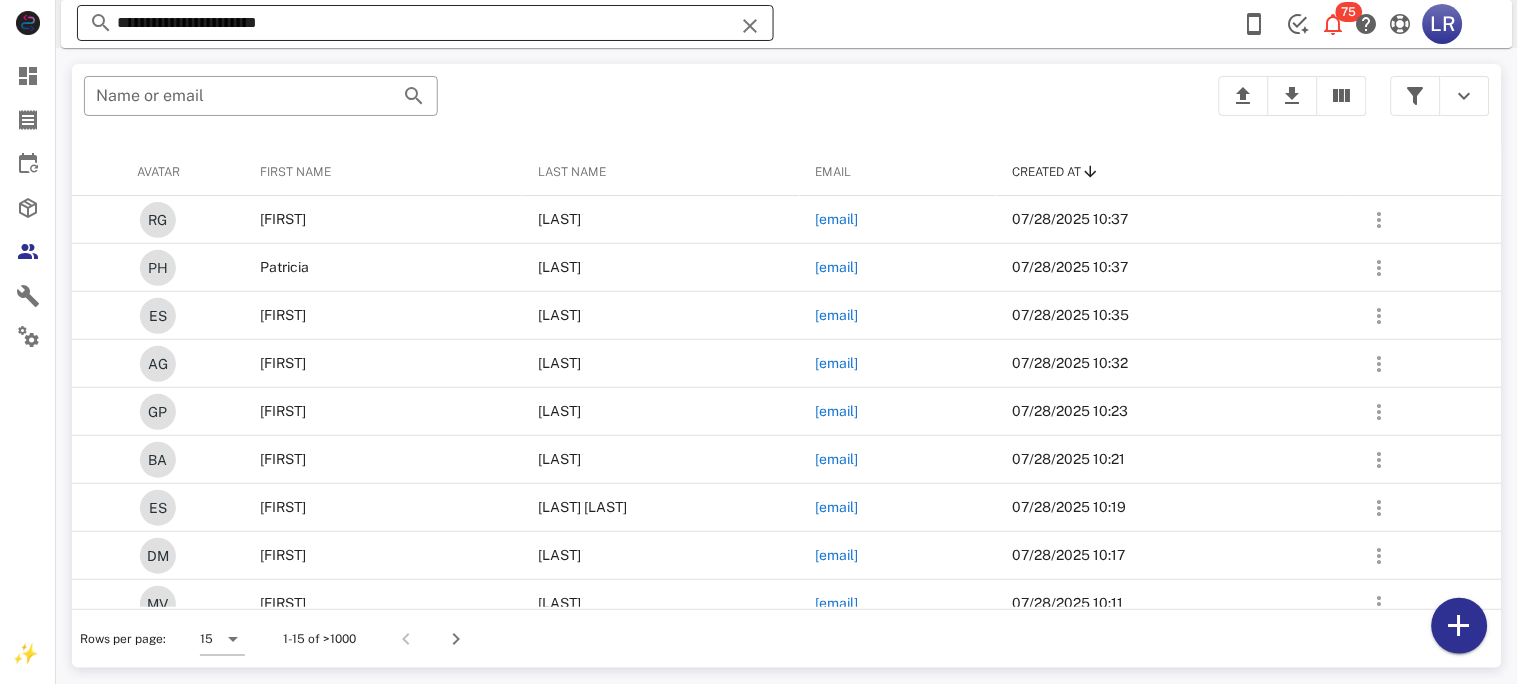 click at bounding box center [750, 26] 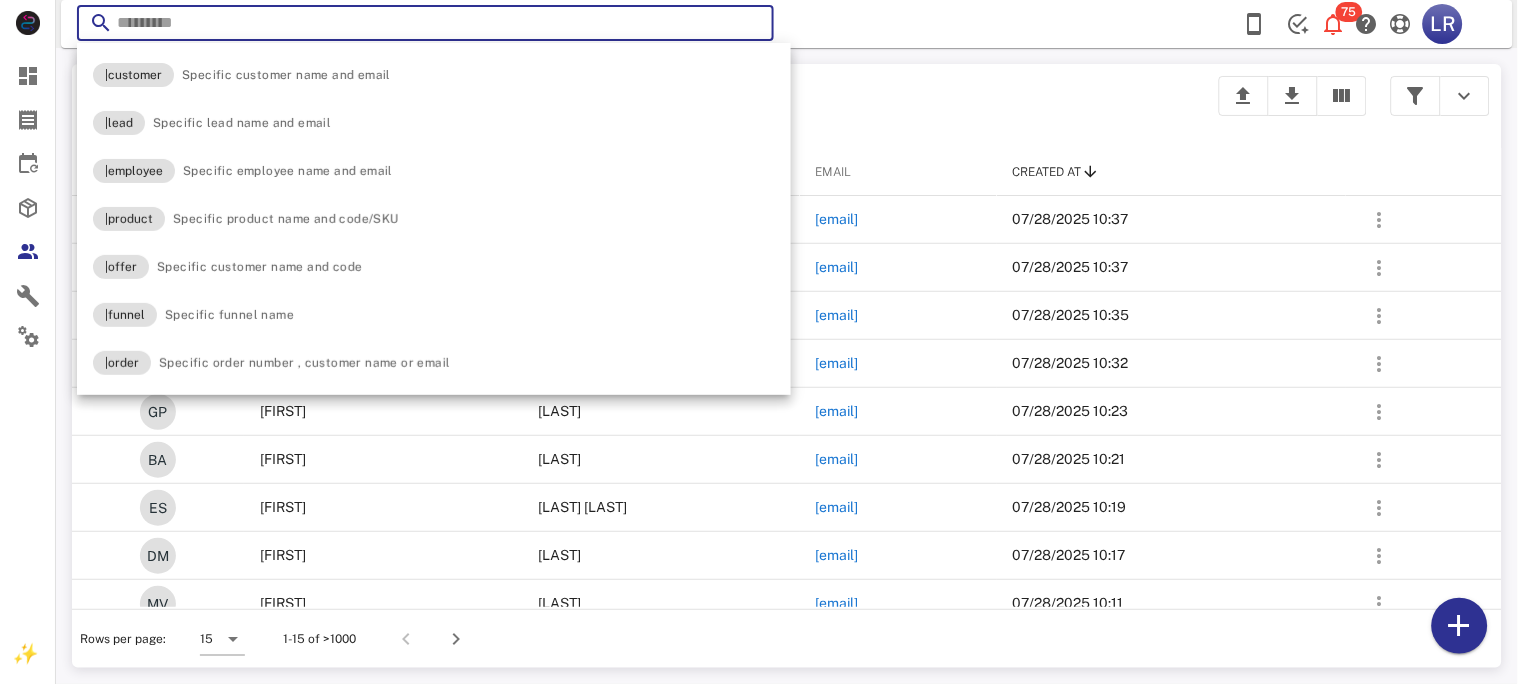 paste on "**********" 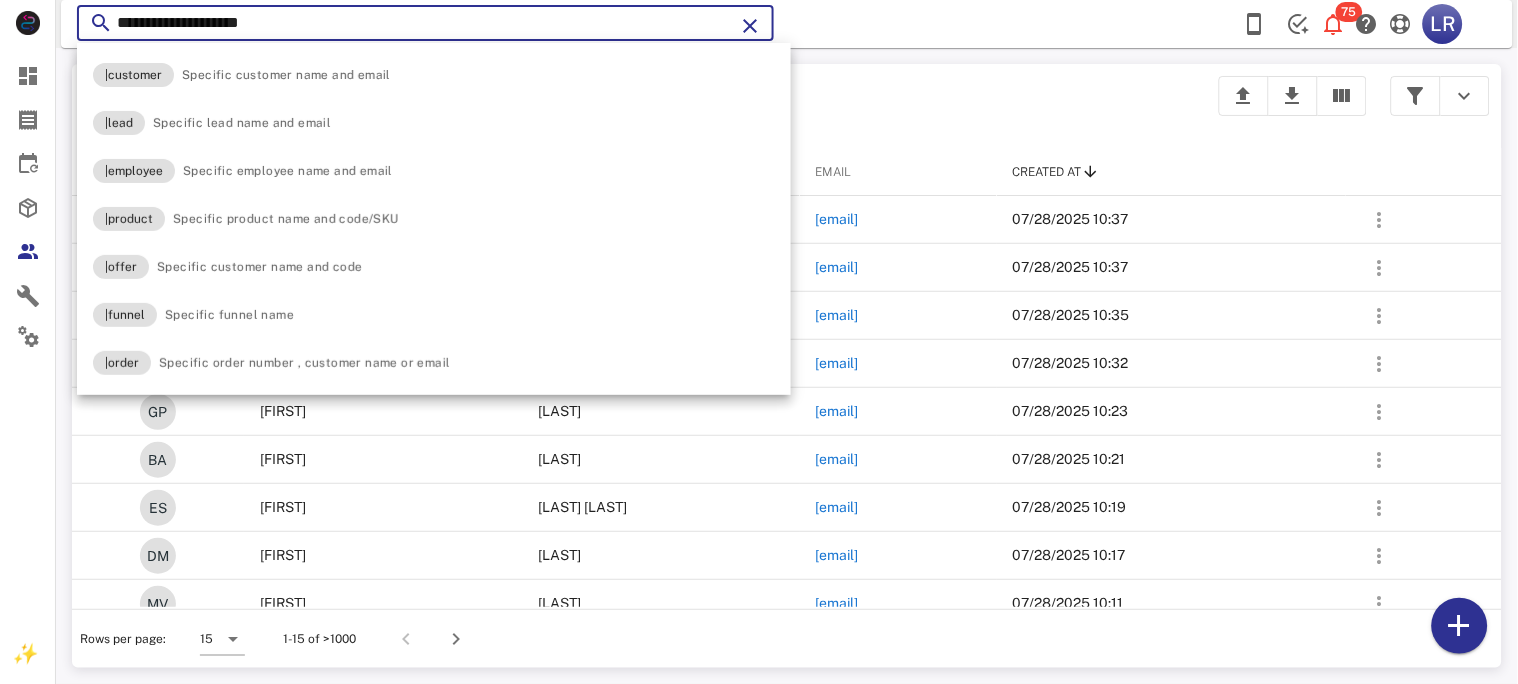 type on "**********" 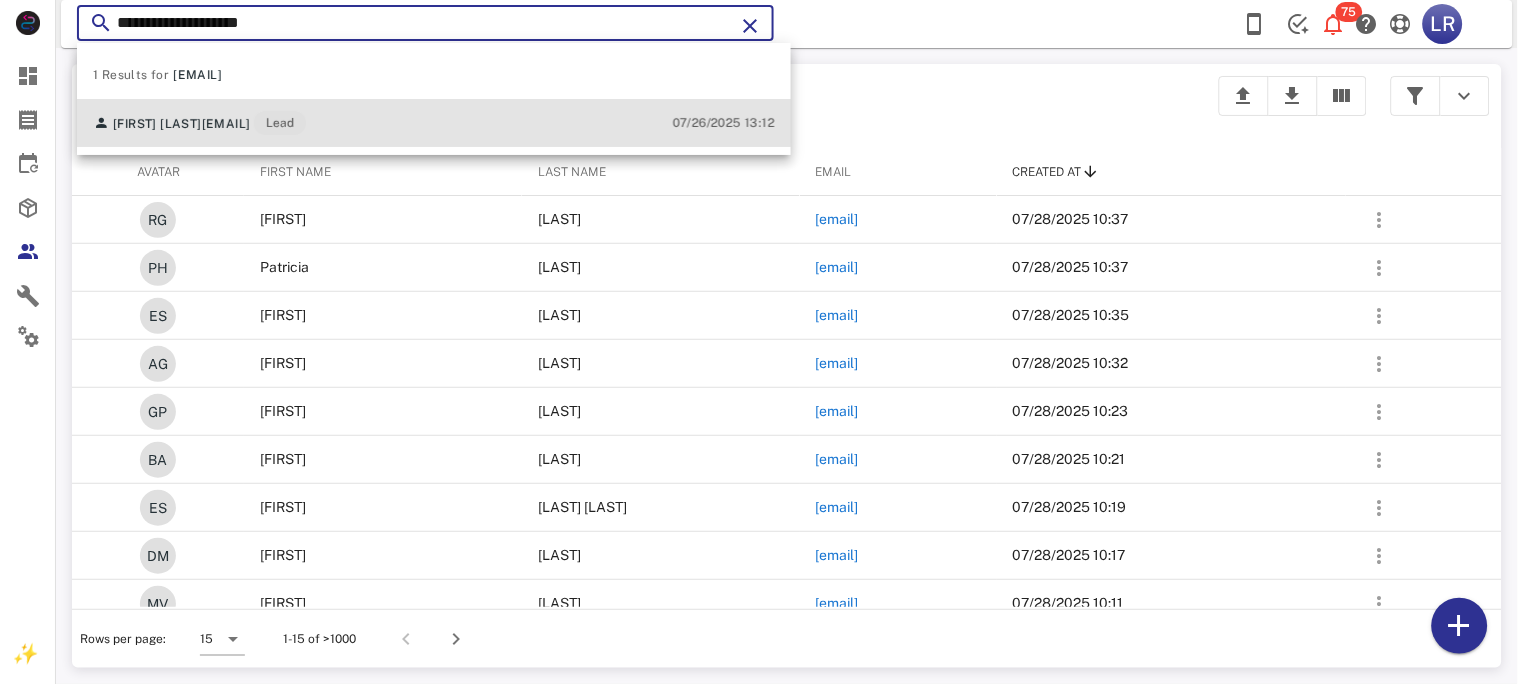 click on "adellsys@hotmail.com" at bounding box center [226, 124] 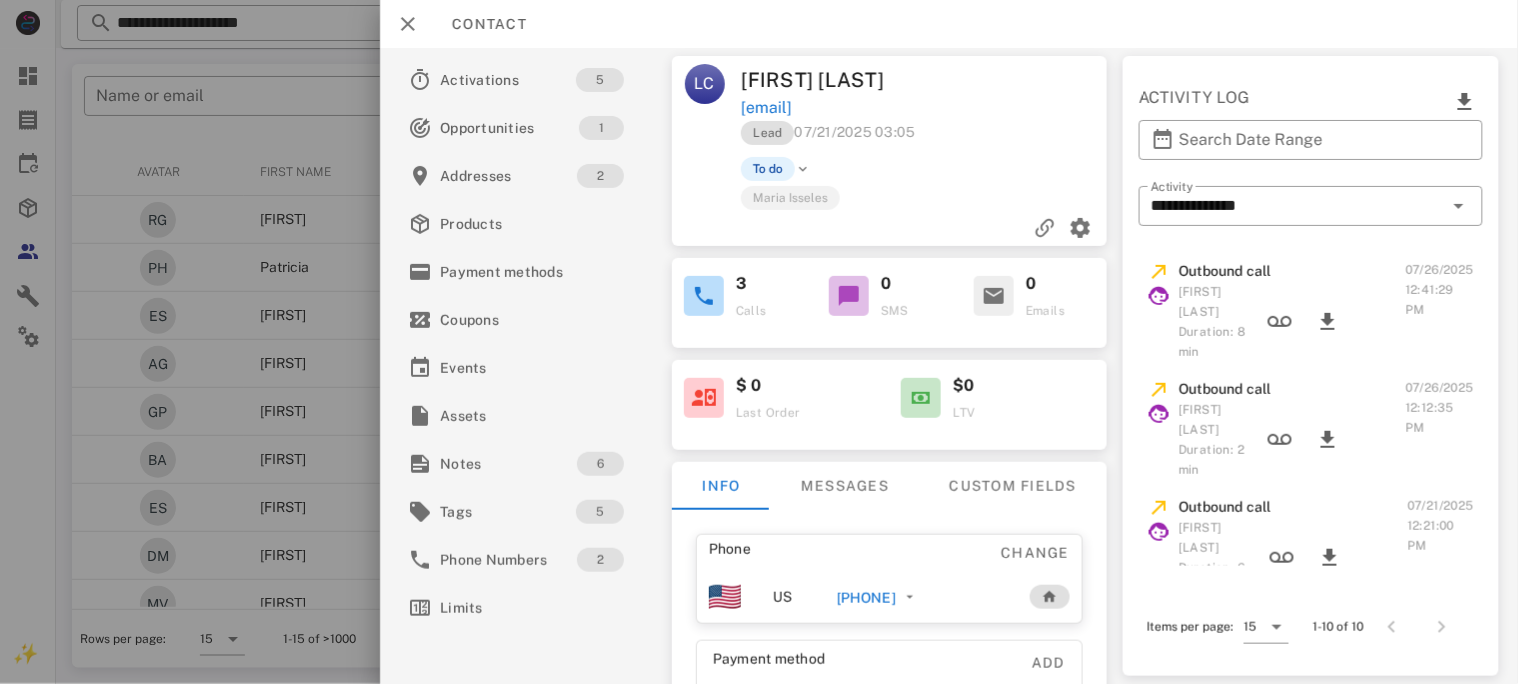 click on "+34638565196" at bounding box center (865, 598) 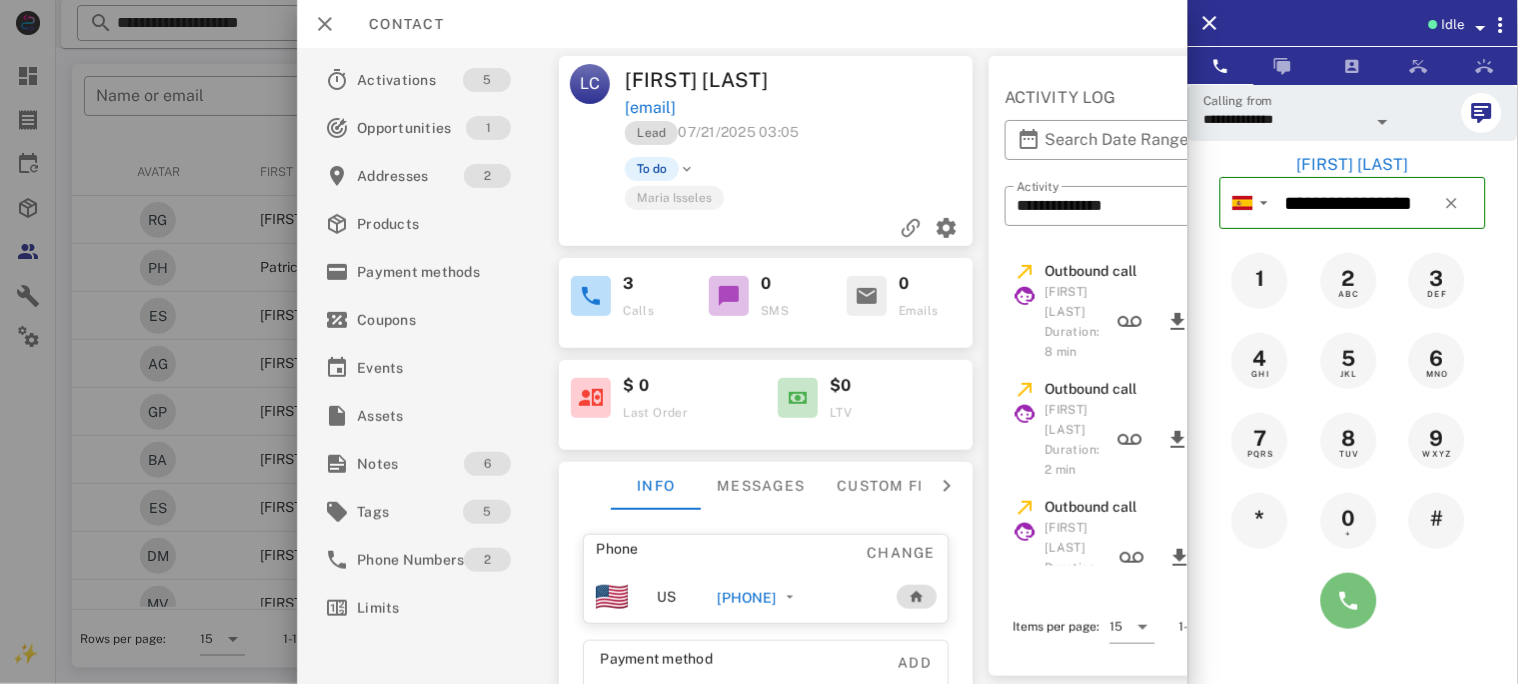 click at bounding box center [1349, 601] 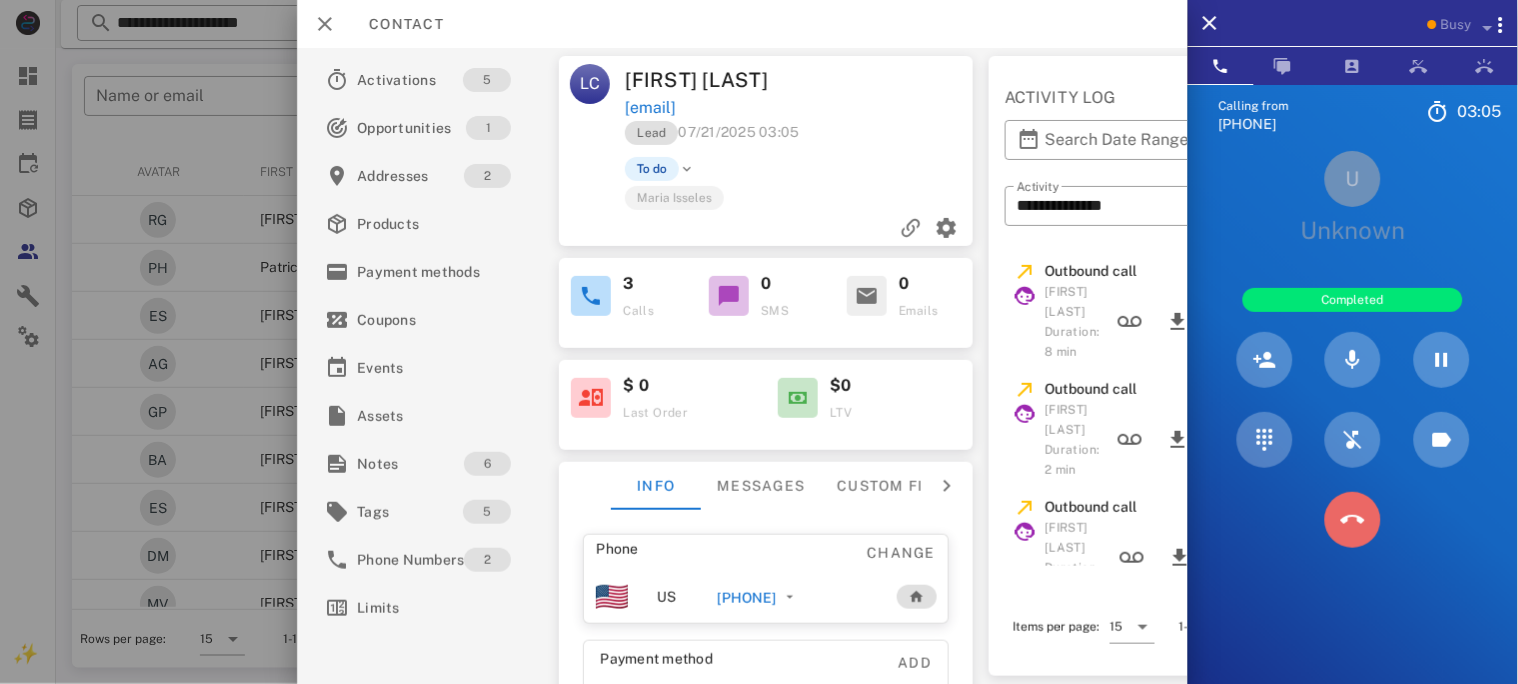 click at bounding box center (1353, 520) 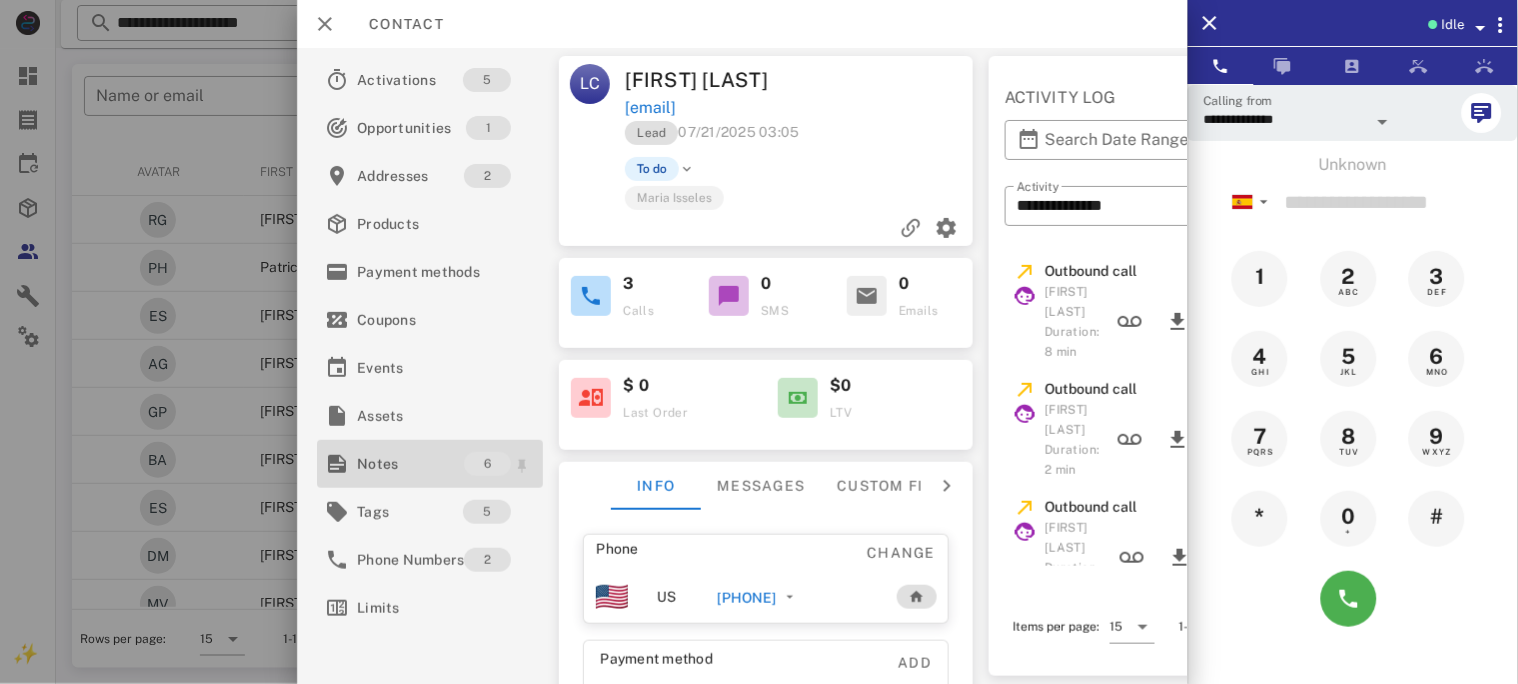 click on "Notes" at bounding box center [410, 464] 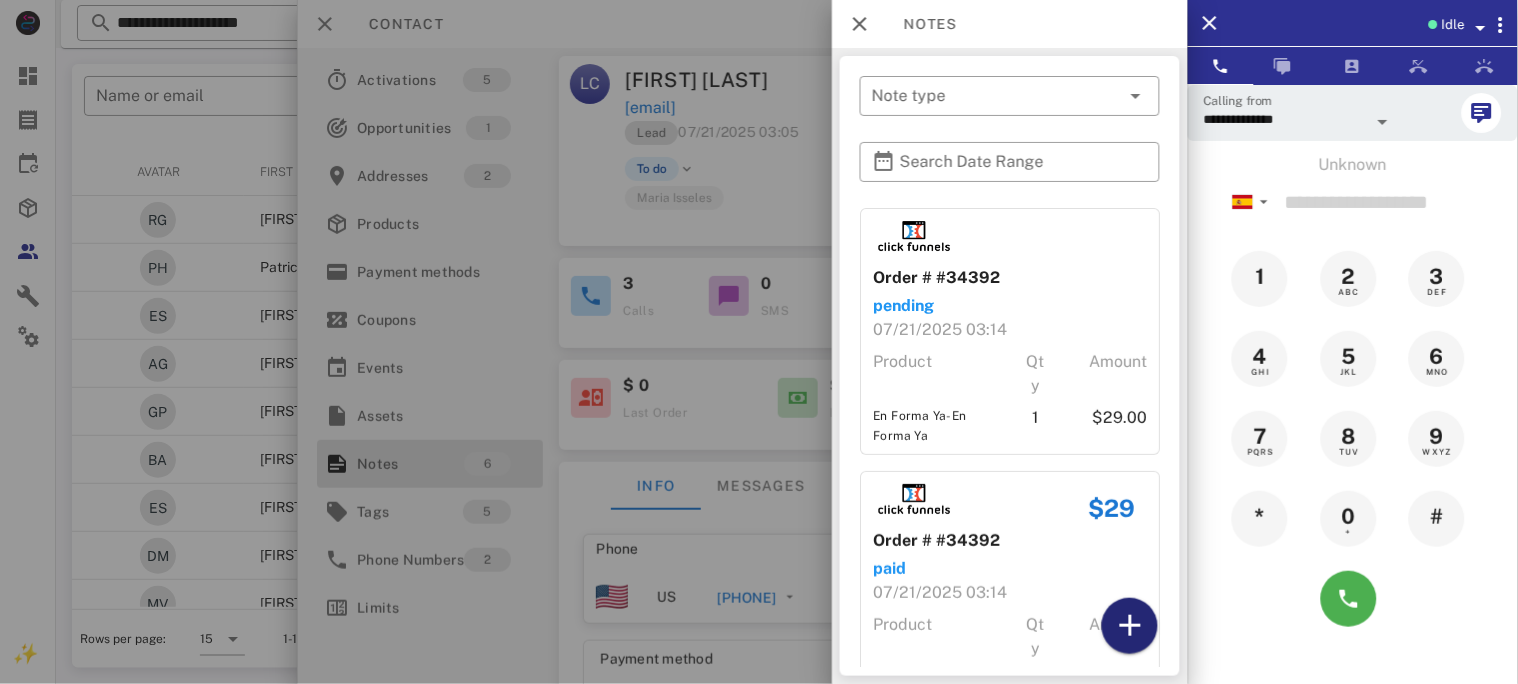 click at bounding box center [1130, 626] 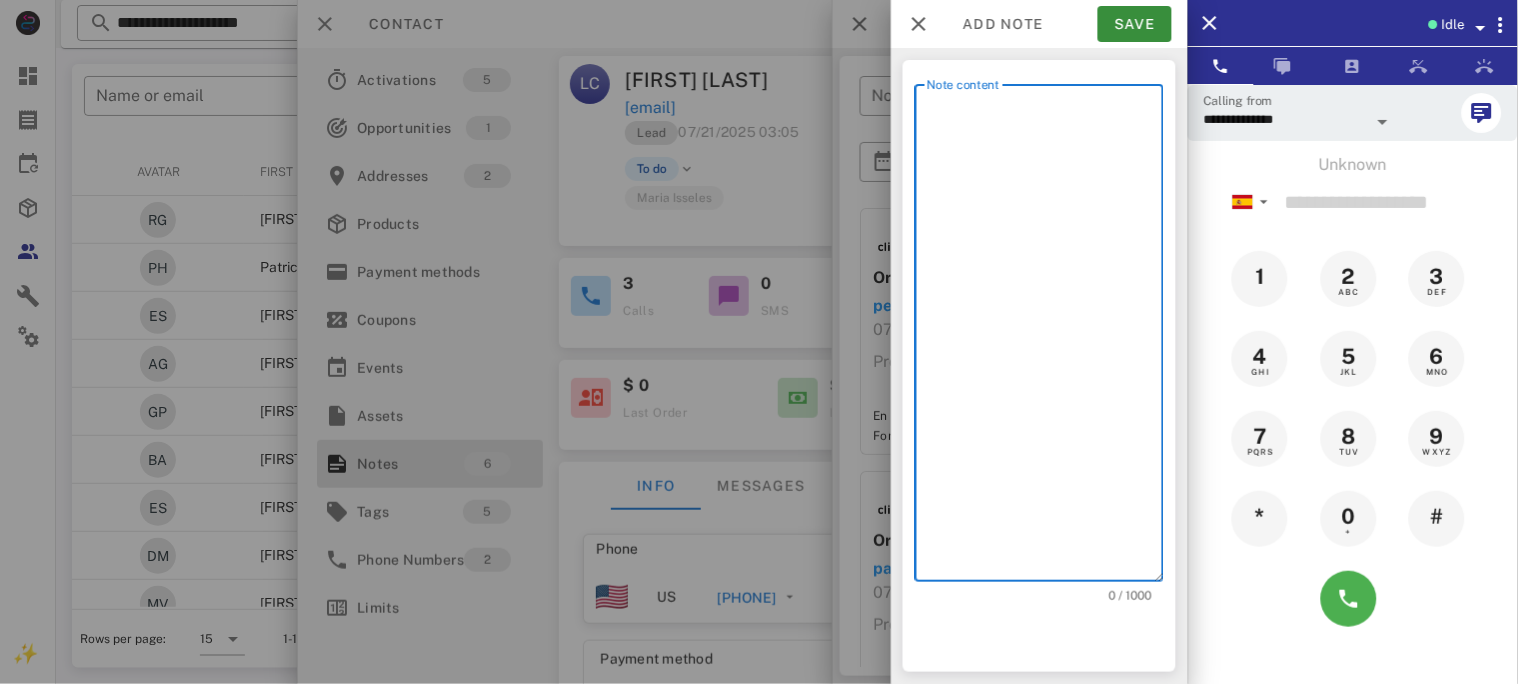 click on "Note content" at bounding box center [1045, 338] 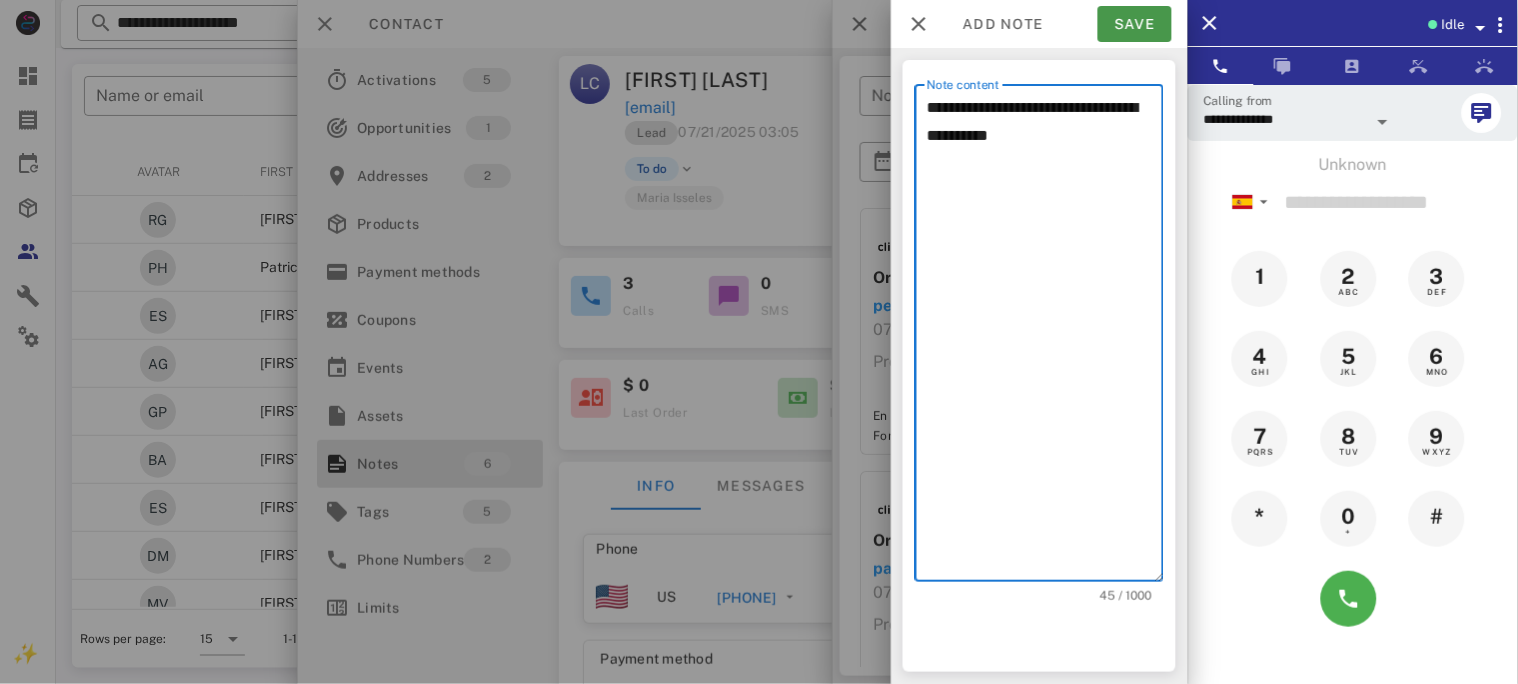 type on "**********" 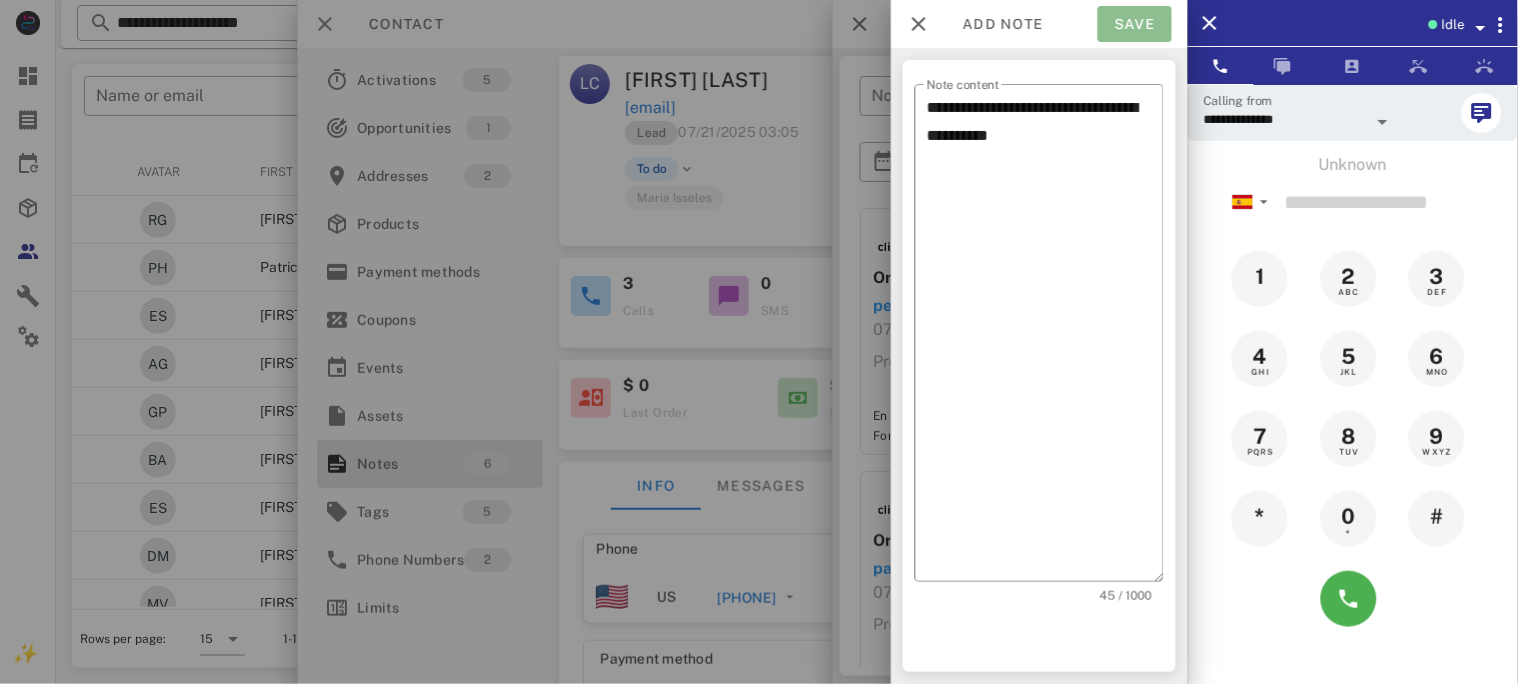 click on "Save" at bounding box center (1135, 24) 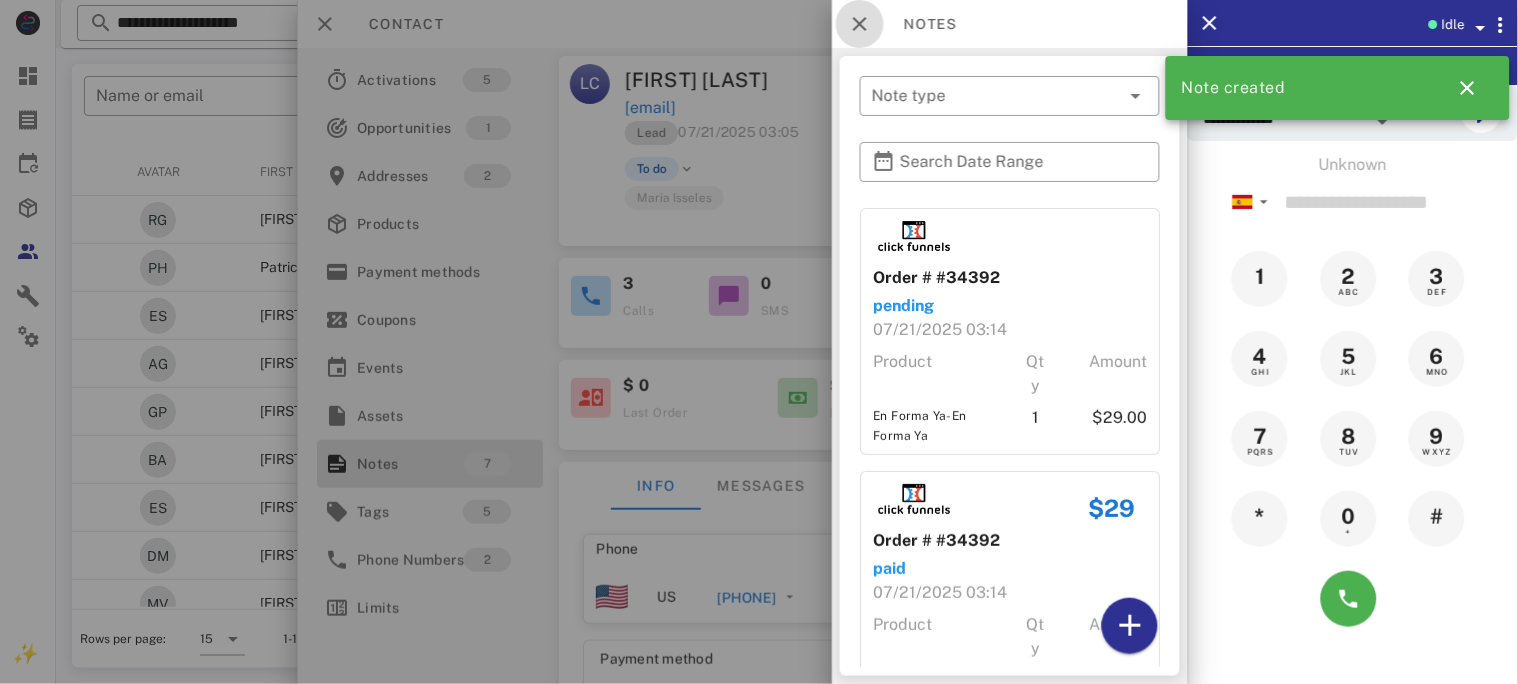 click at bounding box center [860, 24] 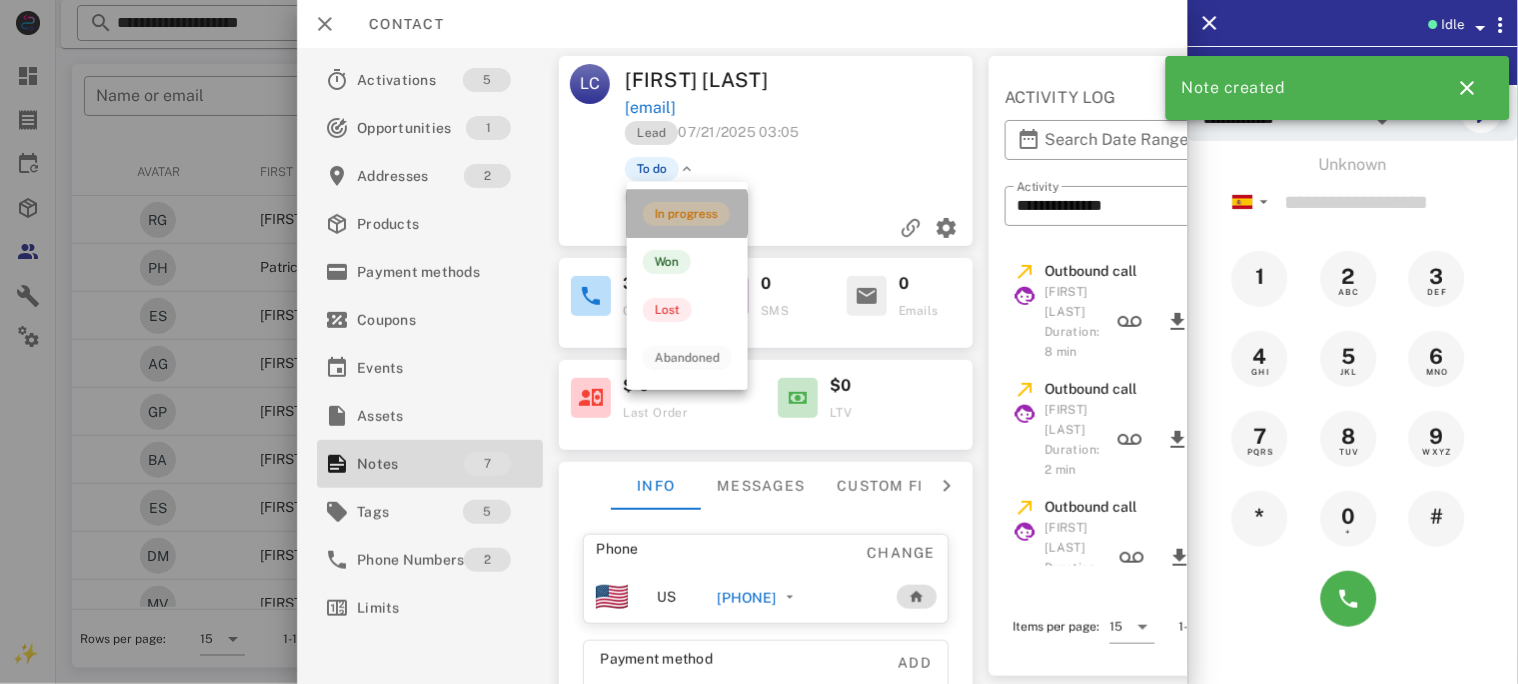 click on "In progress" at bounding box center (686, 214) 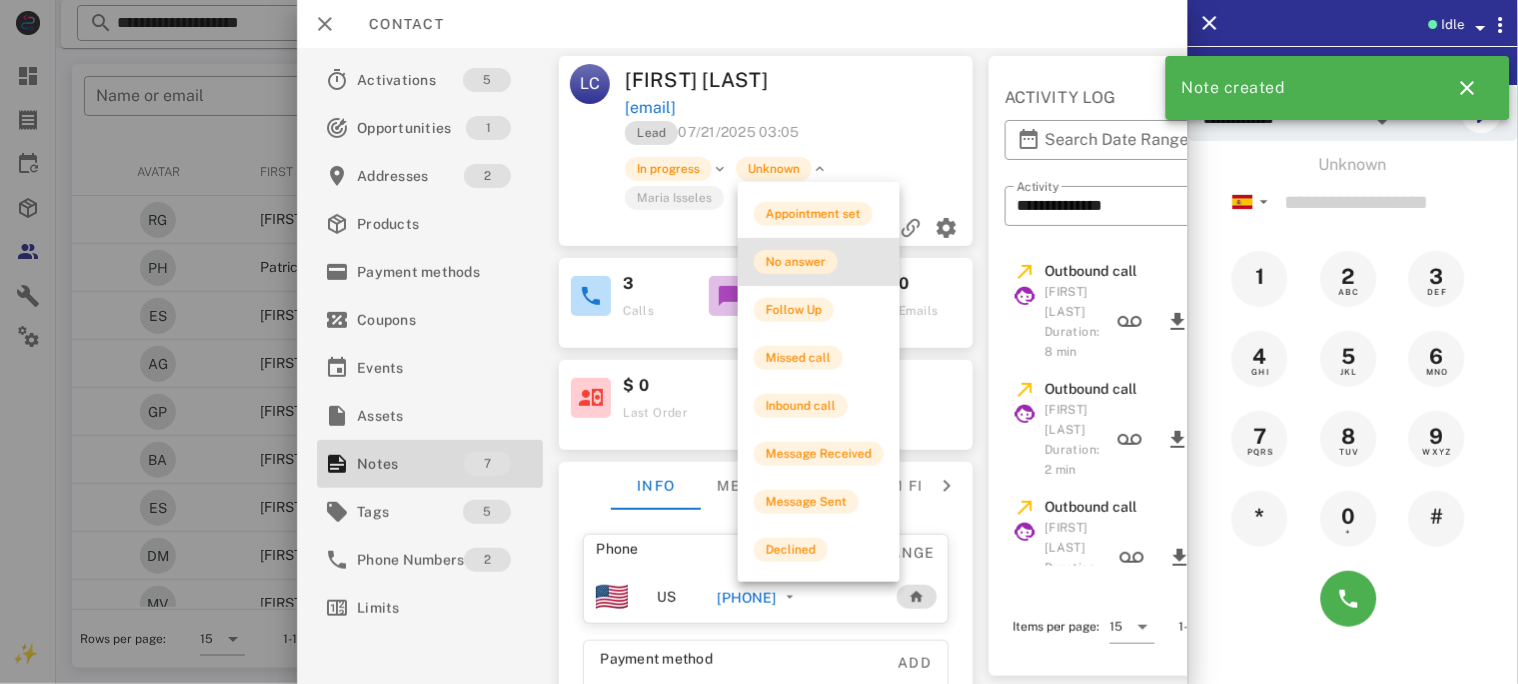 click on "No answer" at bounding box center (796, 262) 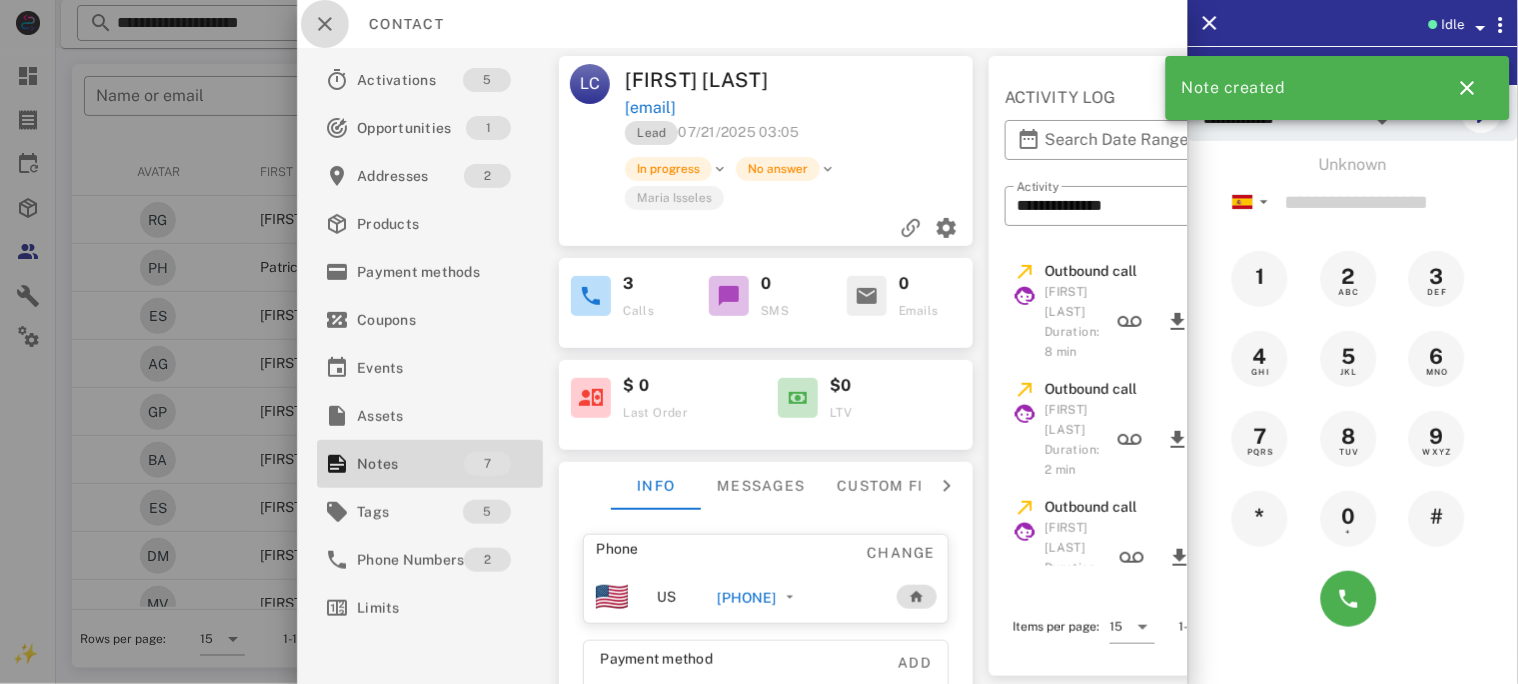 click at bounding box center [325, 24] 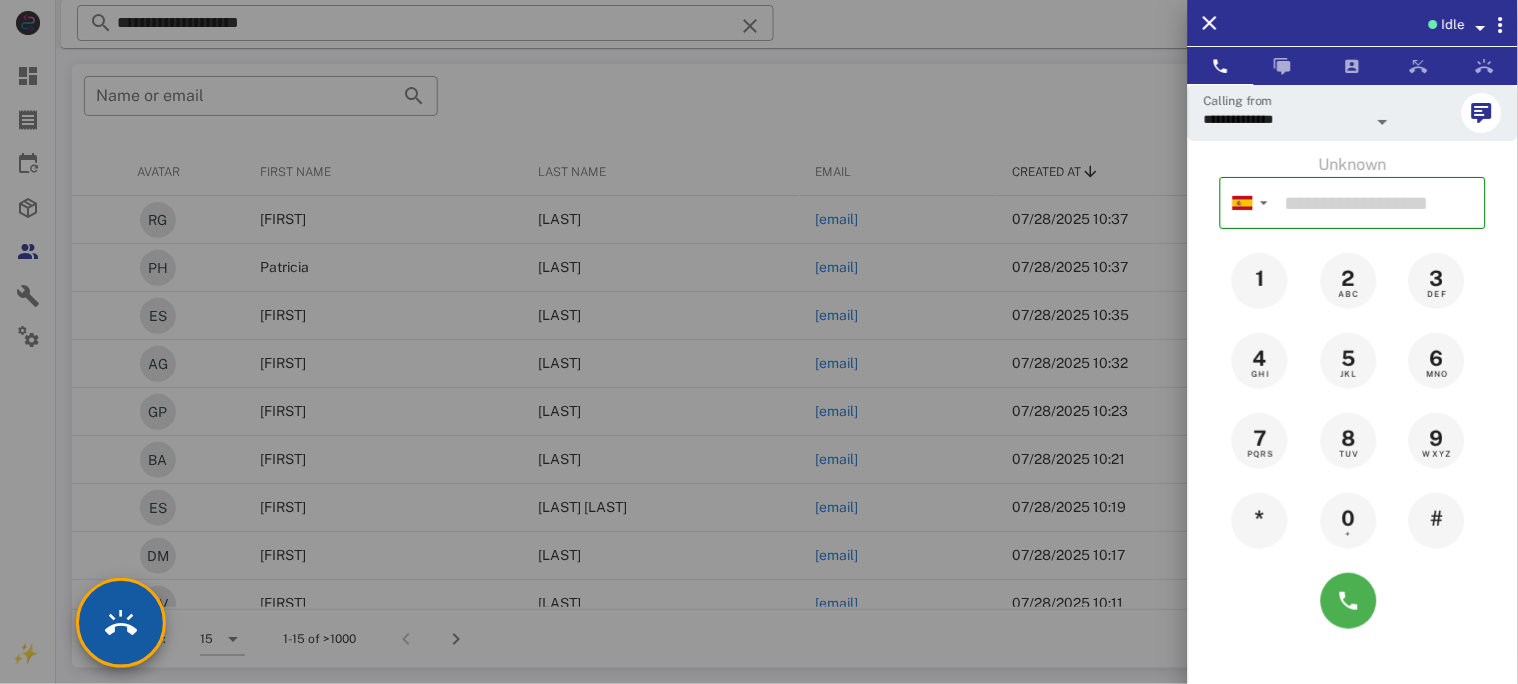 click at bounding box center (121, 623) 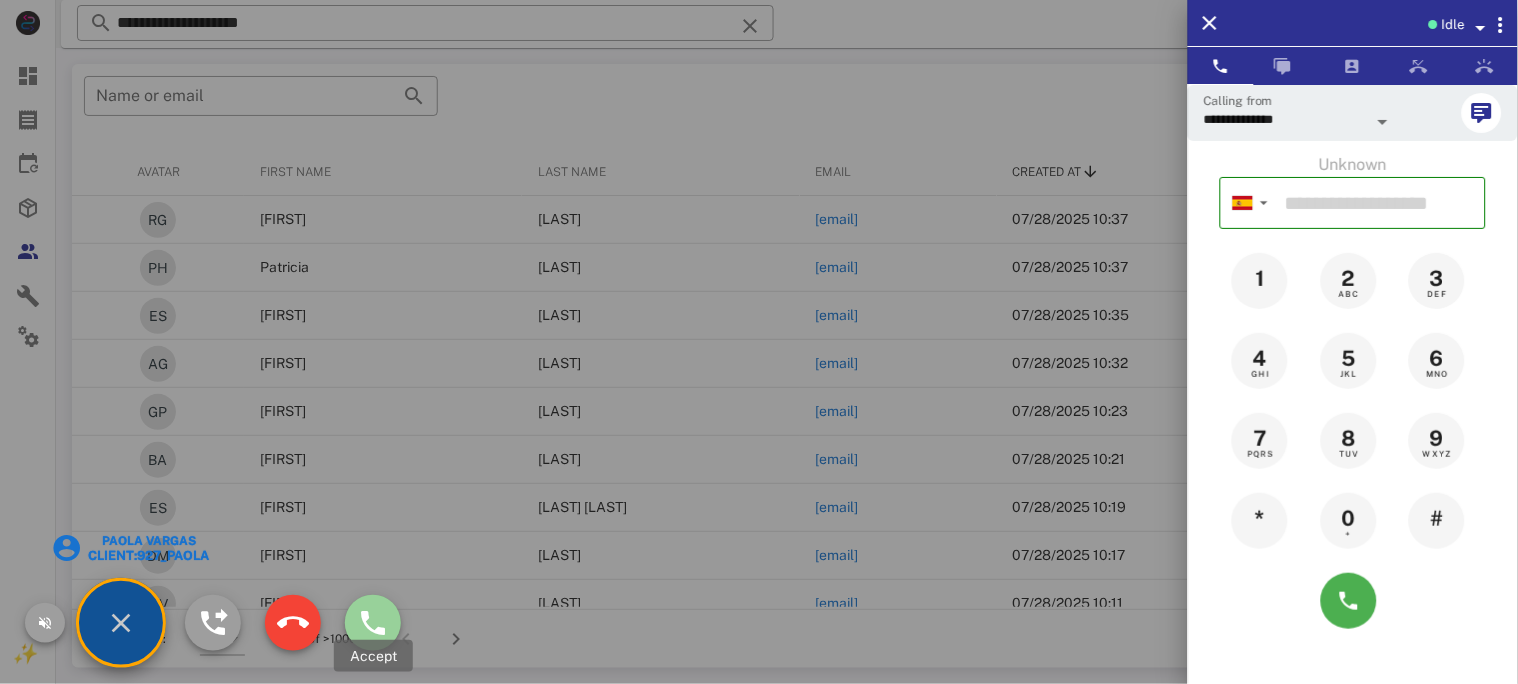 click at bounding box center [373, 623] 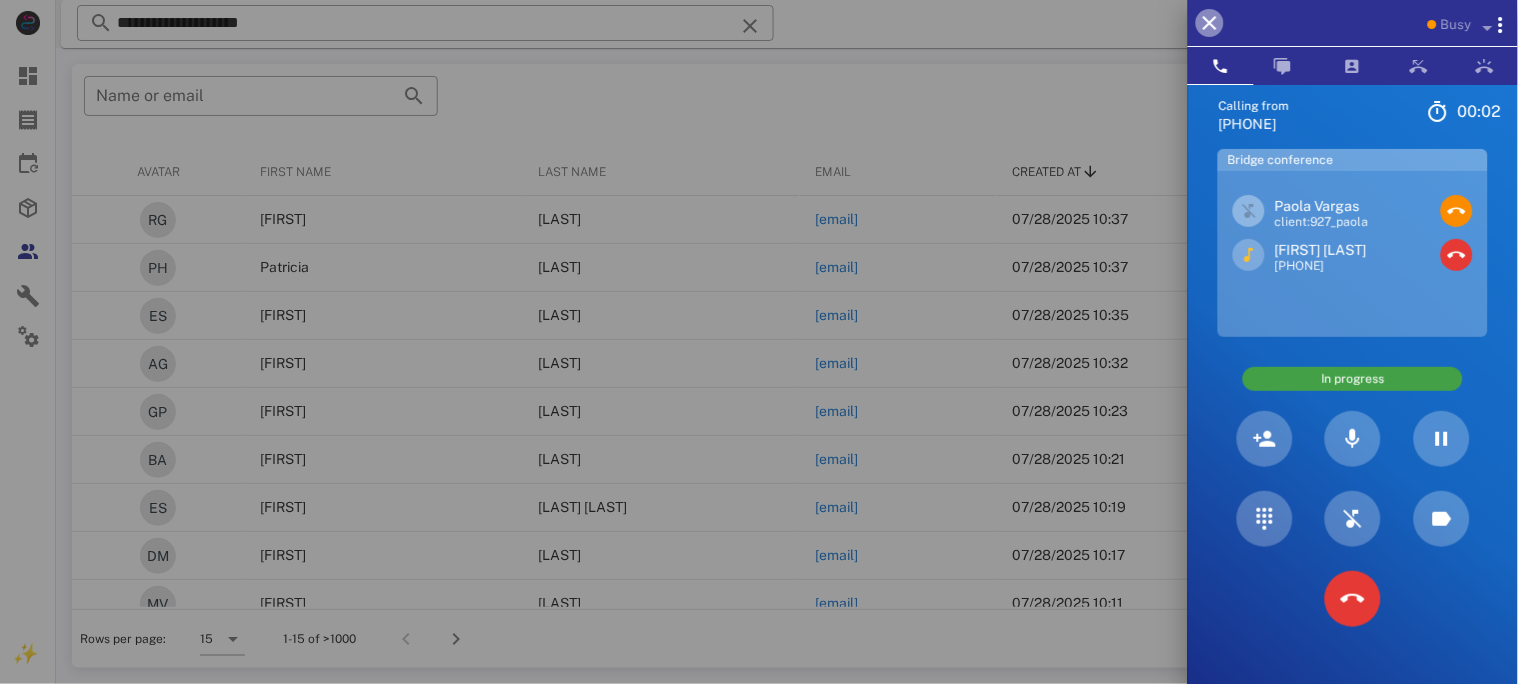 click at bounding box center (1210, 23) 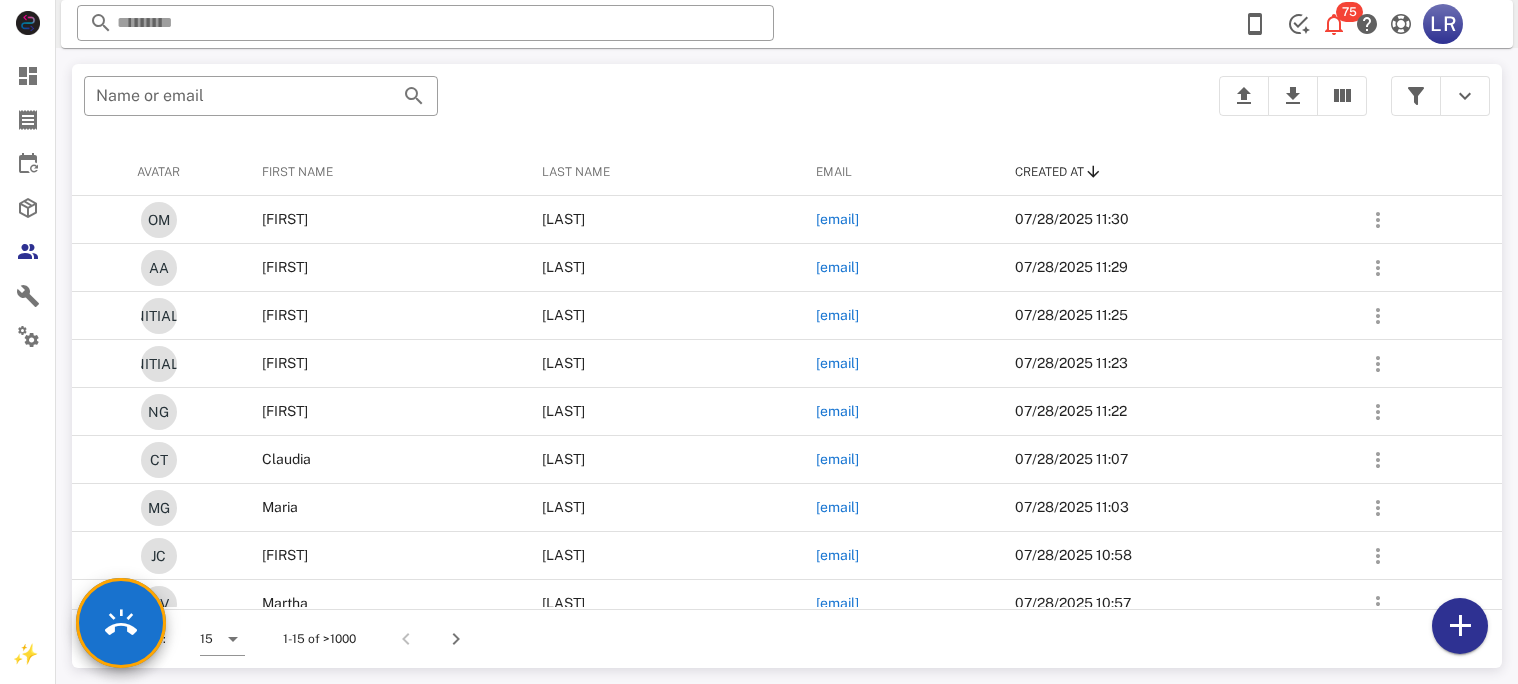 scroll, scrollTop: 0, scrollLeft: 0, axis: both 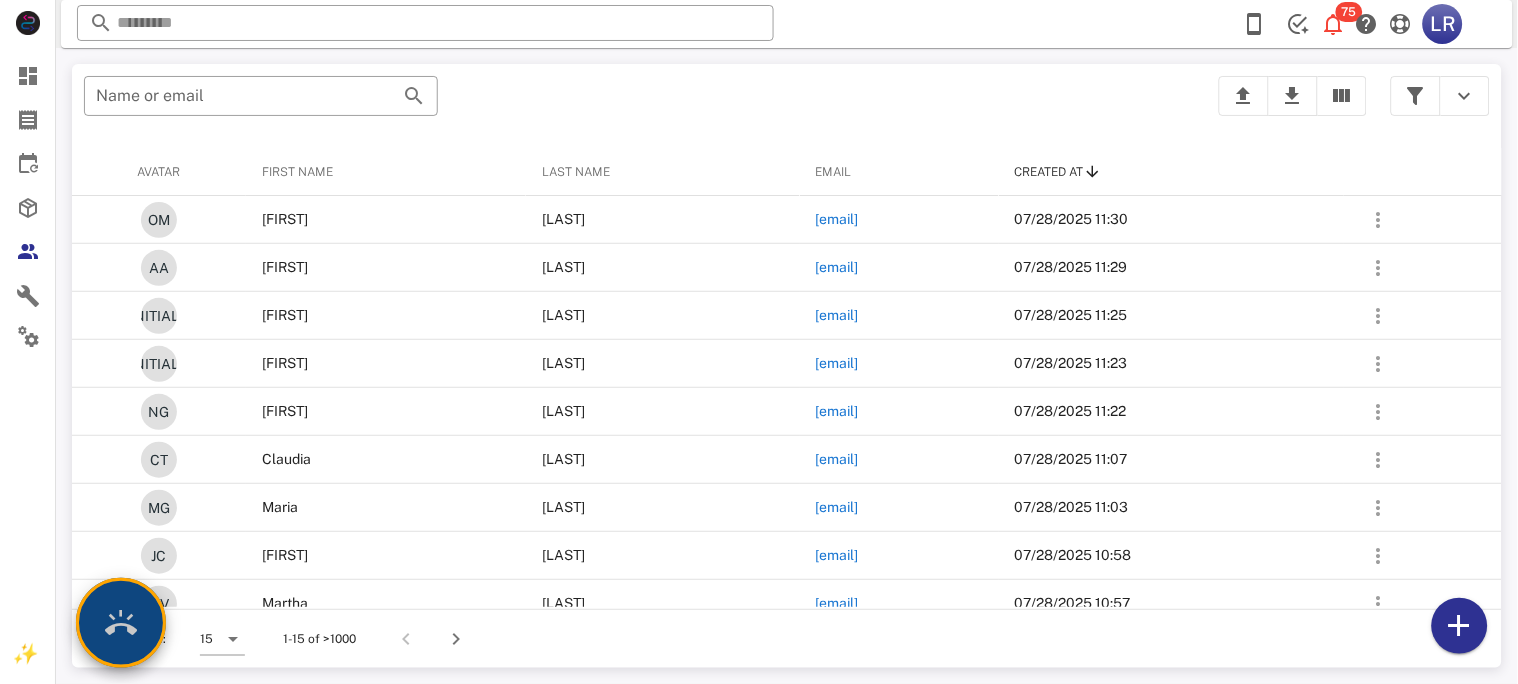click at bounding box center [121, 623] 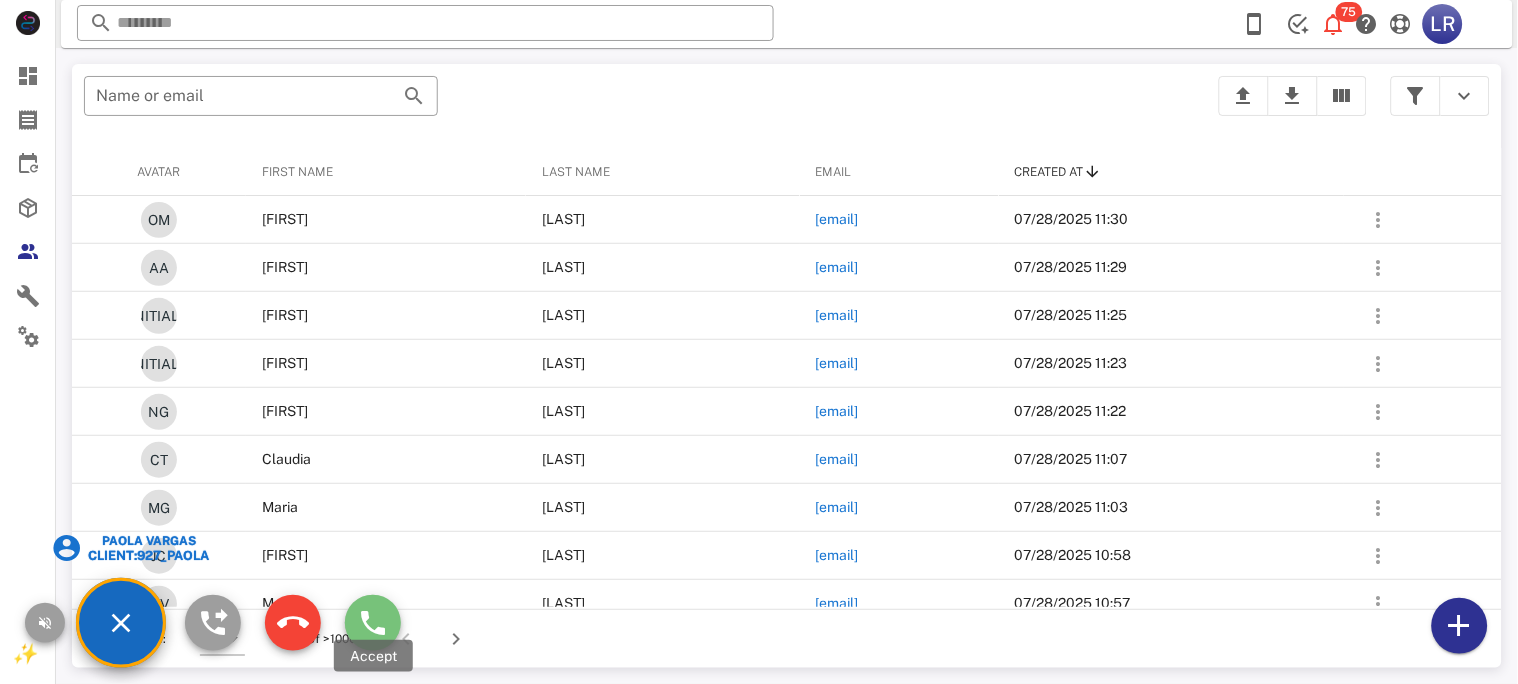 click at bounding box center (373, 623) 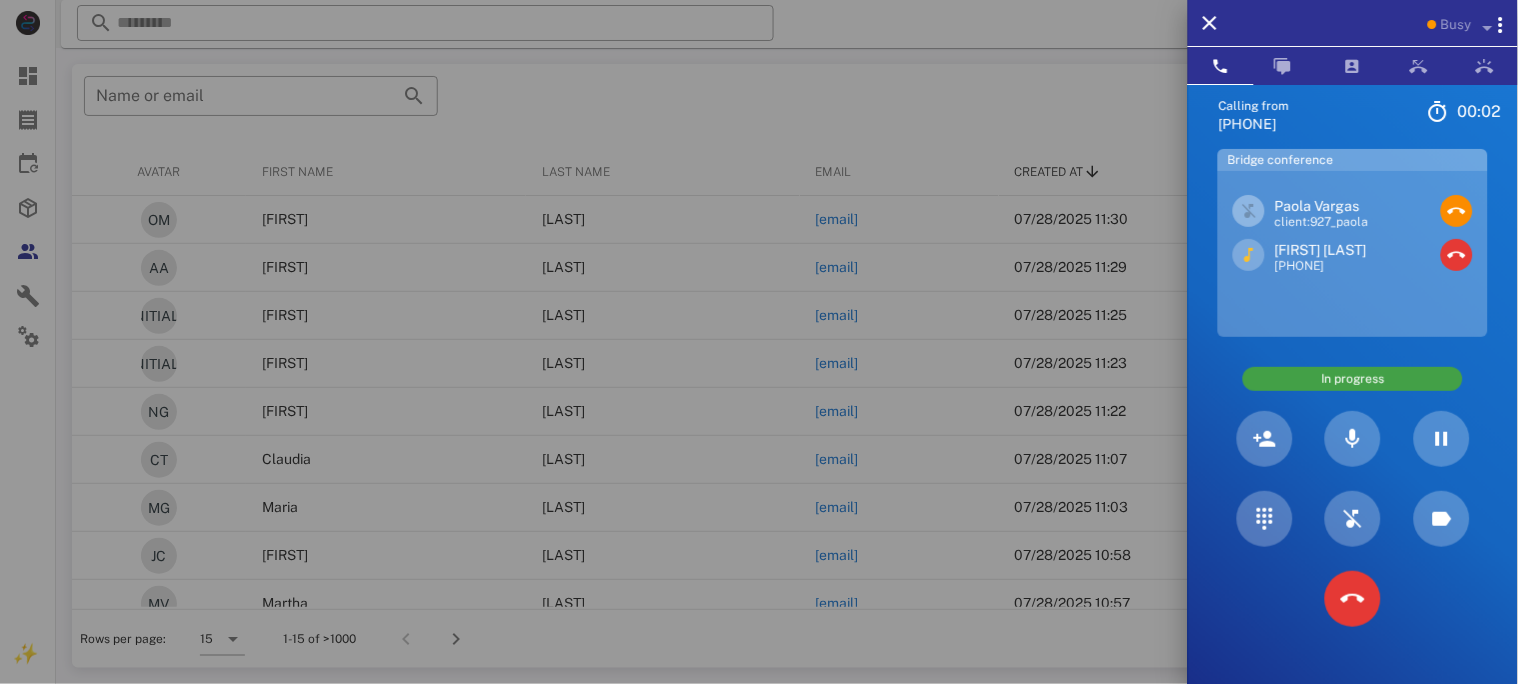 click on "[FIRST] [LAST]" at bounding box center [1321, 250] 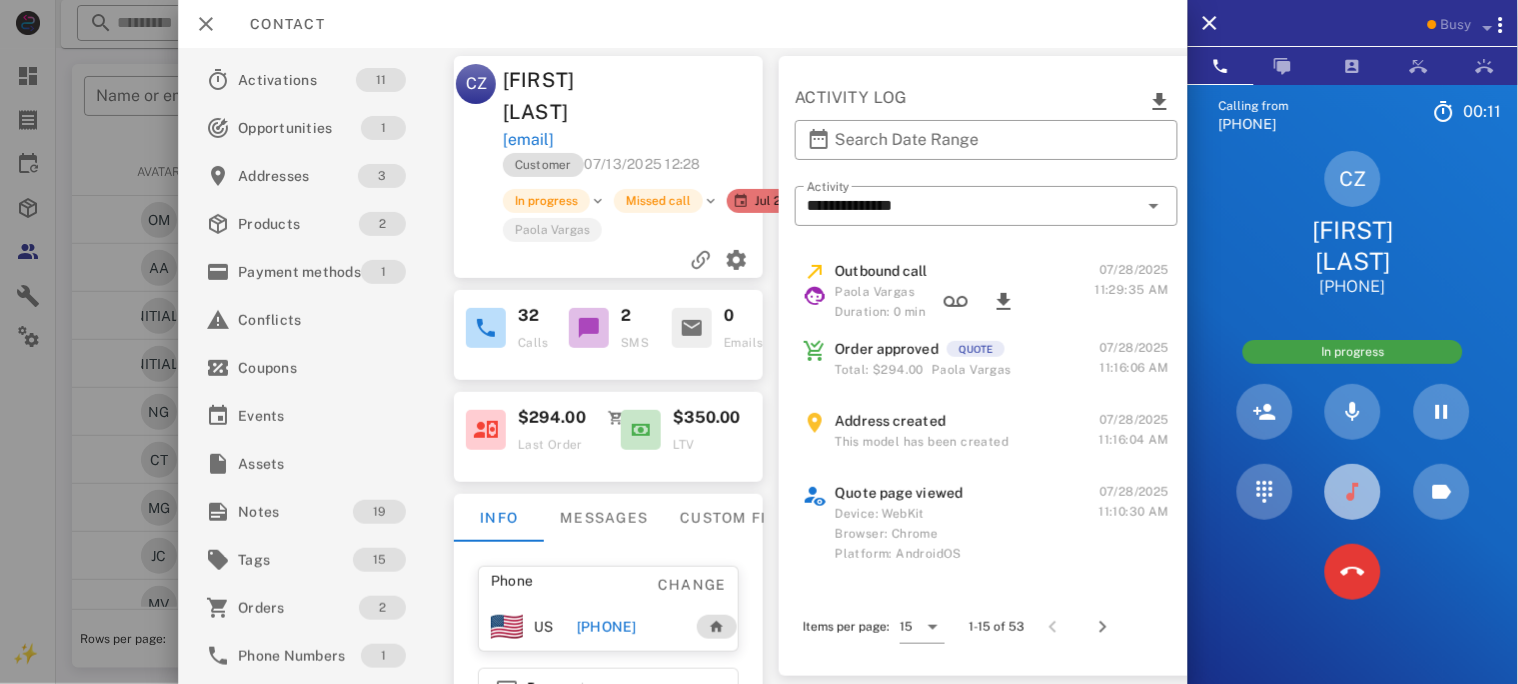 click at bounding box center [1353, 492] 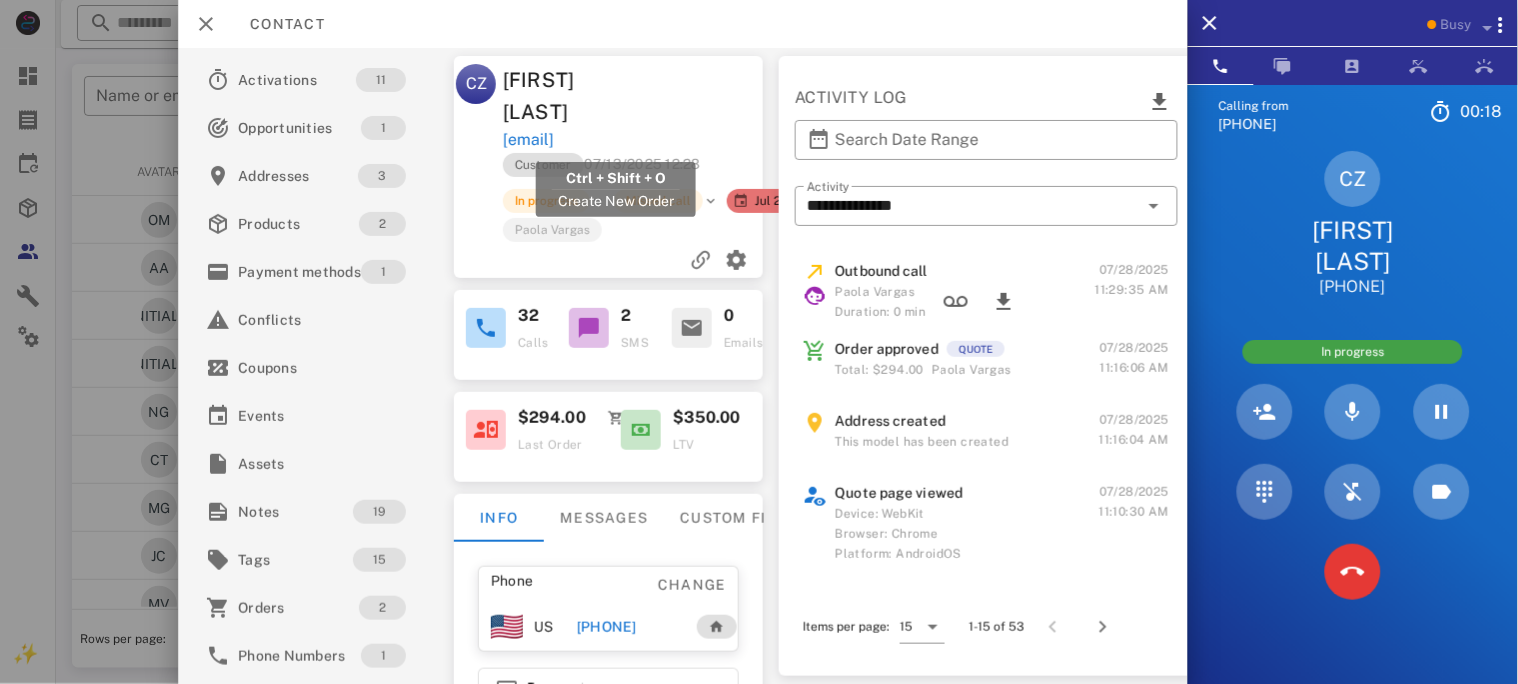 drag, startPoint x: 741, startPoint y: 135, endPoint x: 505, endPoint y: 144, distance: 236.17155 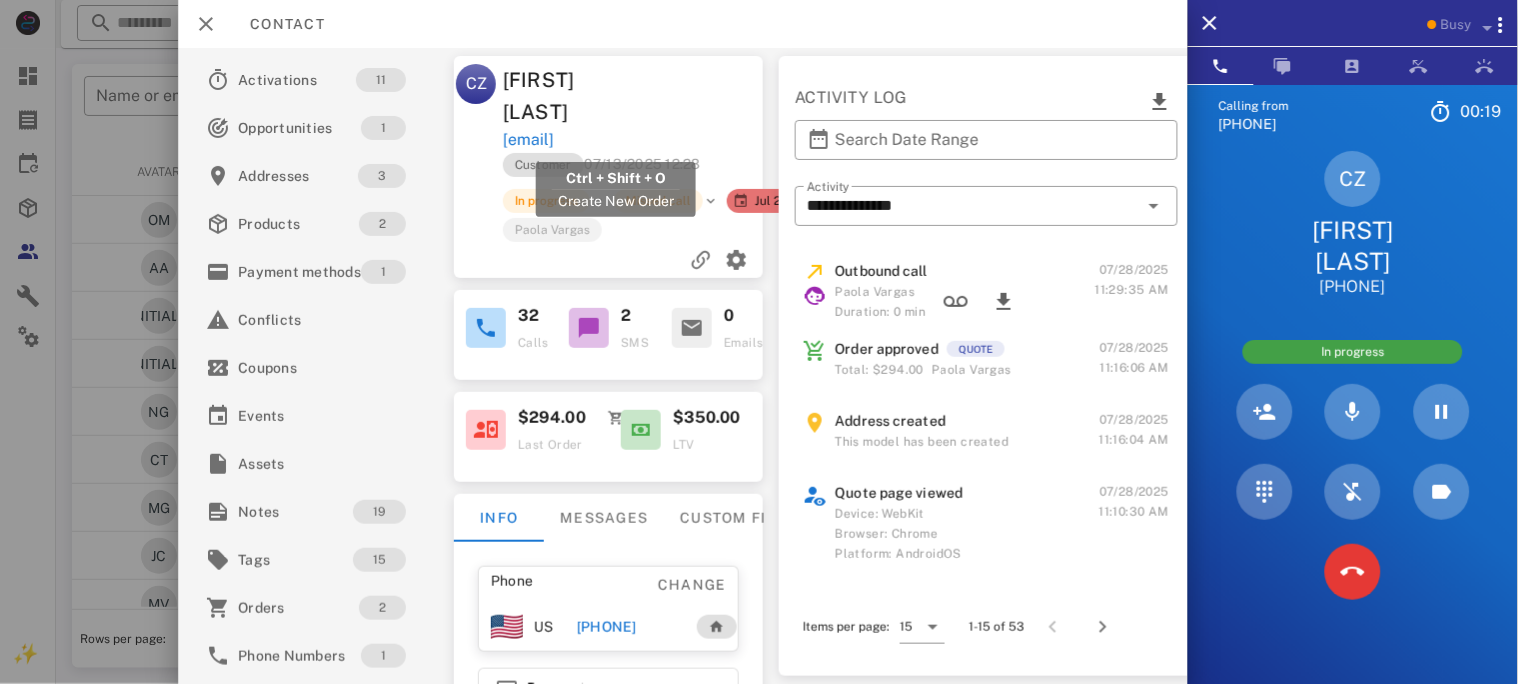 copy on "[EMAIL]" 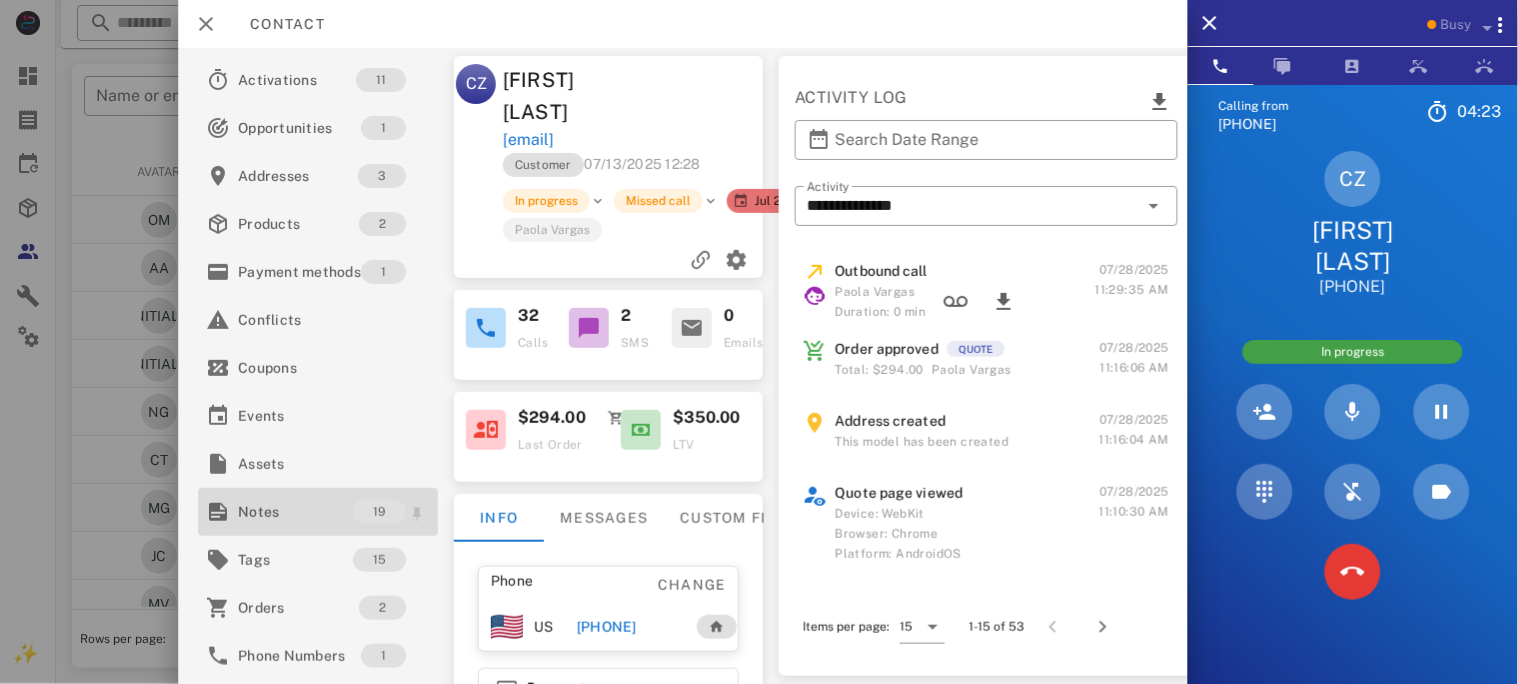 click on "Notes" at bounding box center (295, 512) 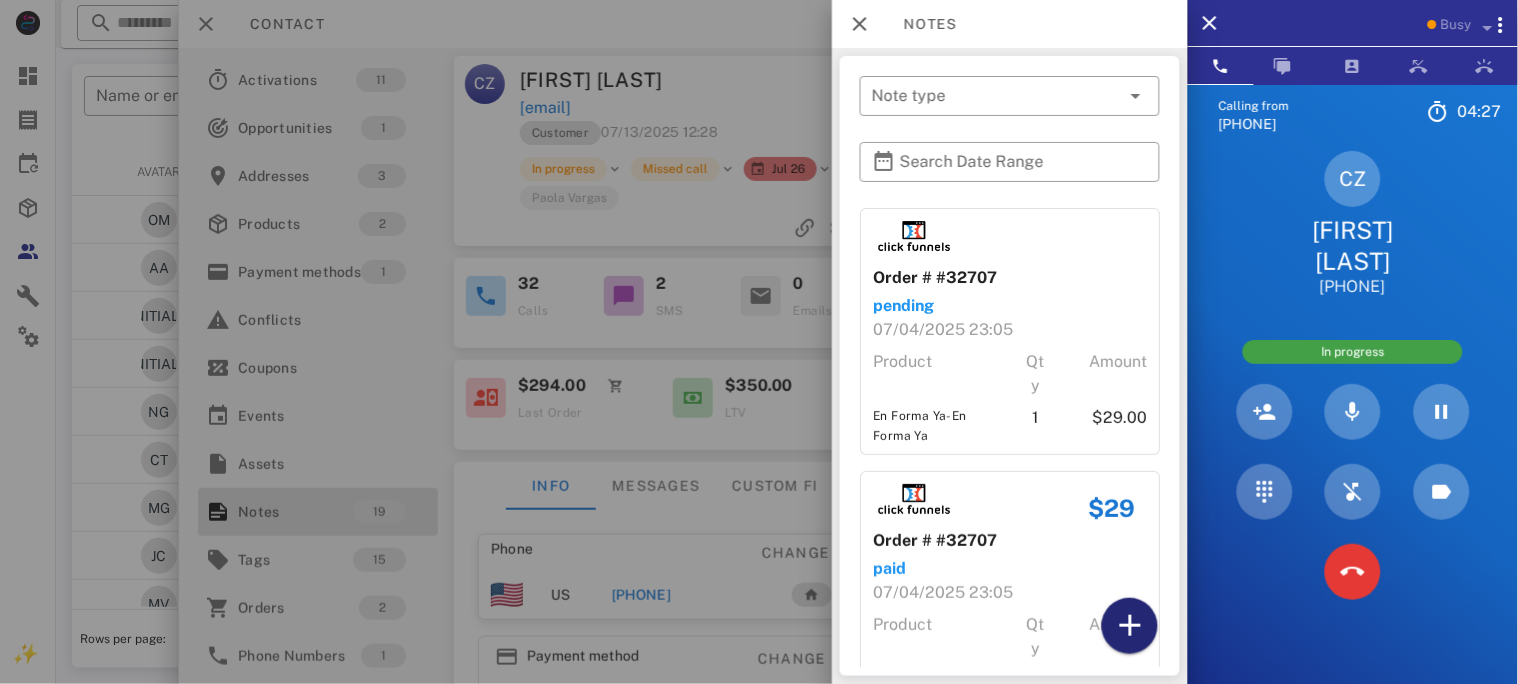 click at bounding box center [1130, 626] 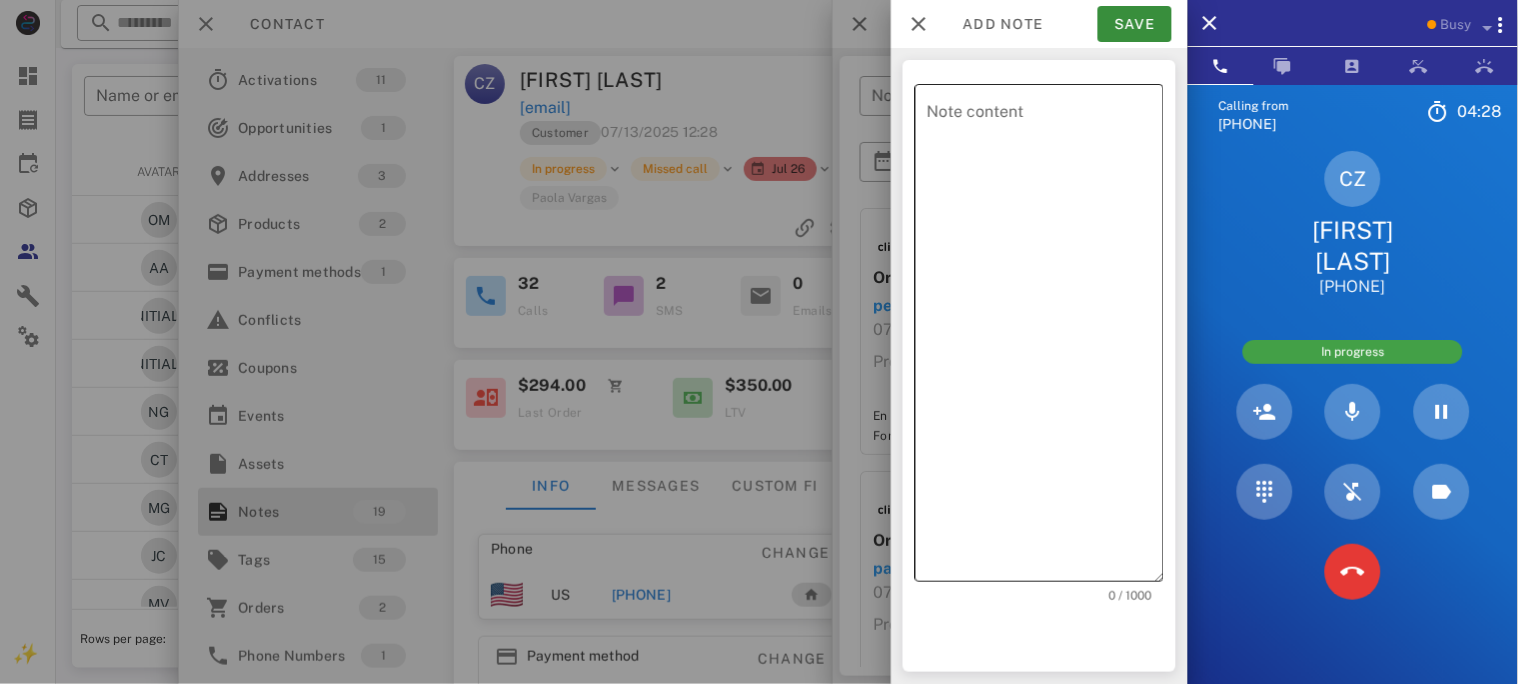 click on "Note content" at bounding box center (1045, 338) 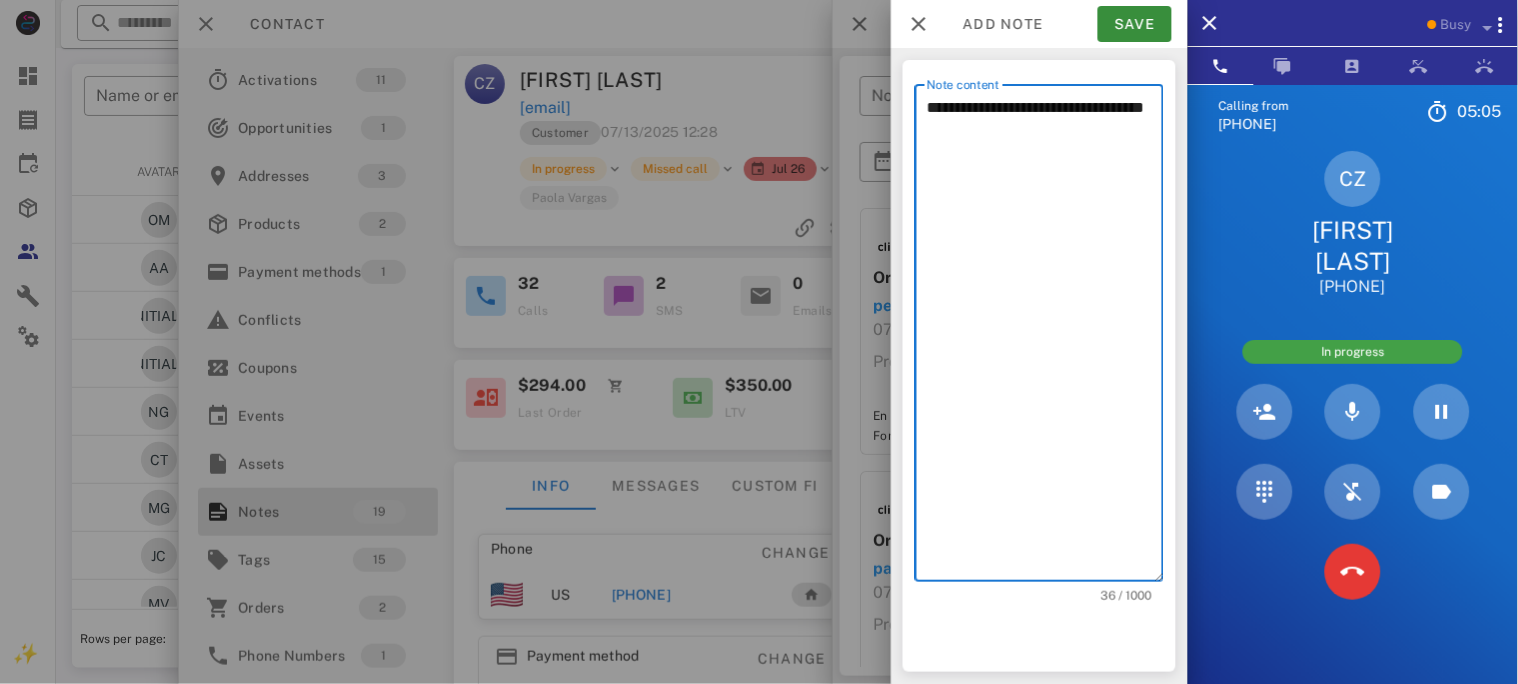 click on "**********" at bounding box center (1045, 338) 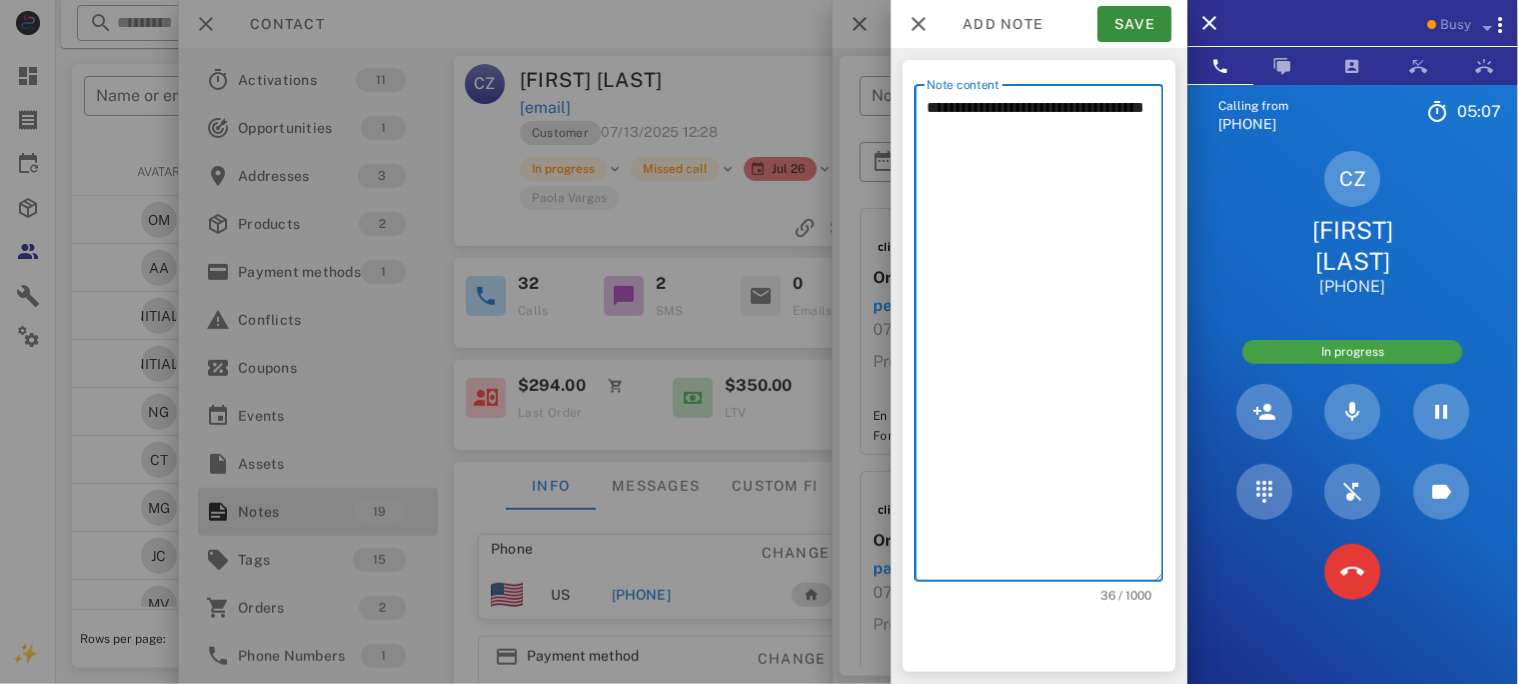 click on "**********" at bounding box center (1045, 338) 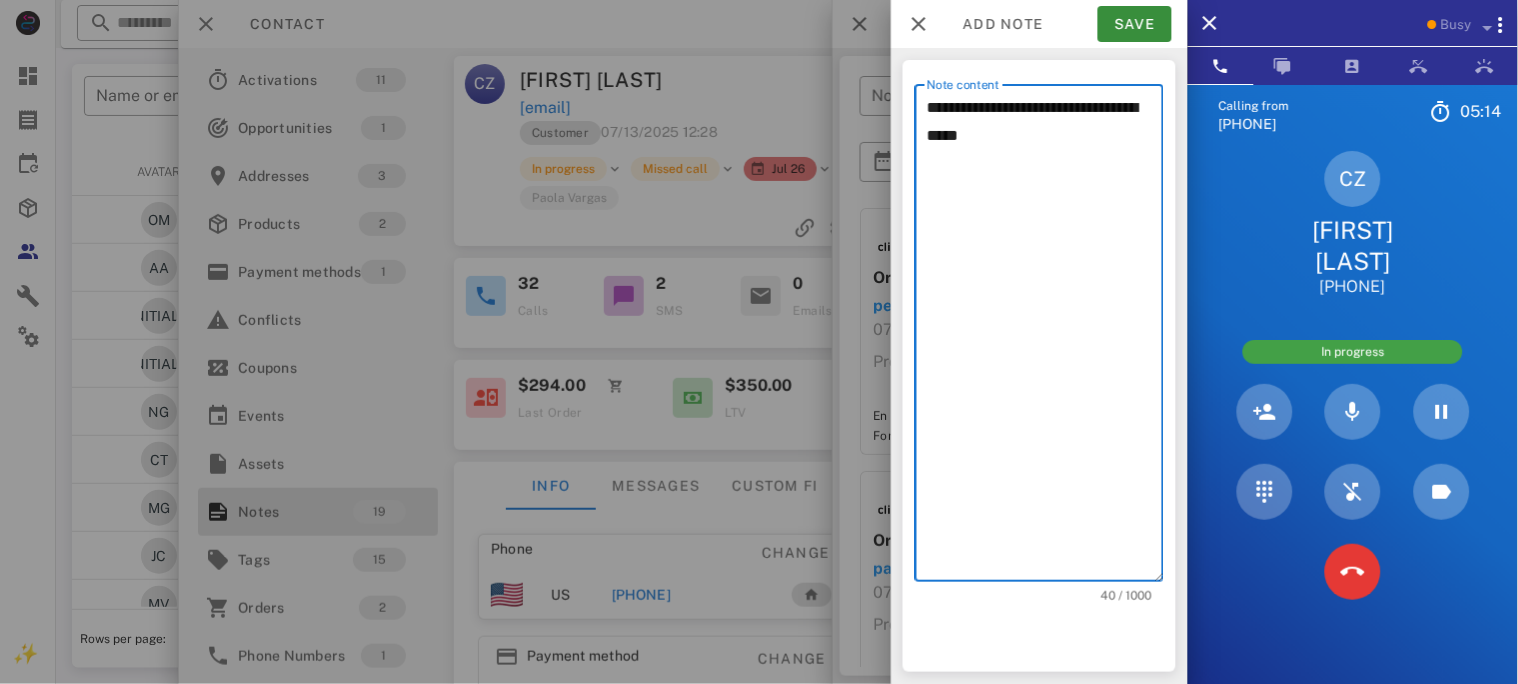 click on "**********" at bounding box center [1045, 338] 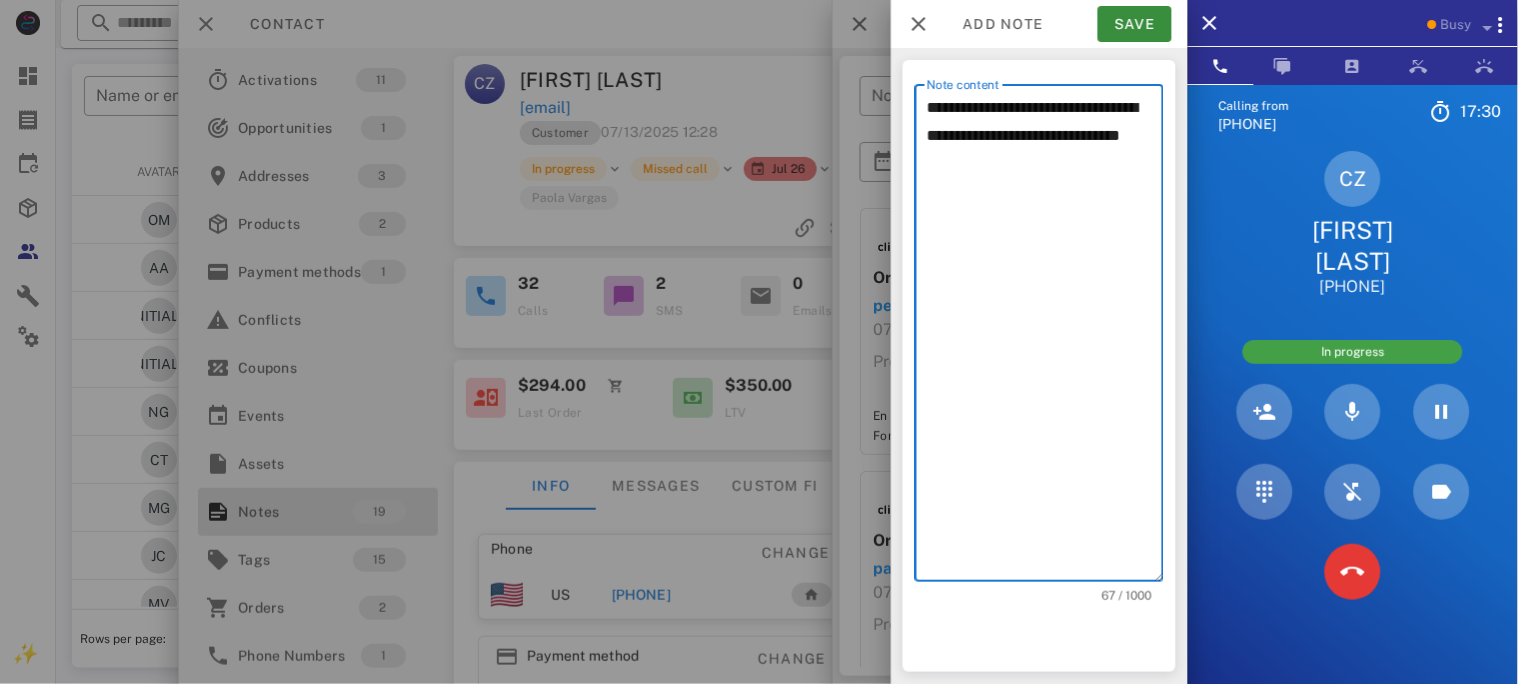 click on "**********" at bounding box center (1045, 338) 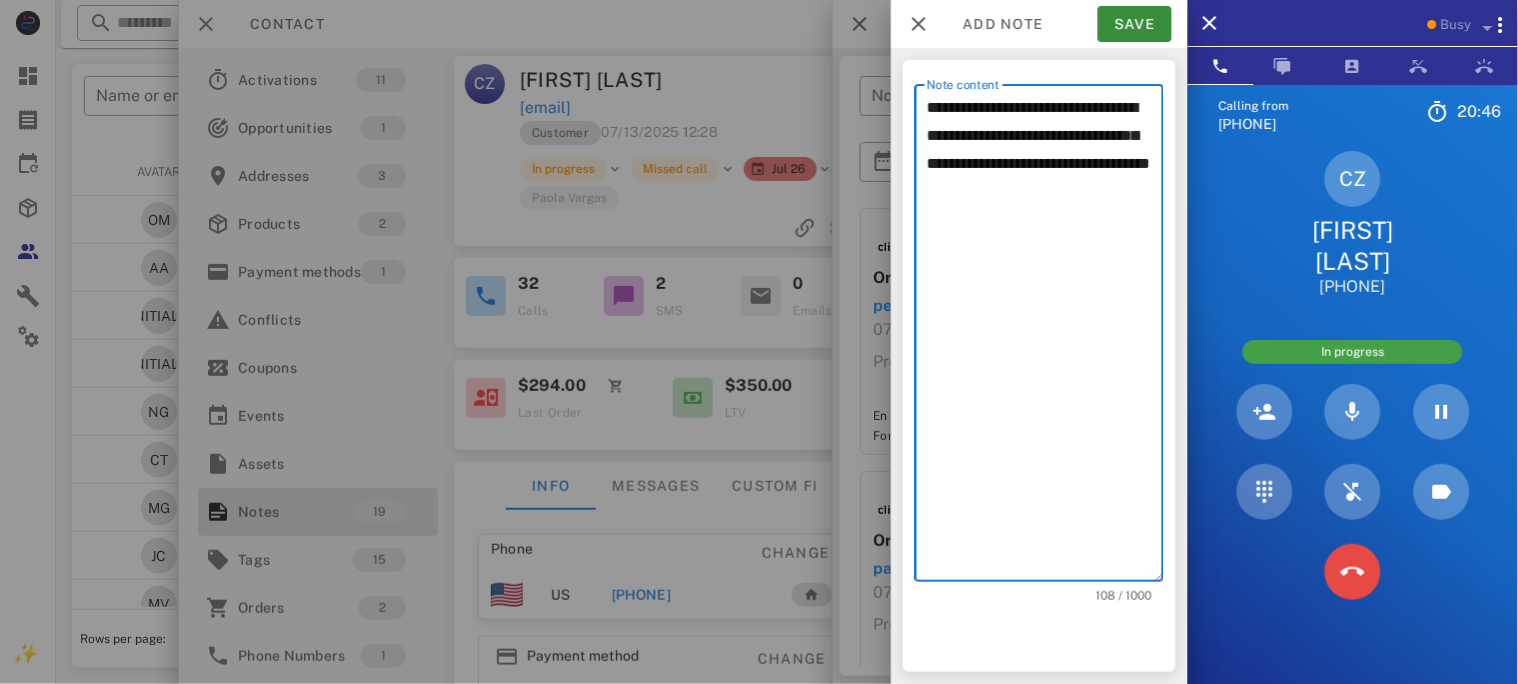 type on "**********" 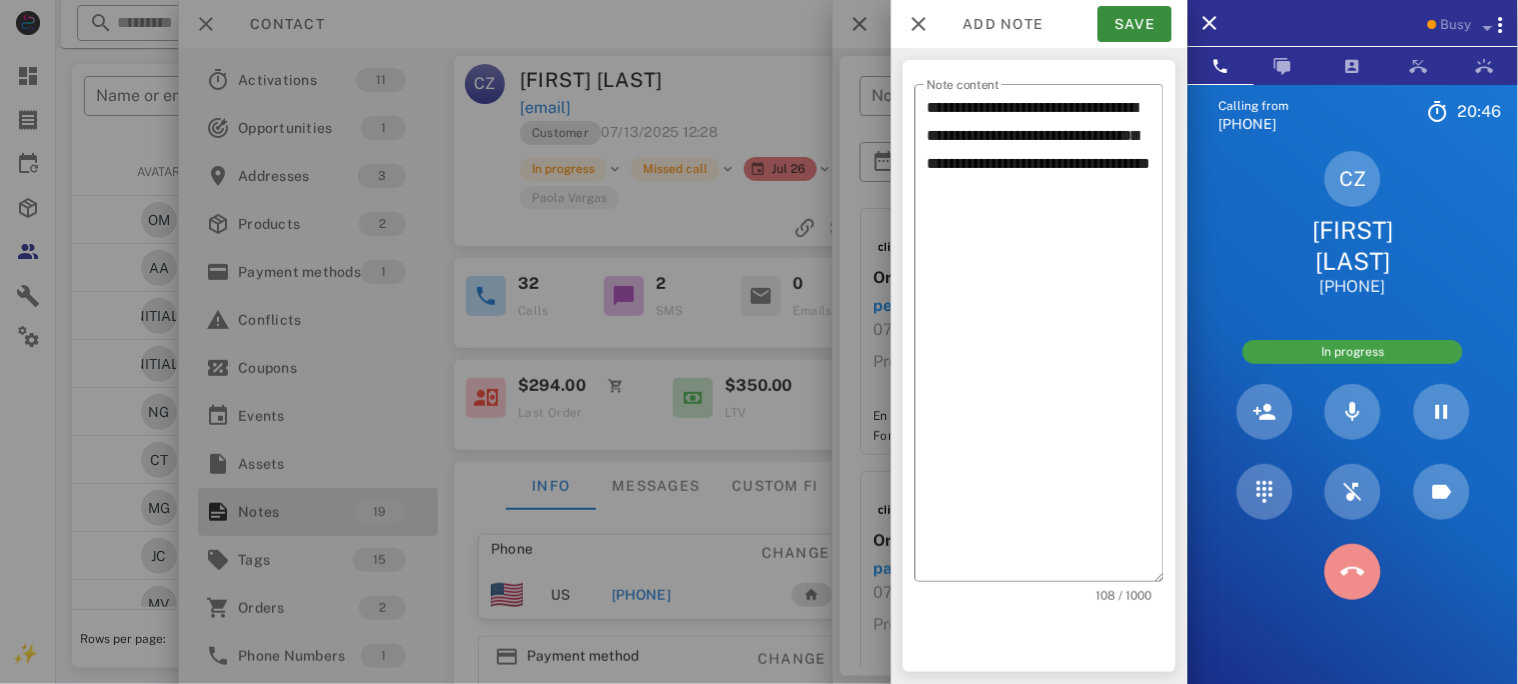 click at bounding box center [1353, 572] 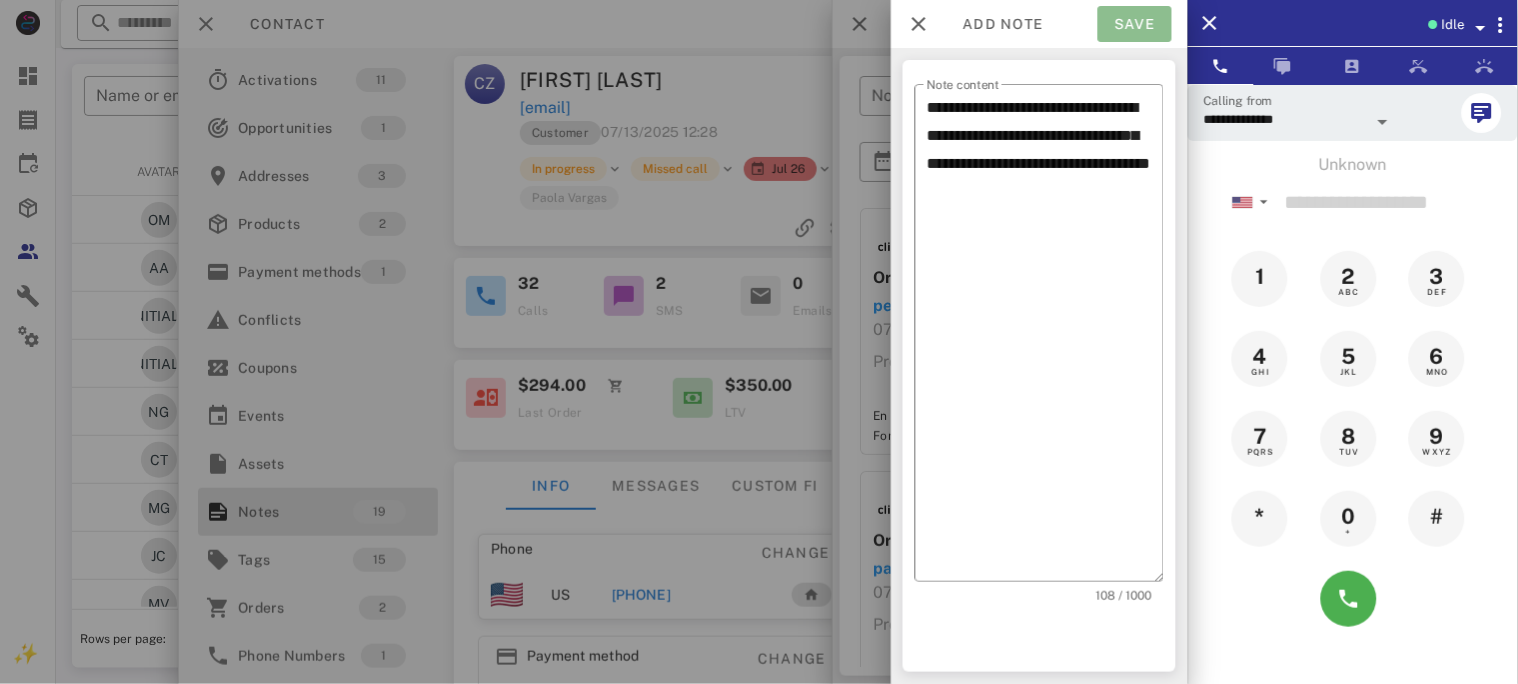 click on "Save" at bounding box center (1135, 24) 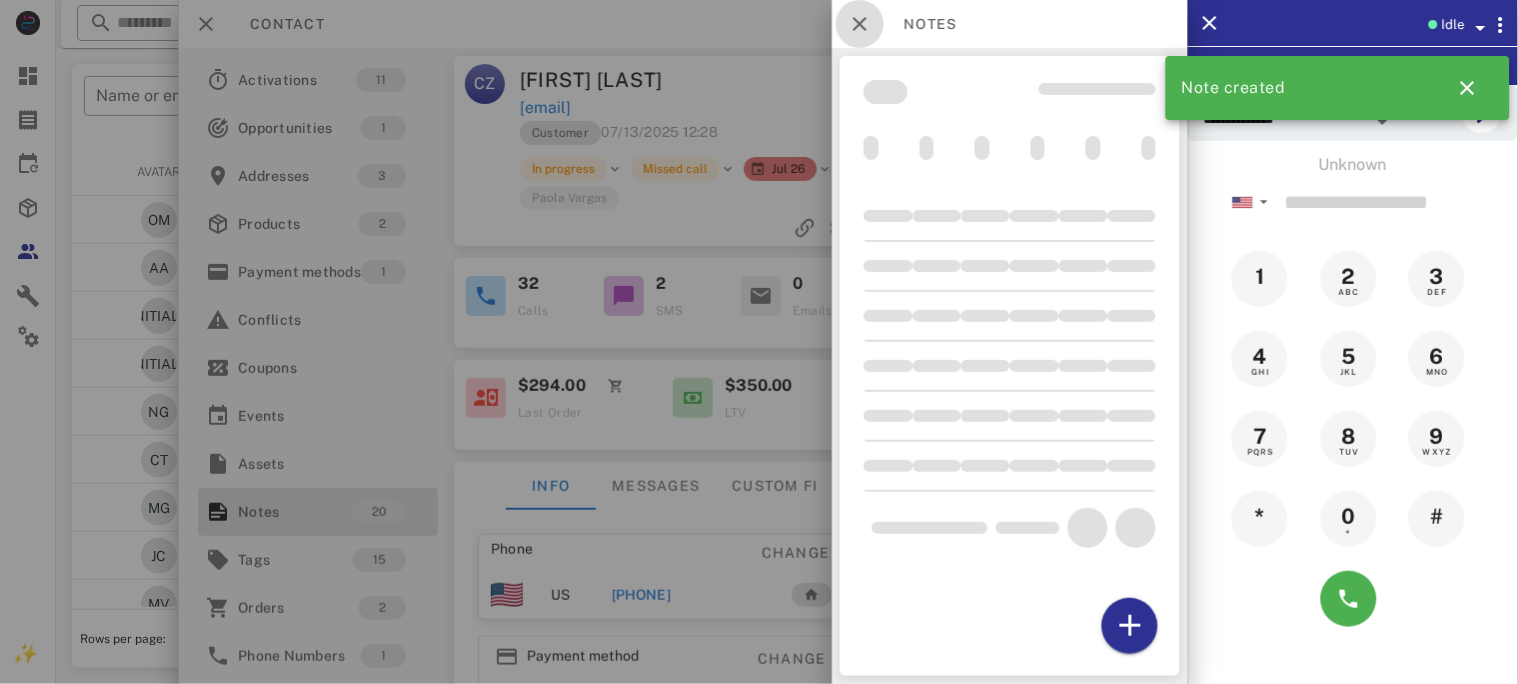 click at bounding box center (860, 24) 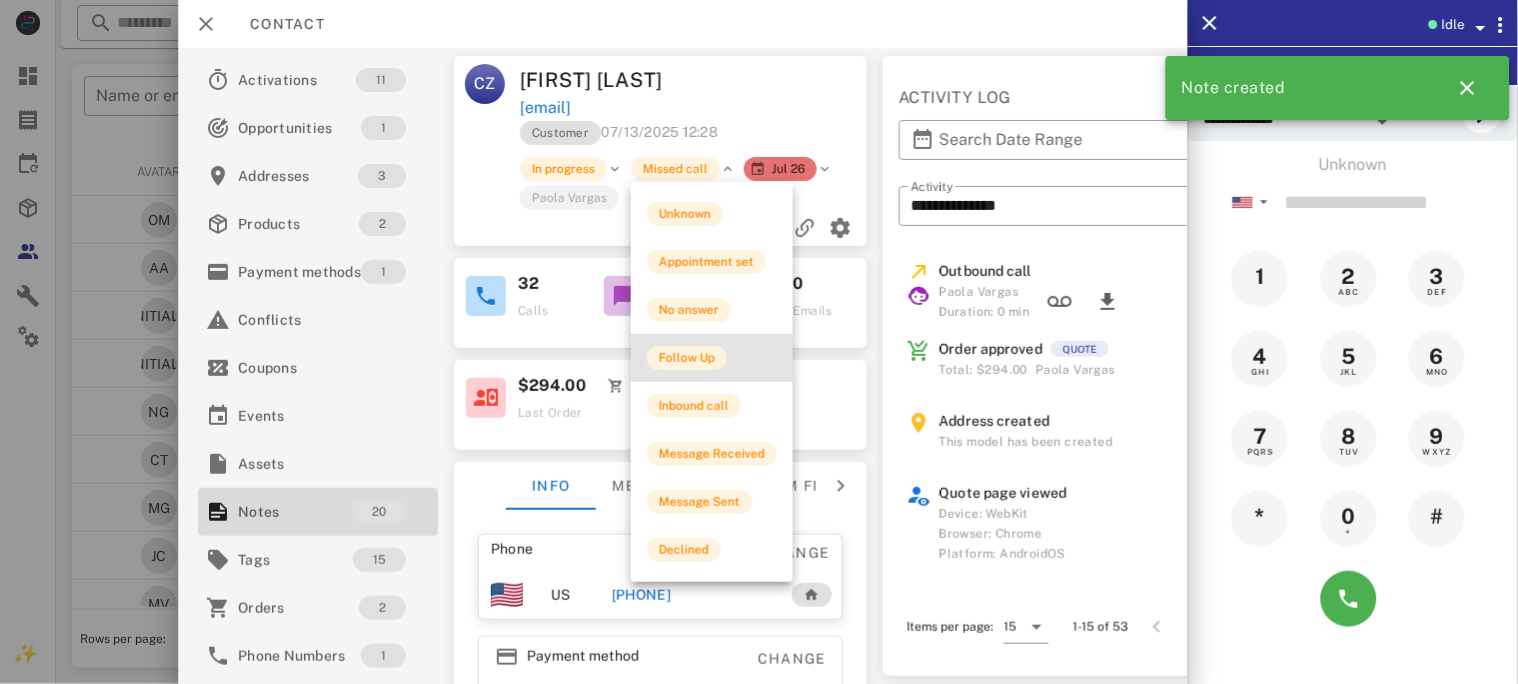 click on "Follow Up" at bounding box center [687, 358] 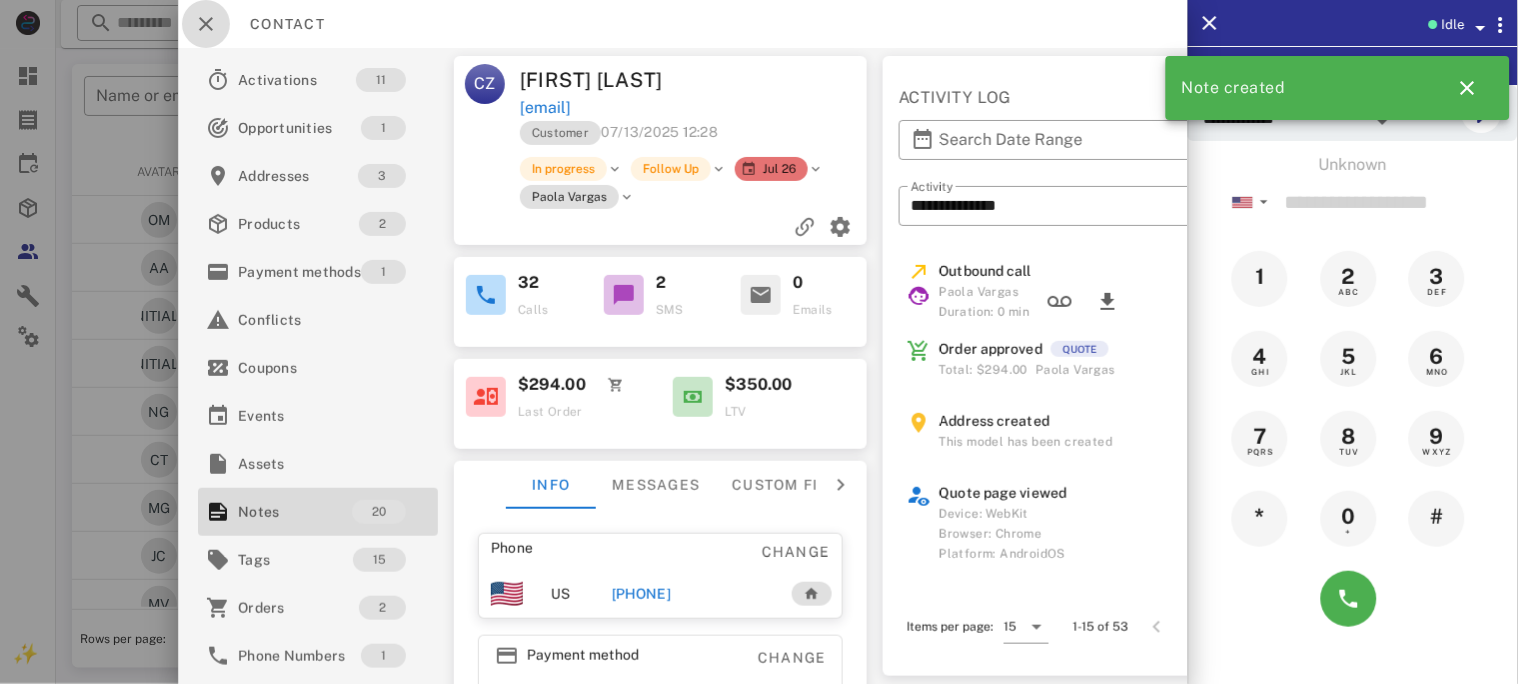 click at bounding box center [206, 24] 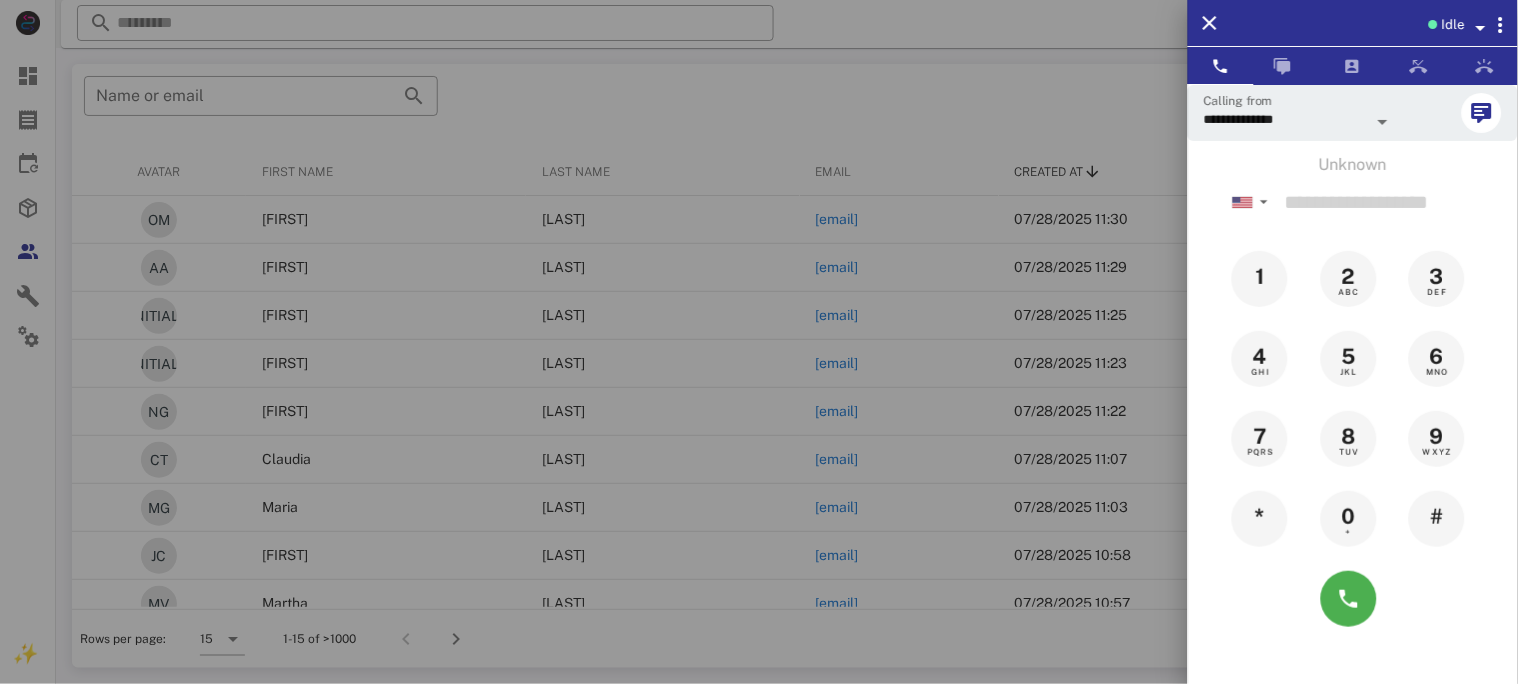 click at bounding box center (1481, 28) 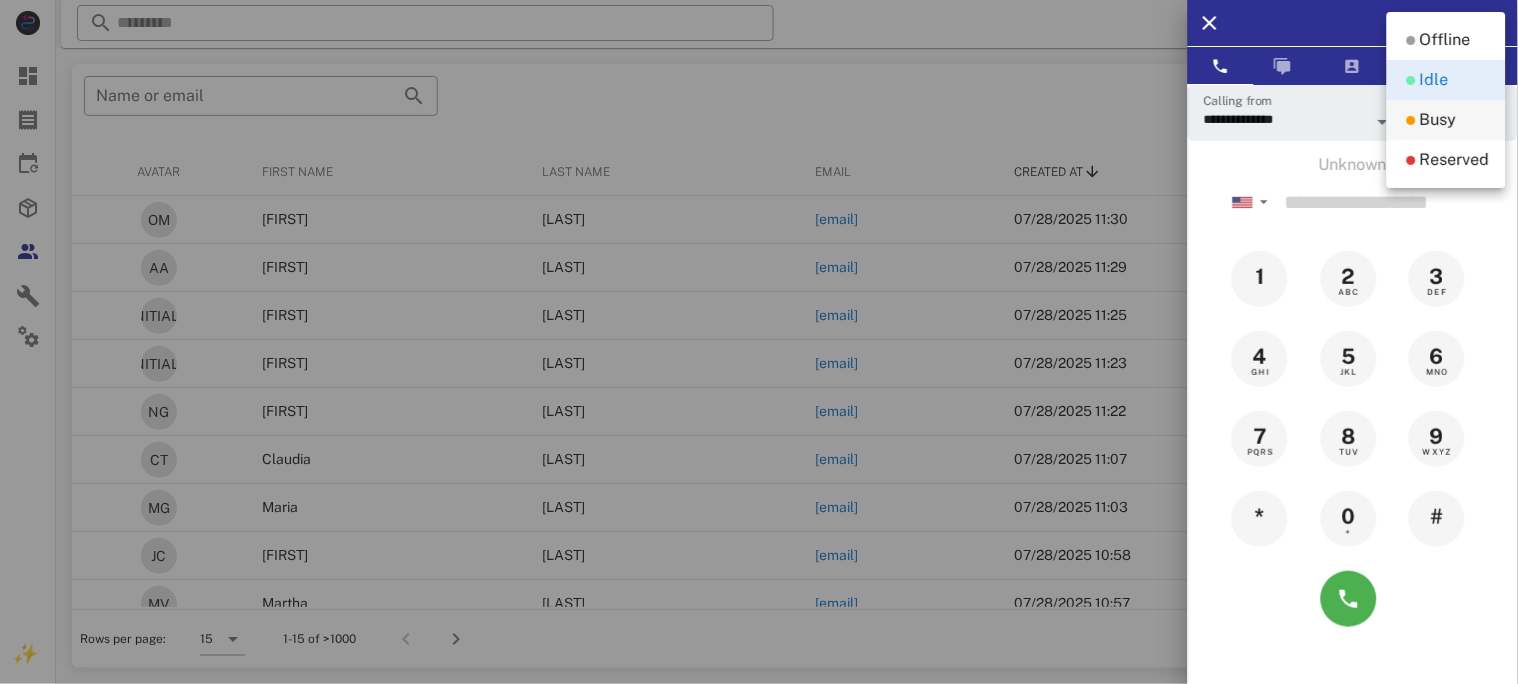 click on "Busy" at bounding box center [1438, 120] 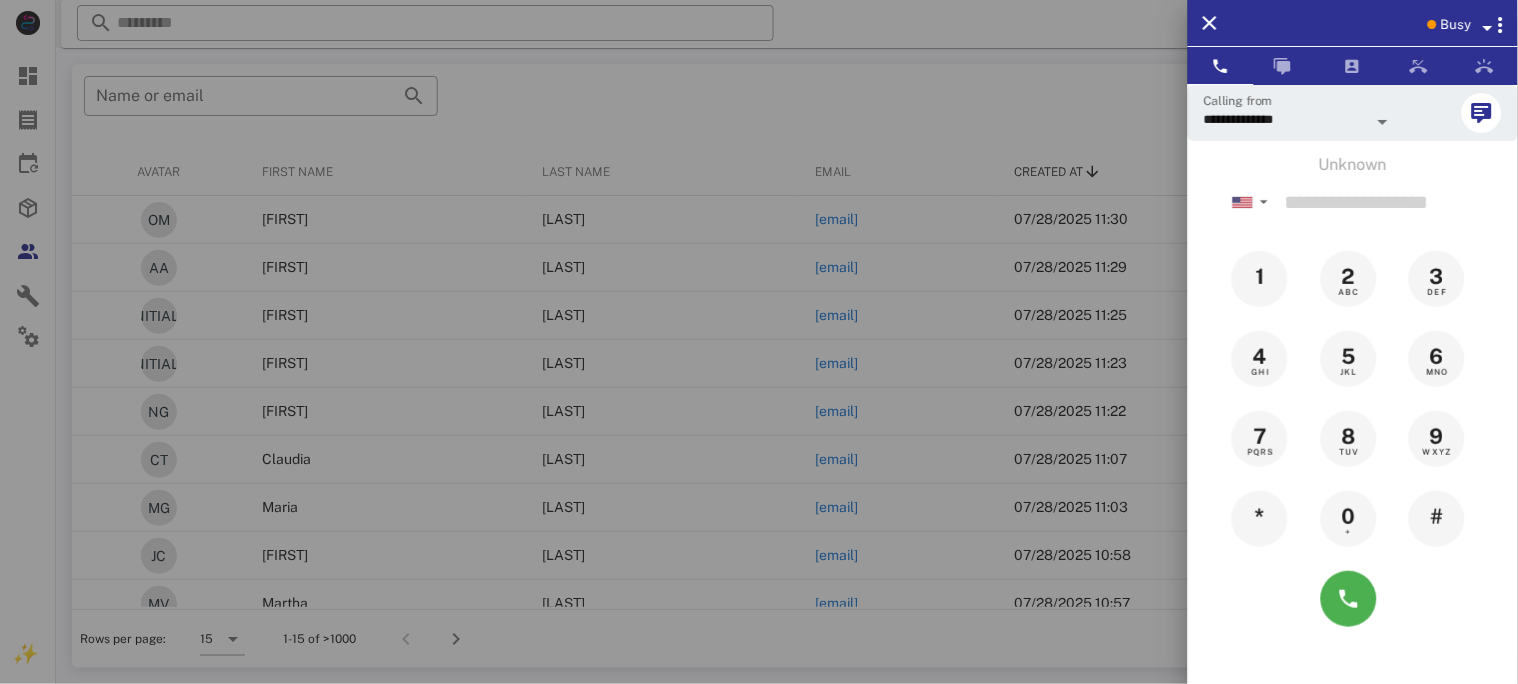 click at bounding box center [759, 342] 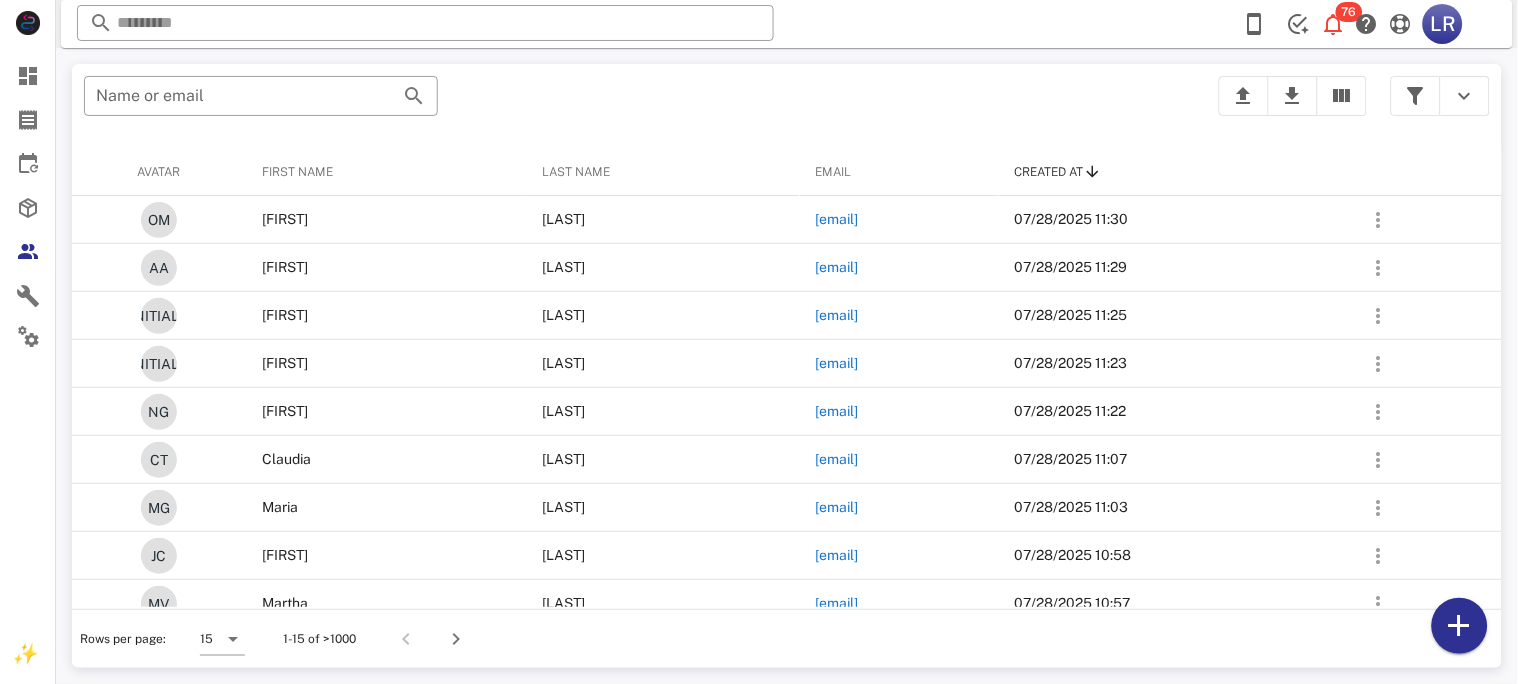 click at bounding box center [750, 26] 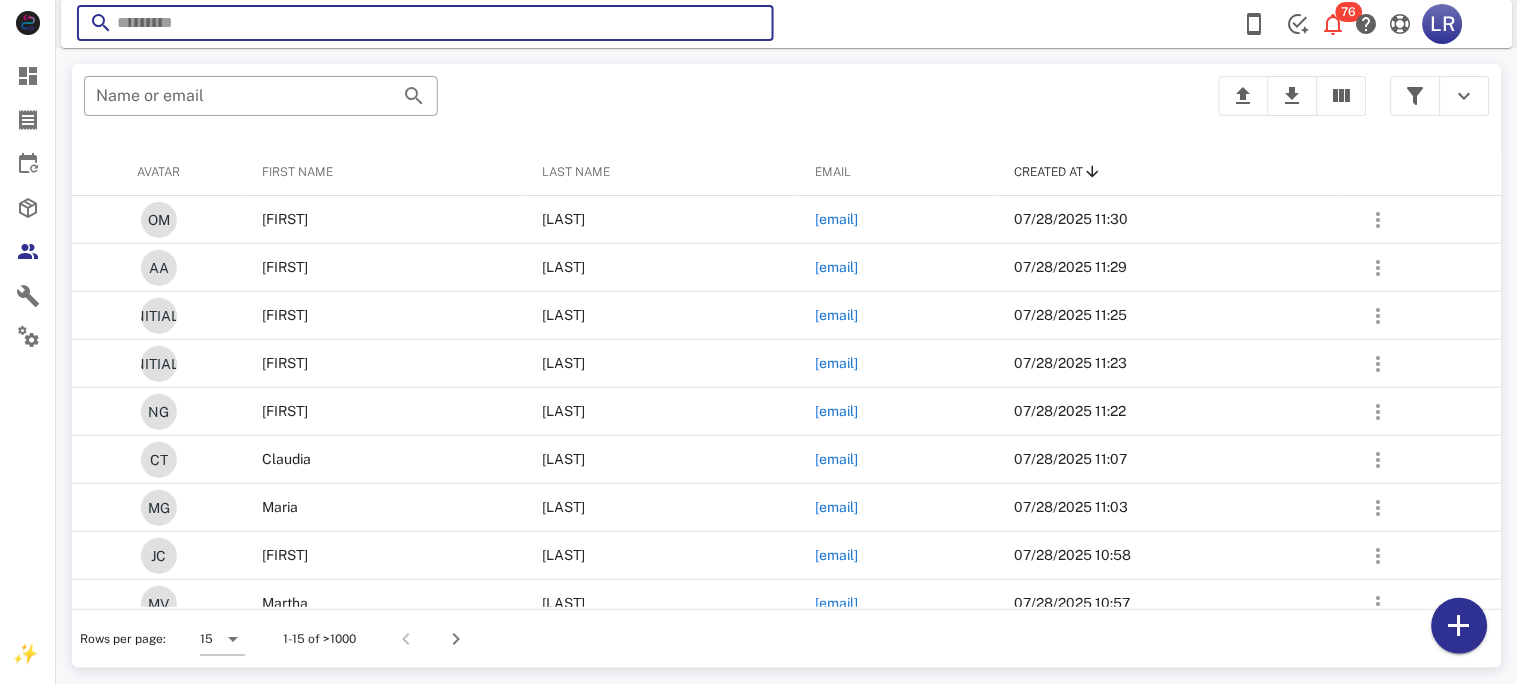 paste on "**********" 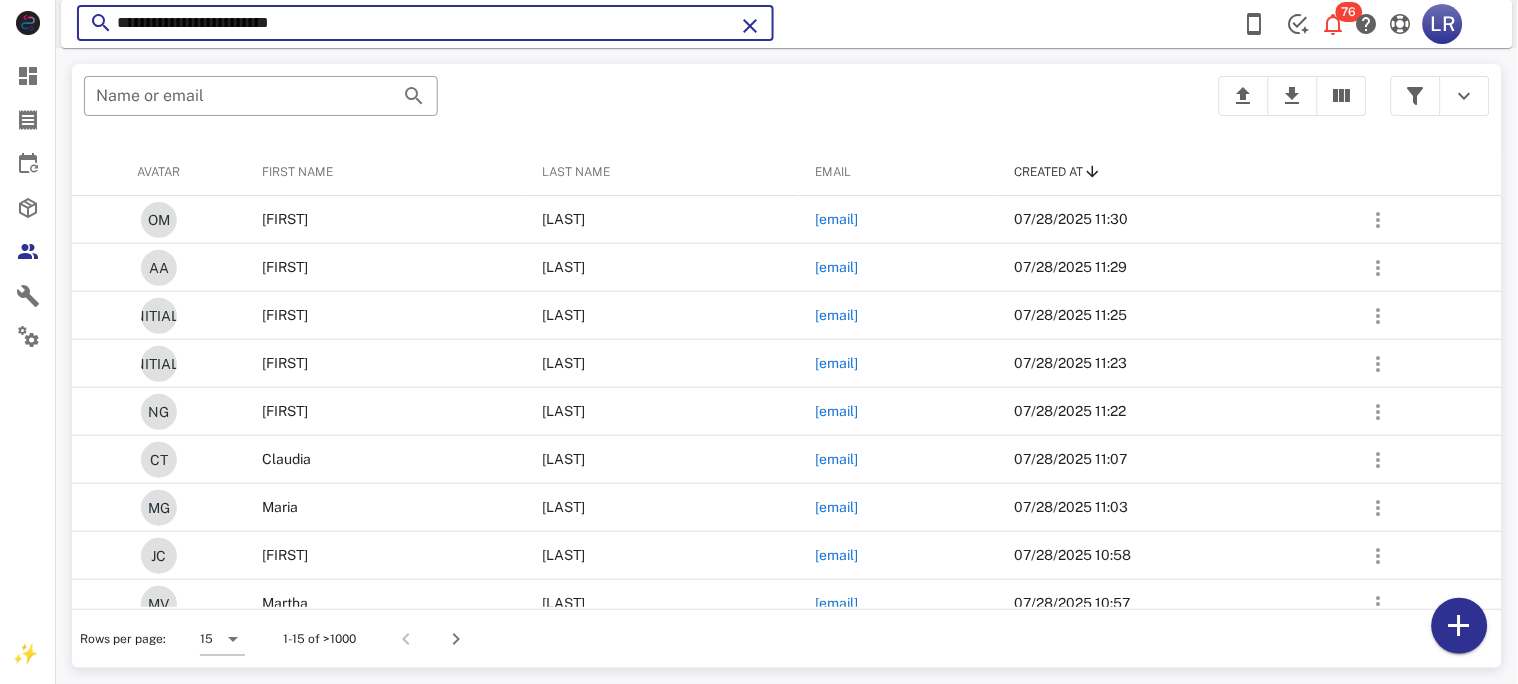 type on "**********" 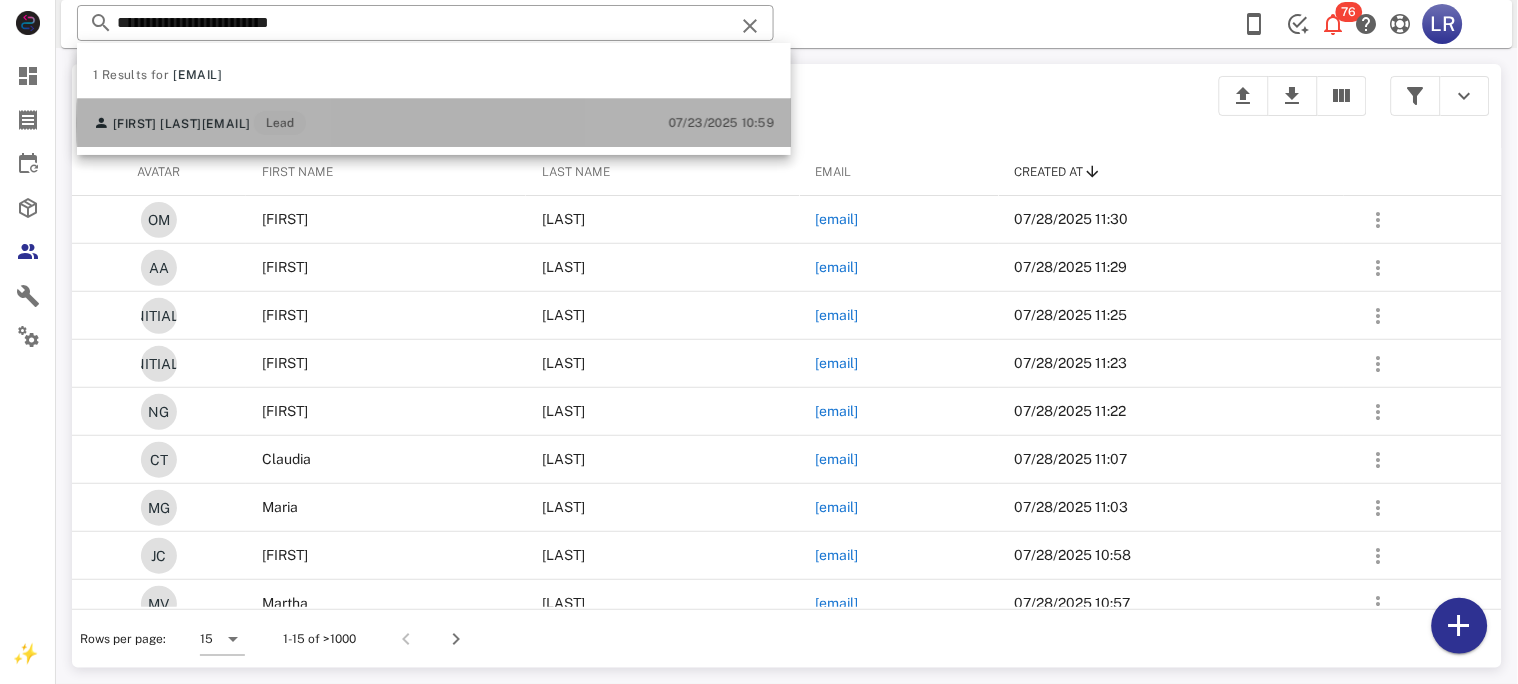 click on "massielamendezc@gmail.com" at bounding box center (226, 124) 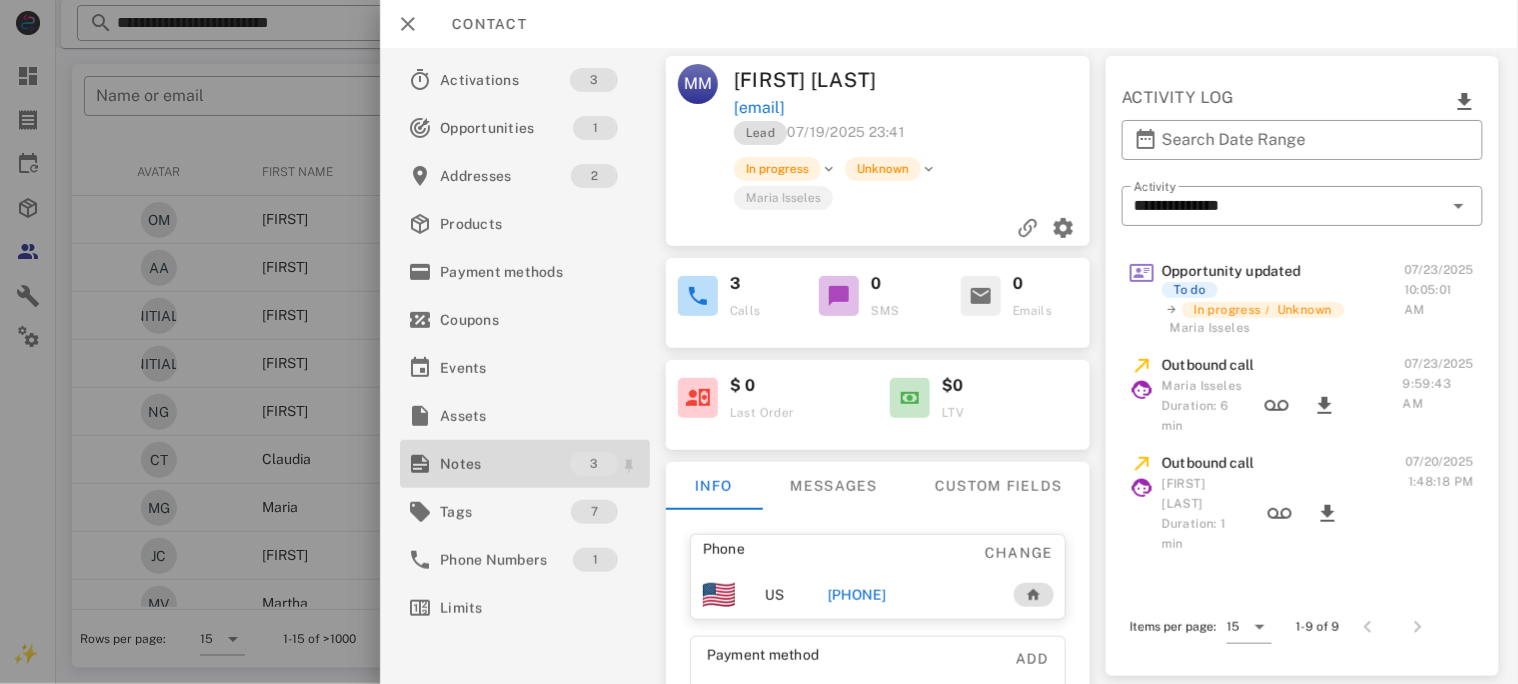 click on "Notes" at bounding box center [505, 464] 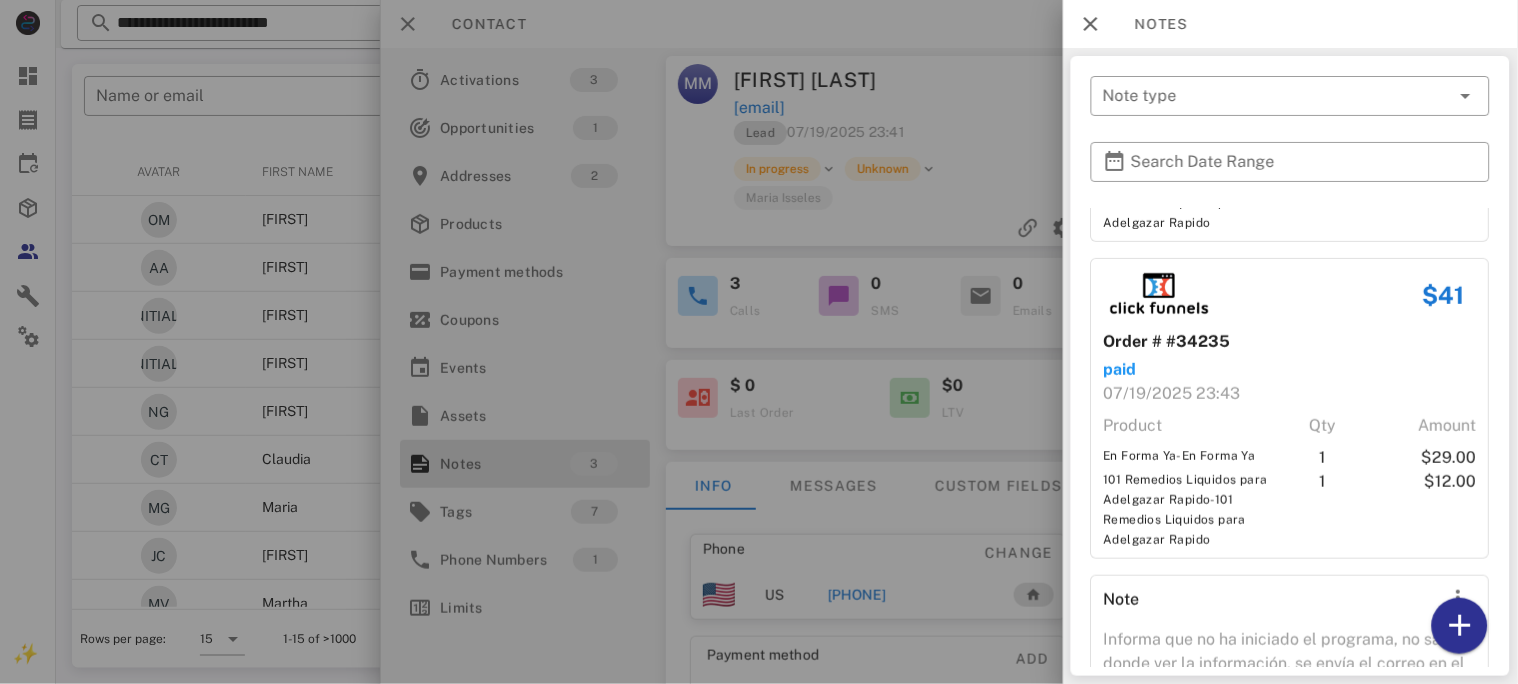 scroll, scrollTop: 375, scrollLeft: 0, axis: vertical 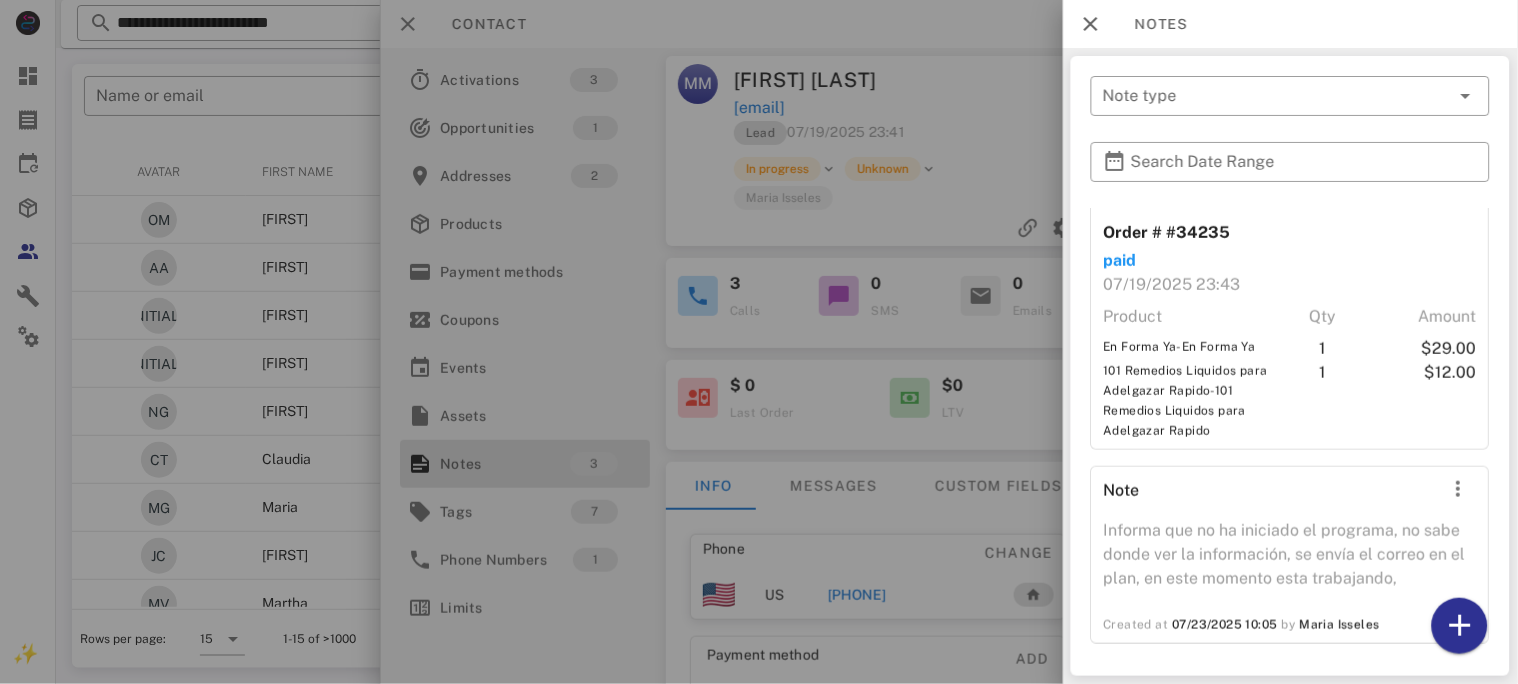 click at bounding box center (759, 342) 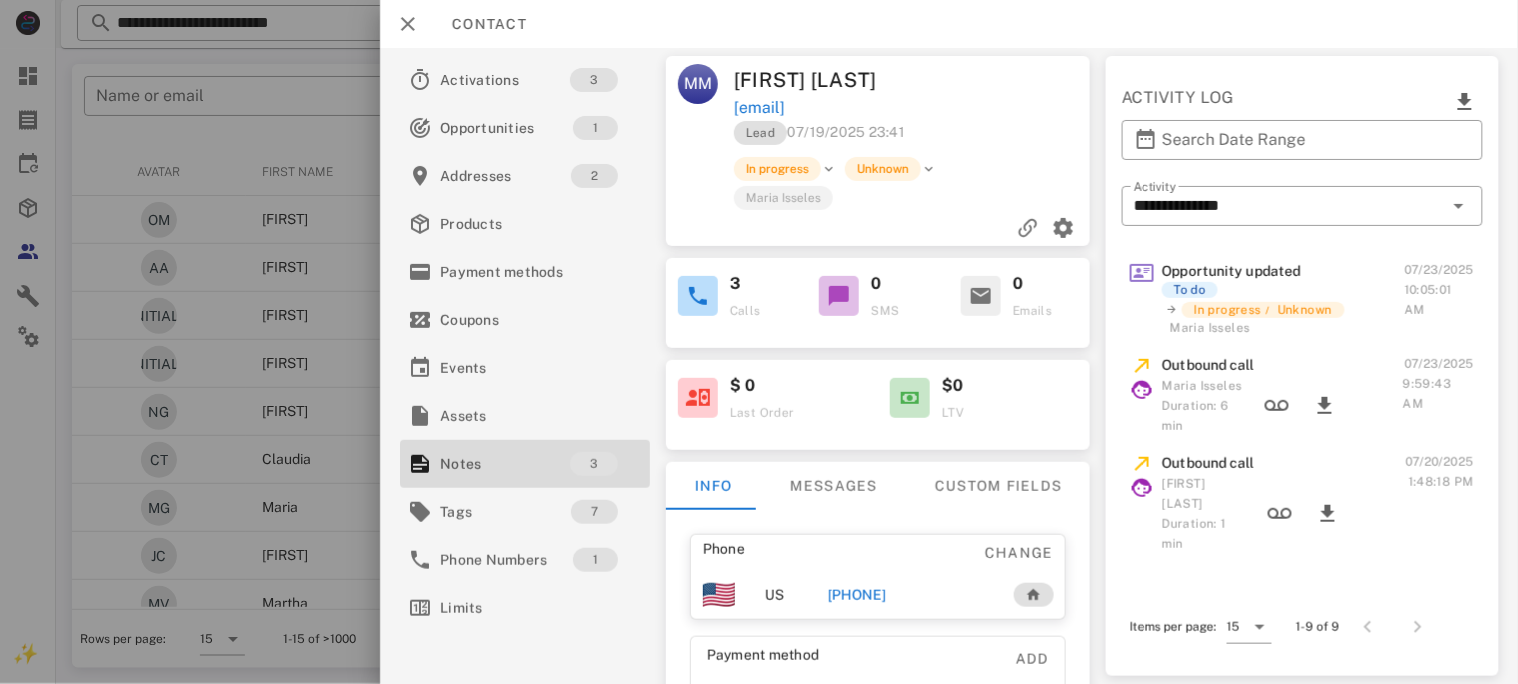 click on "+14072857497" at bounding box center (856, 595) 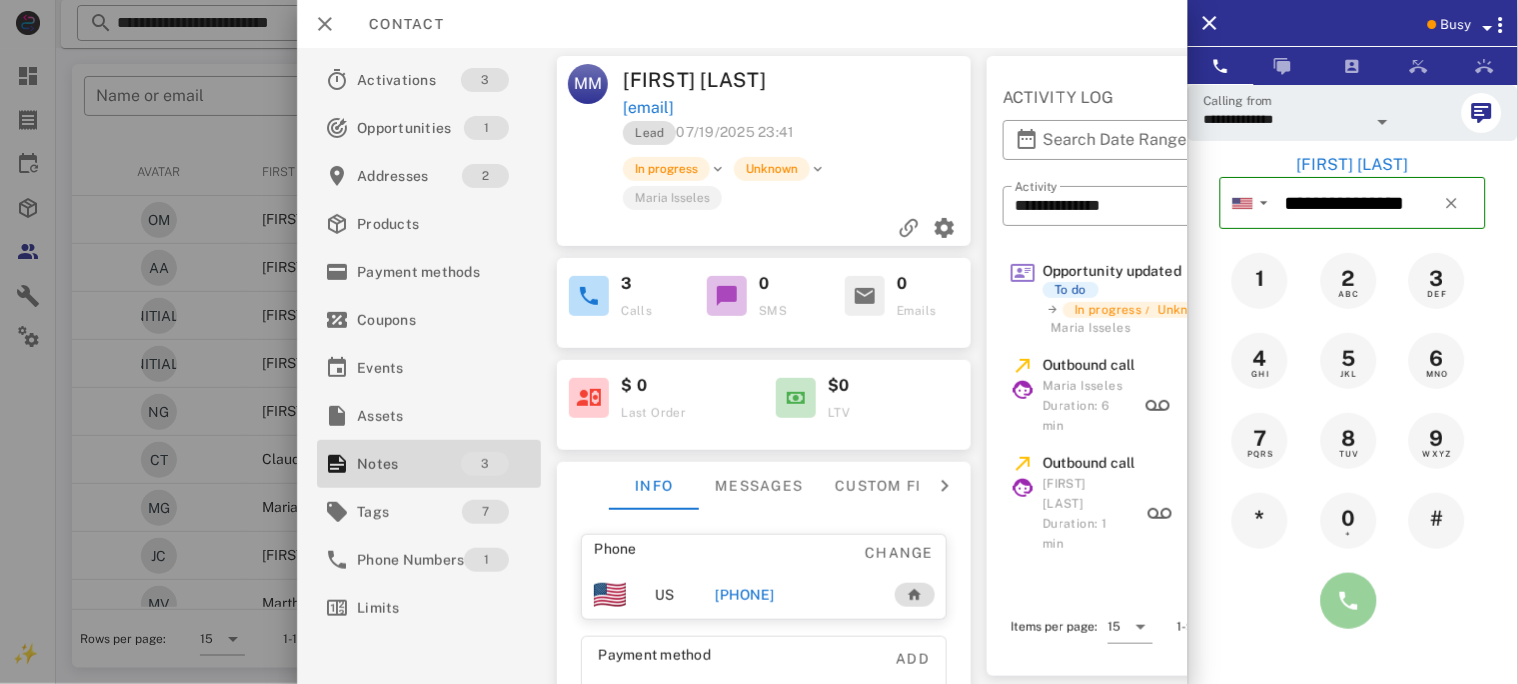 click at bounding box center (1349, 601) 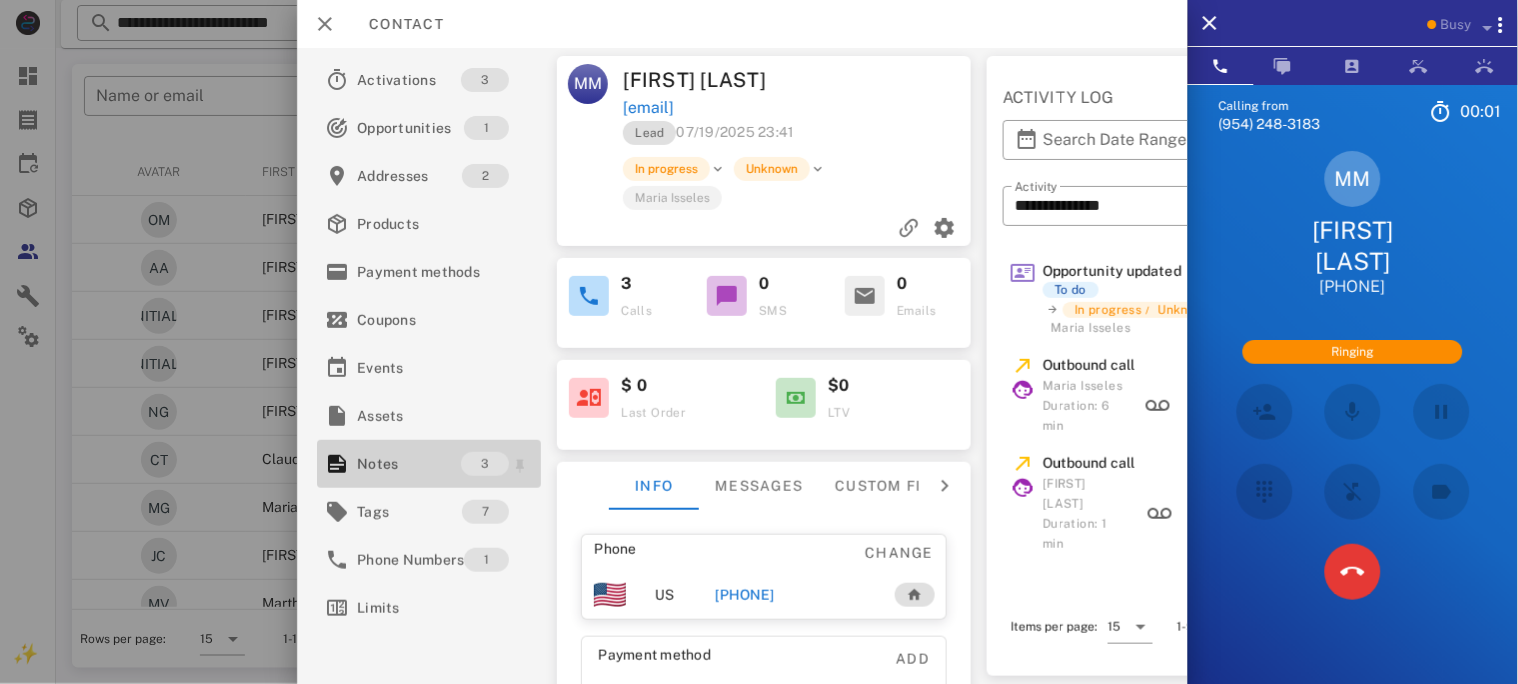 click on "Notes" at bounding box center [409, 464] 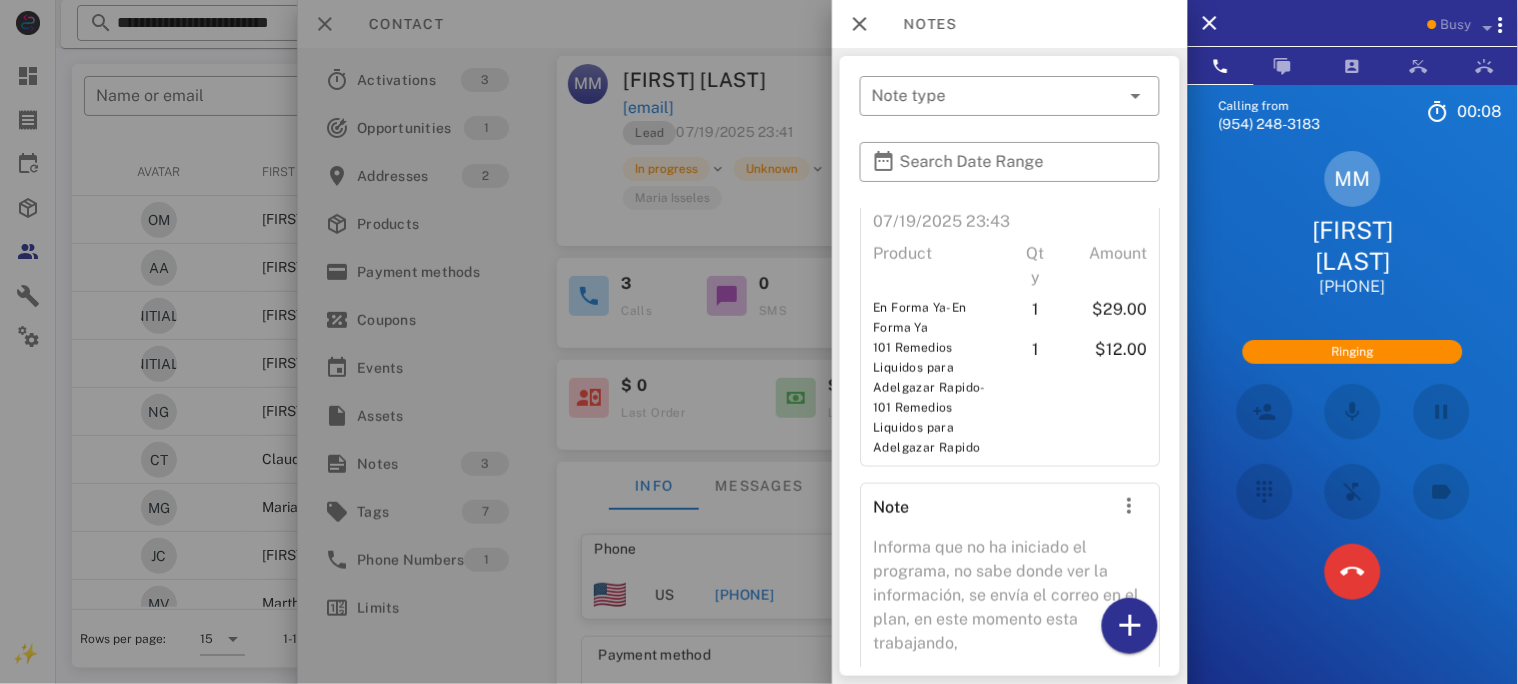 scroll, scrollTop: 444, scrollLeft: 0, axis: vertical 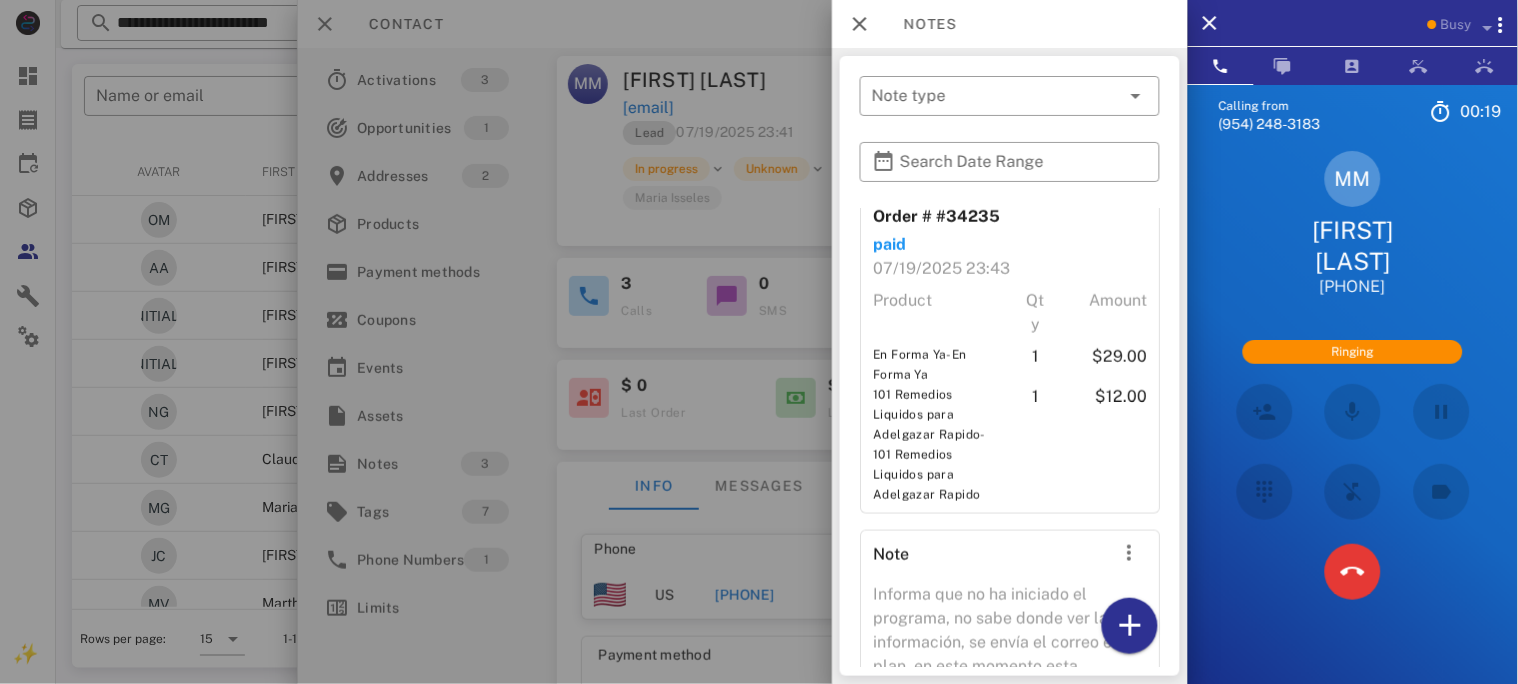 click at bounding box center [759, 342] 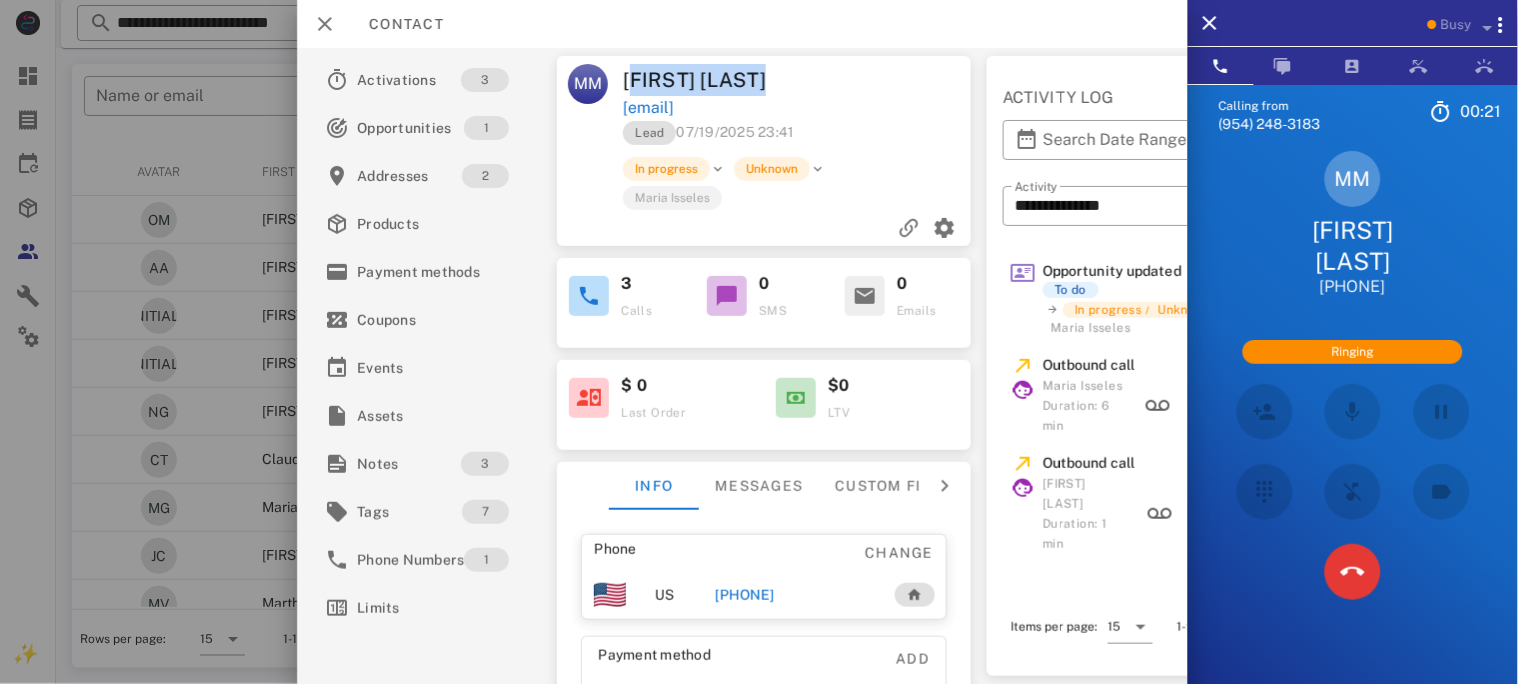 drag, startPoint x: 799, startPoint y: 76, endPoint x: 808, endPoint y: 64, distance: 15 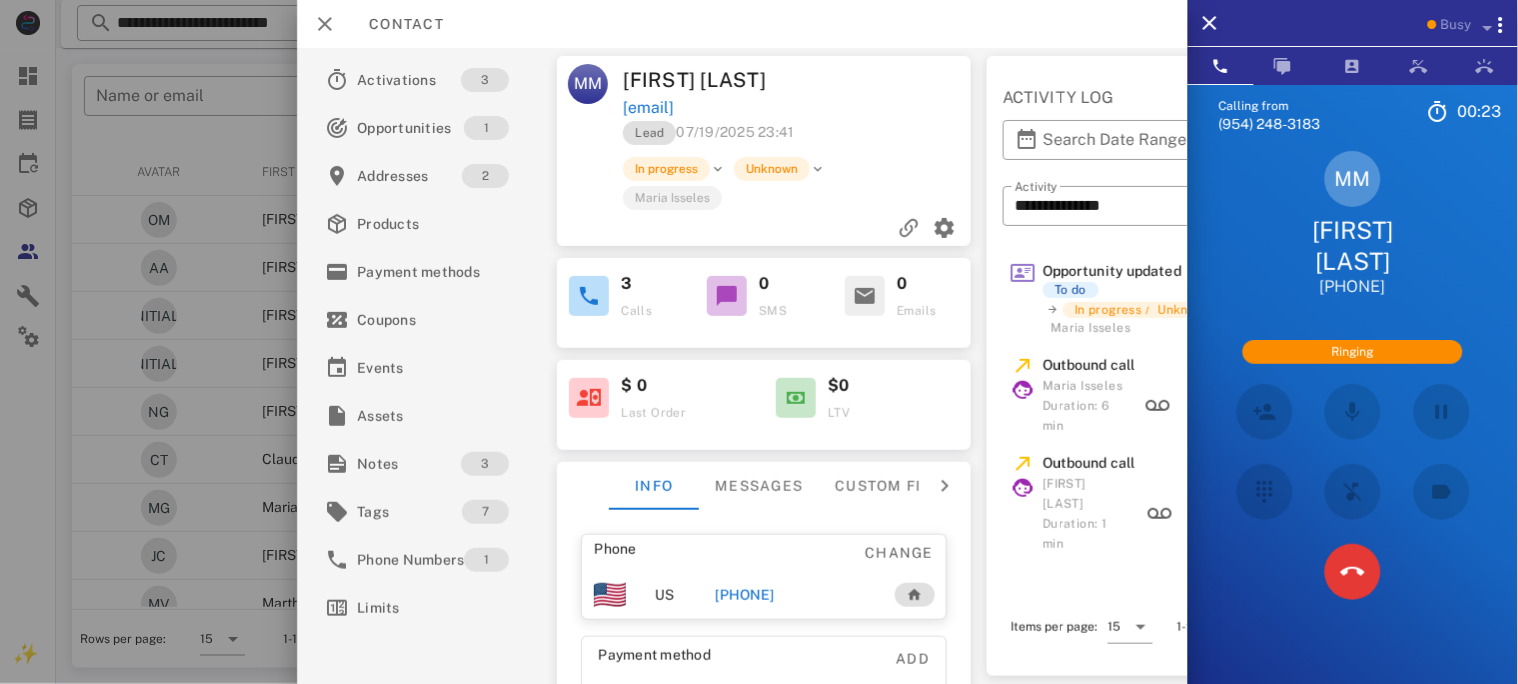 click on "massielamendezc@gmail.com" at bounding box center (798, 108) 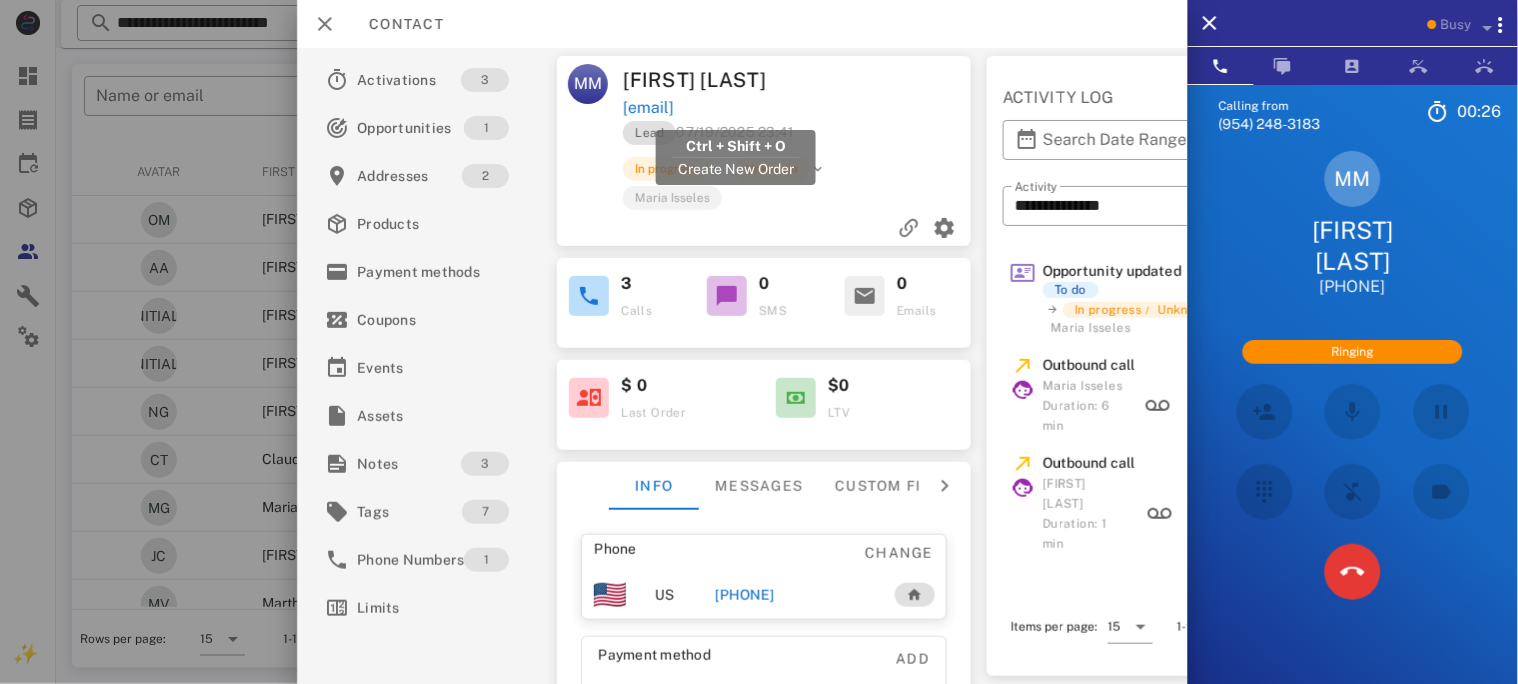 drag, startPoint x: 872, startPoint y: 105, endPoint x: 625, endPoint y: 104, distance: 247.00203 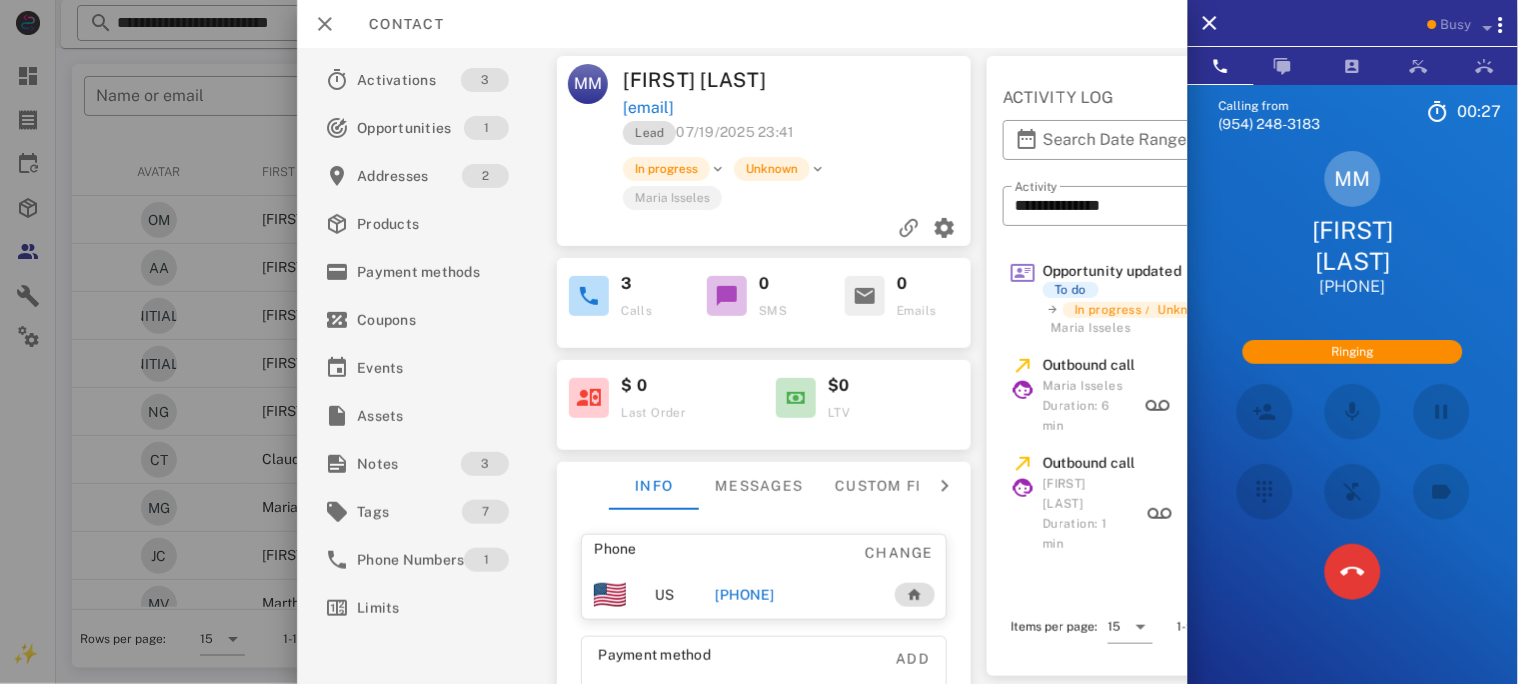 copy on "massielamendezc@gmail.com" 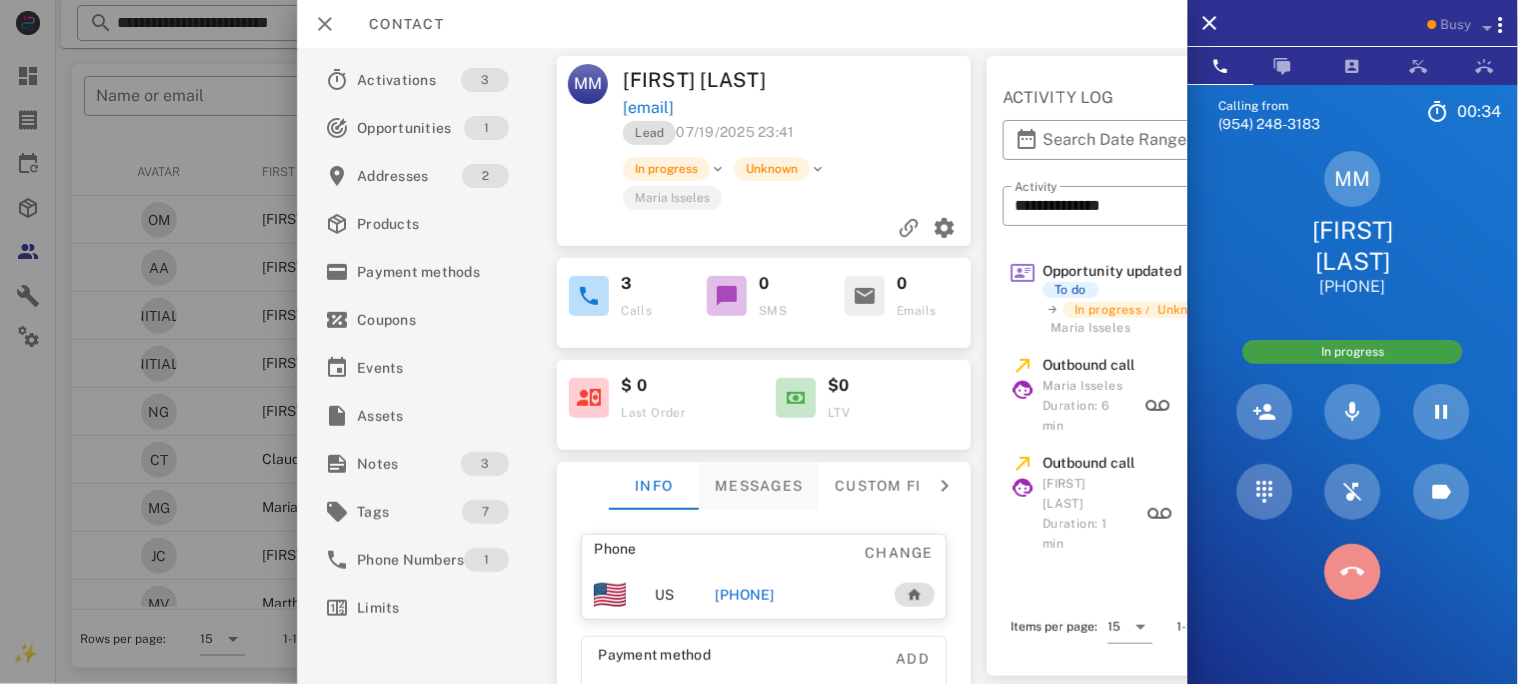 drag, startPoint x: 1352, startPoint y: 556, endPoint x: 816, endPoint y: 485, distance: 540.682 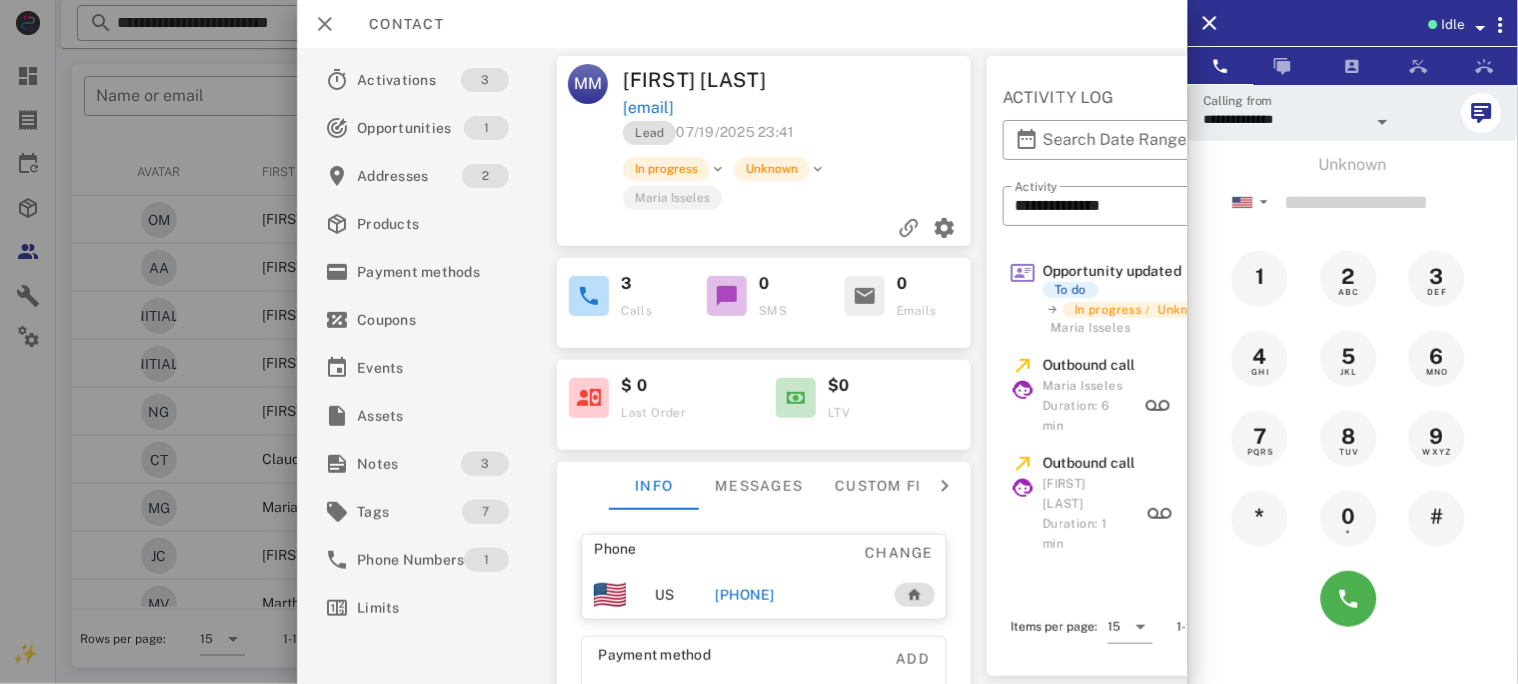 click on "+14072857497" at bounding box center [744, 595] 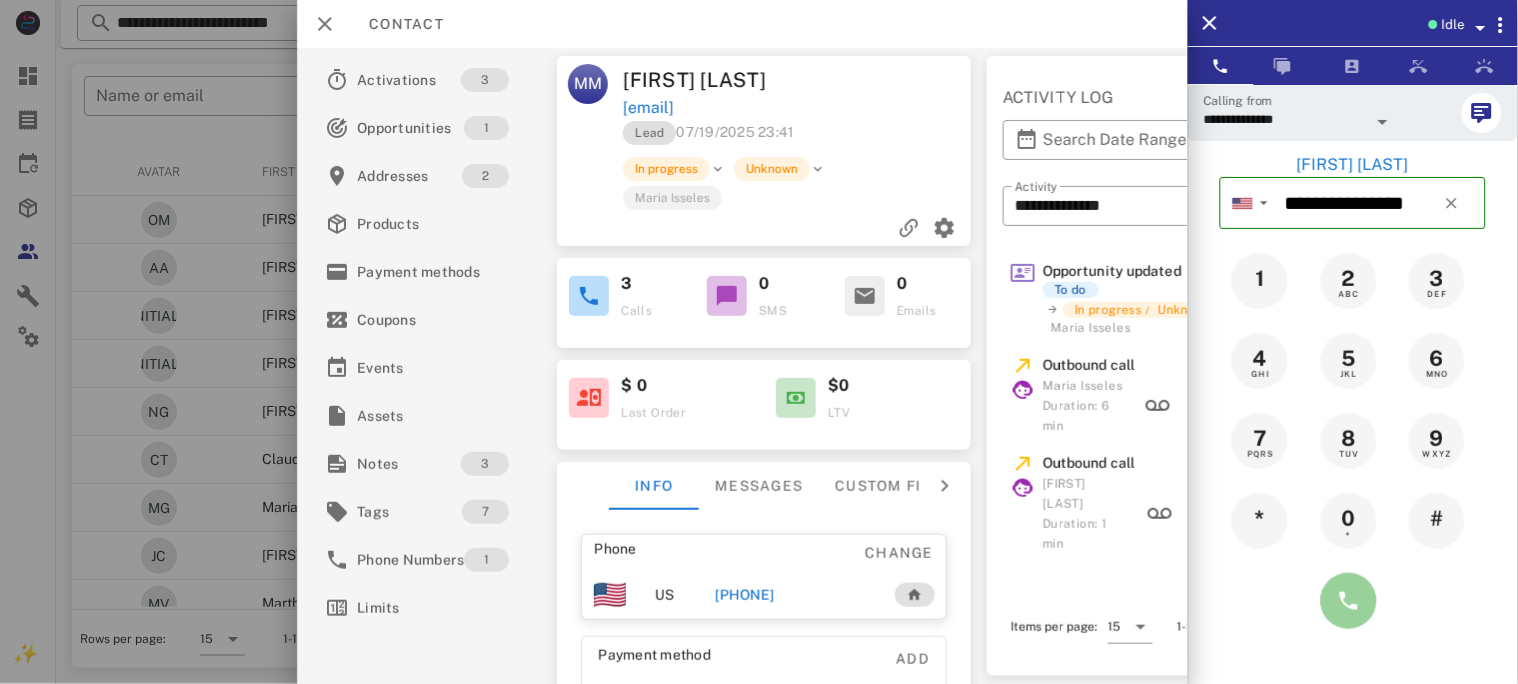 click at bounding box center [1349, 601] 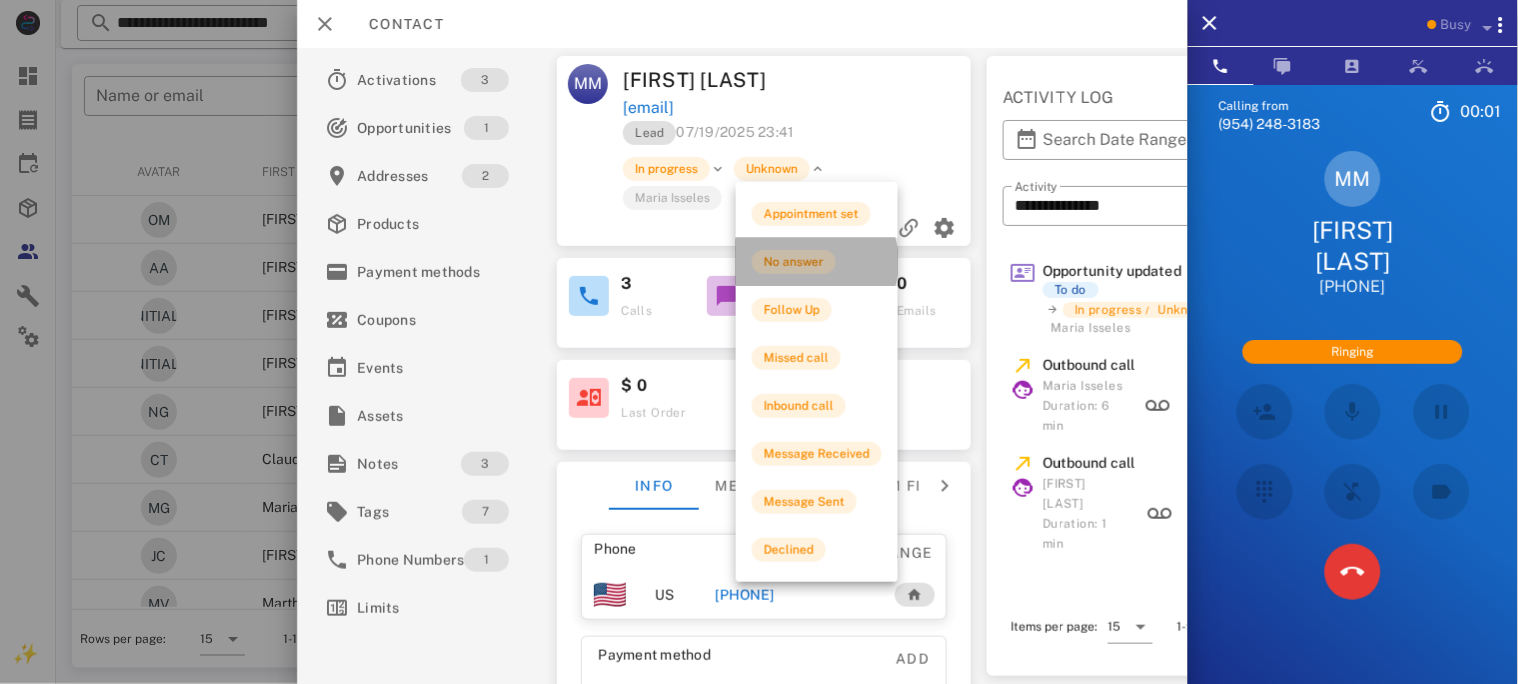 click on "No answer" at bounding box center [794, 262] 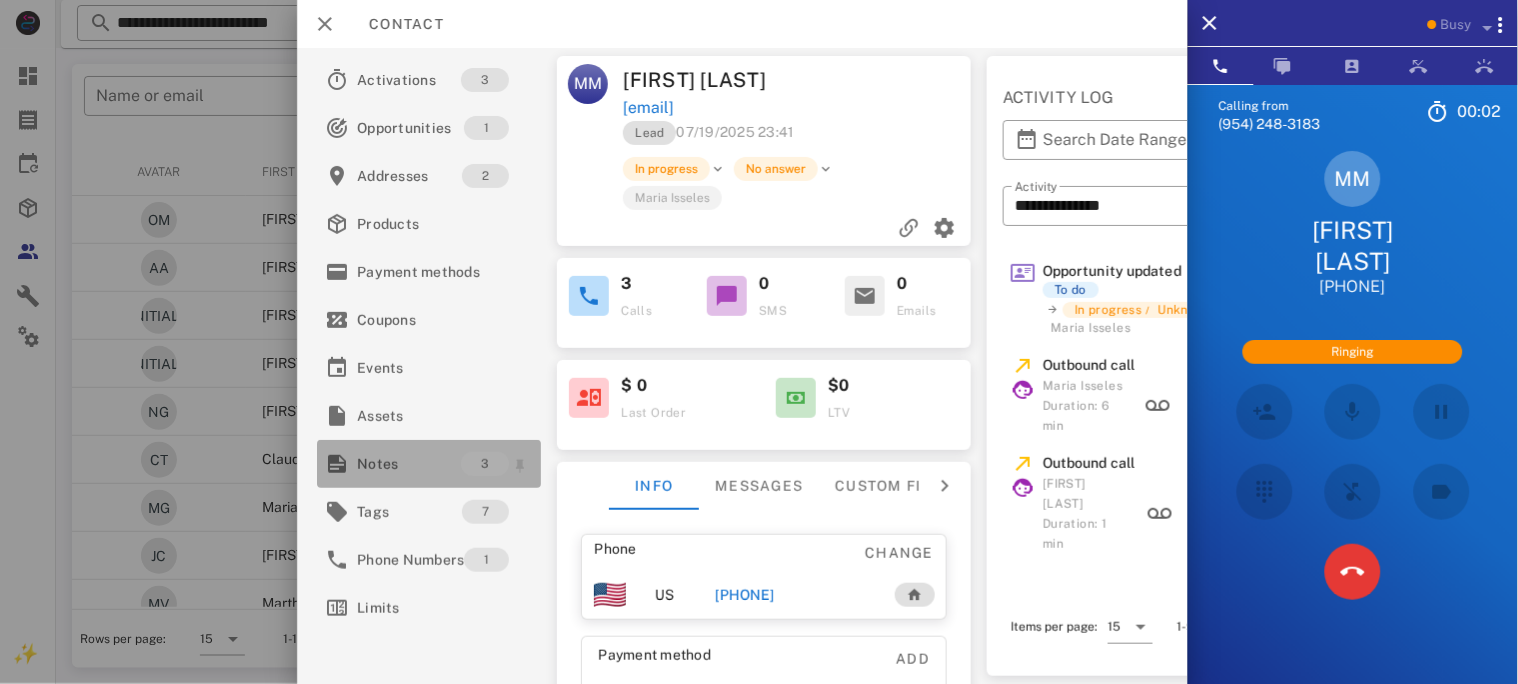 click on "Notes" at bounding box center (409, 464) 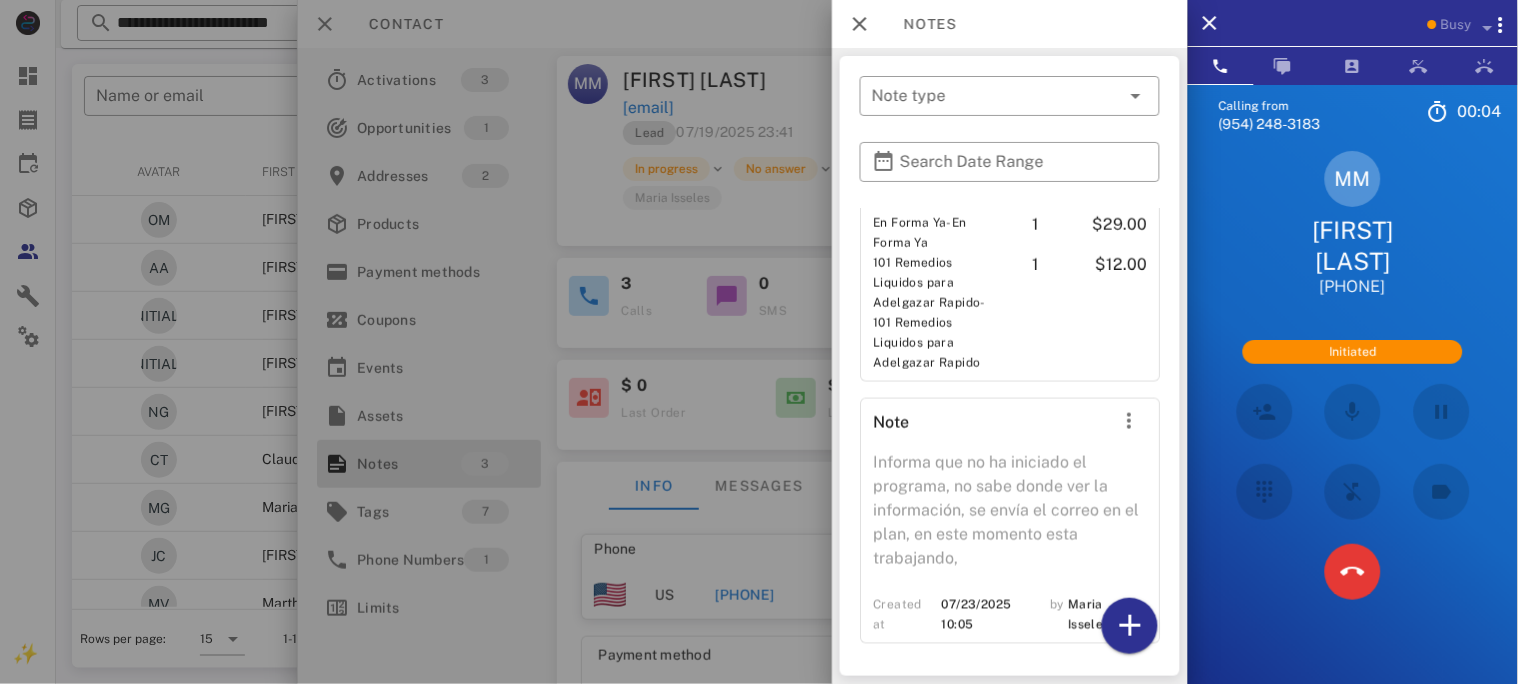 scroll, scrollTop: 577, scrollLeft: 0, axis: vertical 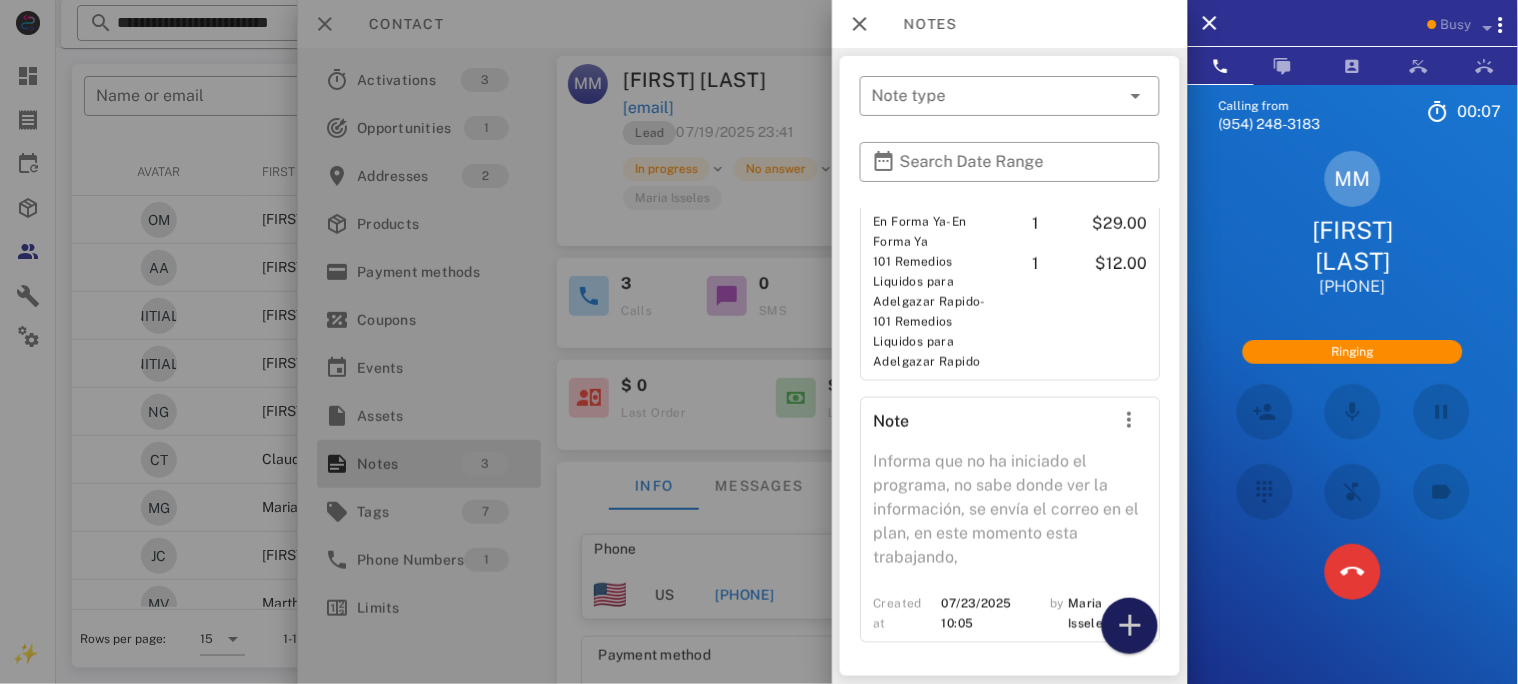 click at bounding box center (1130, 626) 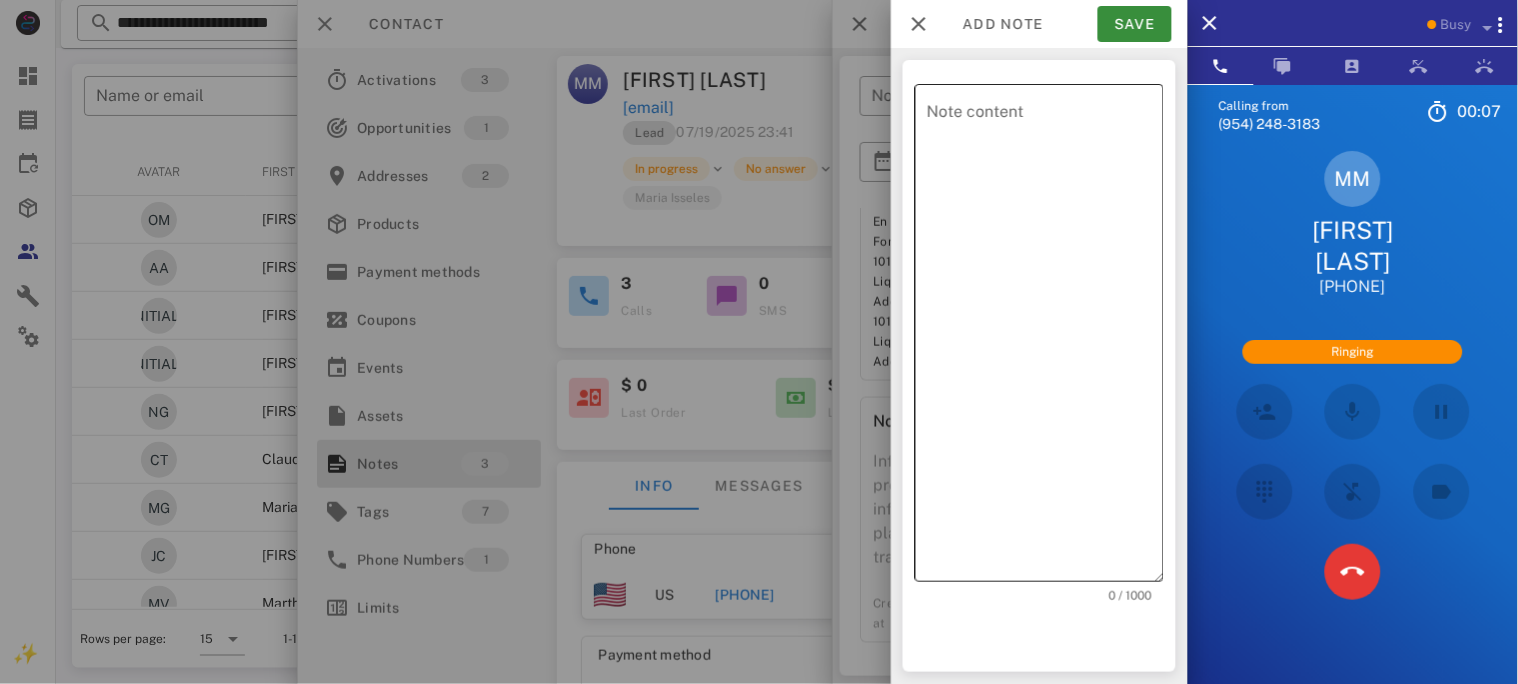 click on "Note content" at bounding box center (1045, 338) 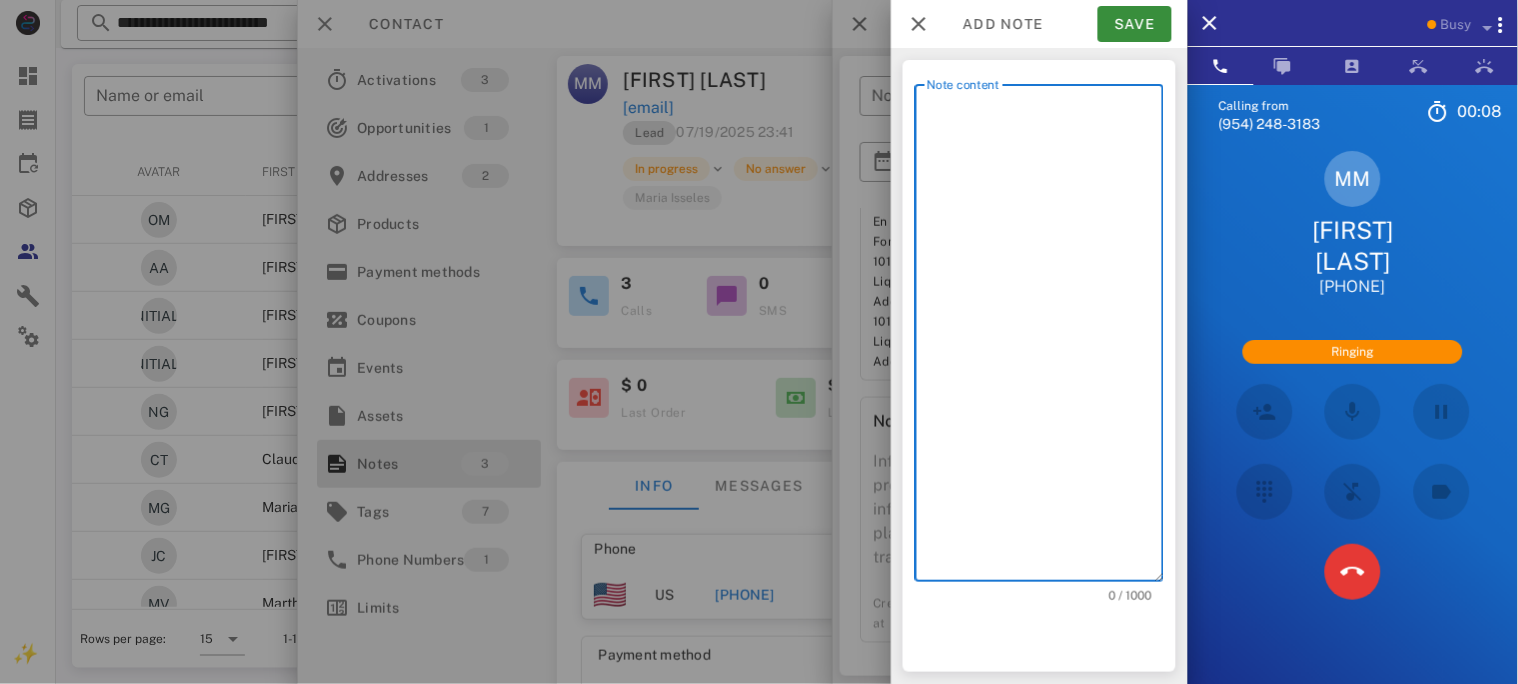 type on "*" 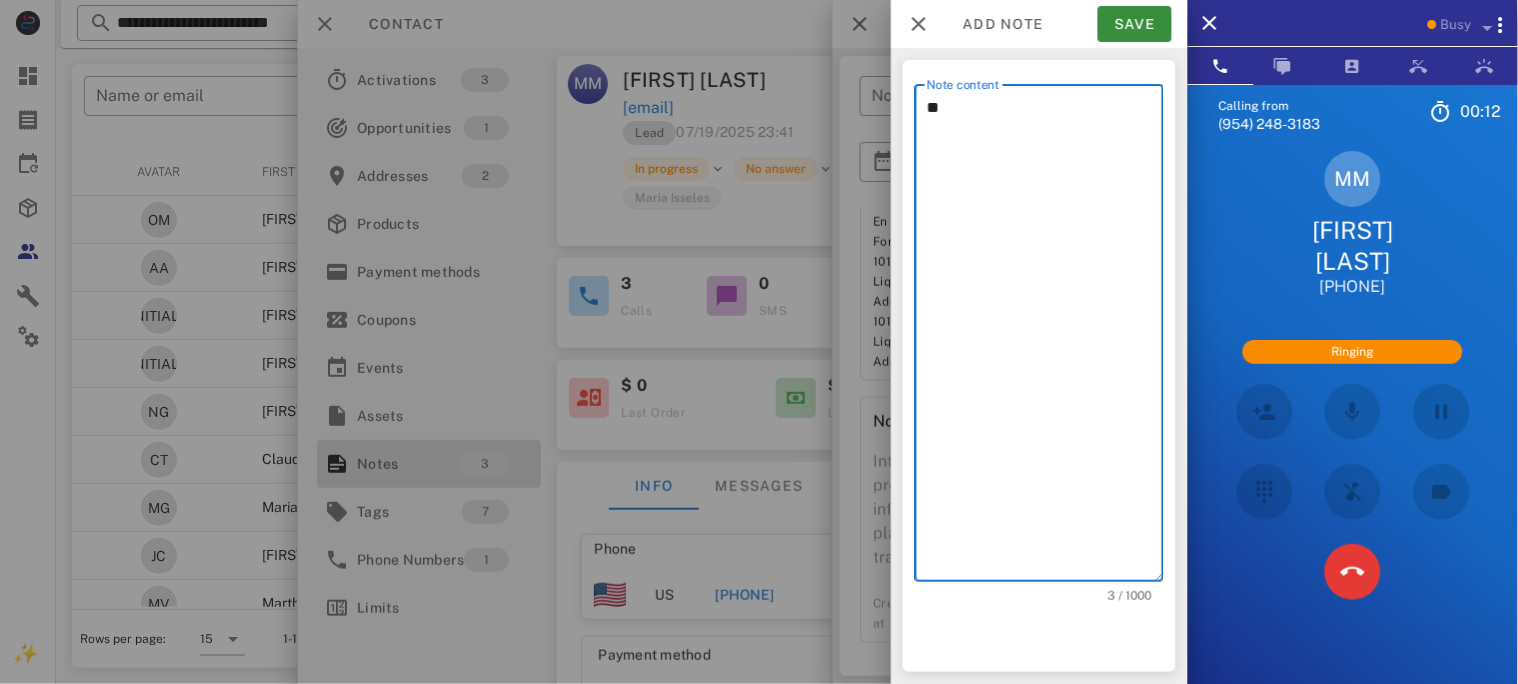 type on "*" 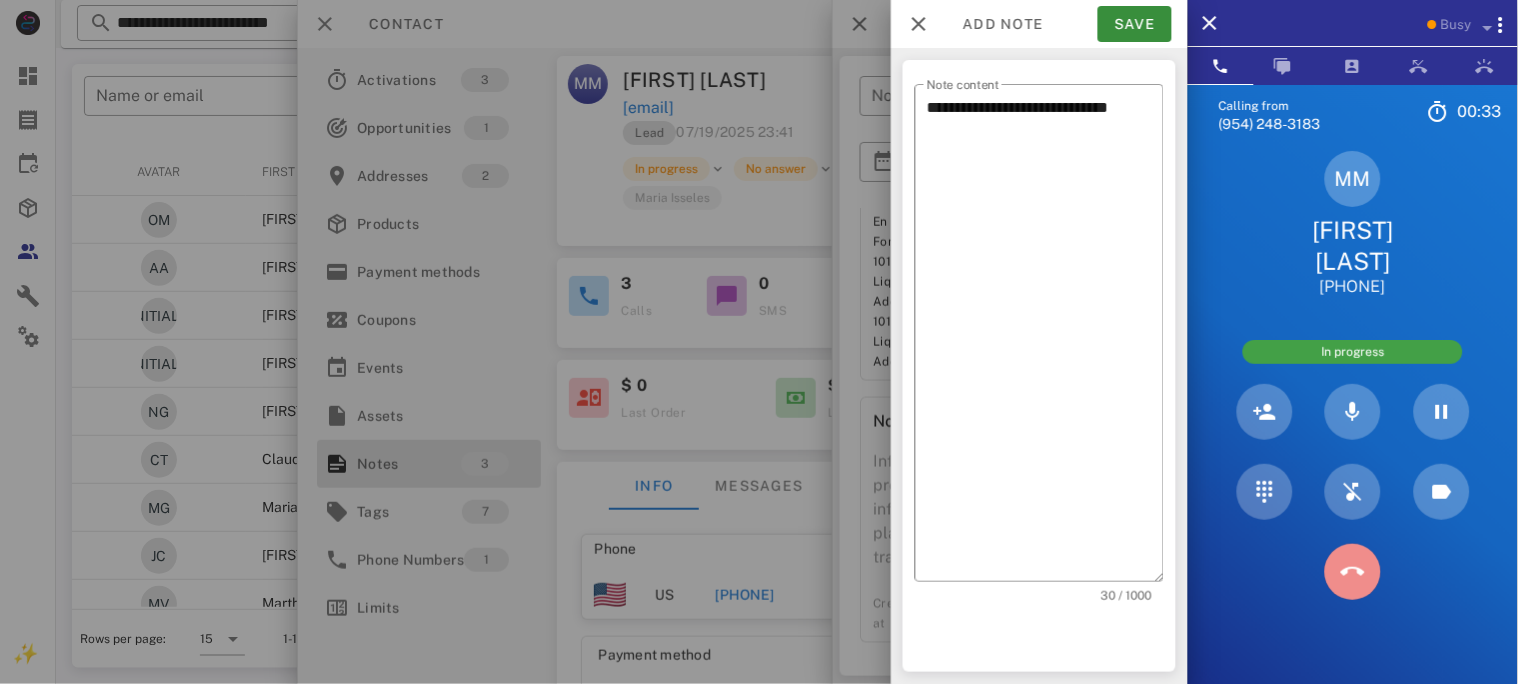 click at bounding box center (1353, 572) 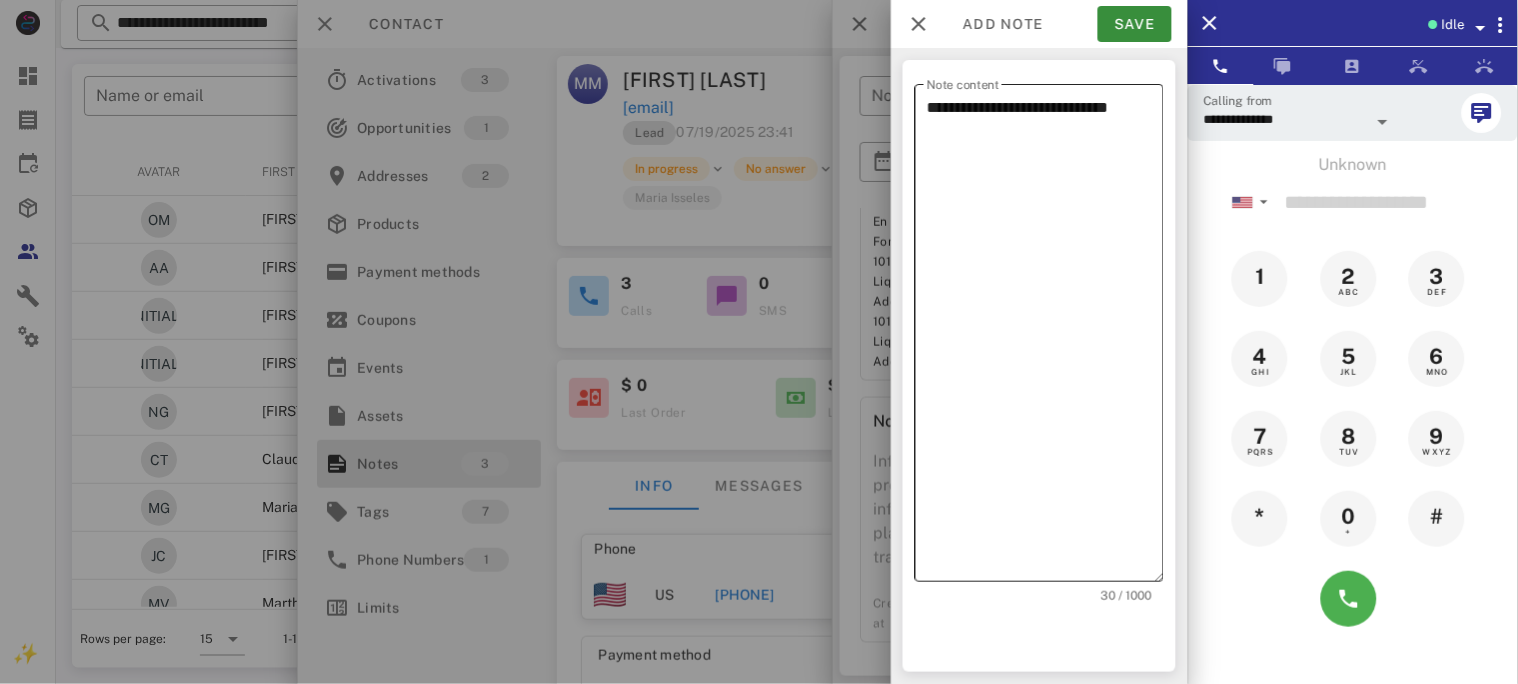 click on "**********" at bounding box center (1045, 338) 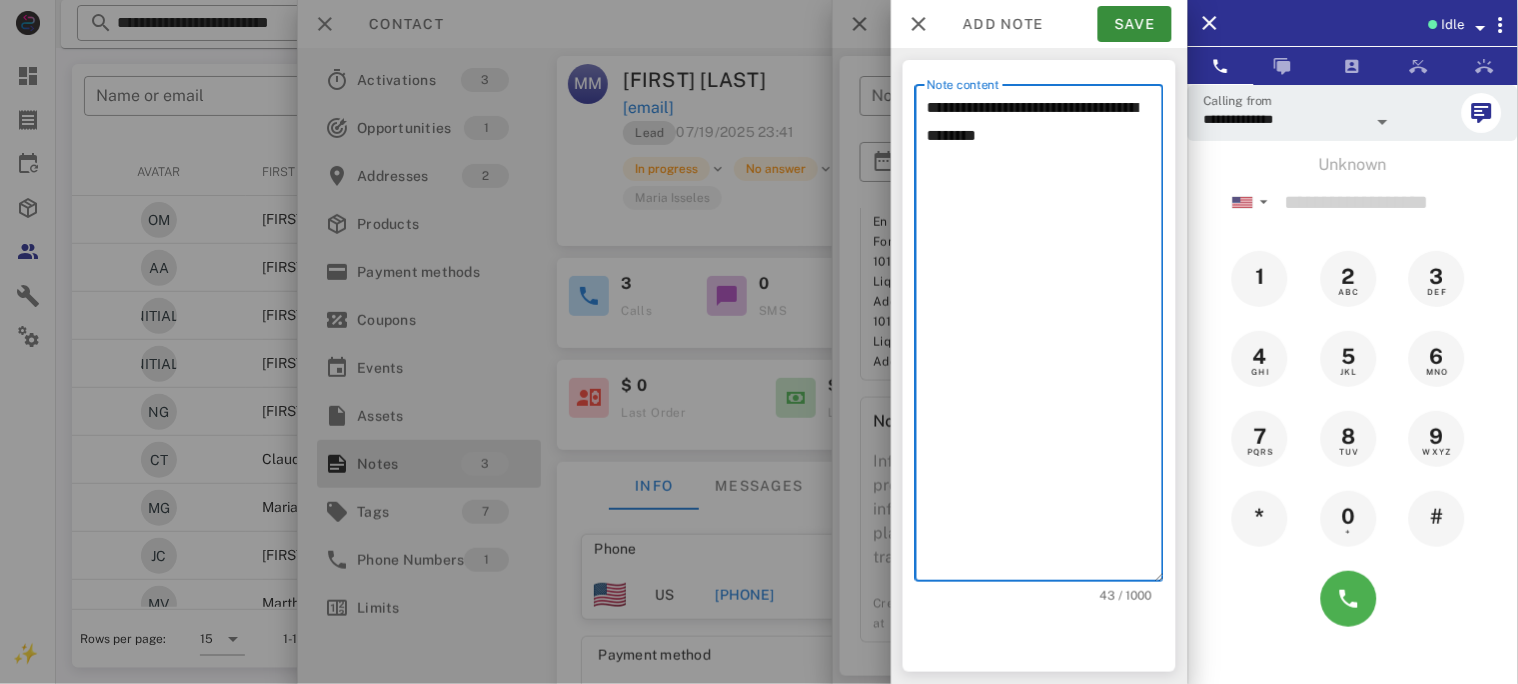 click on "**********" at bounding box center (1045, 338) 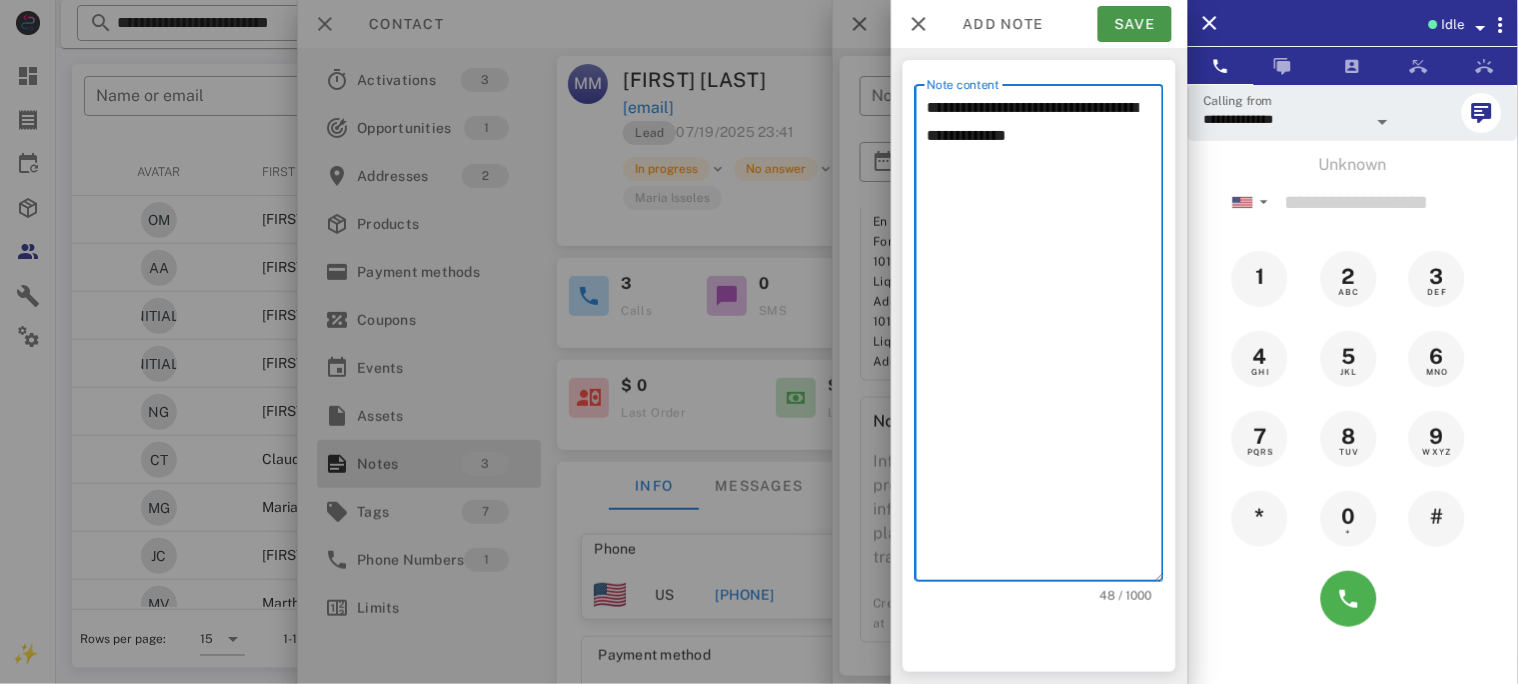 type on "**********" 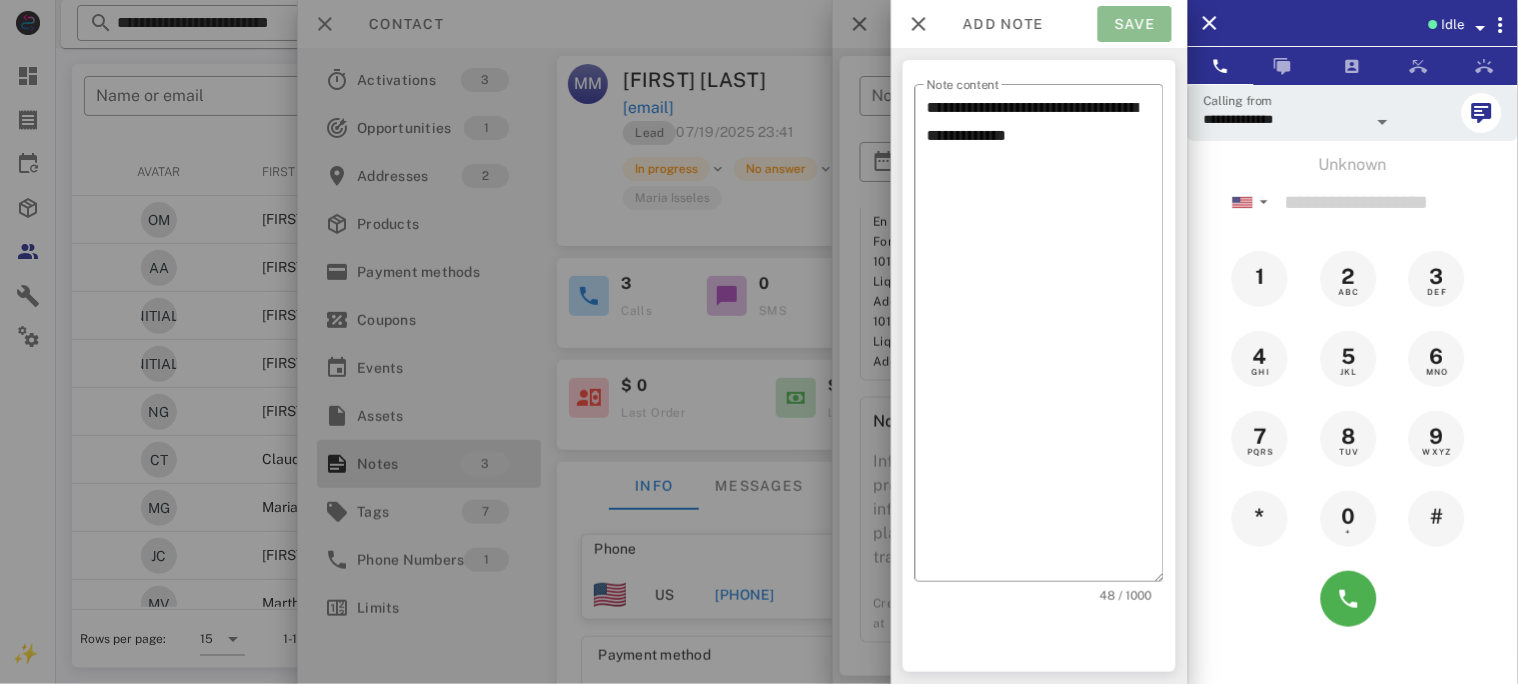 click on "Save" at bounding box center [1135, 24] 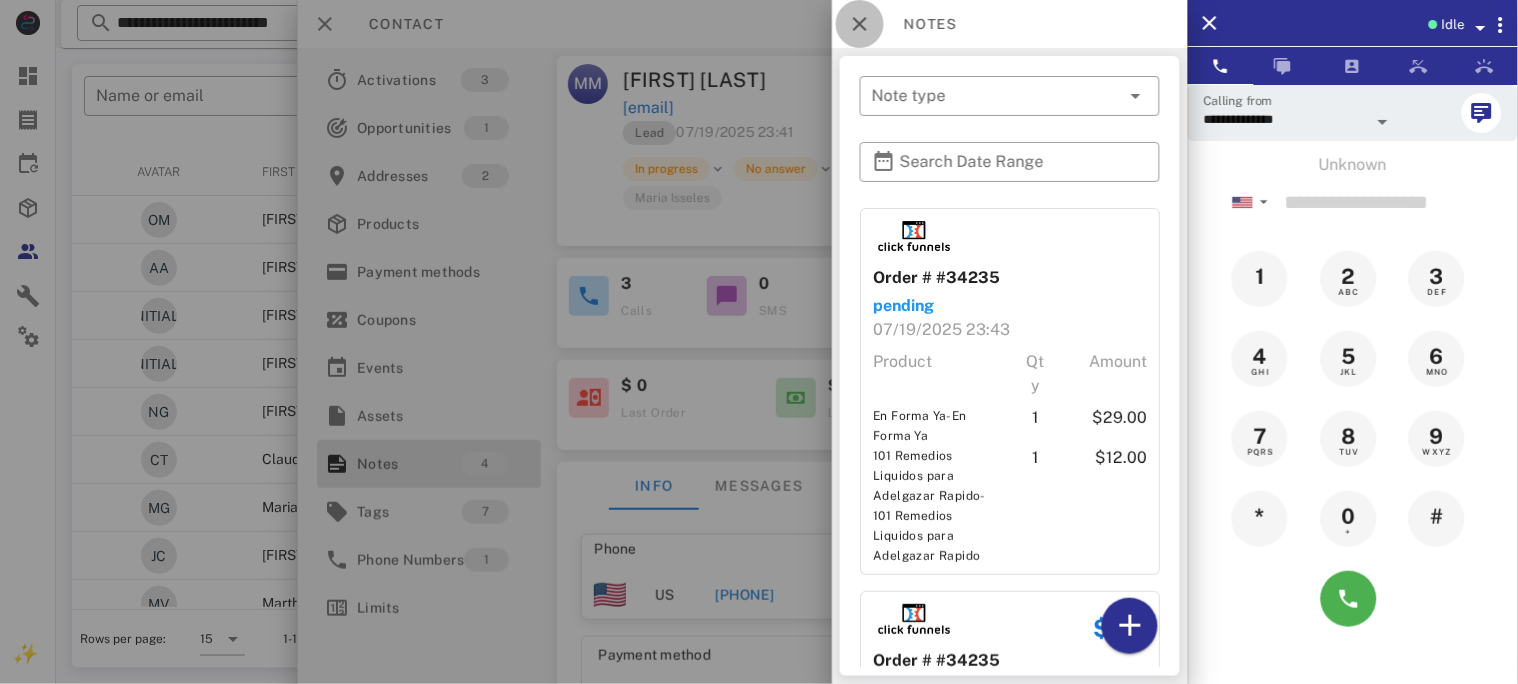 click at bounding box center (860, 24) 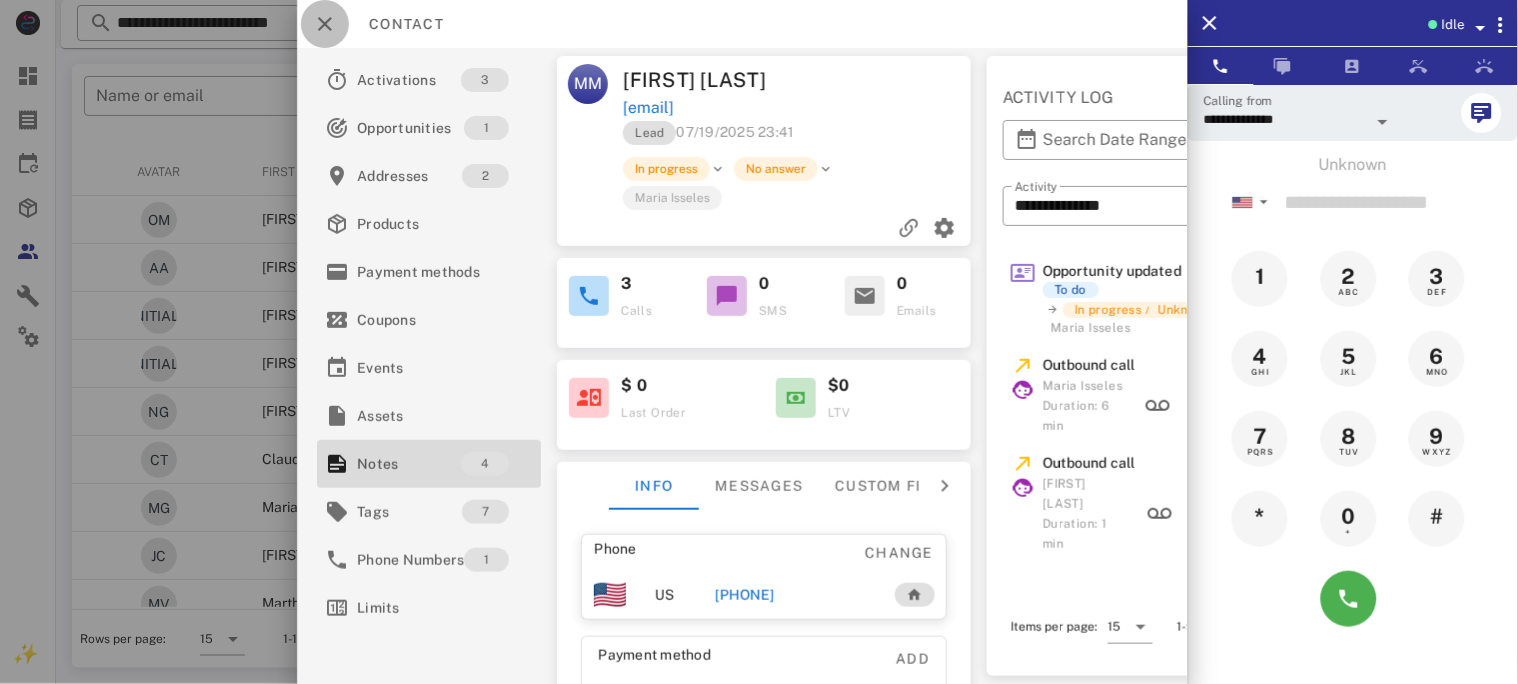 click at bounding box center [325, 24] 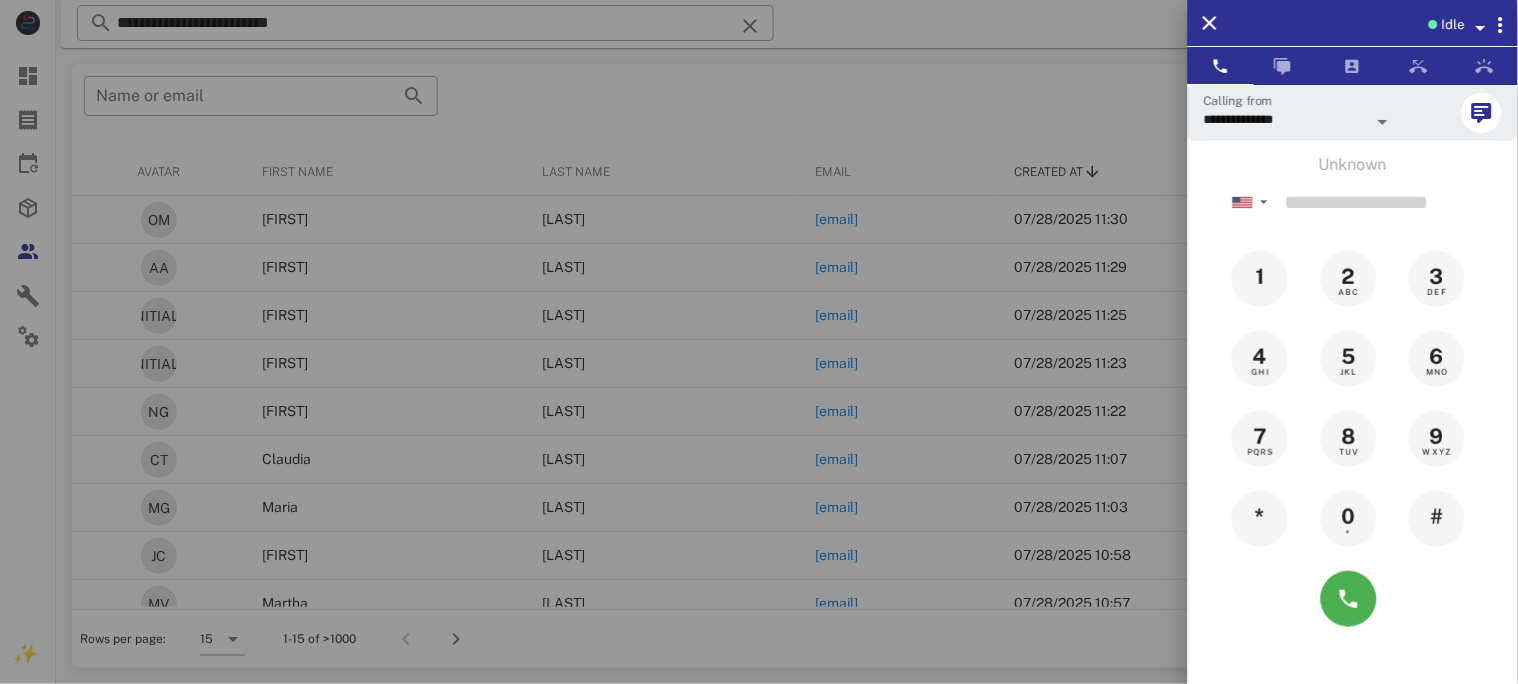 click at bounding box center [759, 342] 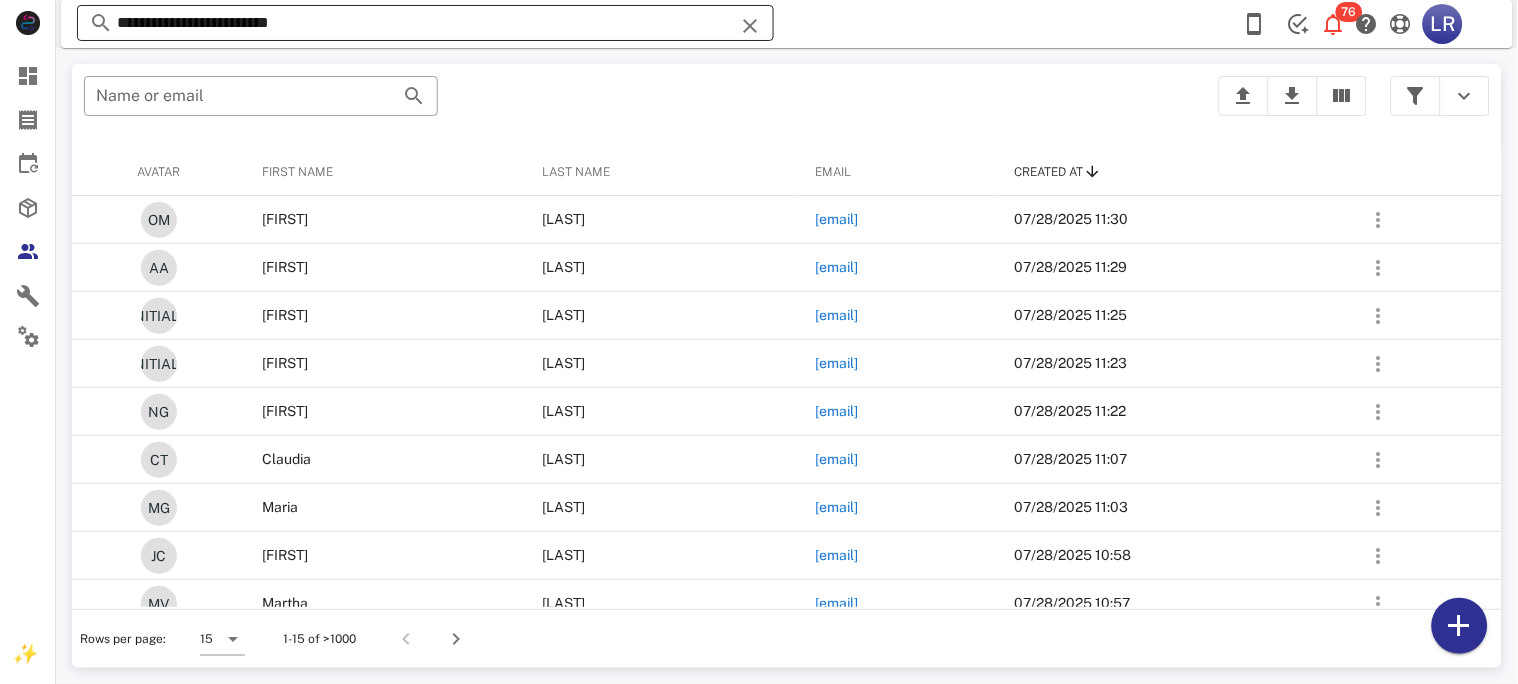 click at bounding box center [750, 26] 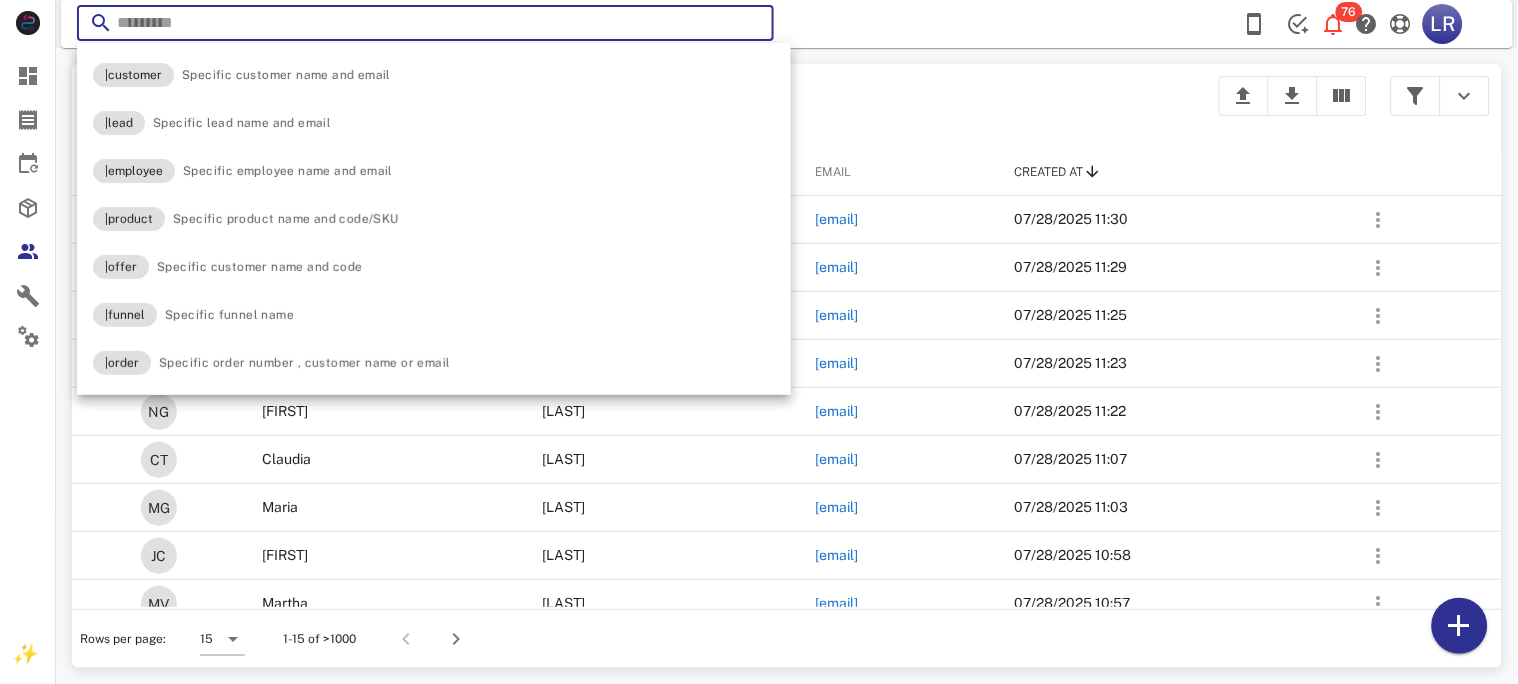click at bounding box center [750, 26] 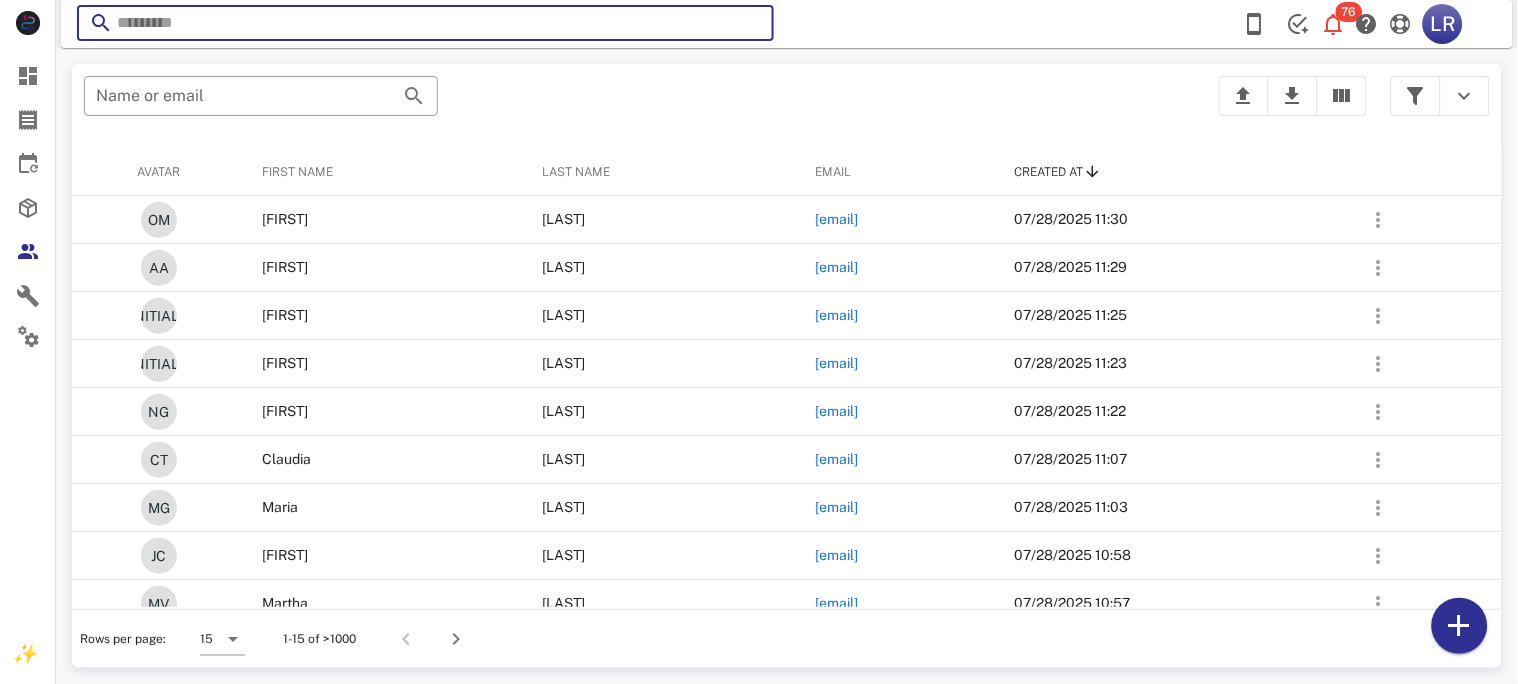 paste on "**********" 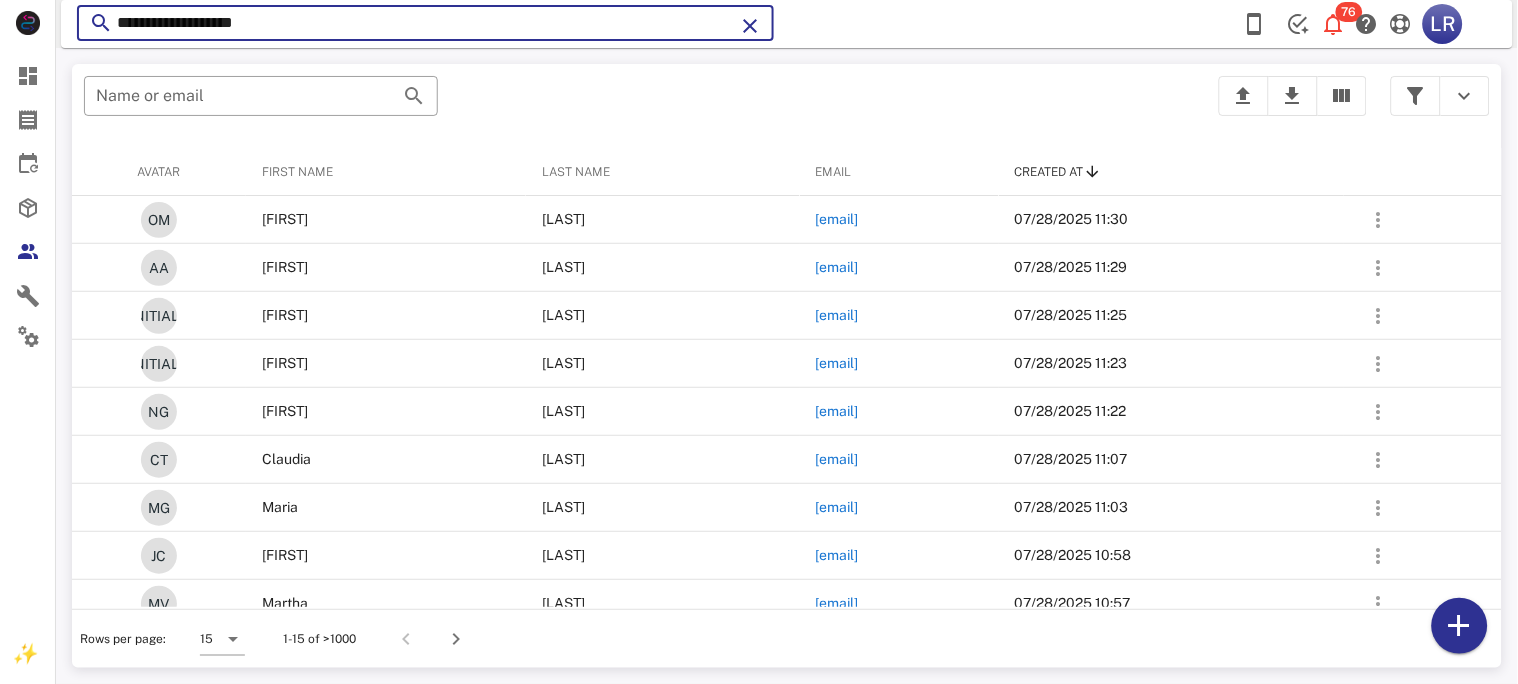 type on "**********" 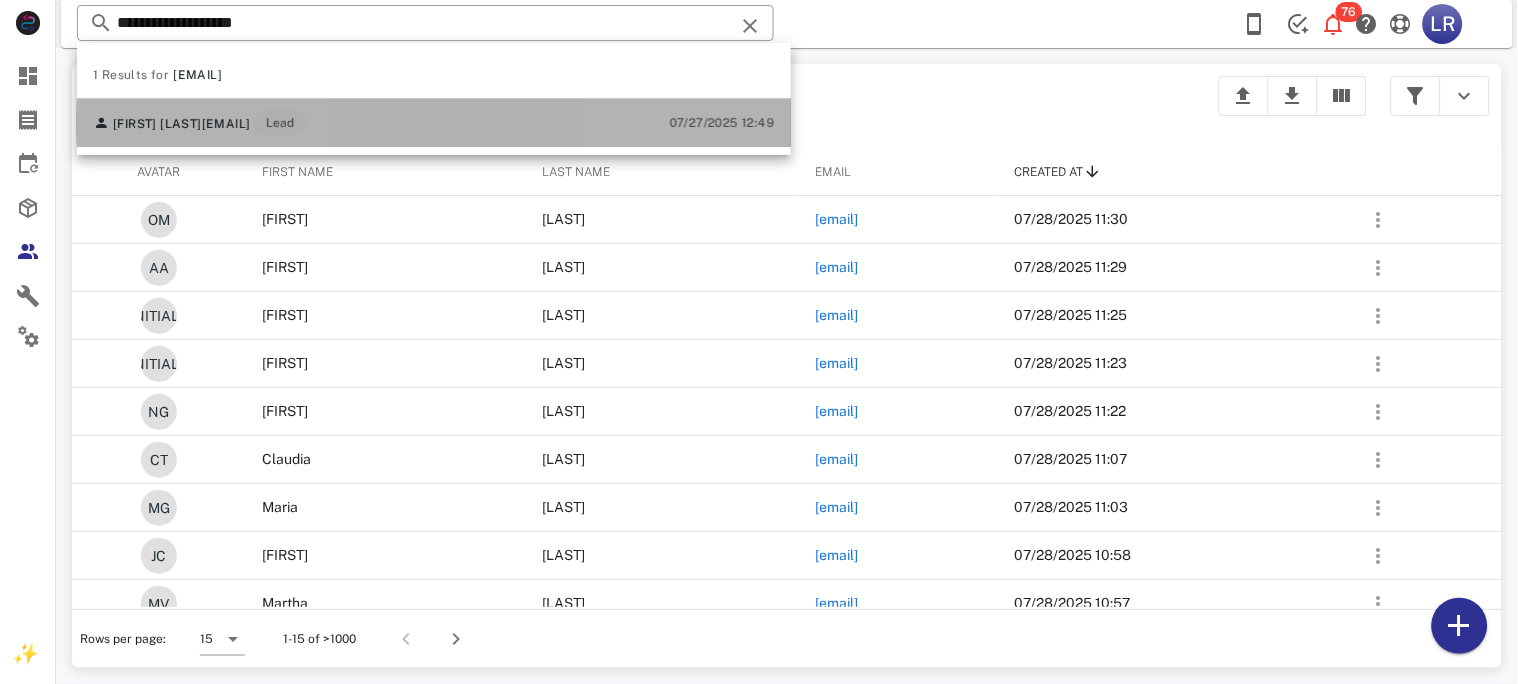 click on "mimimiyso@gmail.com" at bounding box center [226, 124] 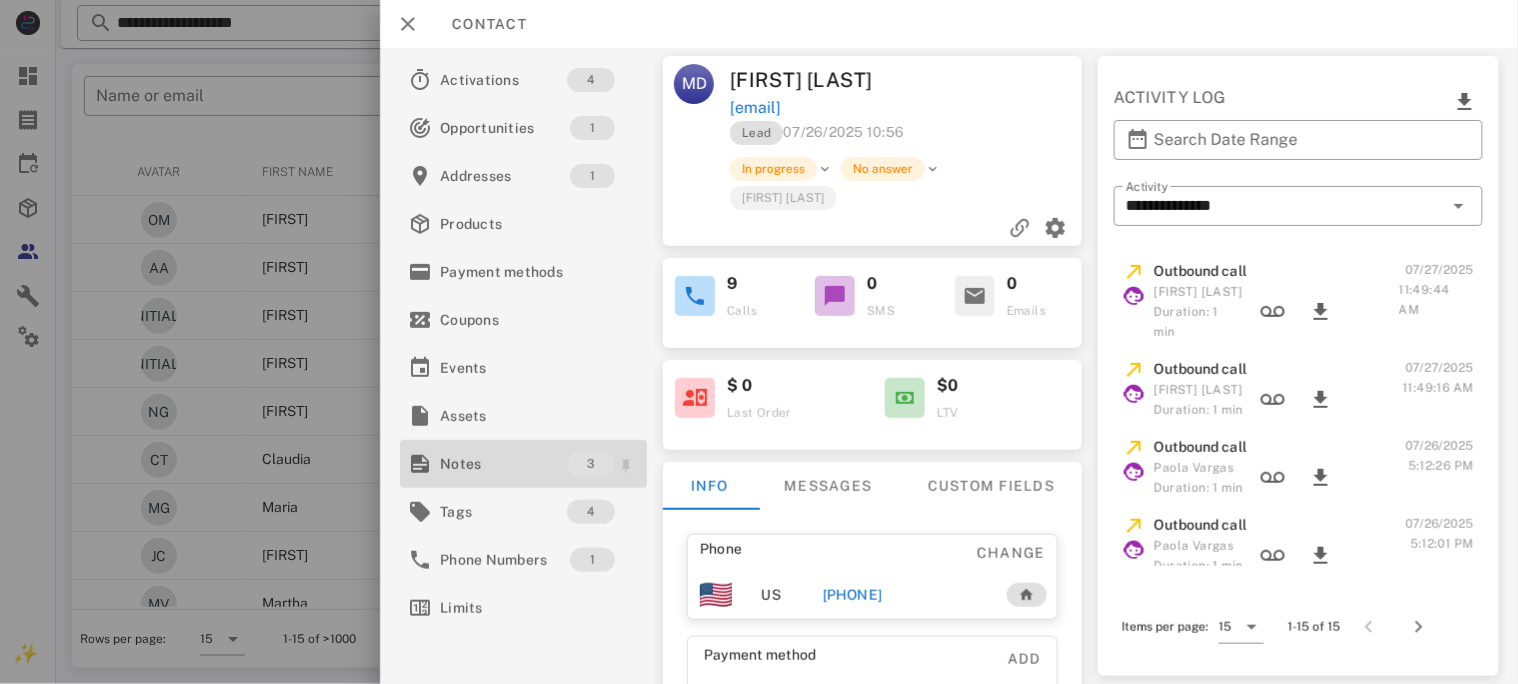 click on "Notes" at bounding box center [503, 464] 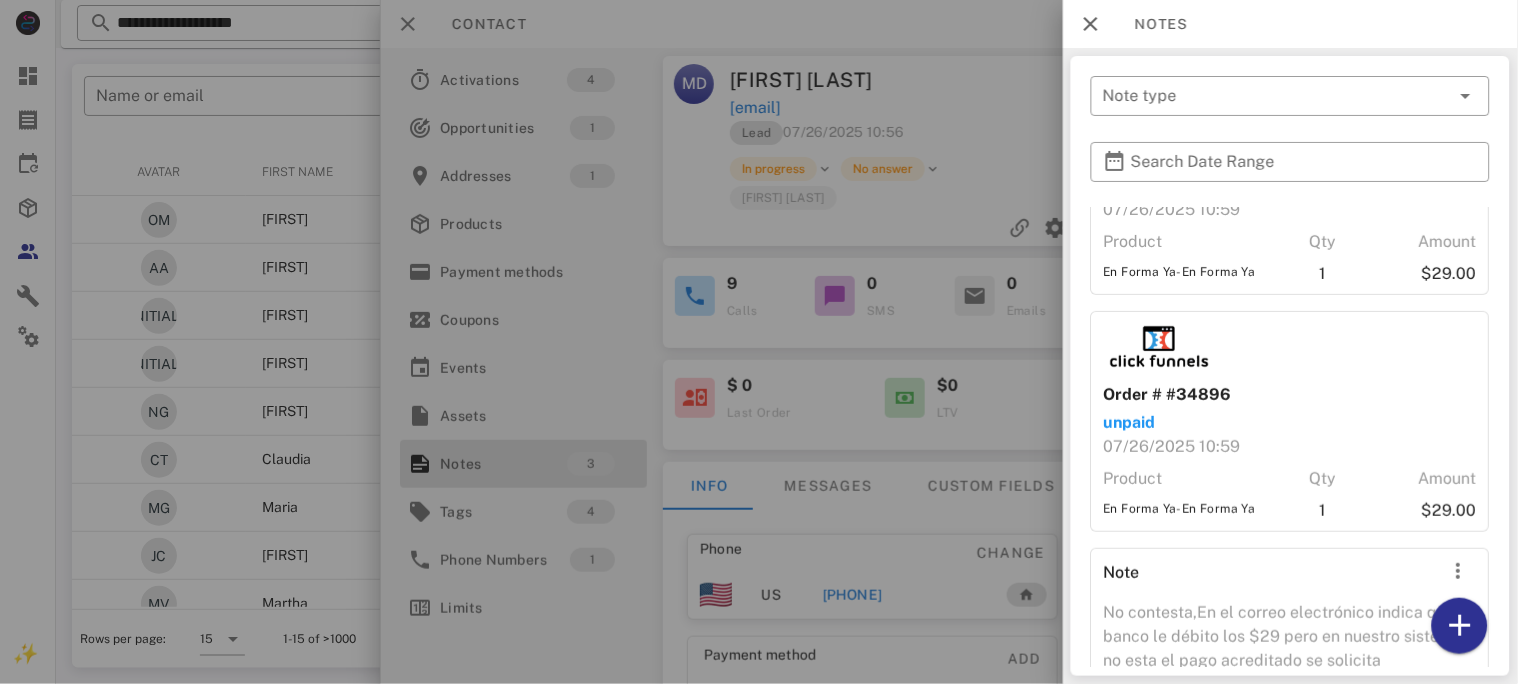 scroll, scrollTop: 239, scrollLeft: 0, axis: vertical 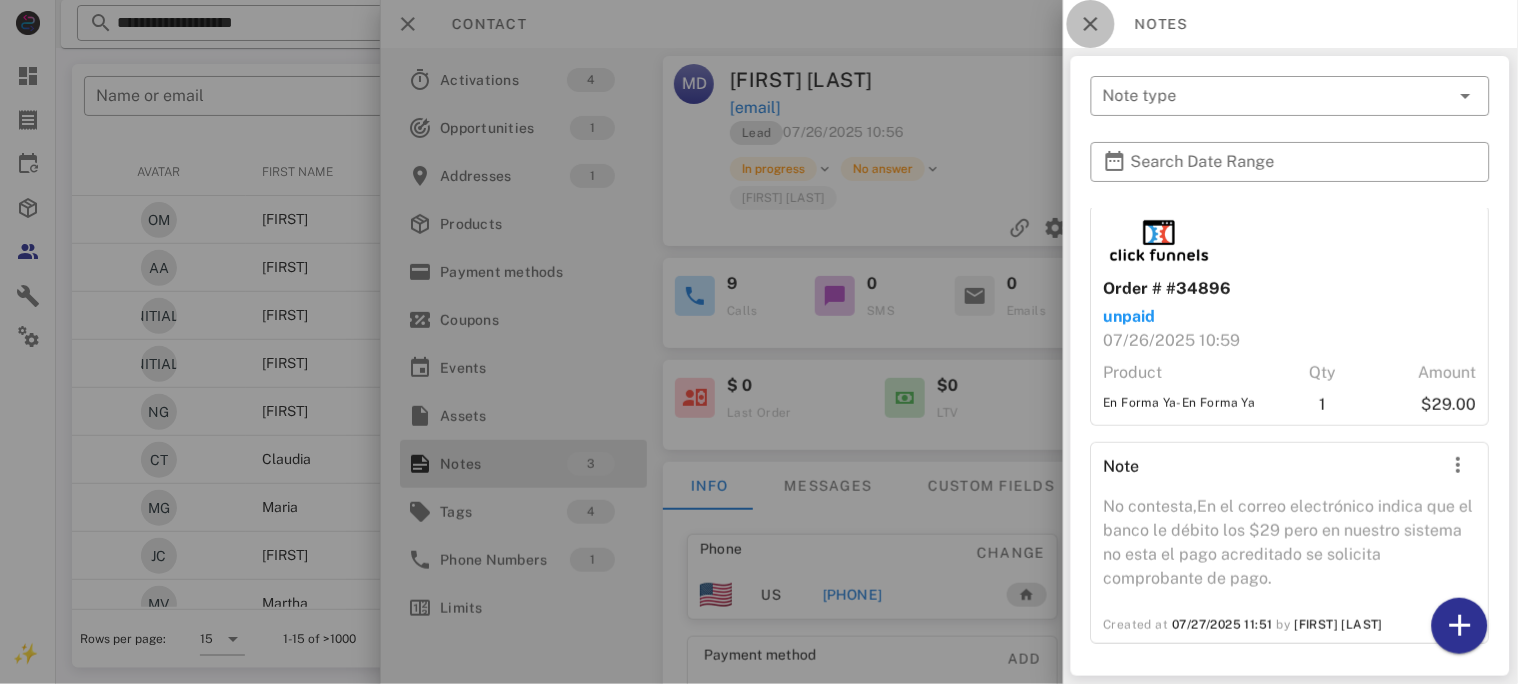 click at bounding box center [1091, 24] 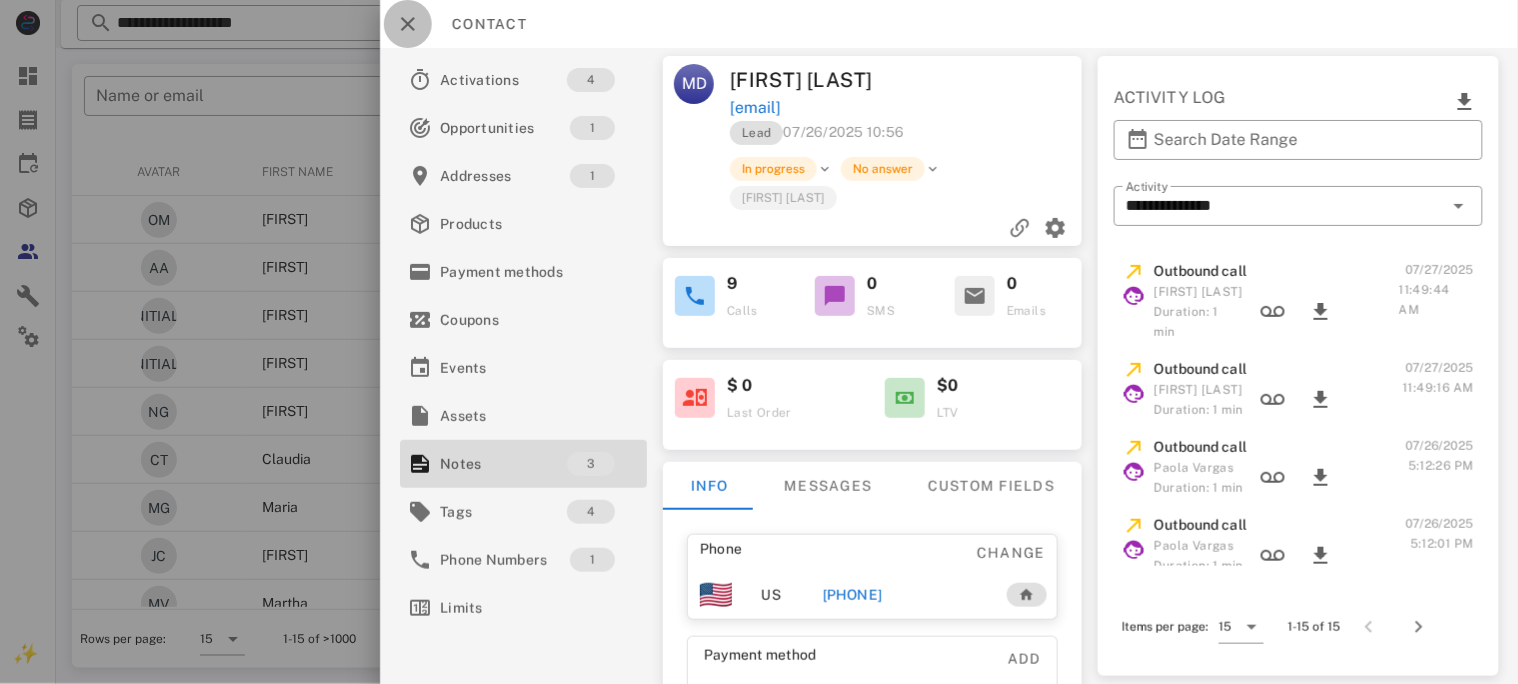 click at bounding box center (408, 24) 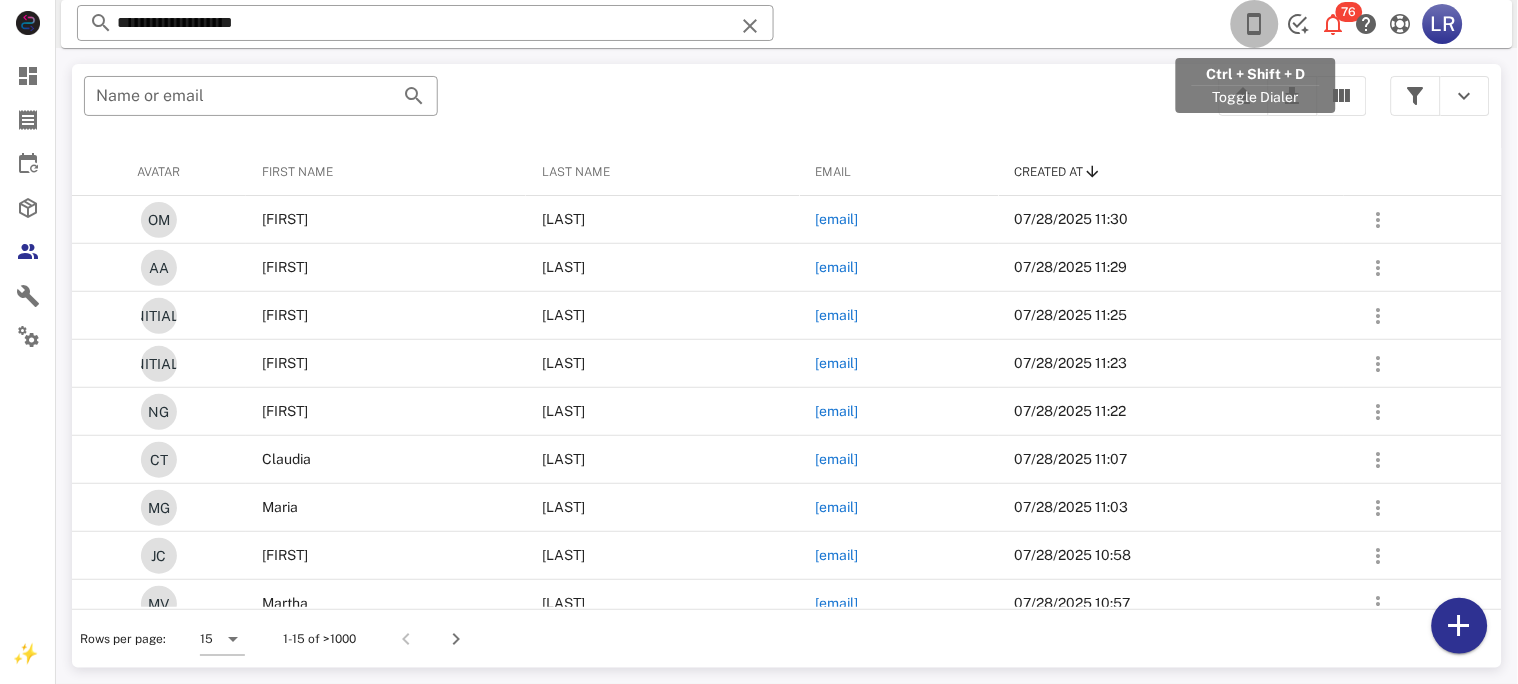 click at bounding box center [1255, 24] 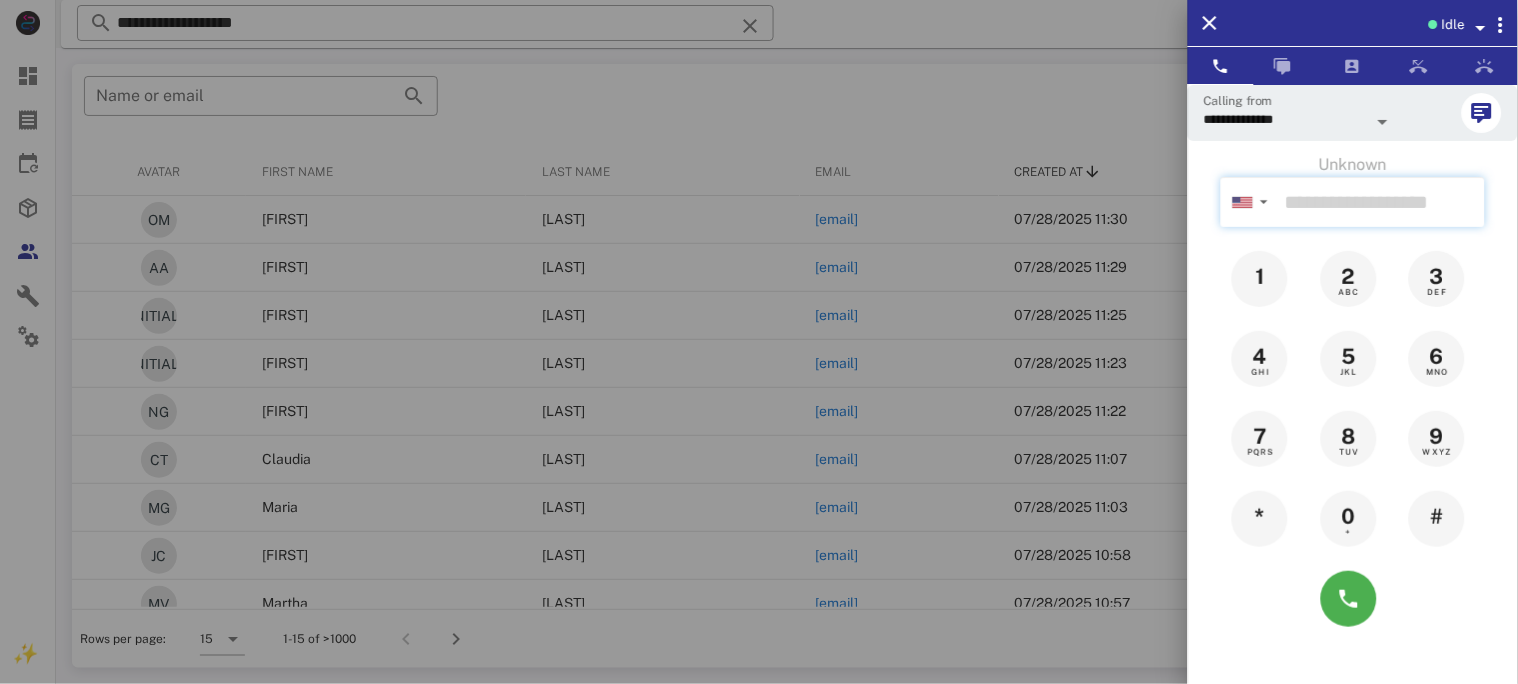 click at bounding box center (1381, 202) 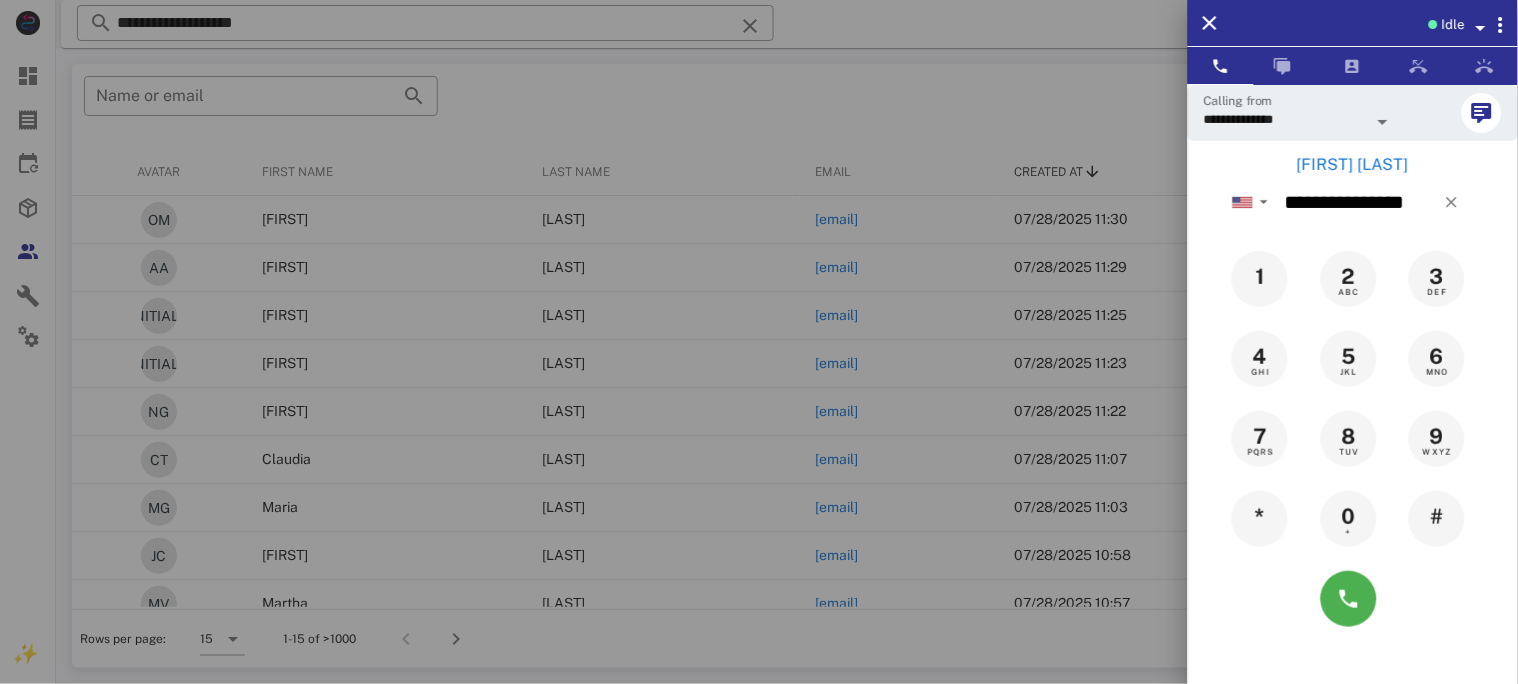 click on "[FIRST] [LAST]" at bounding box center [1353, 165] 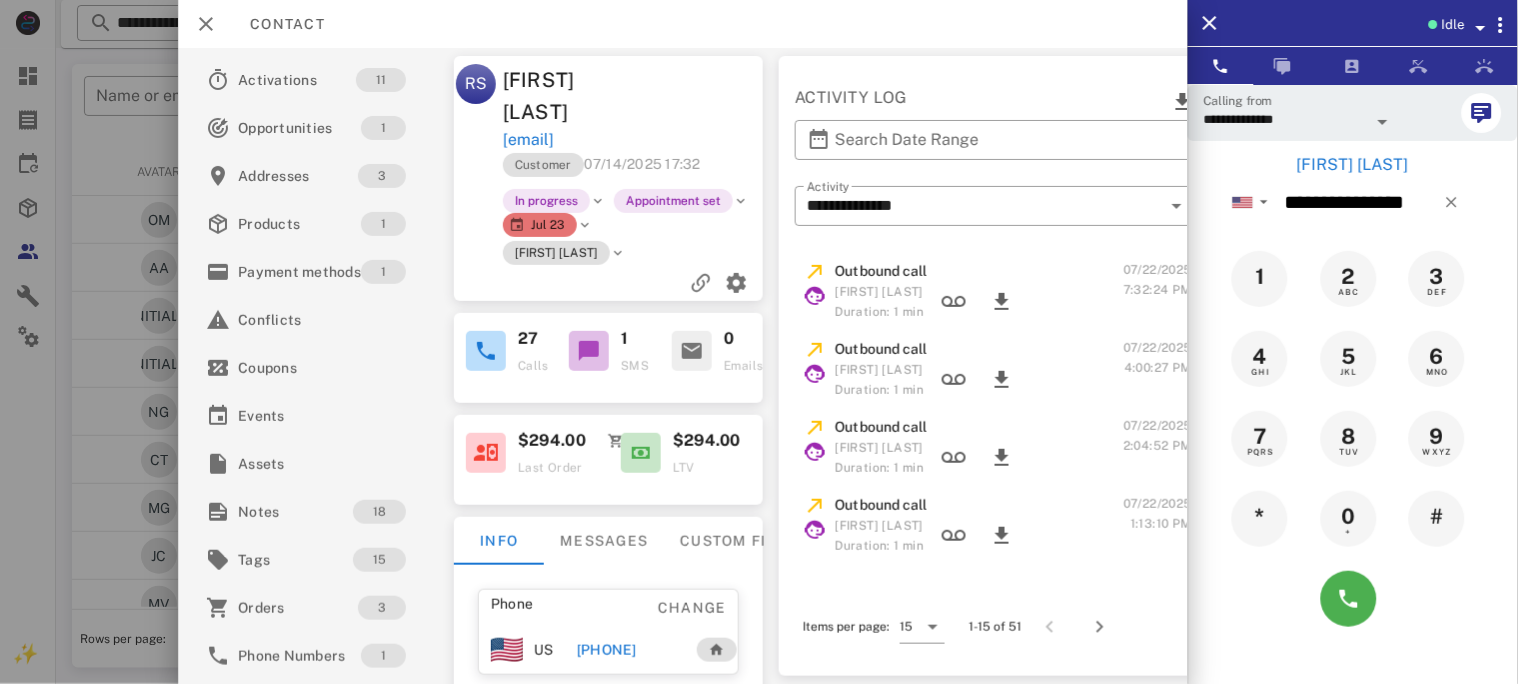 click on "+17608449201" at bounding box center [606, 650] 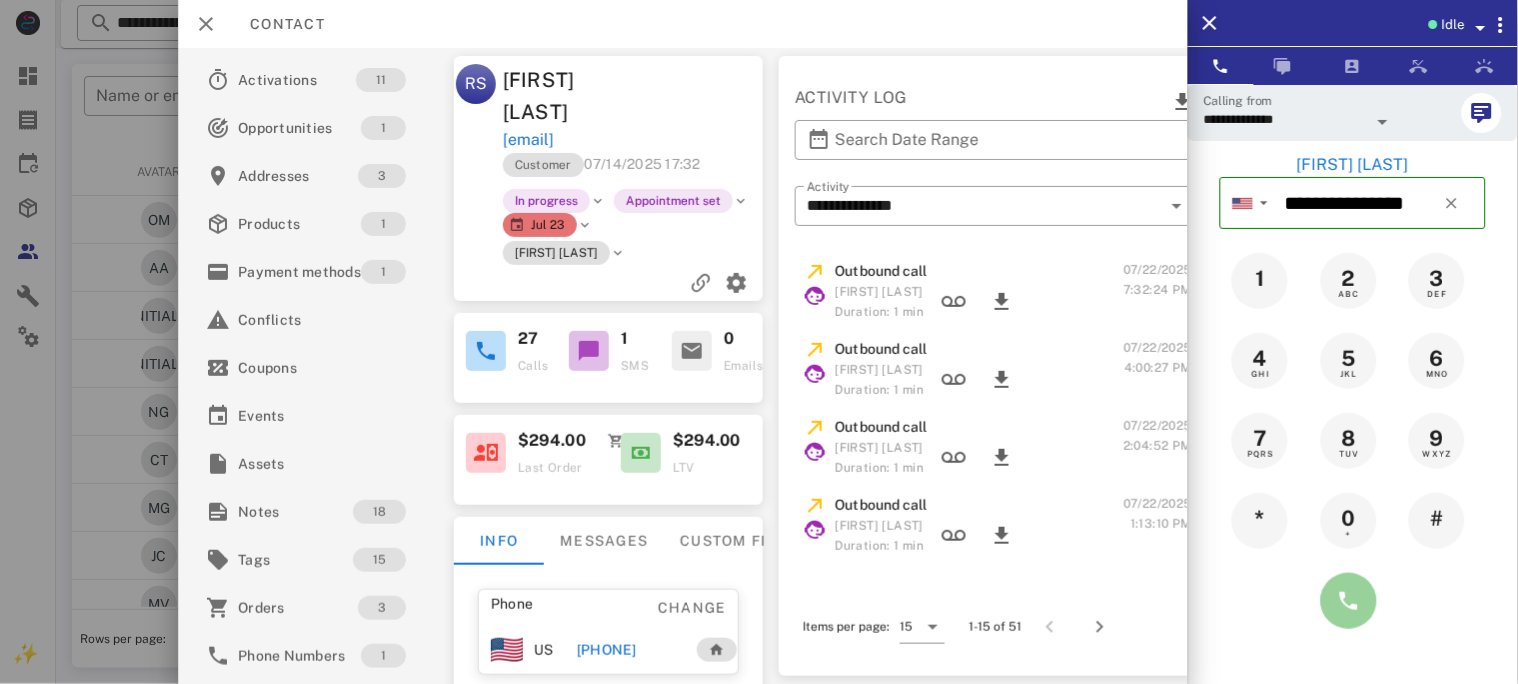 click at bounding box center [1349, 601] 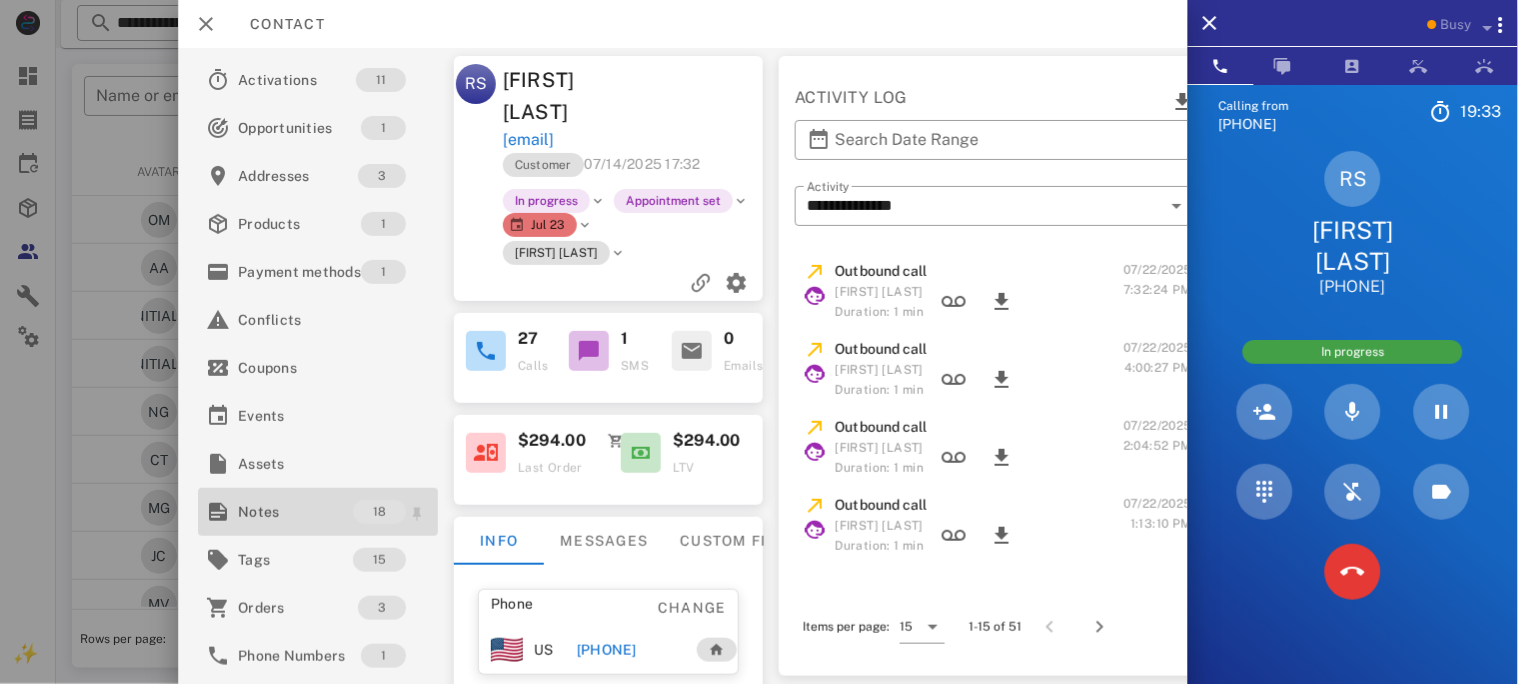 click on "Notes" at bounding box center (295, 512) 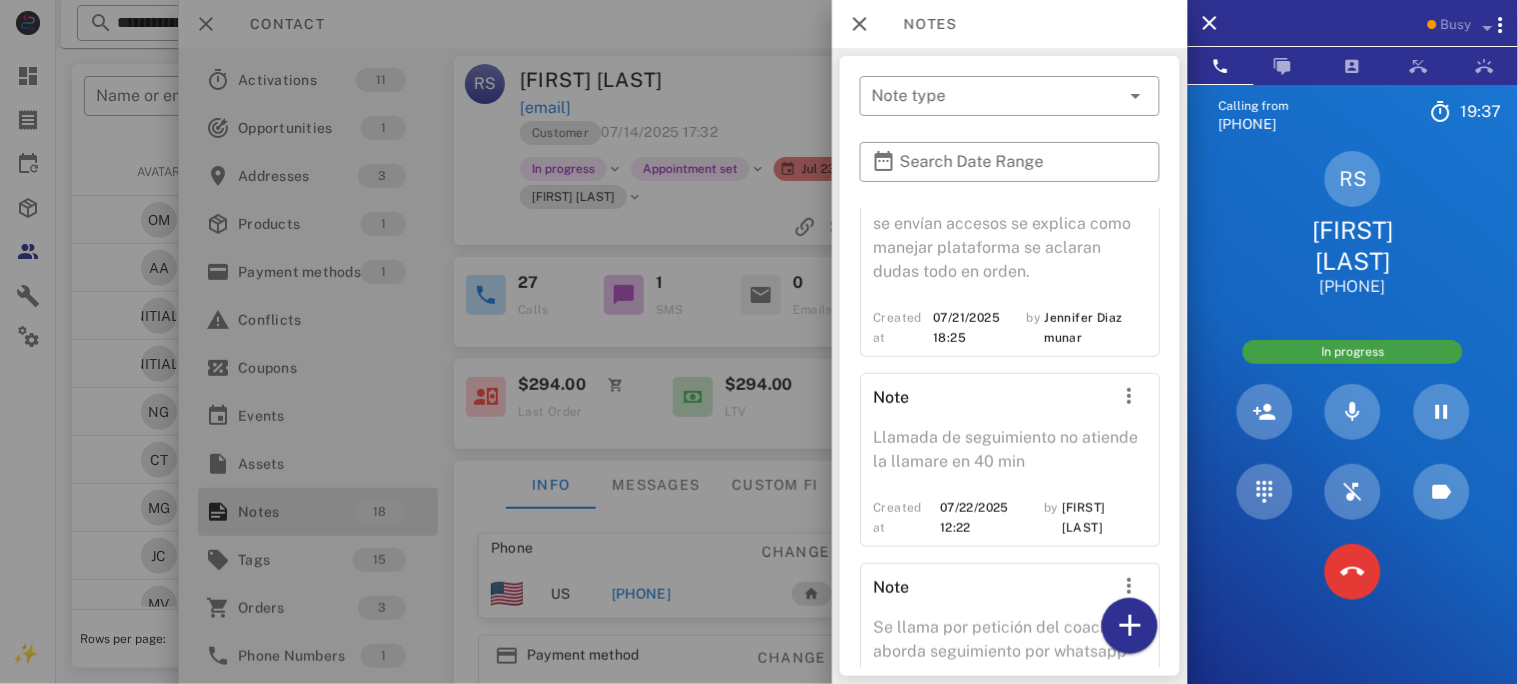 scroll, scrollTop: 3819, scrollLeft: 0, axis: vertical 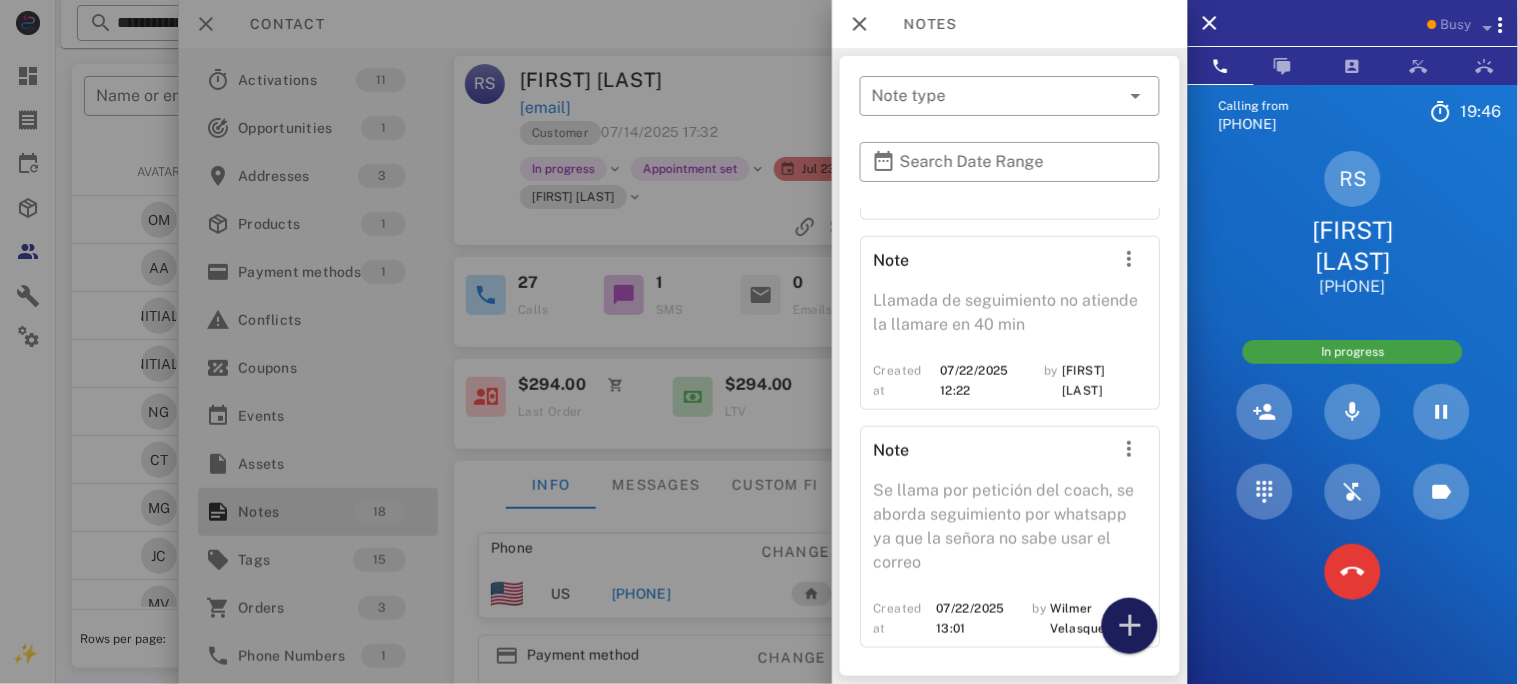 click at bounding box center [1130, 626] 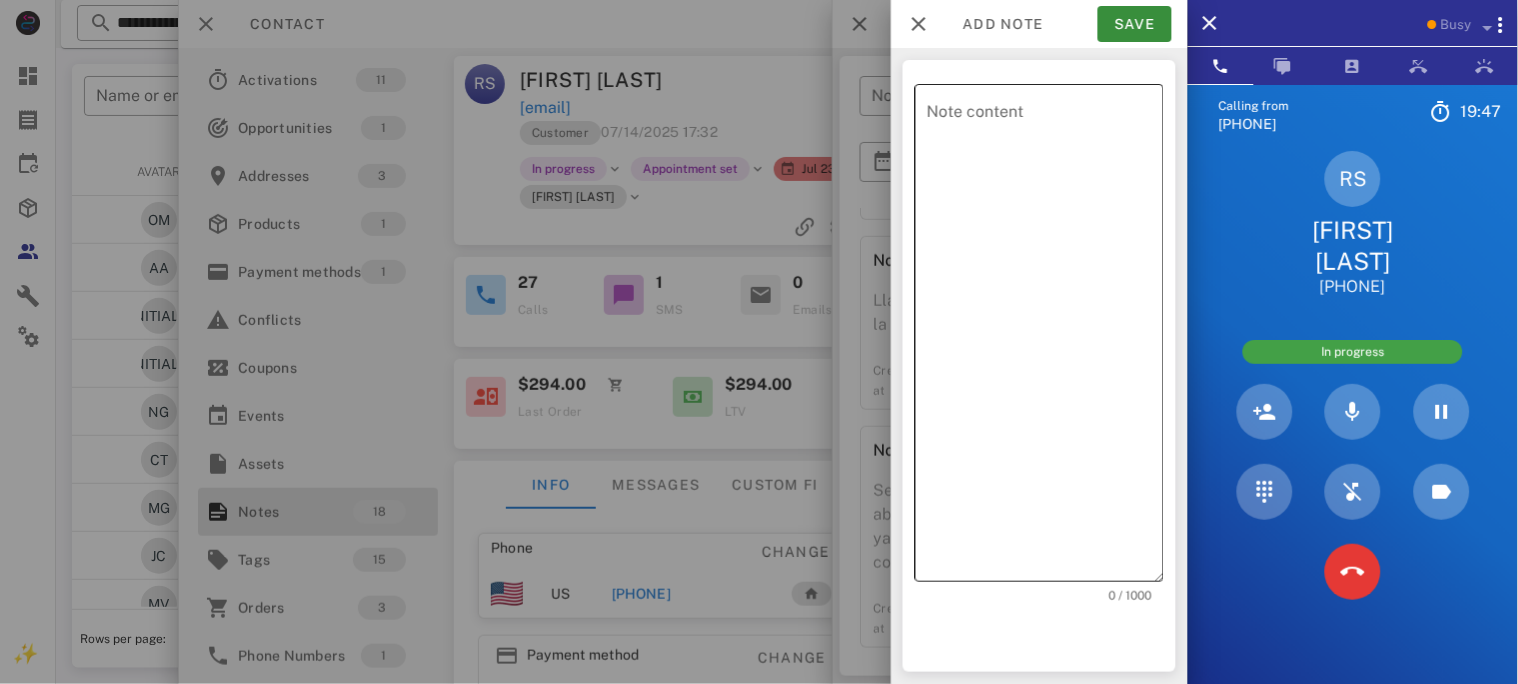click on "Note content" at bounding box center (1045, 338) 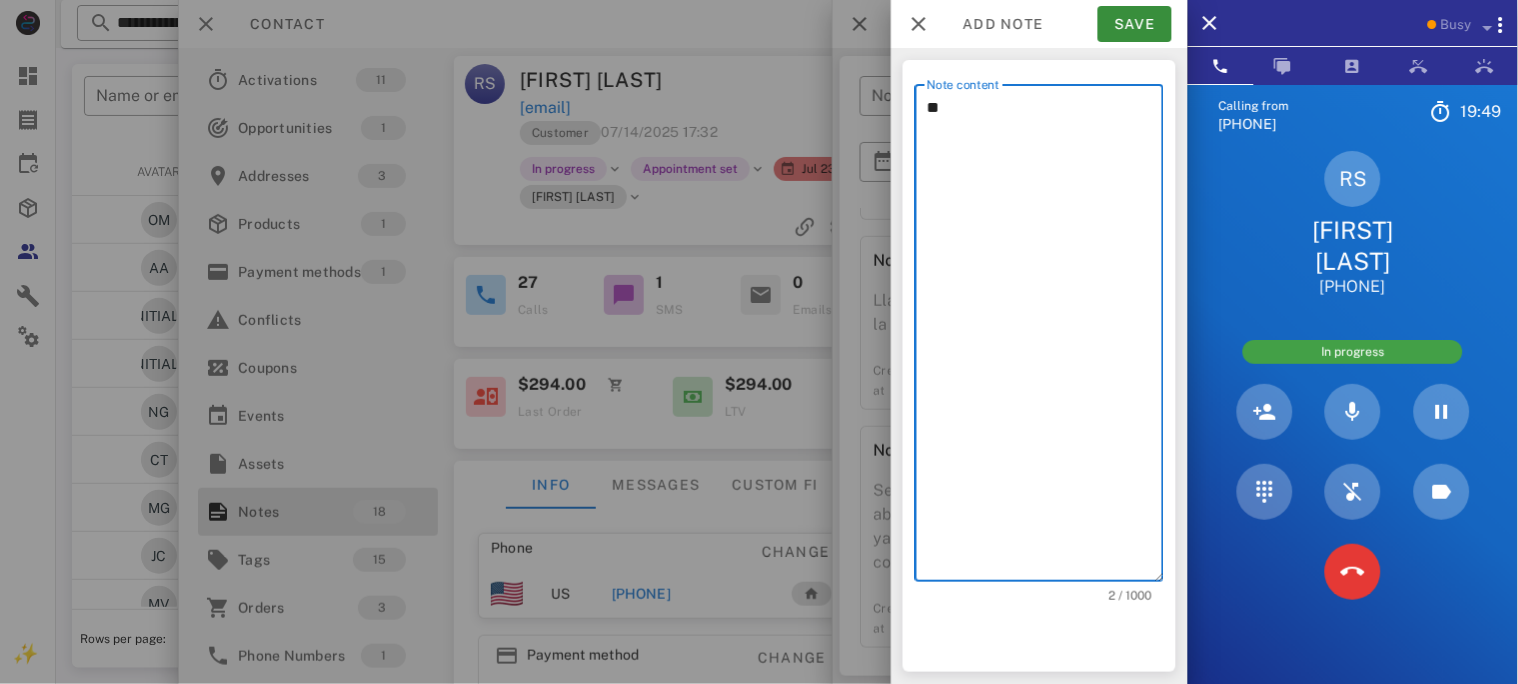 type on "*" 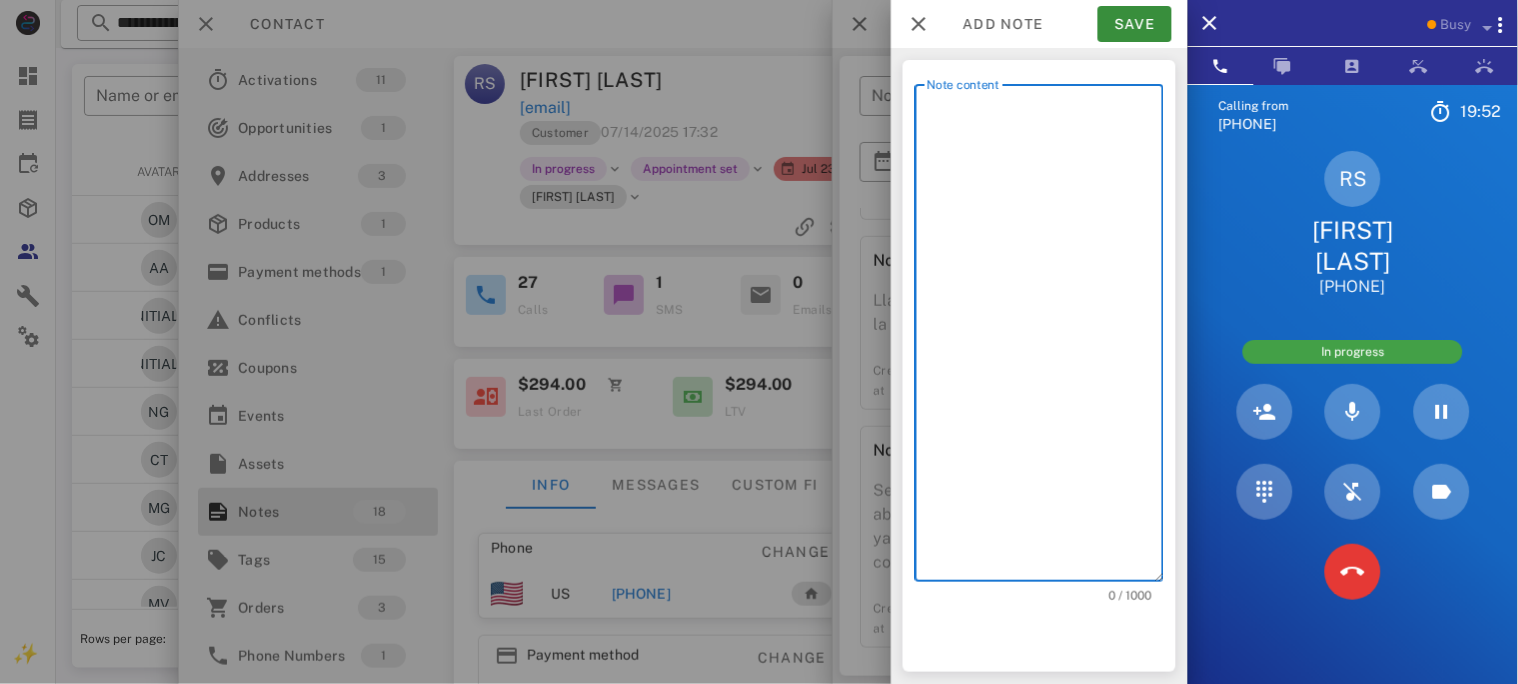 type on "*" 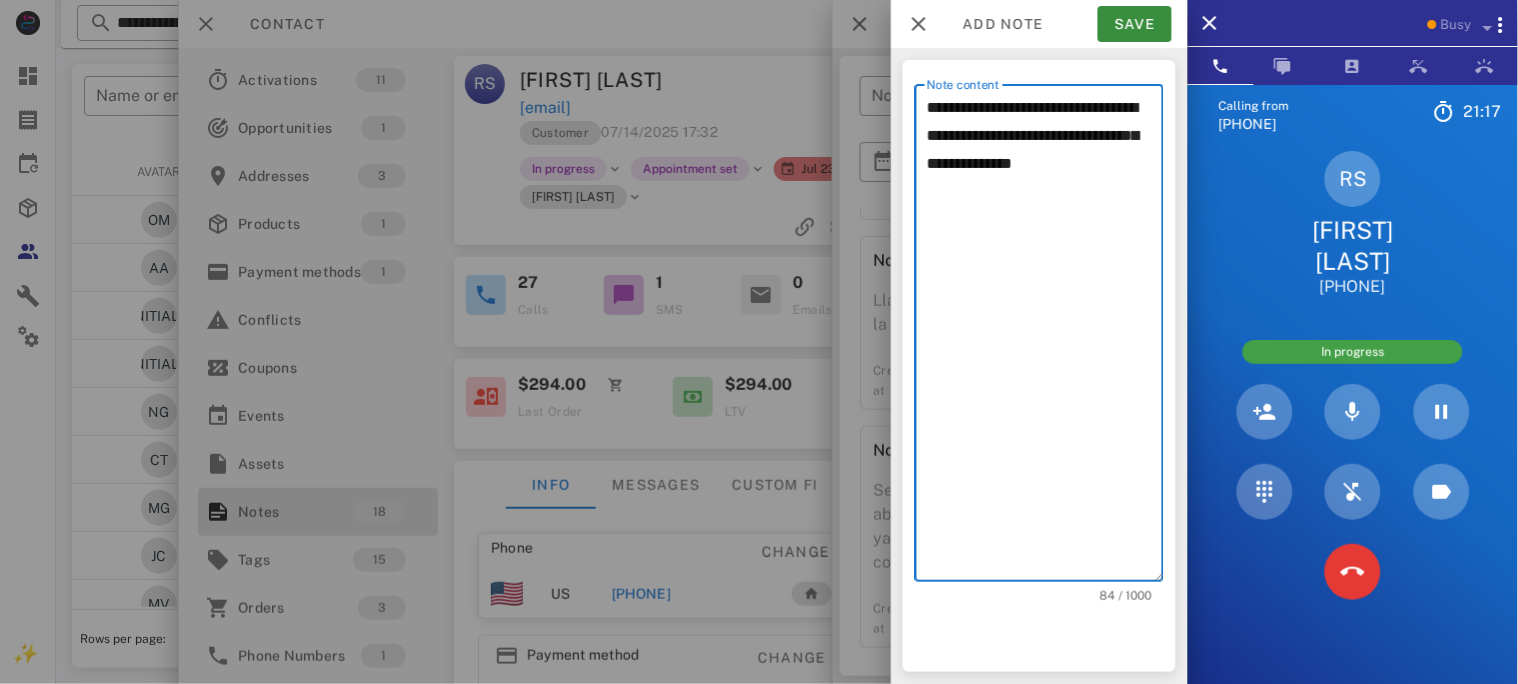 type on "**********" 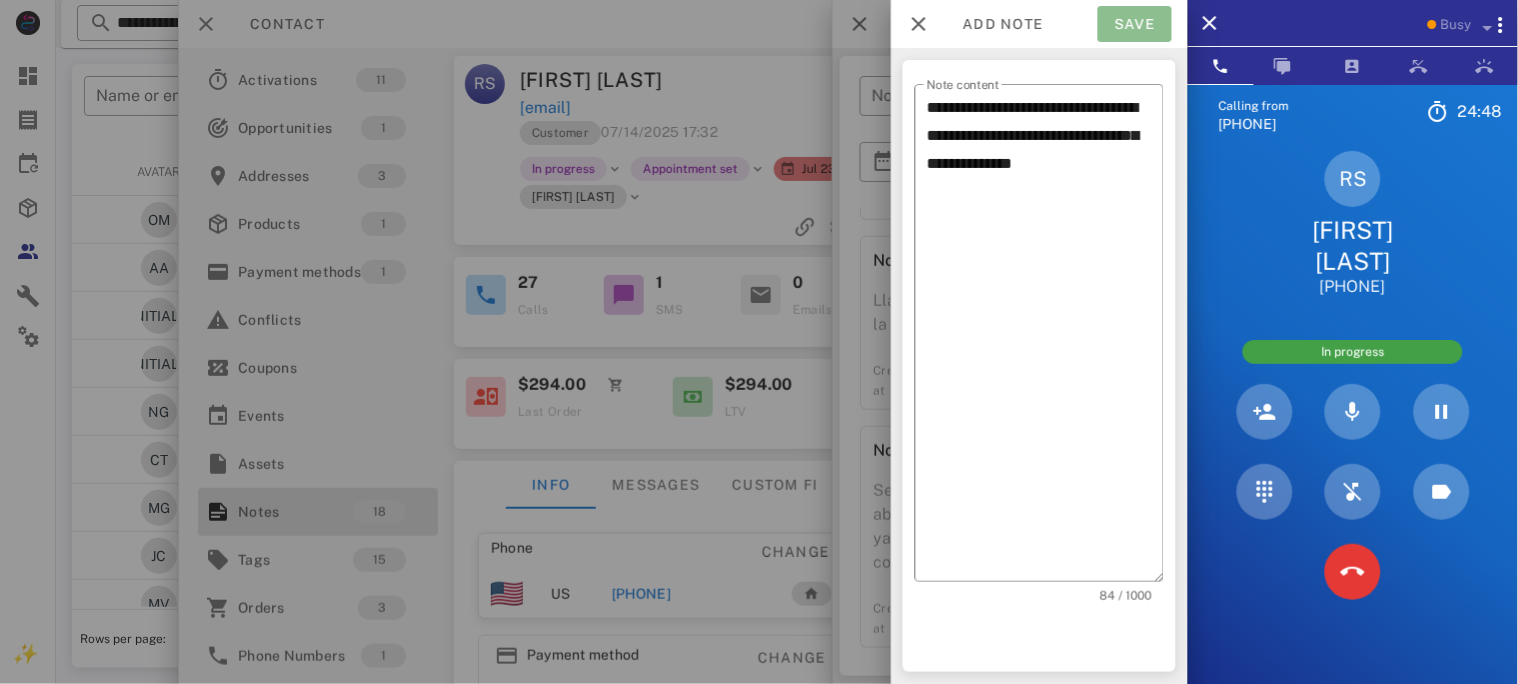 click on "Save" at bounding box center [1135, 24] 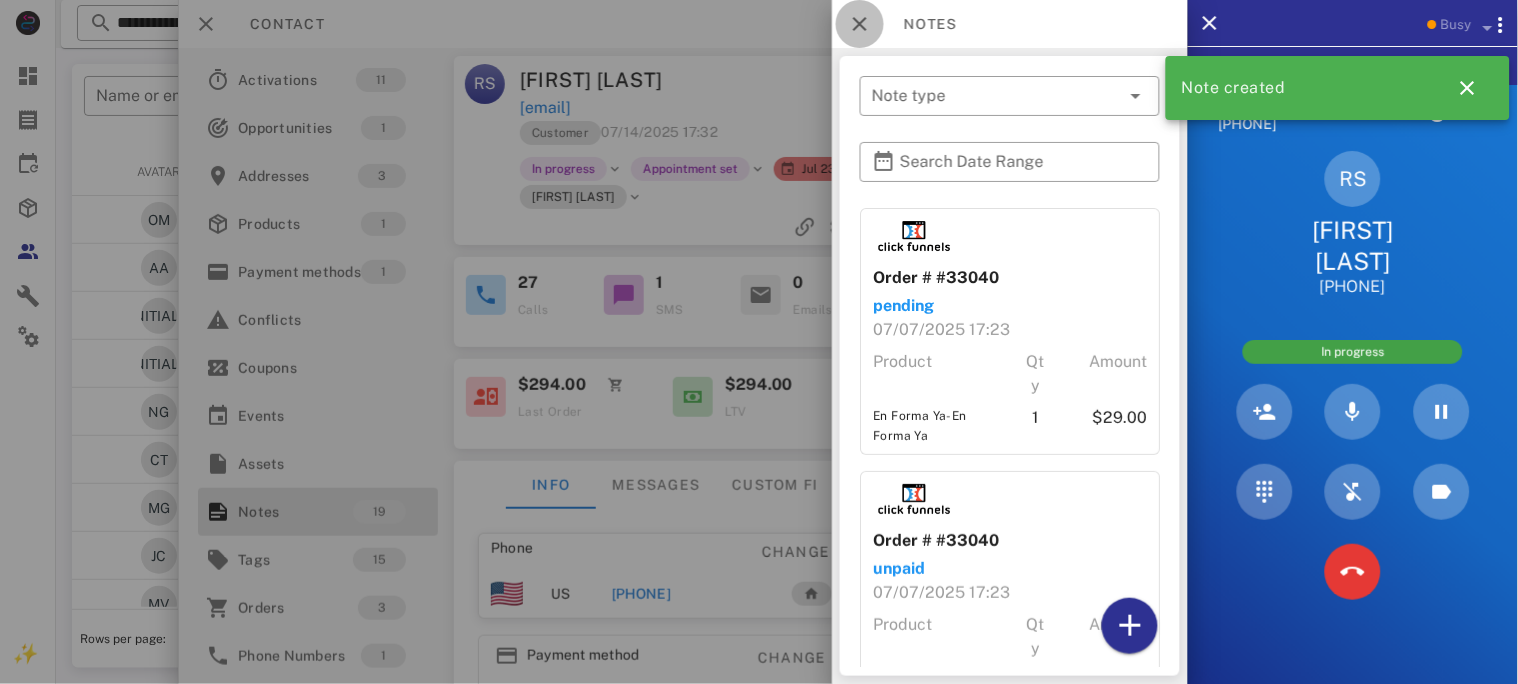 click at bounding box center (860, 24) 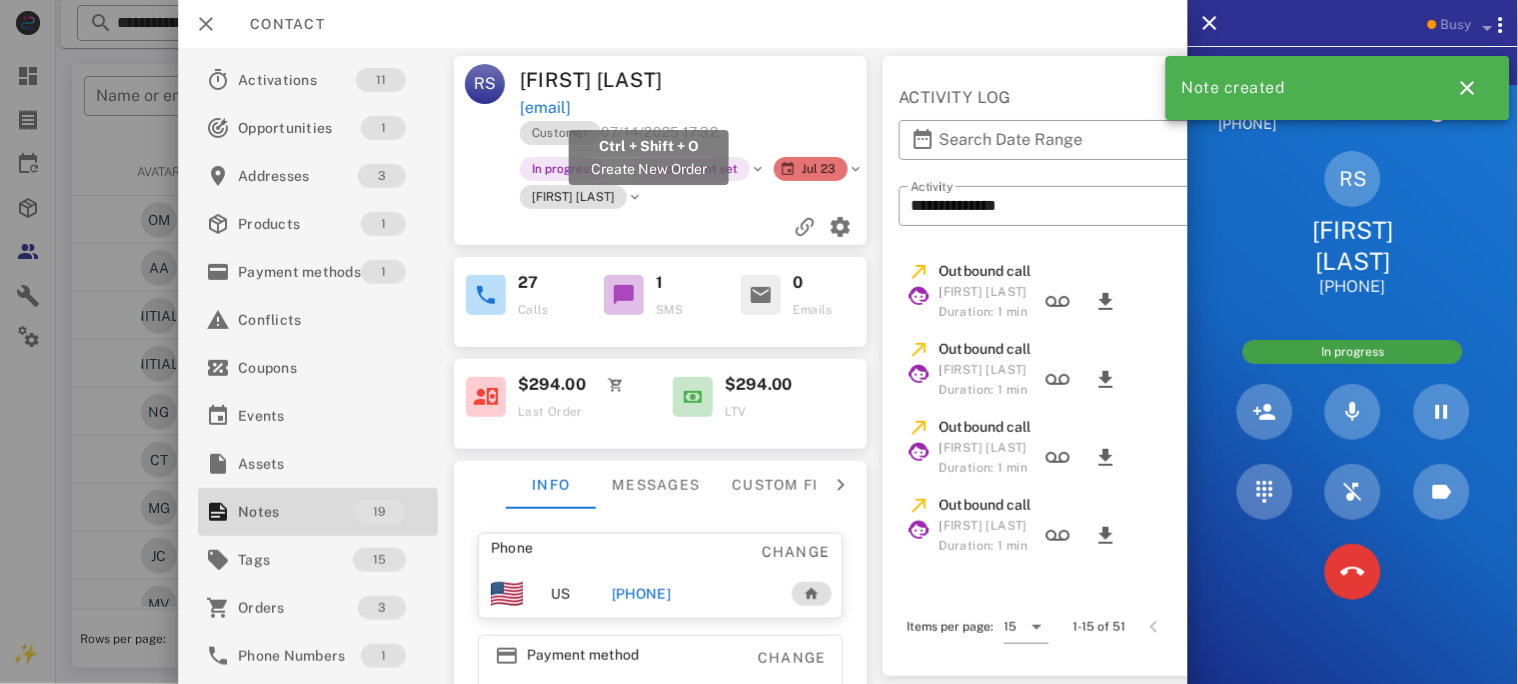 drag, startPoint x: 794, startPoint y: 101, endPoint x: 520, endPoint y: 110, distance: 274.14777 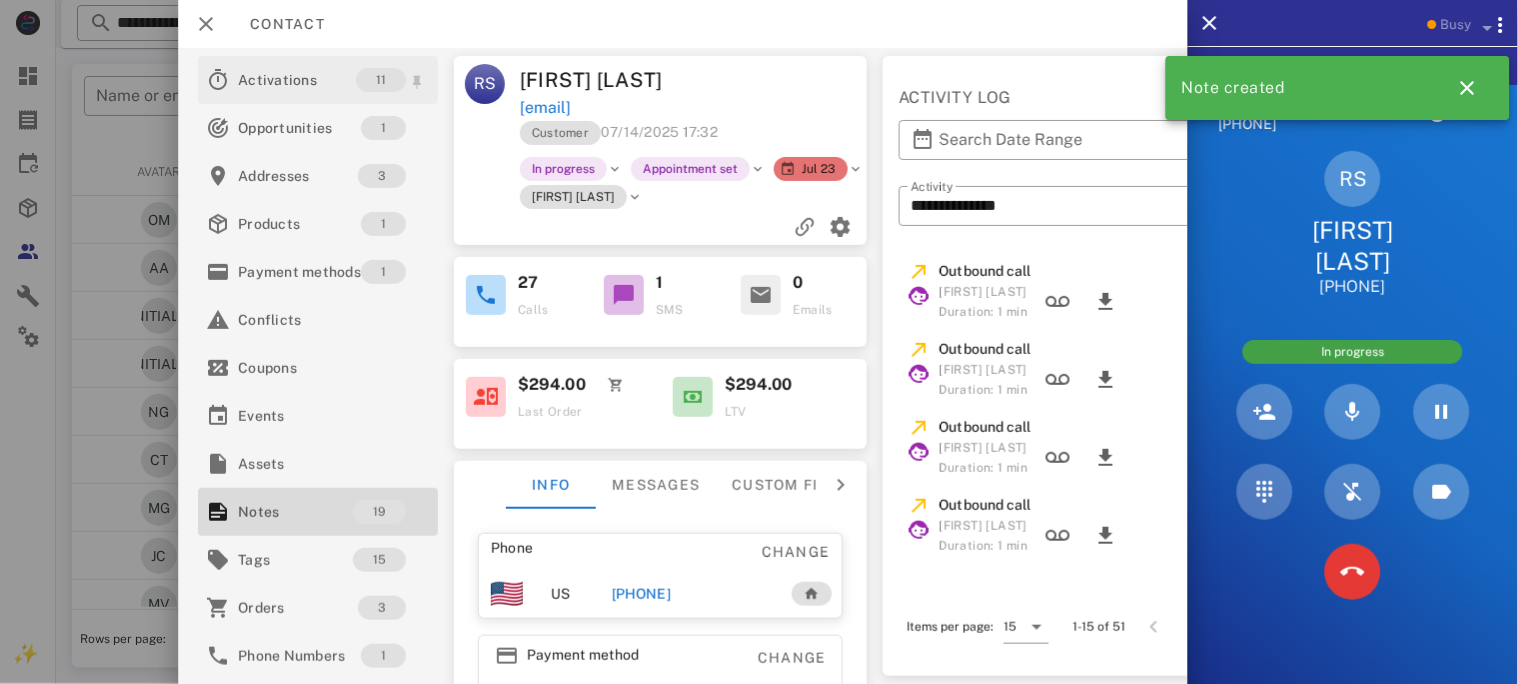 copy on "rosamariasaldana1824@gmail.com" 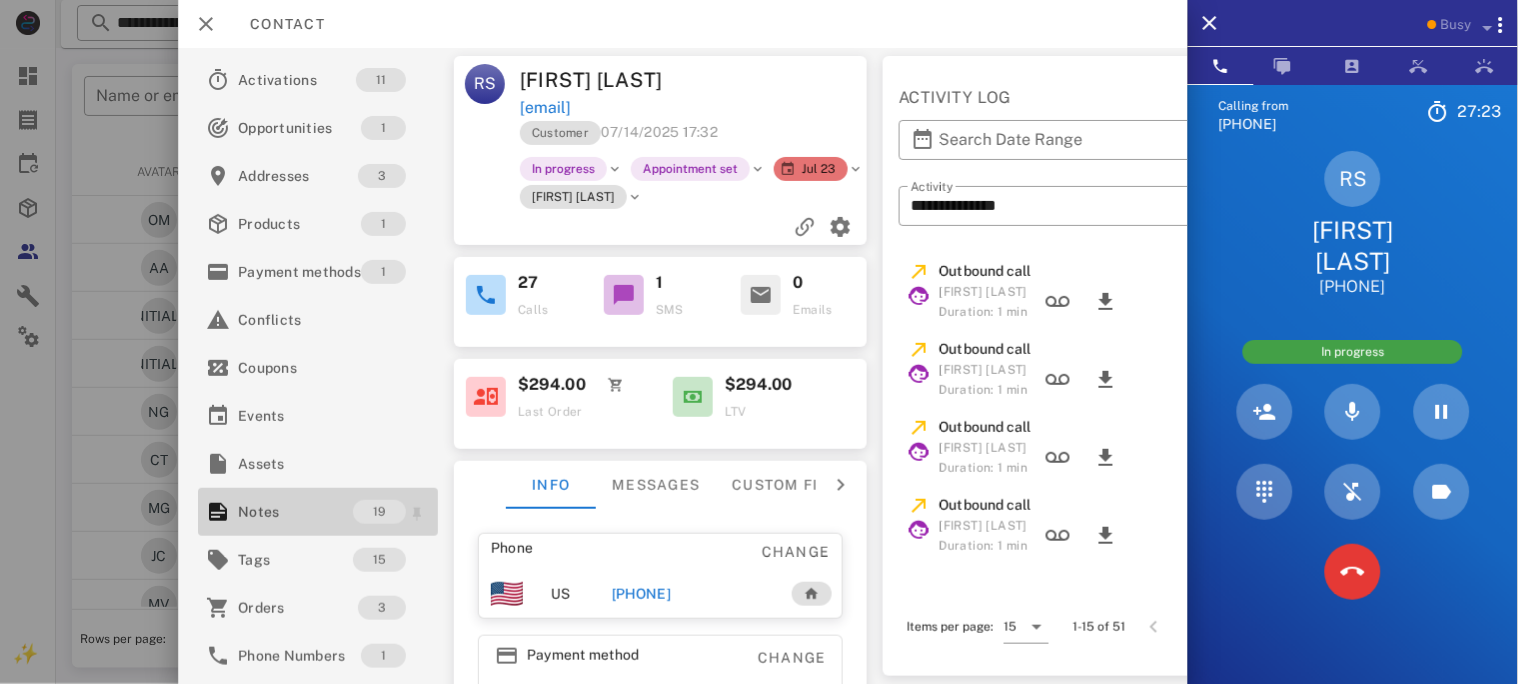 click on "Notes" at bounding box center [295, 512] 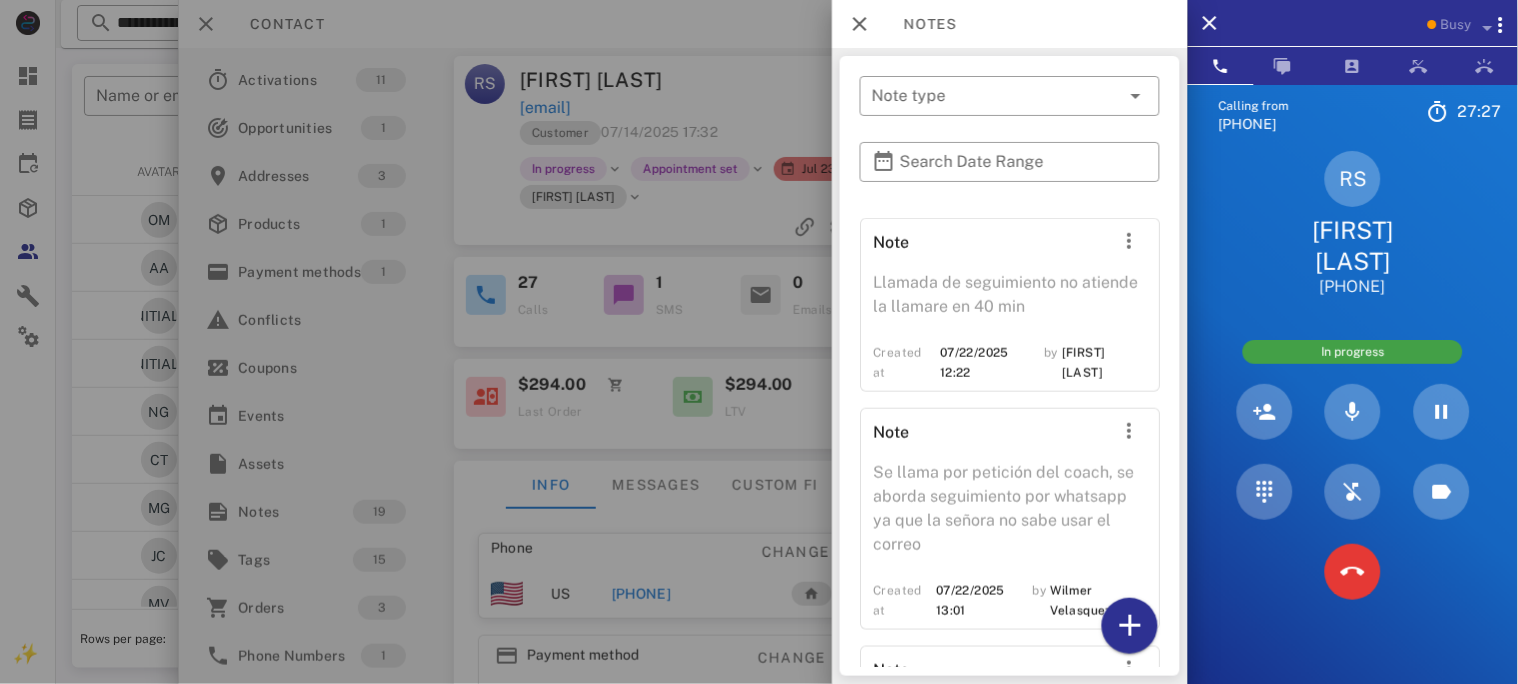 scroll, scrollTop: 4034, scrollLeft: 0, axis: vertical 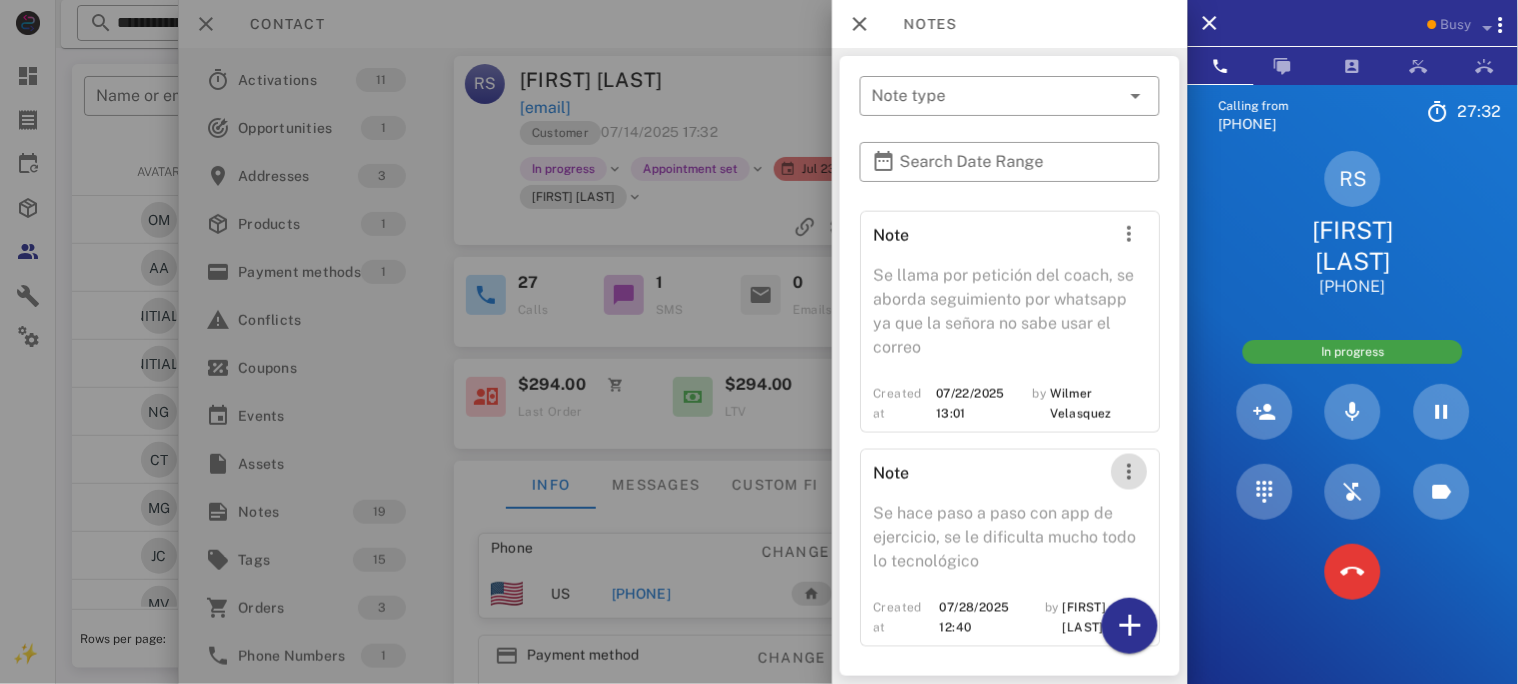 click at bounding box center (1129, 472) 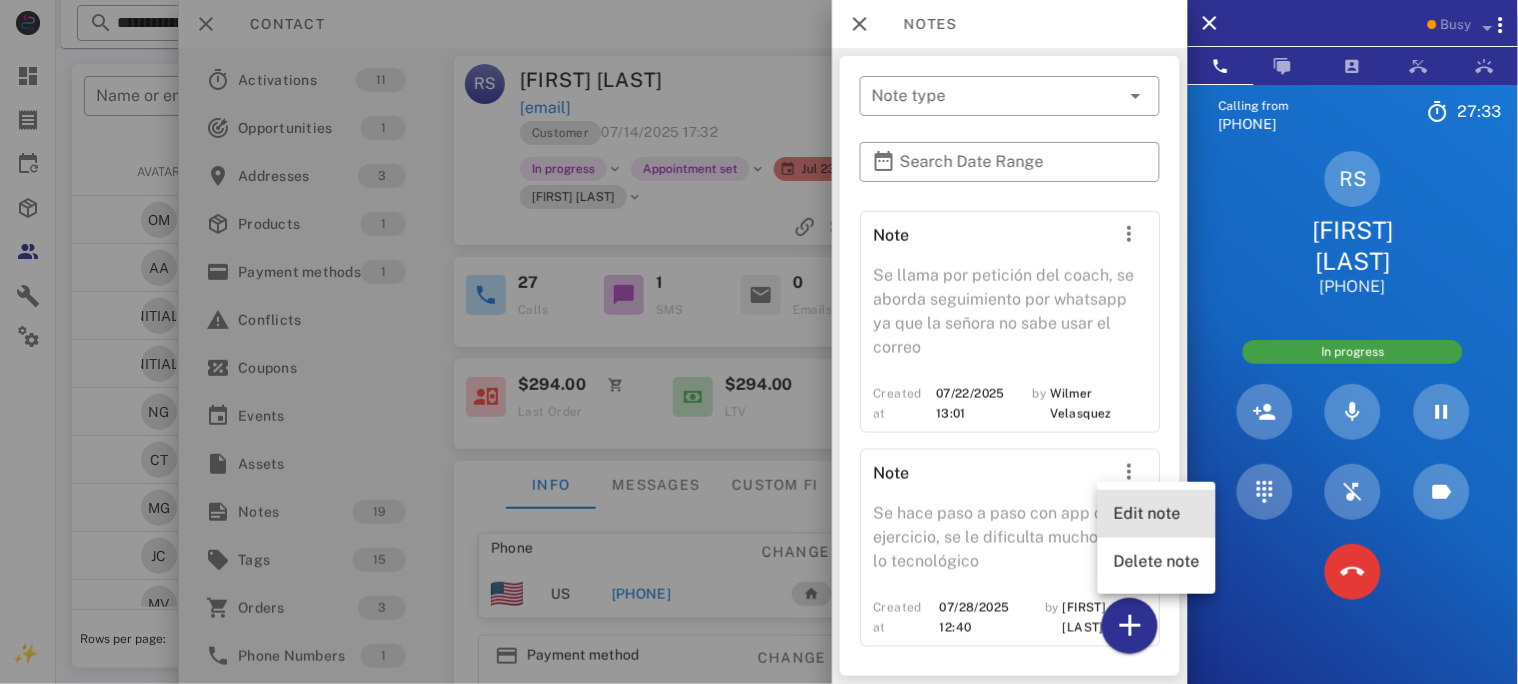 click on "Edit note" at bounding box center [1157, 513] 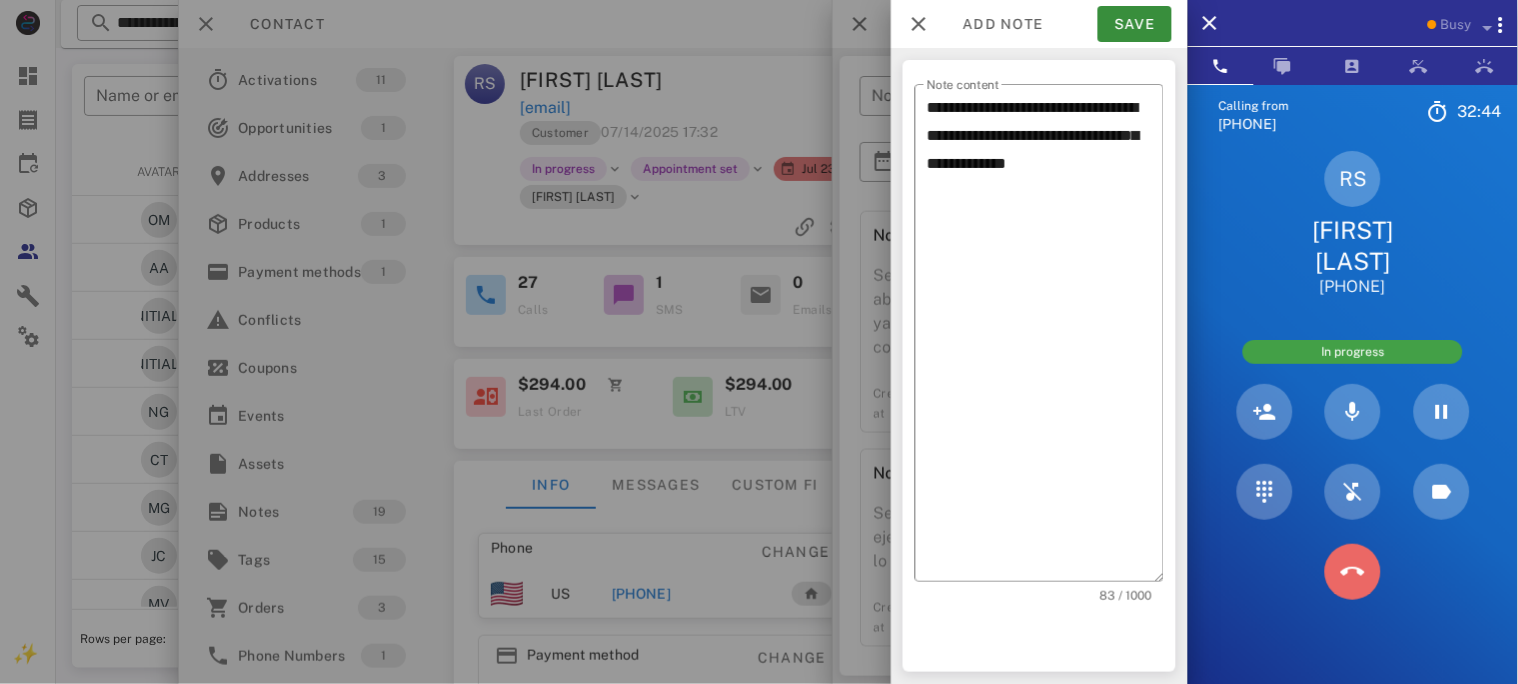click at bounding box center (1353, 572) 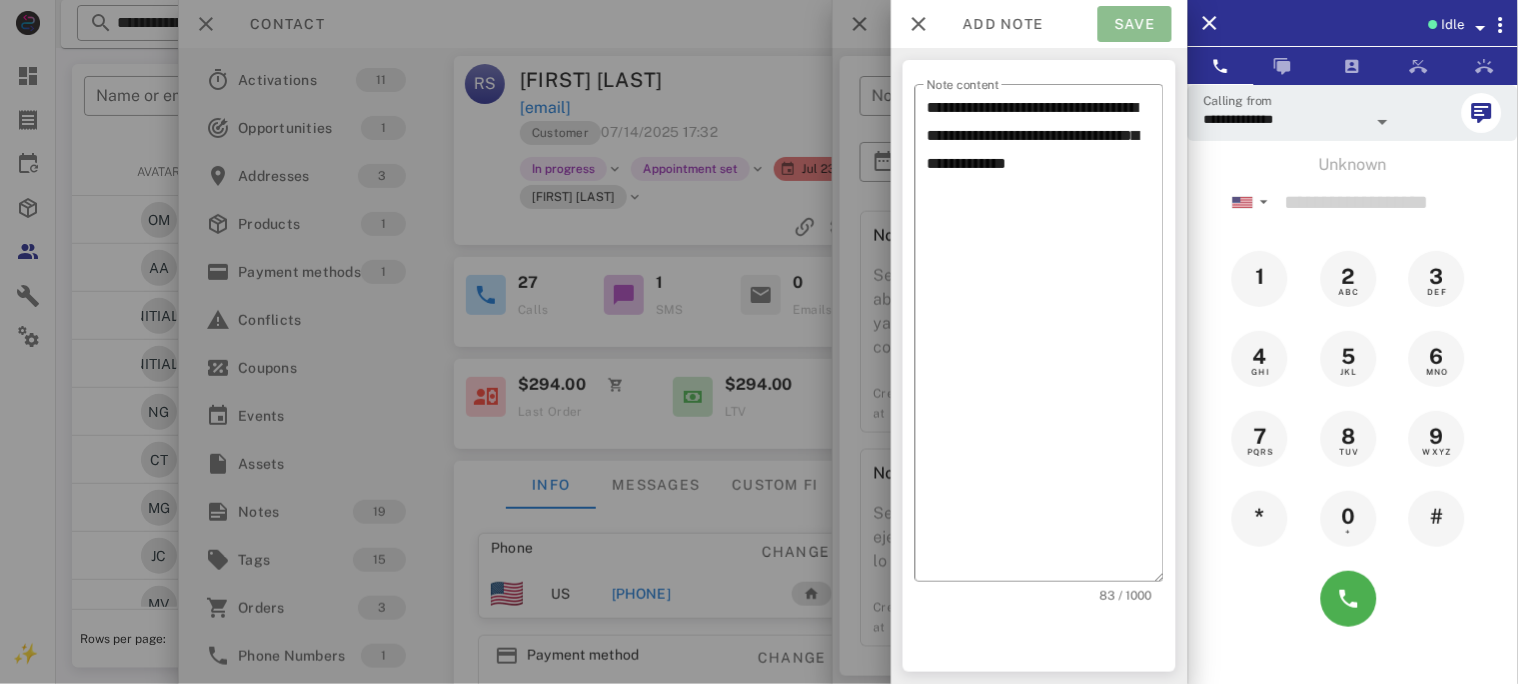 click on "Save" at bounding box center [1135, 24] 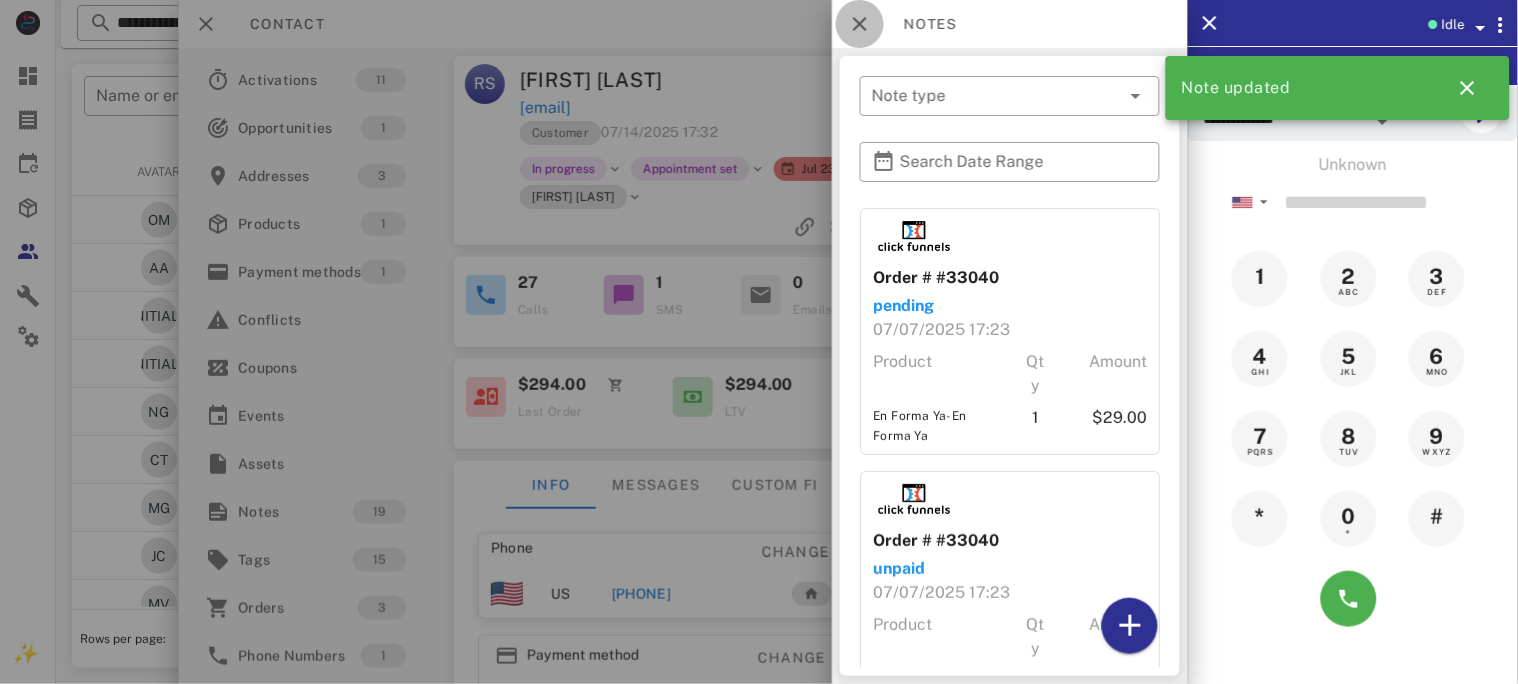 click at bounding box center (860, 24) 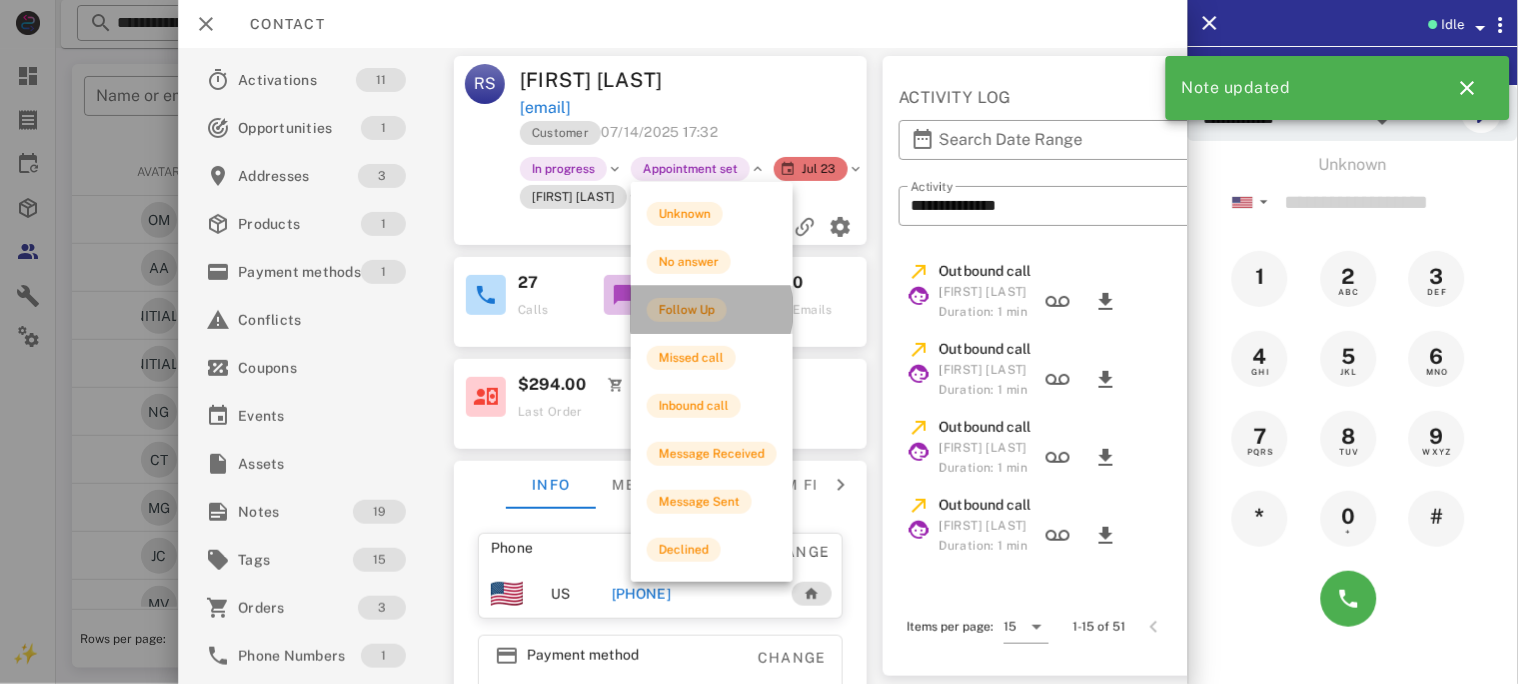 click on "Follow Up" at bounding box center [687, 310] 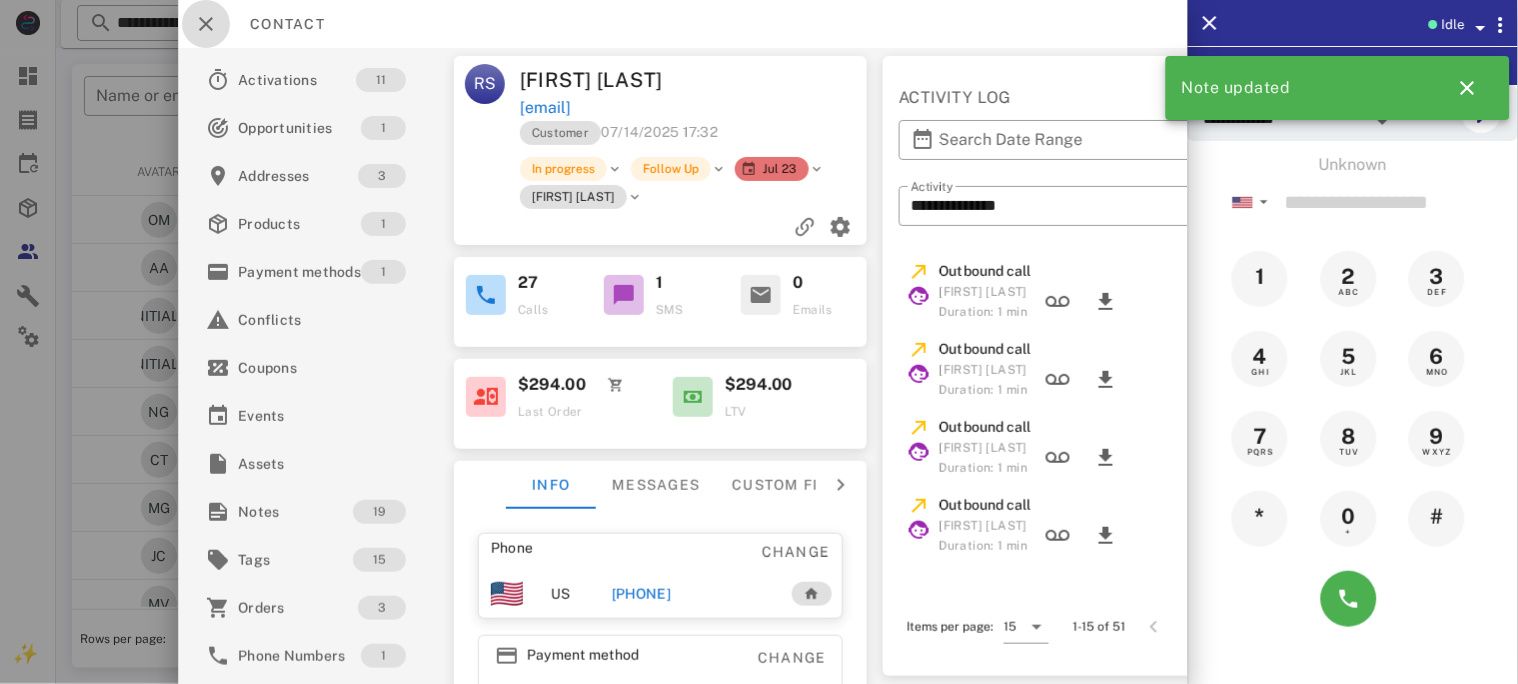 click at bounding box center [206, 24] 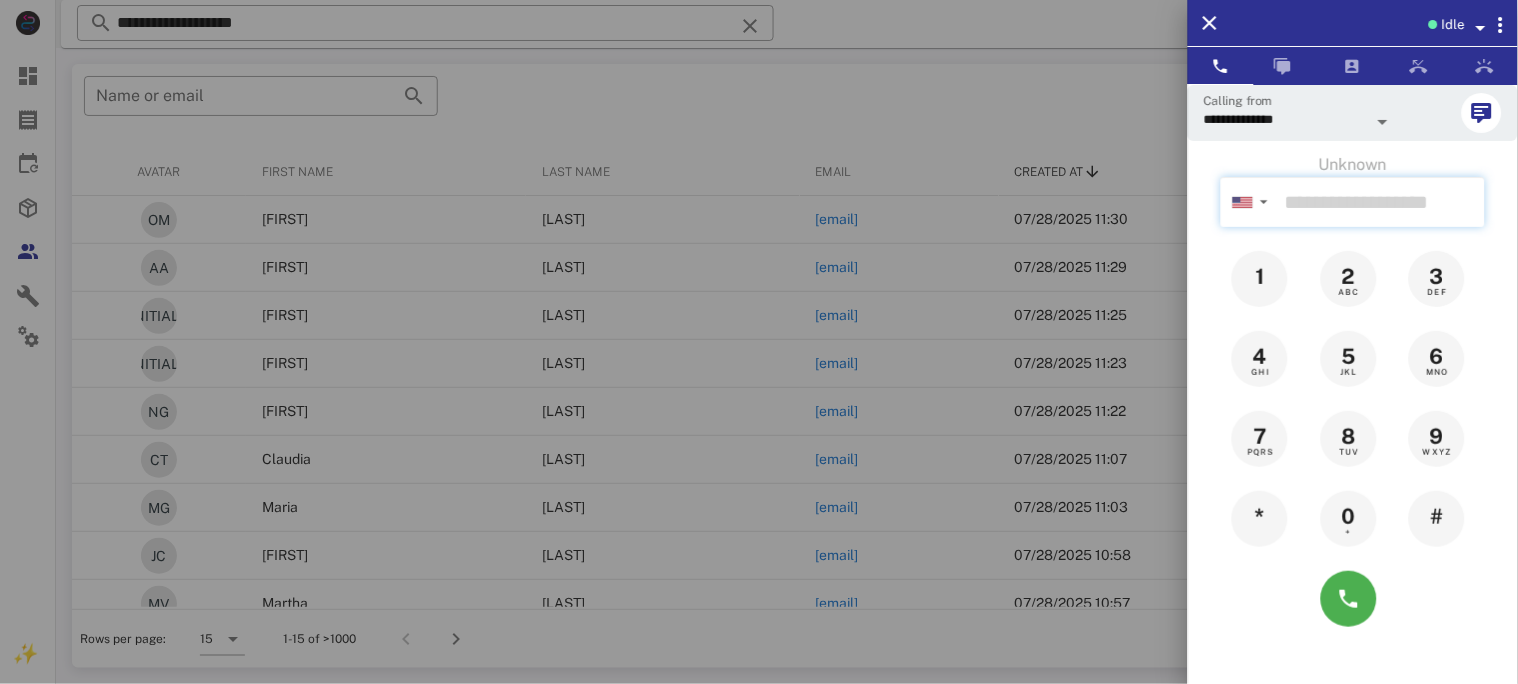 click at bounding box center [1381, 202] 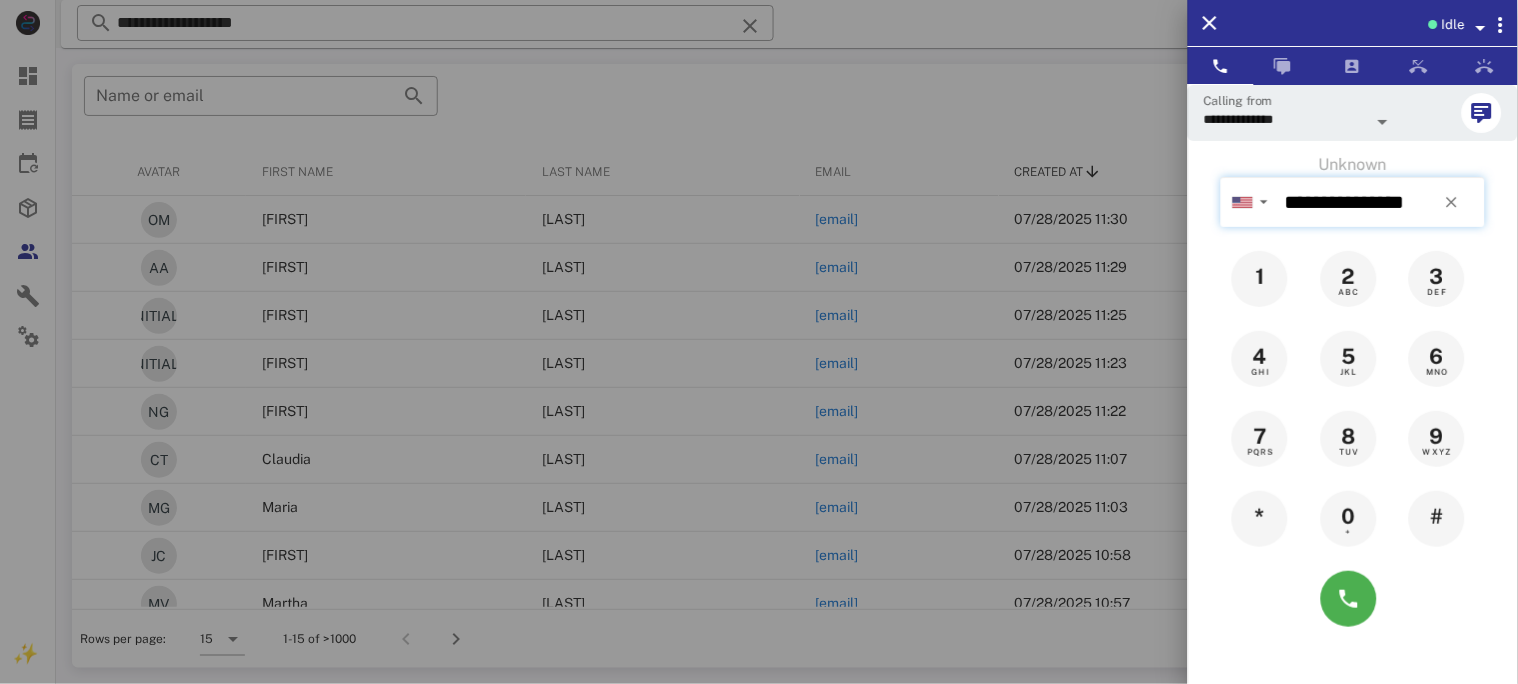 type on "**********" 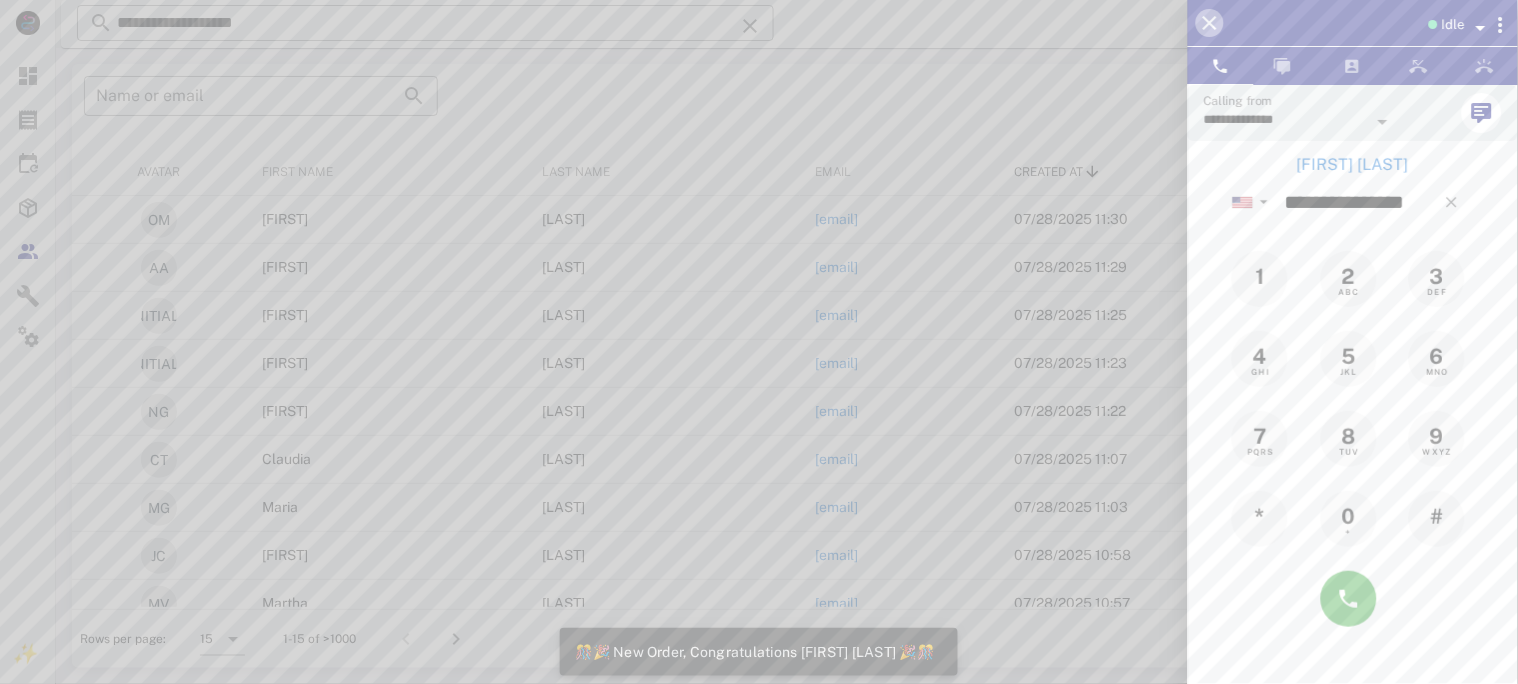 click at bounding box center [1210, 23] 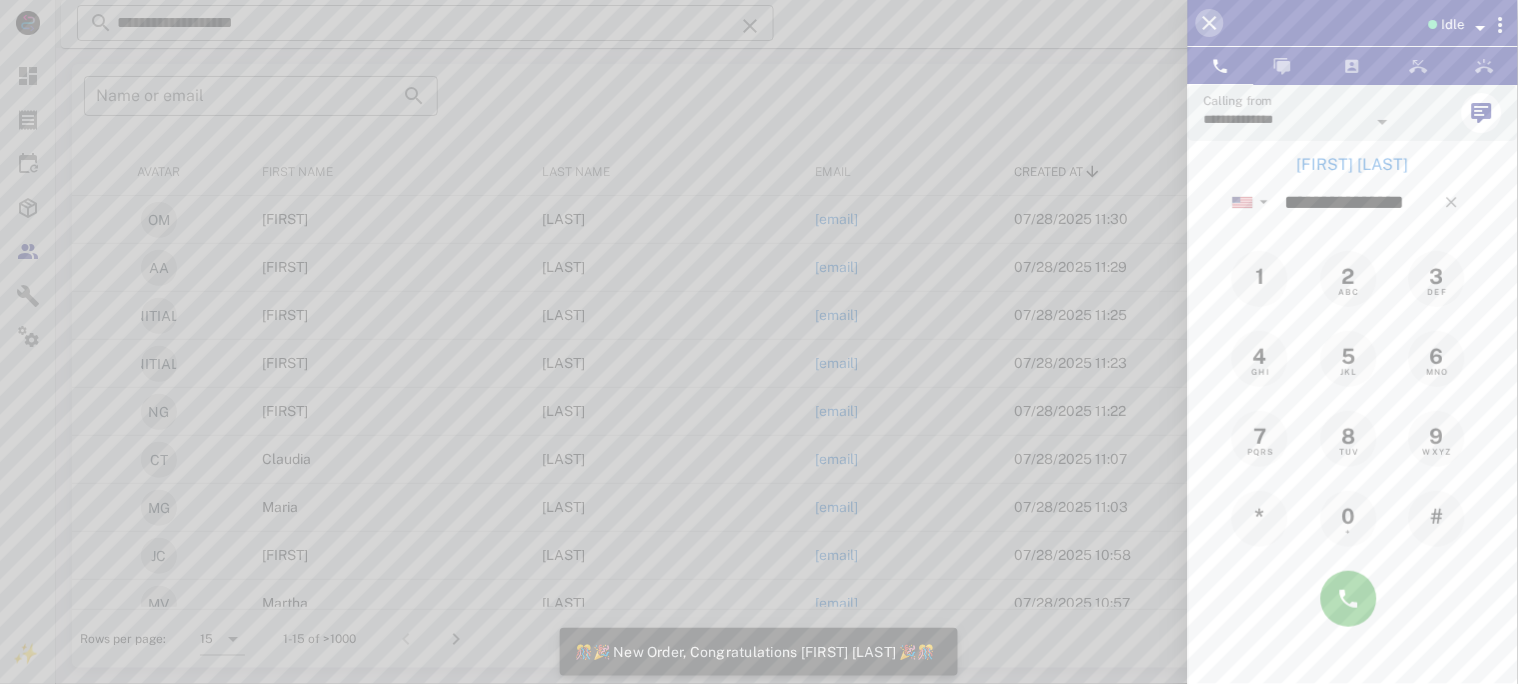 type 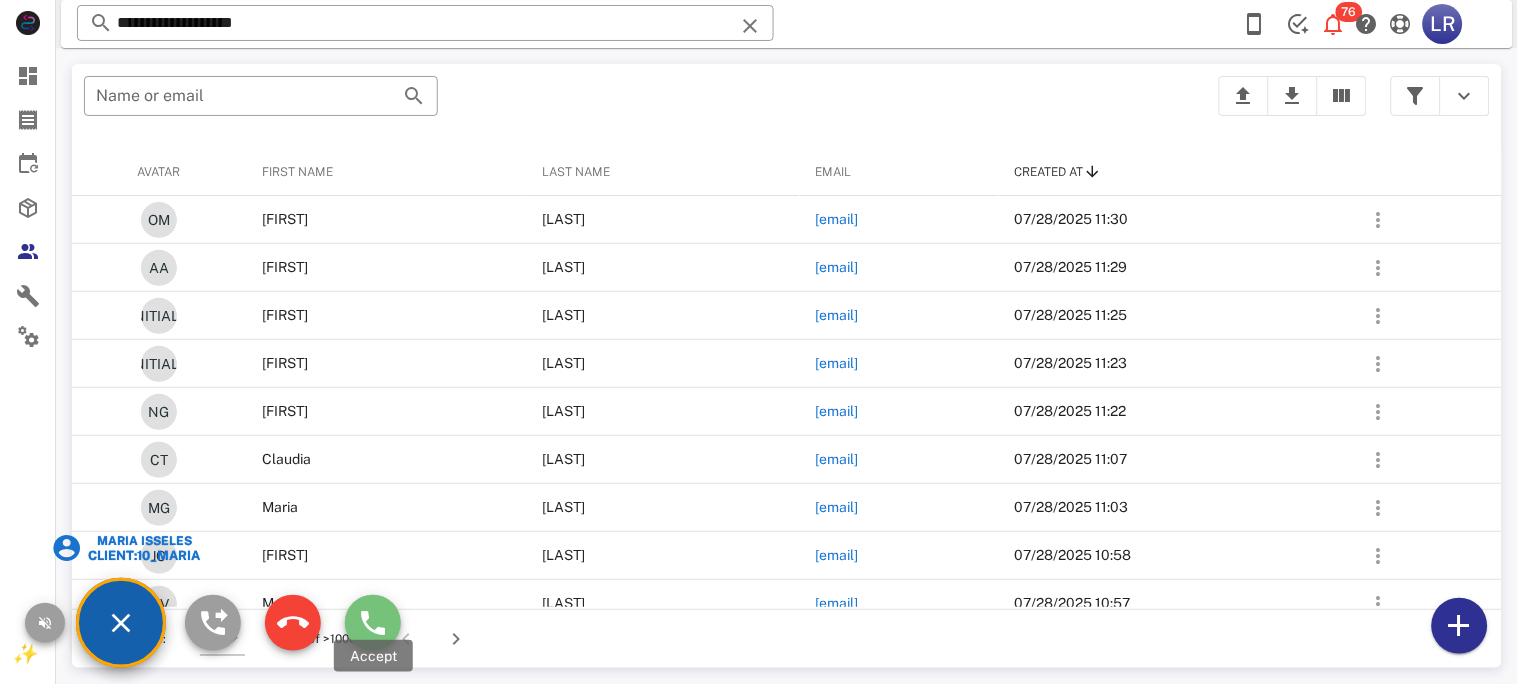 click at bounding box center [373, 623] 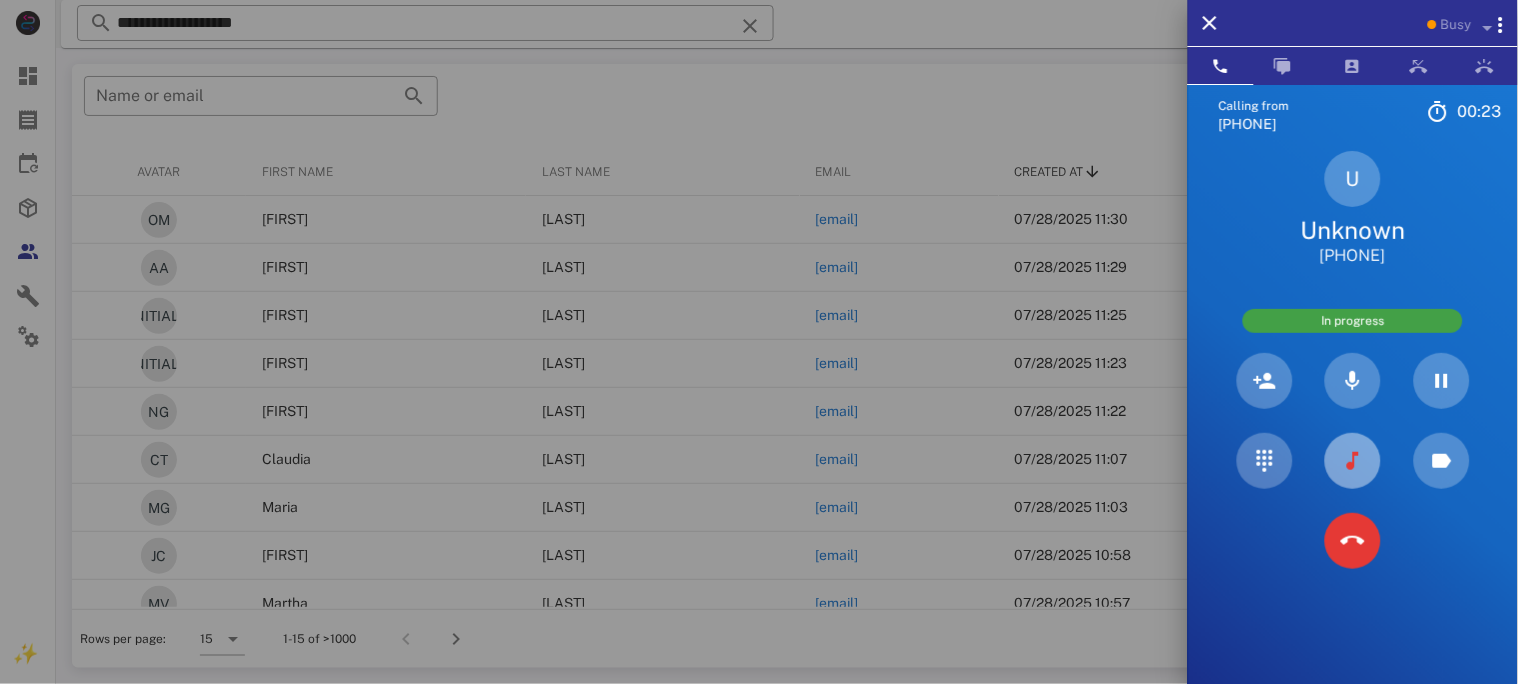 click at bounding box center (1353, 461) 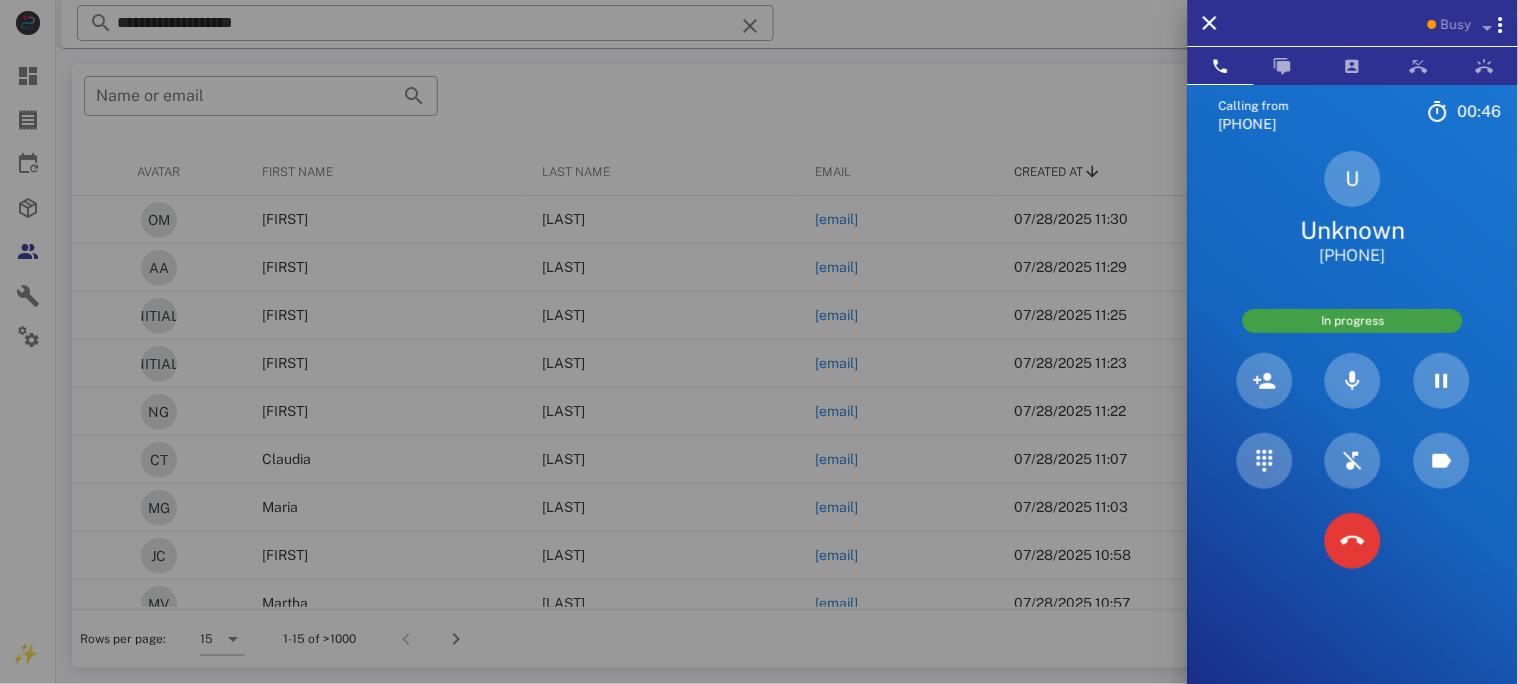 click at bounding box center (759, 342) 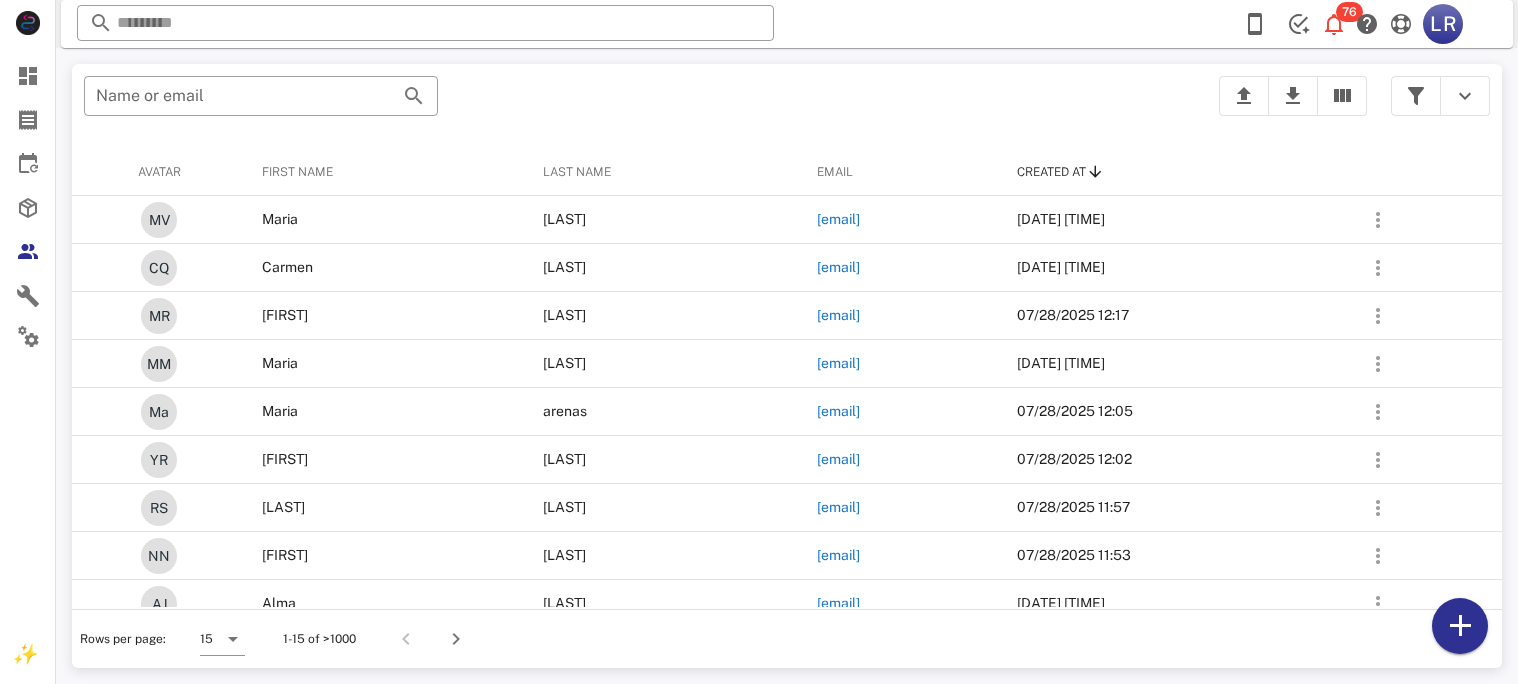 scroll, scrollTop: 0, scrollLeft: 0, axis: both 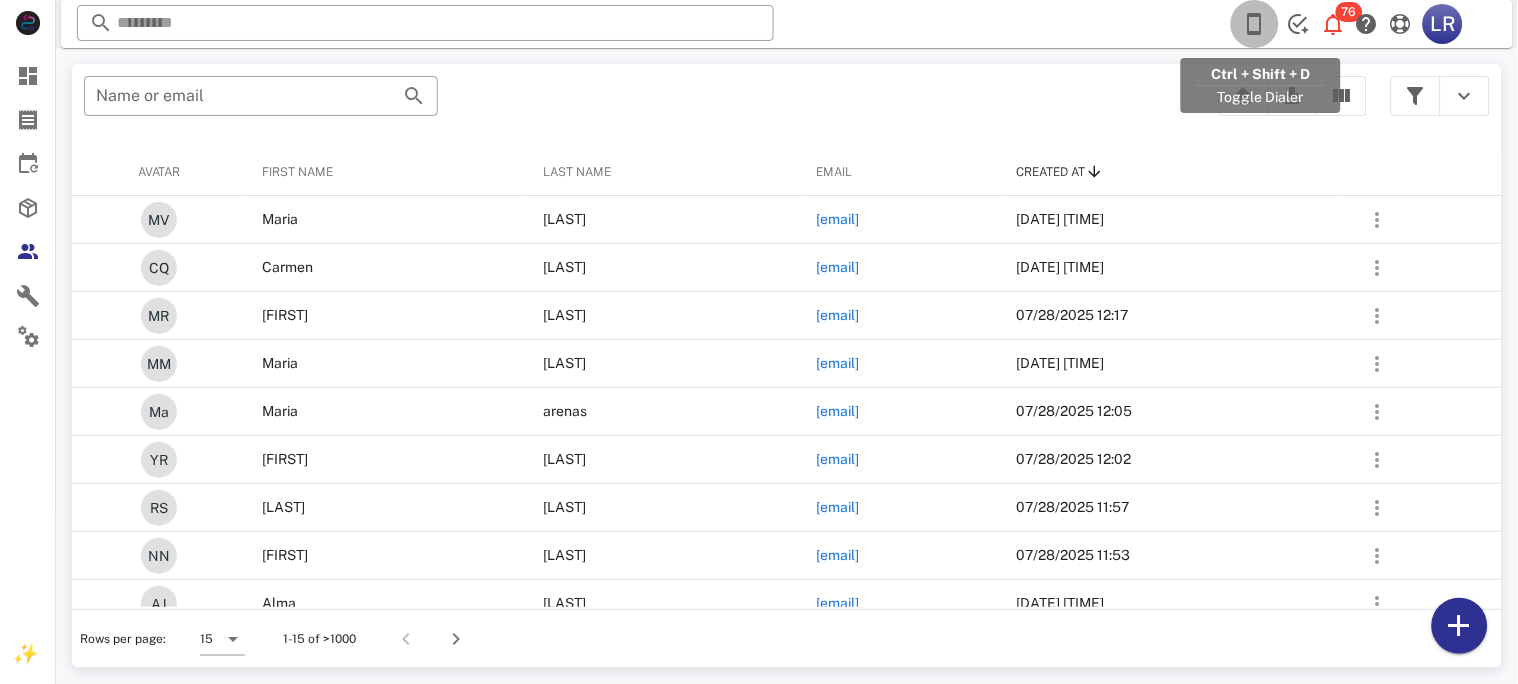 click at bounding box center (1255, 24) 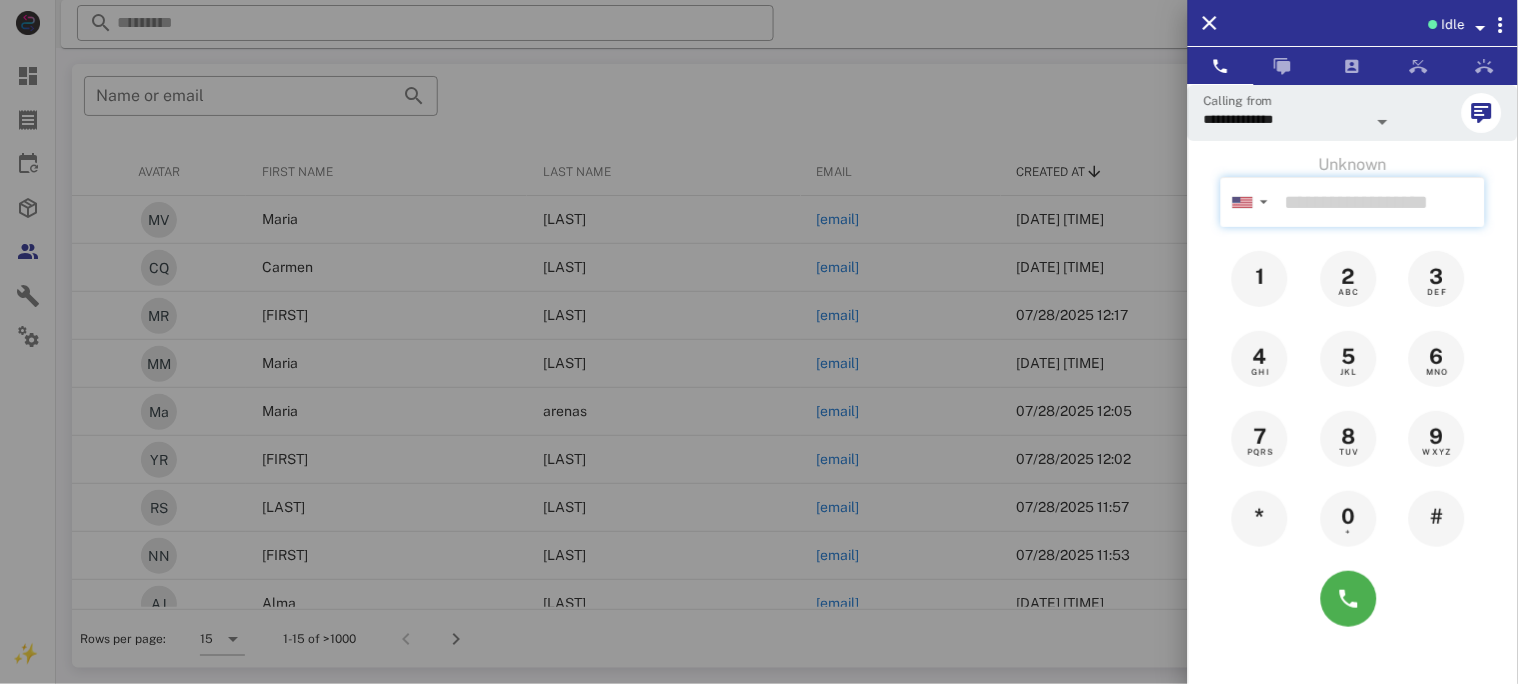 click at bounding box center (1381, 202) 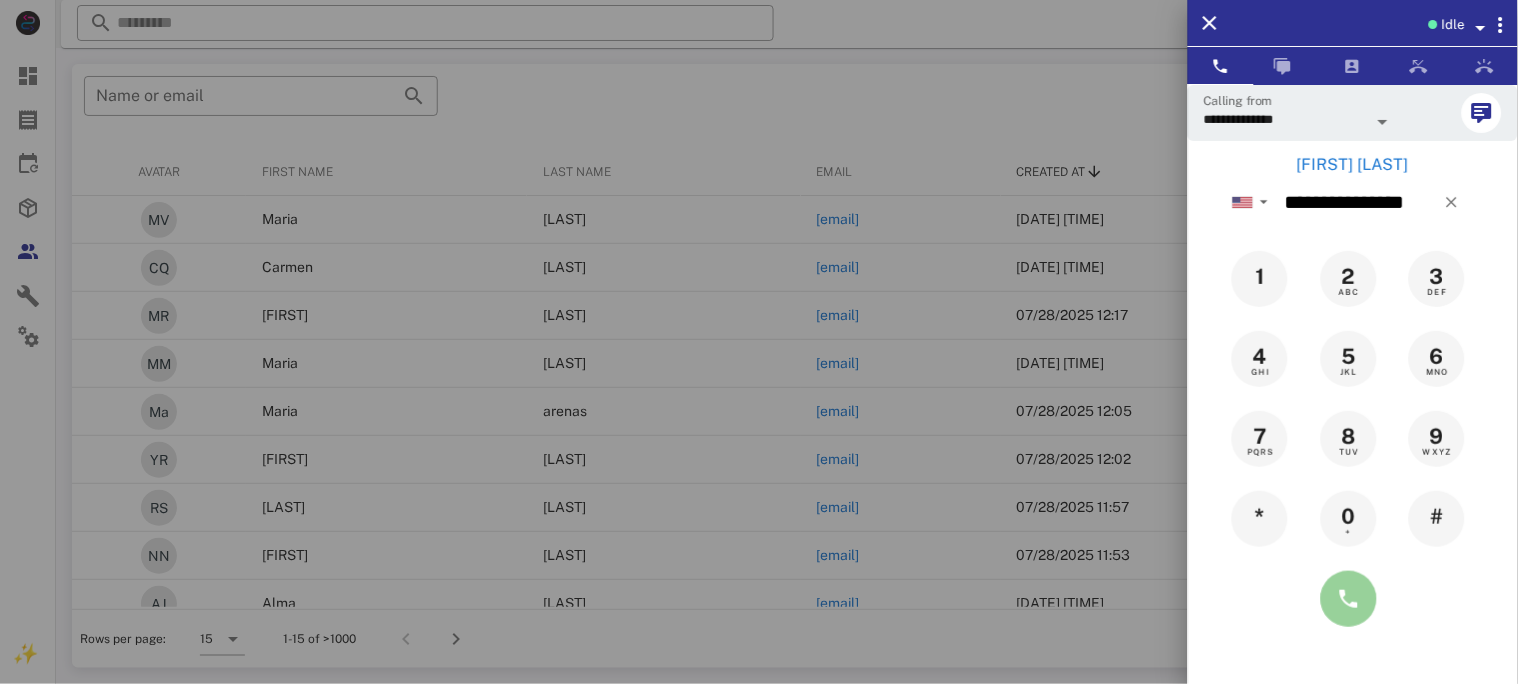 click at bounding box center (1349, 599) 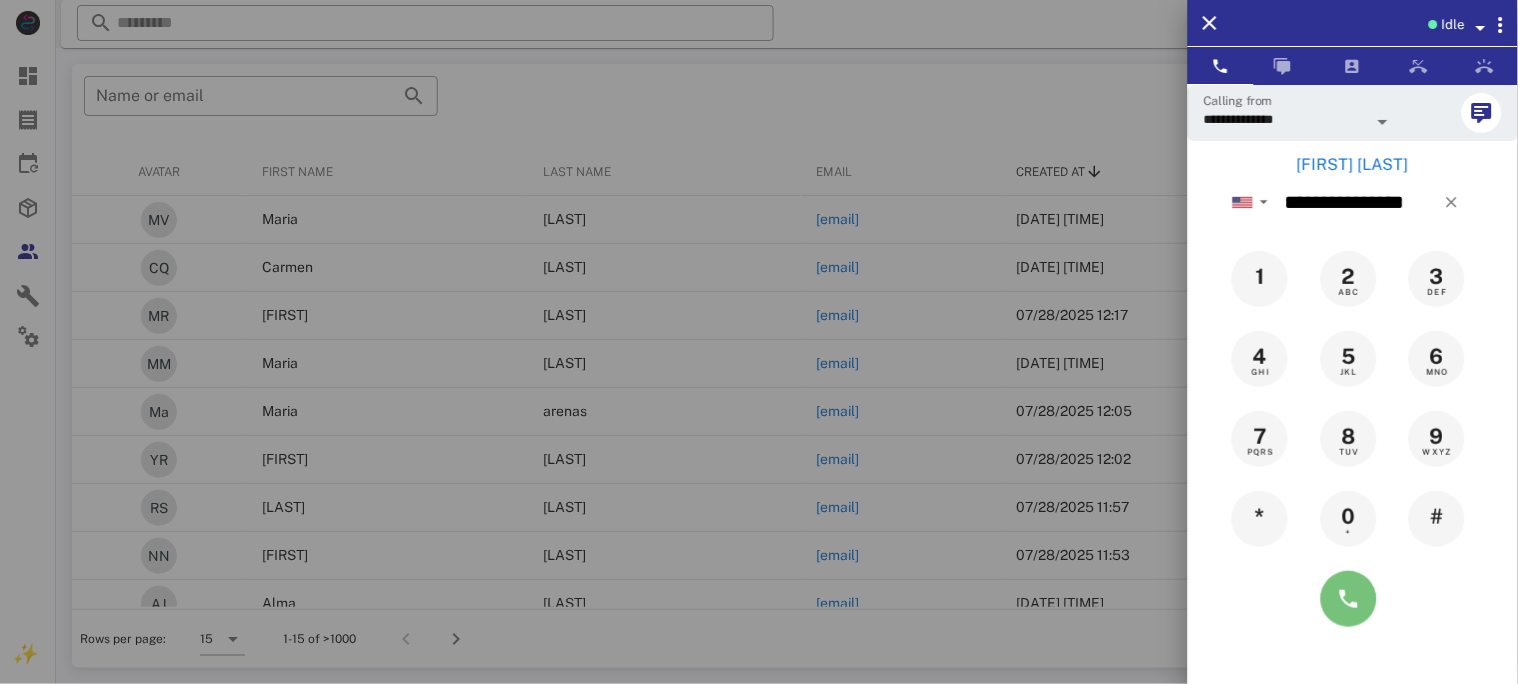 type on "**********" 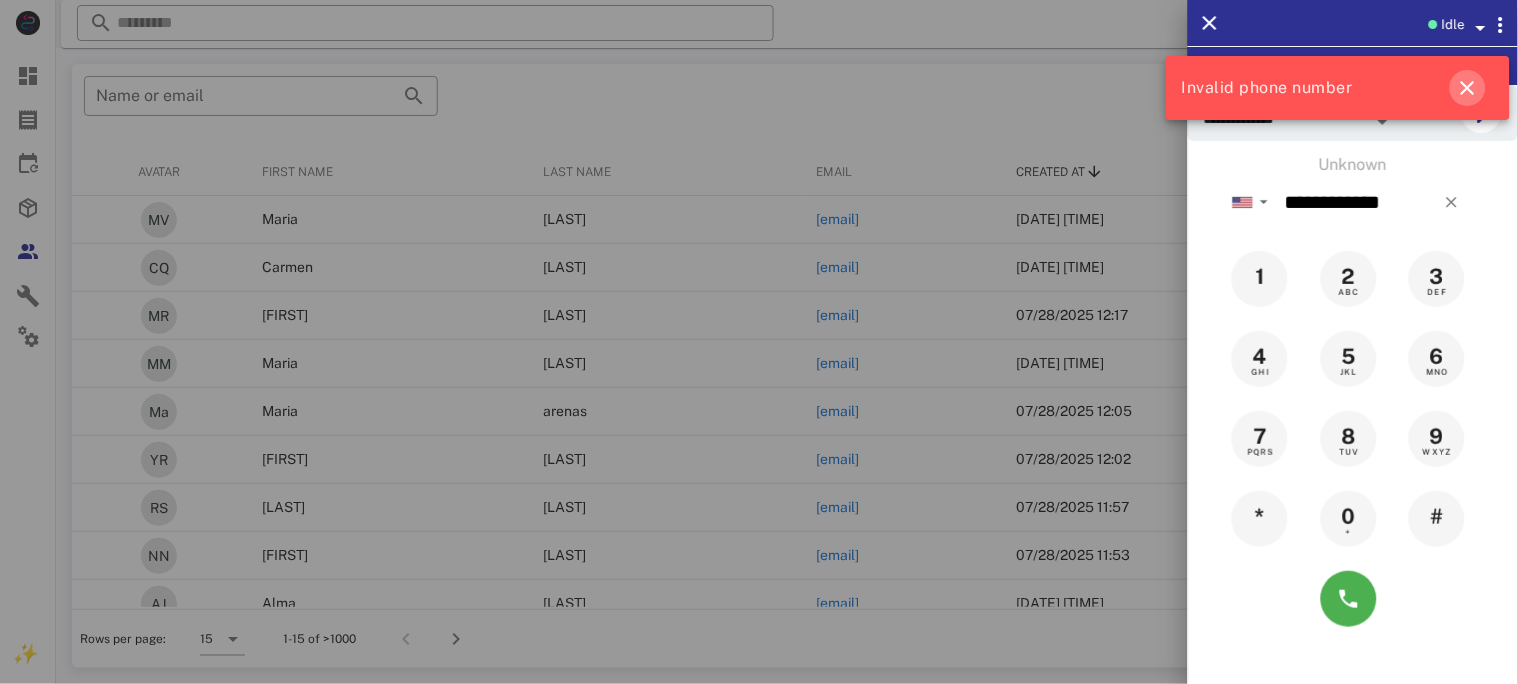 click at bounding box center [1468, 88] 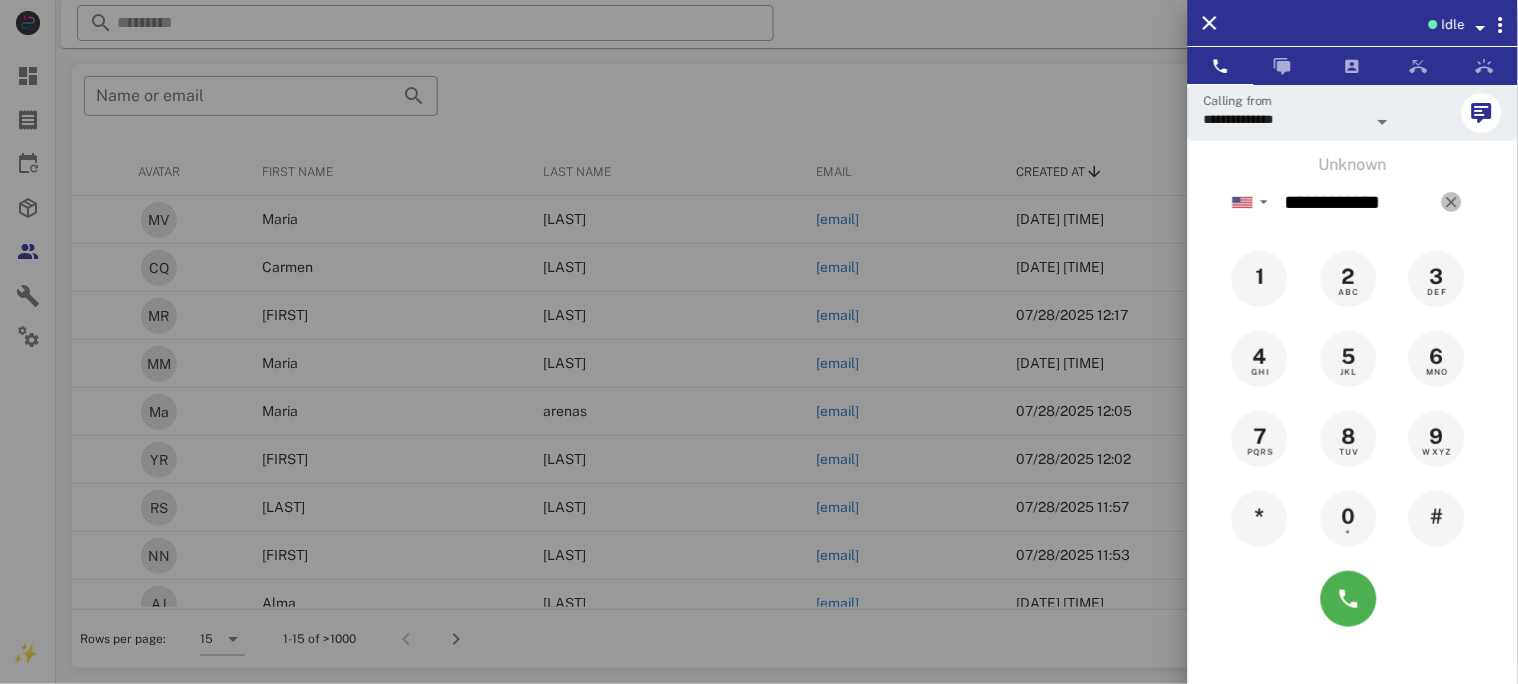 click at bounding box center [1452, 202] 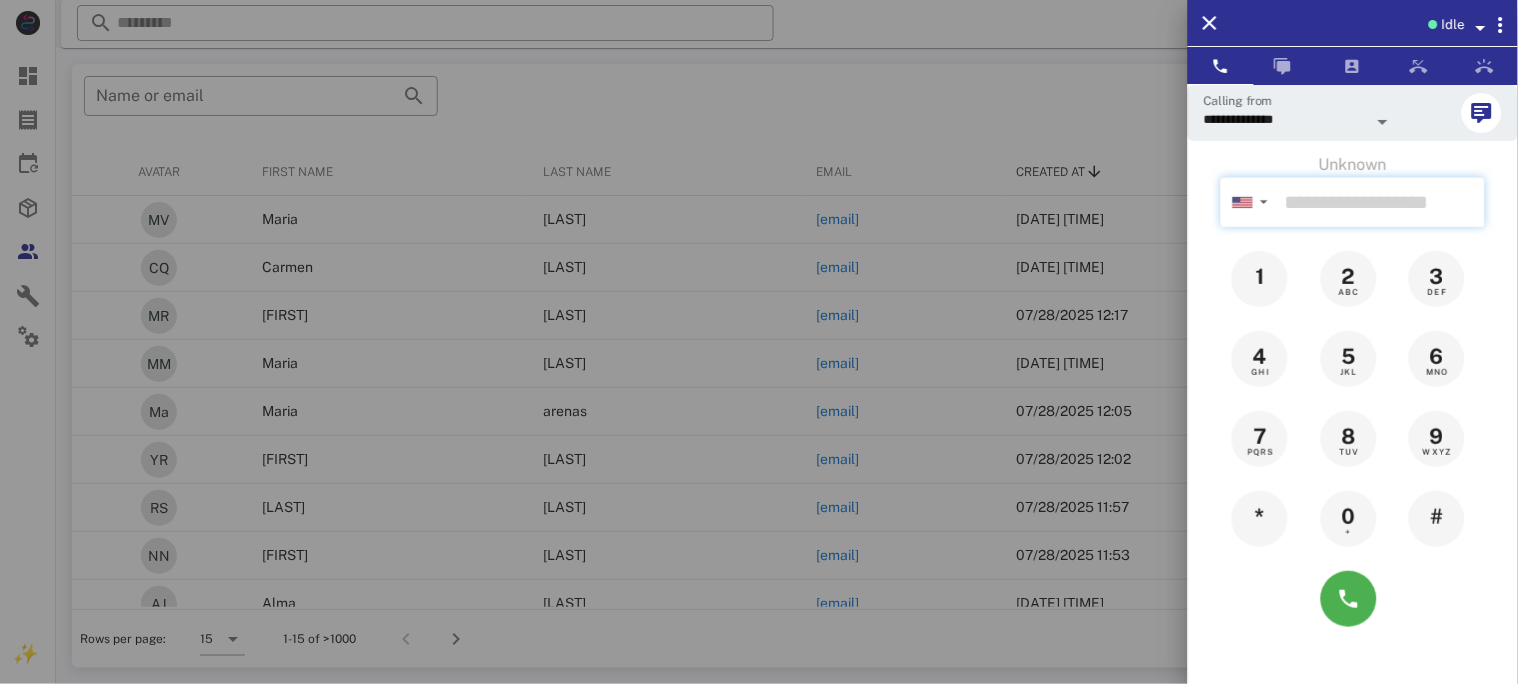 click at bounding box center (1381, 202) 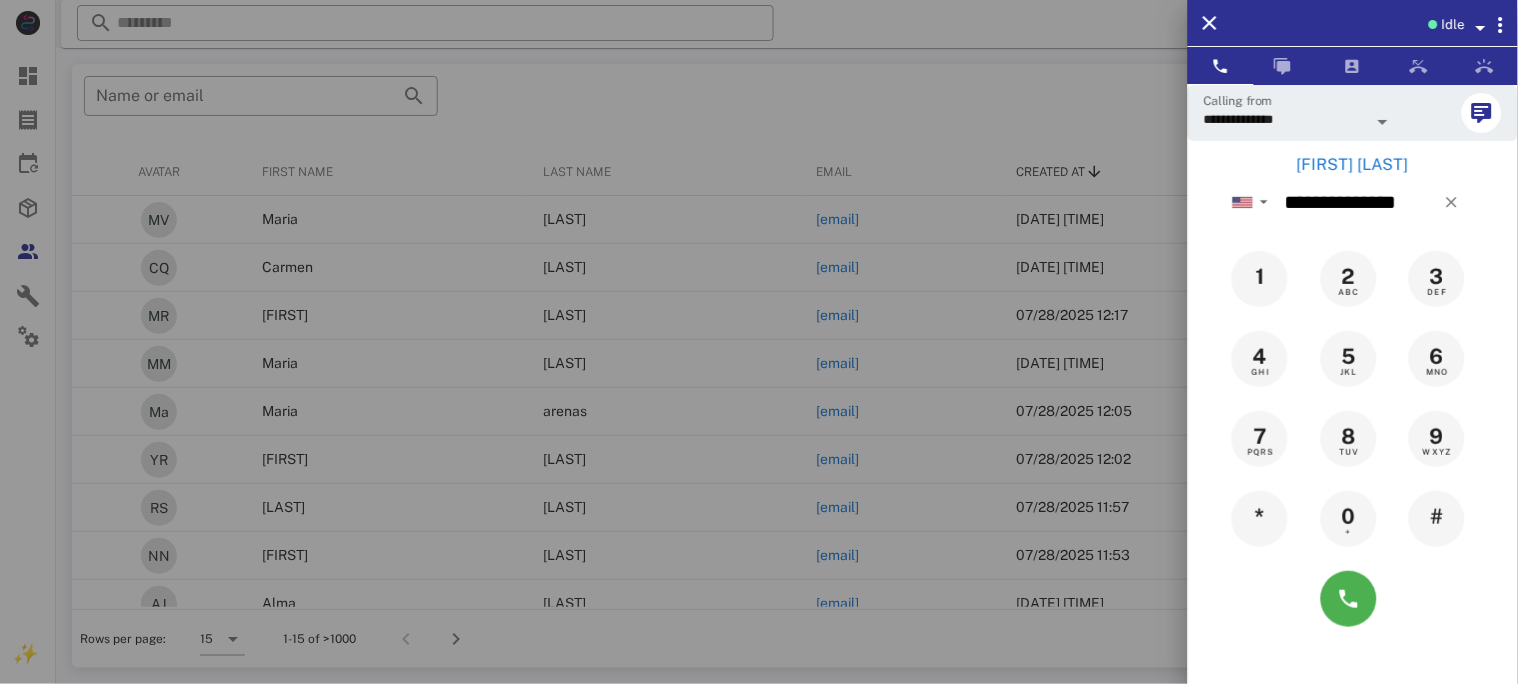 click on "[FIRST] [LAST]" at bounding box center [1353, 165] 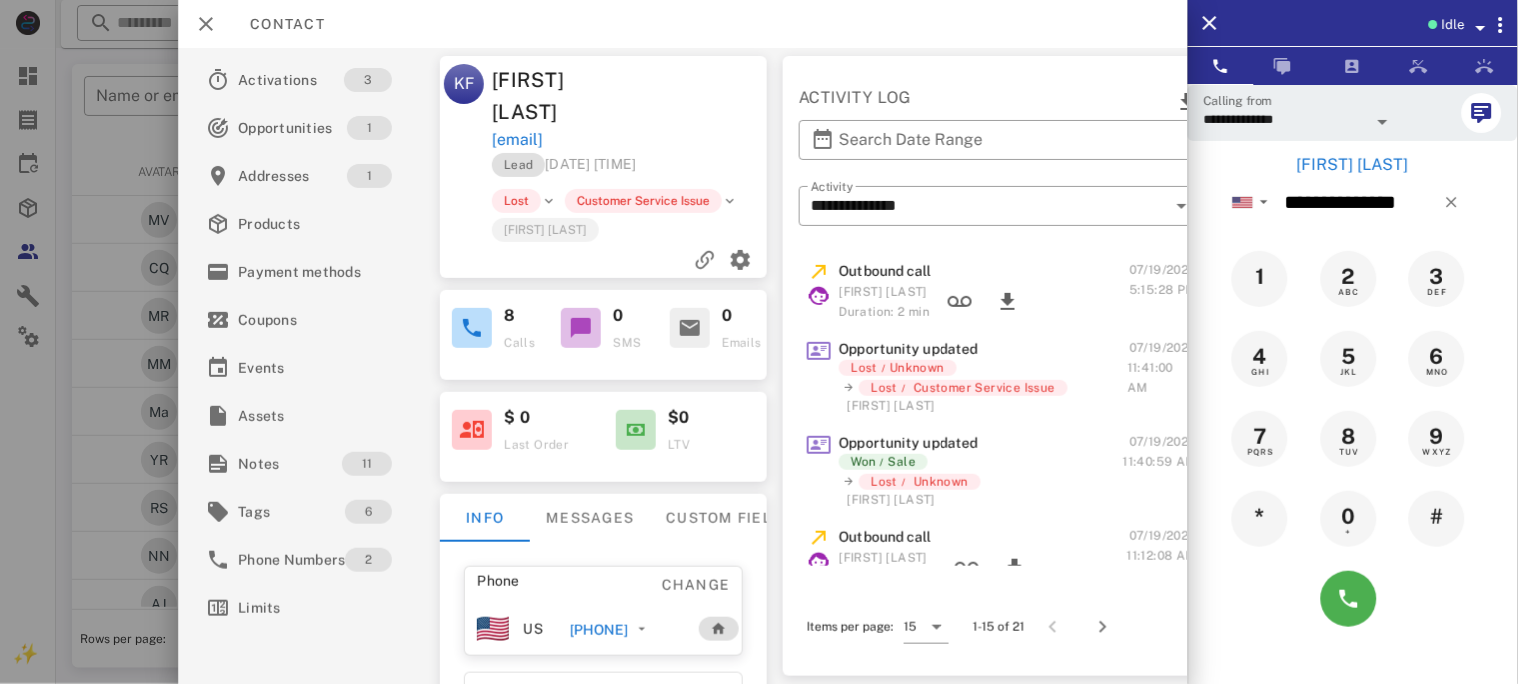 click on "[PHONE]" at bounding box center [599, 630] 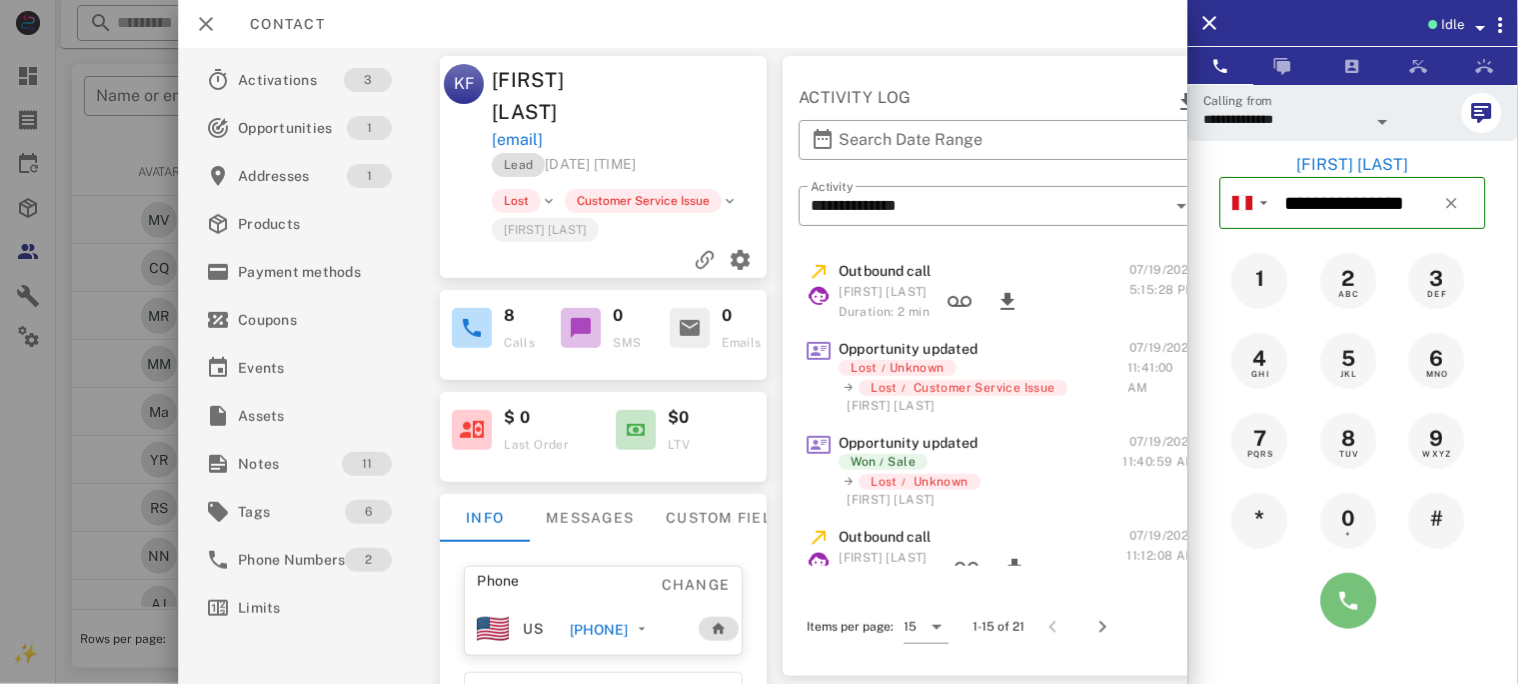 click at bounding box center (1349, 601) 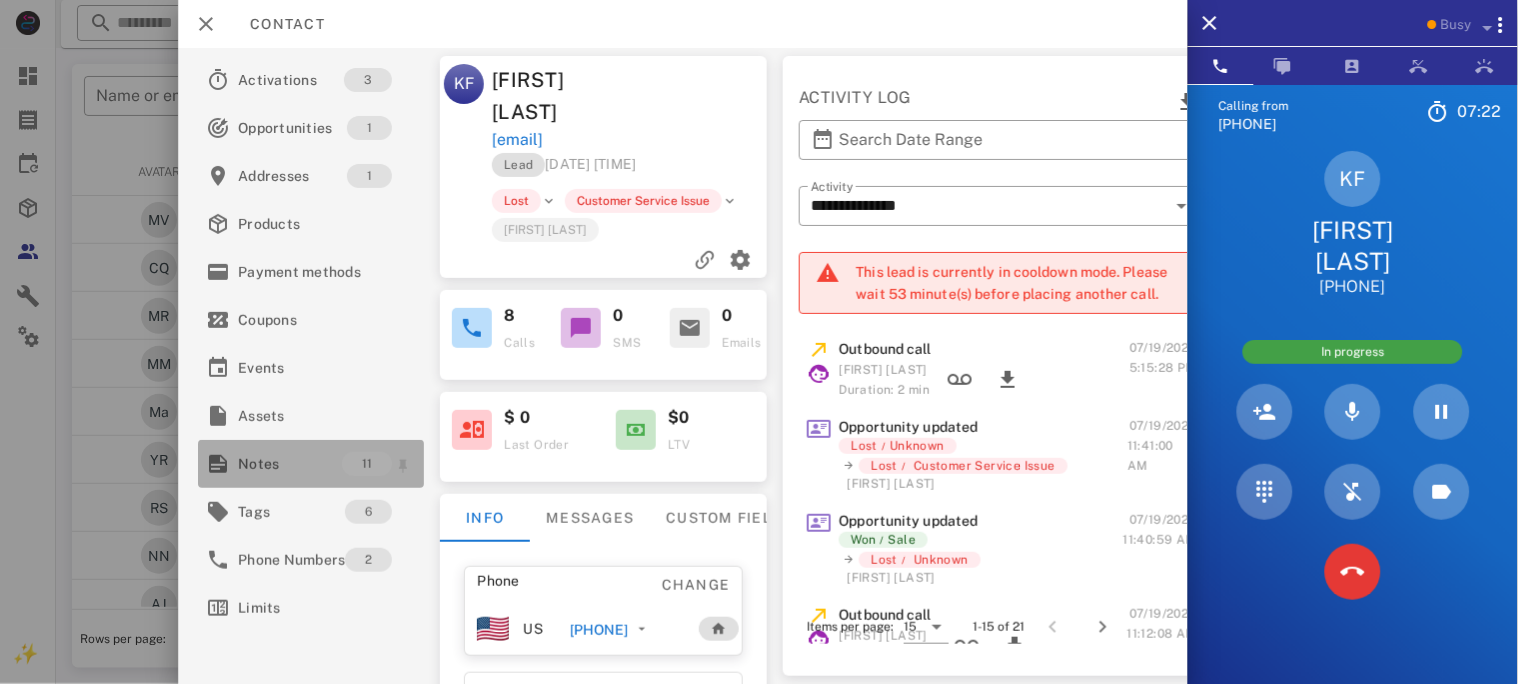 click on "Notes" at bounding box center (290, 464) 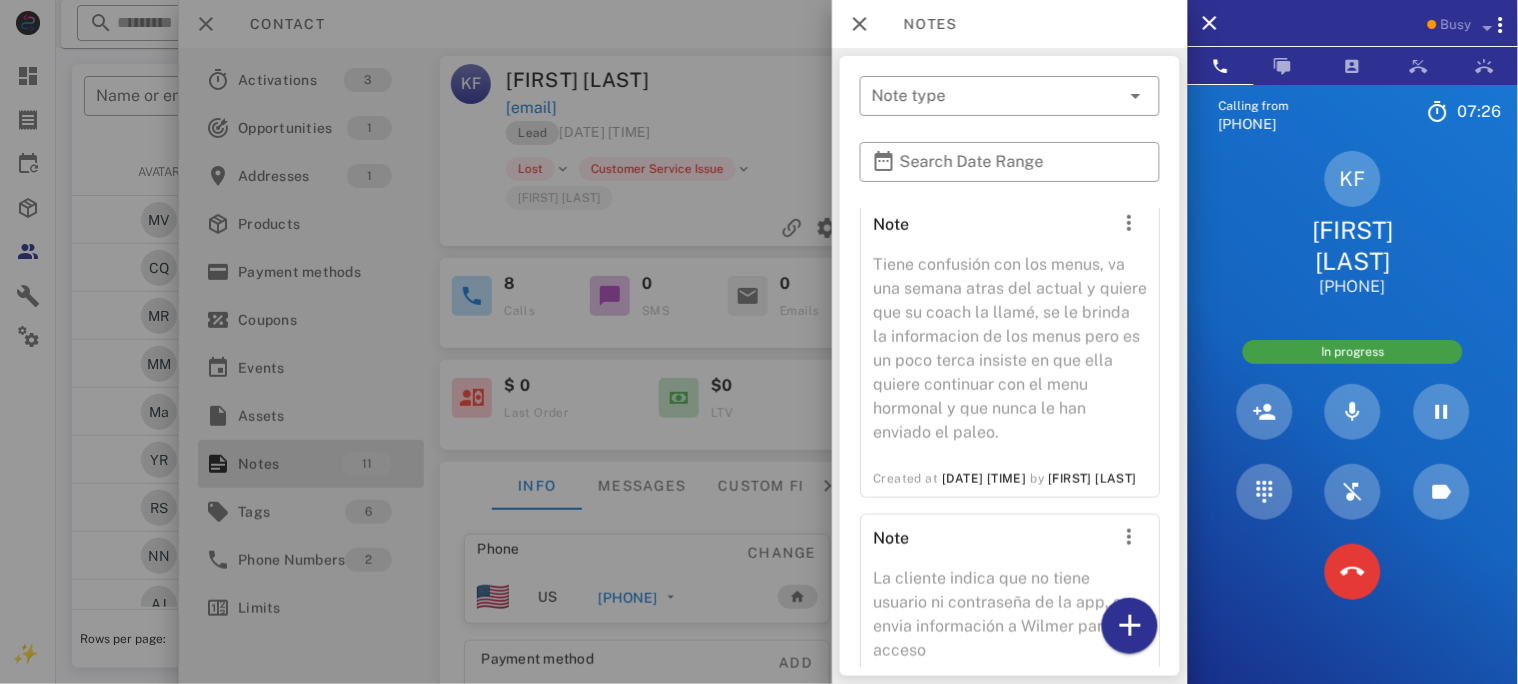 scroll, scrollTop: 2363, scrollLeft: 0, axis: vertical 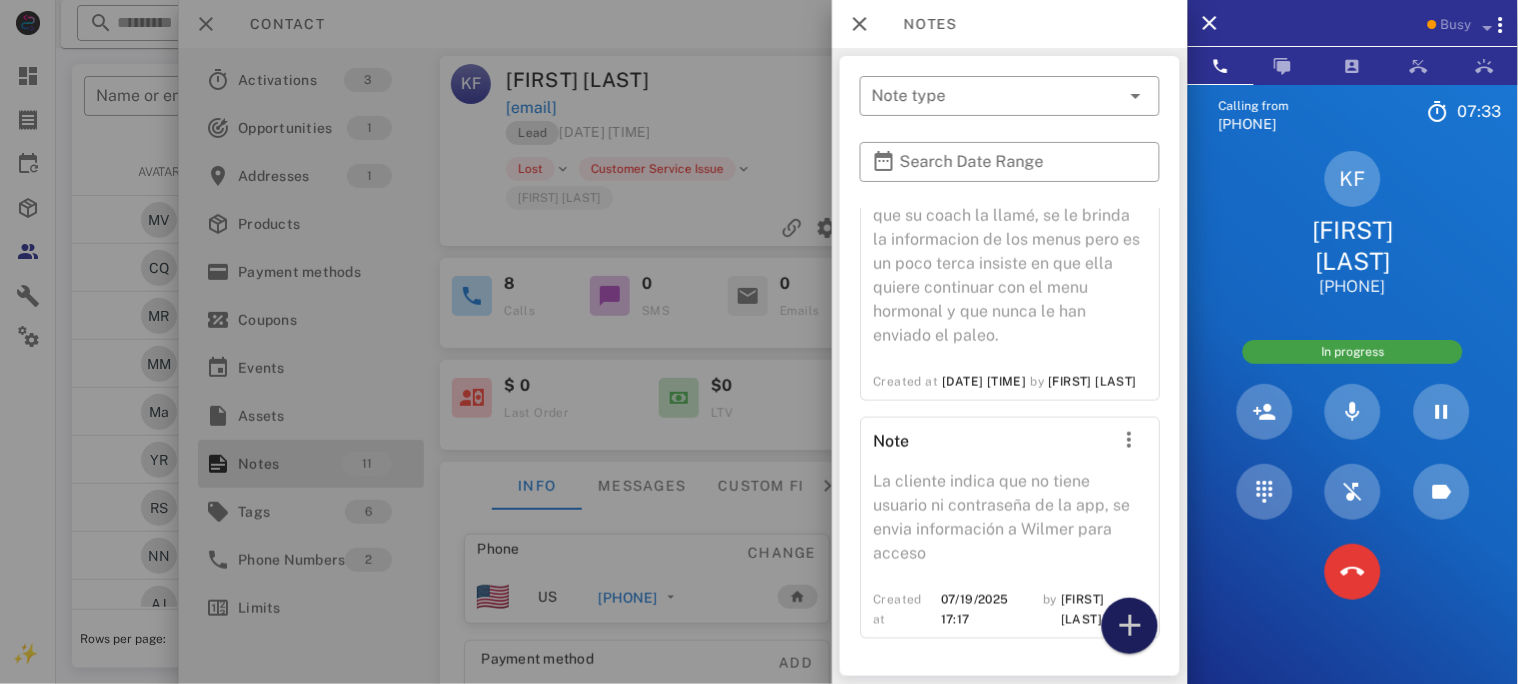 click at bounding box center (1130, 626) 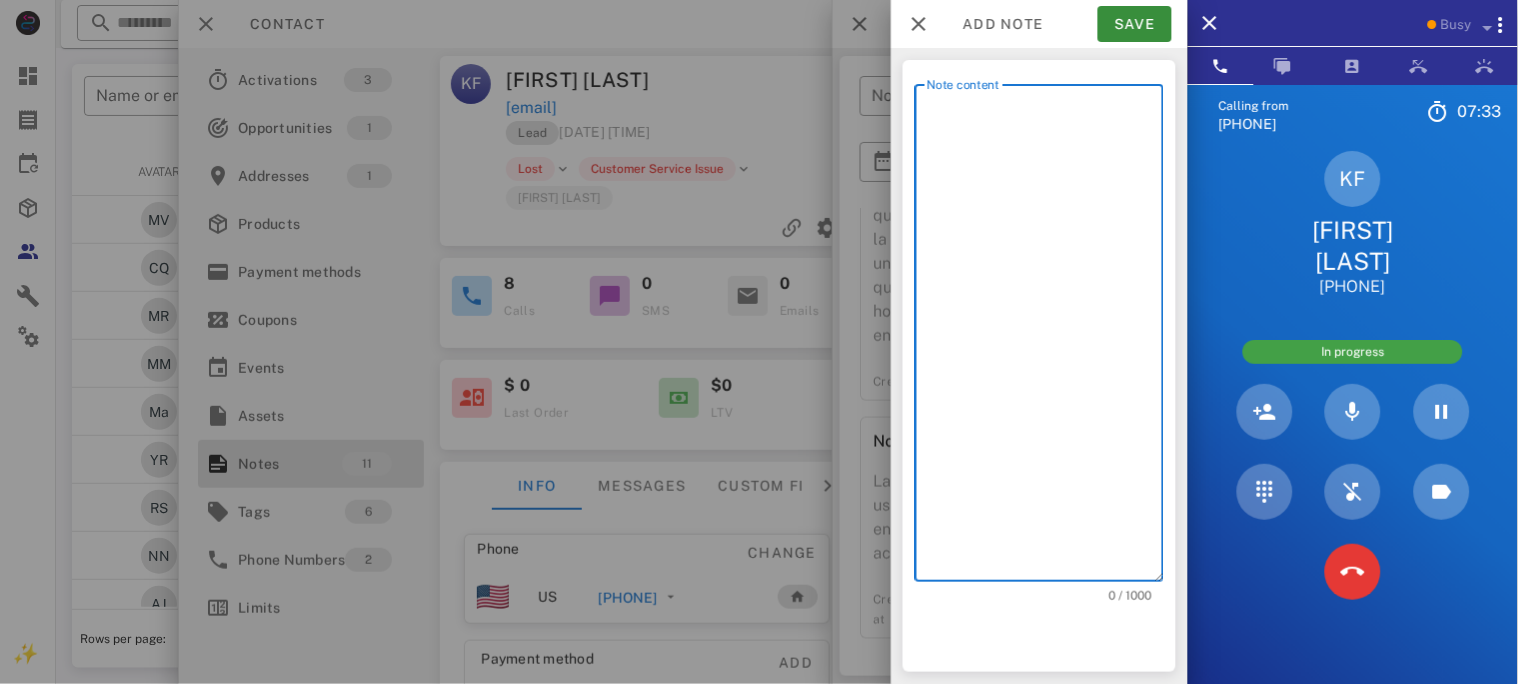 click on "Note content" at bounding box center [1045, 338] 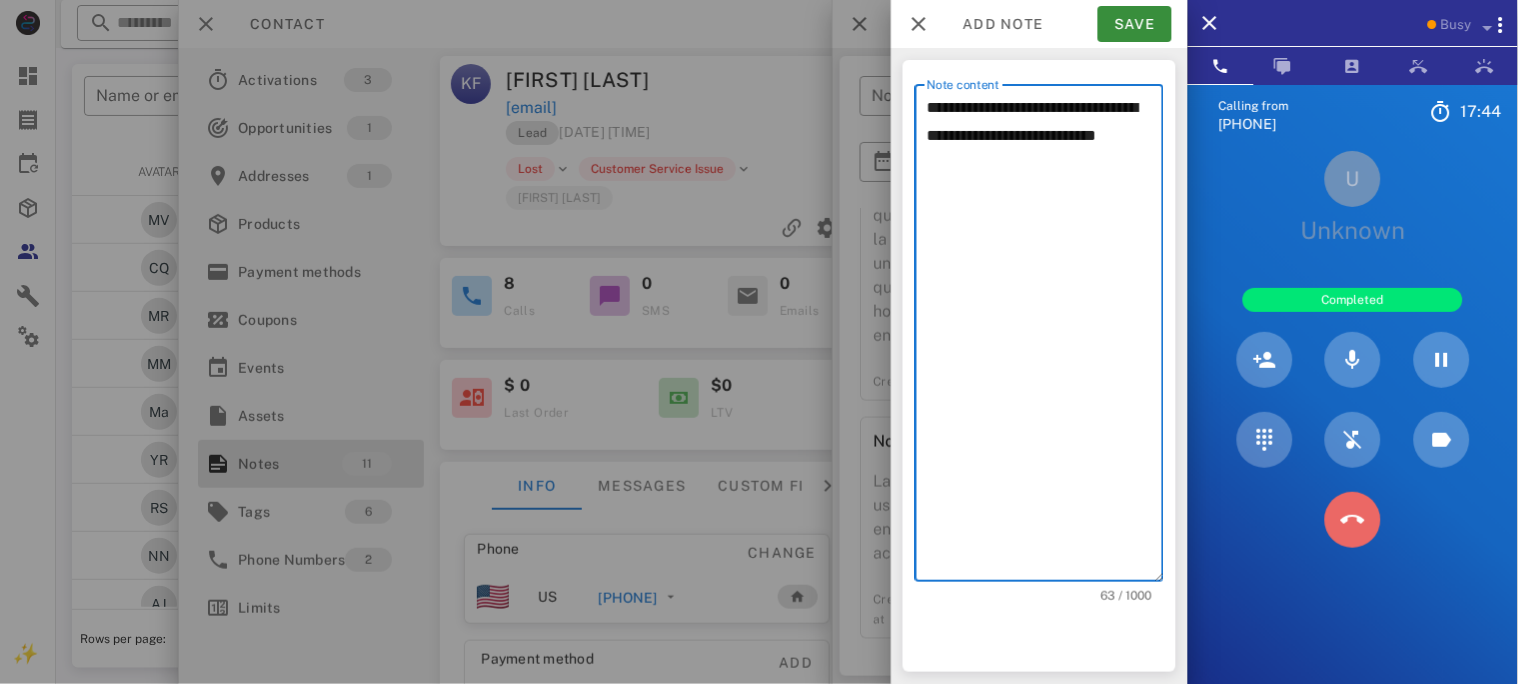 click at bounding box center (1353, 520) 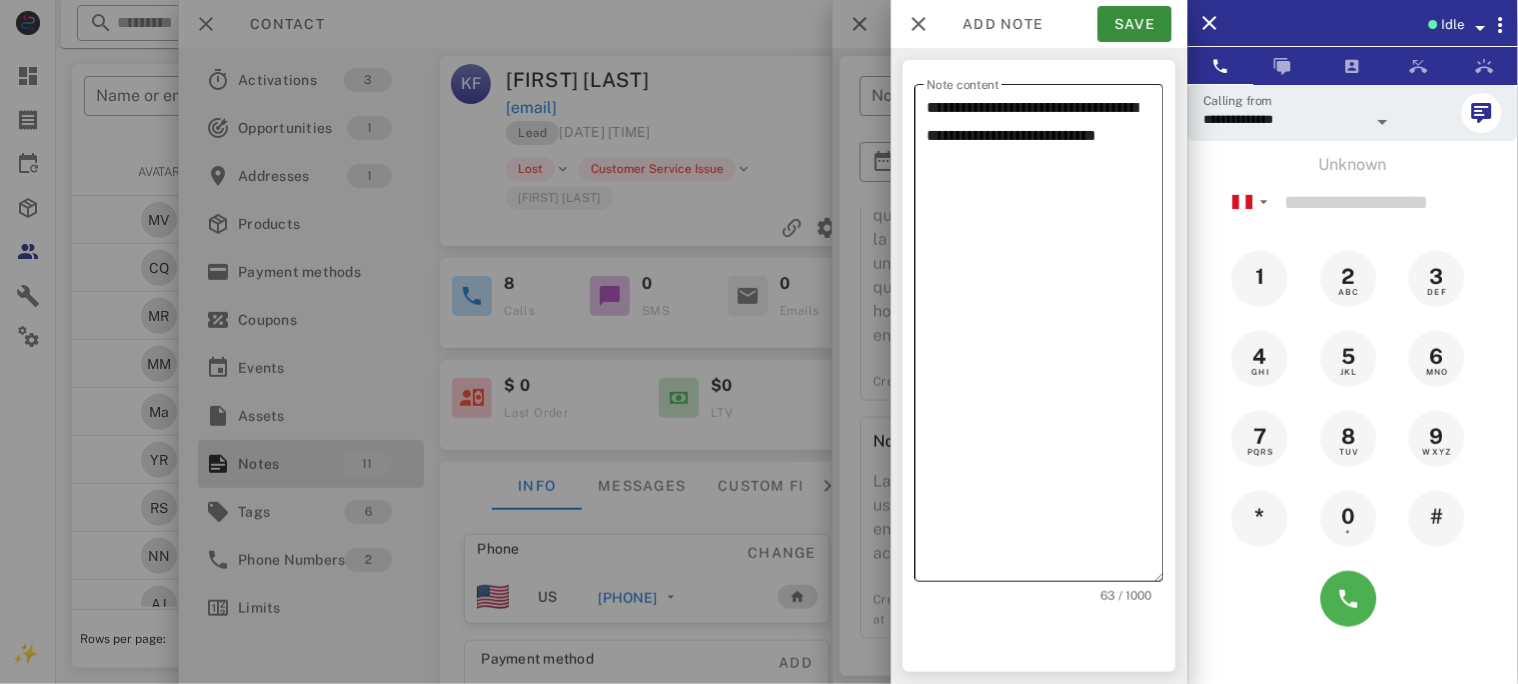 click on "**********" at bounding box center (1045, 338) 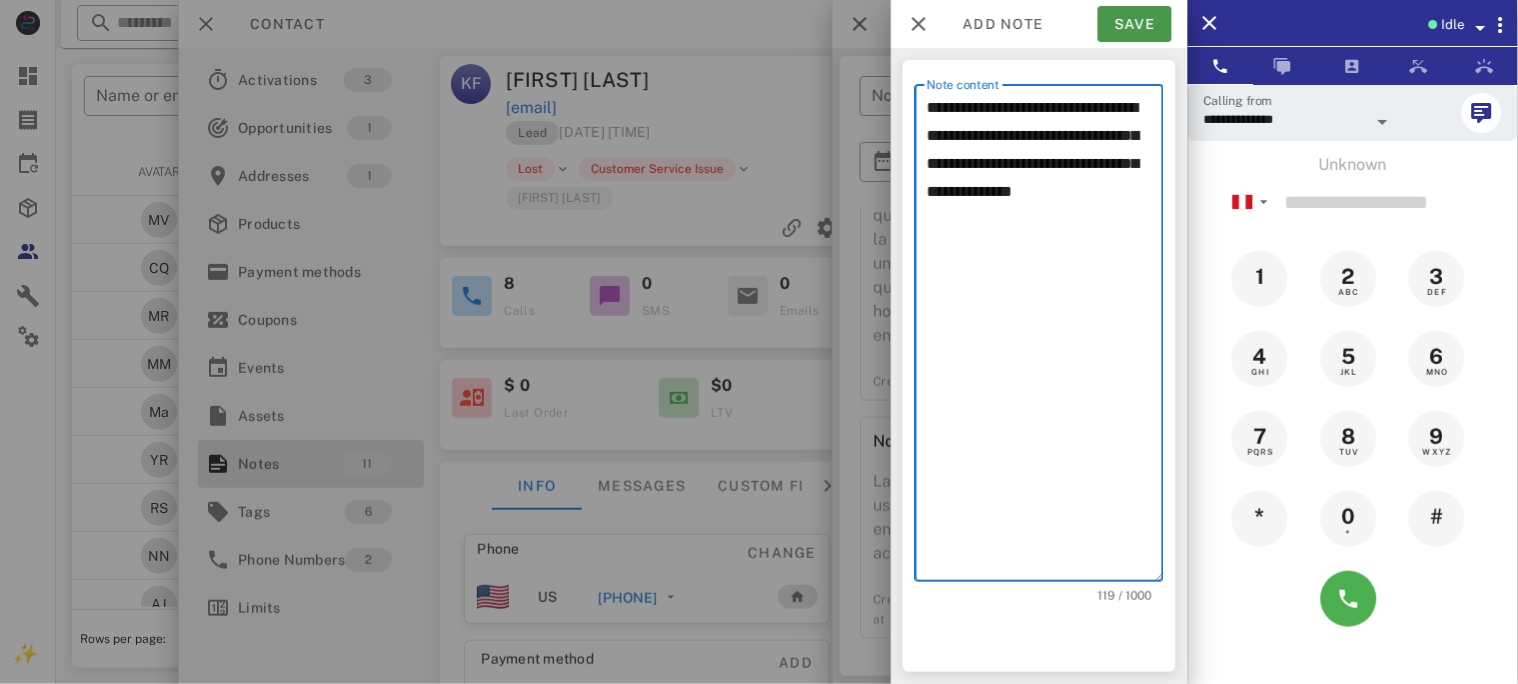 type on "**********" 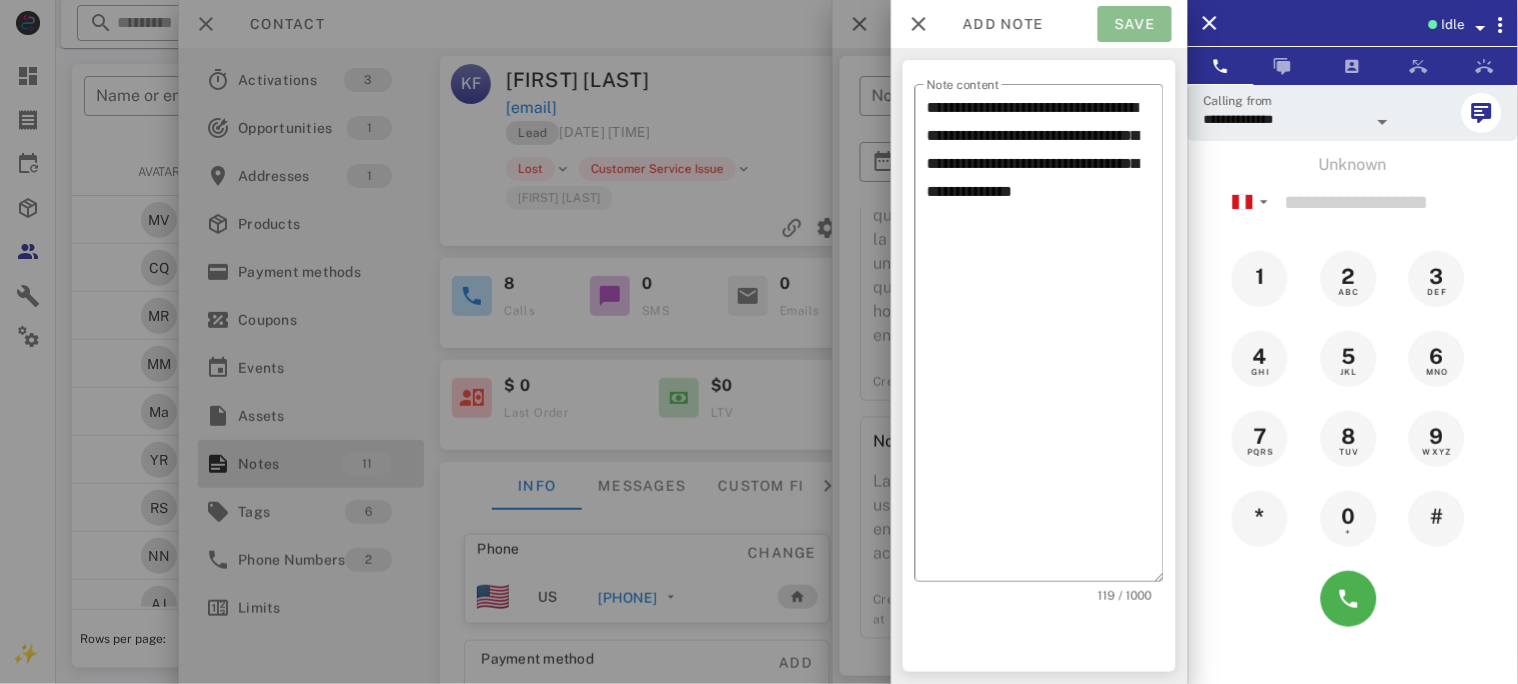 click on "Save" at bounding box center (1135, 24) 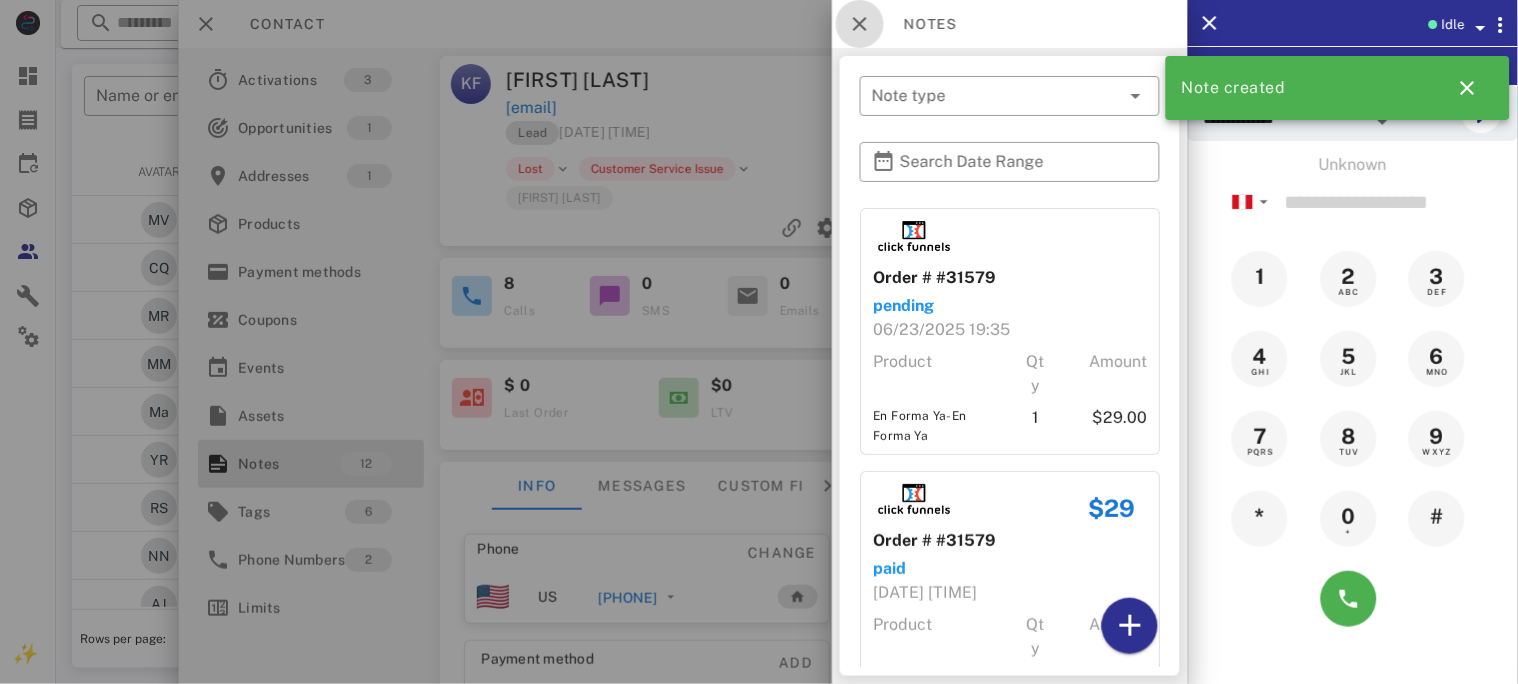 click at bounding box center (860, 24) 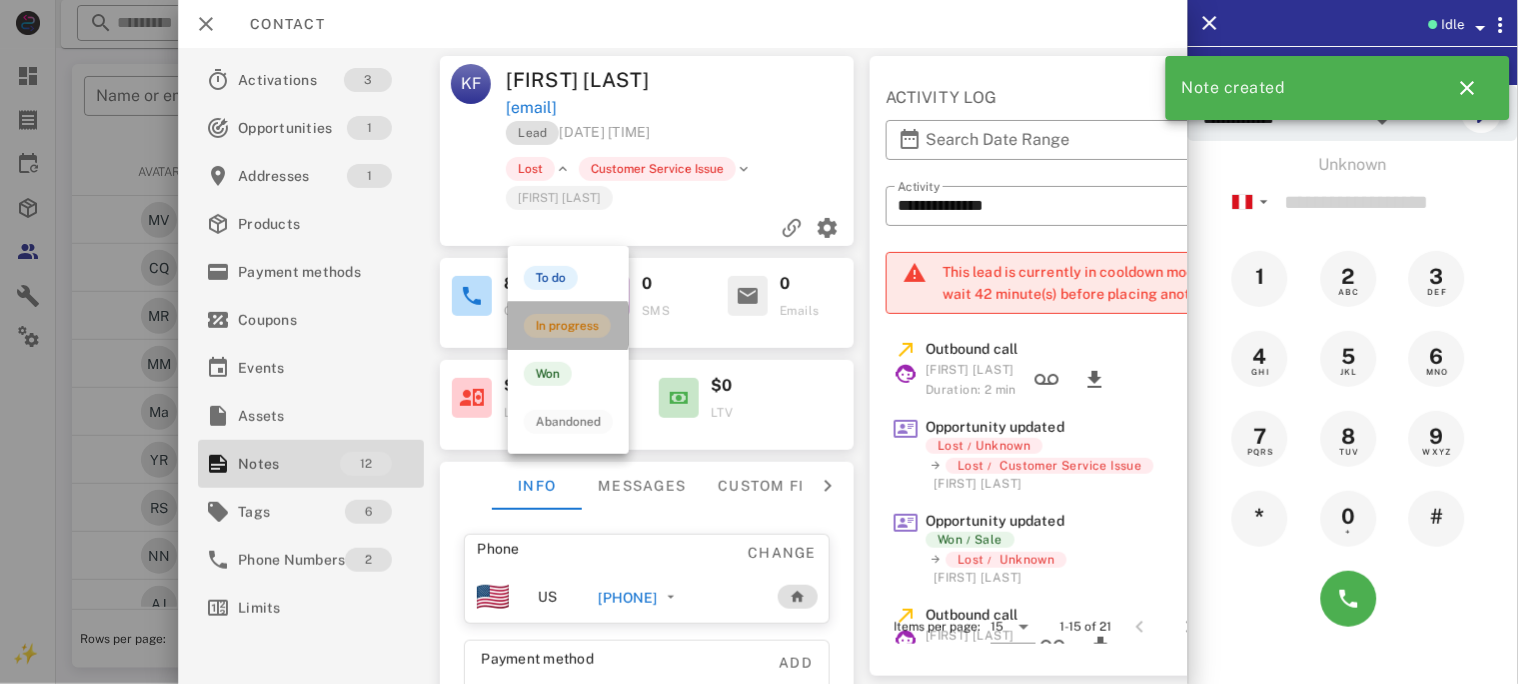 click on "In progress" at bounding box center (567, 326) 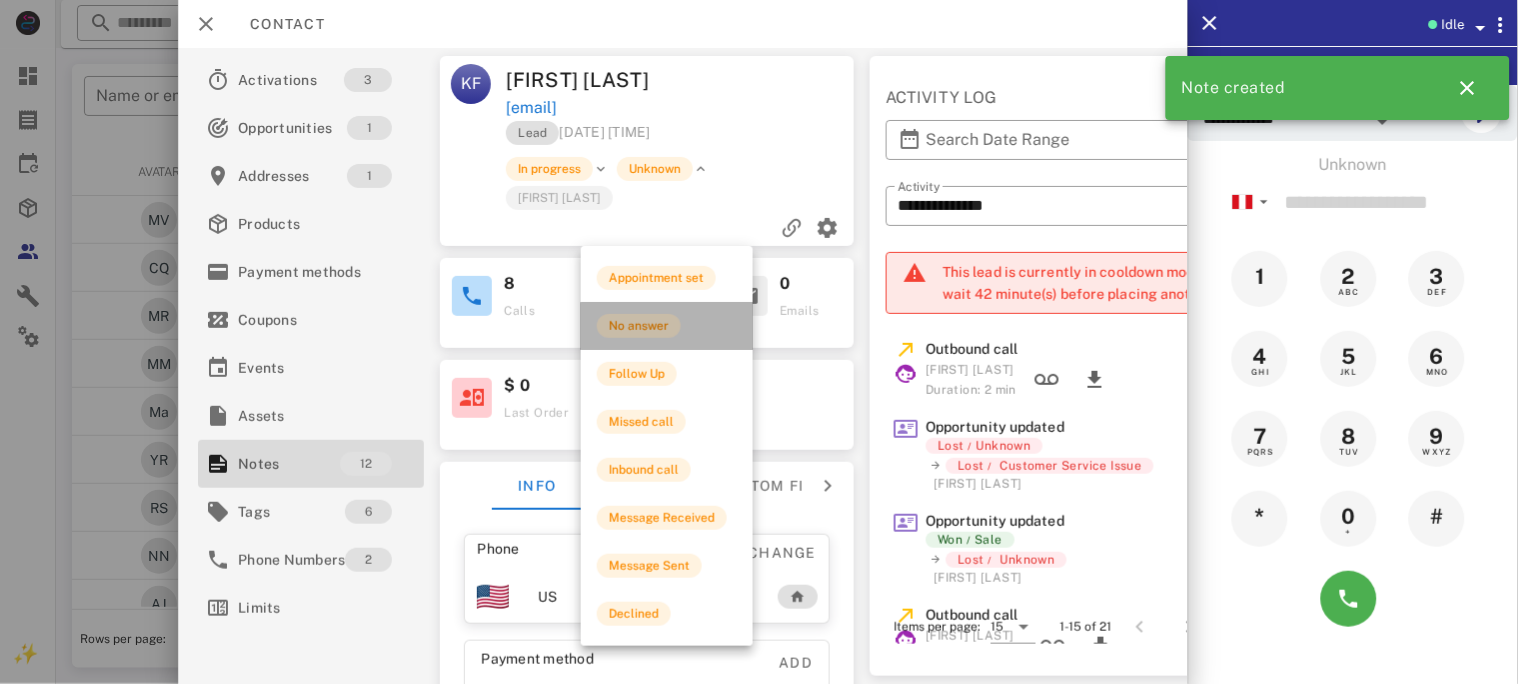 click on "No answer" at bounding box center [639, 326] 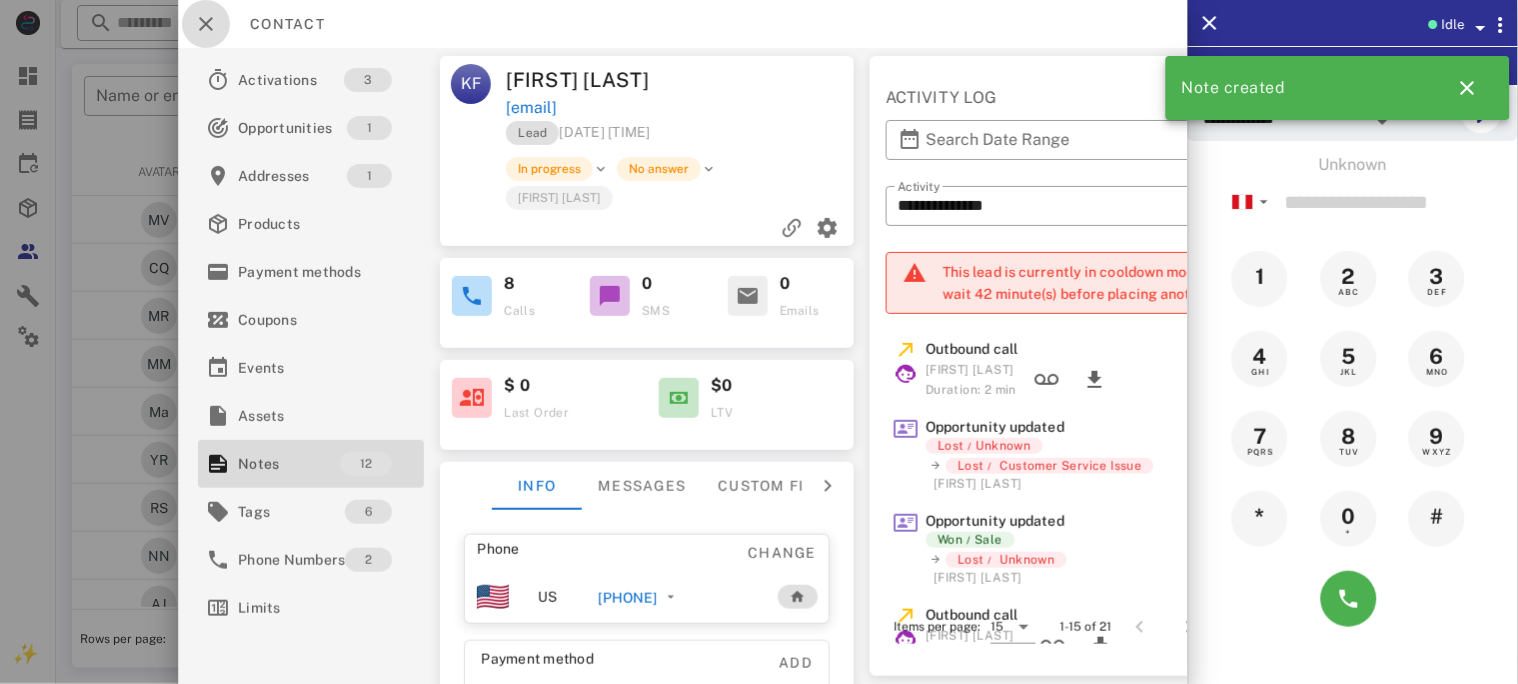 click at bounding box center [206, 24] 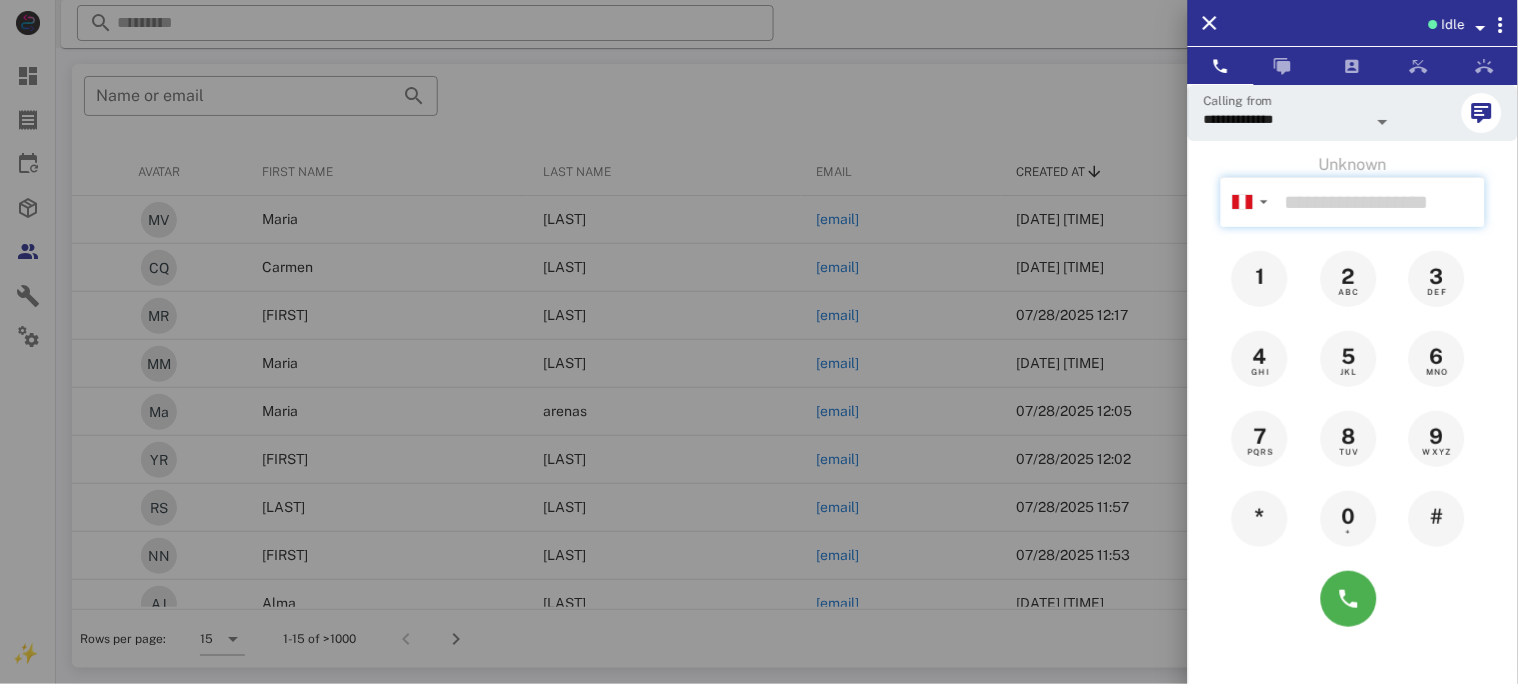 click at bounding box center [1381, 202] 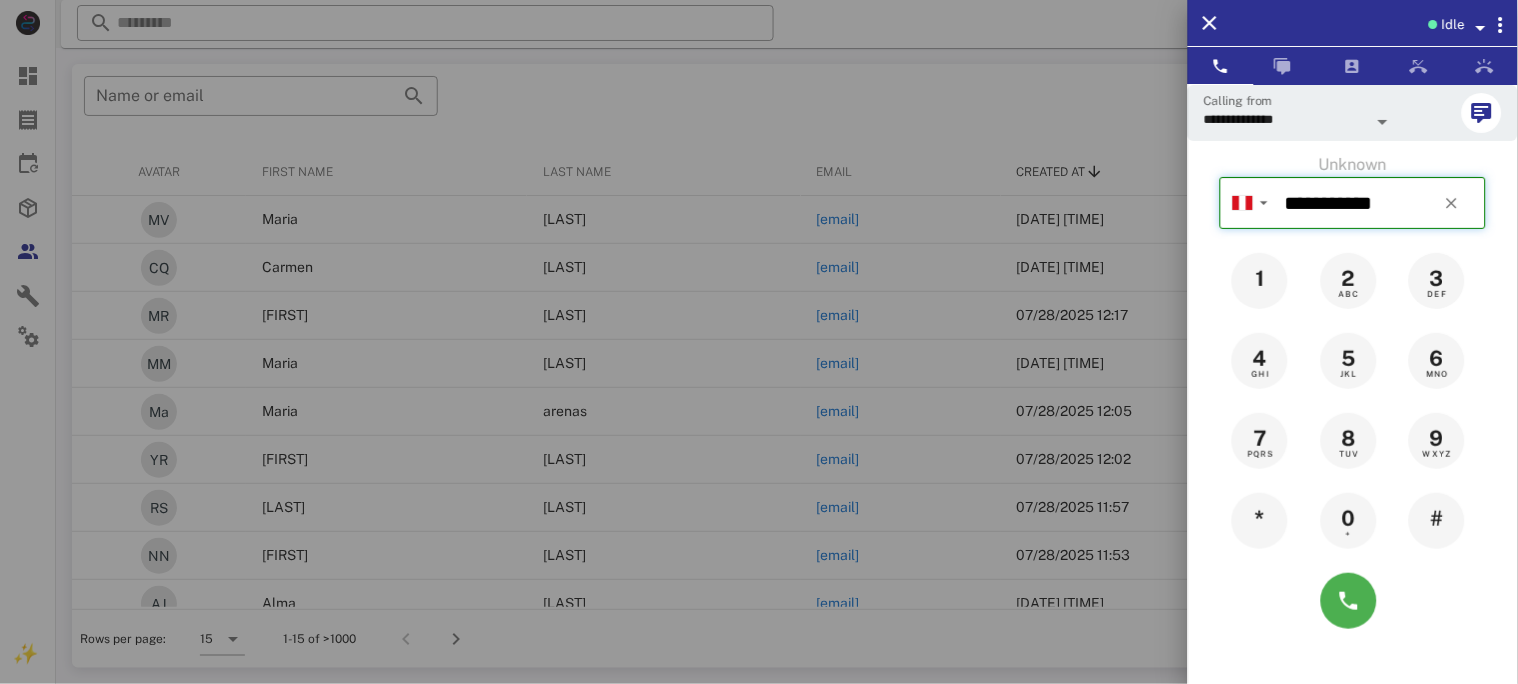 type on "**********" 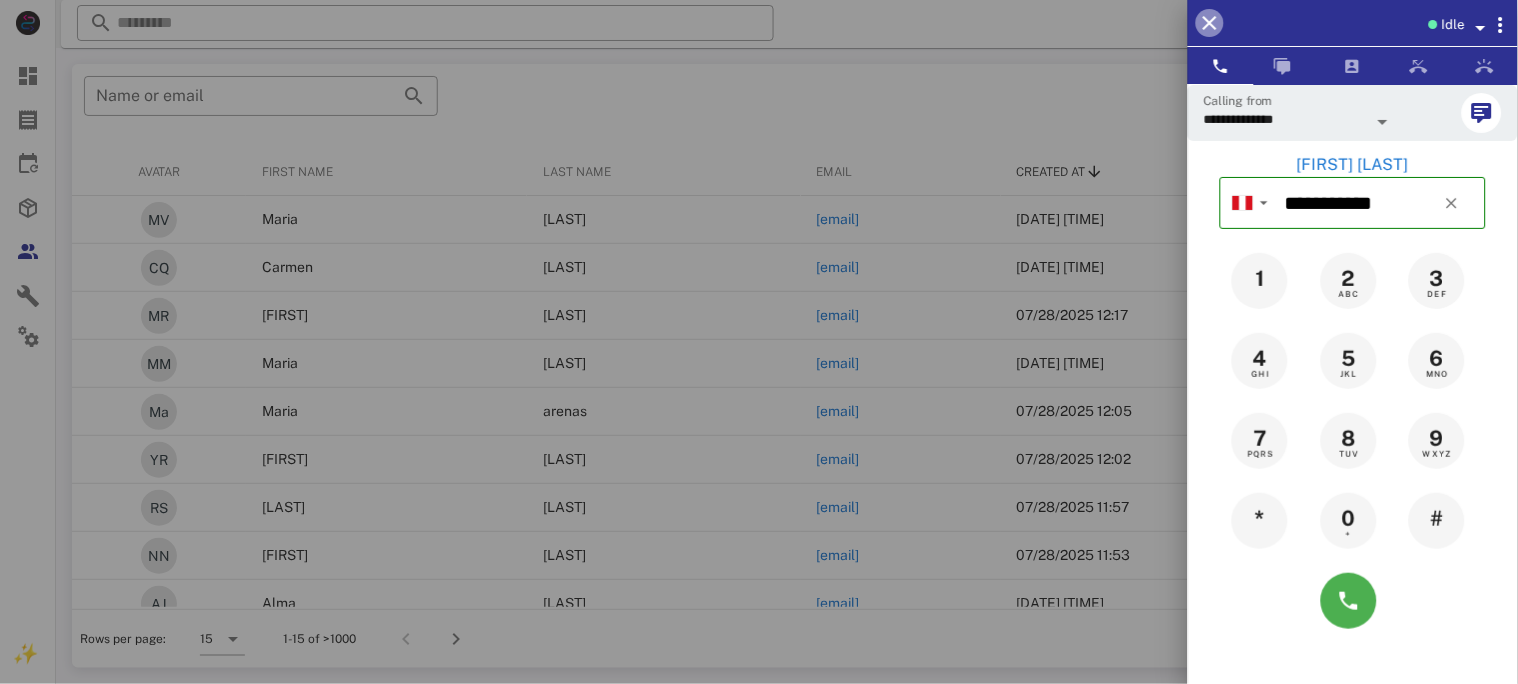 click at bounding box center (1210, 23) 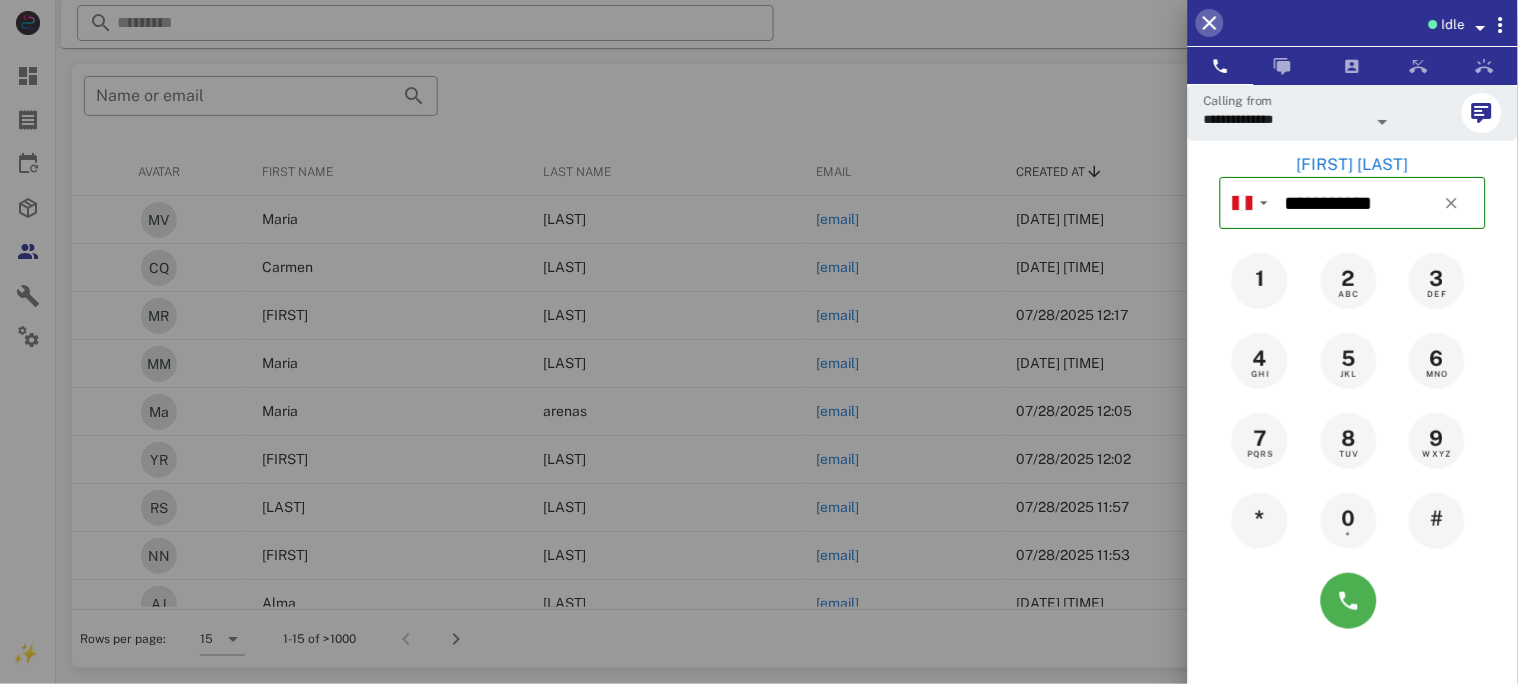 type 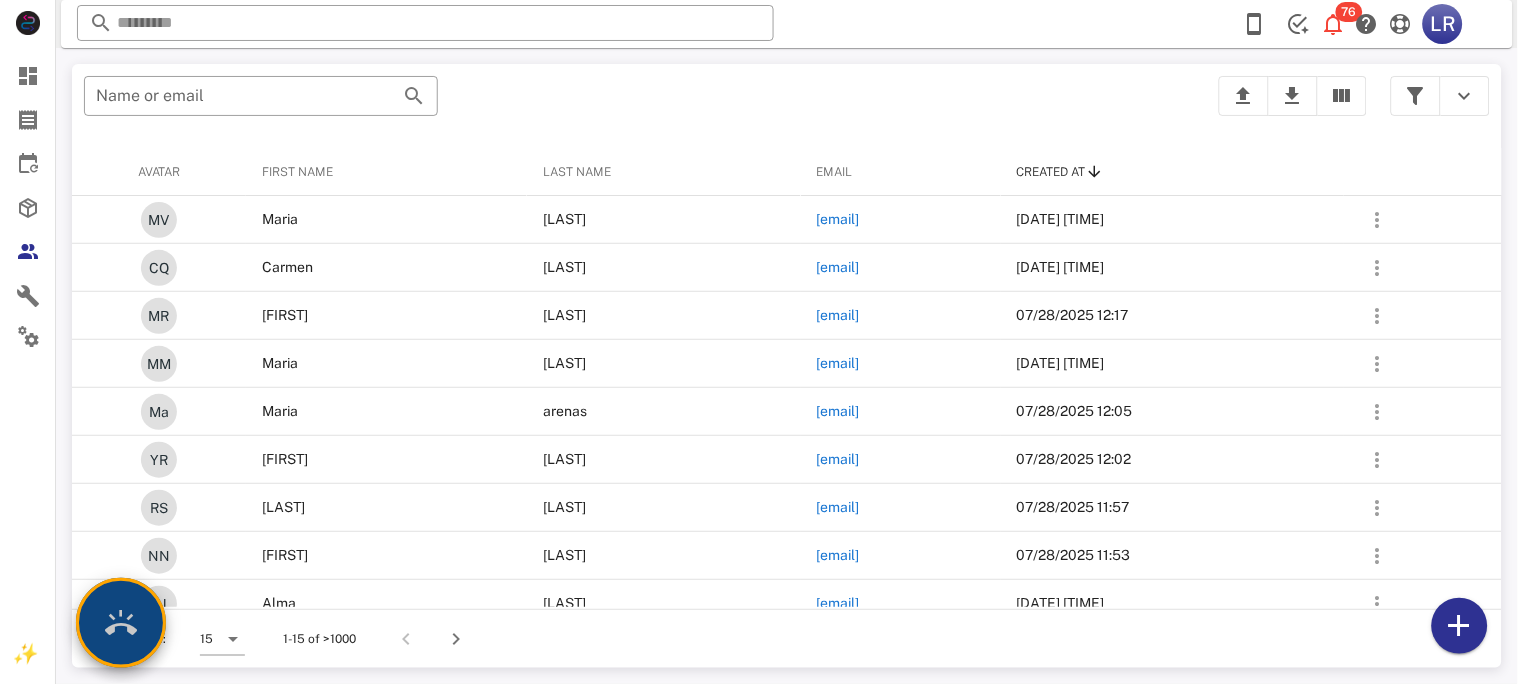 click at bounding box center (121, 623) 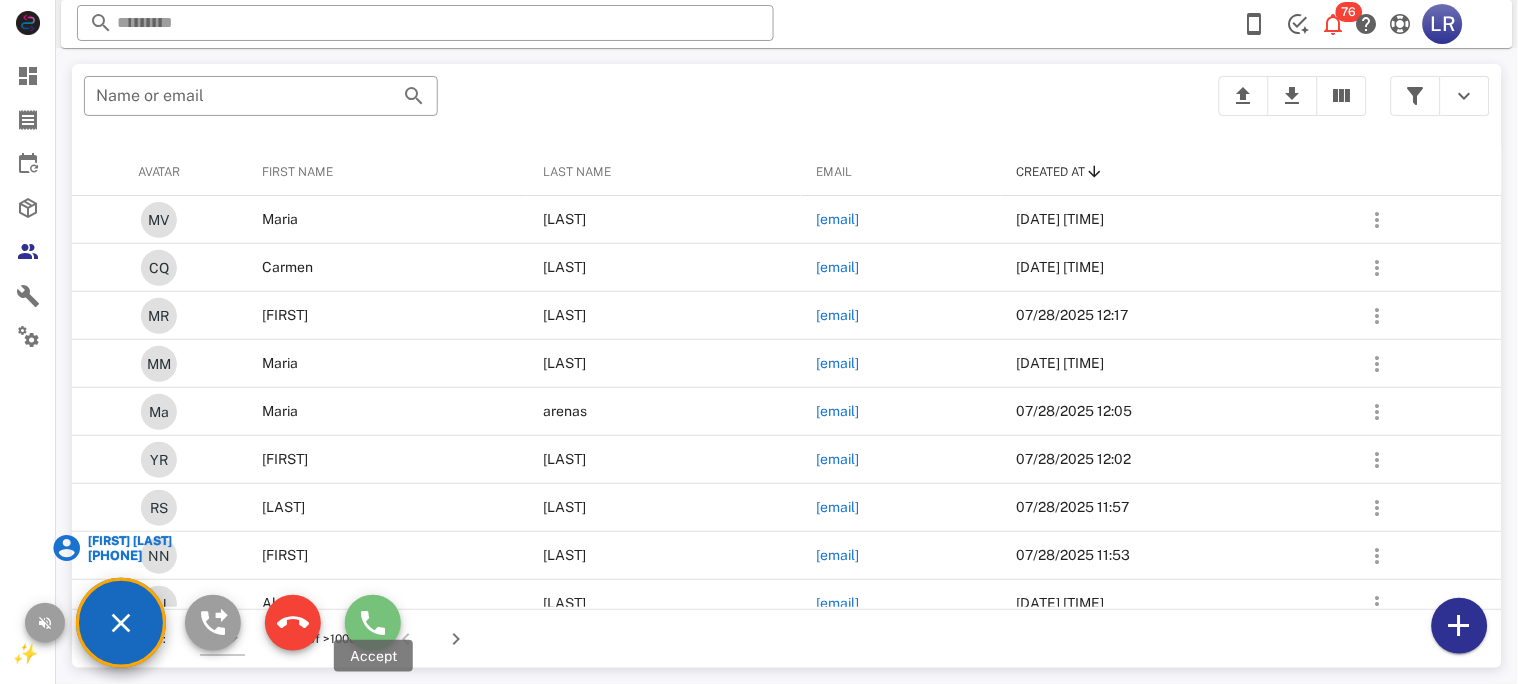 click at bounding box center [373, 623] 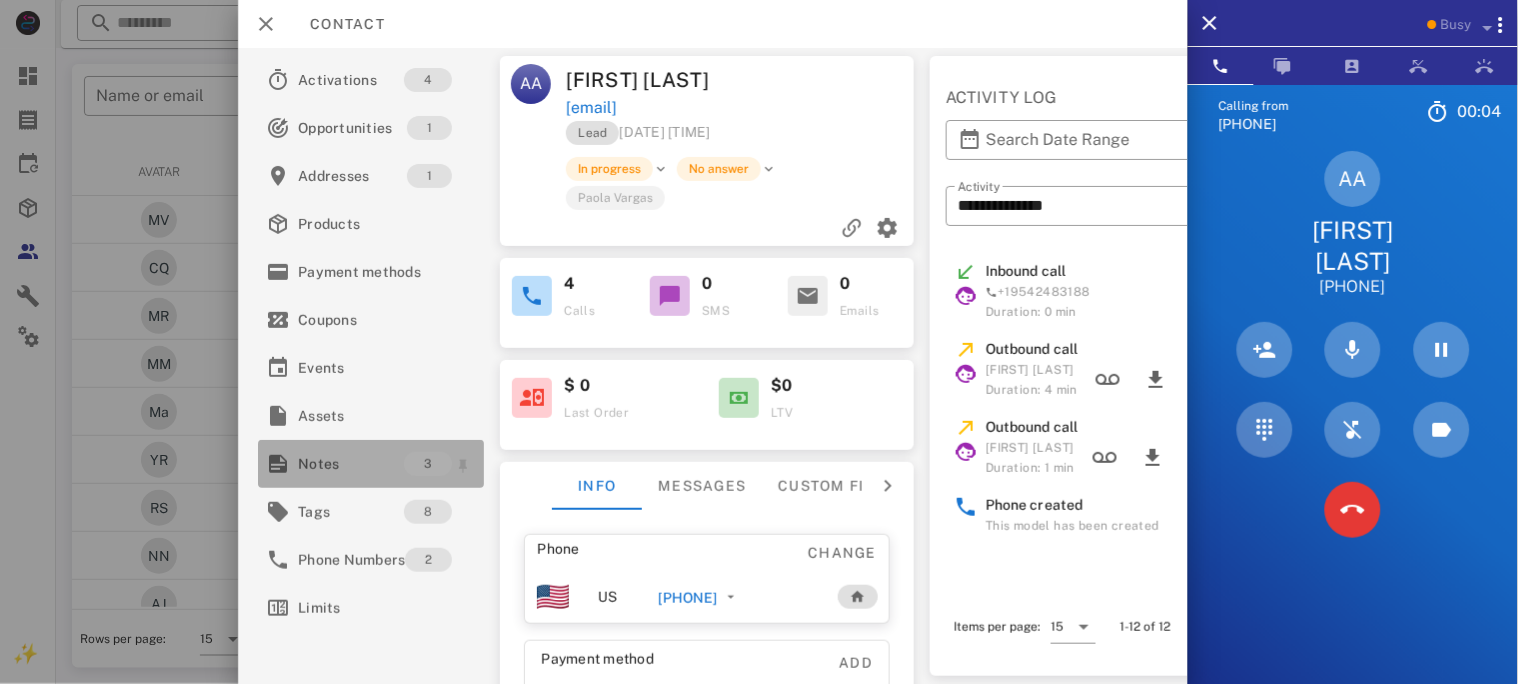 click on "Notes" at bounding box center (351, 464) 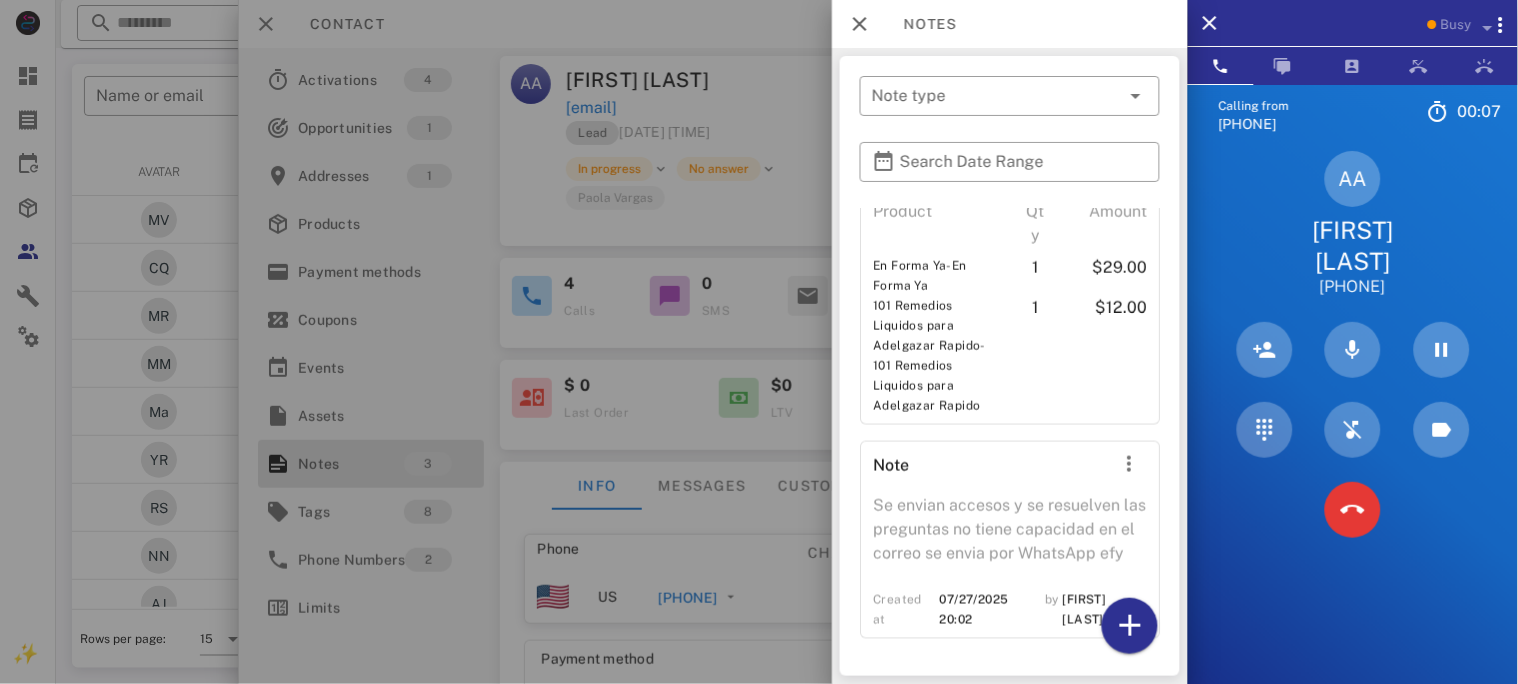 scroll, scrollTop: 554, scrollLeft: 0, axis: vertical 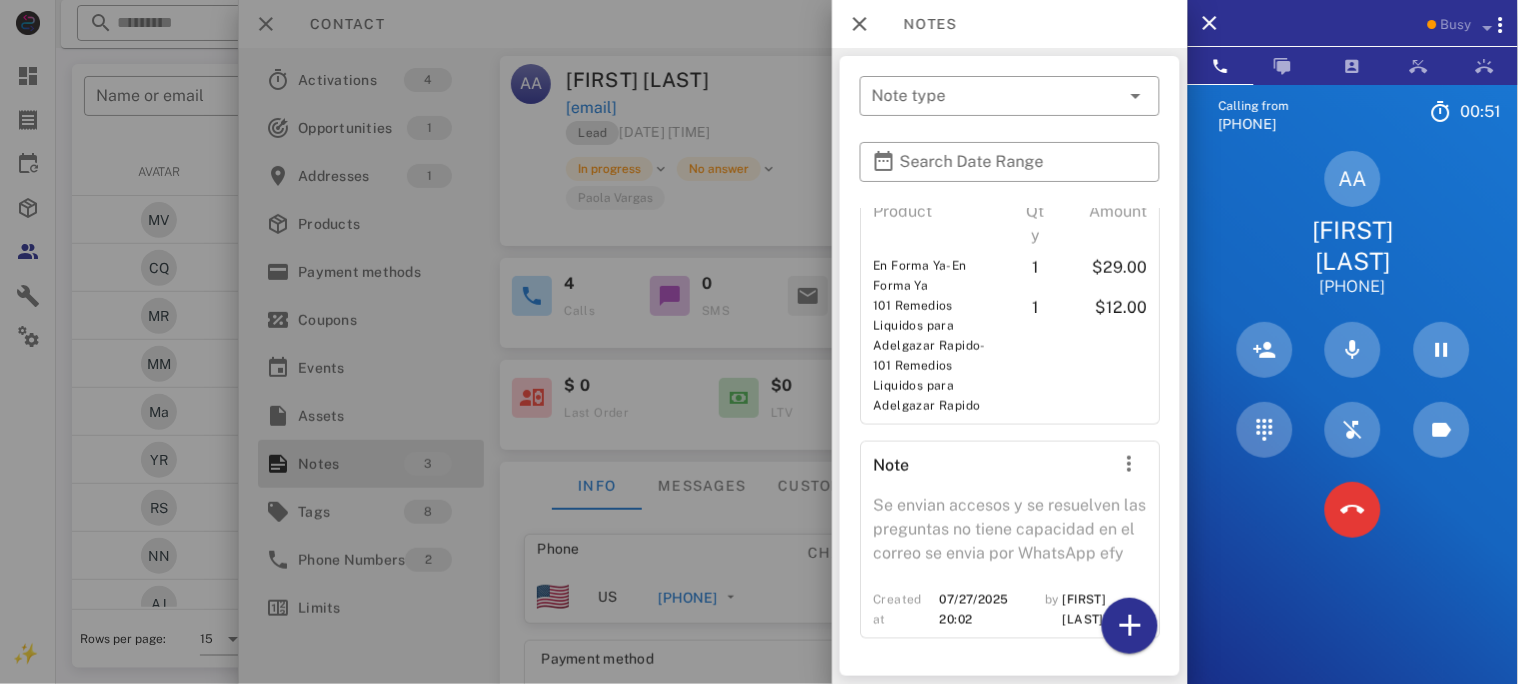 click at bounding box center [759, 342] 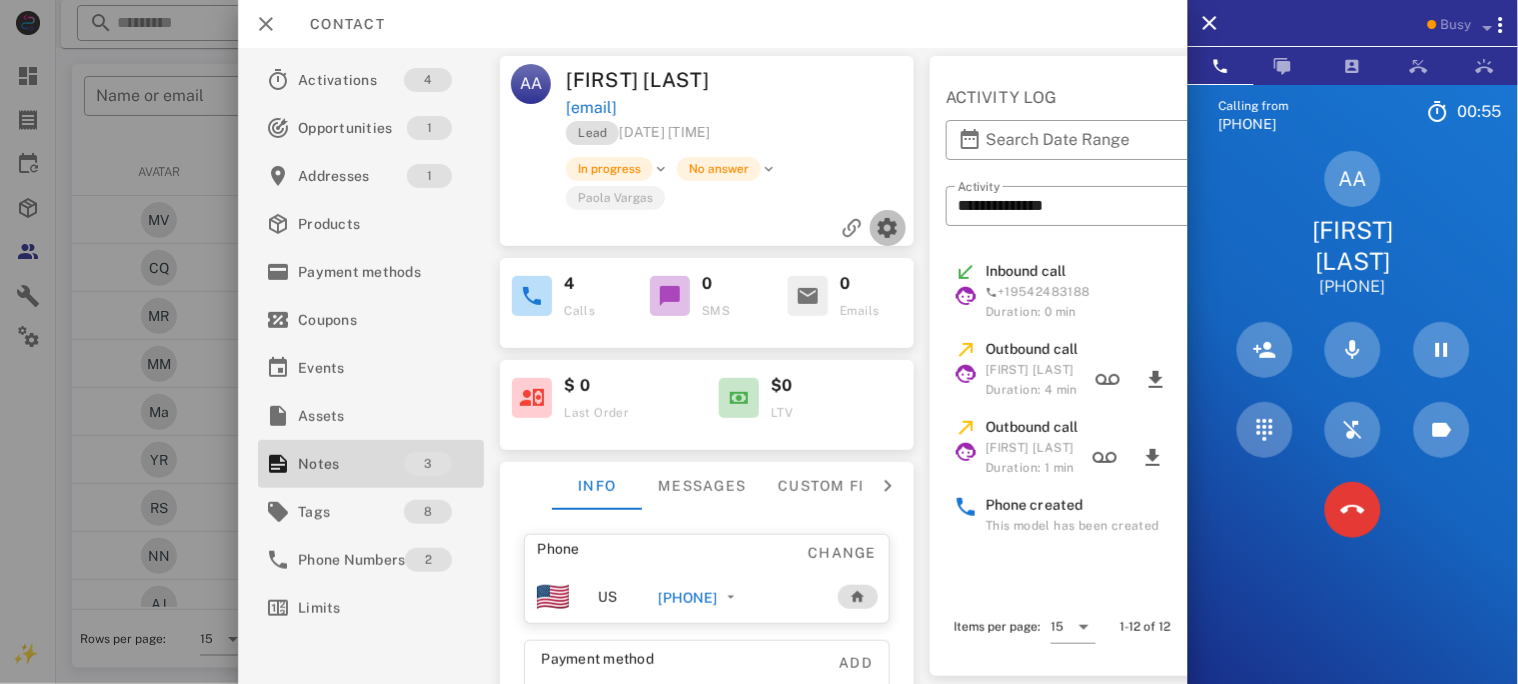 click at bounding box center (887, 228) 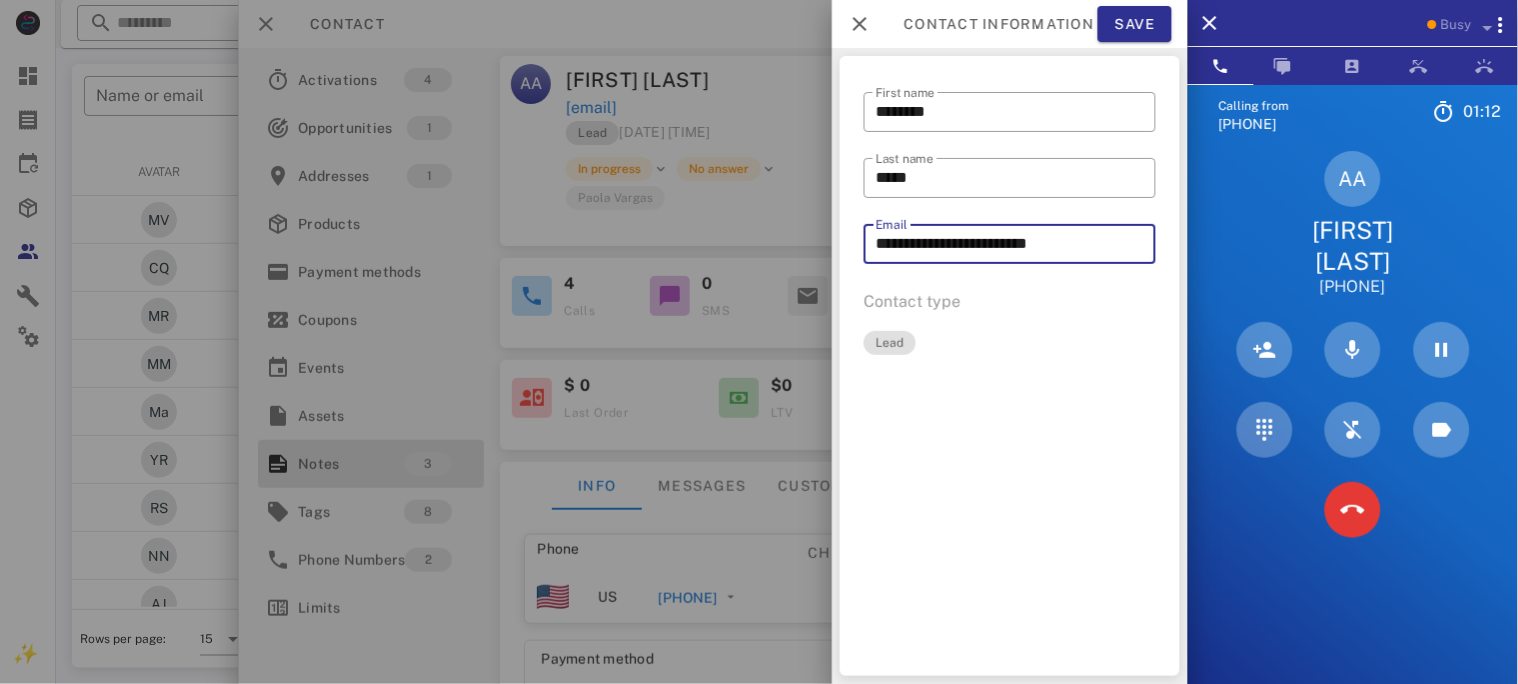drag, startPoint x: 1113, startPoint y: 239, endPoint x: 877, endPoint y: 241, distance: 236.00847 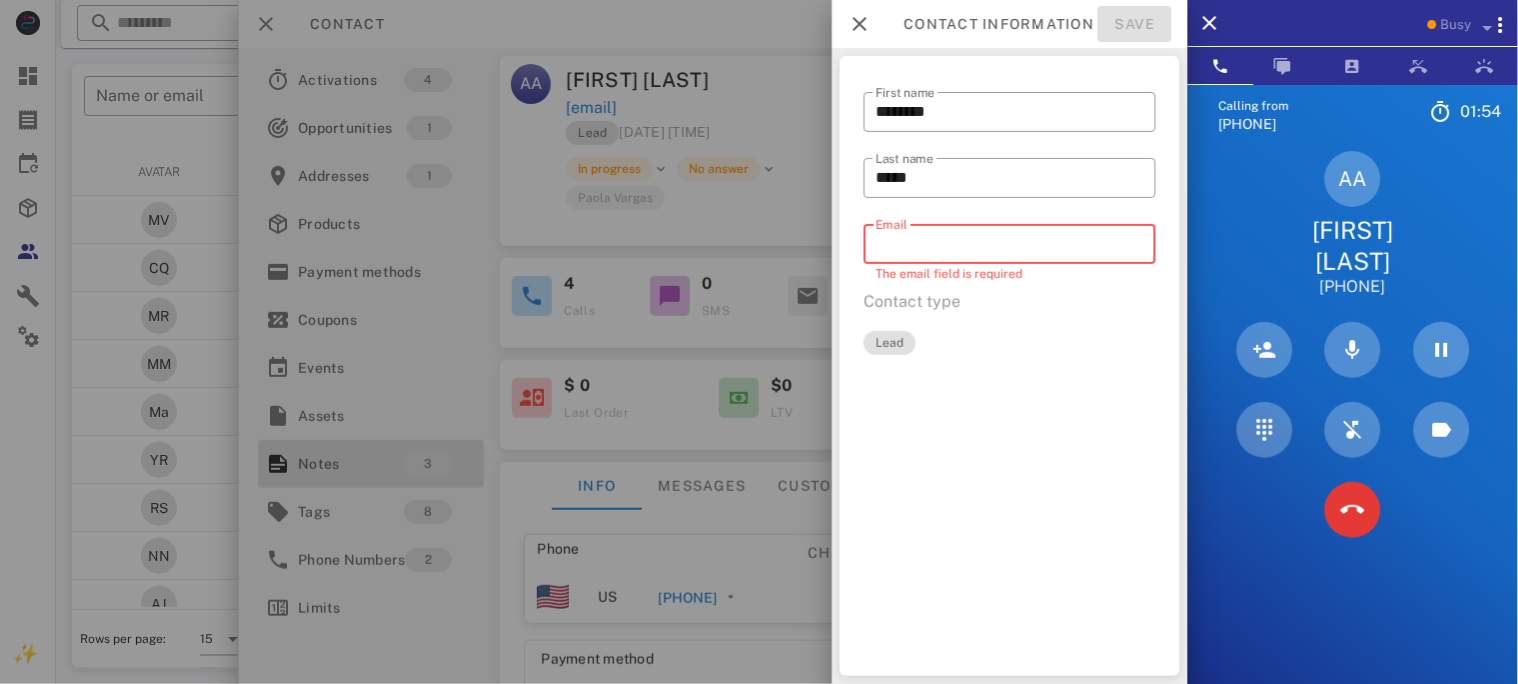 type 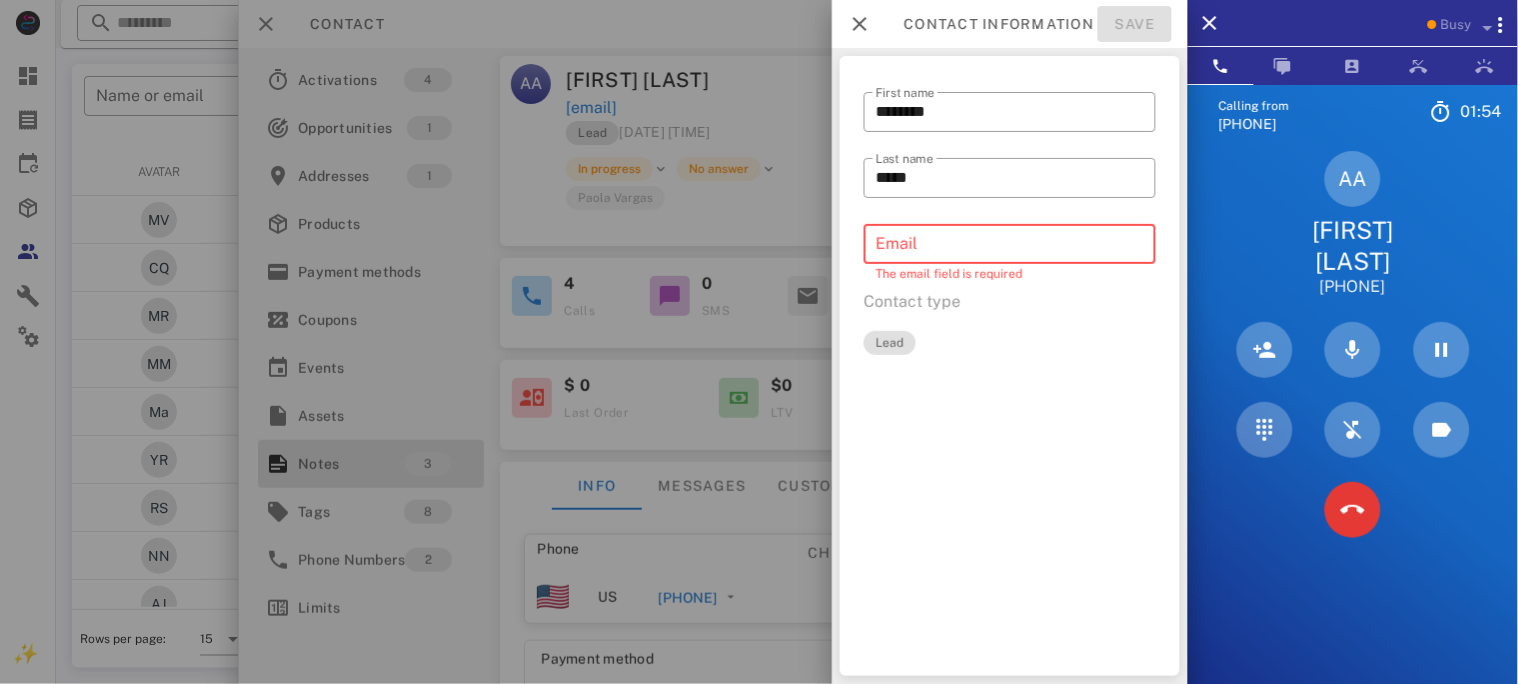 click at bounding box center [759, 342] 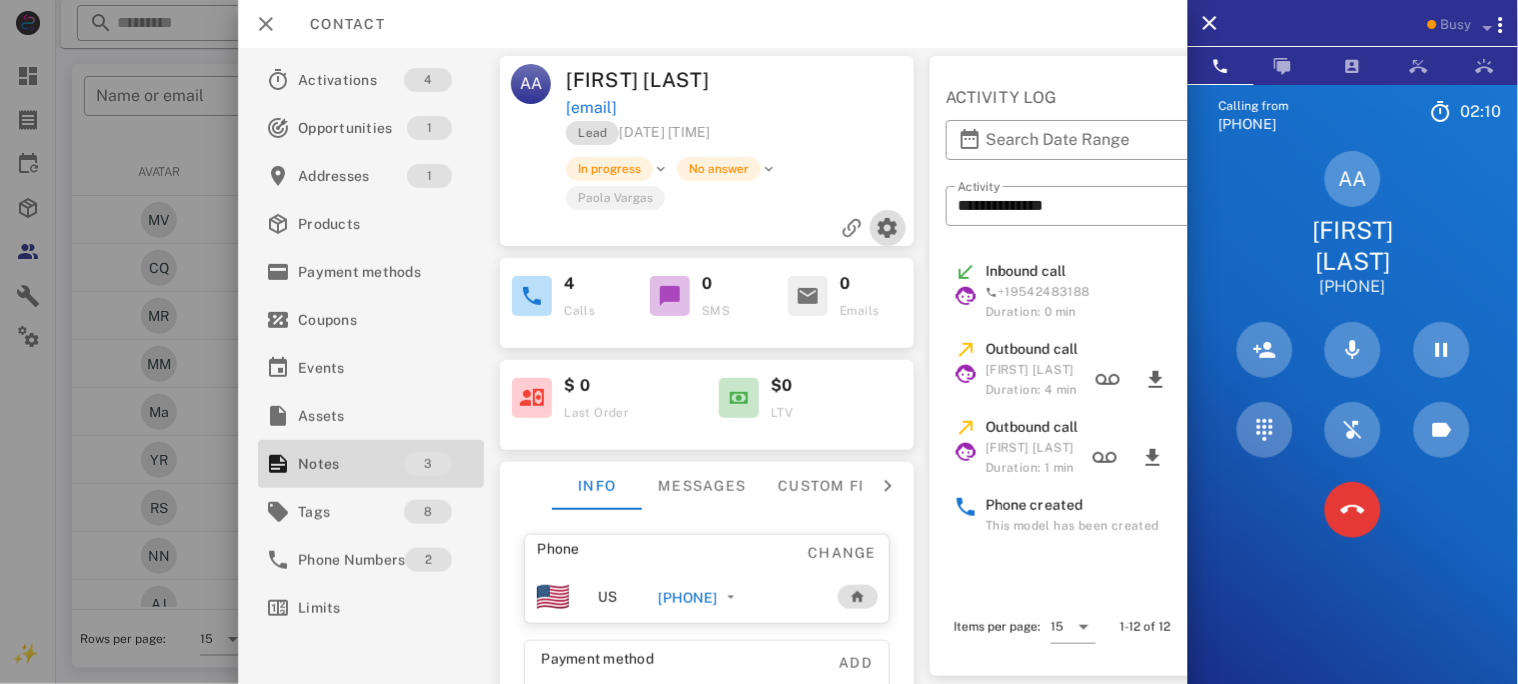 click at bounding box center [887, 228] 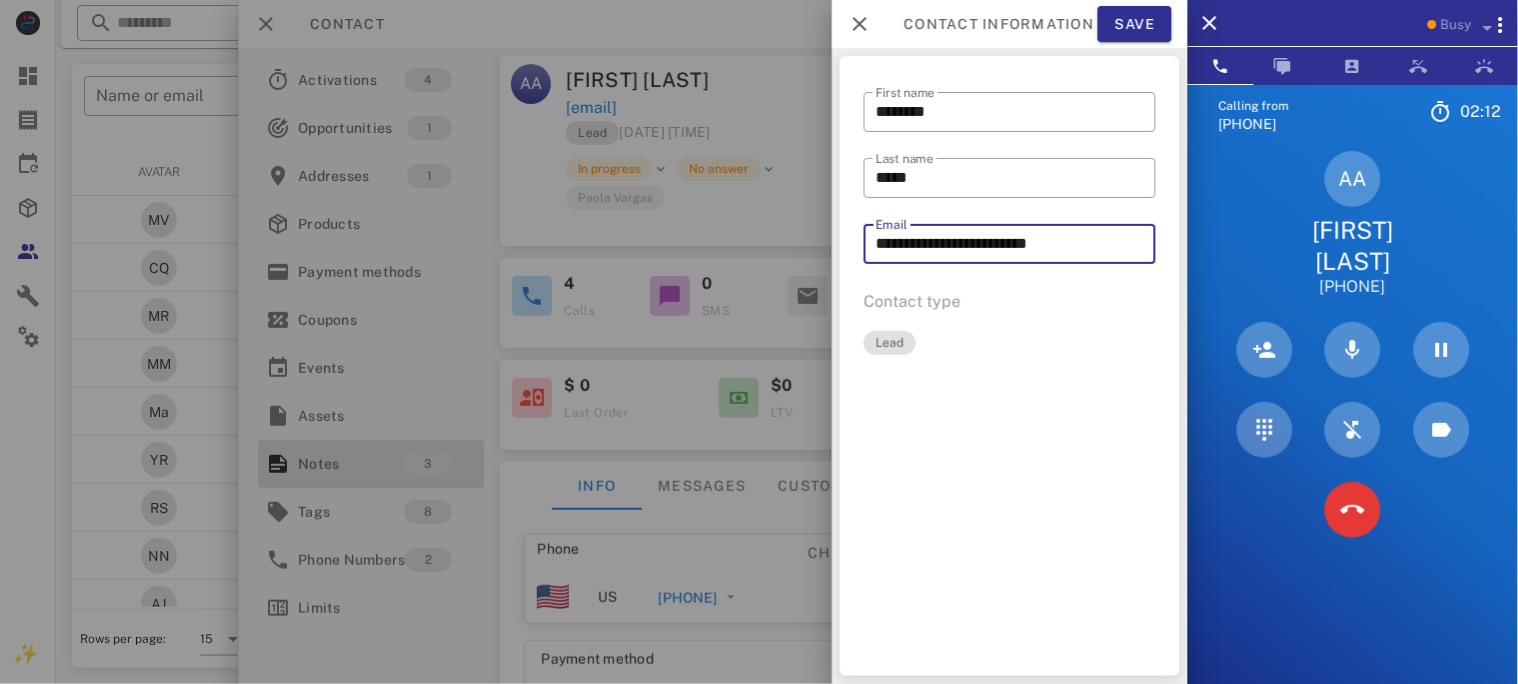 click on "**********" at bounding box center (1010, 244) 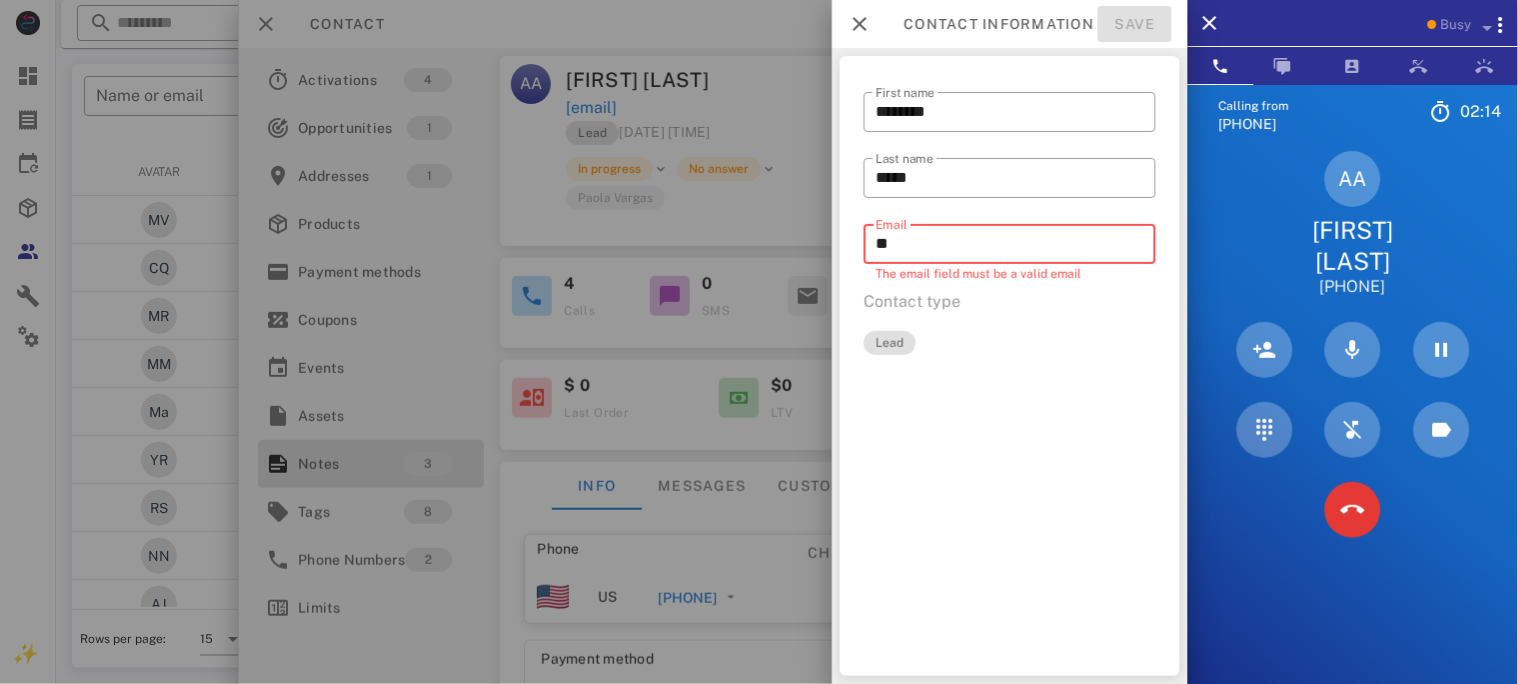 type on "*" 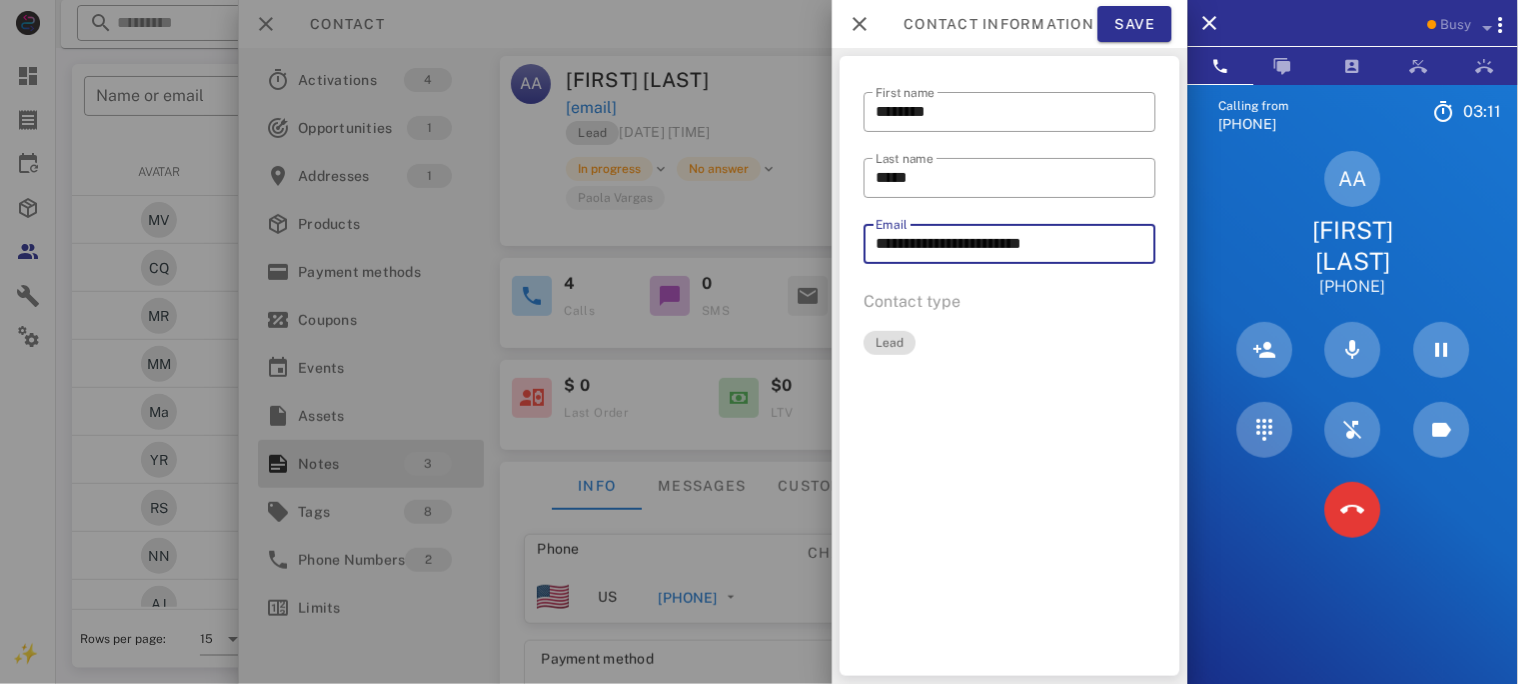 type on "**********" 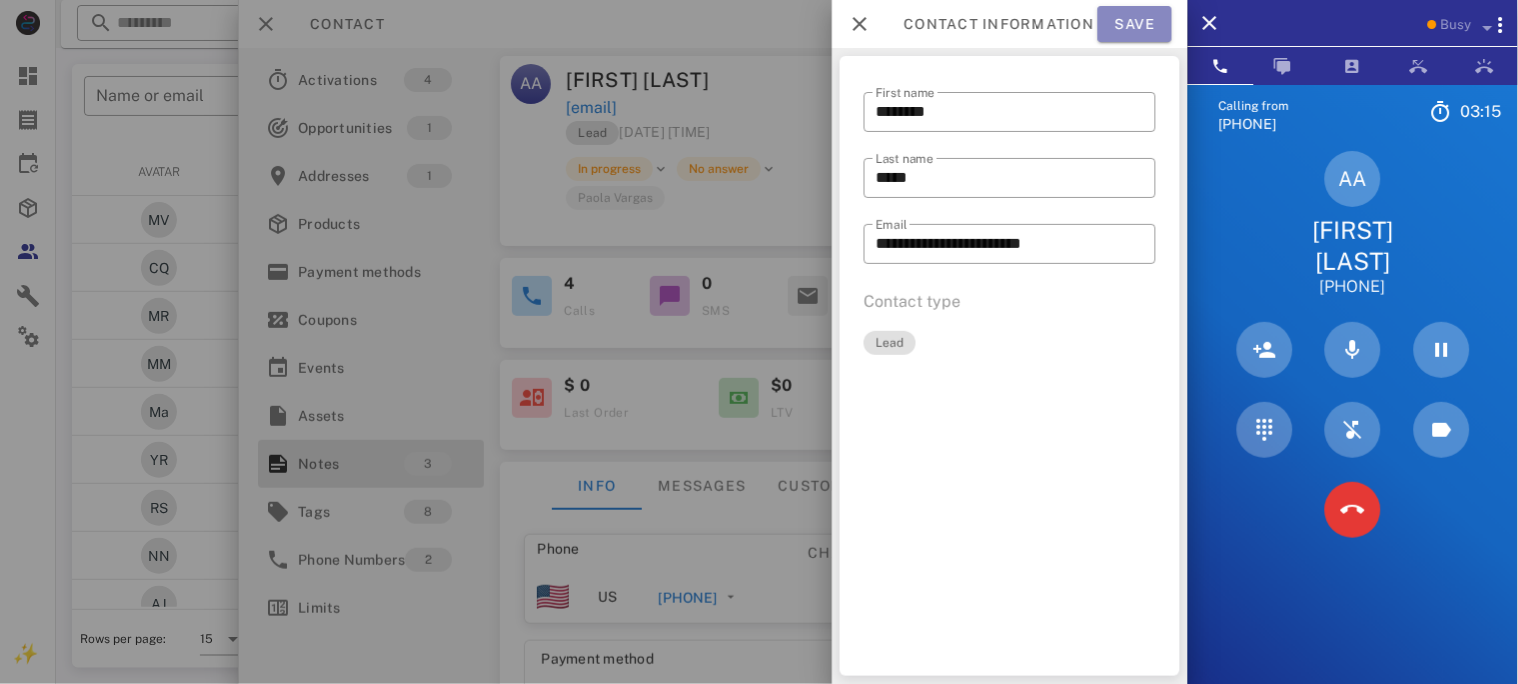 click on "Save" at bounding box center (1135, 24) 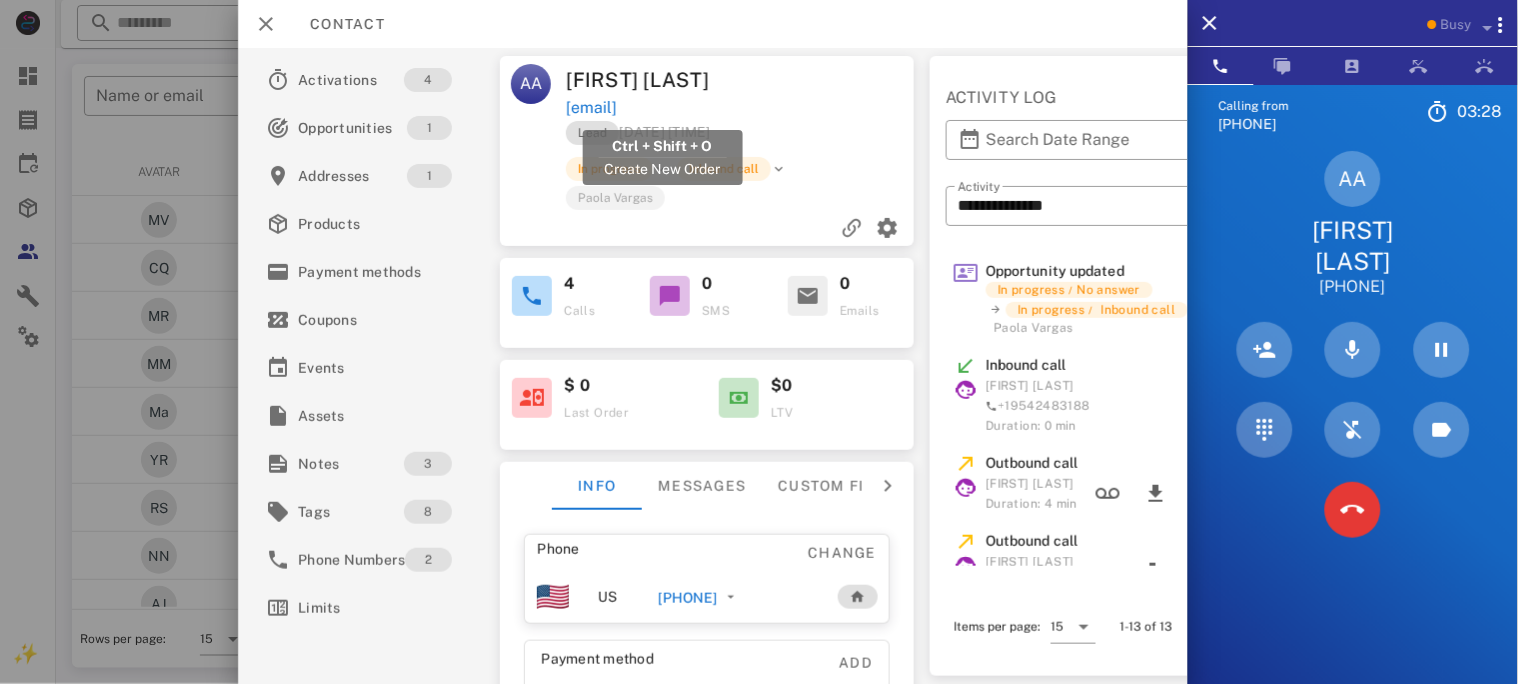 drag, startPoint x: 769, startPoint y: 107, endPoint x: 569, endPoint y: 109, distance: 200.01 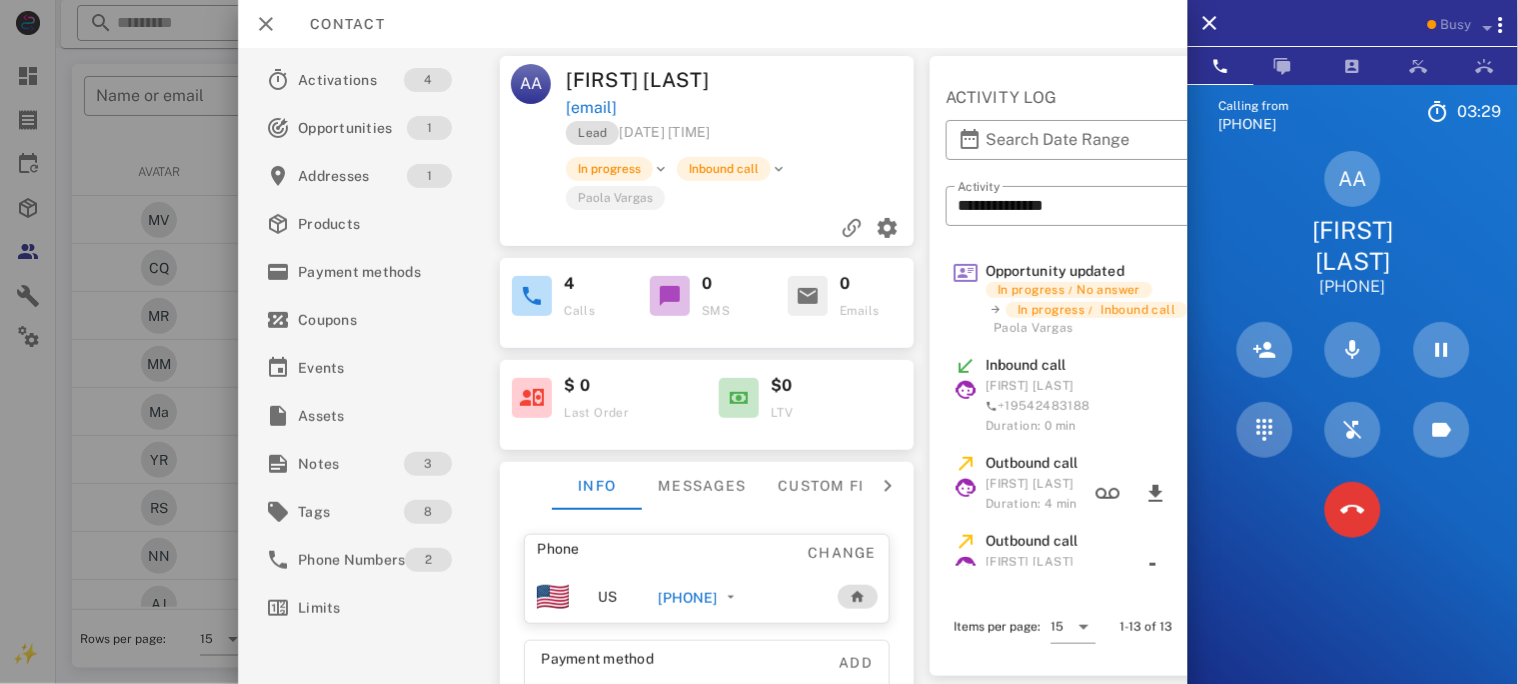 copy on "[EMAIL]" 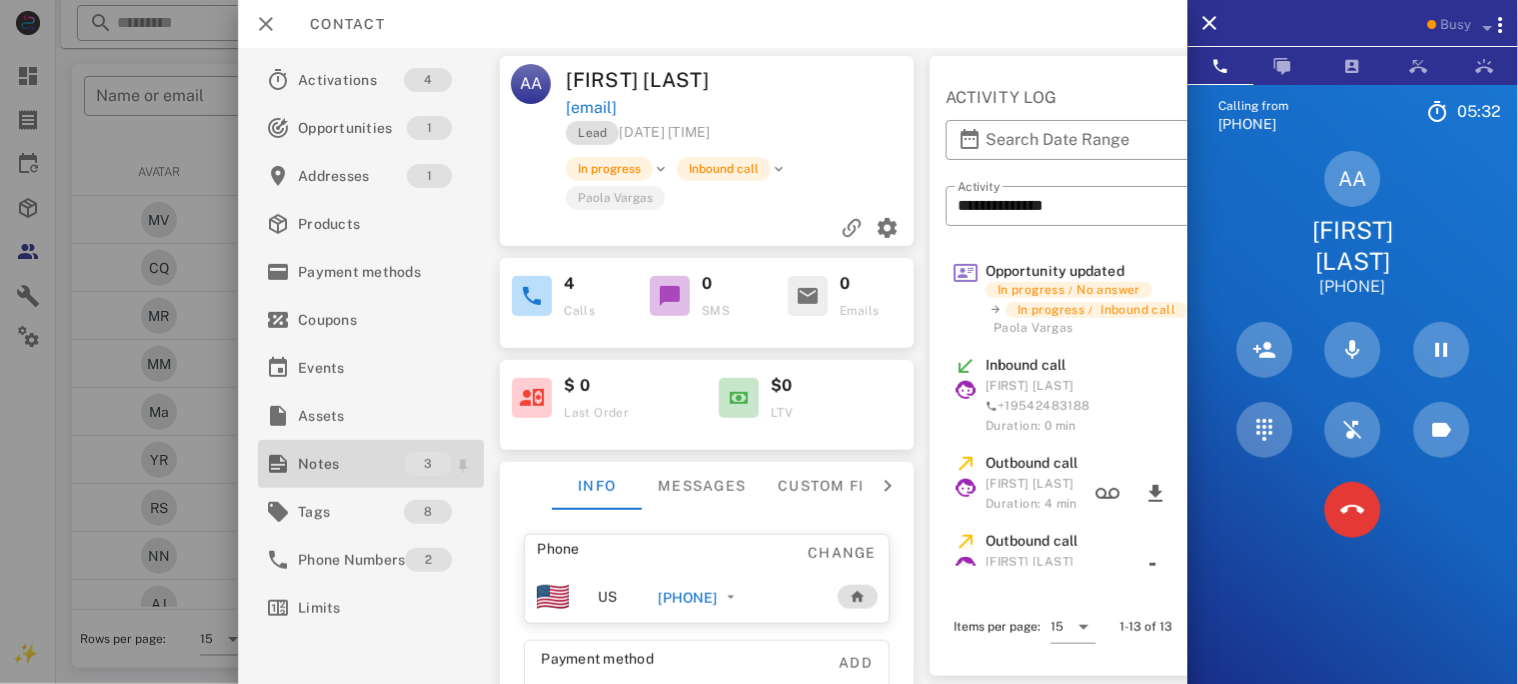 click on "Notes" at bounding box center (351, 464) 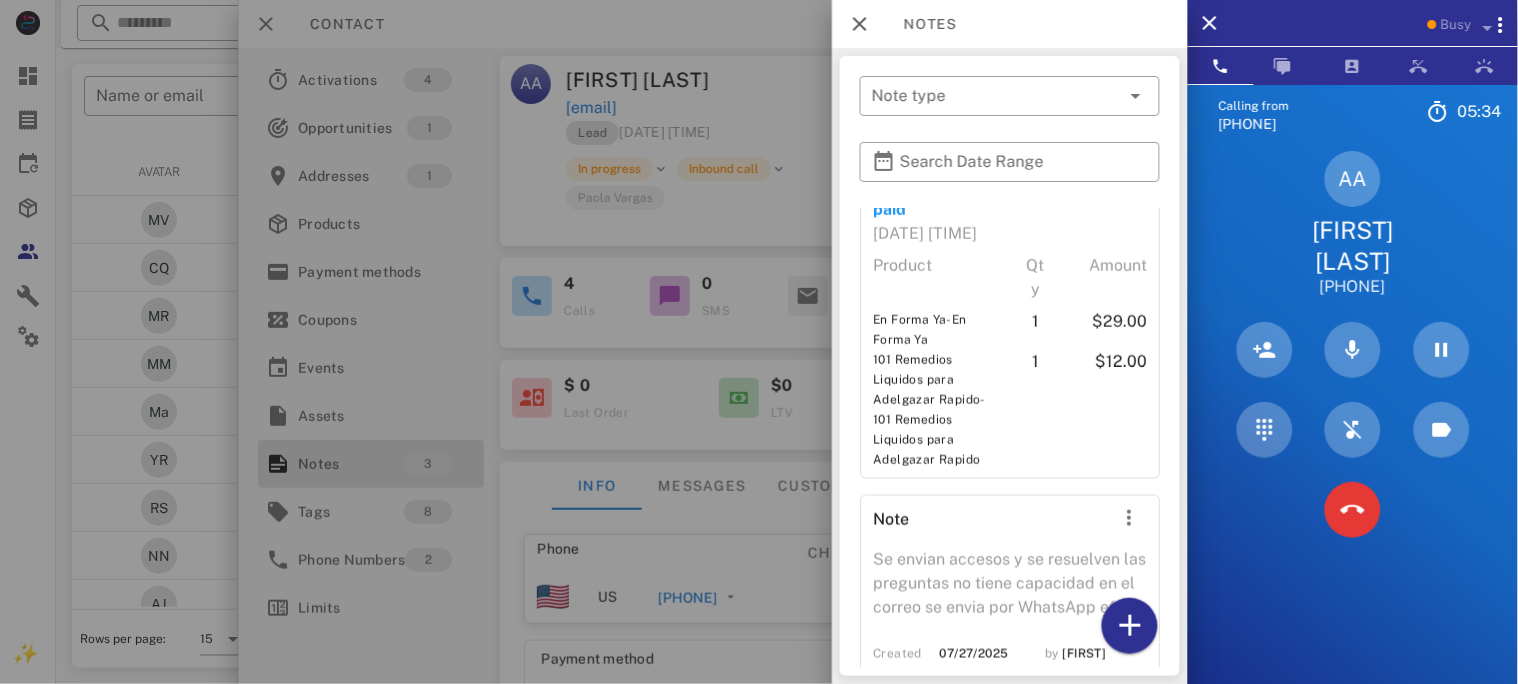 scroll, scrollTop: 554, scrollLeft: 0, axis: vertical 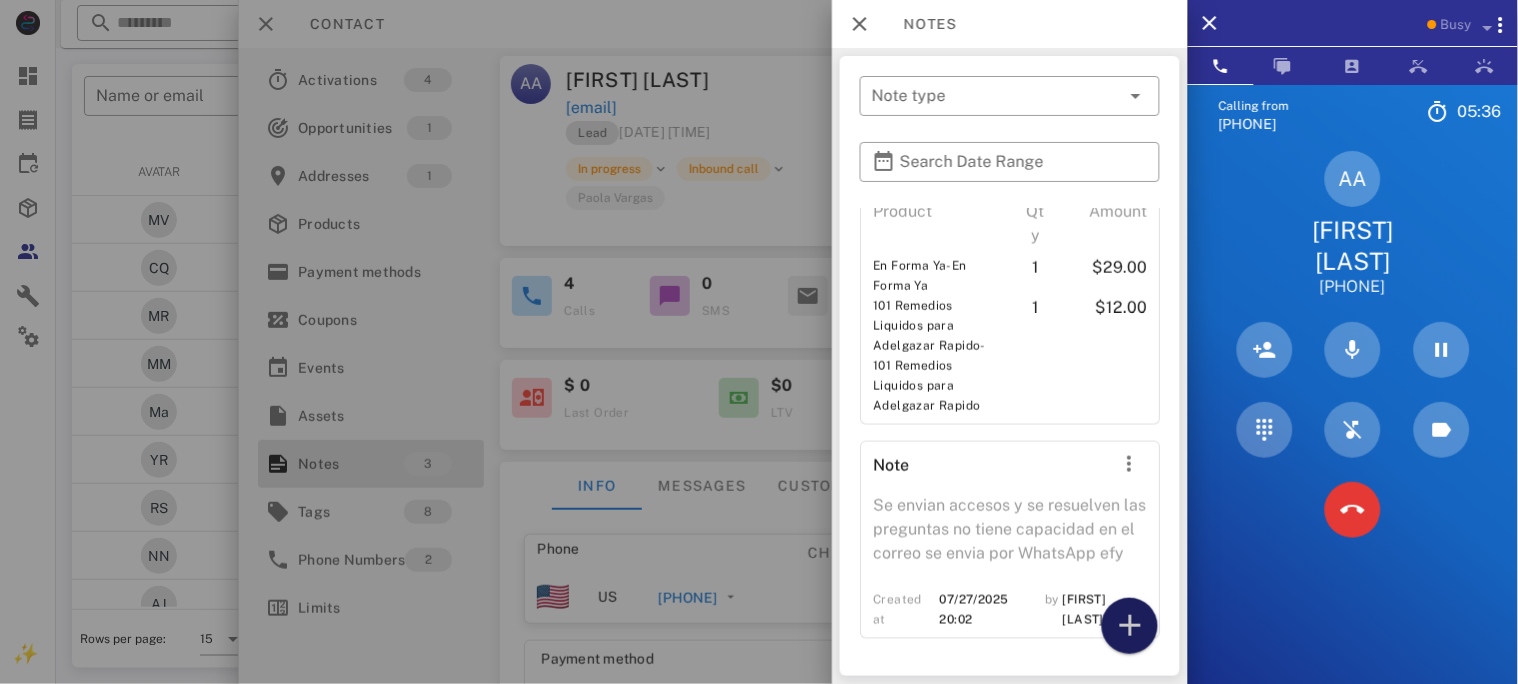 click at bounding box center [1130, 626] 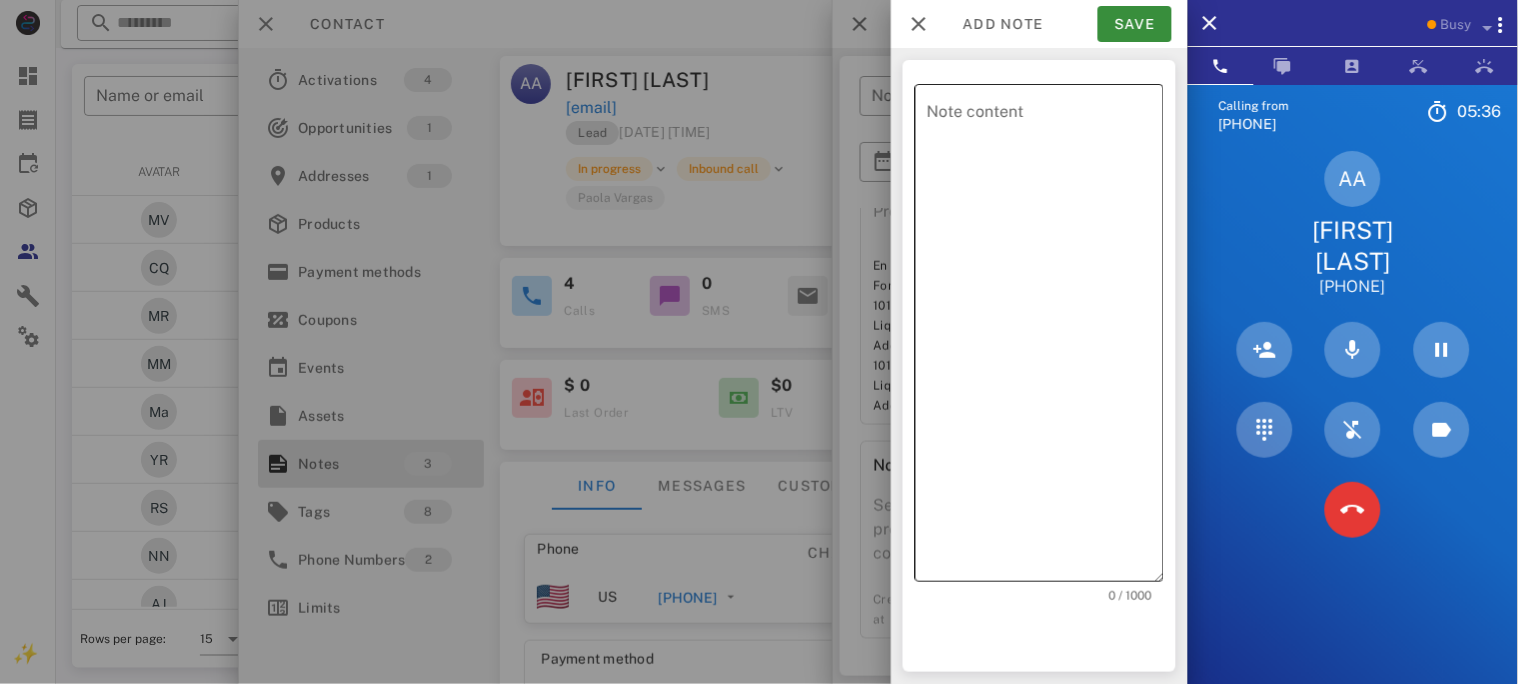 click on "Note content" at bounding box center [1045, 338] 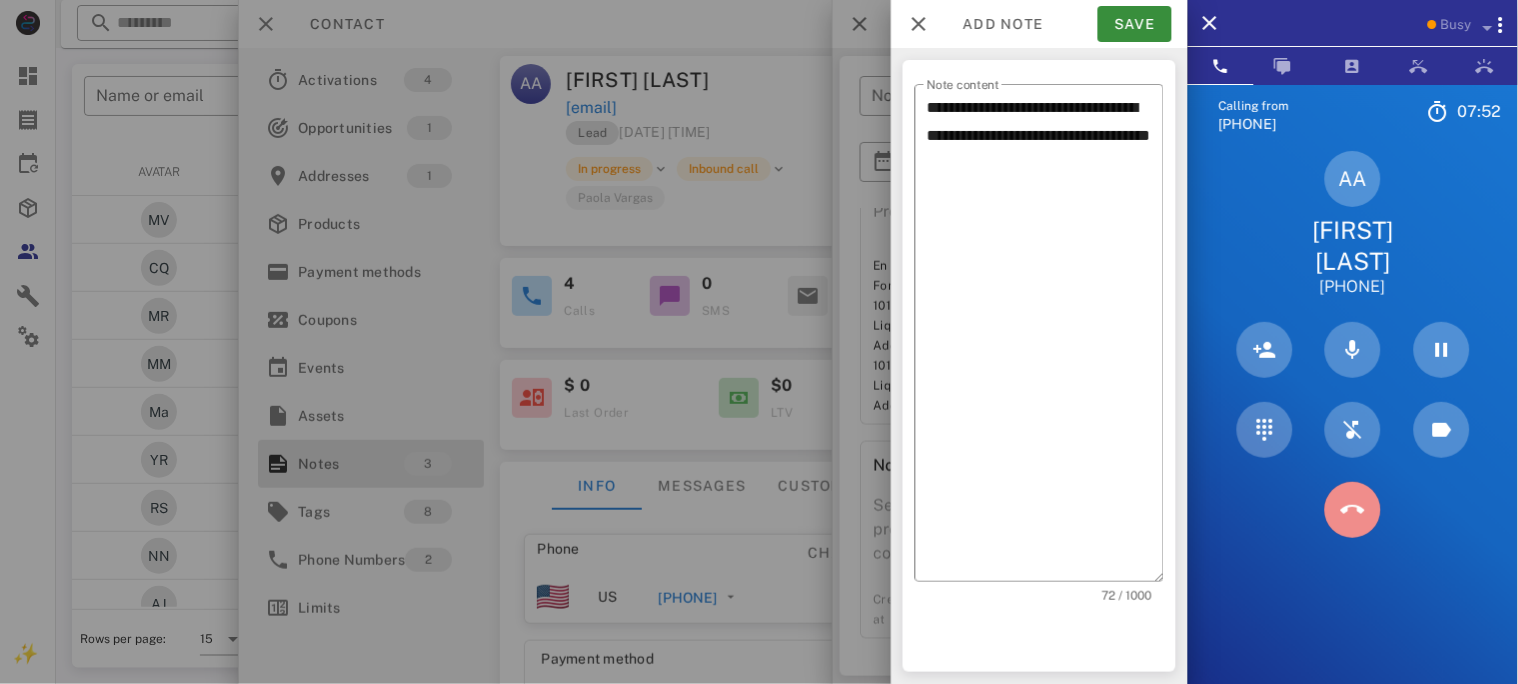 click at bounding box center [1353, 510] 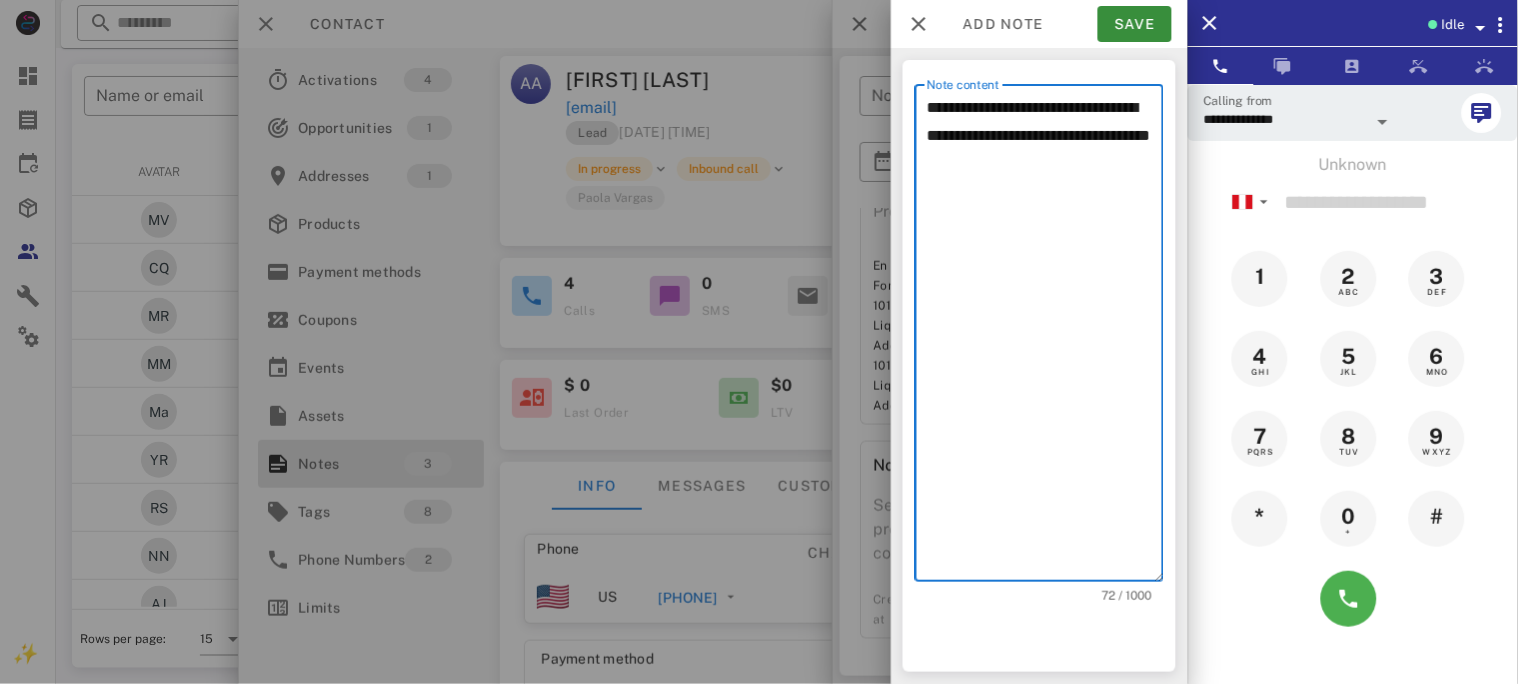 click on "**********" at bounding box center (1045, 338) 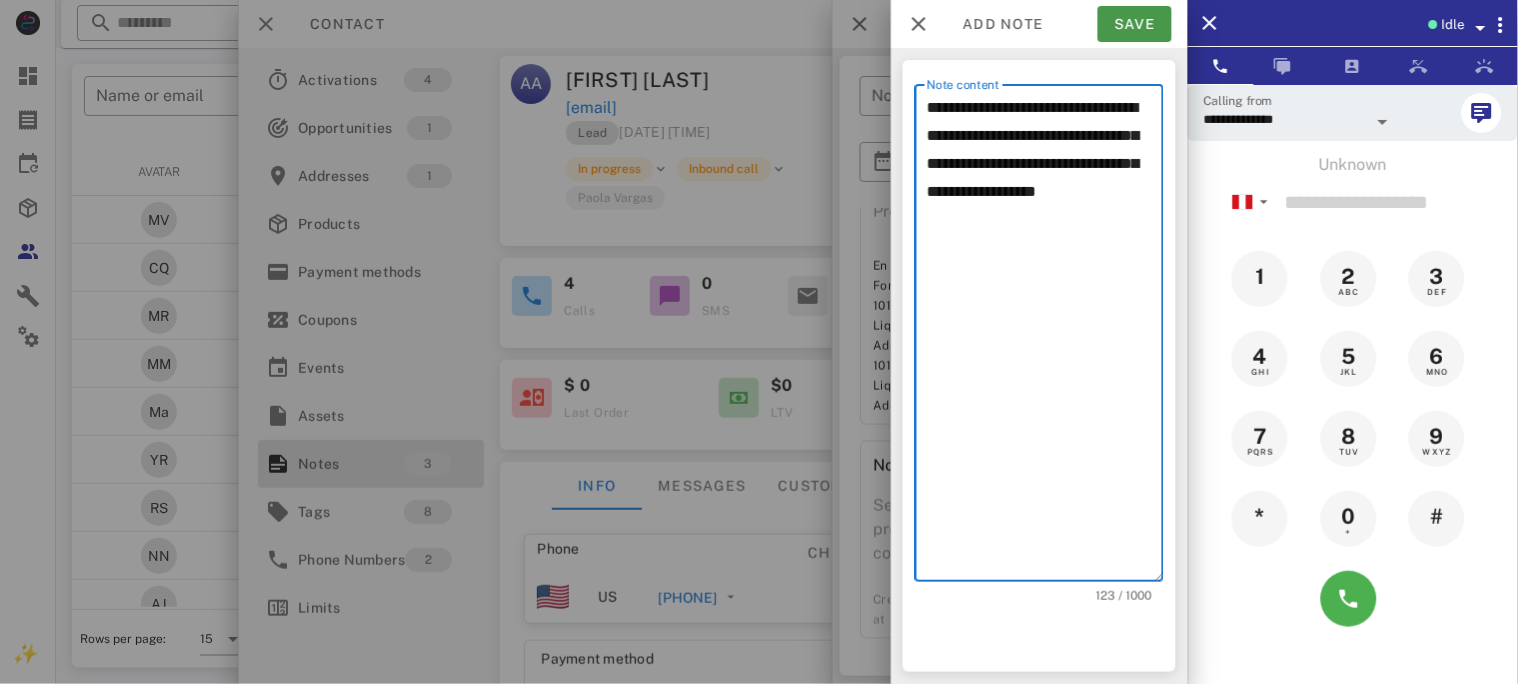 type on "**********" 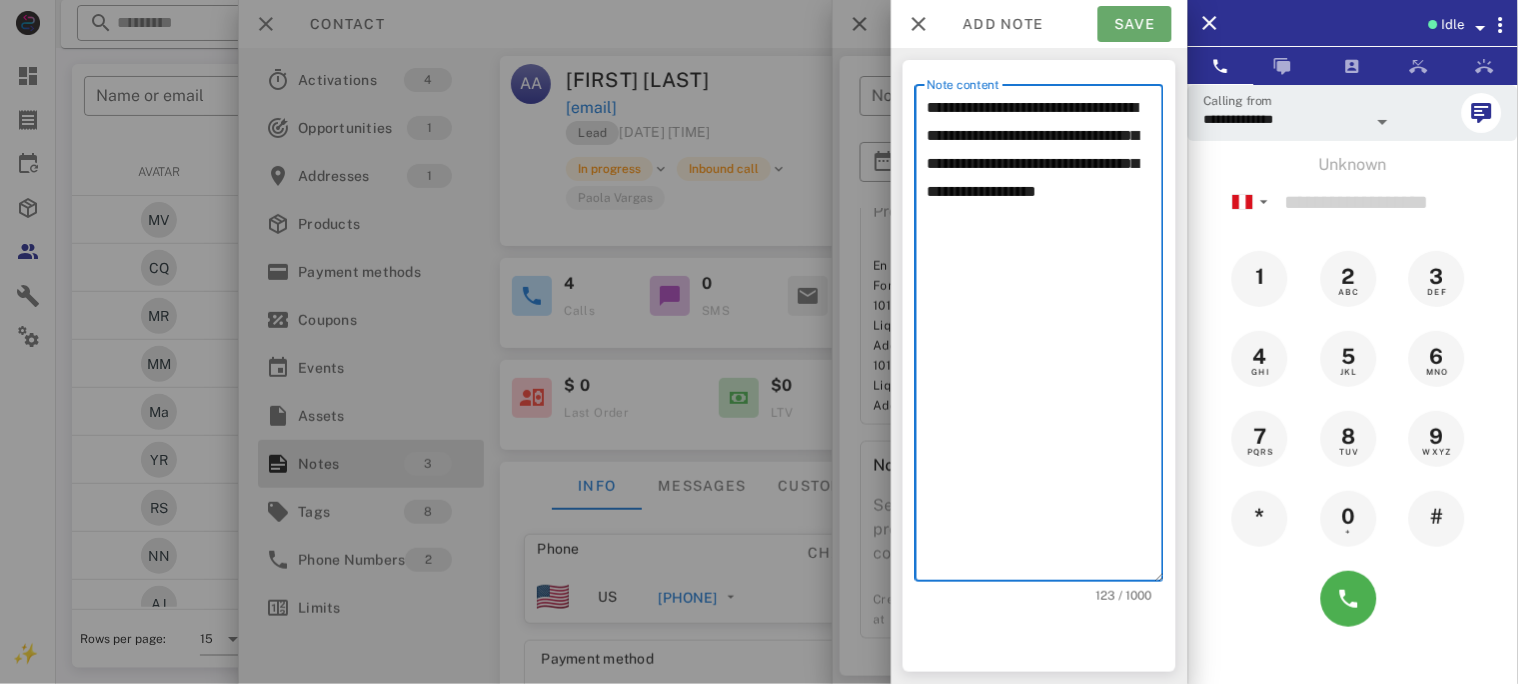 click on "Save" at bounding box center [1135, 24] 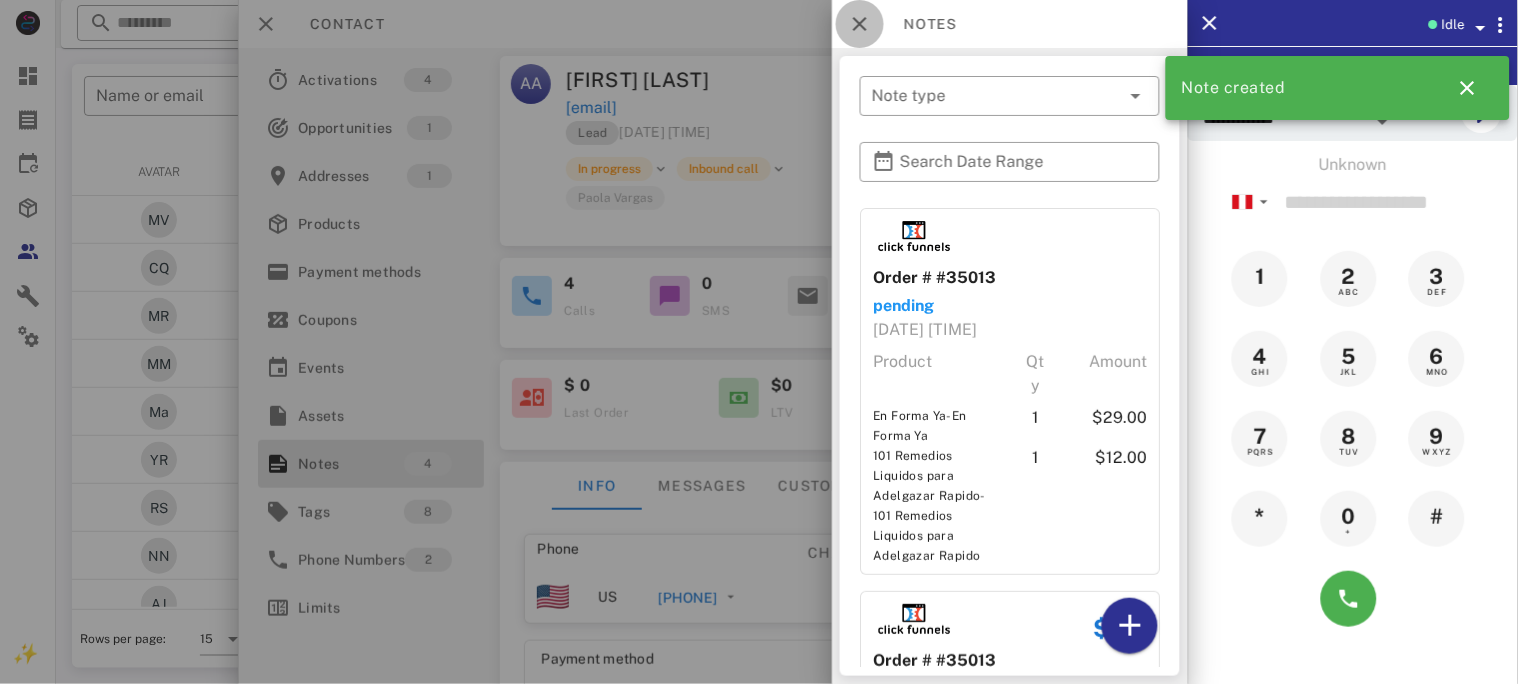 click at bounding box center (860, 24) 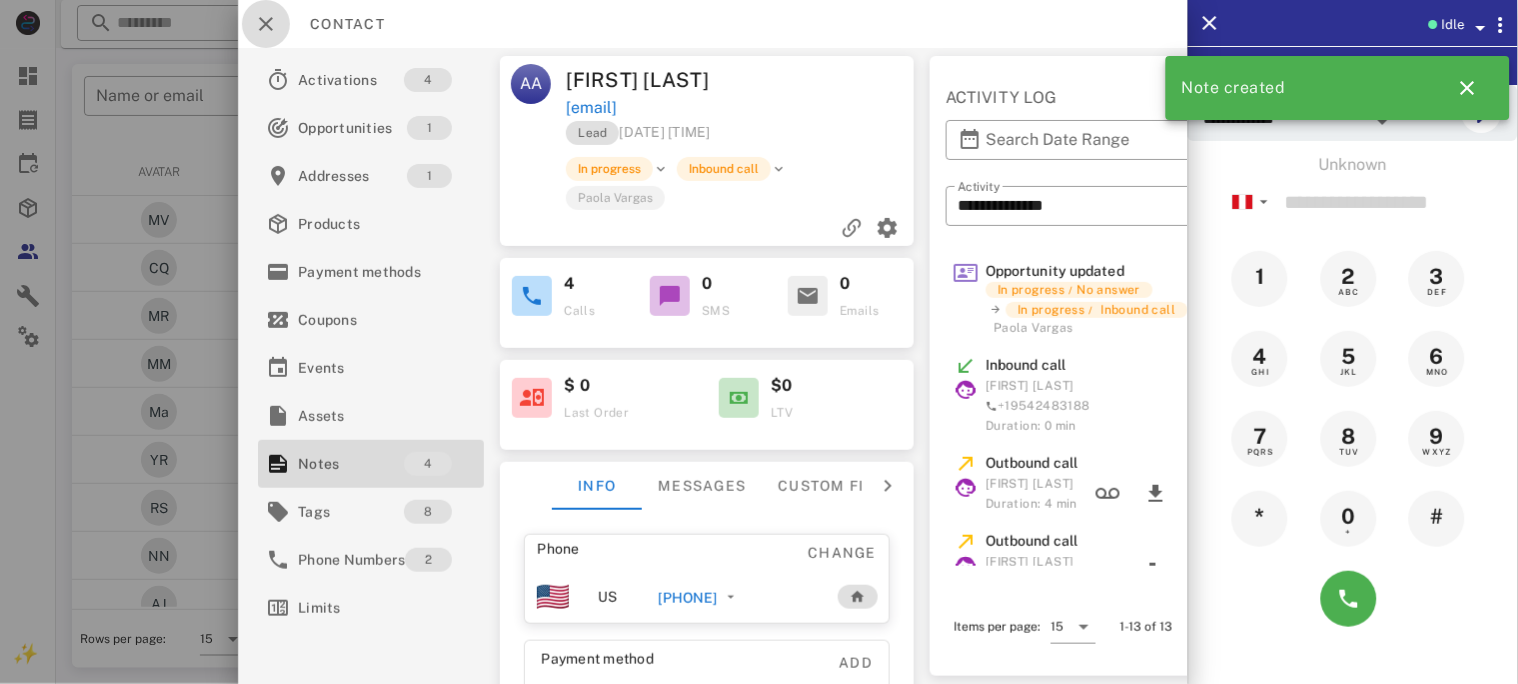 click at bounding box center [266, 24] 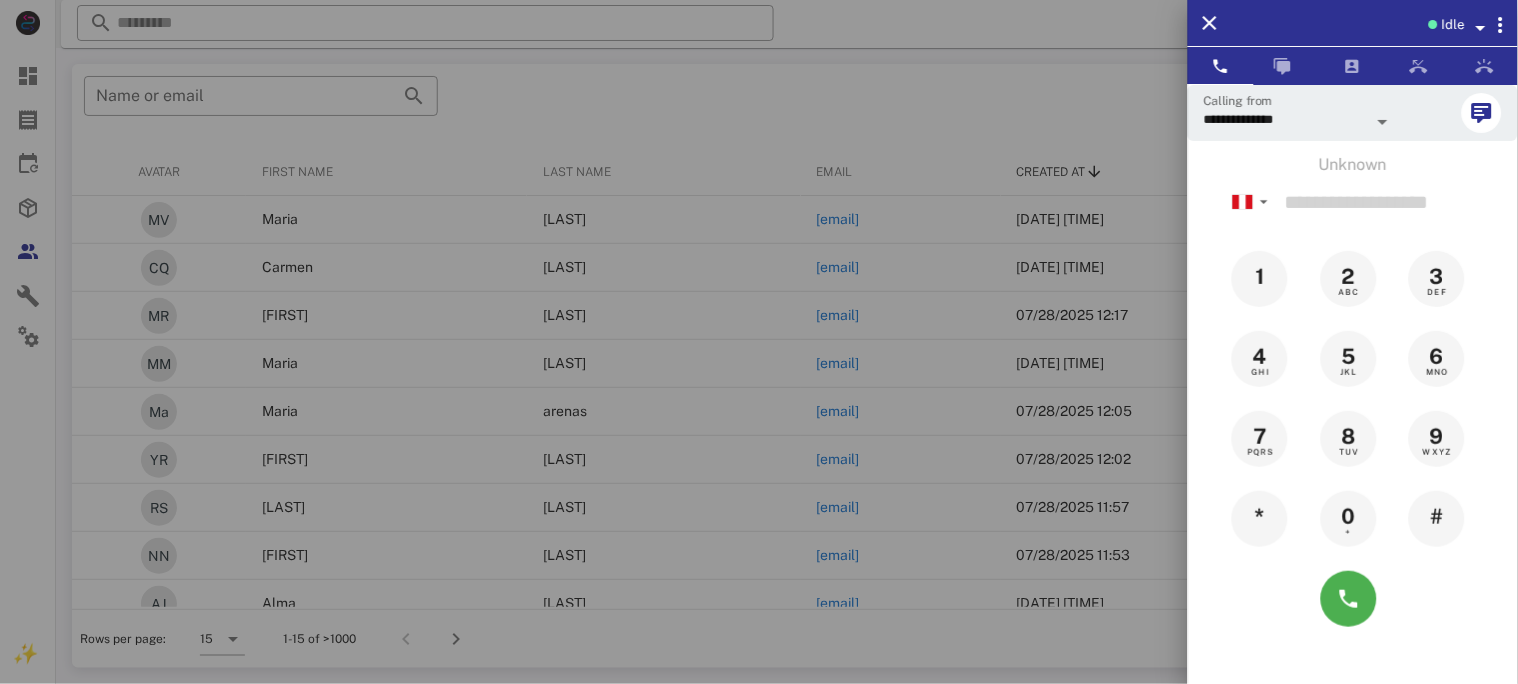 click at bounding box center [759, 342] 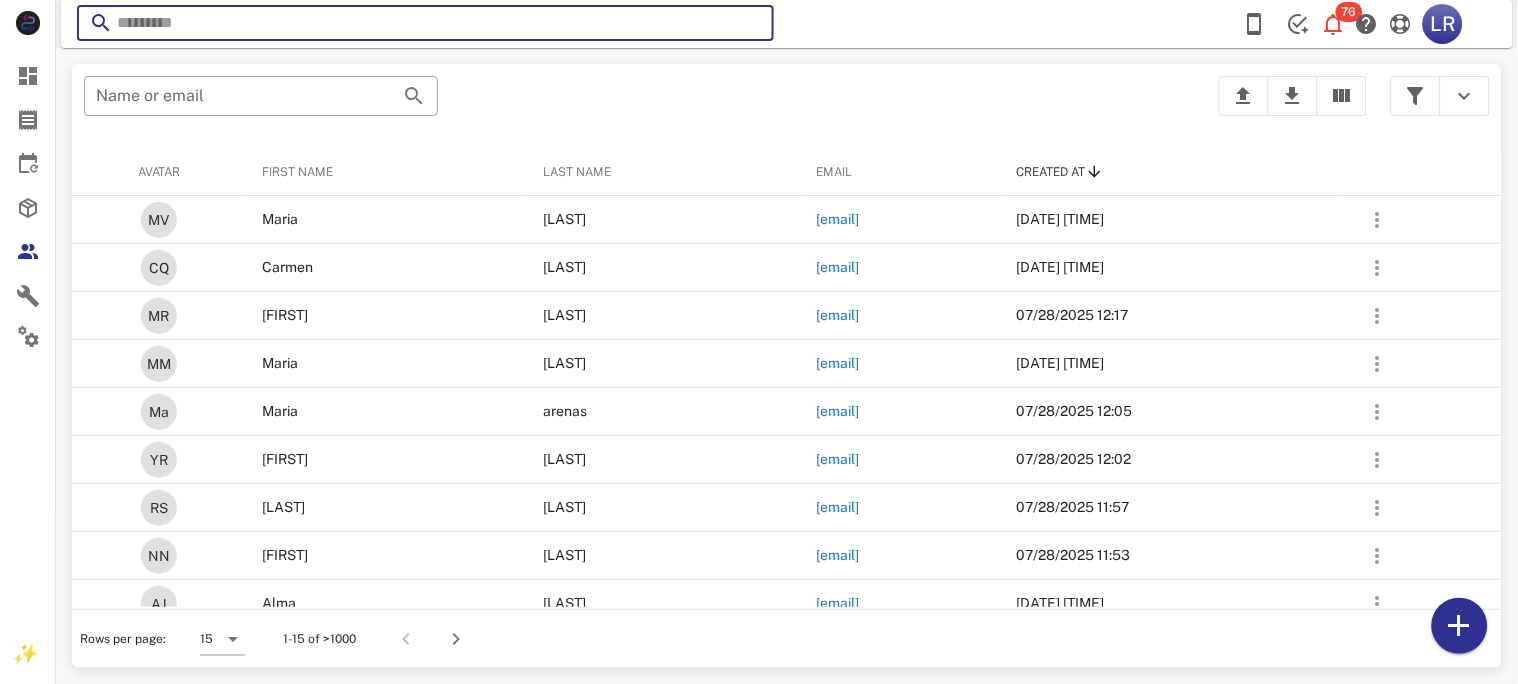 click at bounding box center [425, 23] 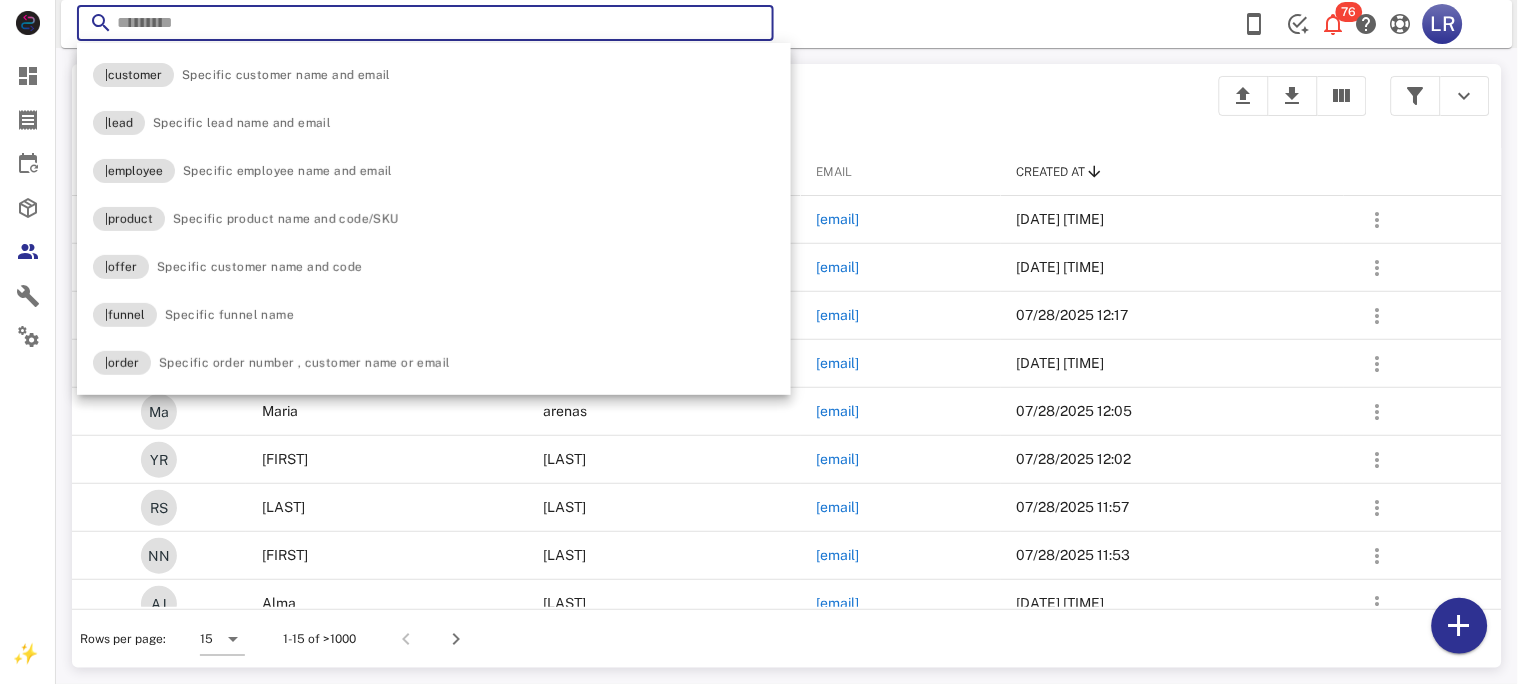 paste on "**********" 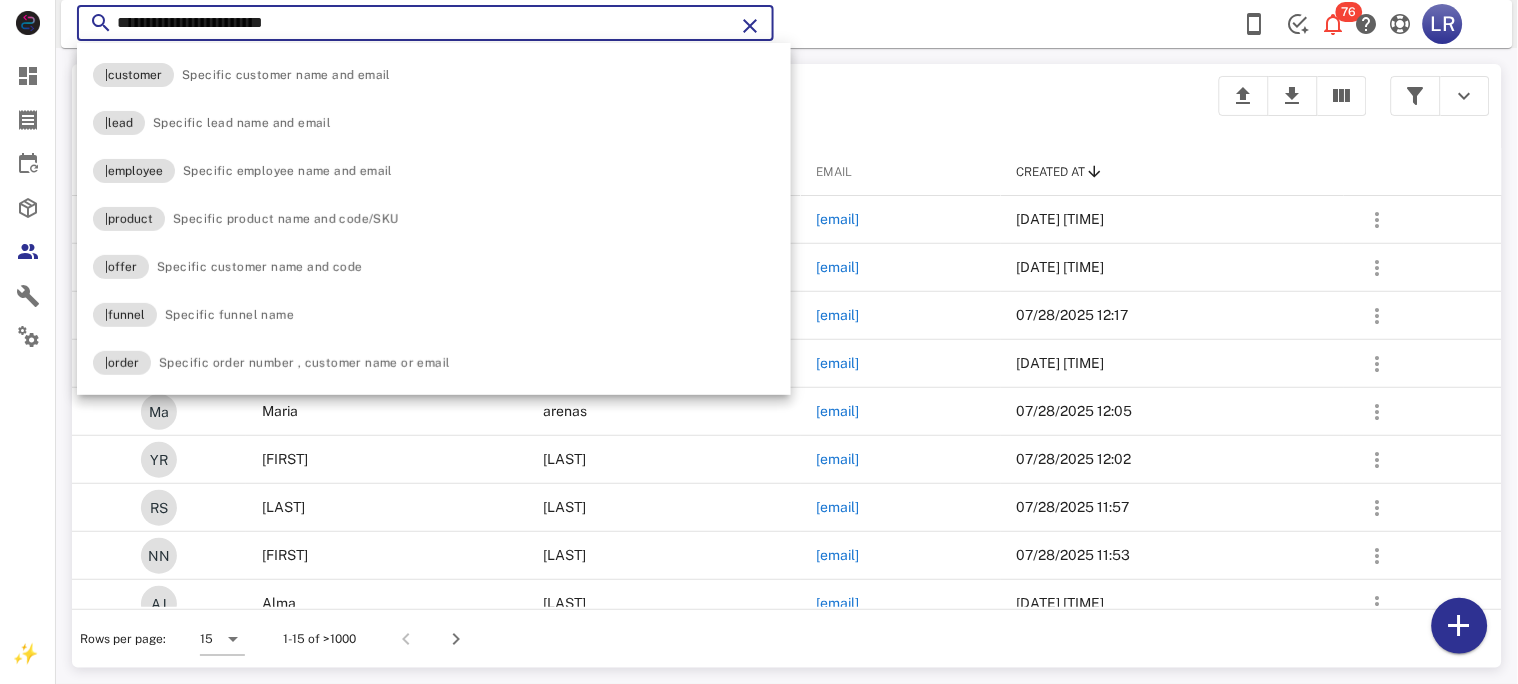 type on "**********" 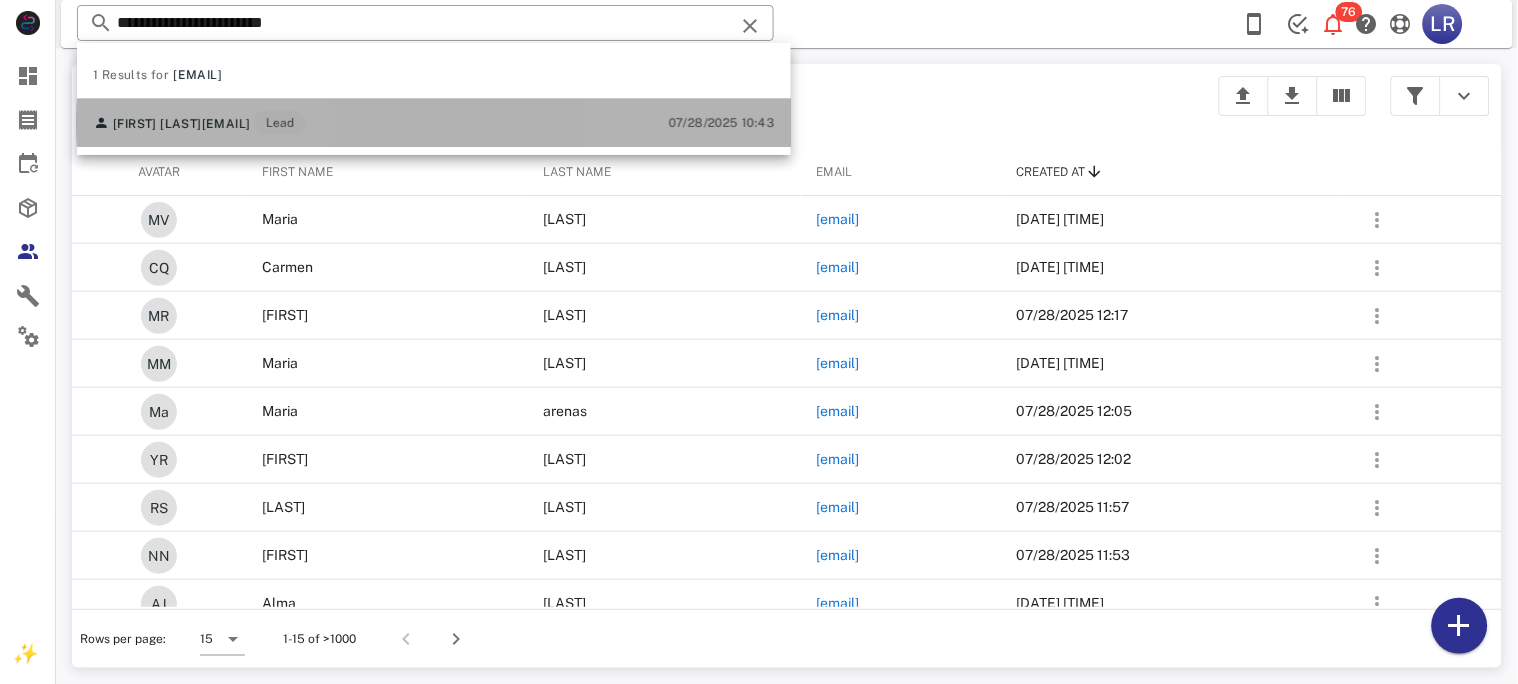 click on "[FIRST] [LAST] [EMAIL] [ROLE]" at bounding box center [199, 123] 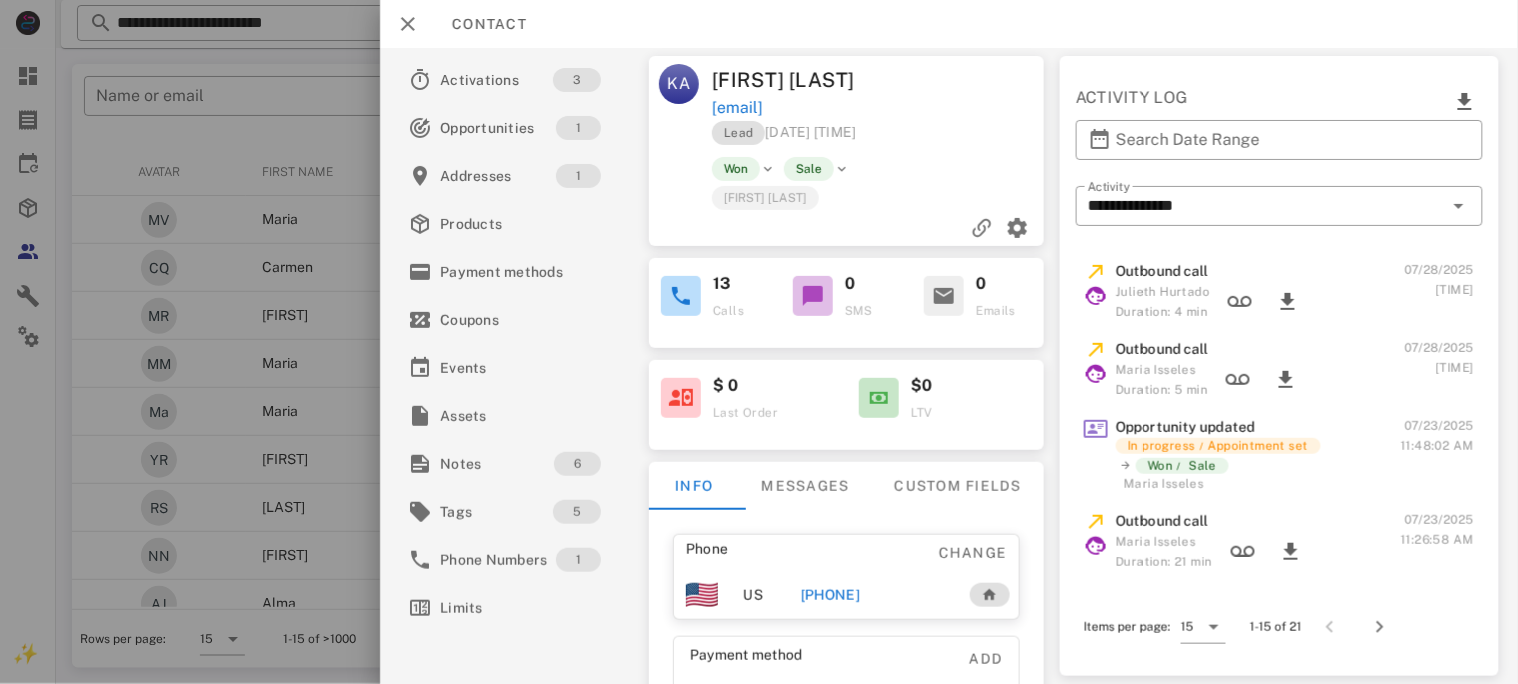 click on "[PHONE]" at bounding box center [830, 595] 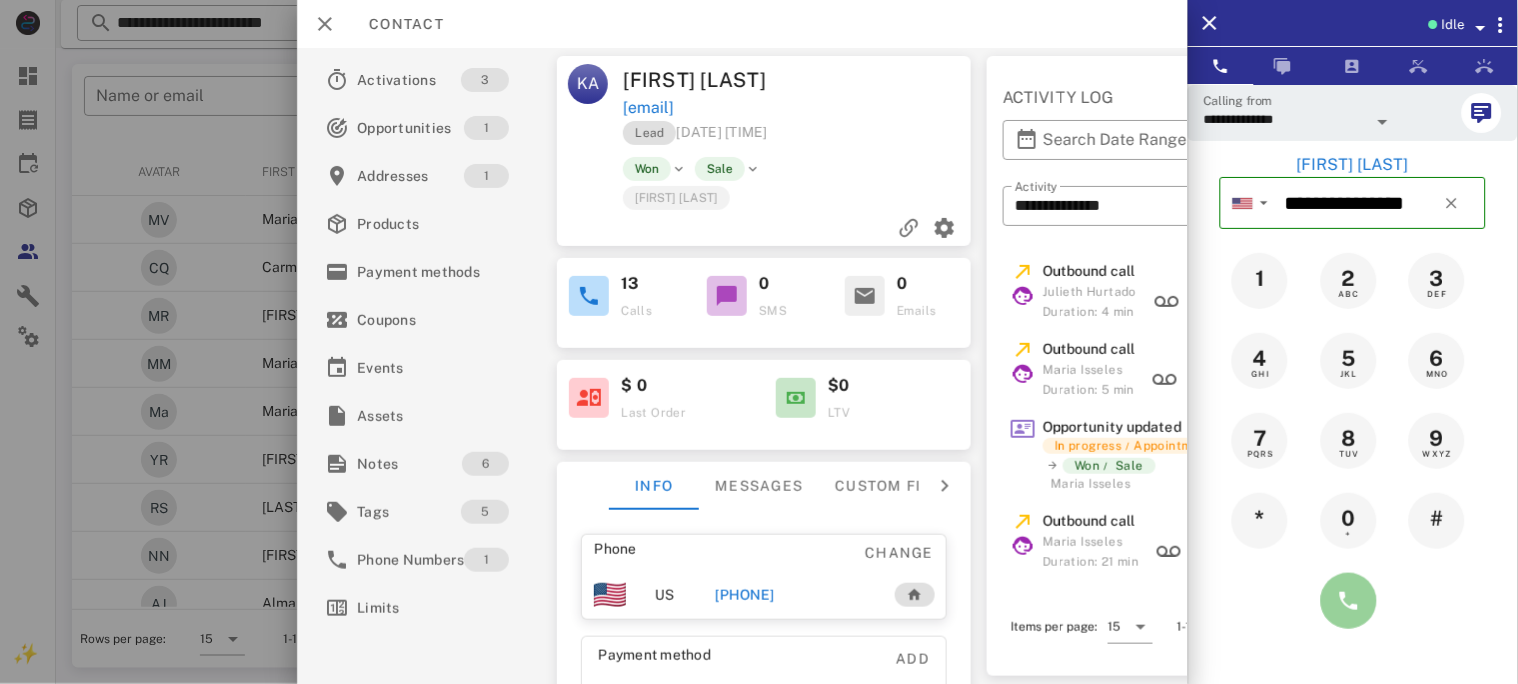drag, startPoint x: 1349, startPoint y: 612, endPoint x: 1329, endPoint y: 595, distance: 26.24881 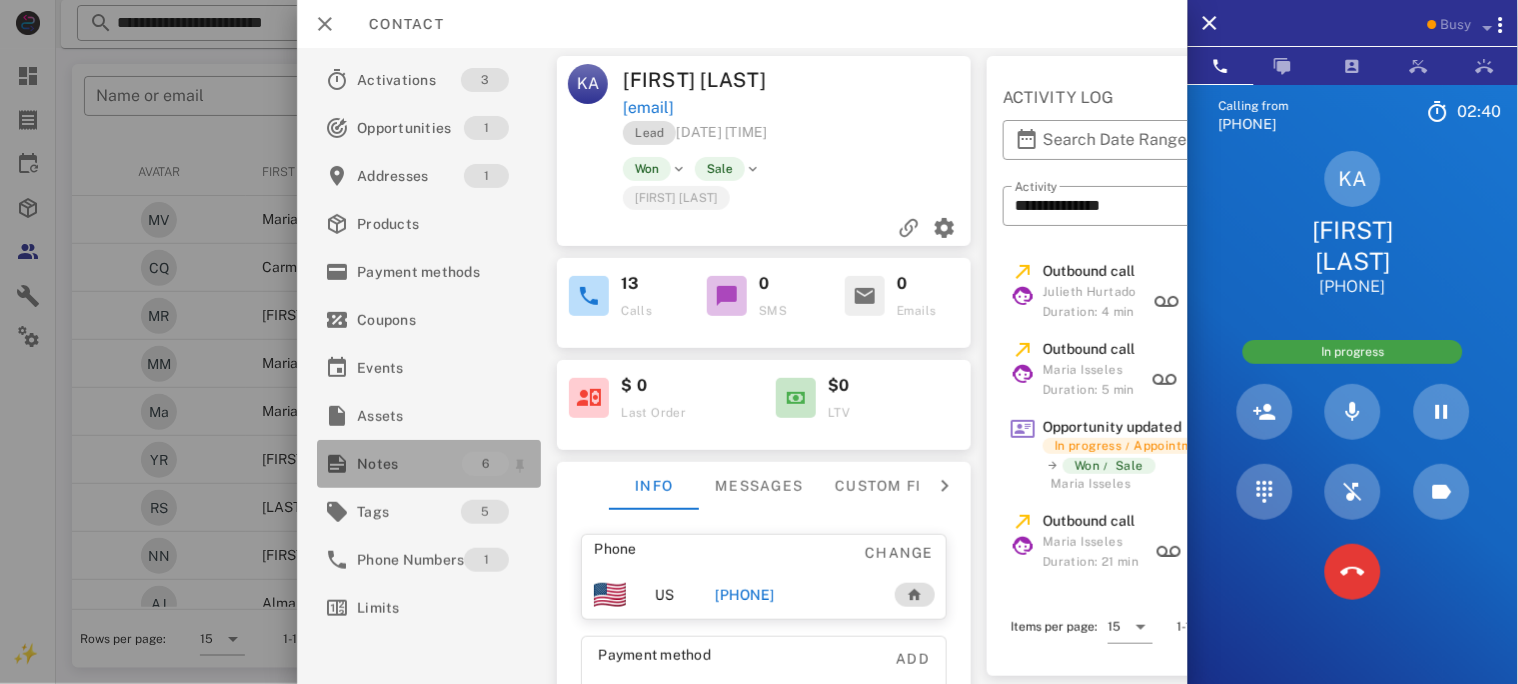click on "Notes" at bounding box center (409, 464) 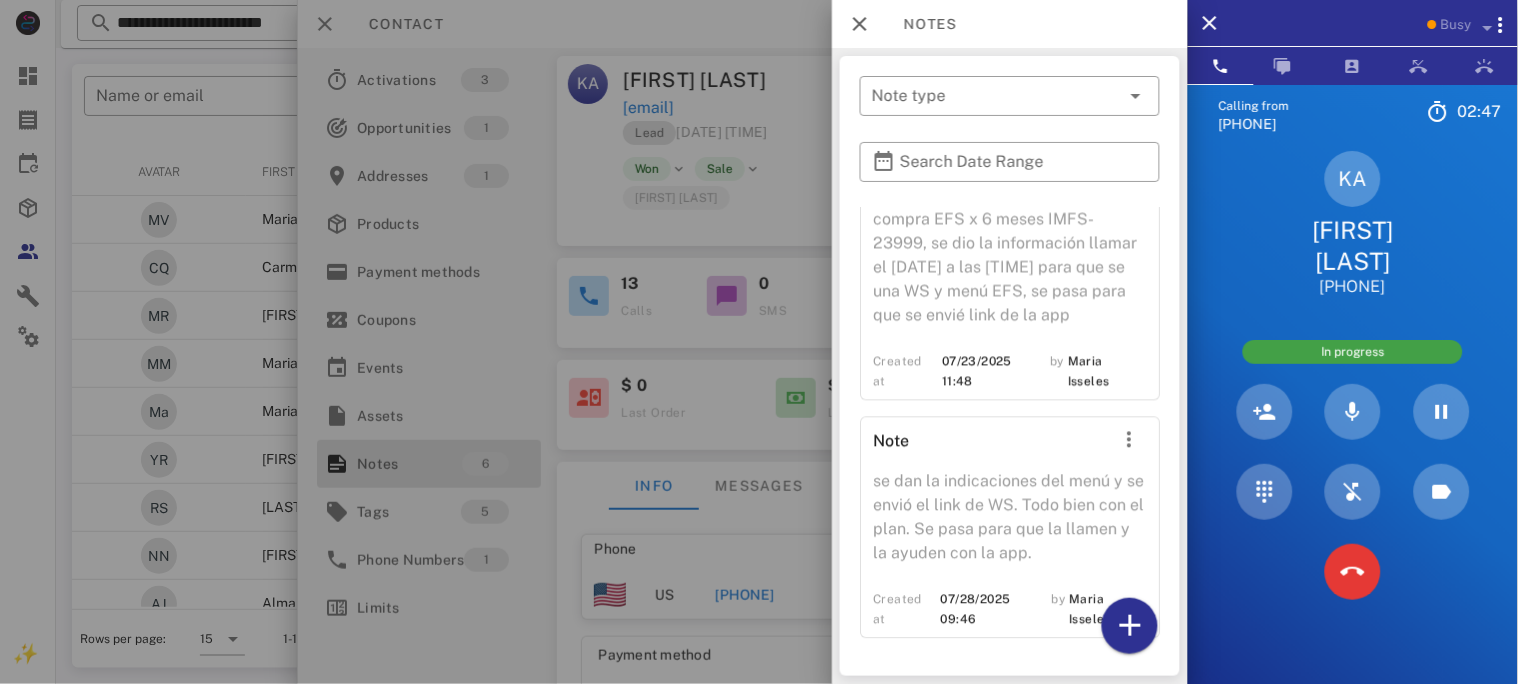 scroll, scrollTop: 1004, scrollLeft: 0, axis: vertical 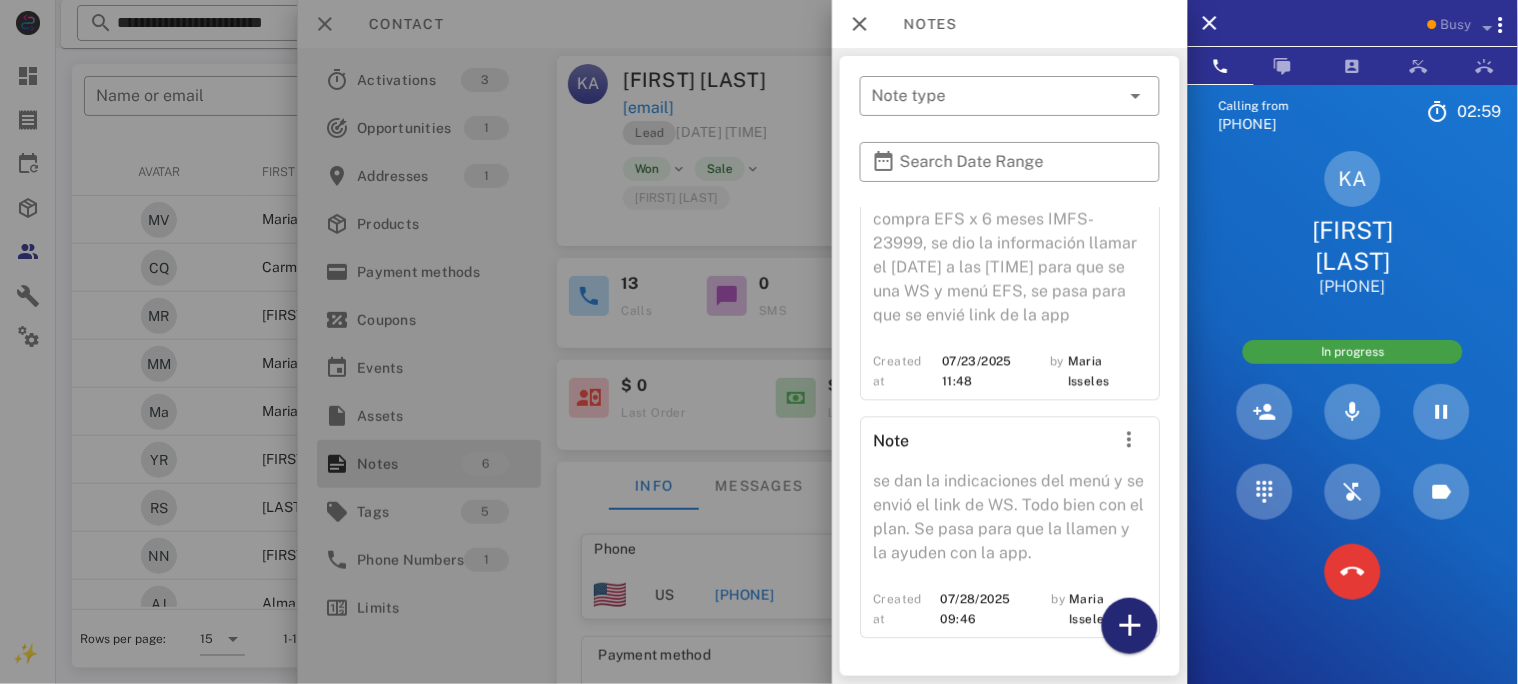 click at bounding box center [1130, 626] 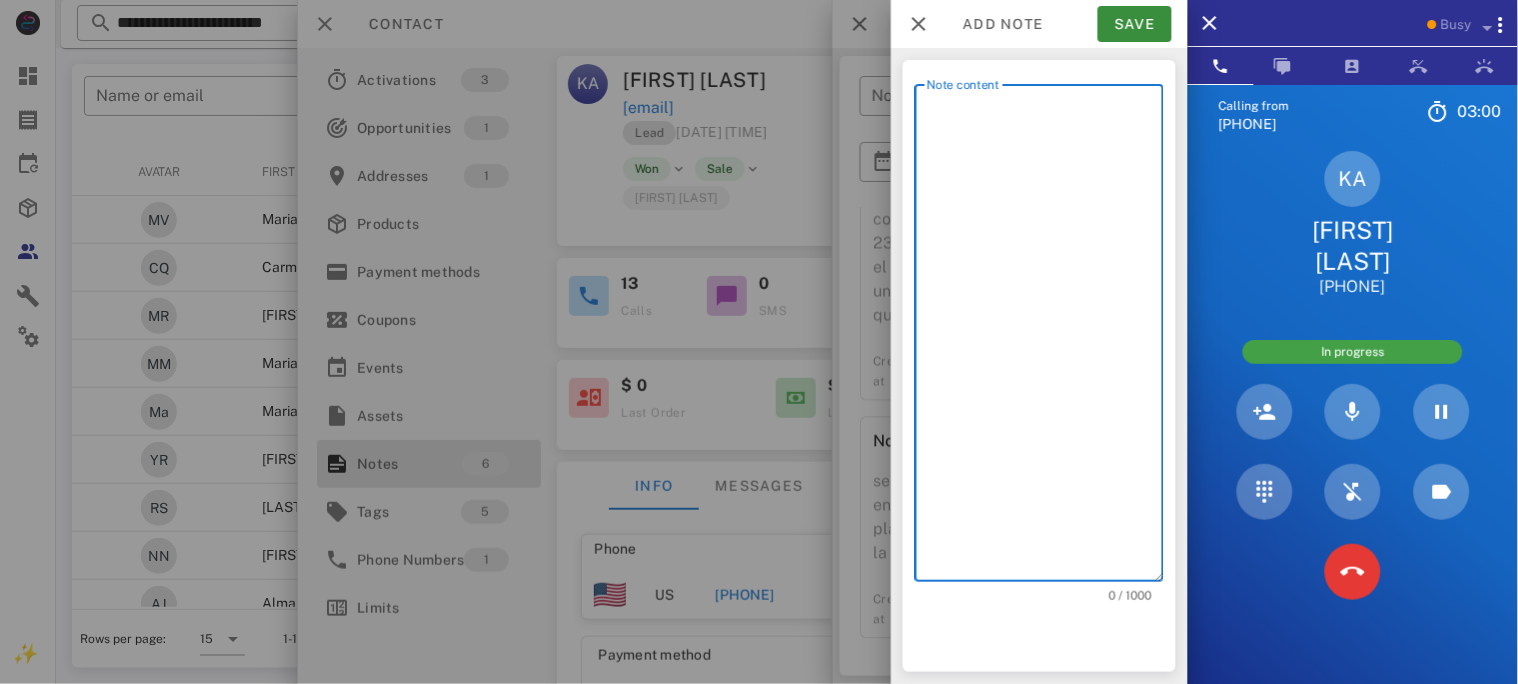 click on "Note content" at bounding box center [1045, 338] 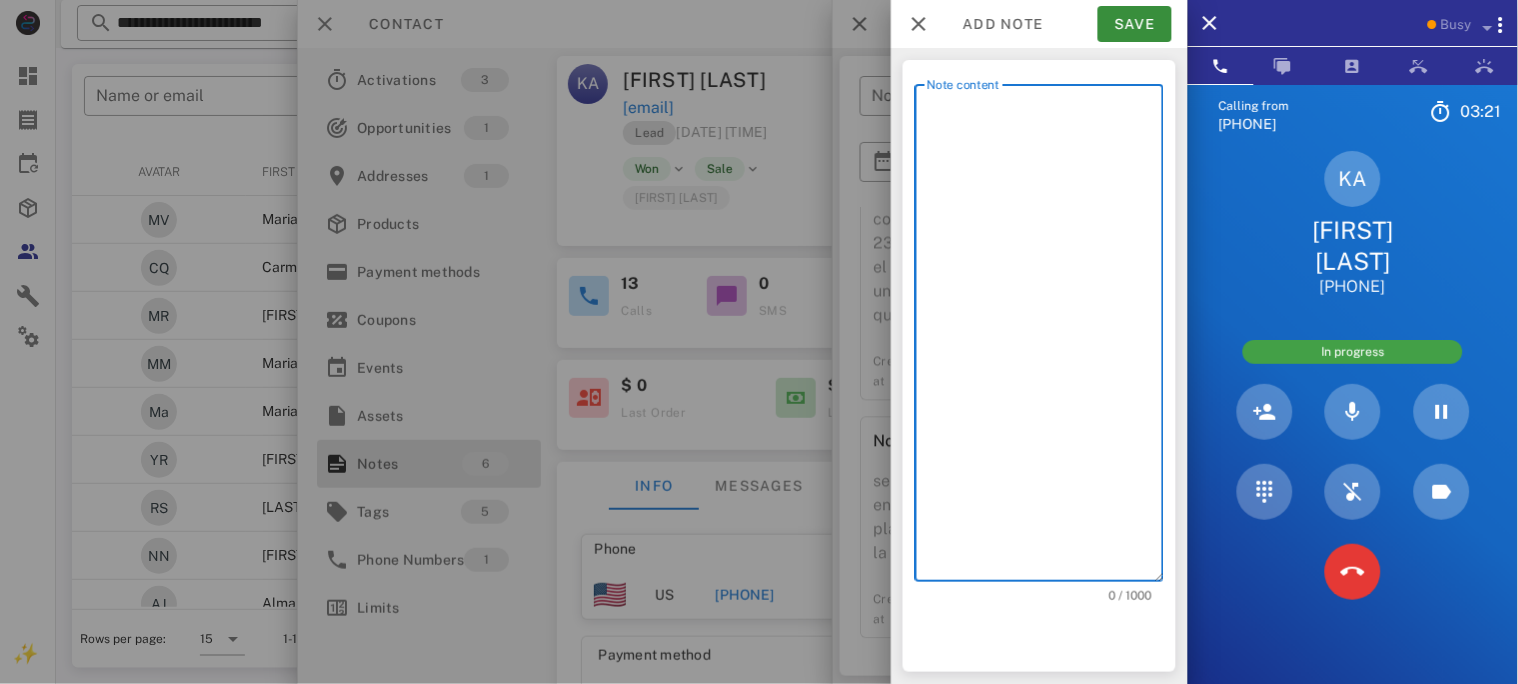type on "*" 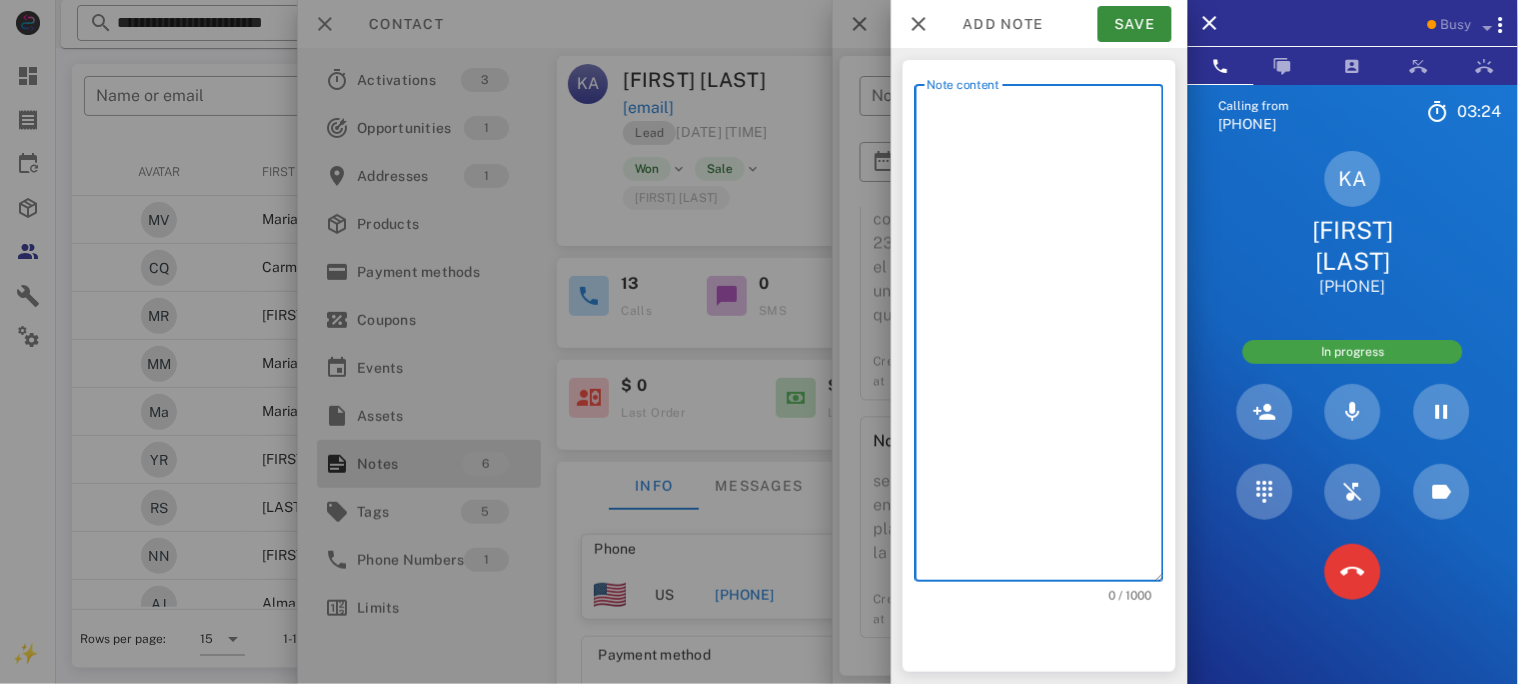 type on "*" 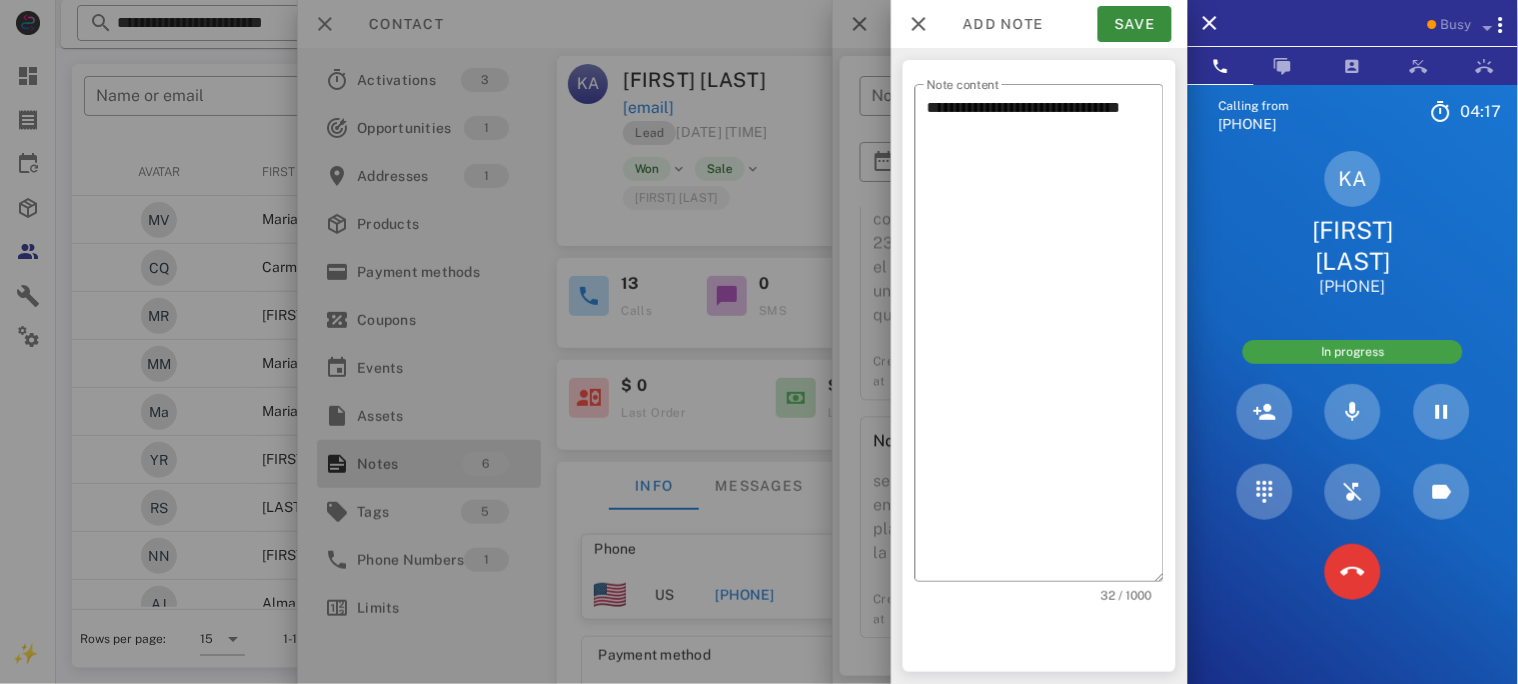 click on "[INITIALS] [FIRST] [LAST] [PHONE]" at bounding box center [1353, 224] 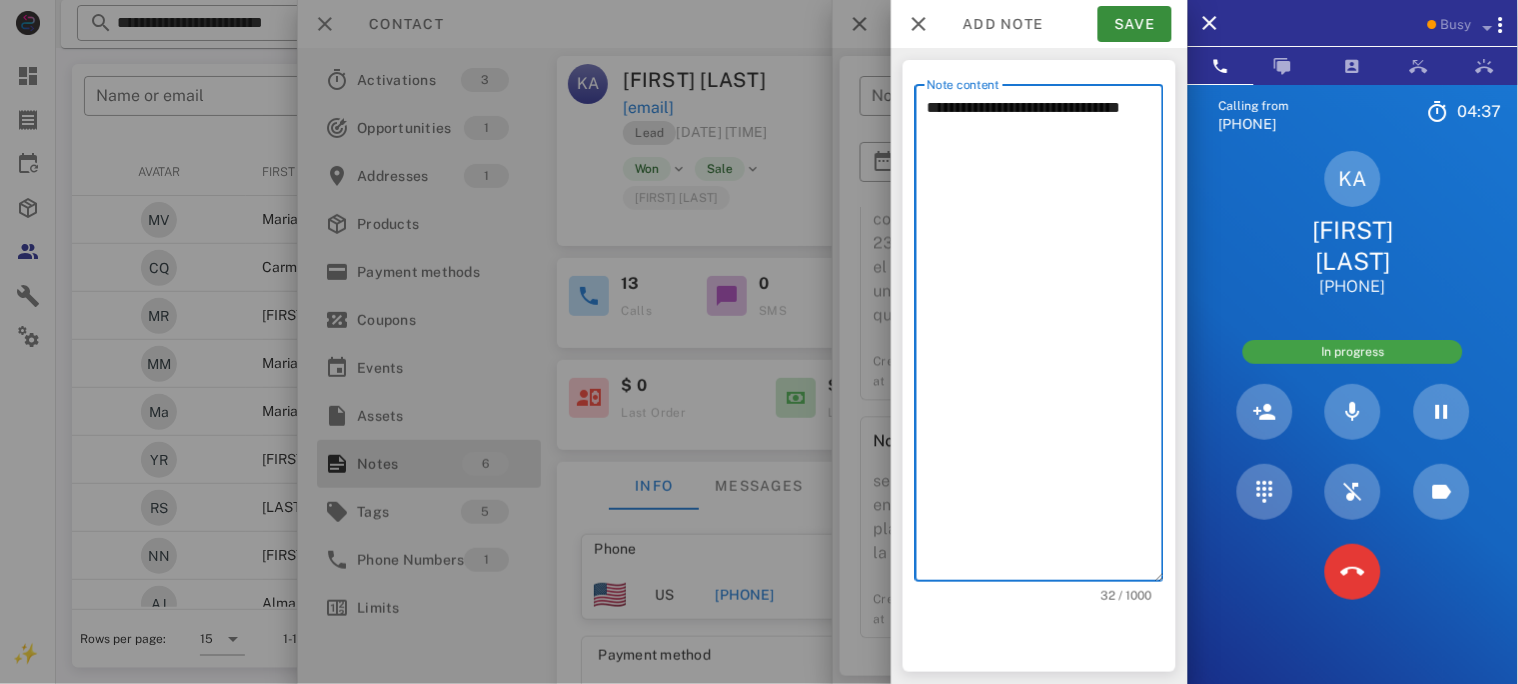 click on "**********" at bounding box center [1045, 338] 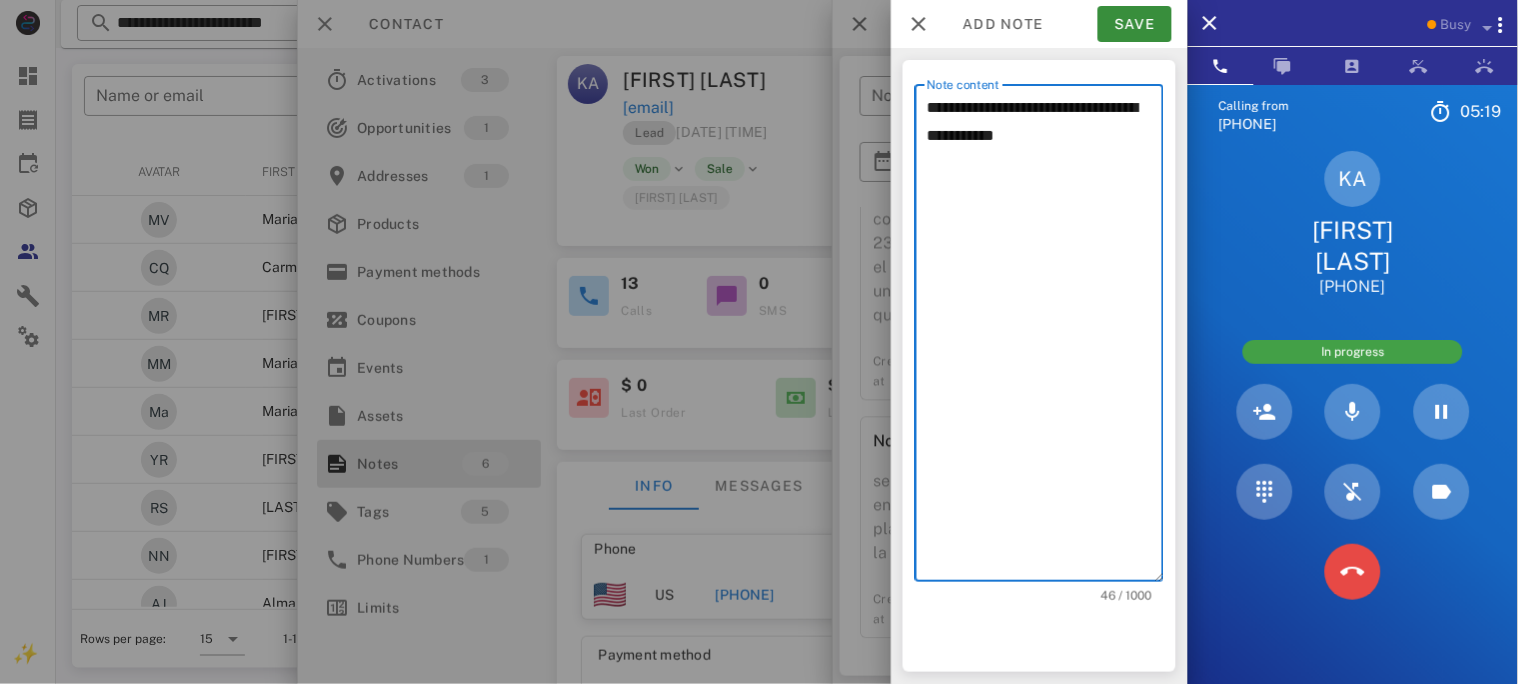 type on "**********" 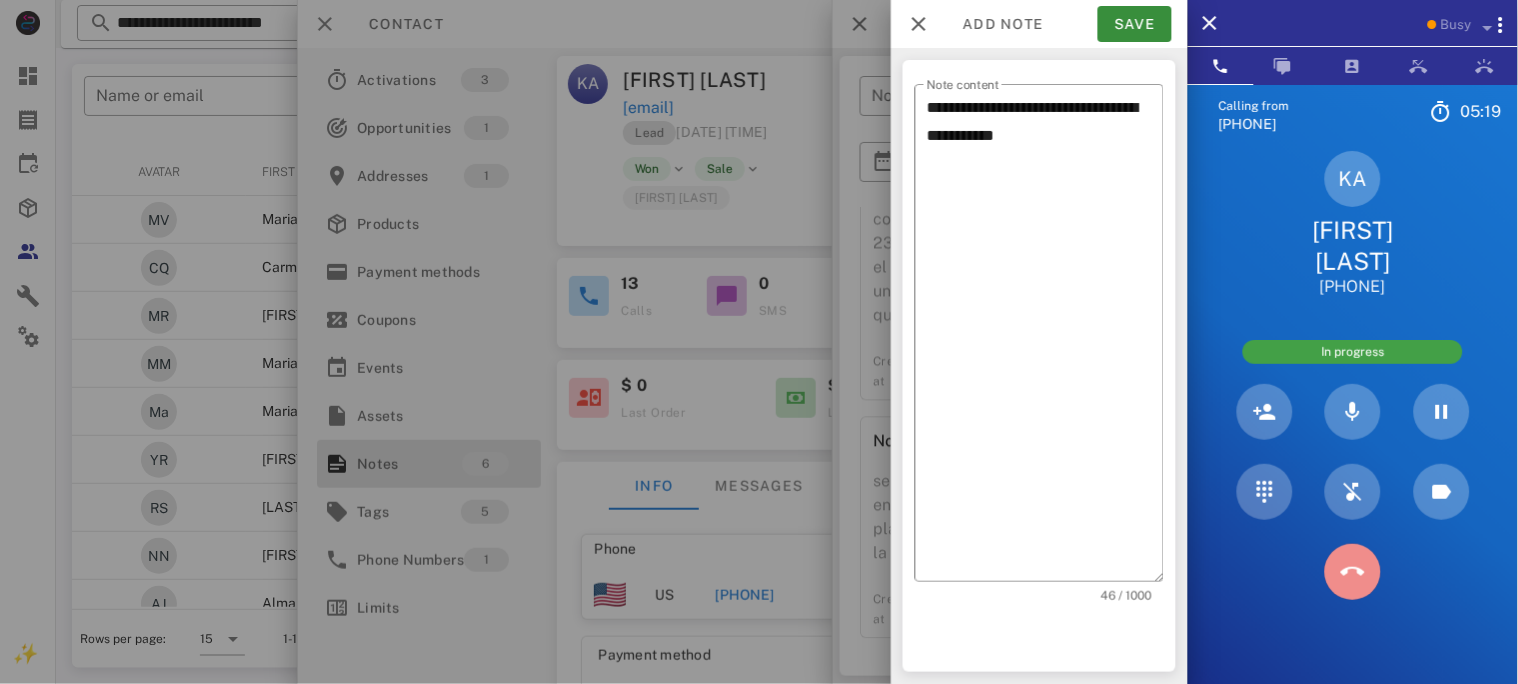 click at bounding box center (1353, 572) 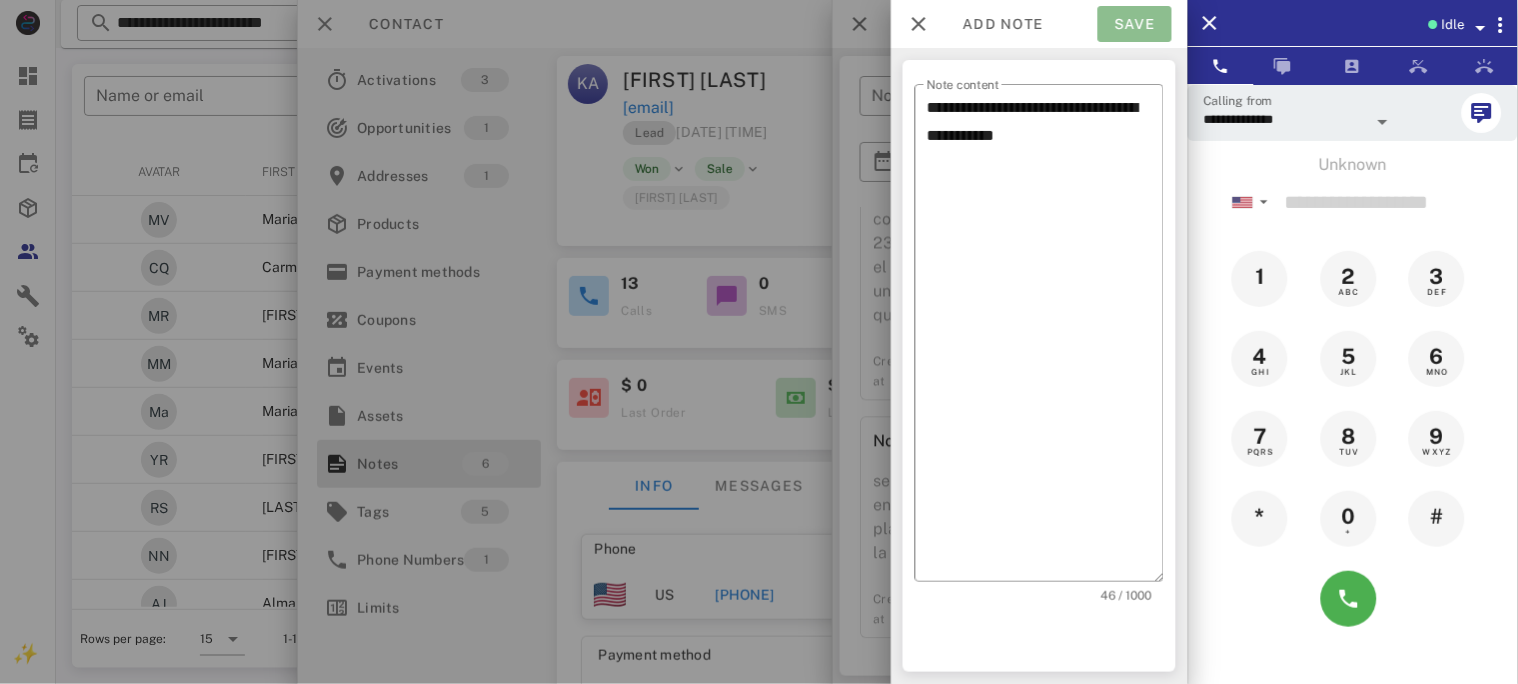 click on "Save" at bounding box center (1135, 24) 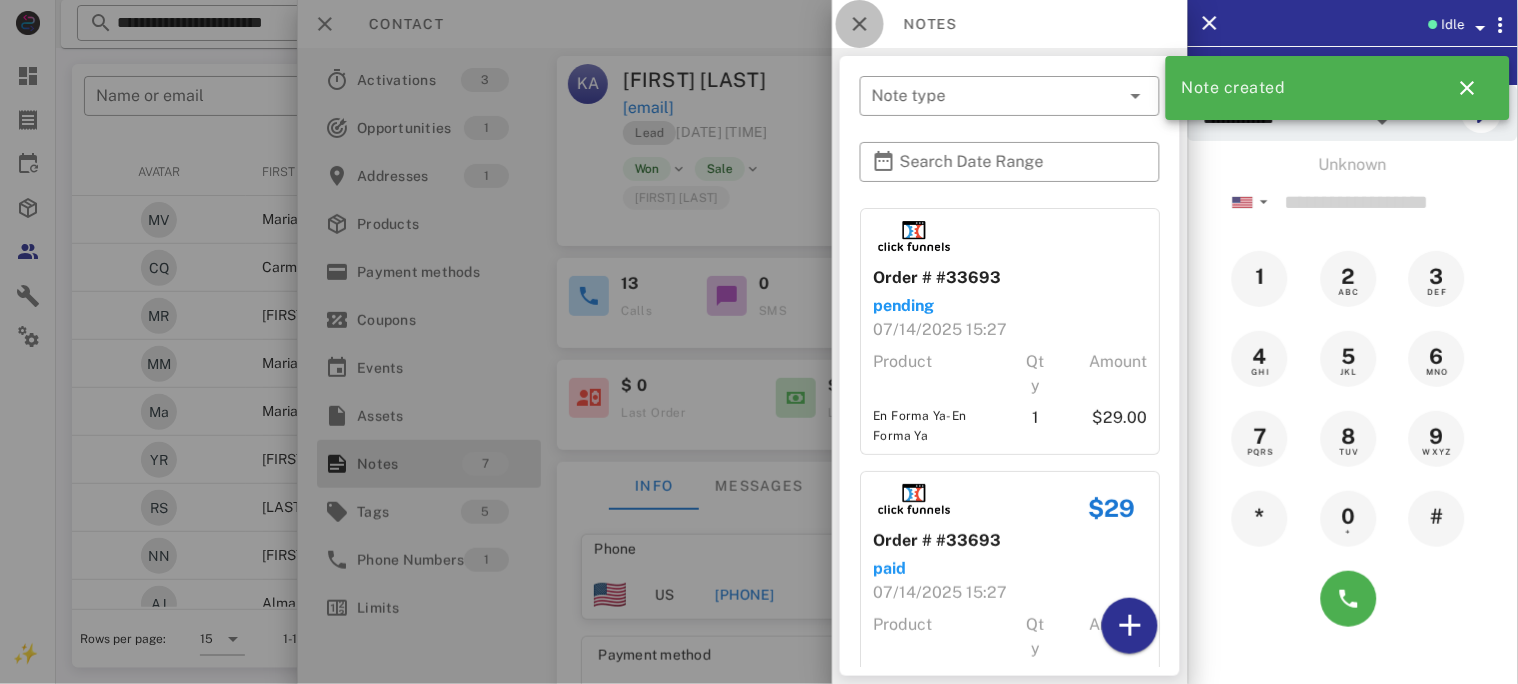 click at bounding box center [860, 24] 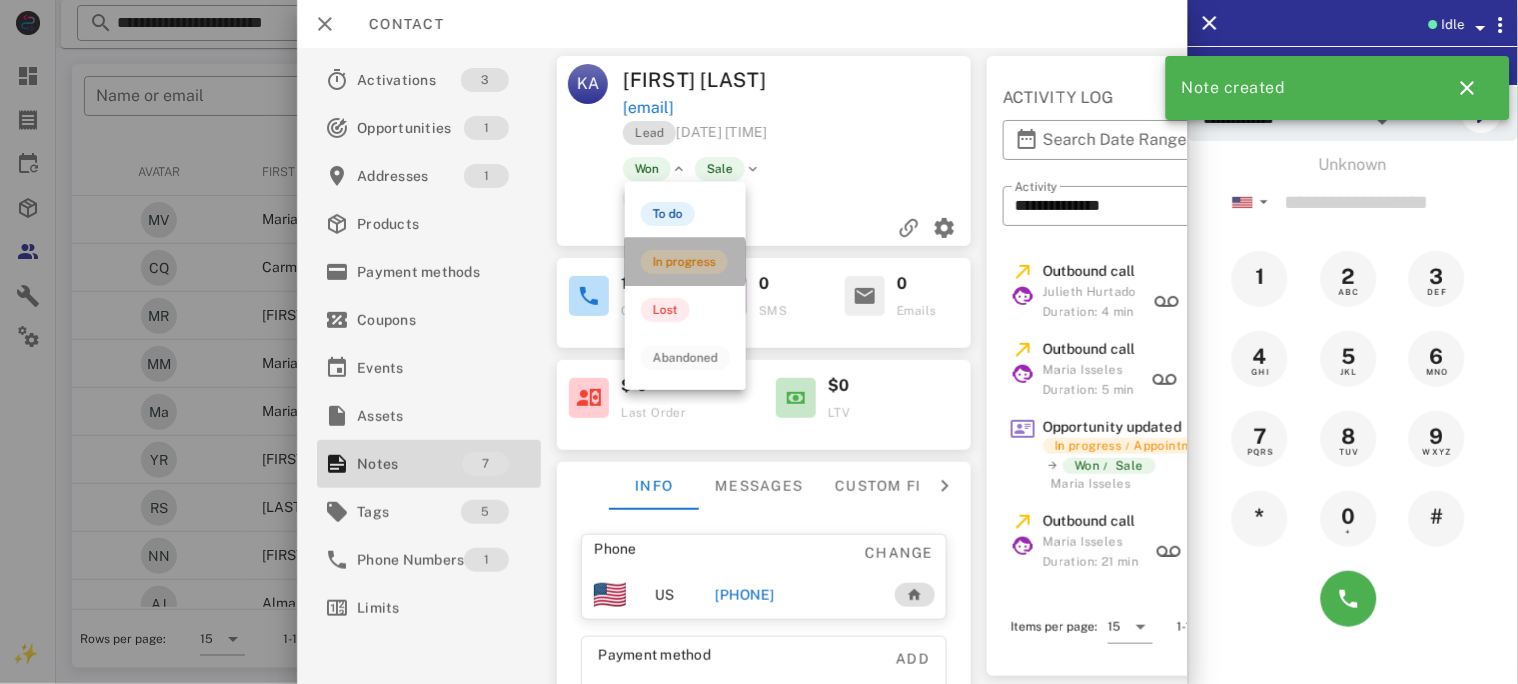 click on "In progress" at bounding box center (684, 262) 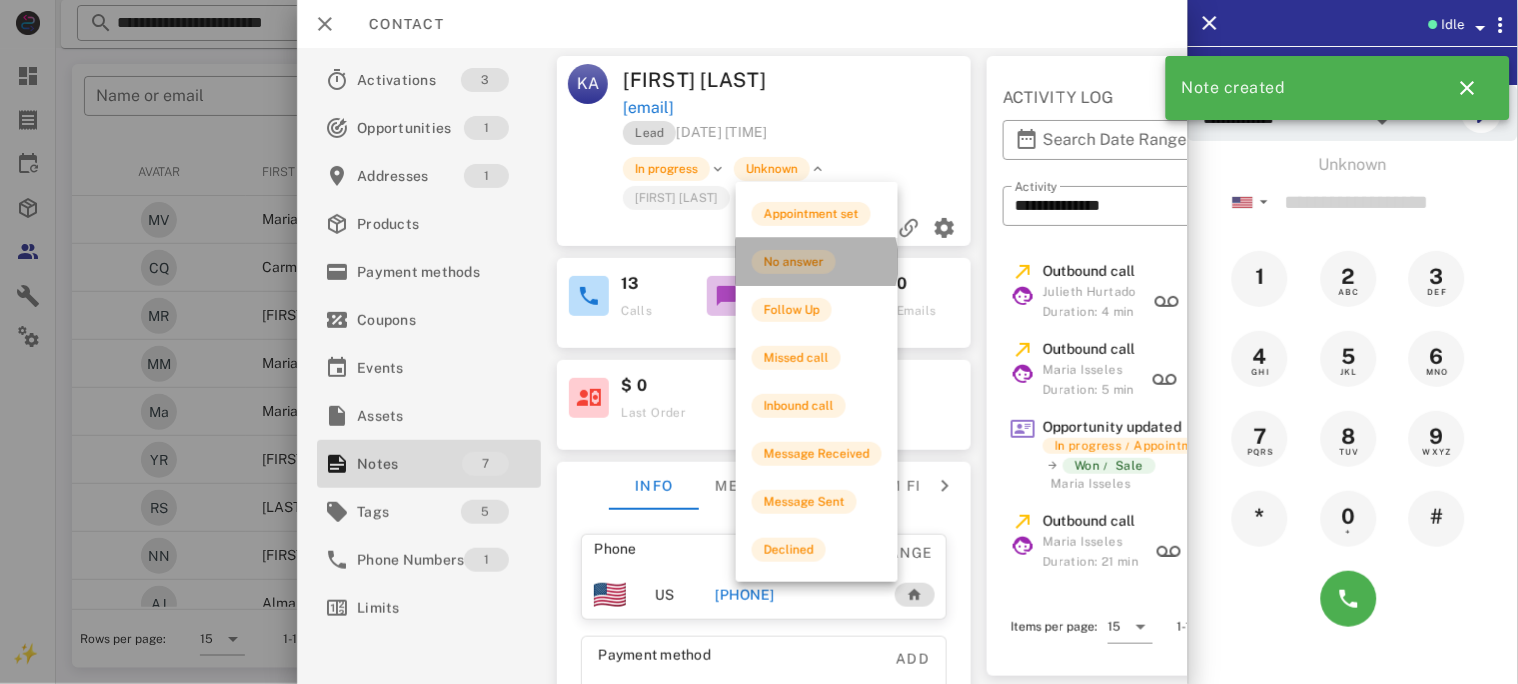click on "No answer" at bounding box center [794, 262] 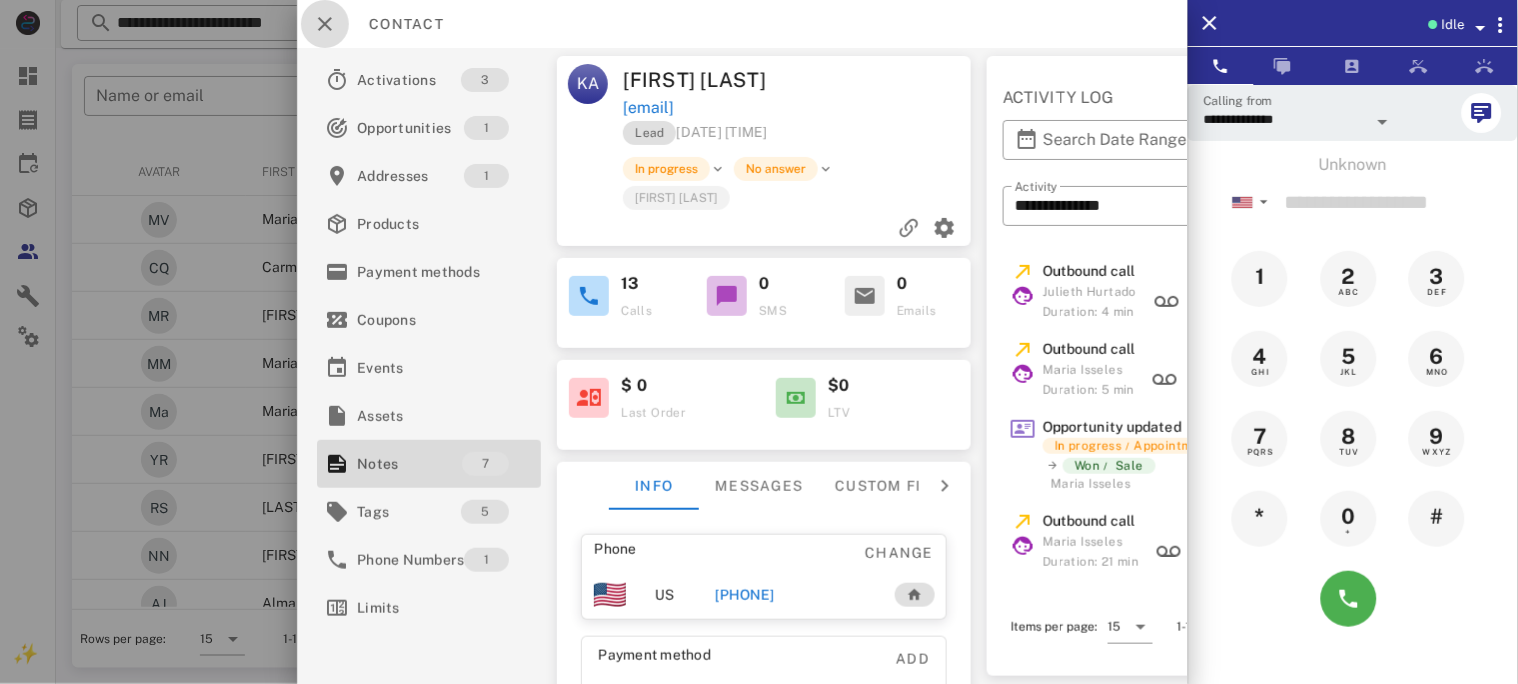click at bounding box center [325, 24] 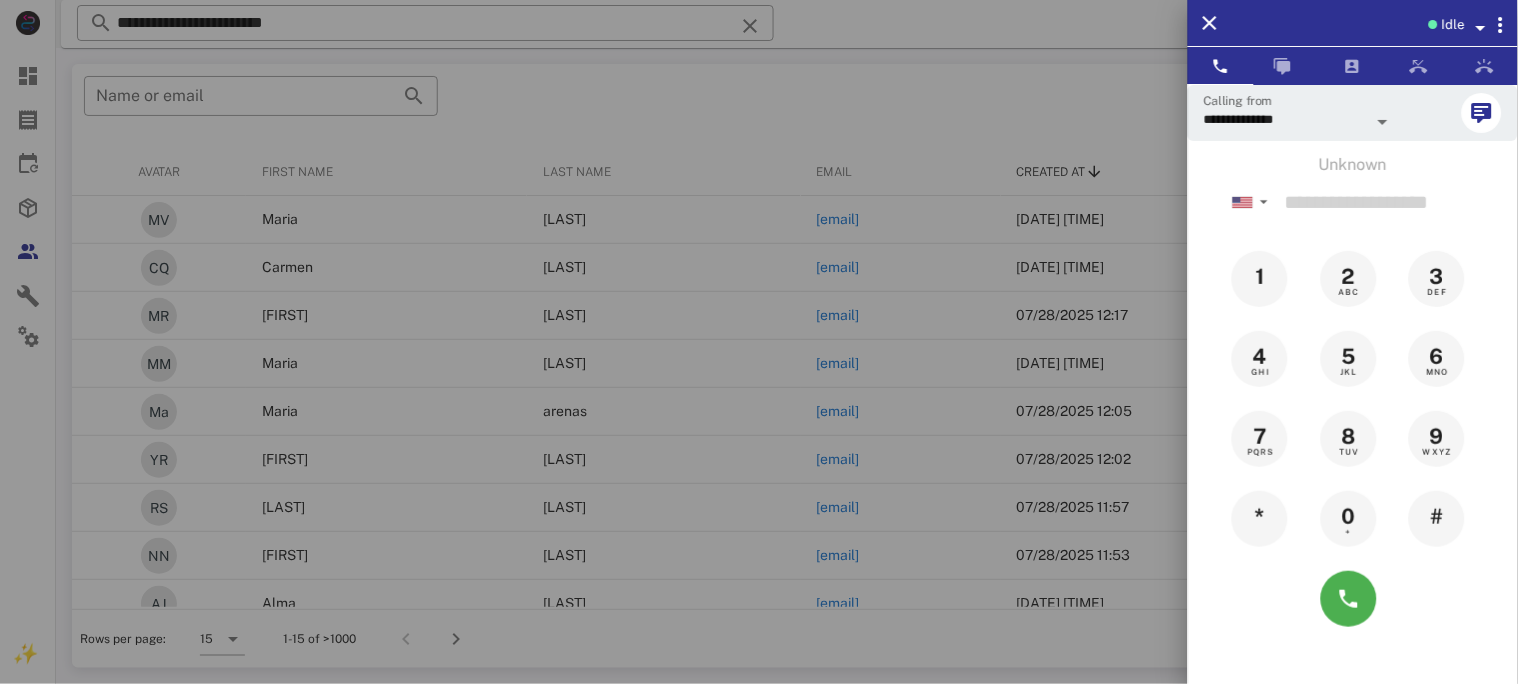 click at bounding box center (759, 342) 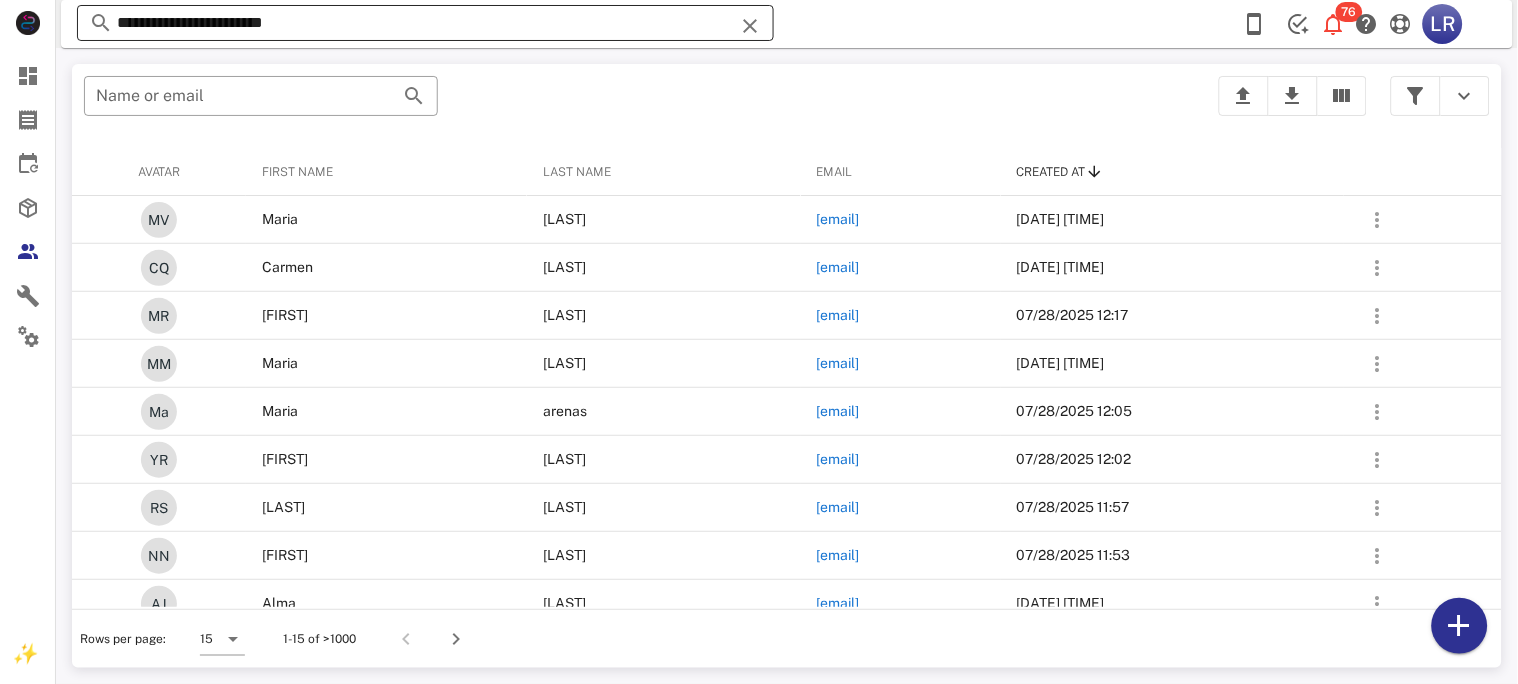 click at bounding box center (750, 26) 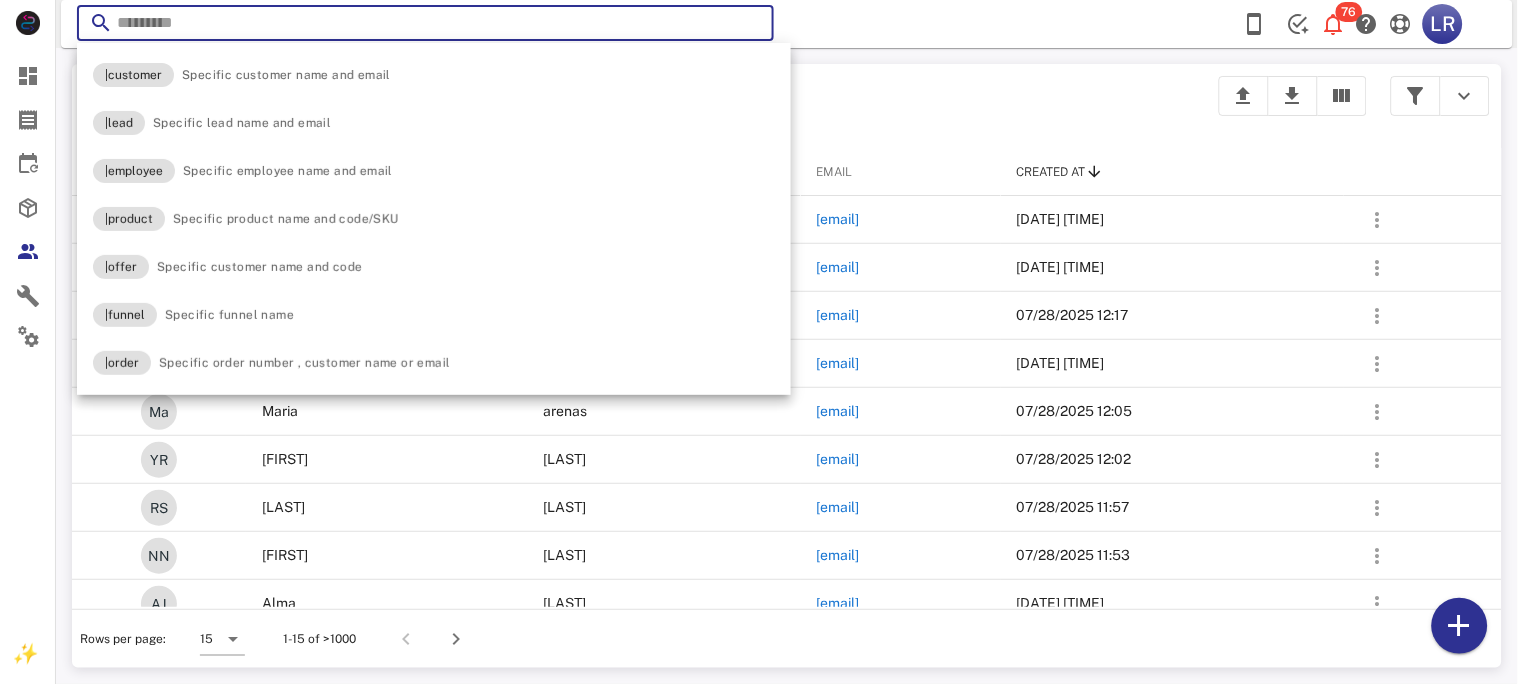 click at bounding box center [750, 26] 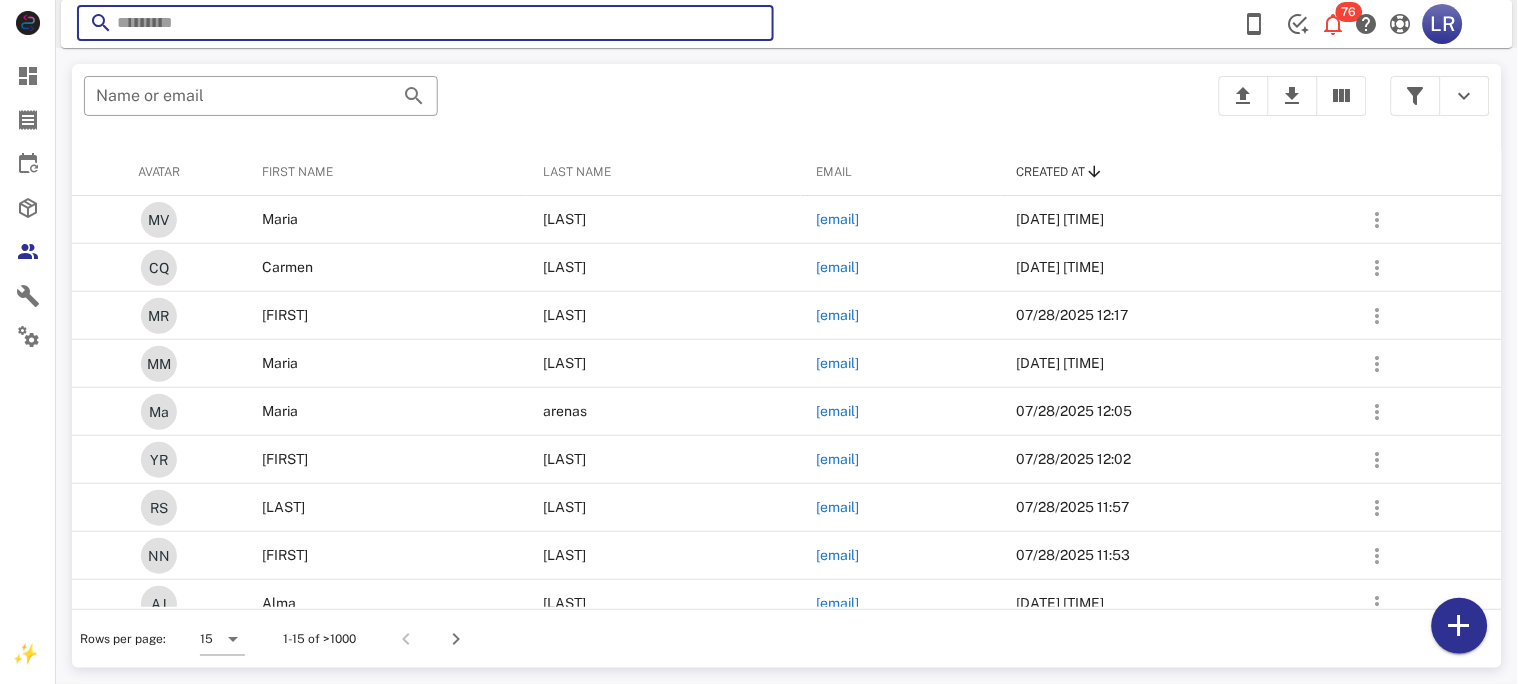 paste on "**********" 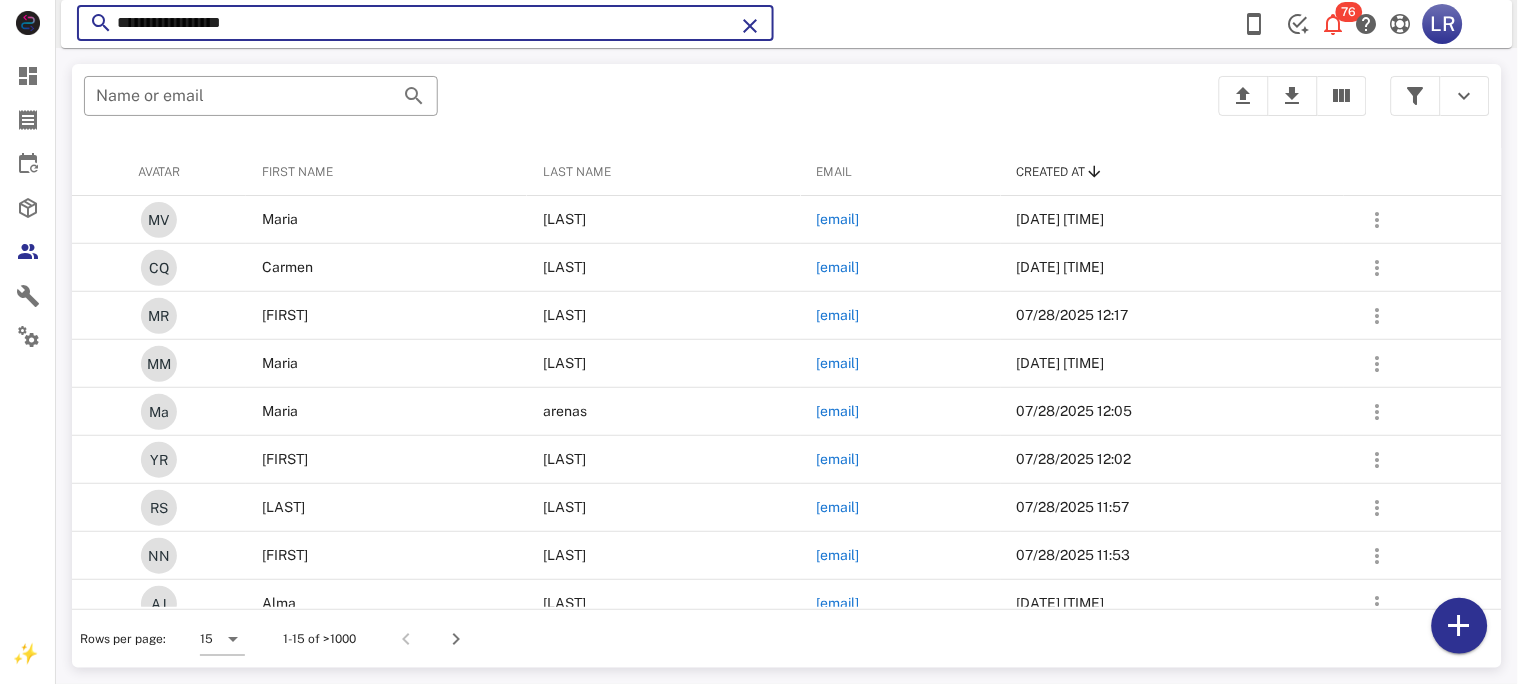 type on "**********" 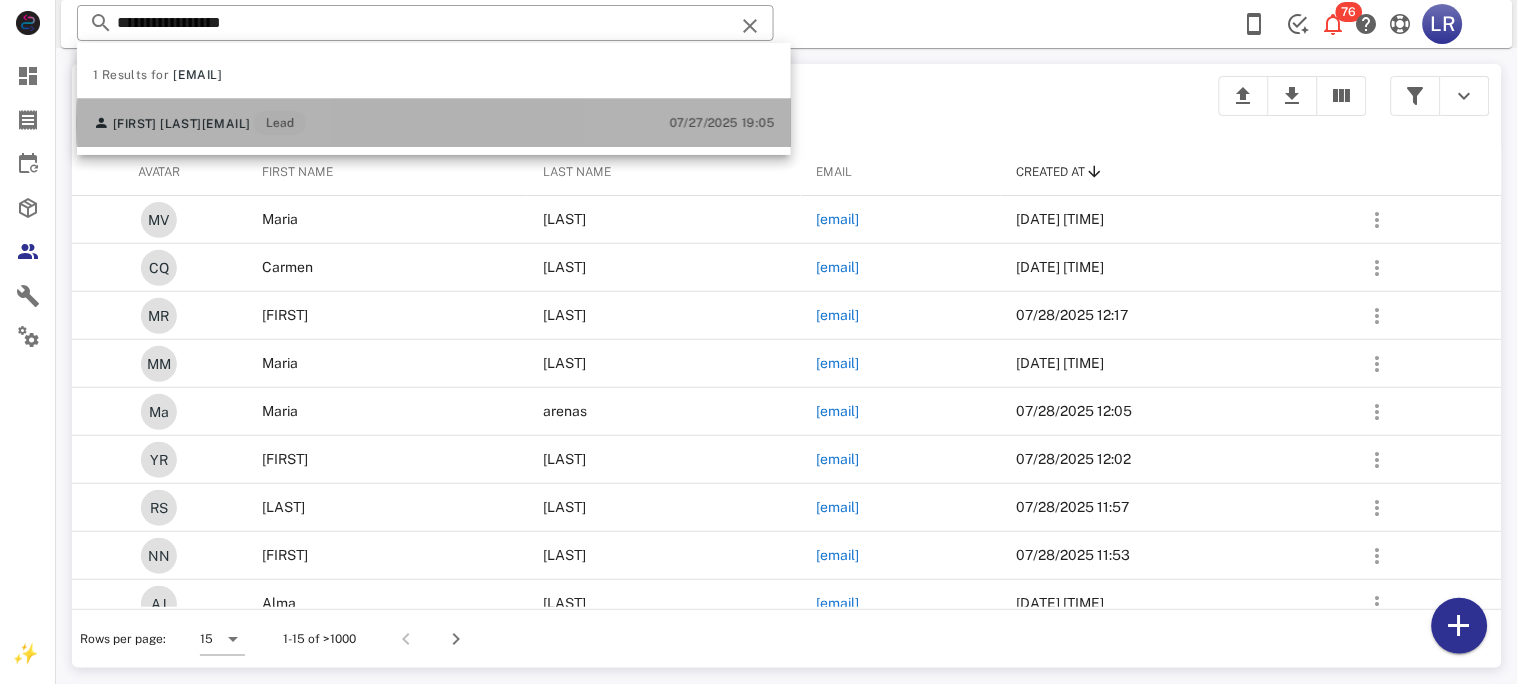 click on "[EMAIL]" at bounding box center (226, 124) 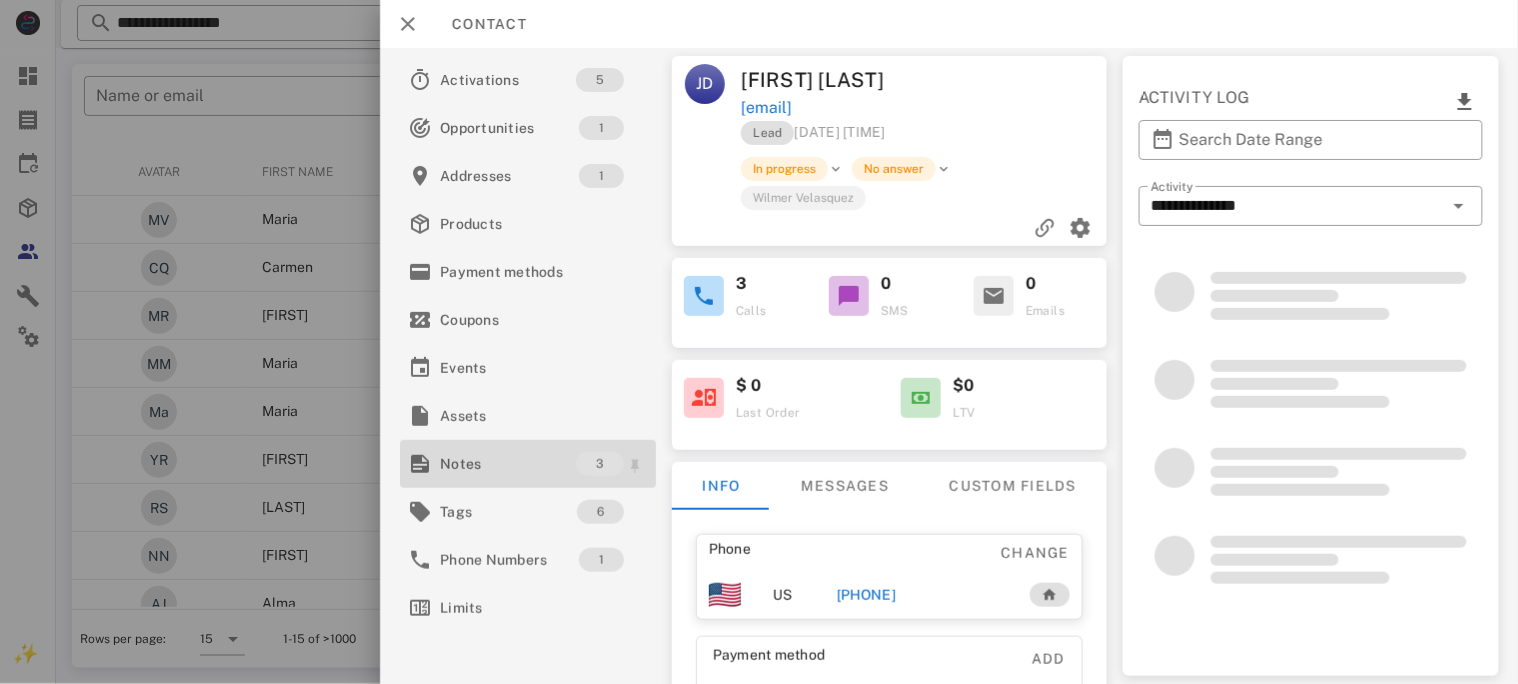 click on "Notes" at bounding box center [508, 464] 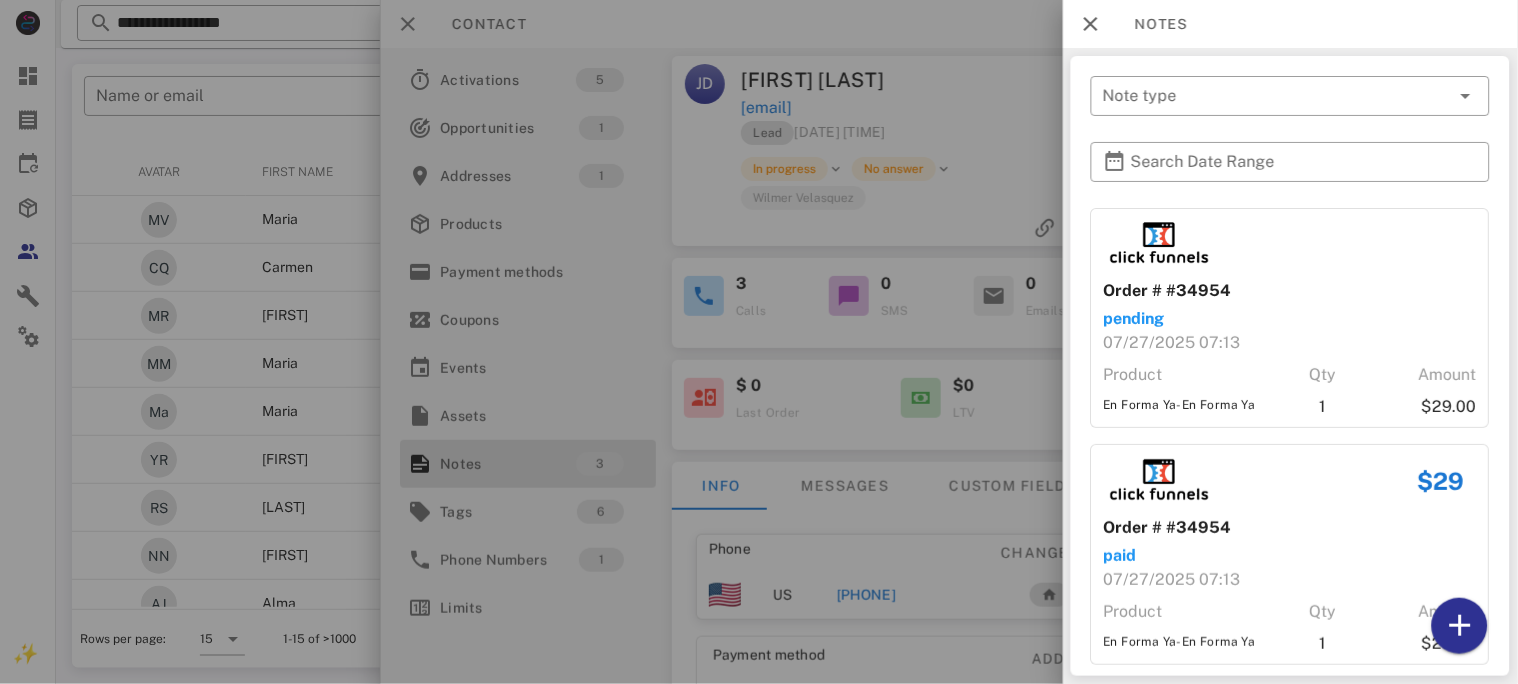 scroll, scrollTop: 167, scrollLeft: 0, axis: vertical 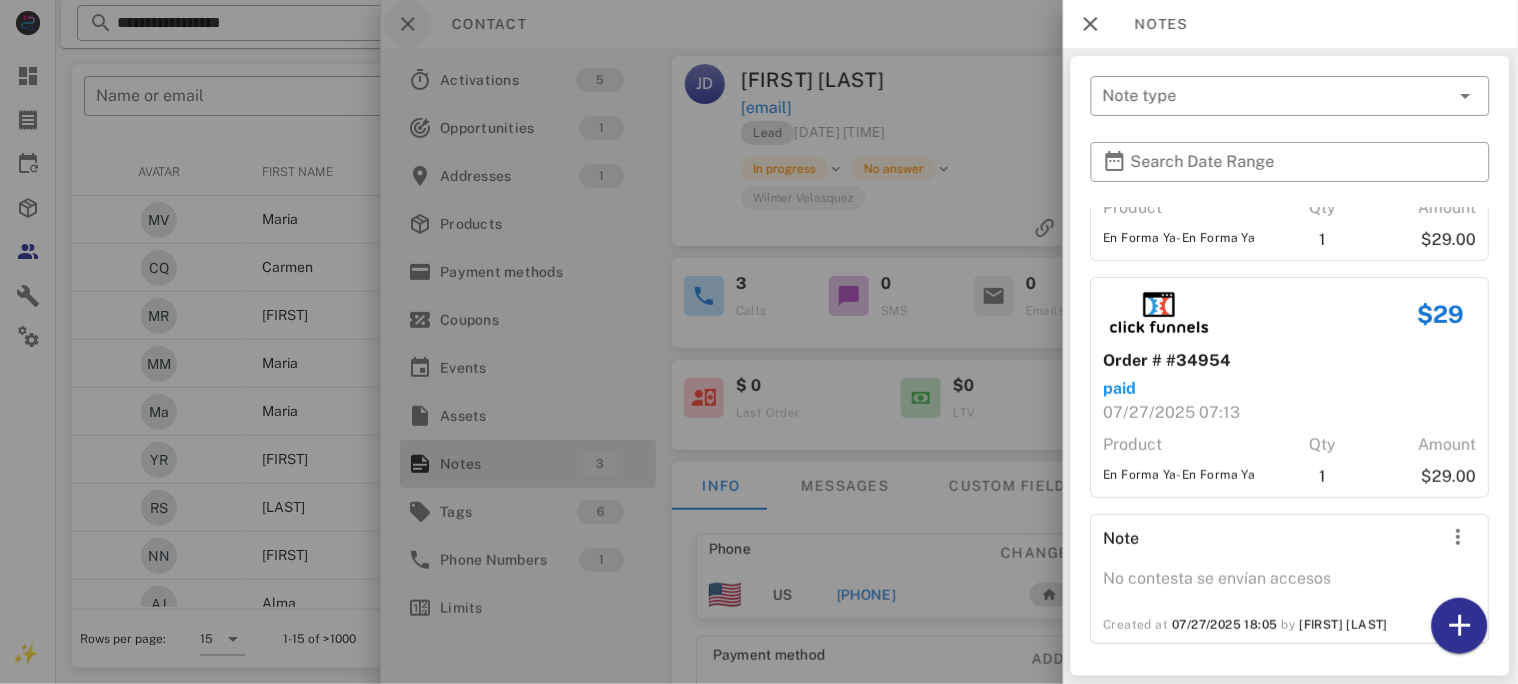 click at bounding box center (759, 342) 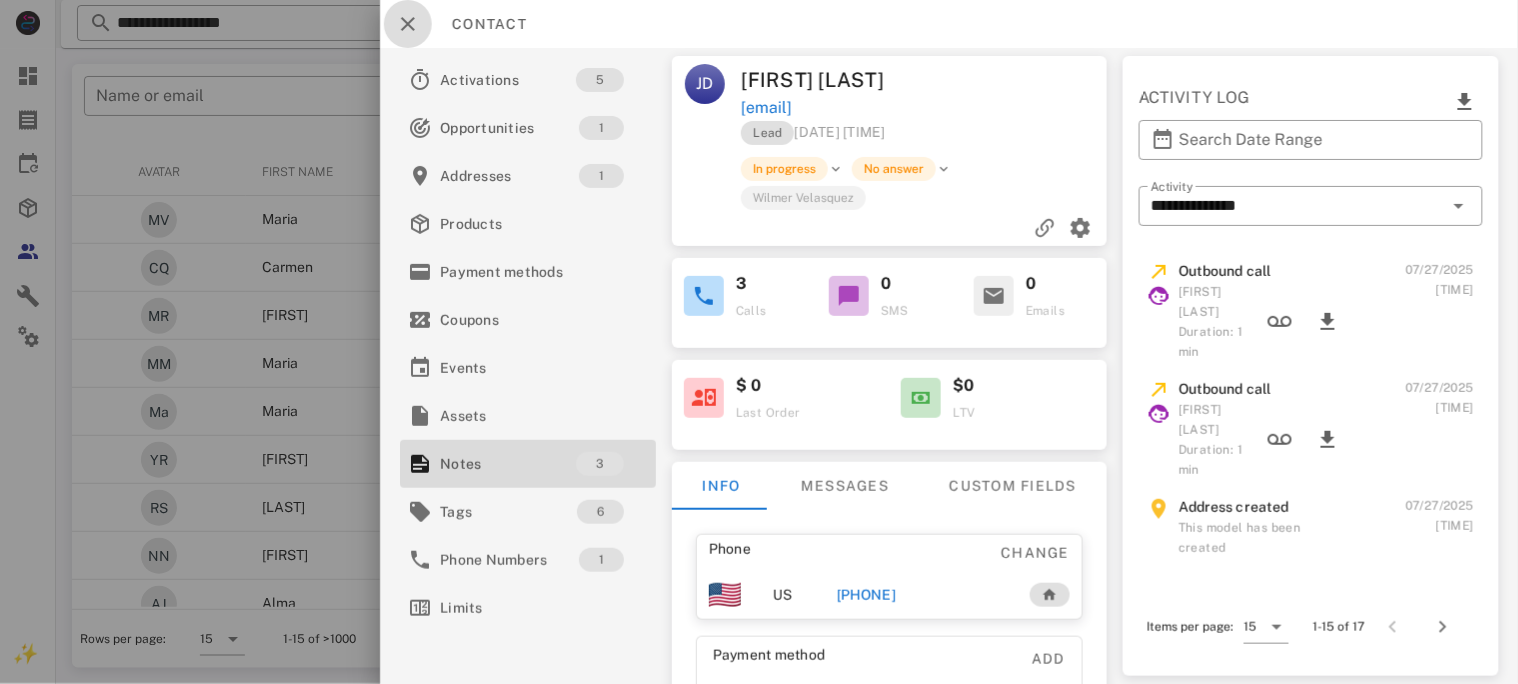 click at bounding box center (408, 24) 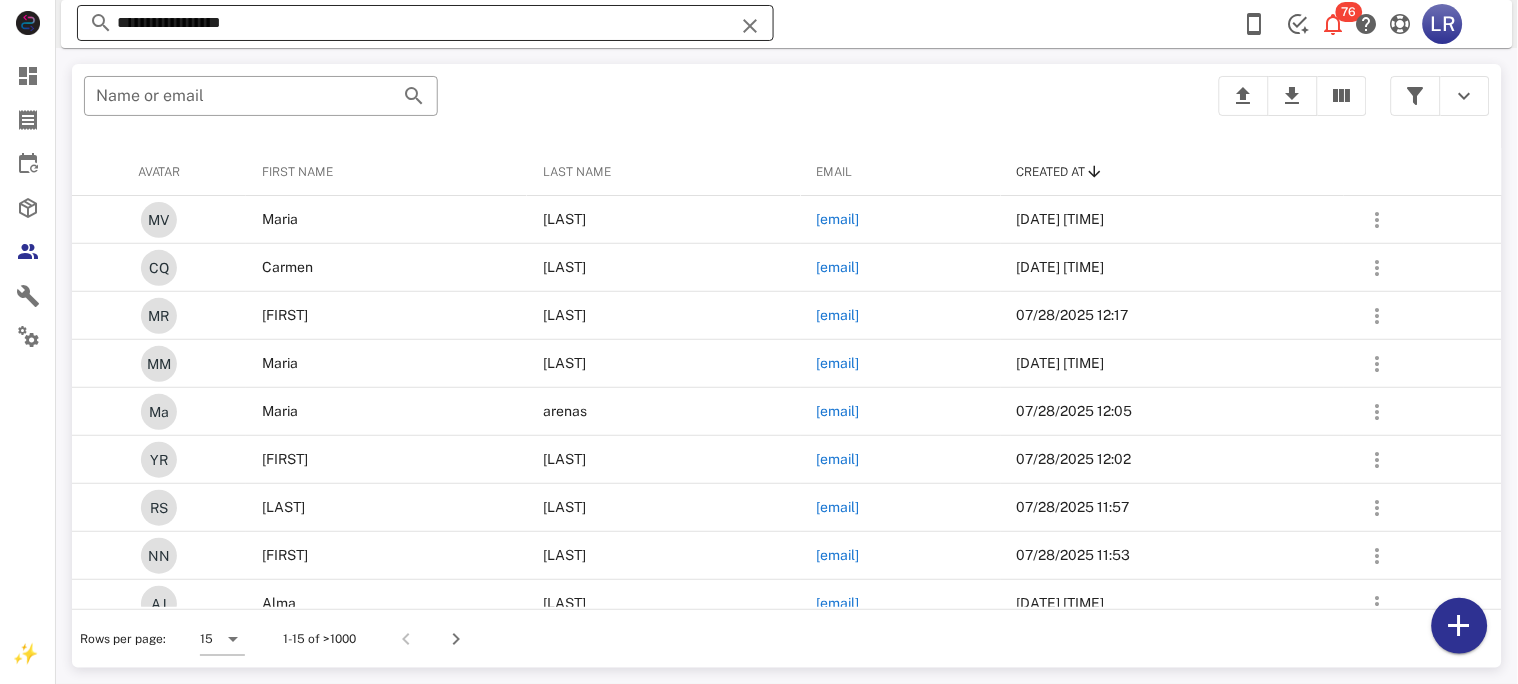click at bounding box center [750, 26] 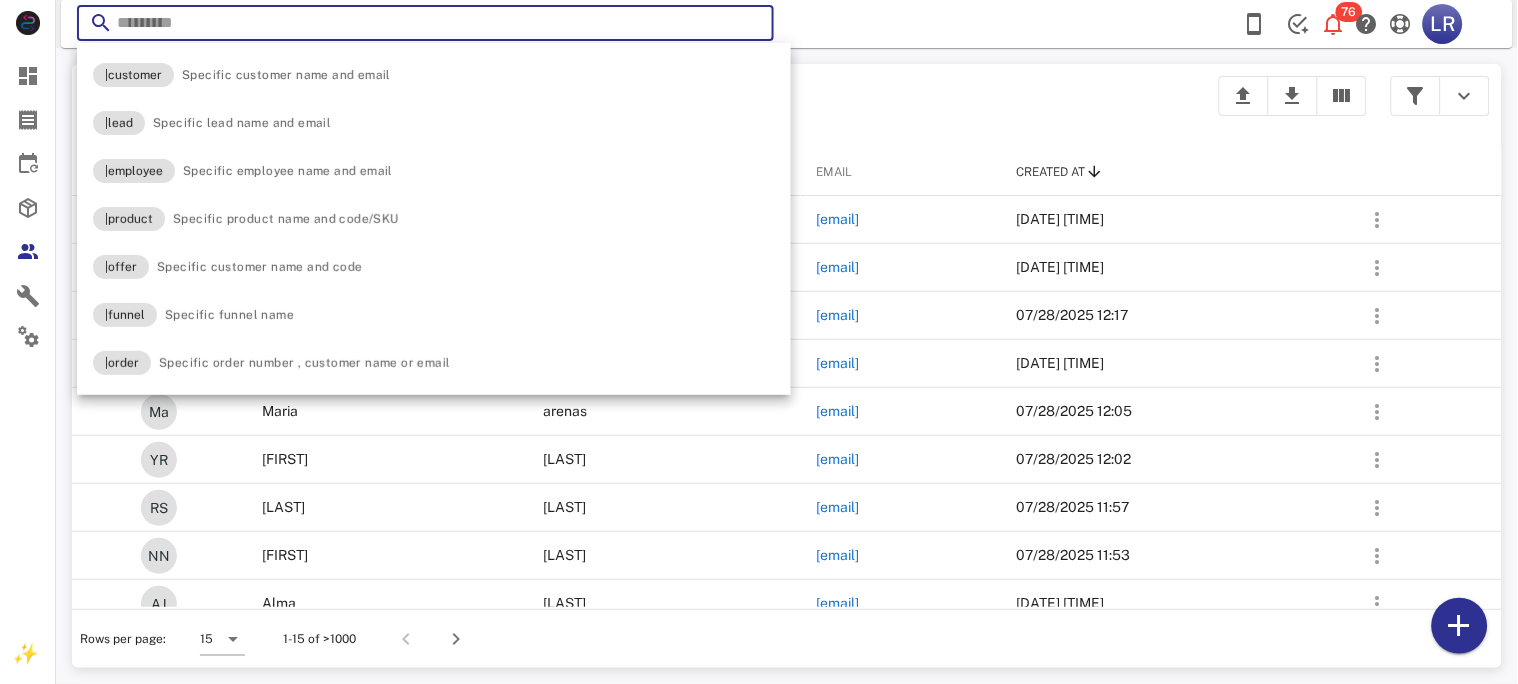 click at bounding box center (750, 26) 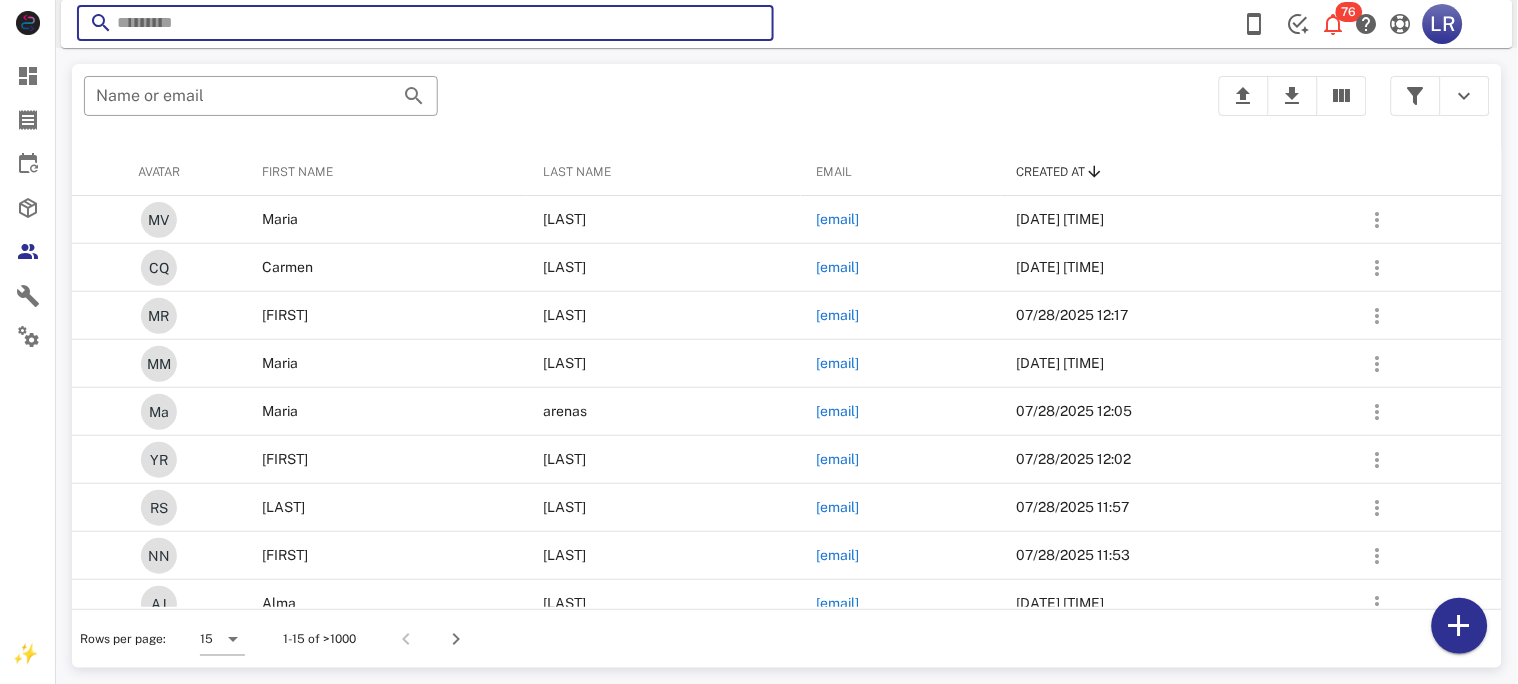 paste on "**********" 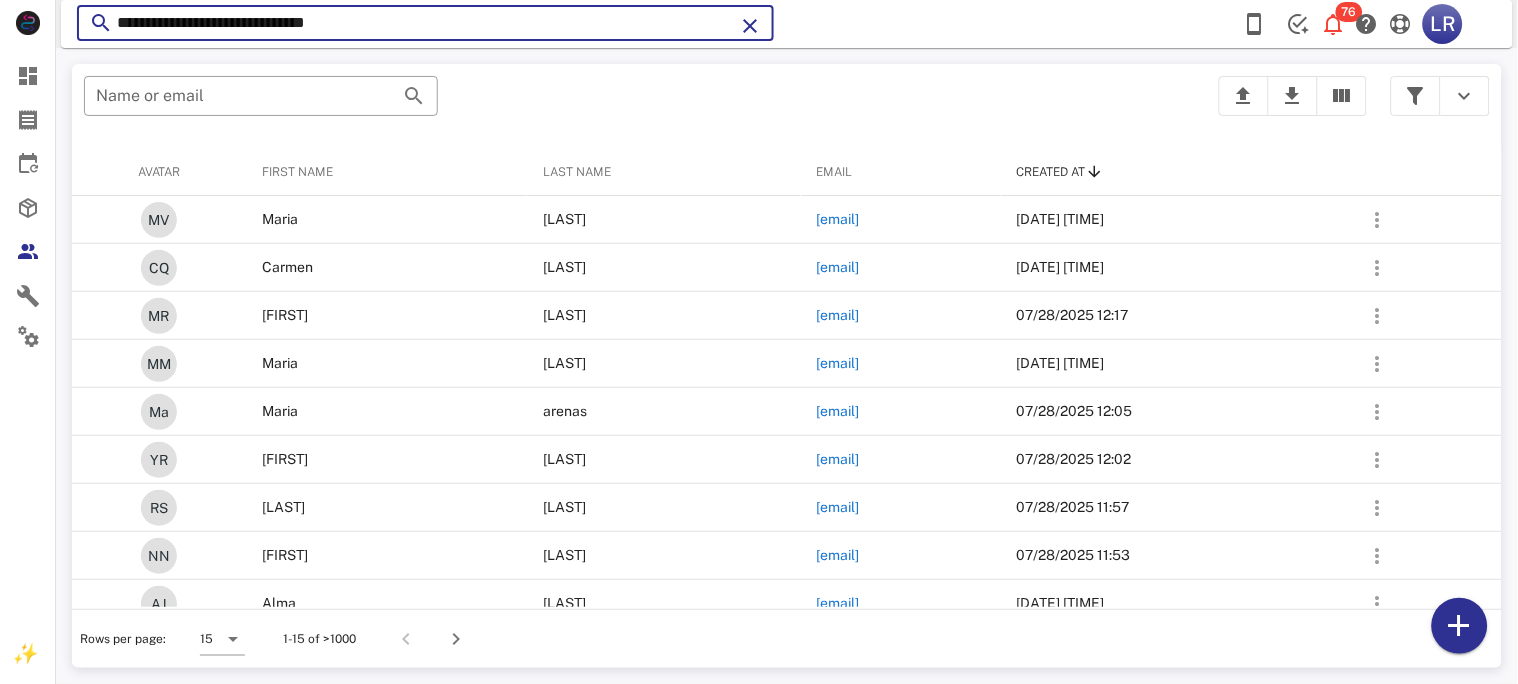 type on "**********" 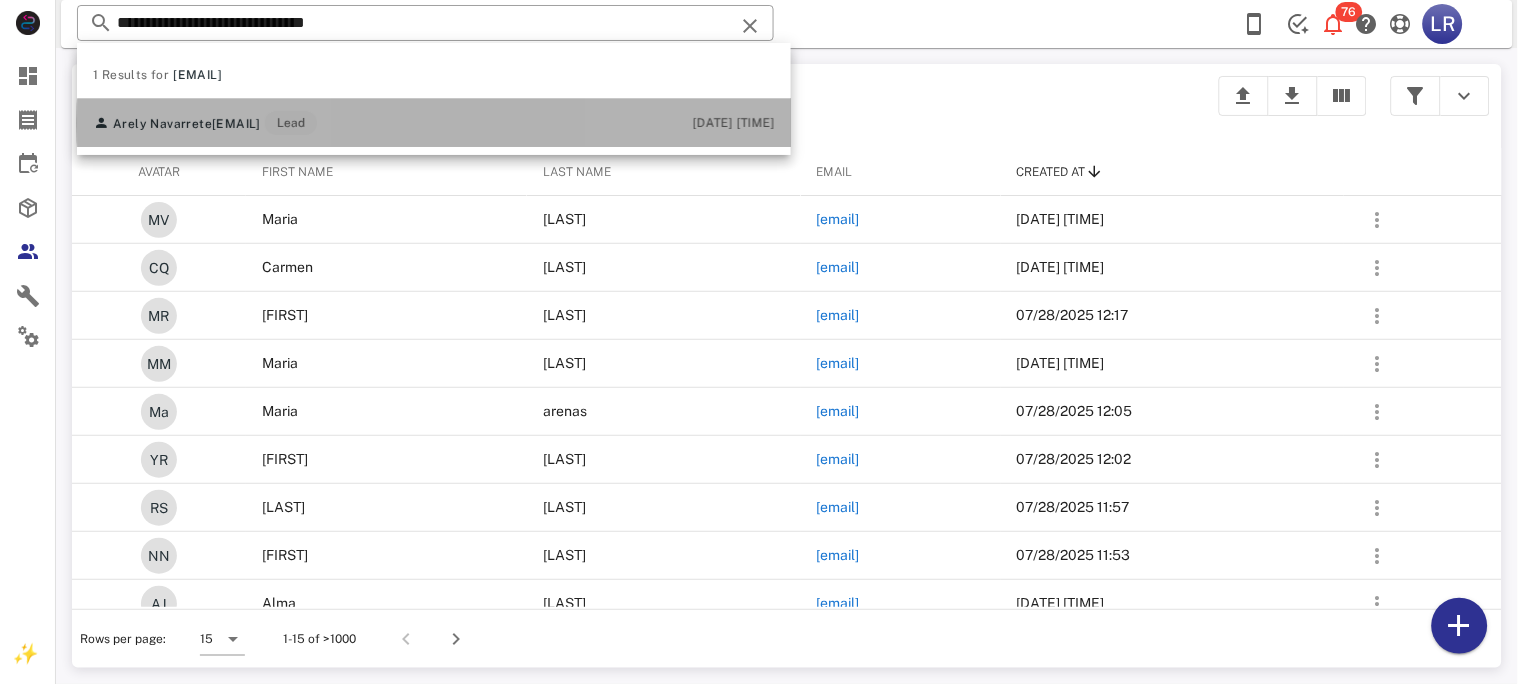 click on "[FIRST] [LAST] [EMAIL] [ROLE]" at bounding box center [205, 123] 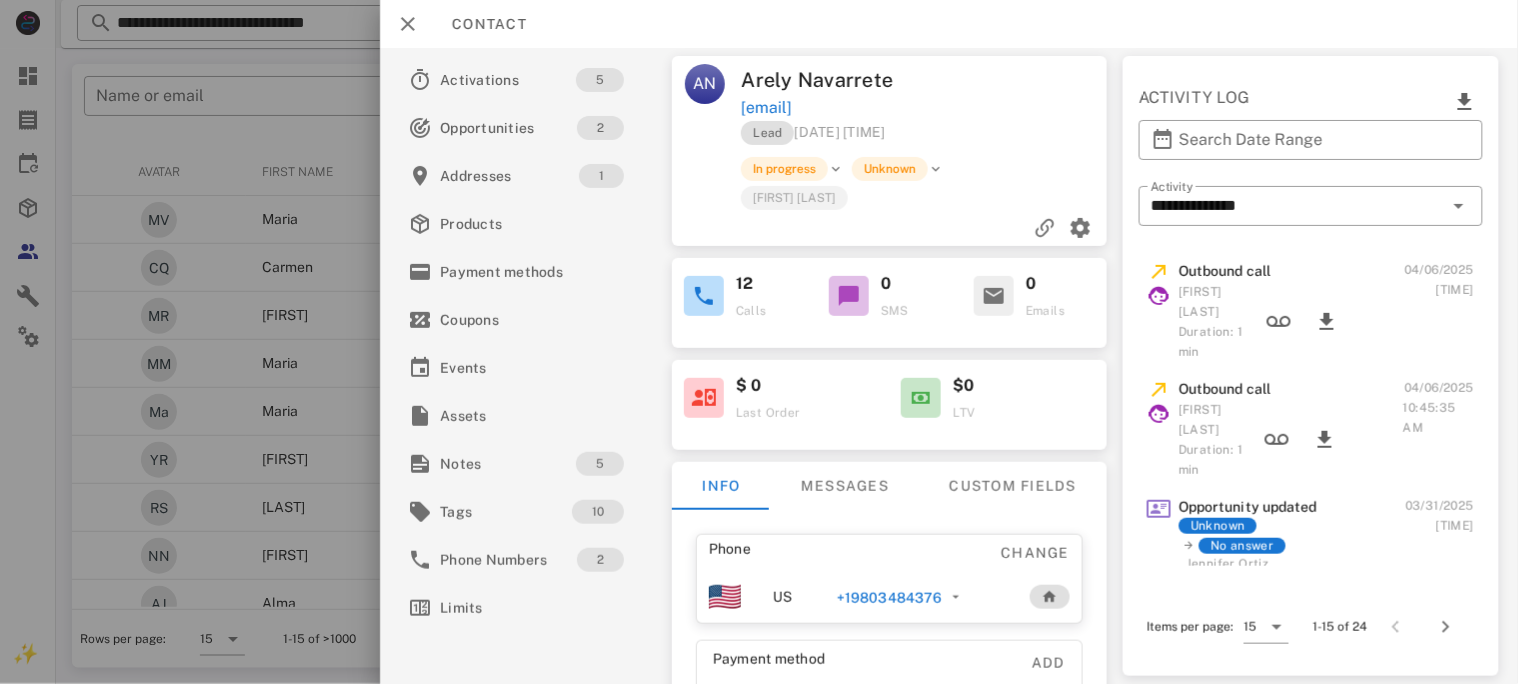 click on "+19803484376" at bounding box center (888, 598) 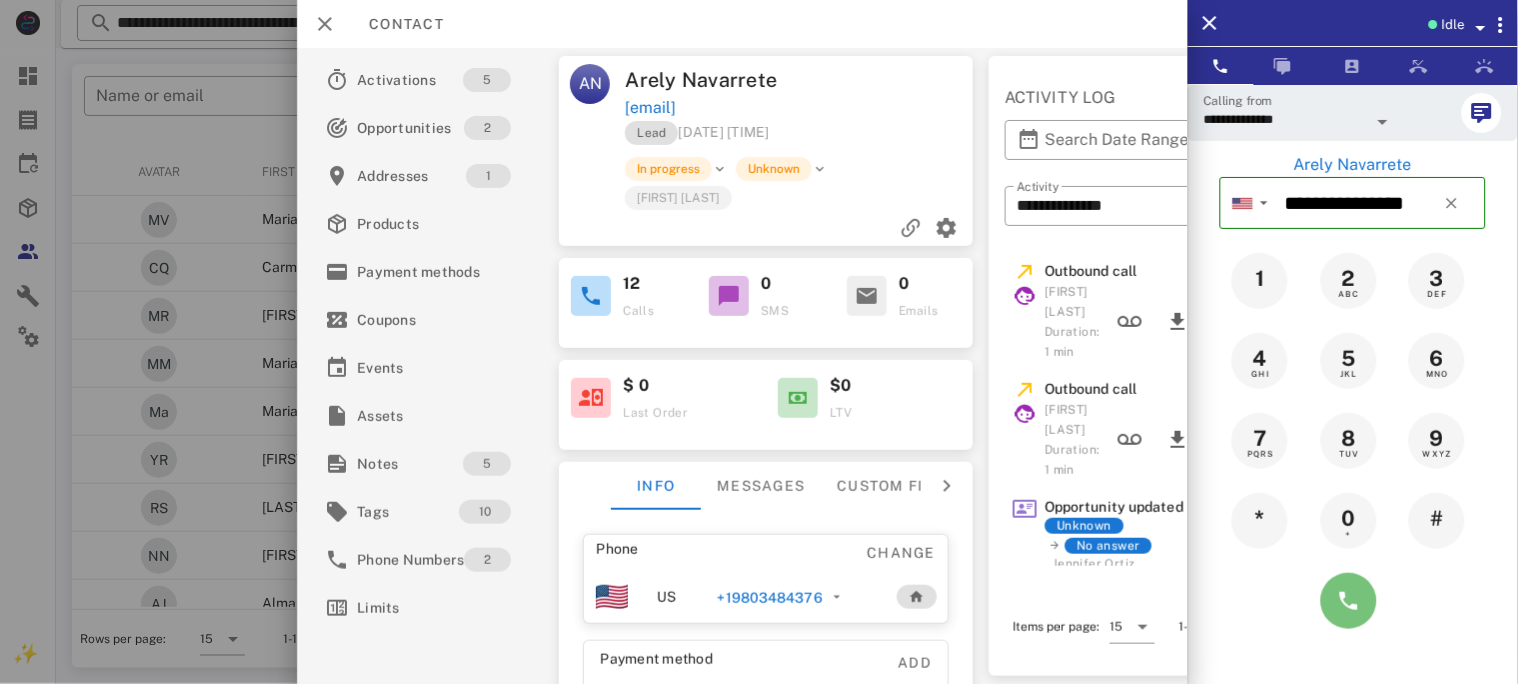 click at bounding box center (1349, 601) 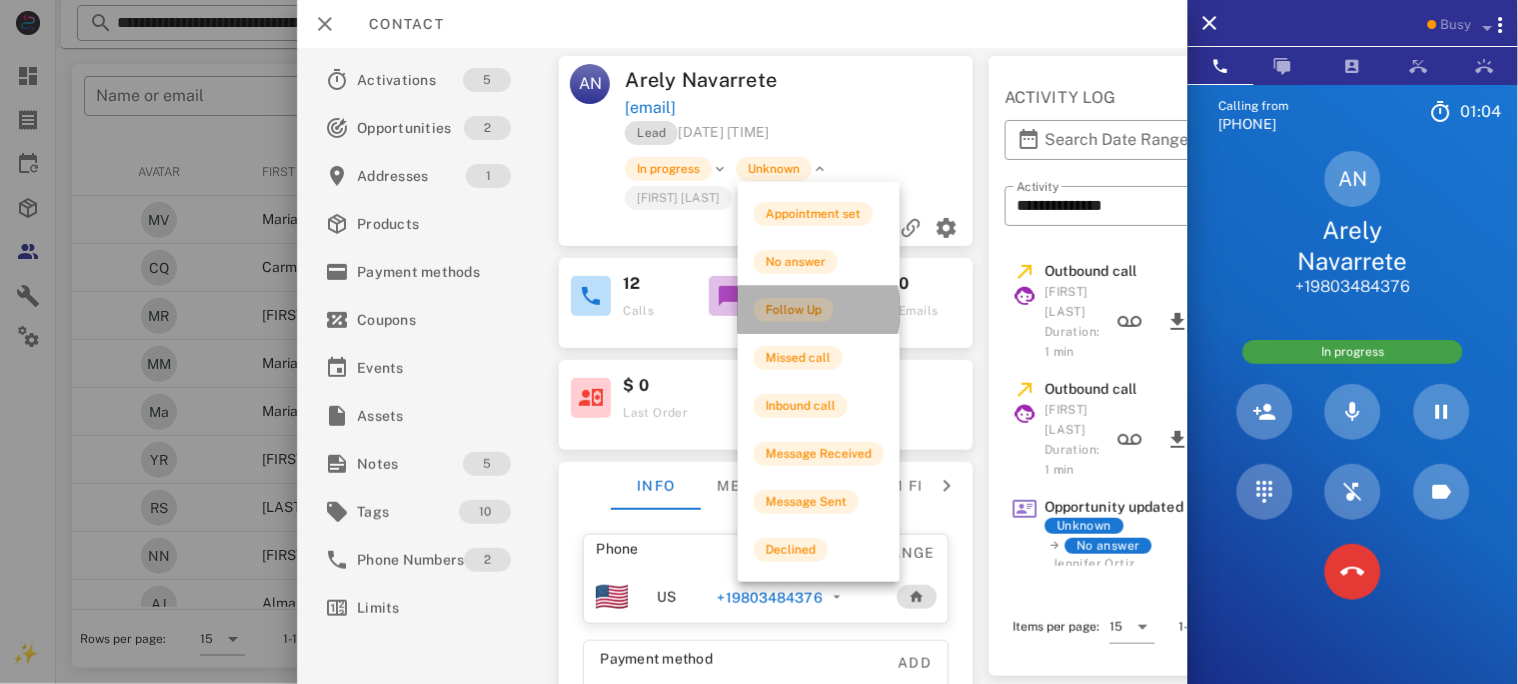click on "Follow Up" at bounding box center [794, 310] 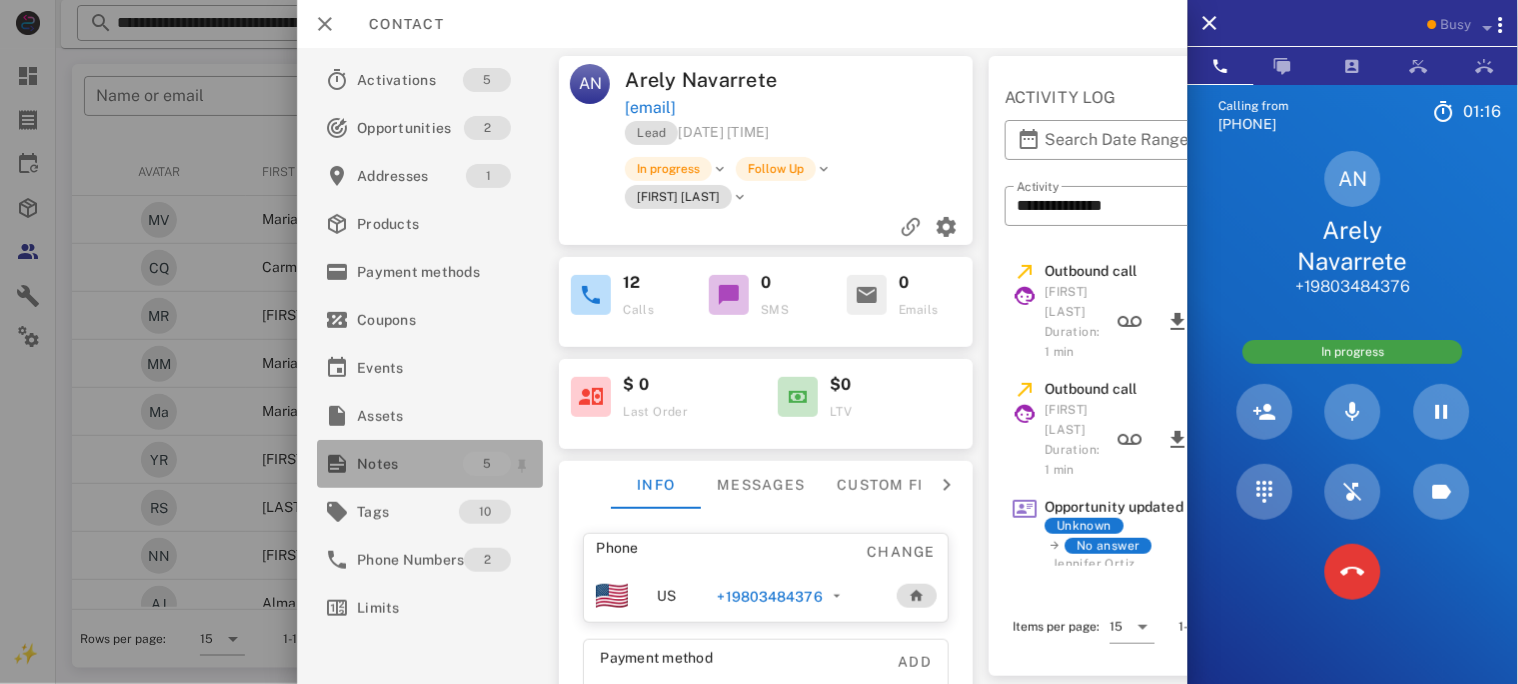 click on "Notes" at bounding box center (410, 464) 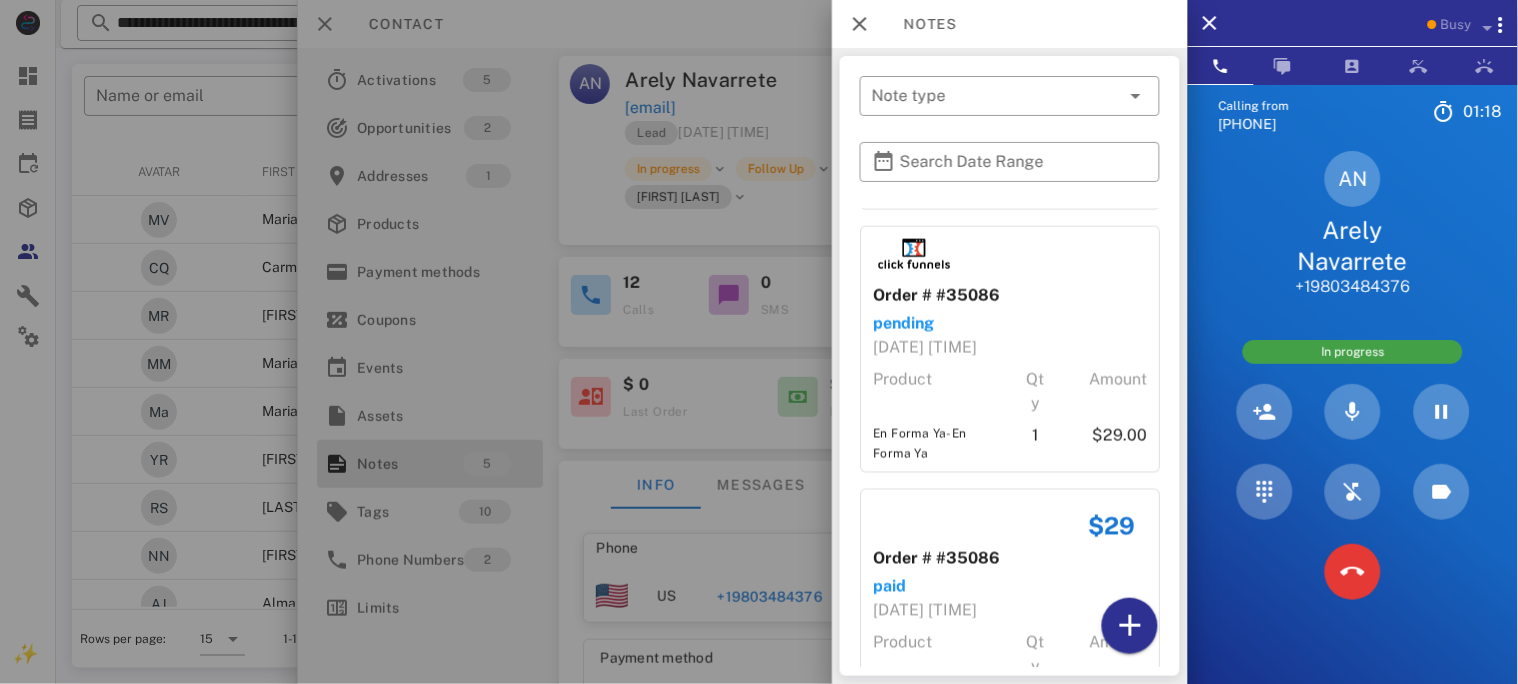 scroll, scrollTop: 789, scrollLeft: 0, axis: vertical 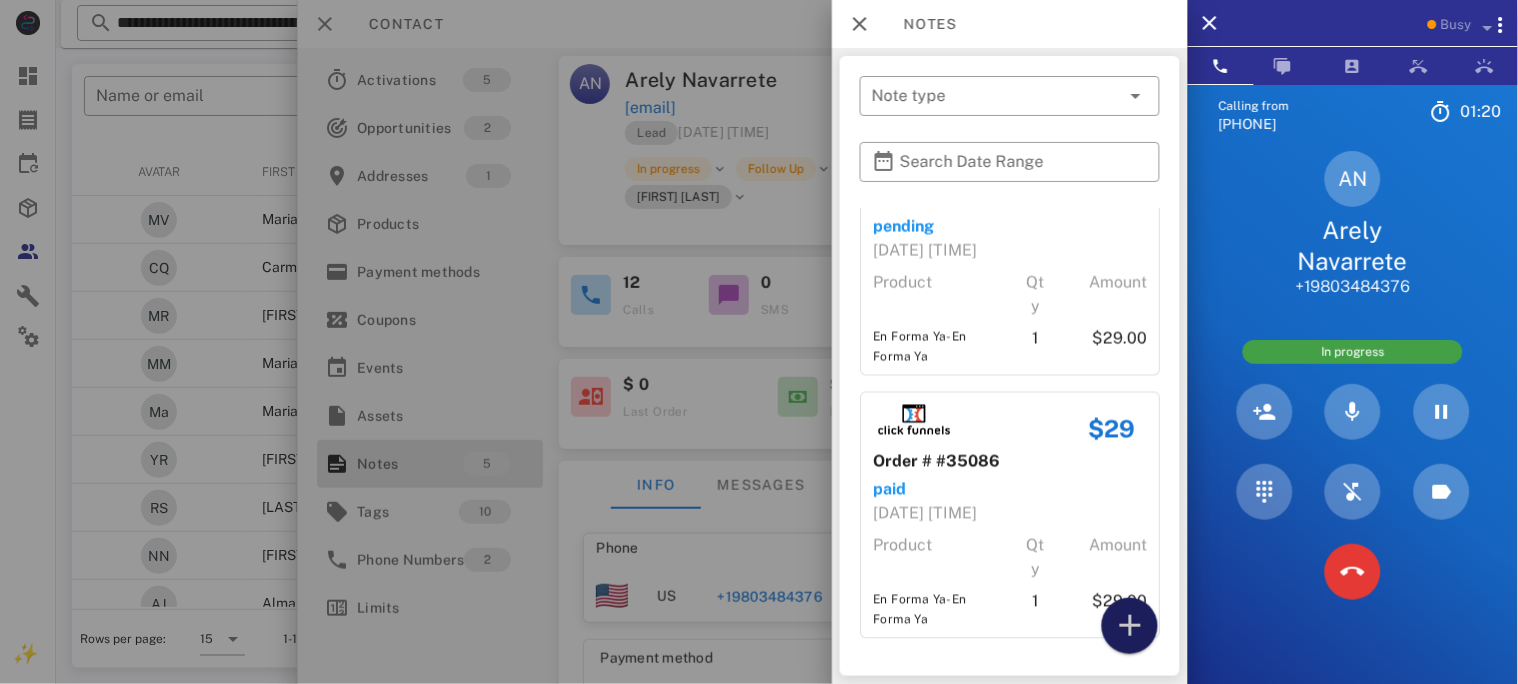 click at bounding box center (1130, 626) 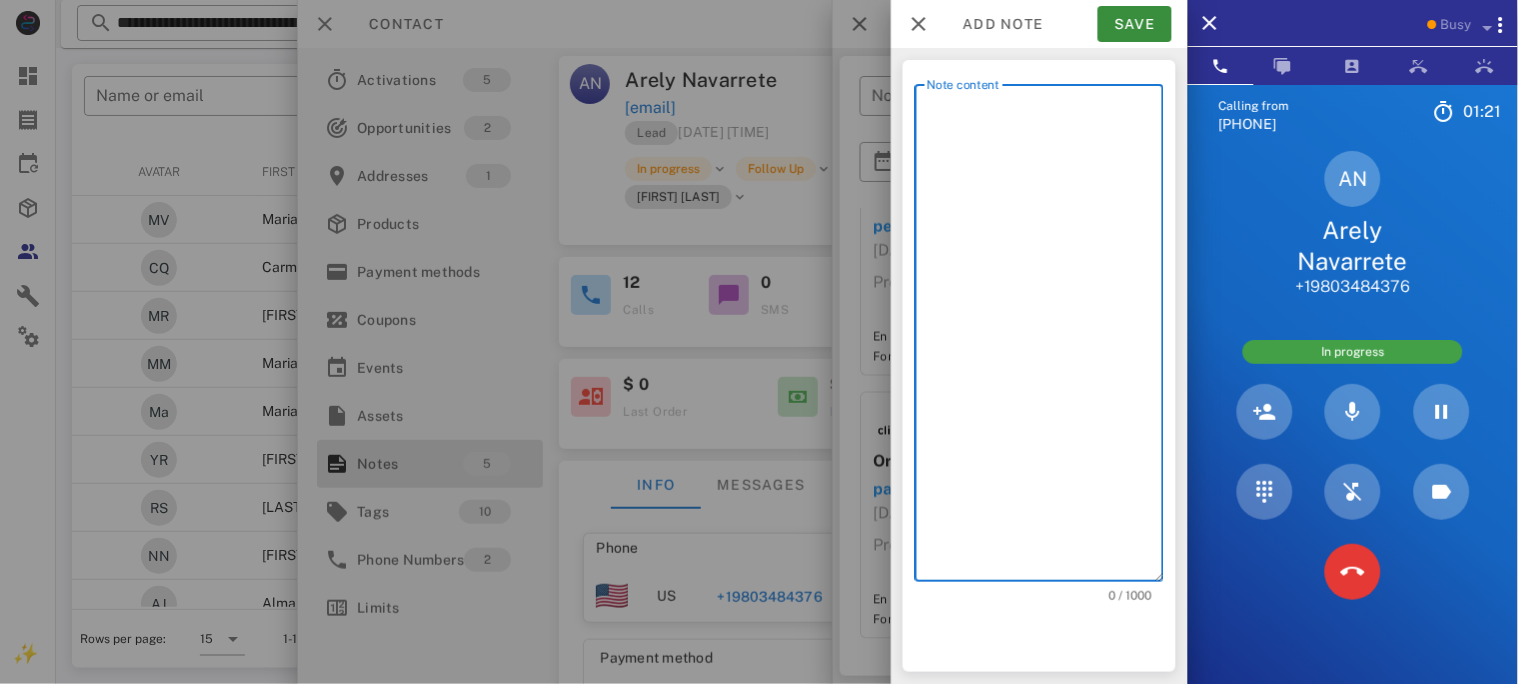 click on "Note content" at bounding box center [1045, 338] 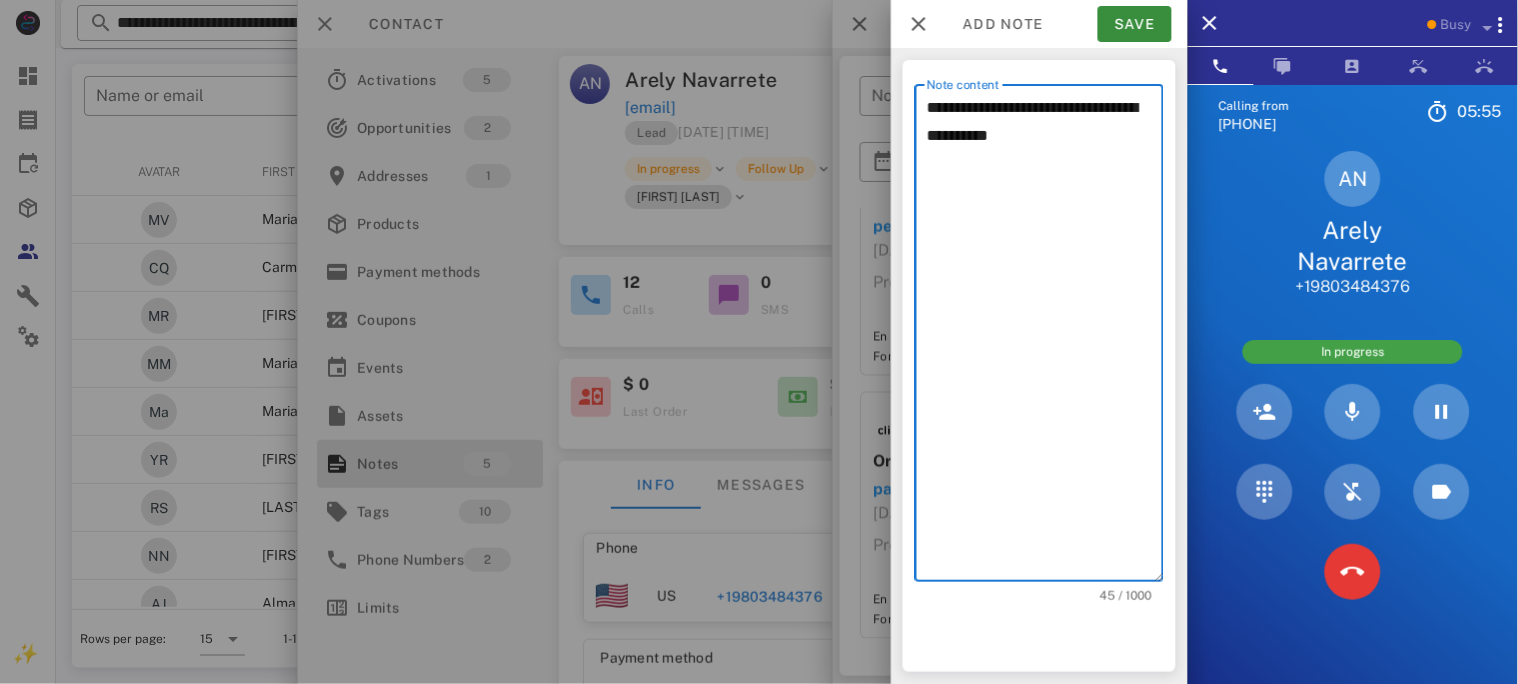 click on "**********" at bounding box center (1045, 338) 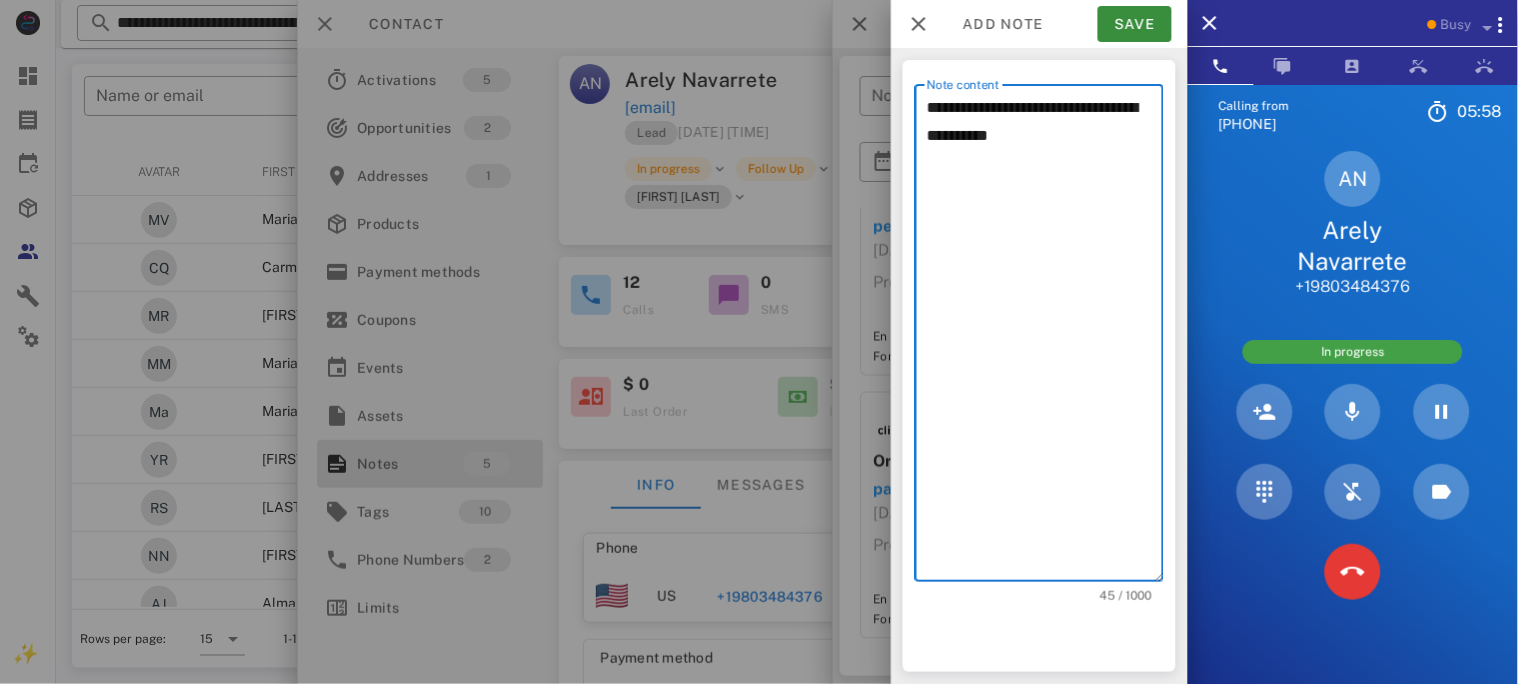click on "**********" at bounding box center (1045, 338) 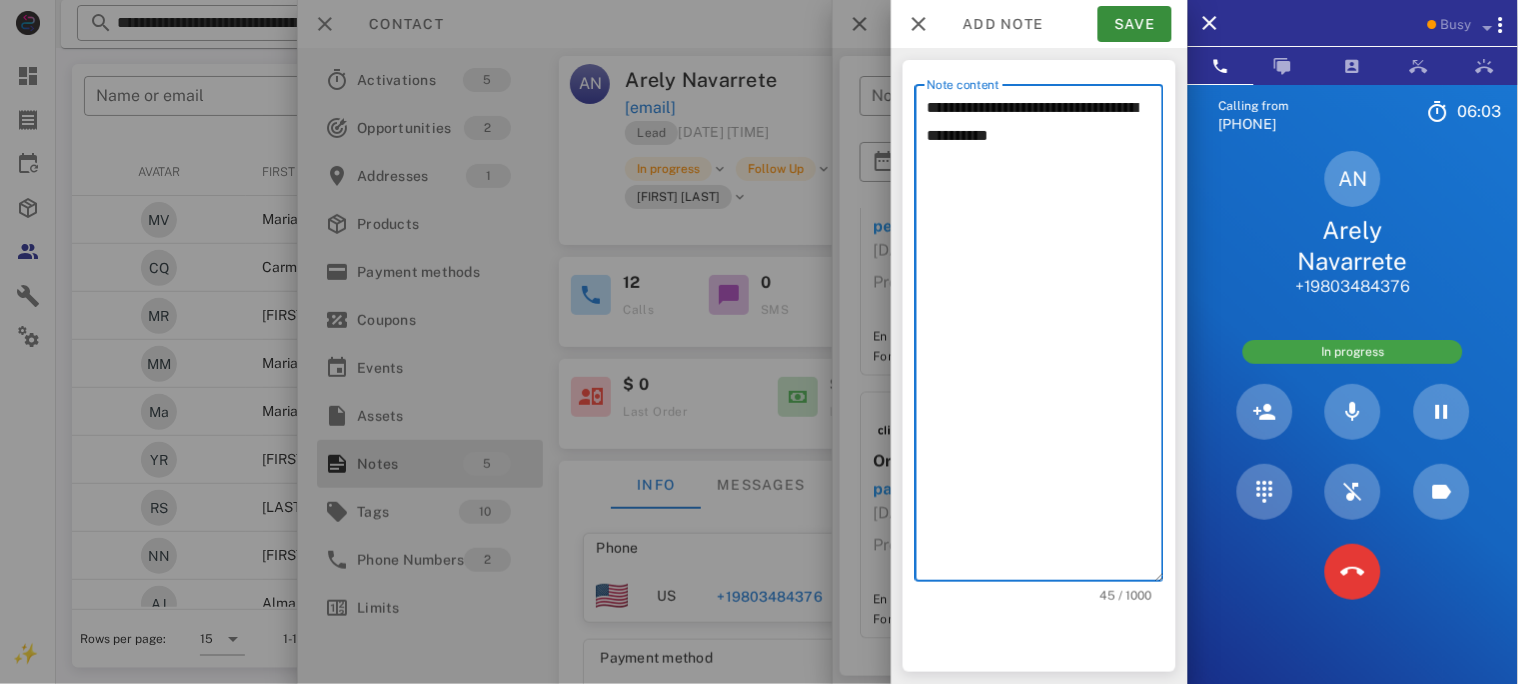 click on "**********" at bounding box center [1045, 338] 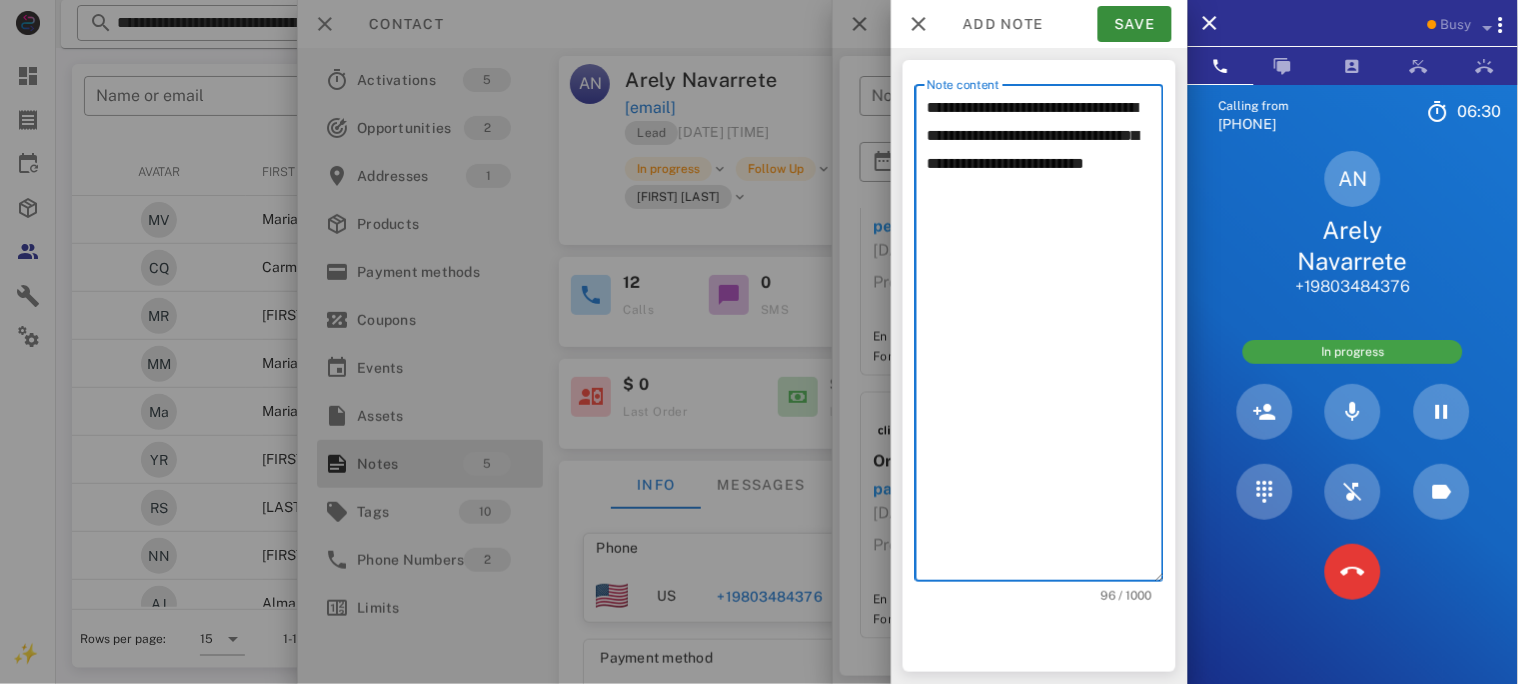 click on "**********" at bounding box center [1045, 338] 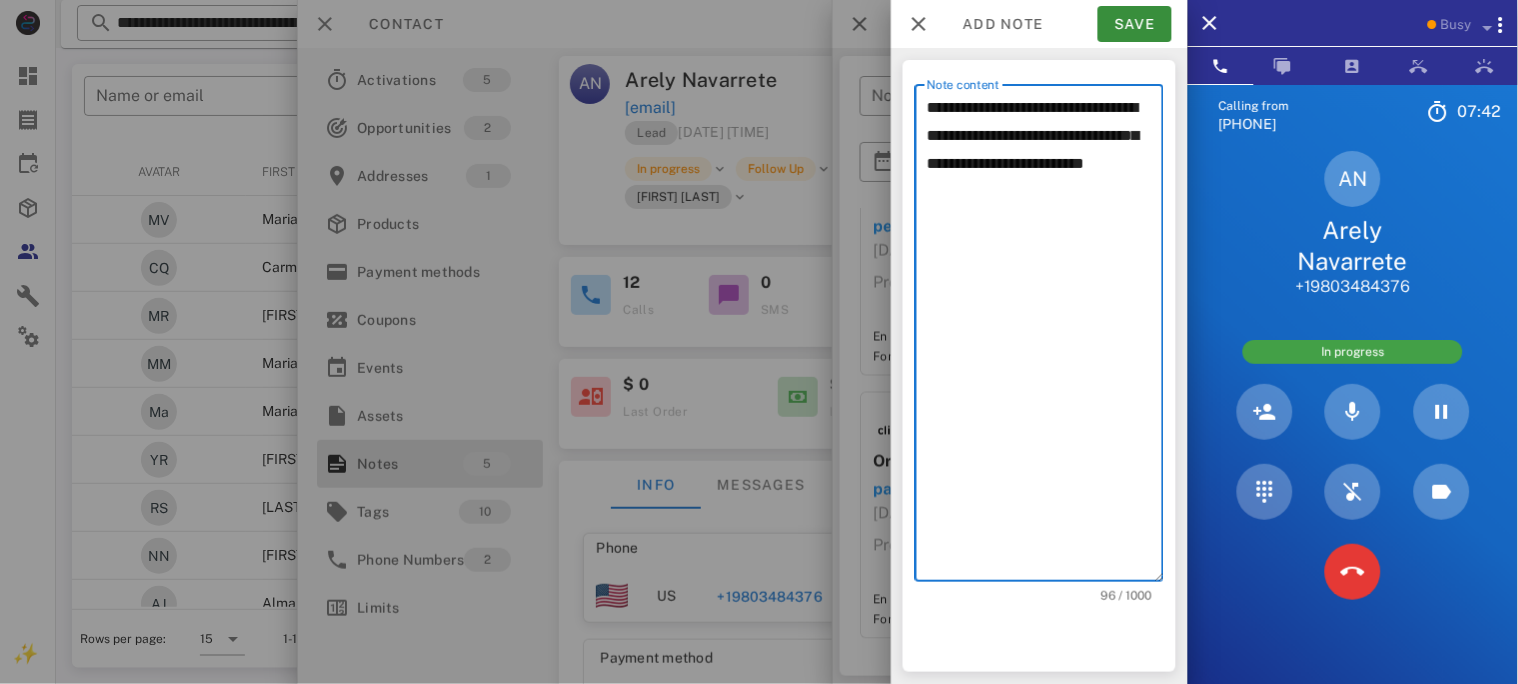 click on "**********" at bounding box center [1045, 338] 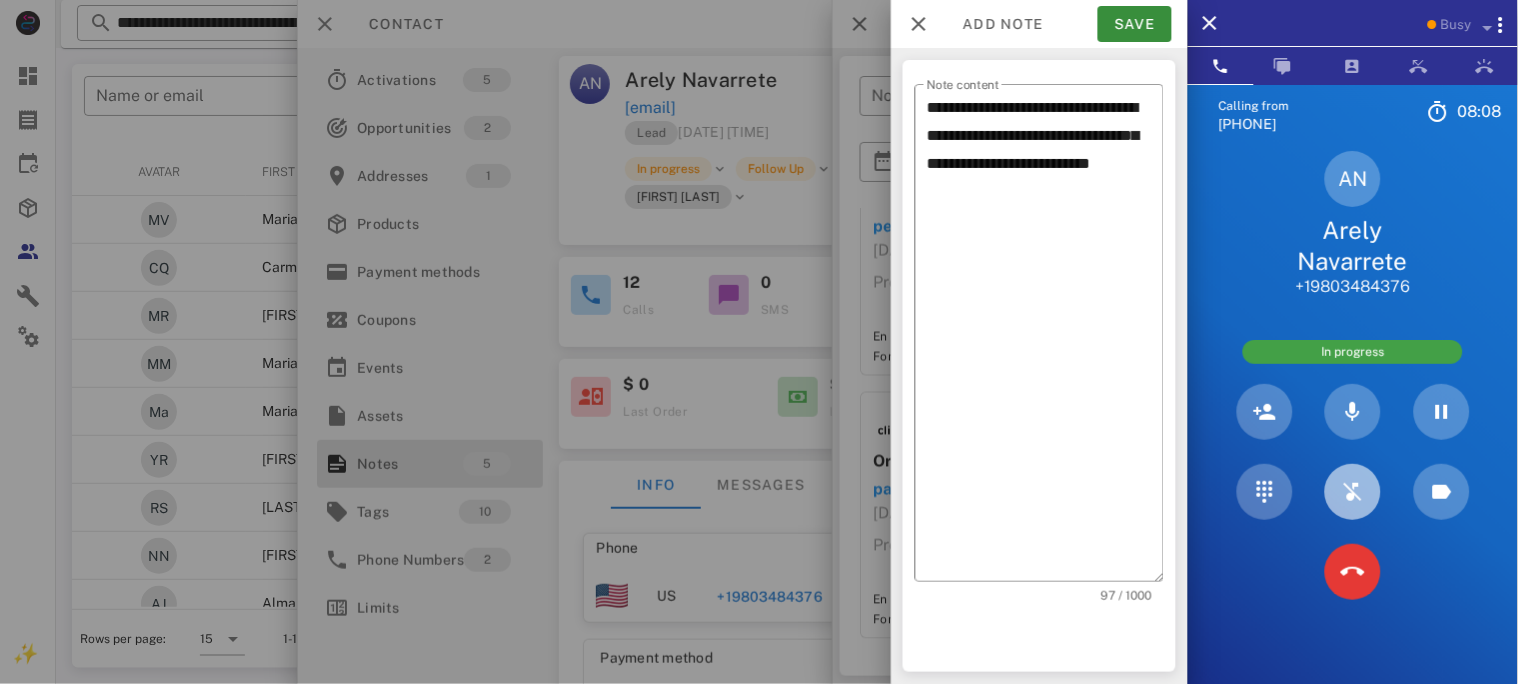 click at bounding box center [1353, 492] 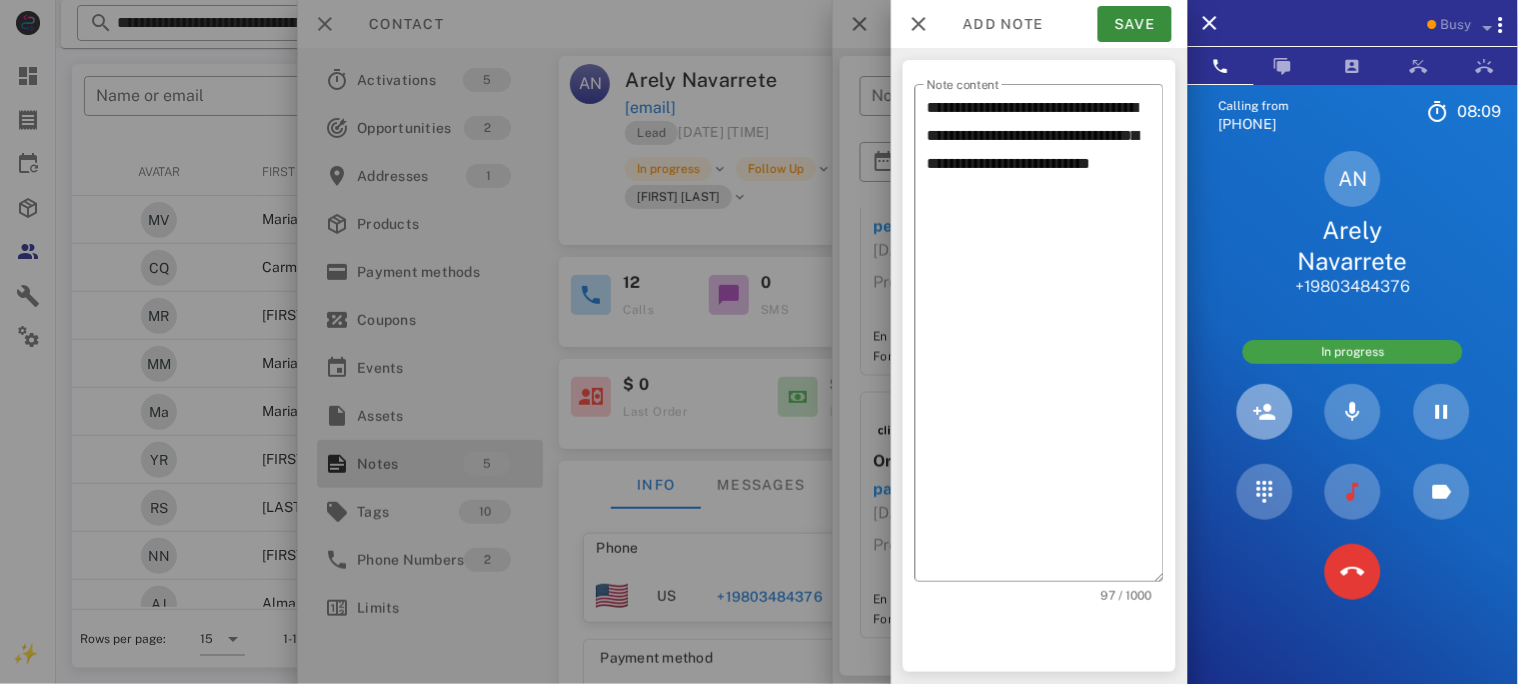 click at bounding box center (1265, 412) 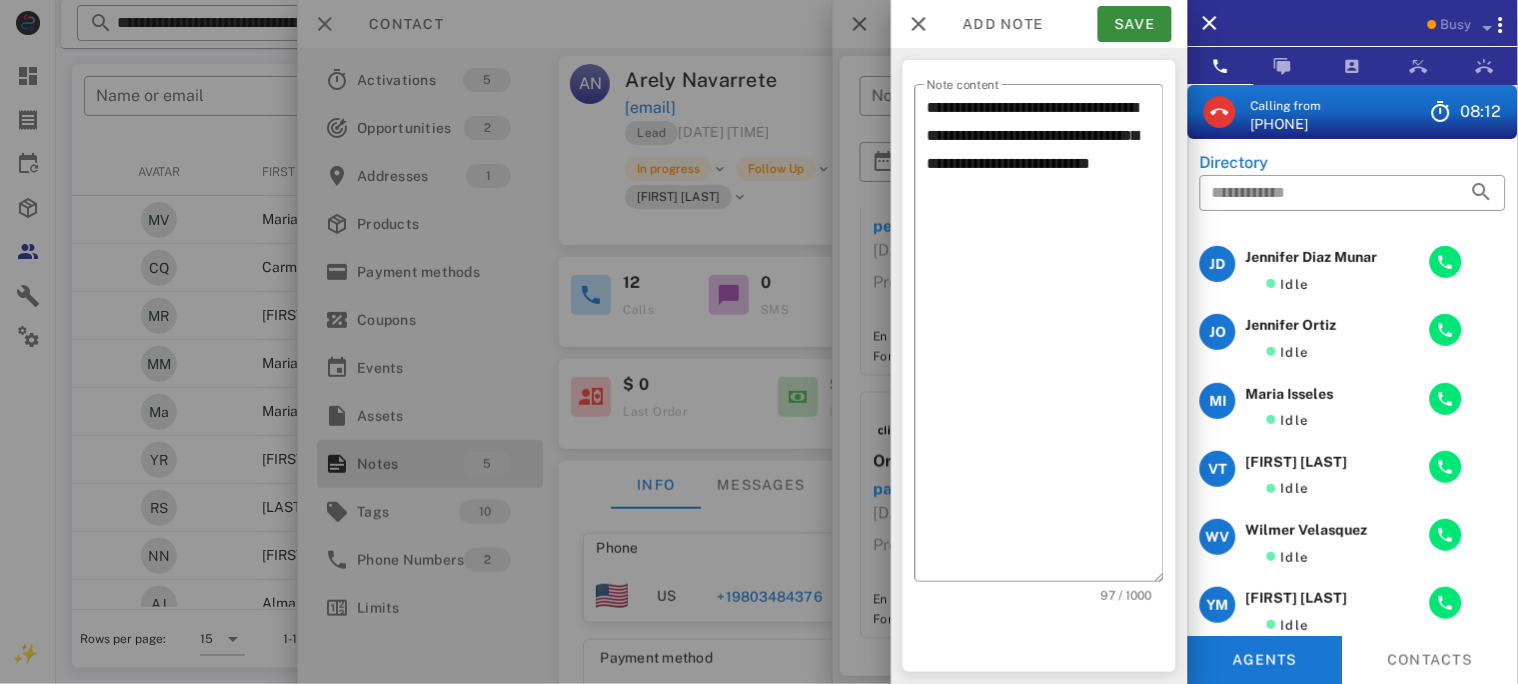 scroll, scrollTop: 133, scrollLeft: 0, axis: vertical 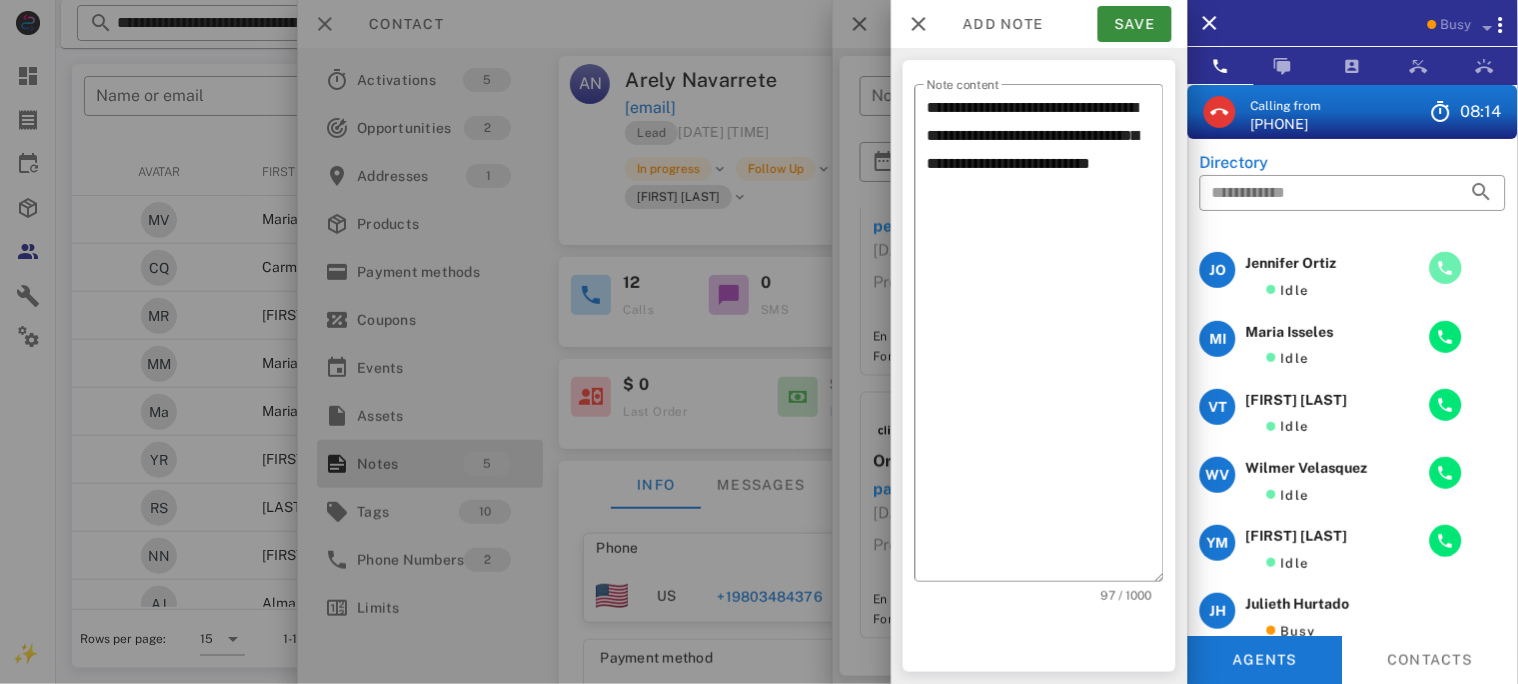 click at bounding box center (1446, 268) 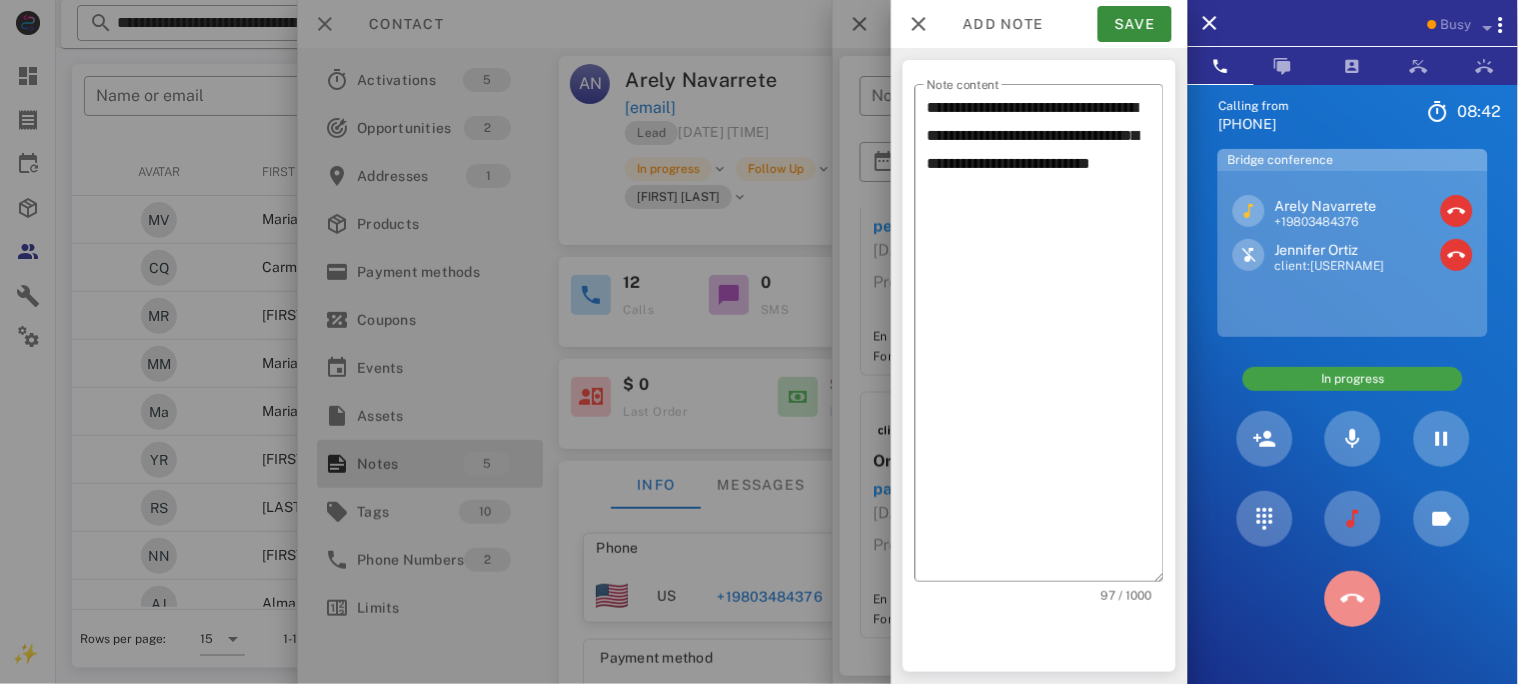click at bounding box center (1353, 599) 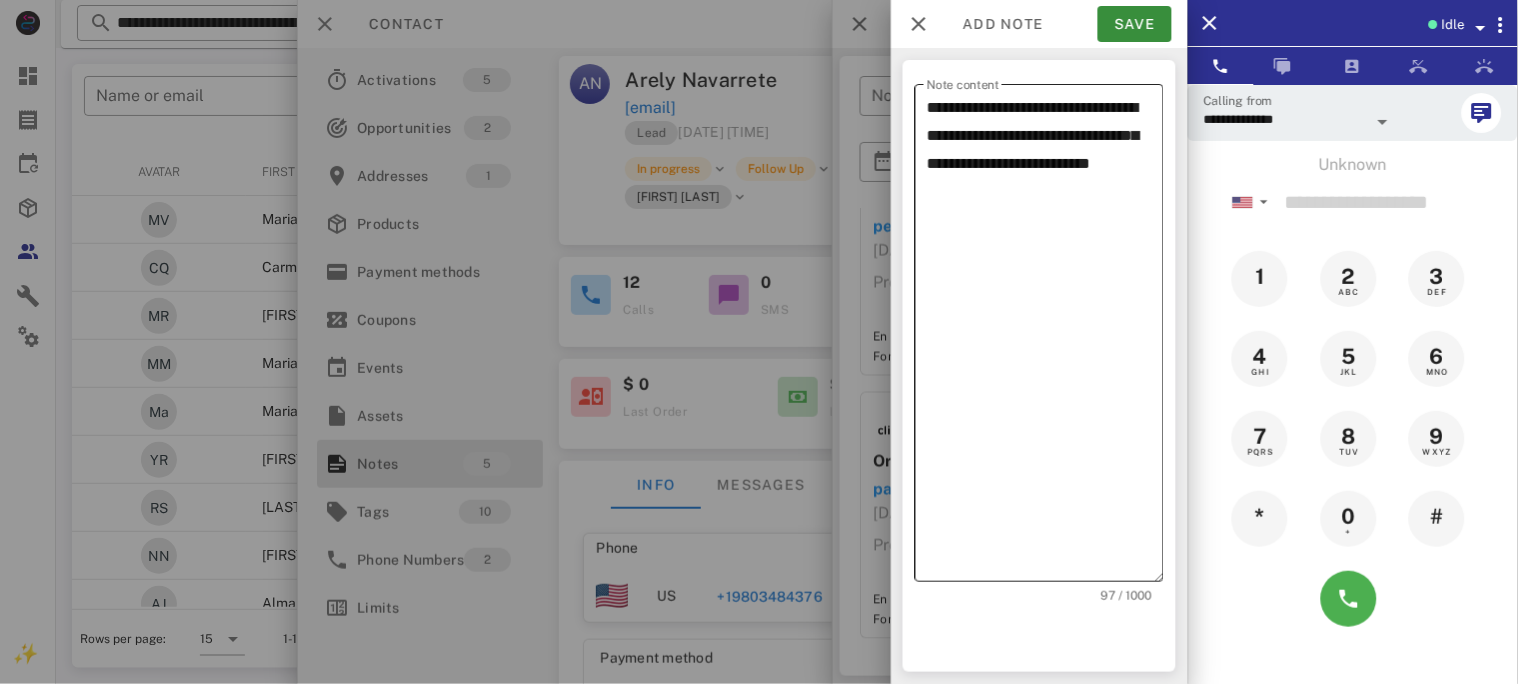click on "**********" at bounding box center [1045, 338] 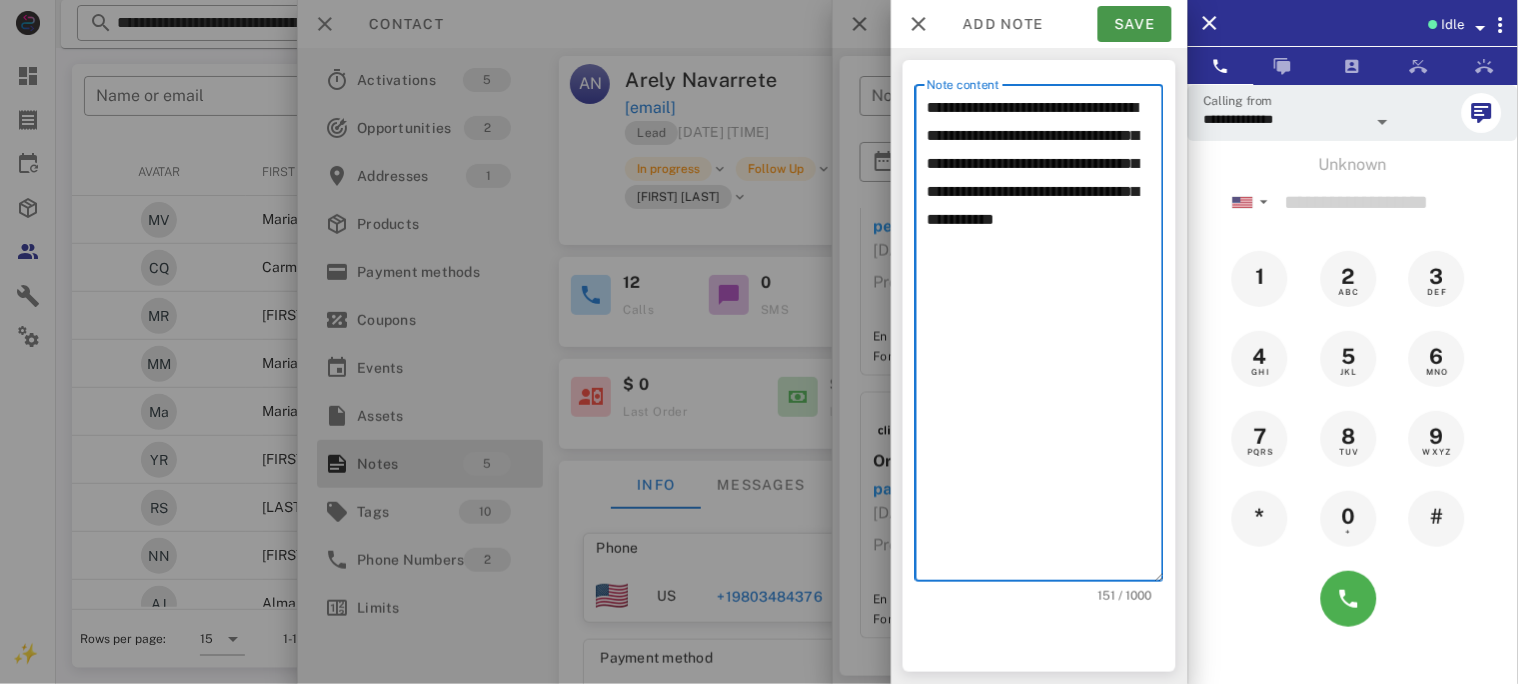 type on "**********" 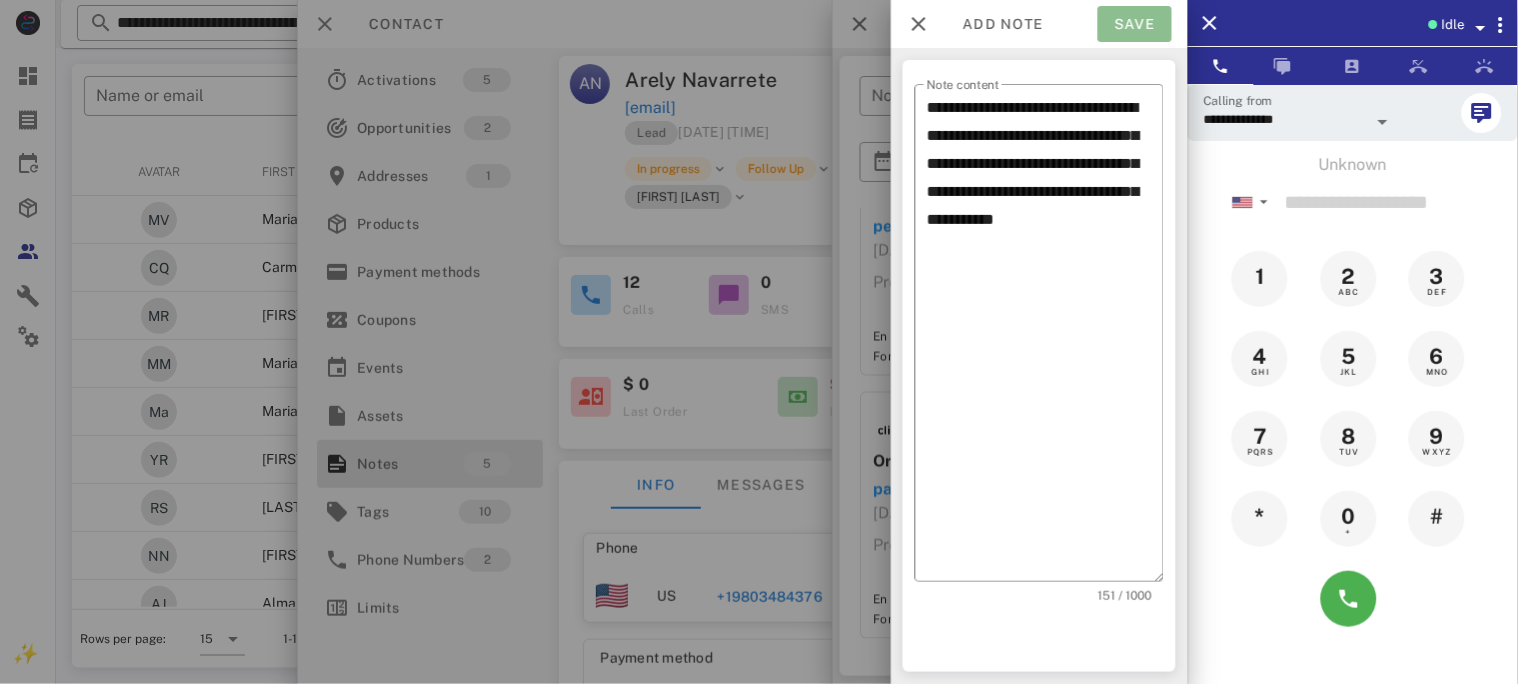 click on "Save" at bounding box center (1135, 24) 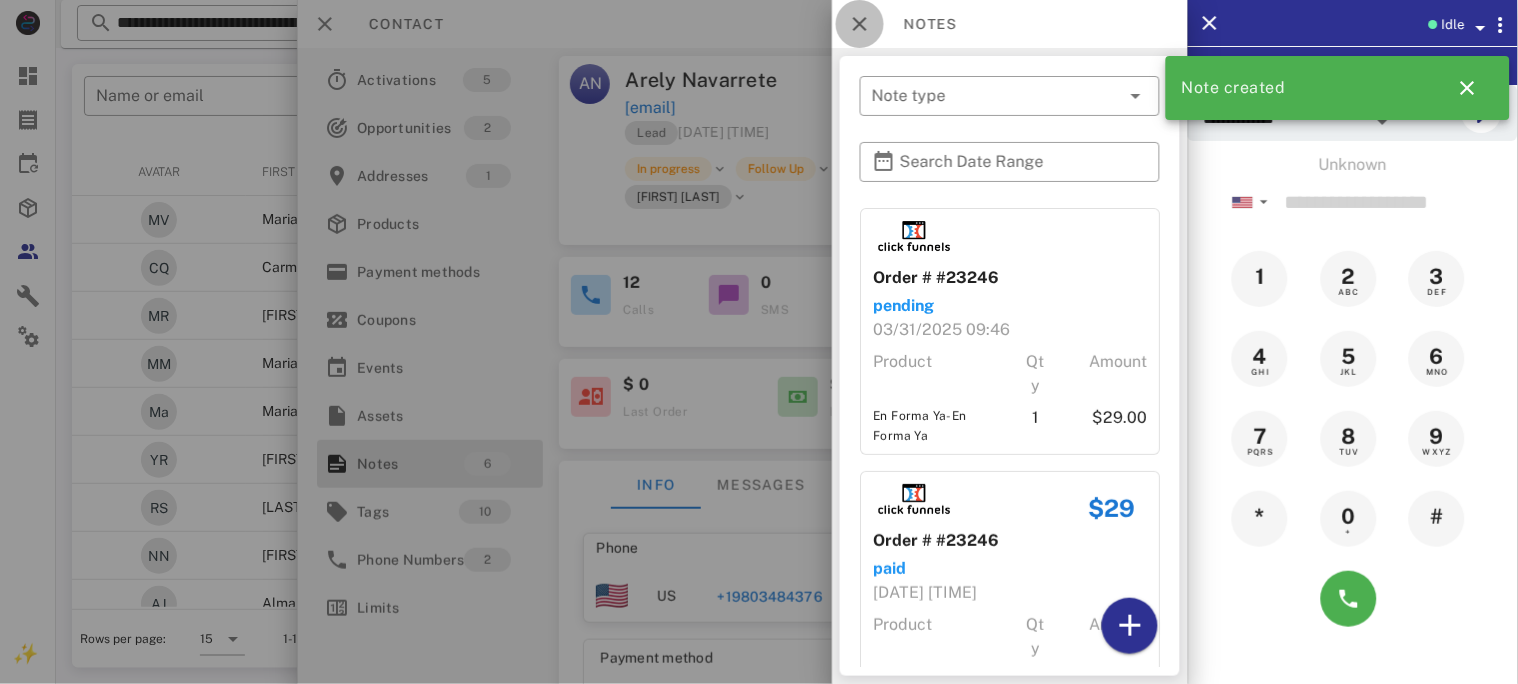 click at bounding box center (860, 24) 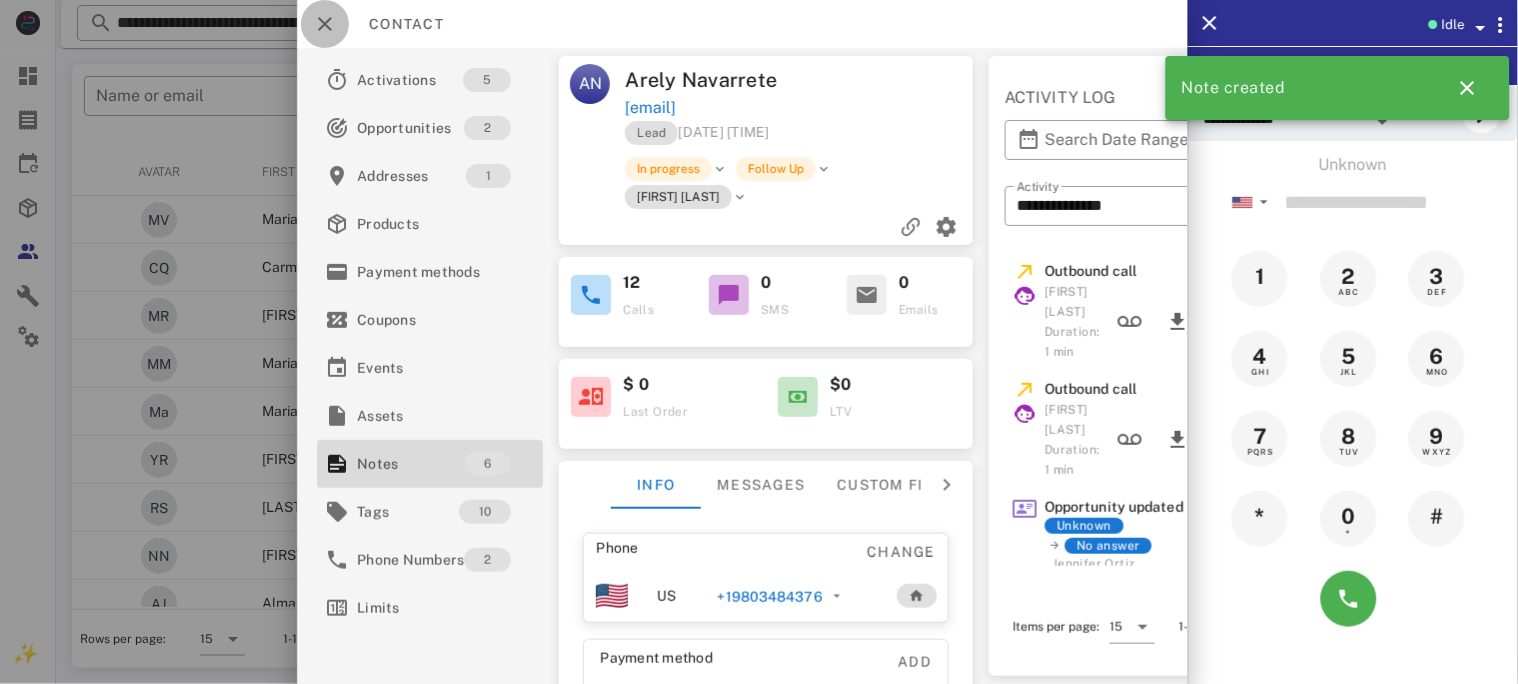 click at bounding box center [325, 24] 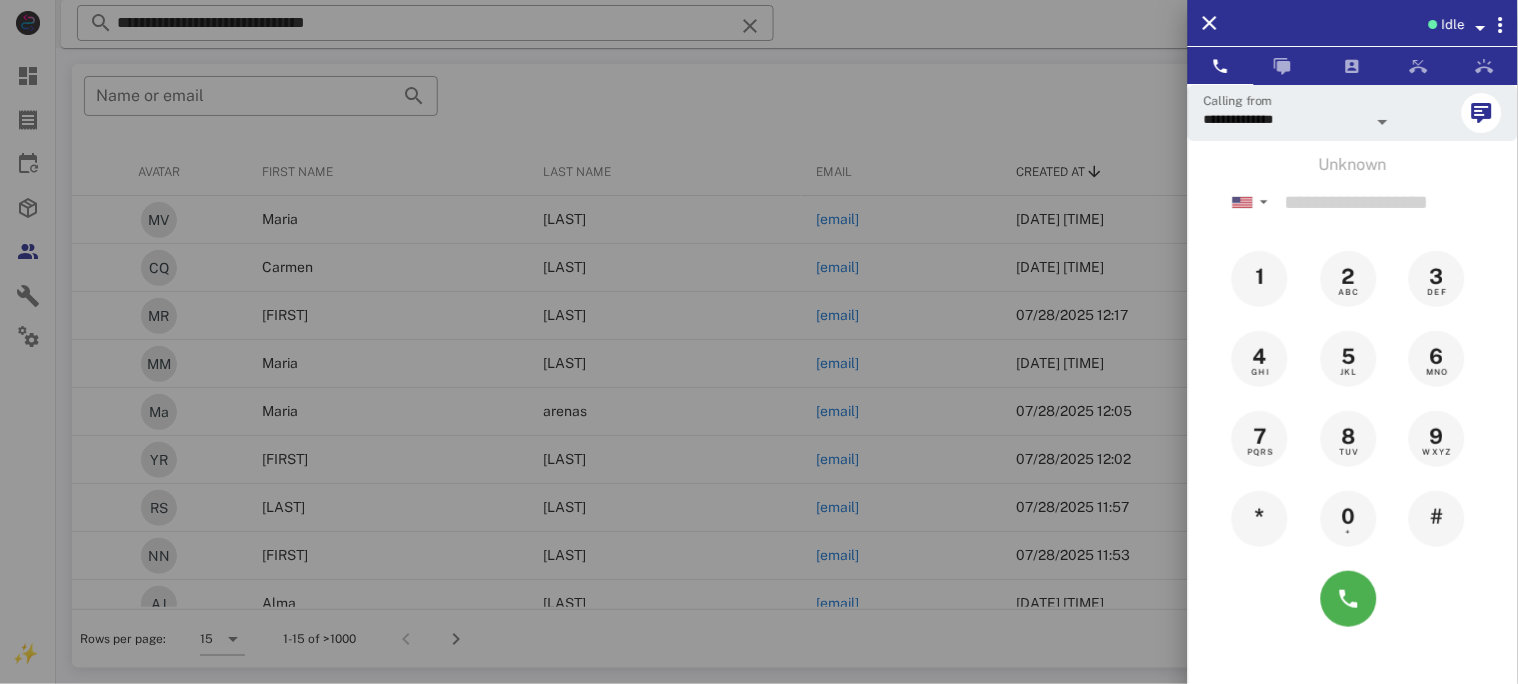 click at bounding box center [759, 342] 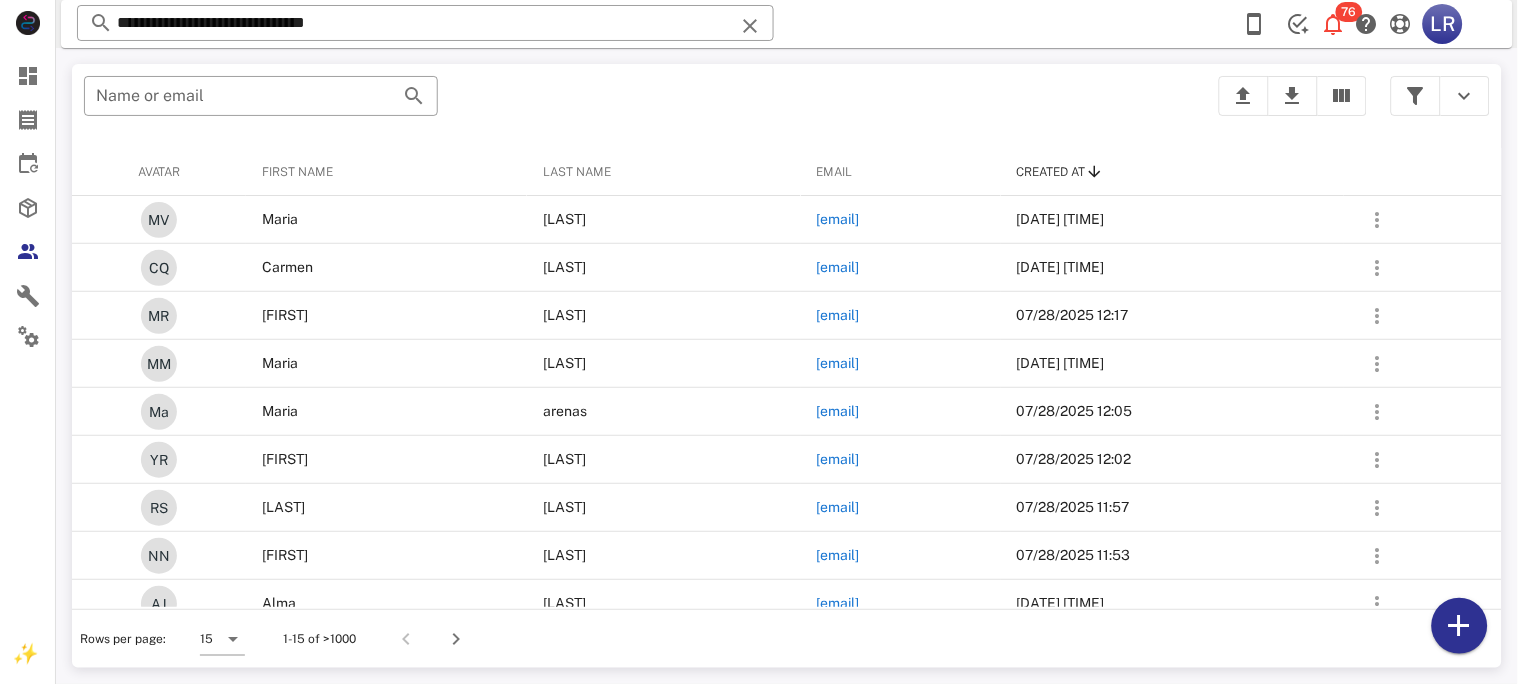 click at bounding box center [750, 26] 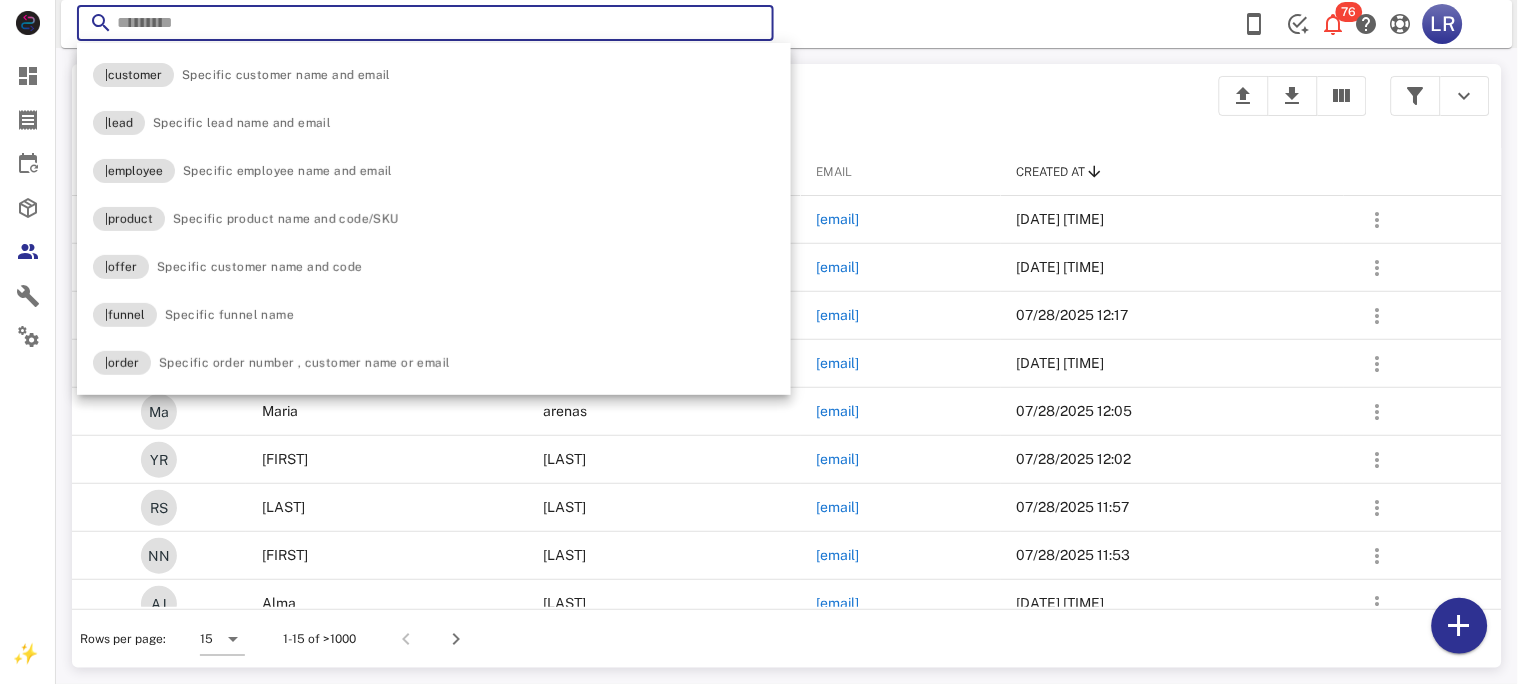 paste on "**********" 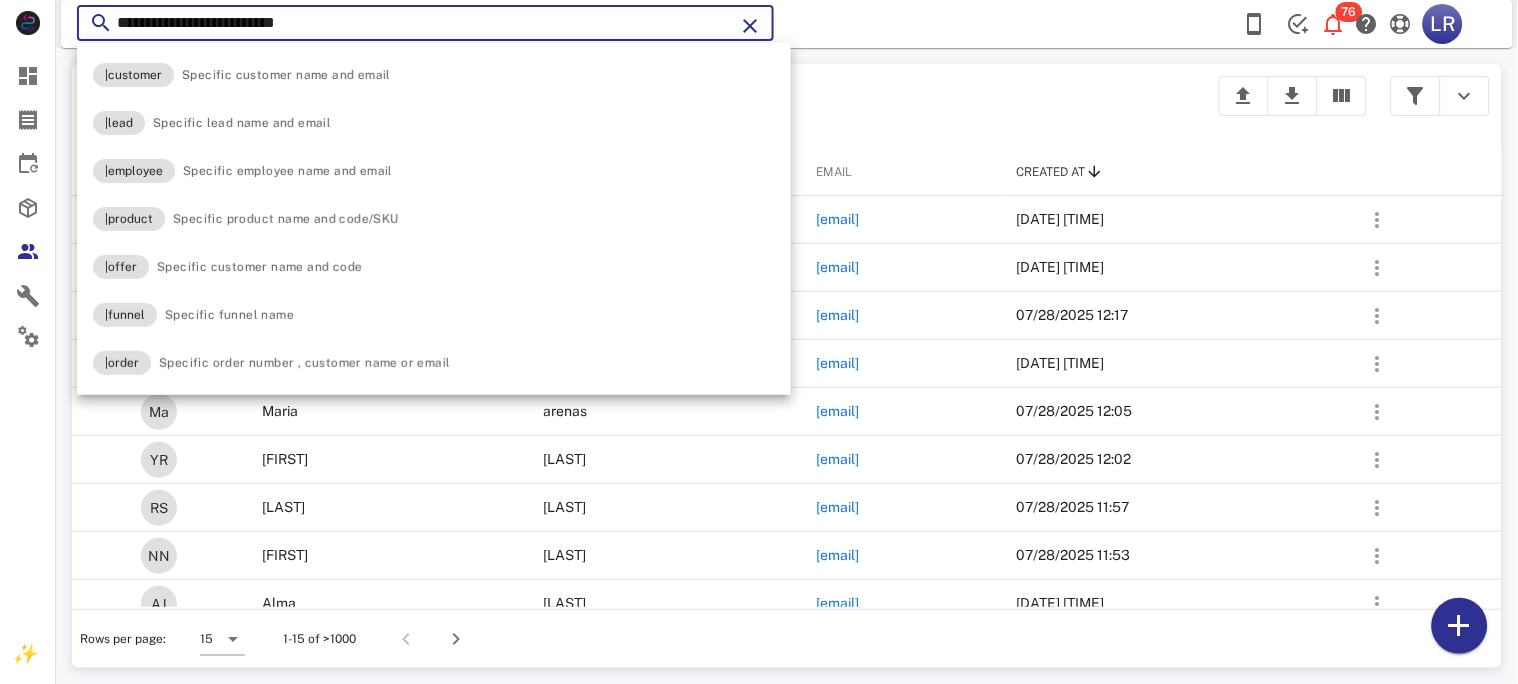 type on "**********" 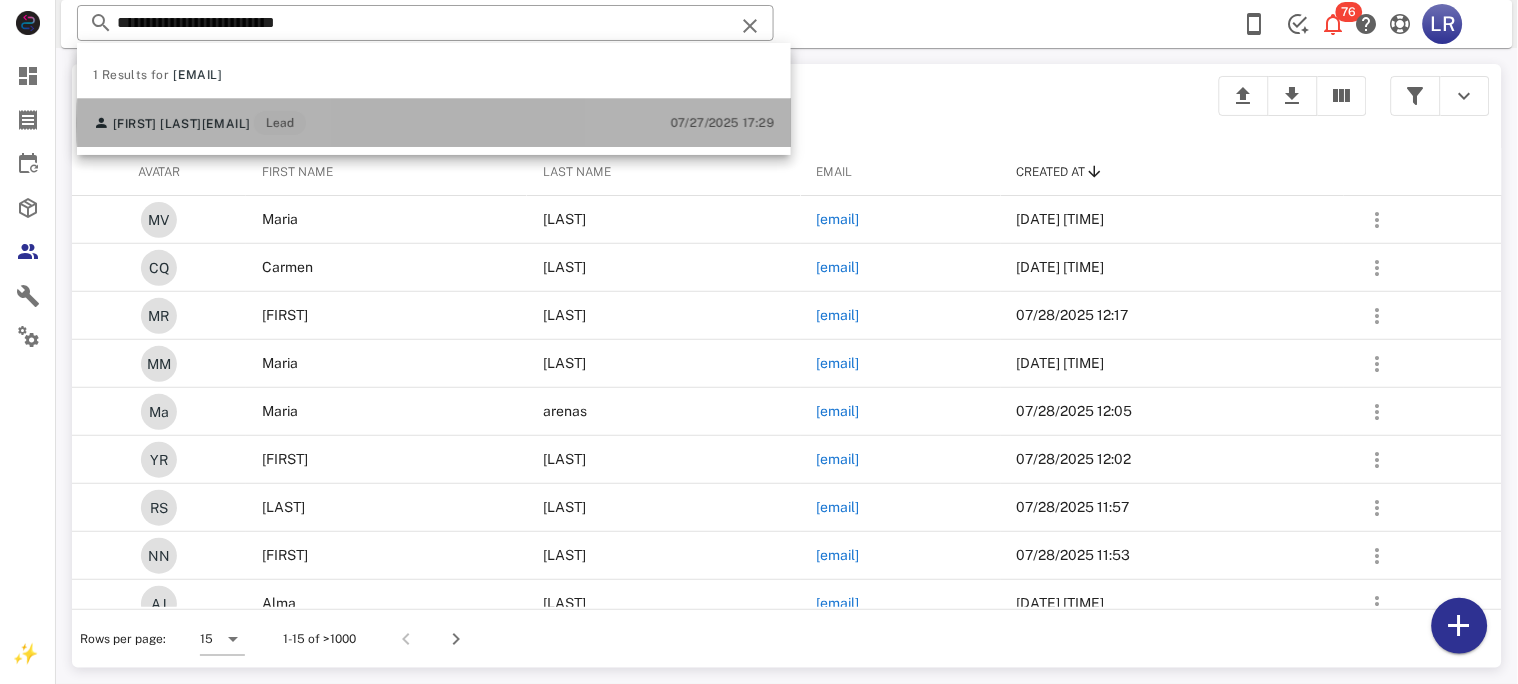 click on "[FIRST] [LAST] [EMAIL] [ROLE]" at bounding box center (199, 123) 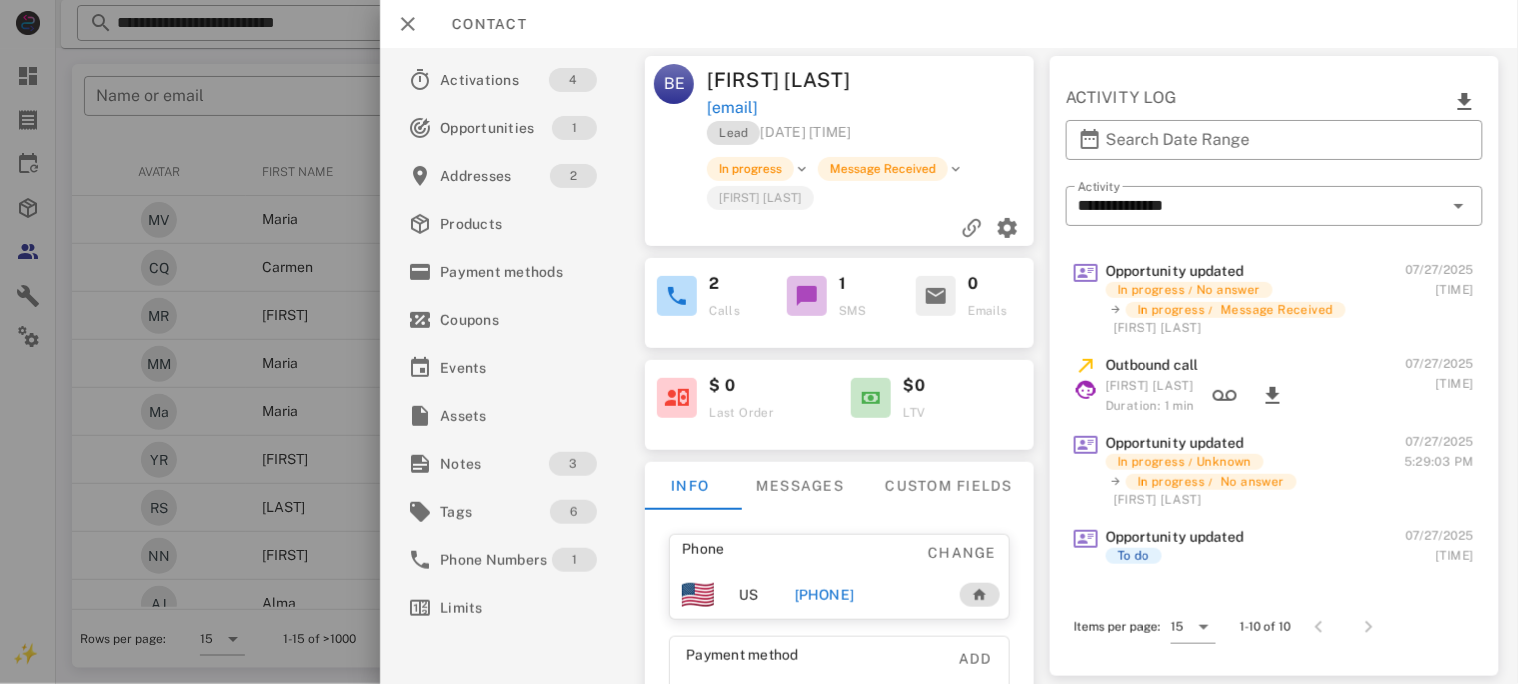 click on "[PHONE]" at bounding box center (824, 595) 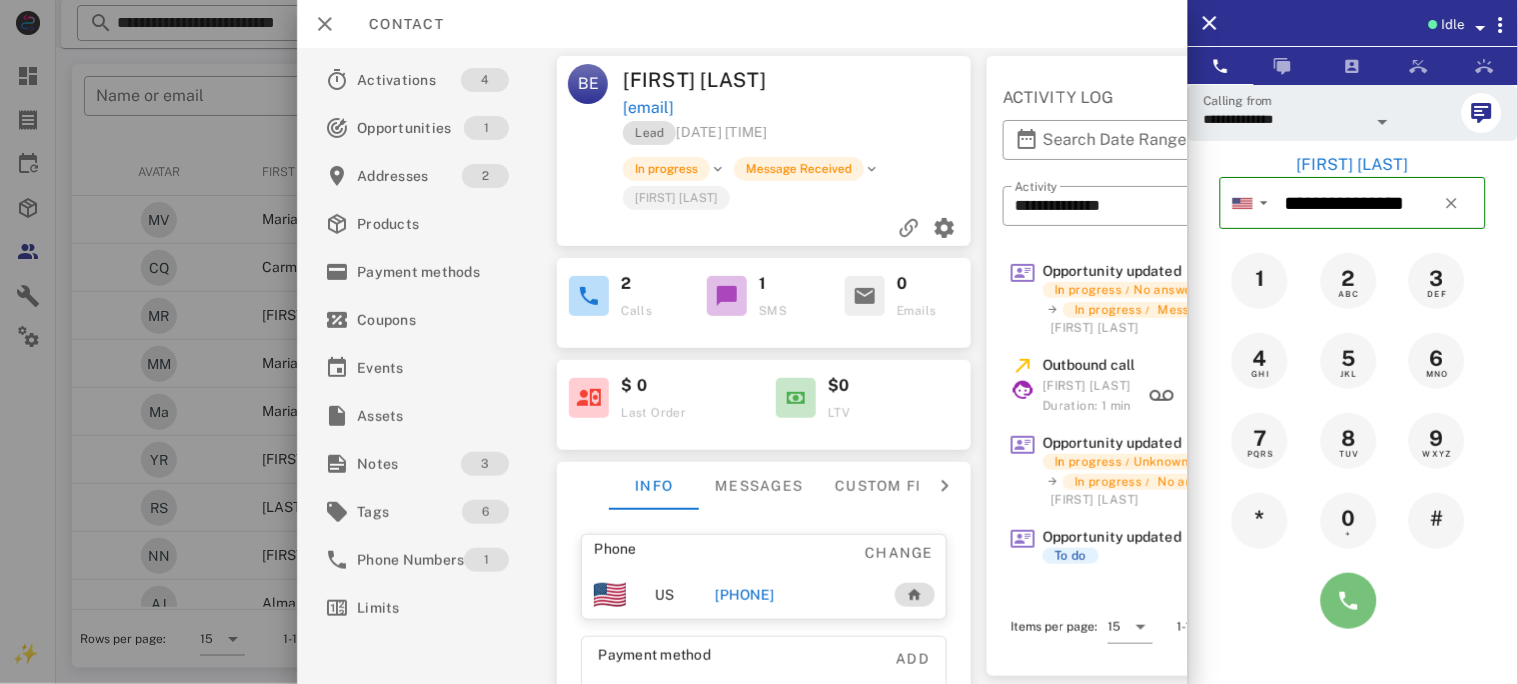 click at bounding box center (1349, 601) 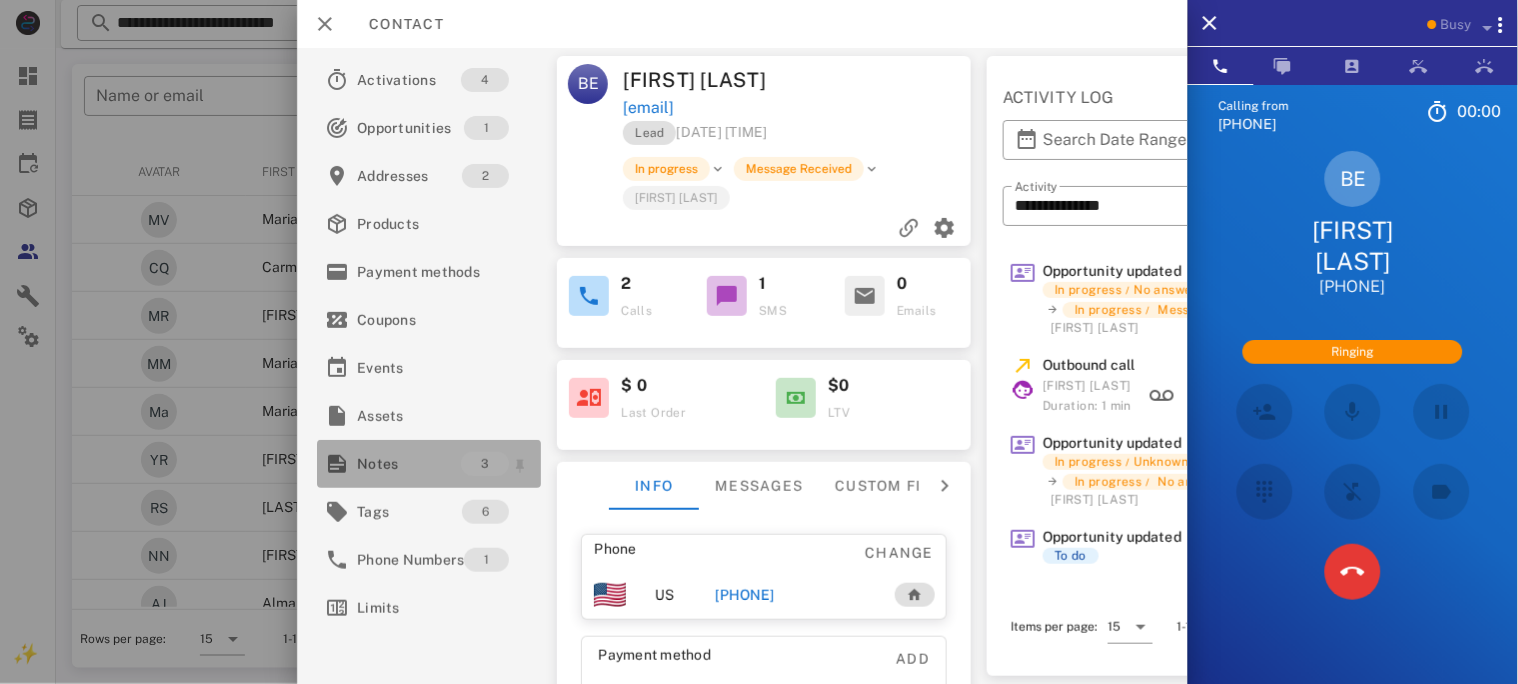 click on "Notes" at bounding box center (409, 464) 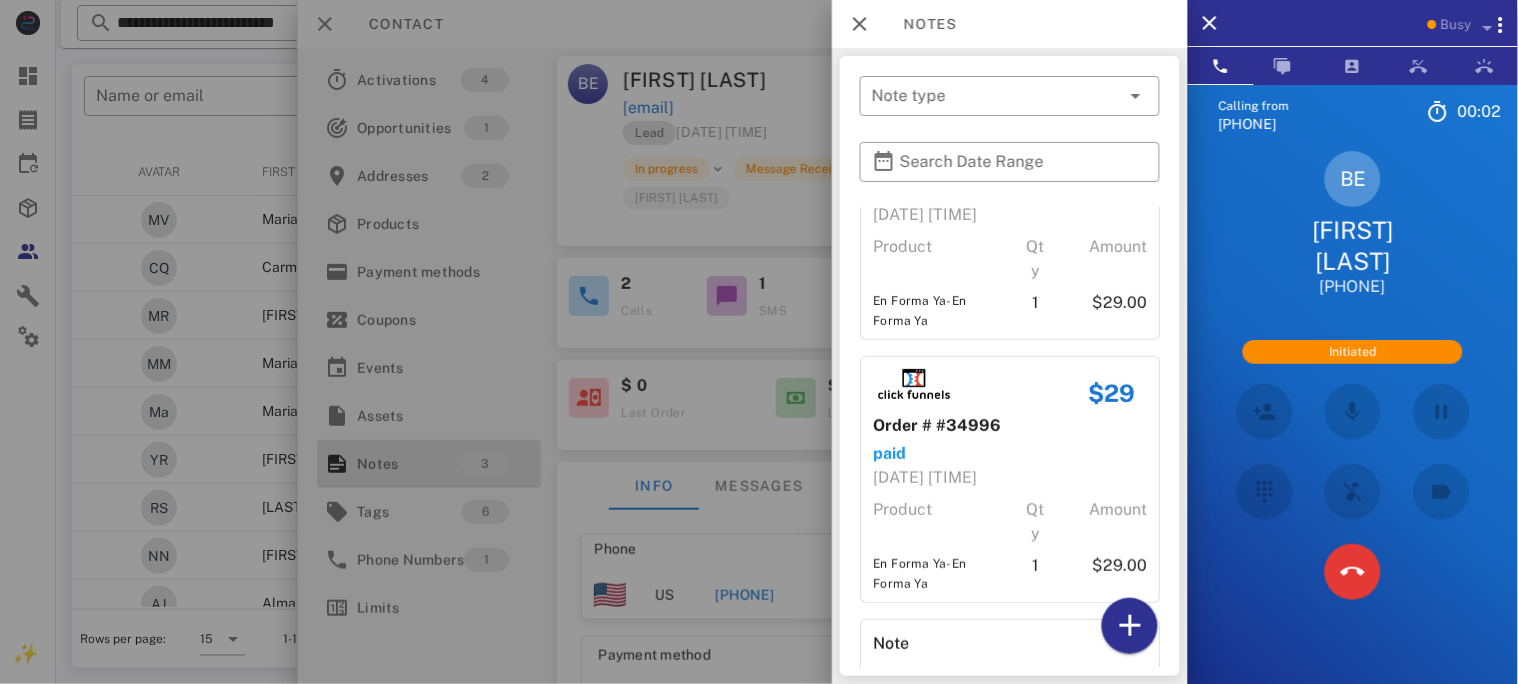 scroll, scrollTop: 242, scrollLeft: 0, axis: vertical 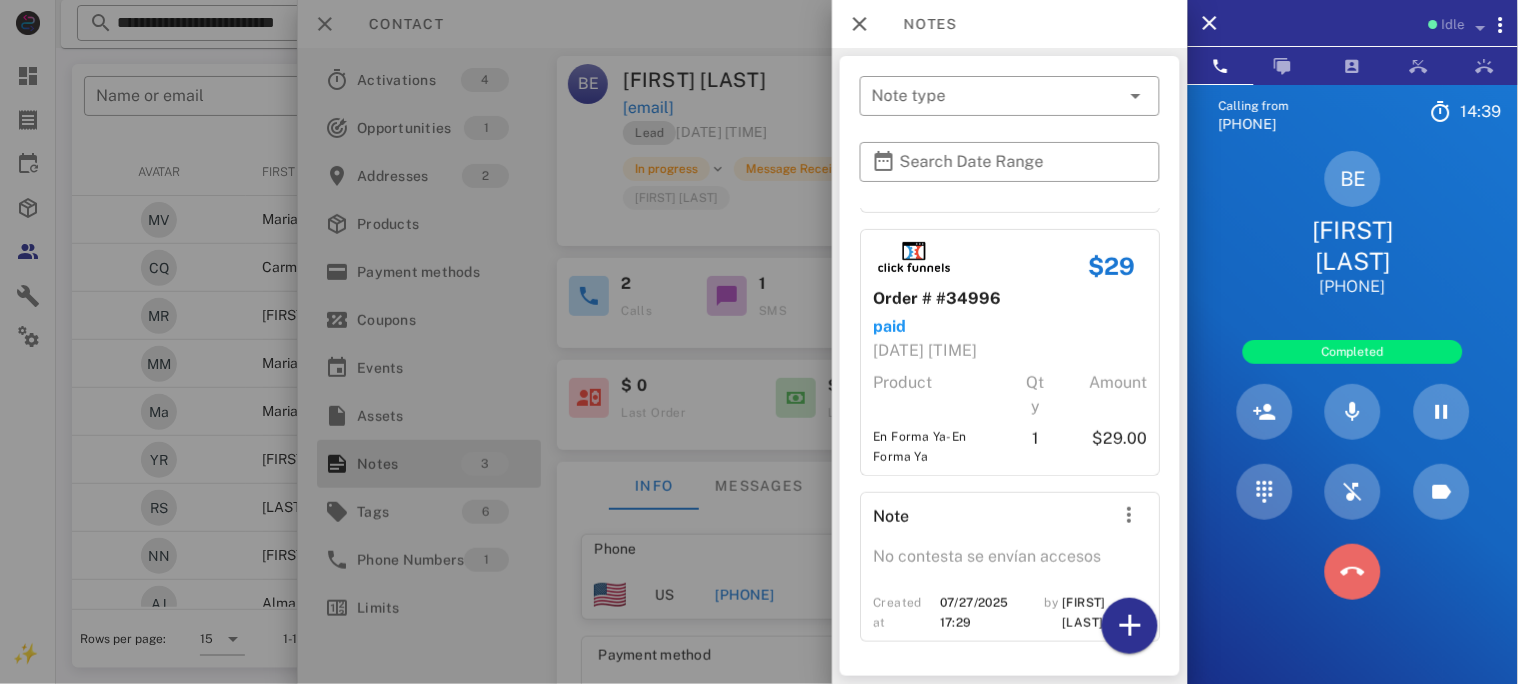 click at bounding box center (1353, 572) 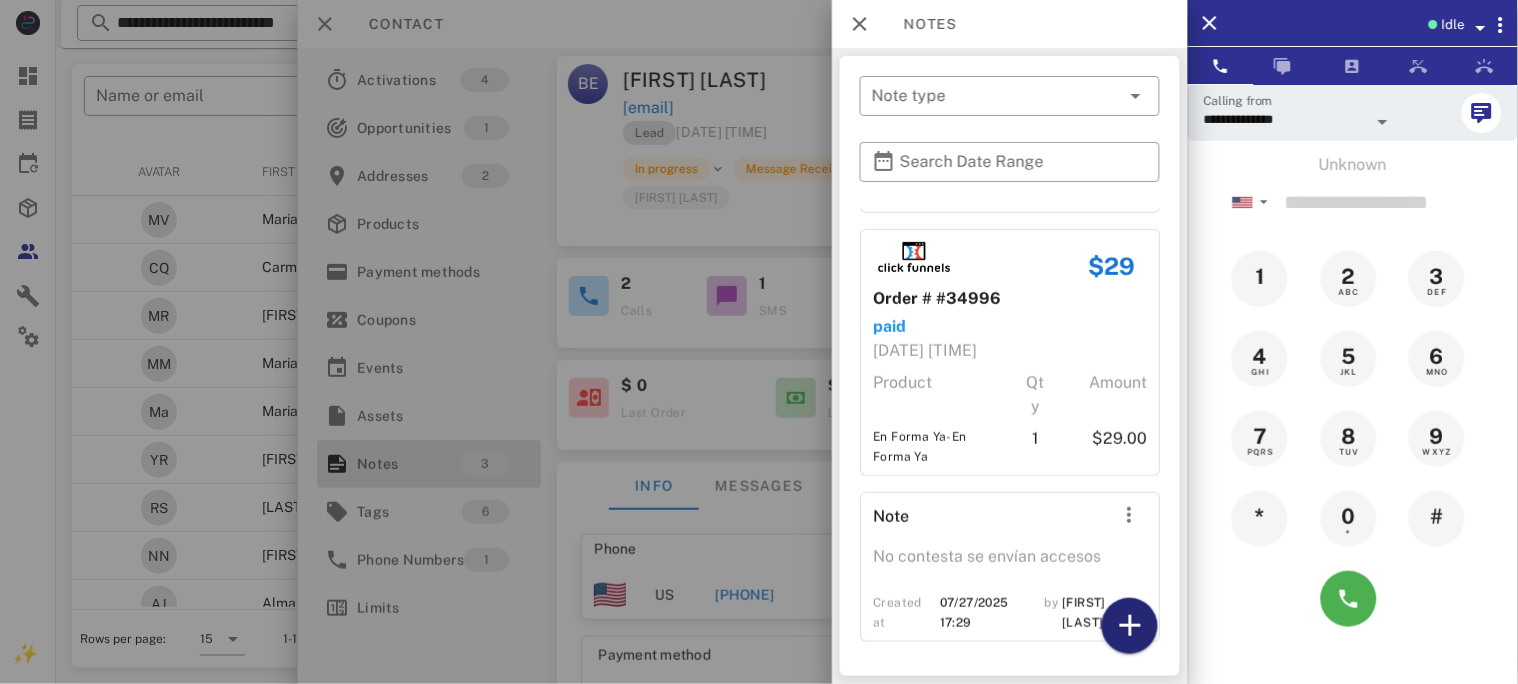 click at bounding box center [1130, 626] 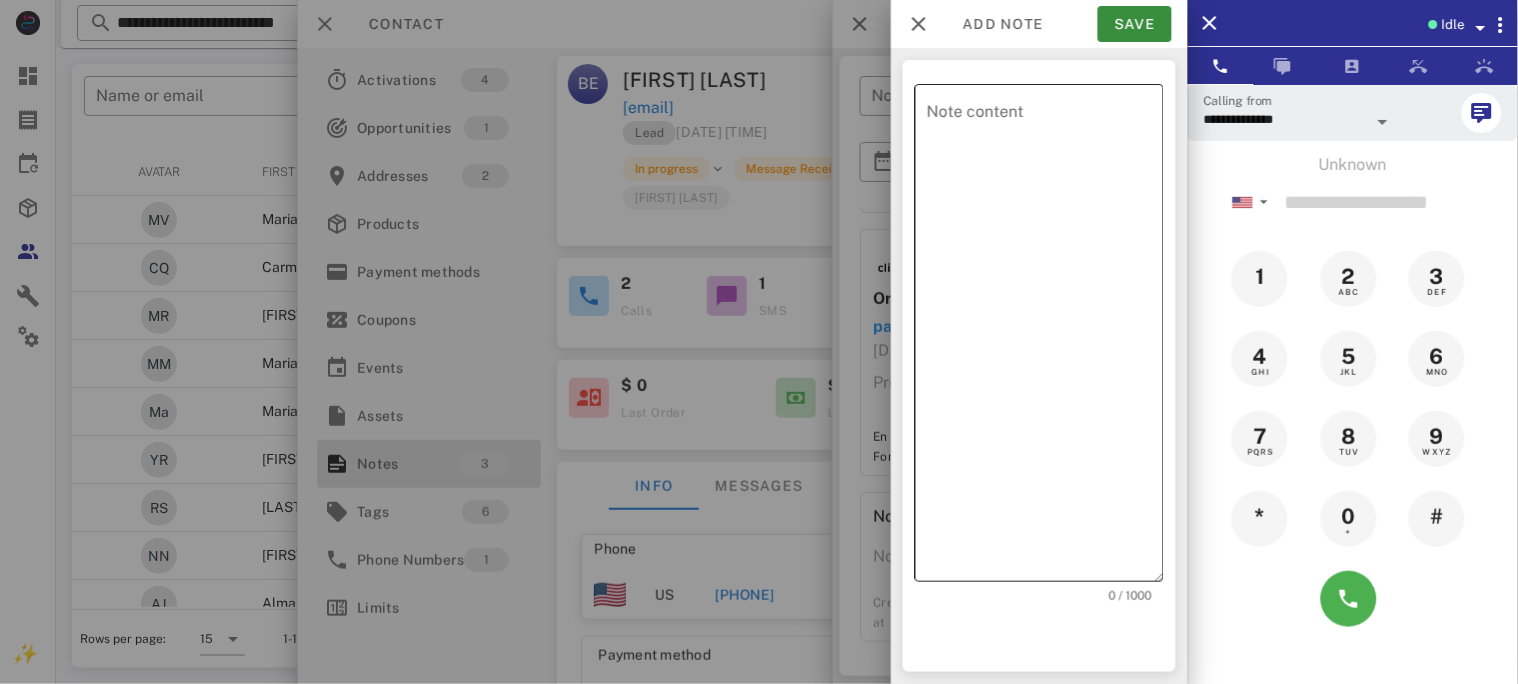 click on "​ Note content" at bounding box center (1039, 333) 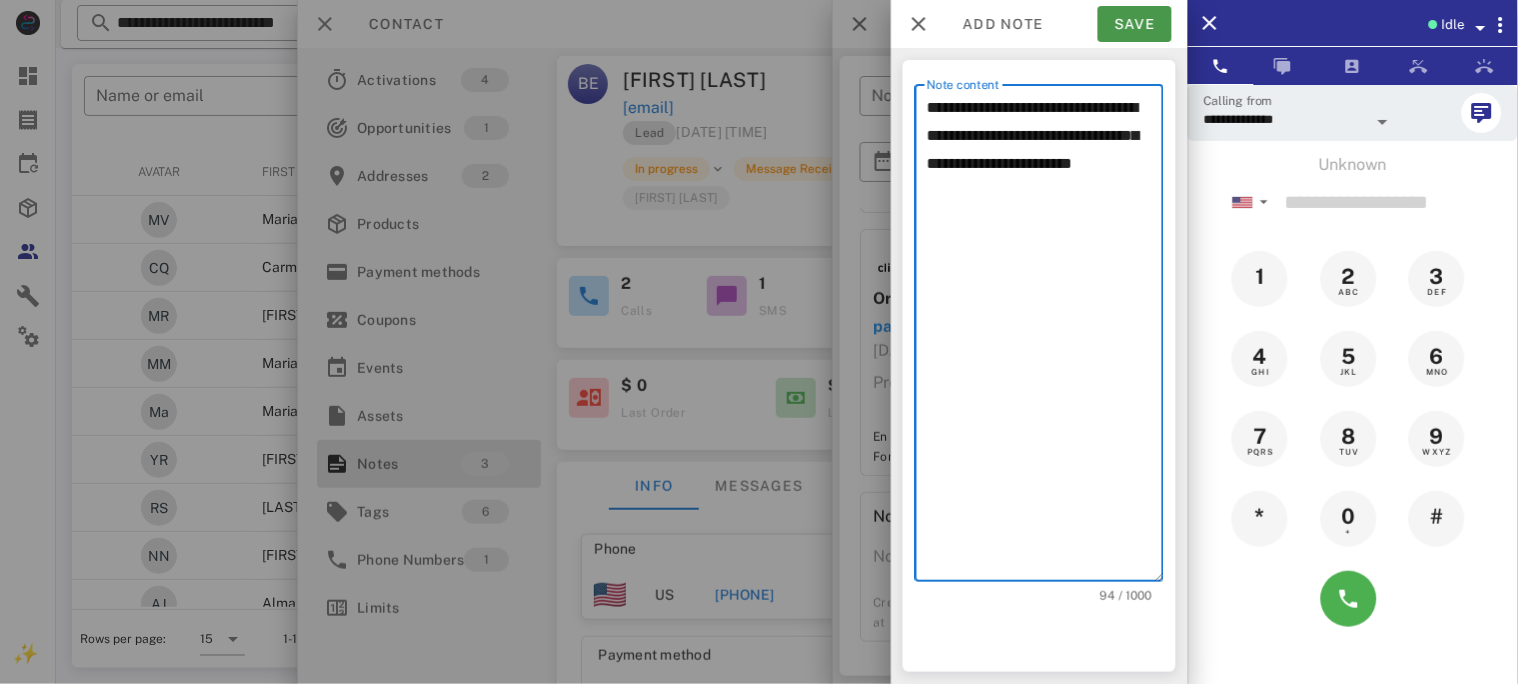 type on "**********" 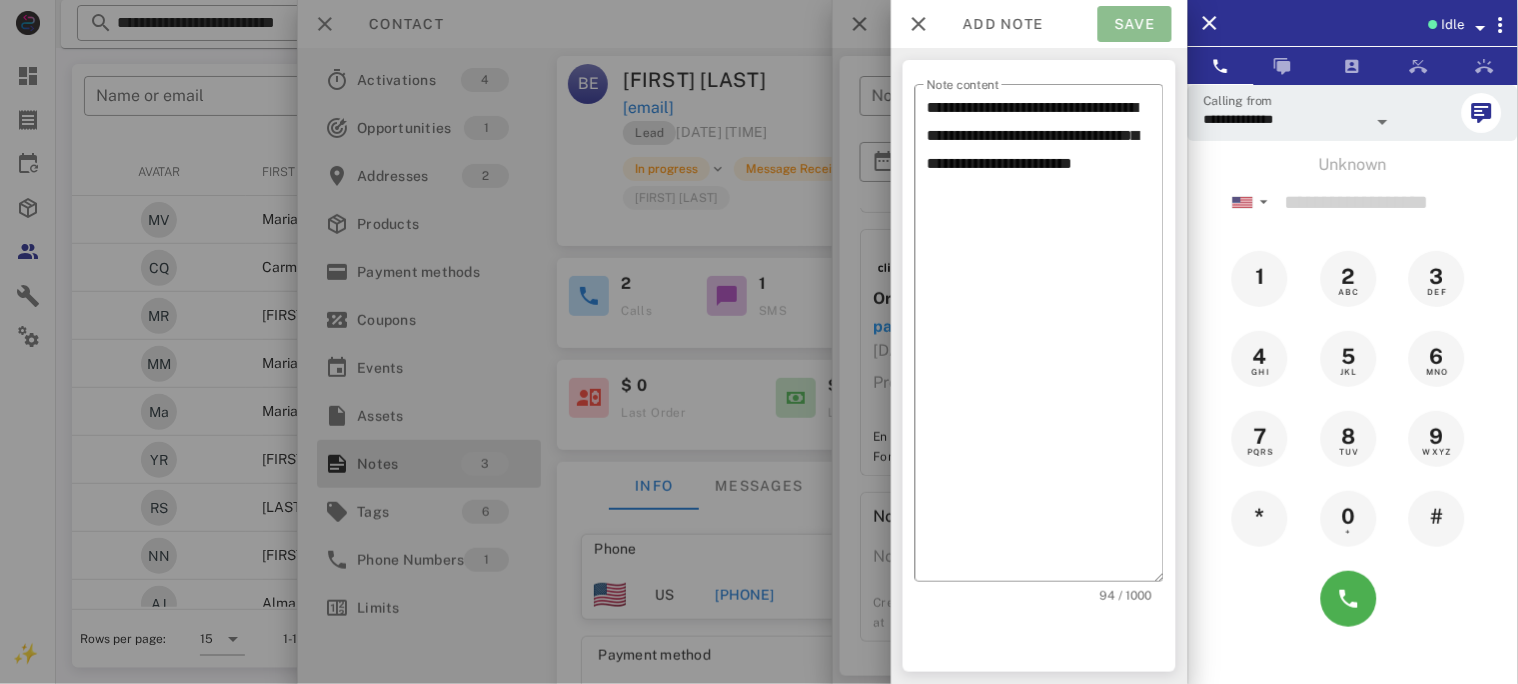 click on "Save" at bounding box center [1135, 24] 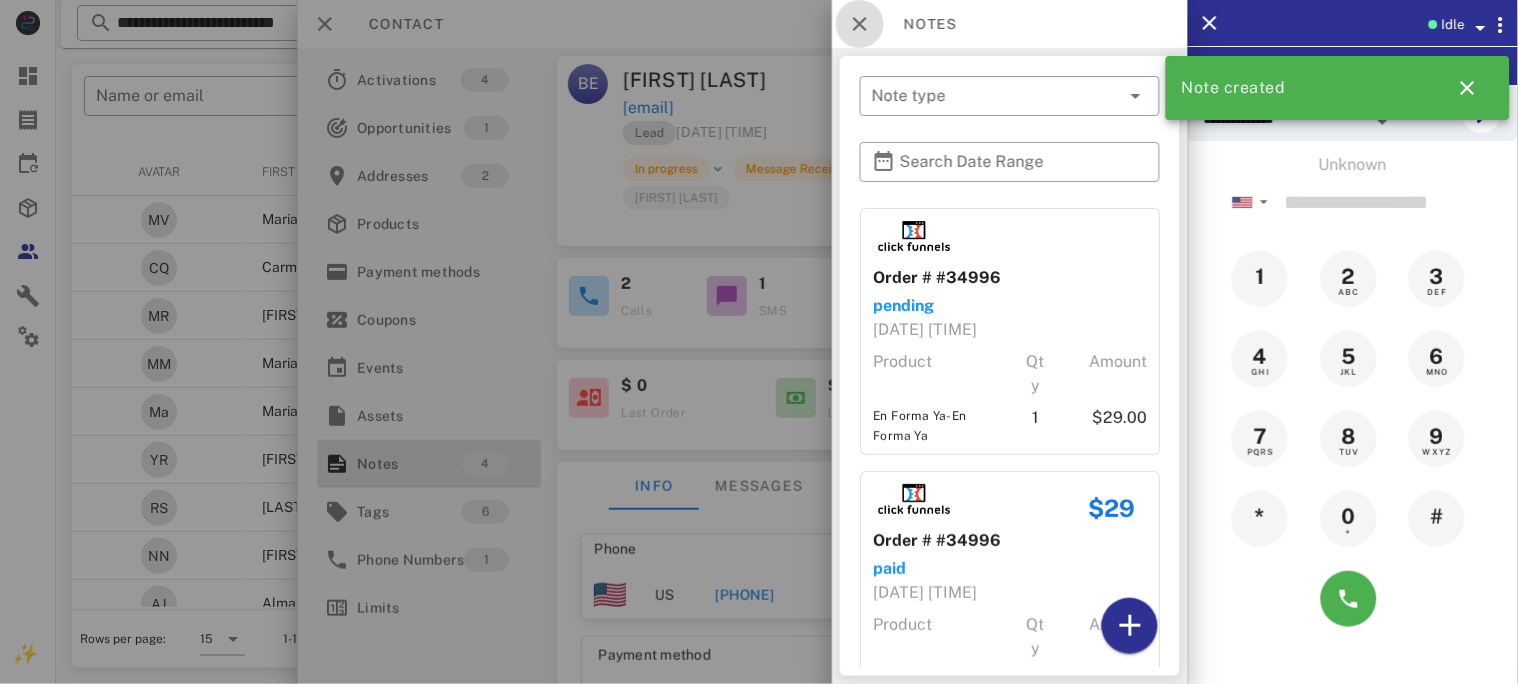 click at bounding box center [860, 24] 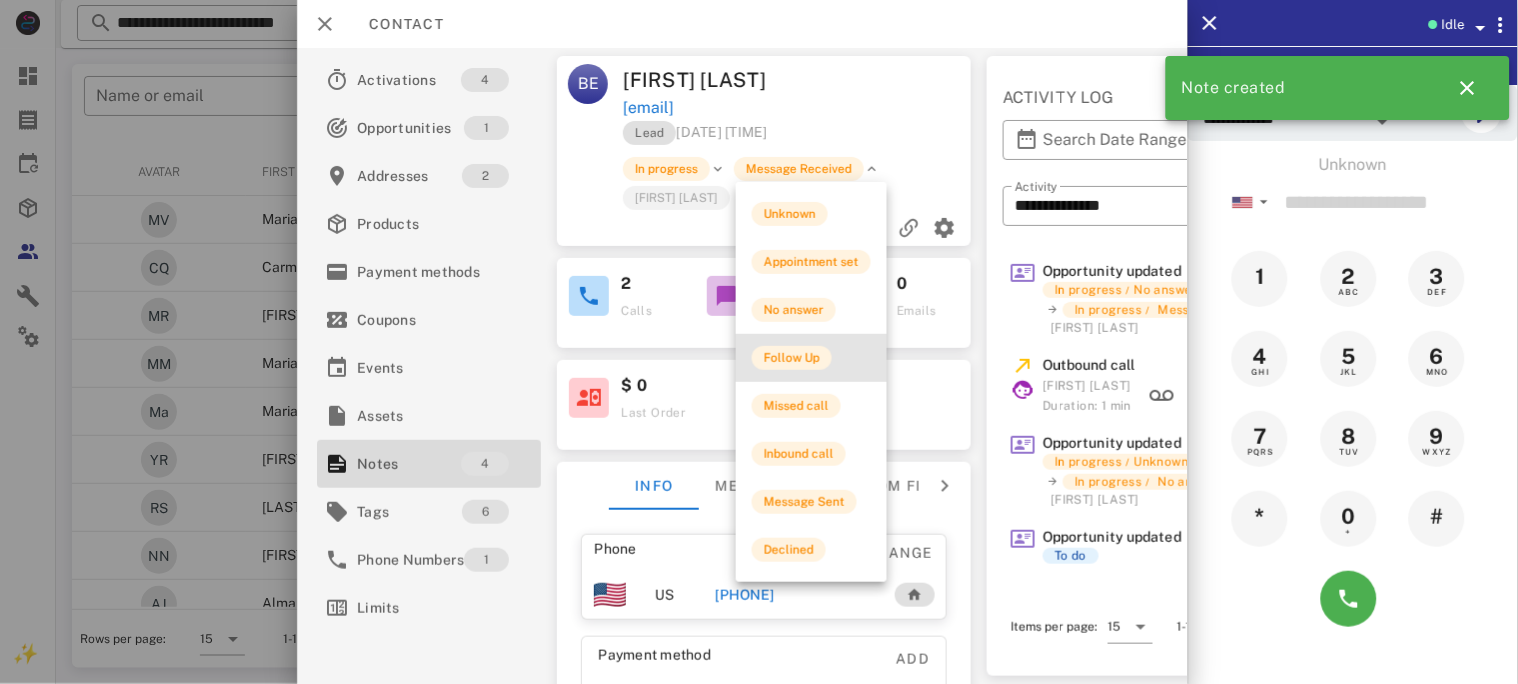 drag, startPoint x: 785, startPoint y: 352, endPoint x: 707, endPoint y: 270, distance: 113.17243 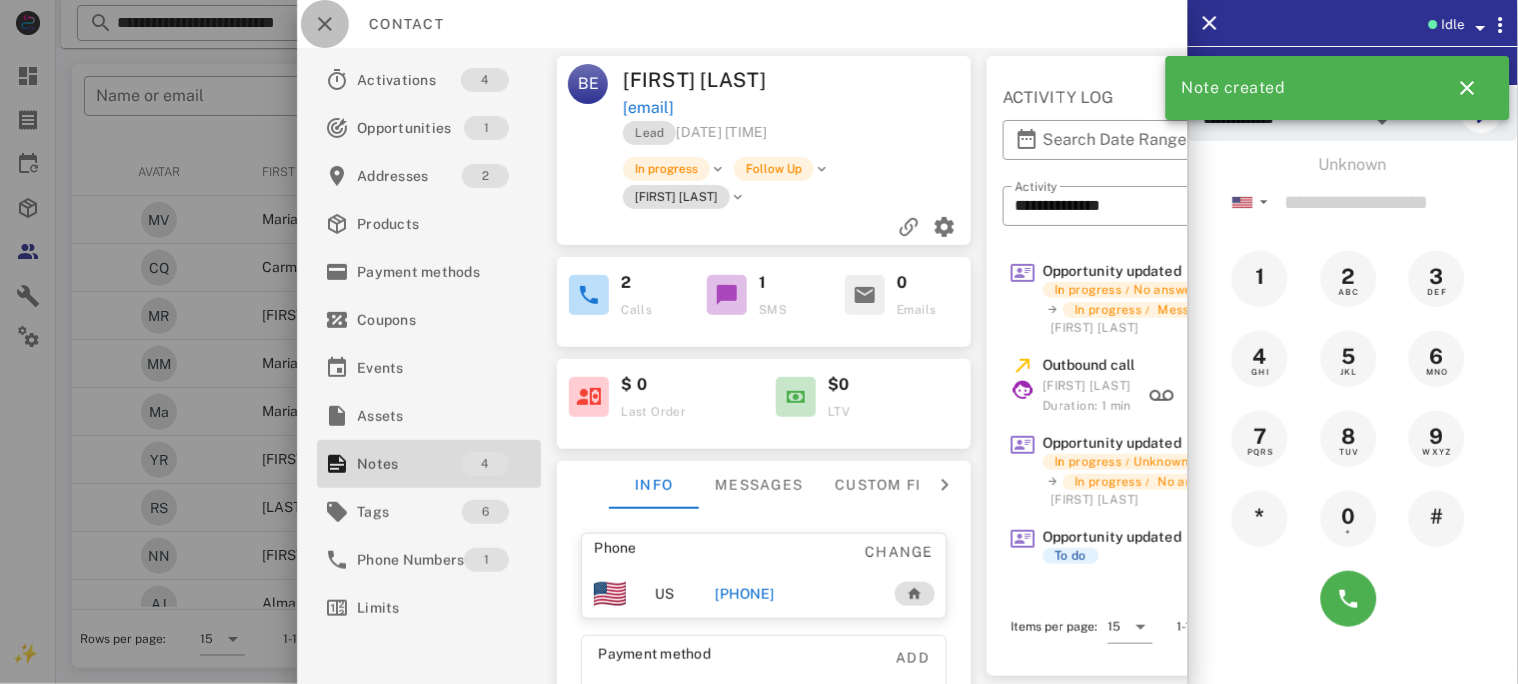 click at bounding box center (325, 24) 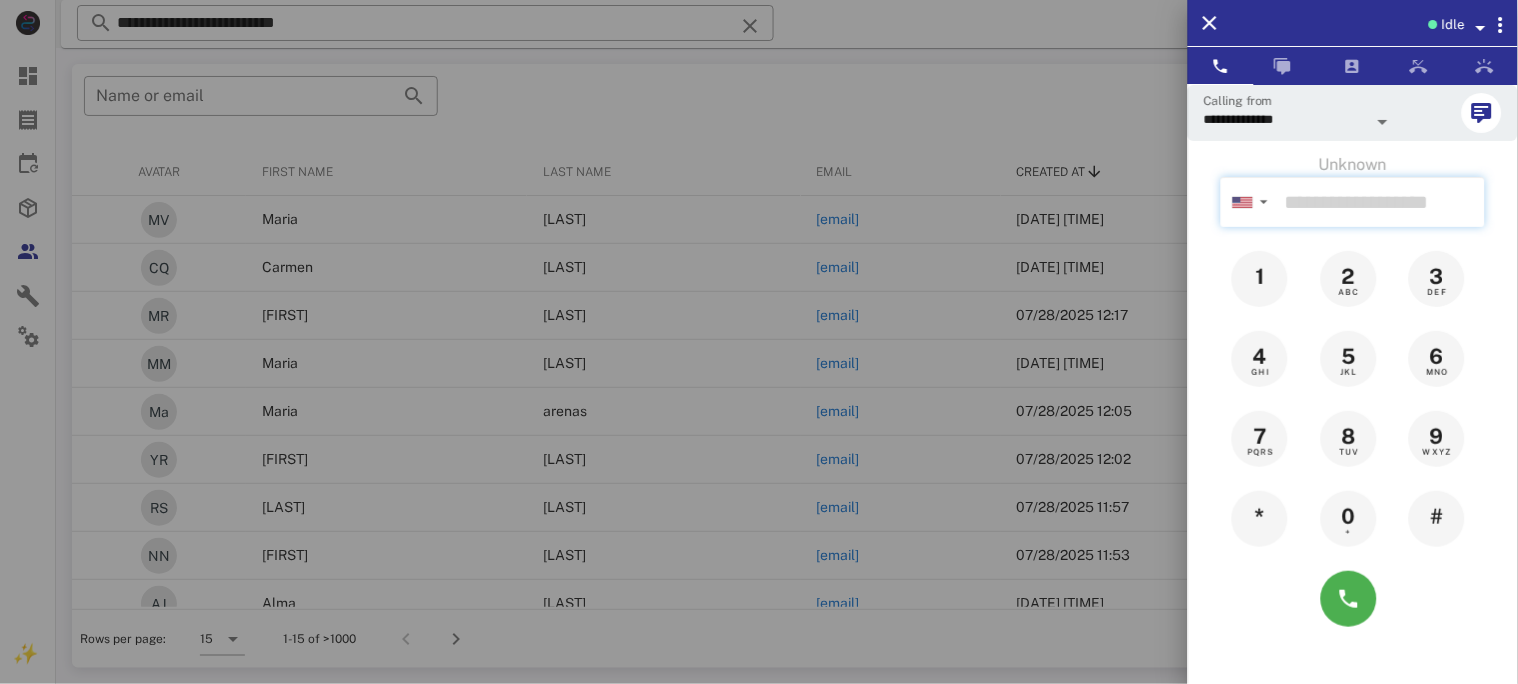 click at bounding box center (1381, 202) 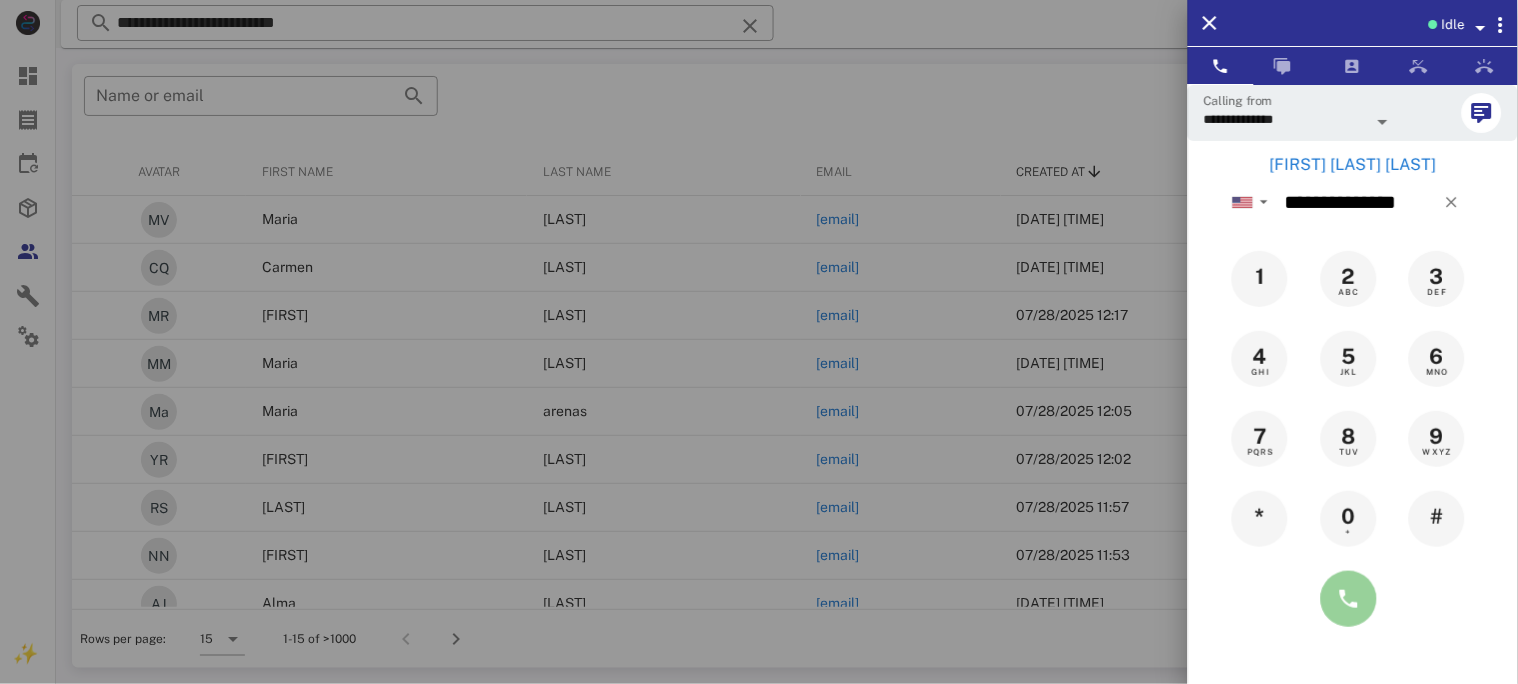 click at bounding box center [1349, 599] 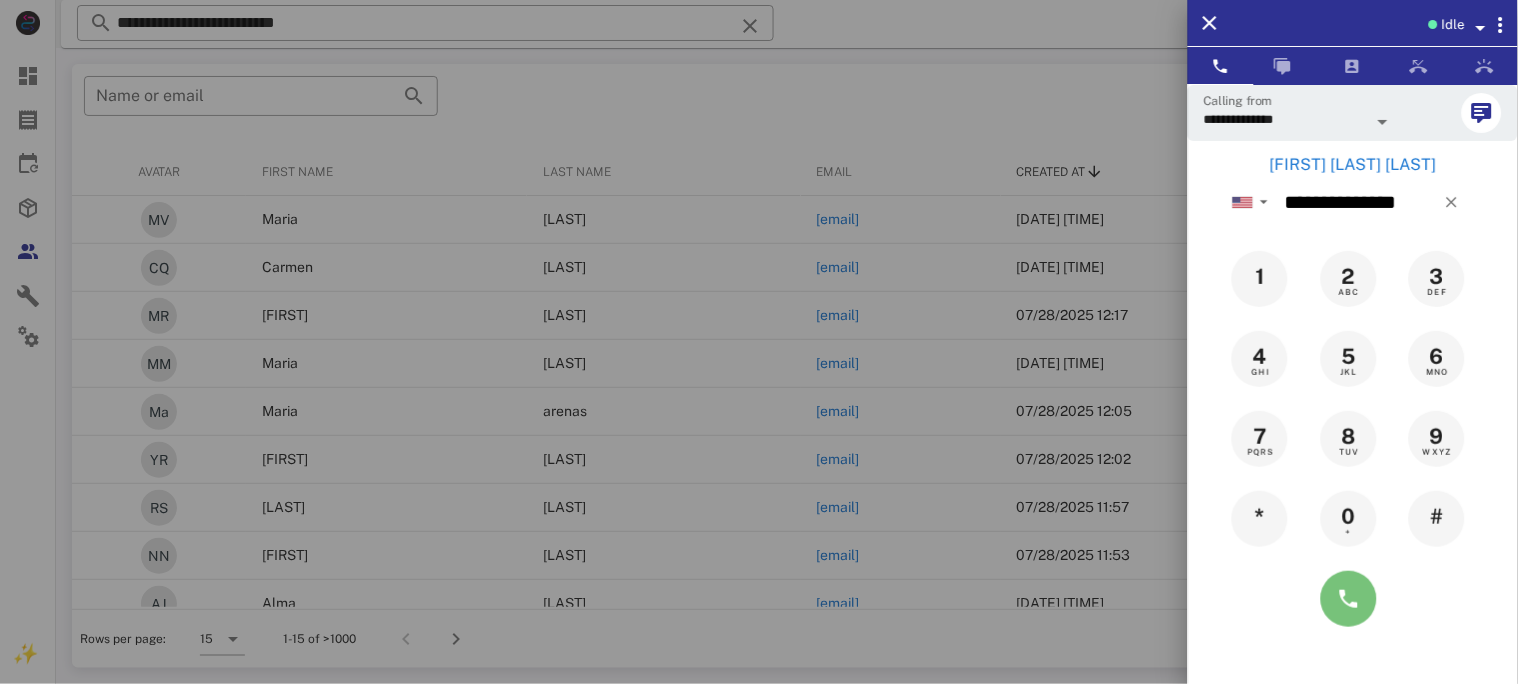type on "**********" 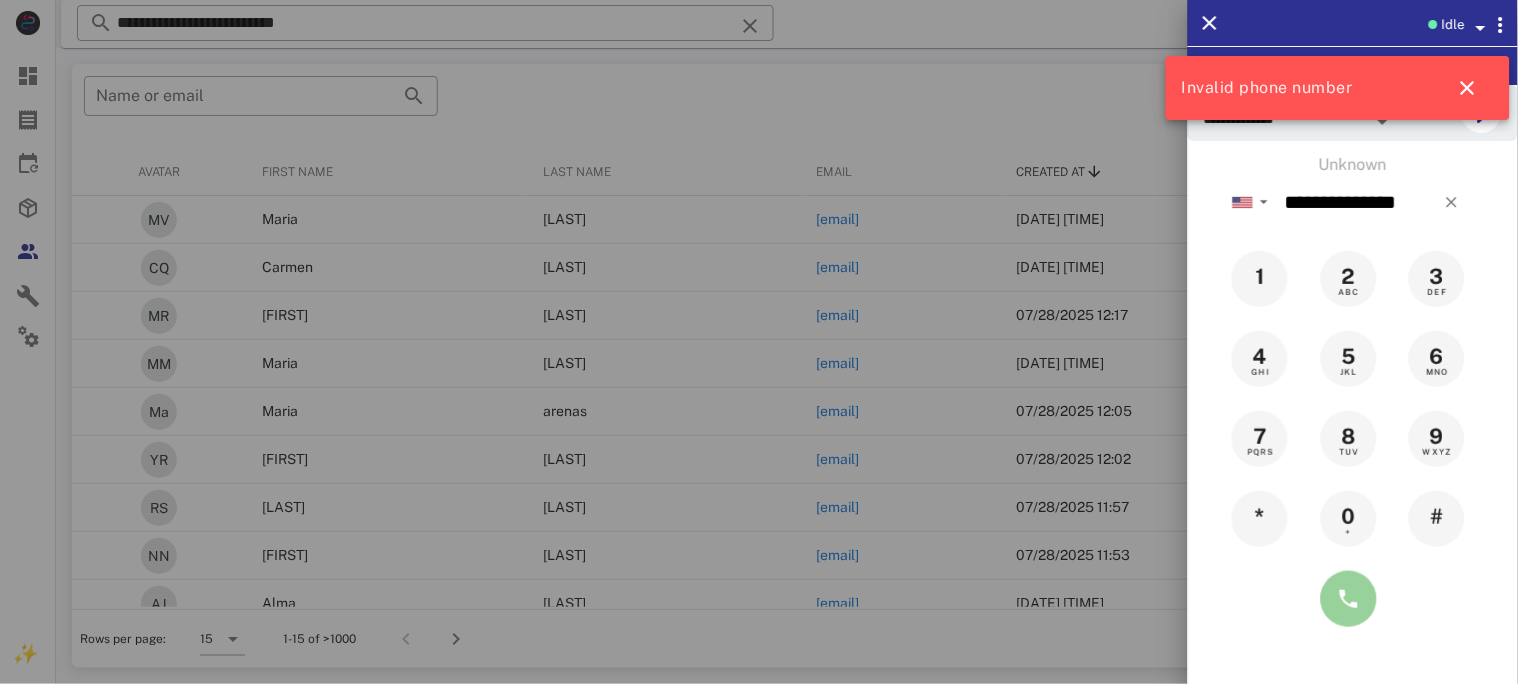 click at bounding box center (1349, 599) 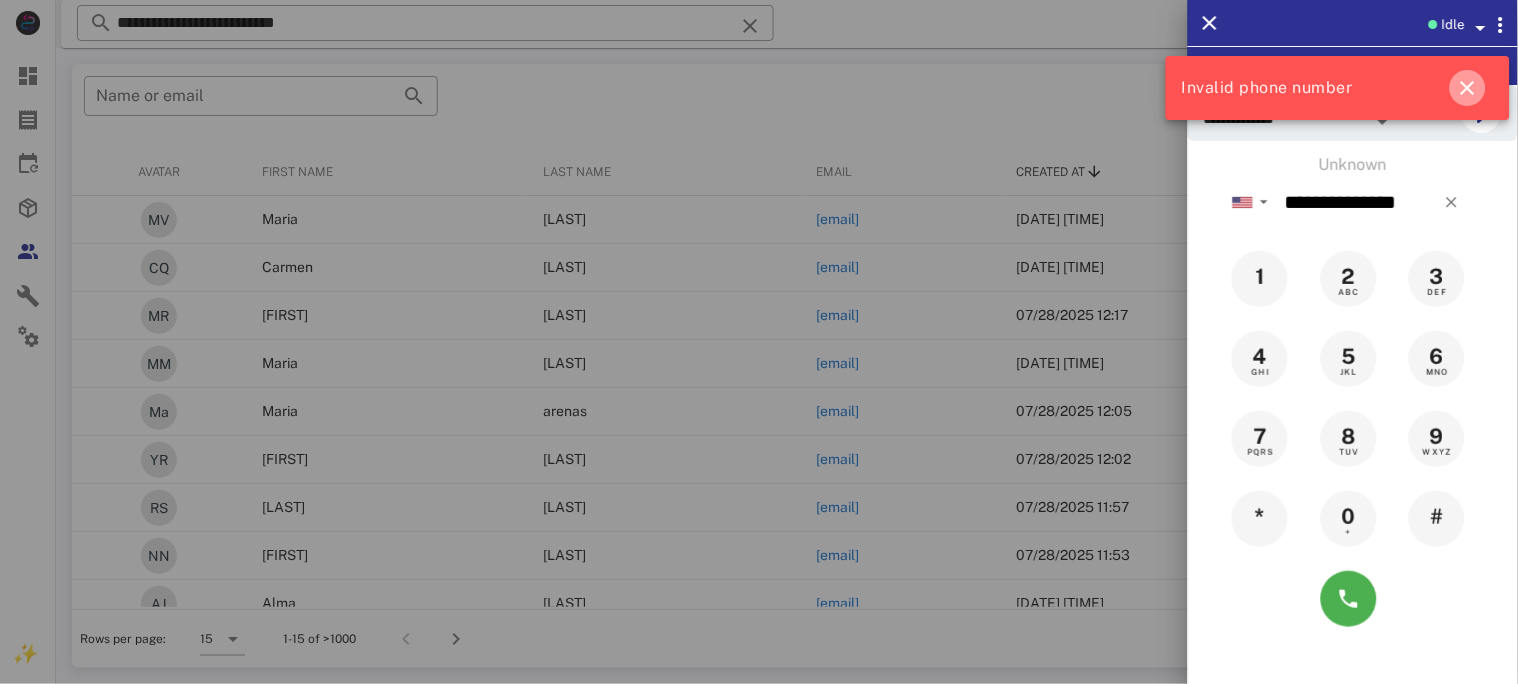 click at bounding box center (1468, 88) 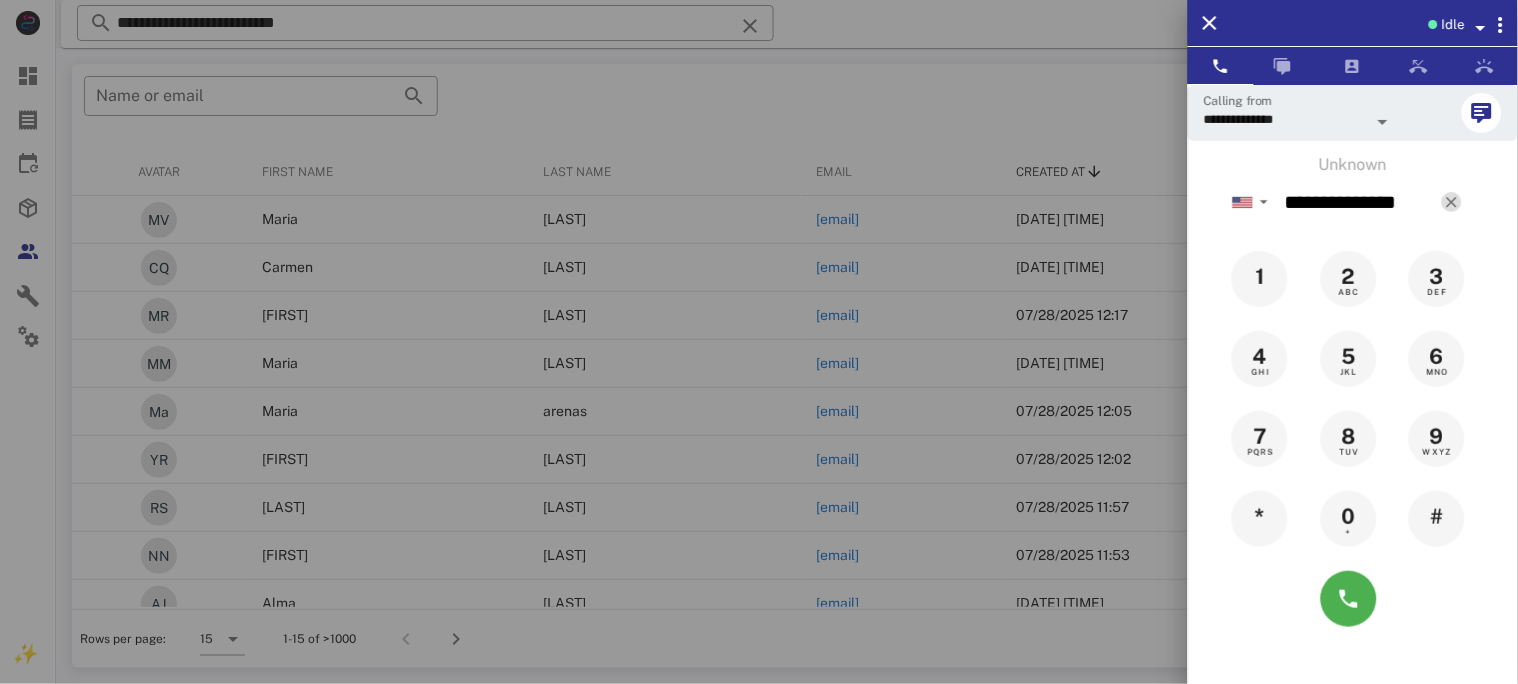 click at bounding box center [1452, 202] 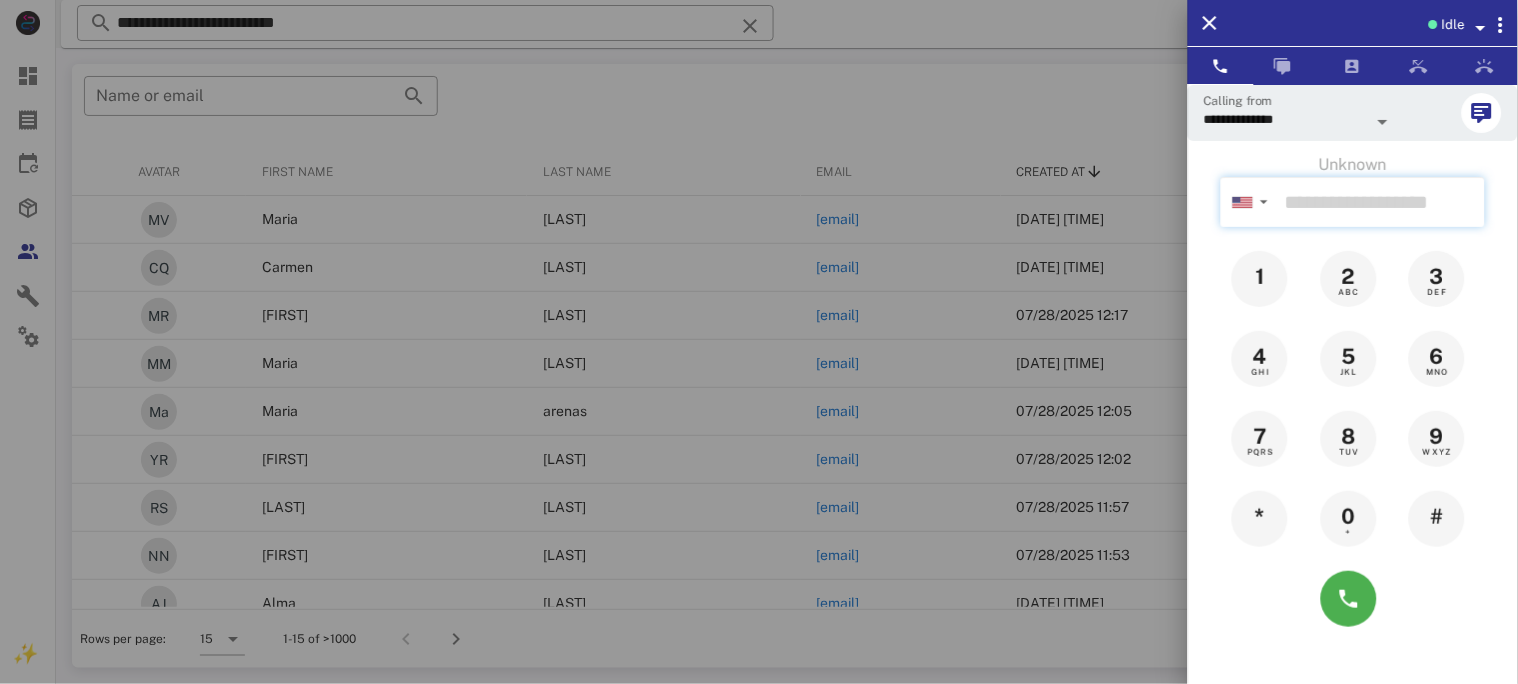 click at bounding box center [1381, 202] 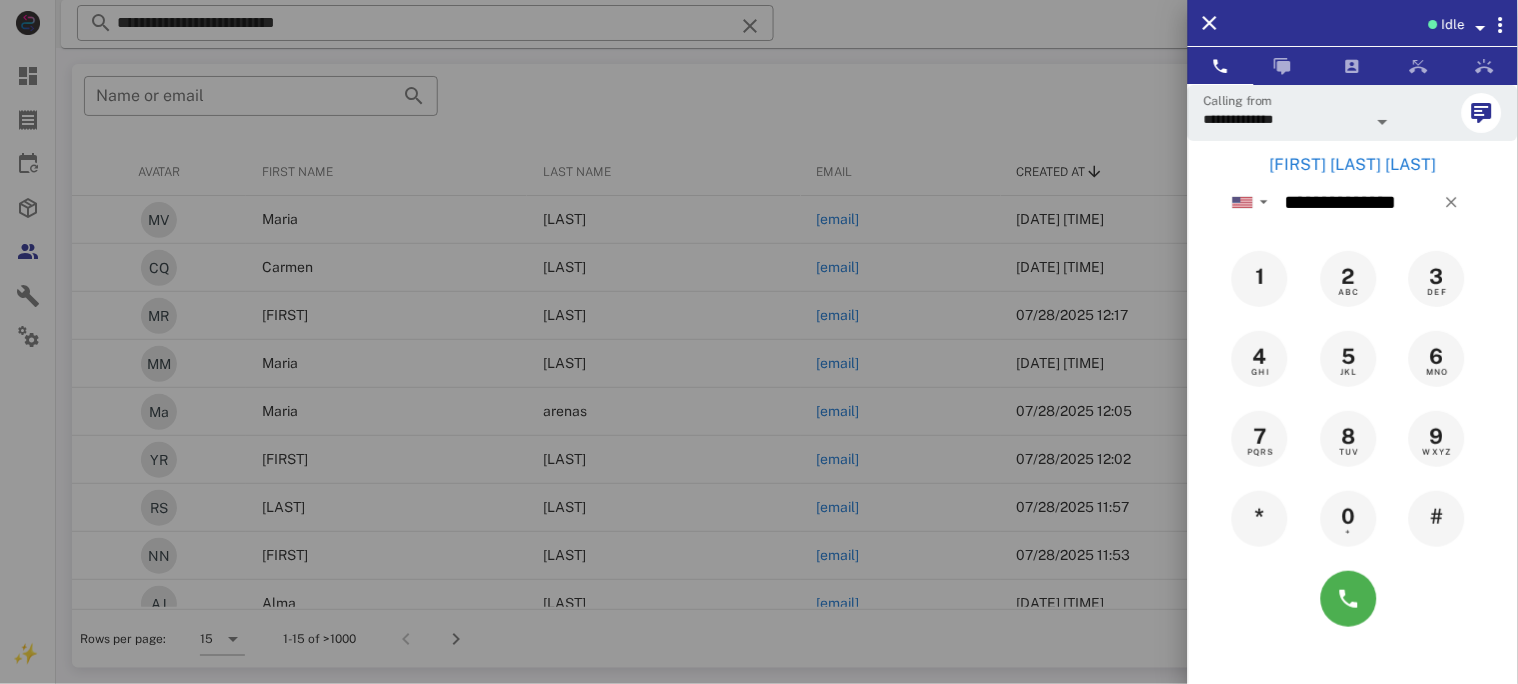 click on "[FIRST] [LAST] [LAST]" at bounding box center [1353, 165] 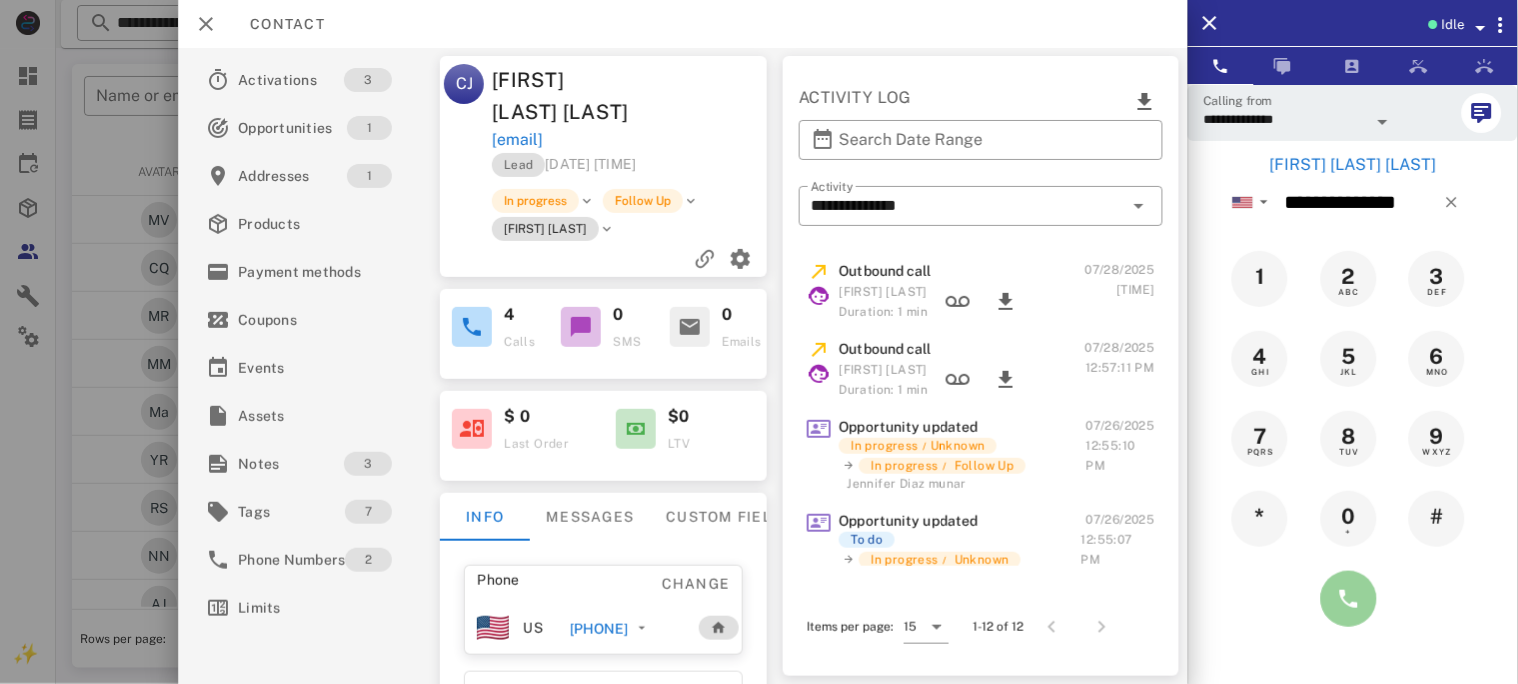 click at bounding box center (1349, 599) 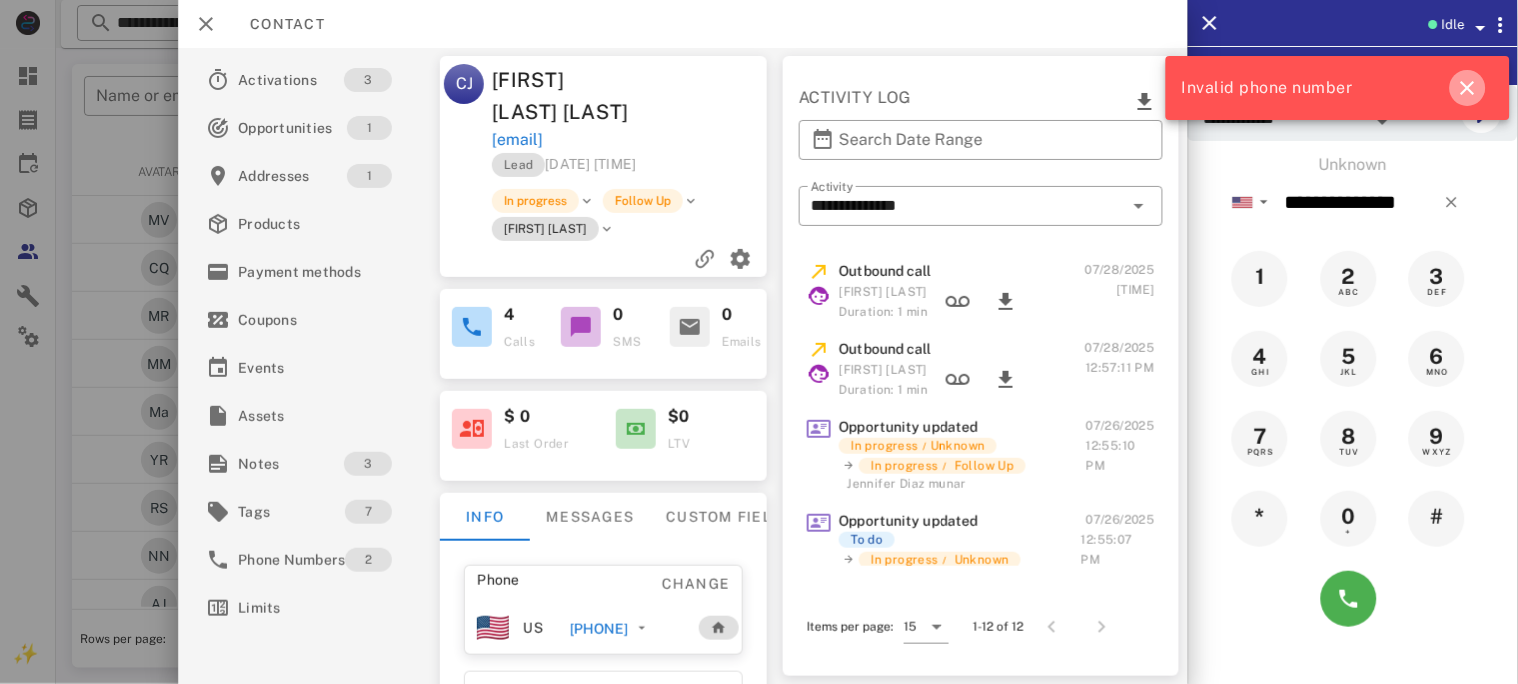 click at bounding box center (1468, 88) 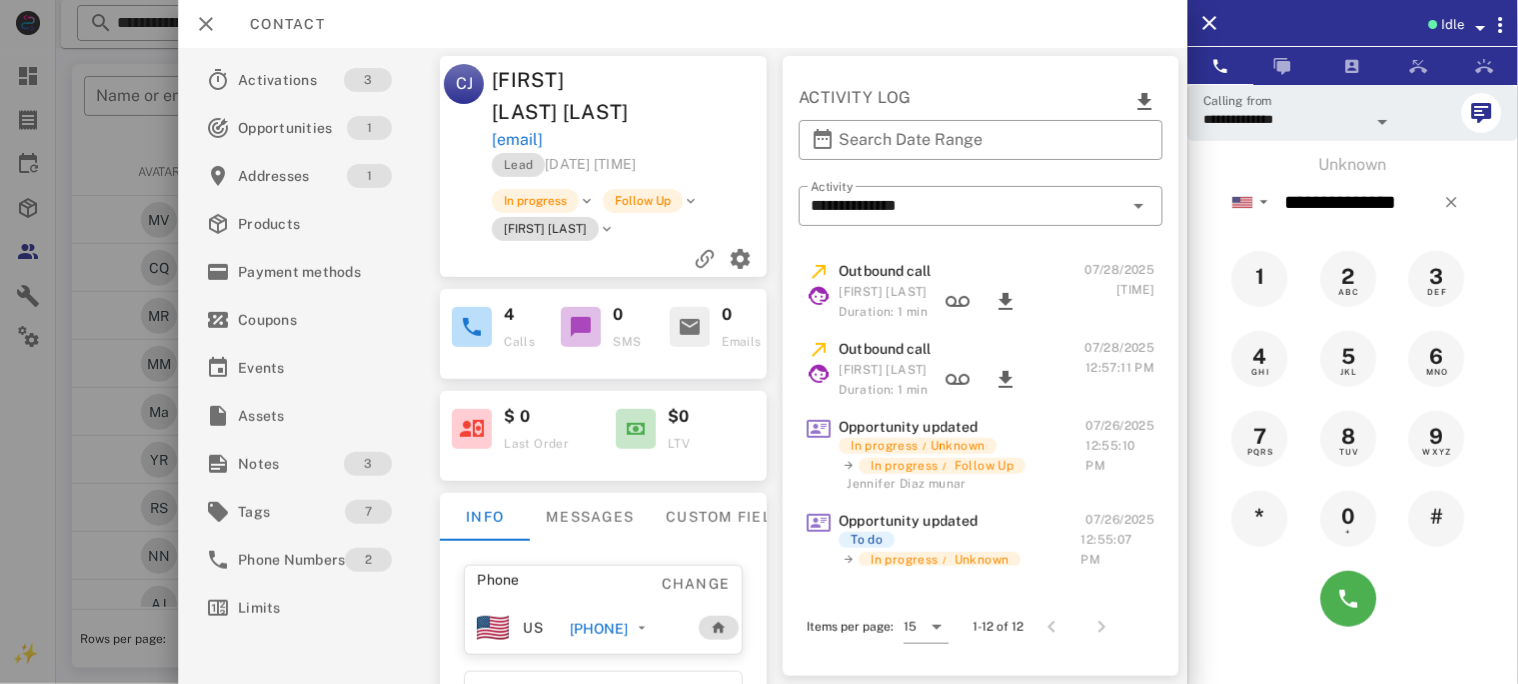 click on "[PHONE]" at bounding box center [599, 629] 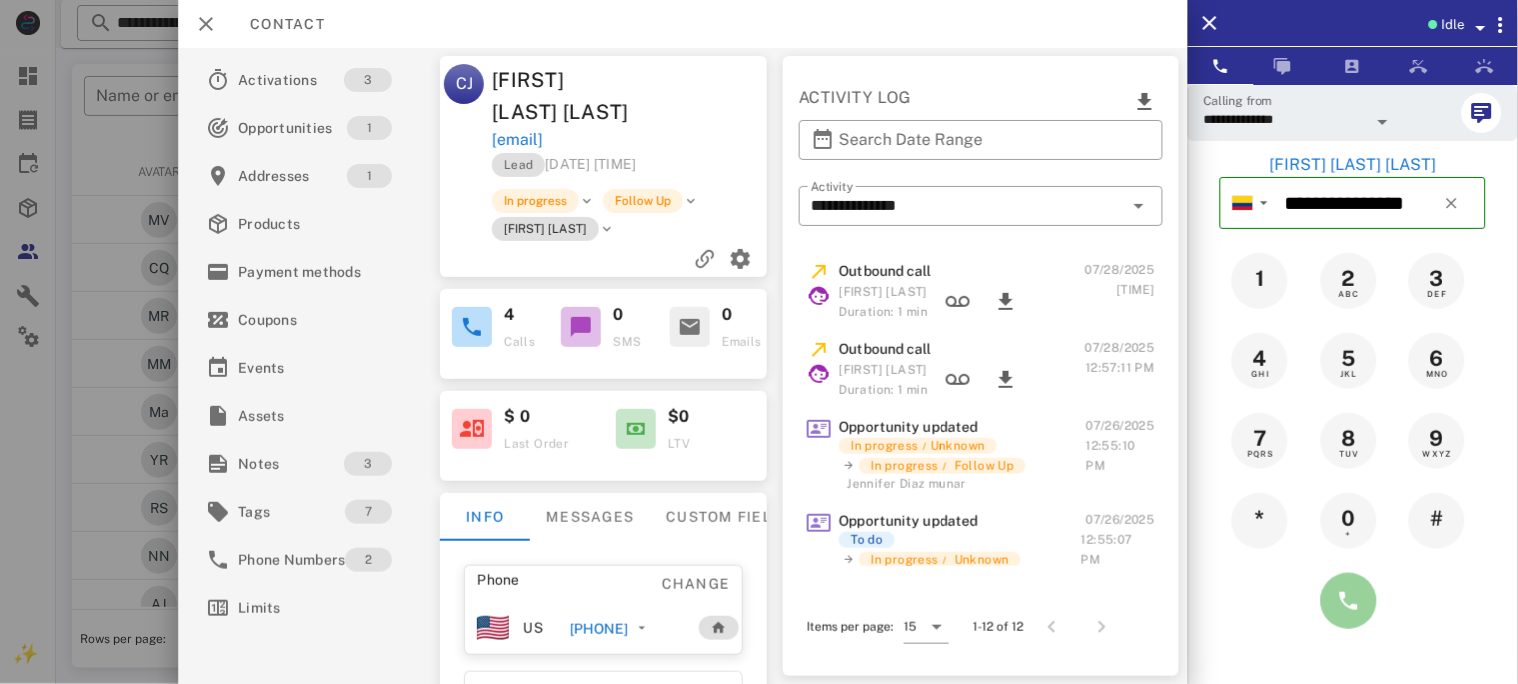 click at bounding box center (1349, 601) 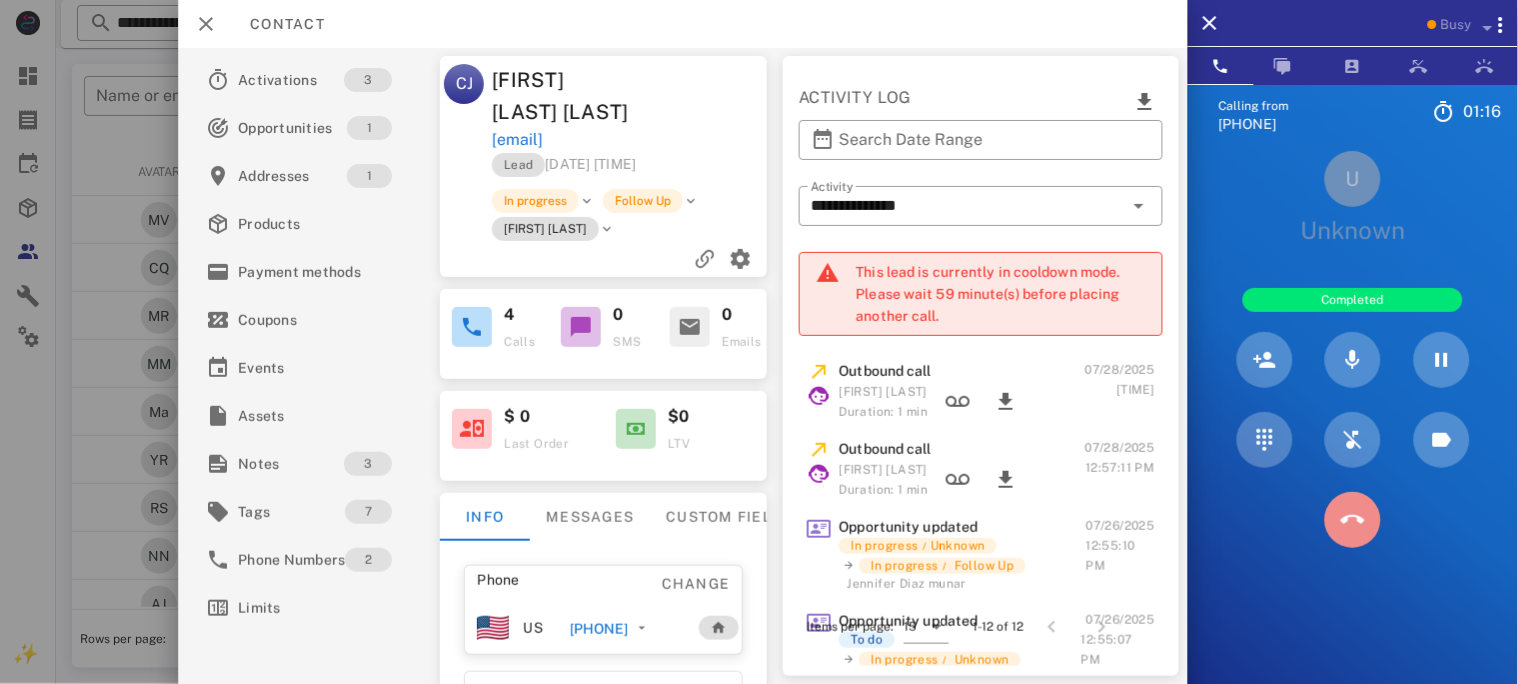 click at bounding box center [1353, 520] 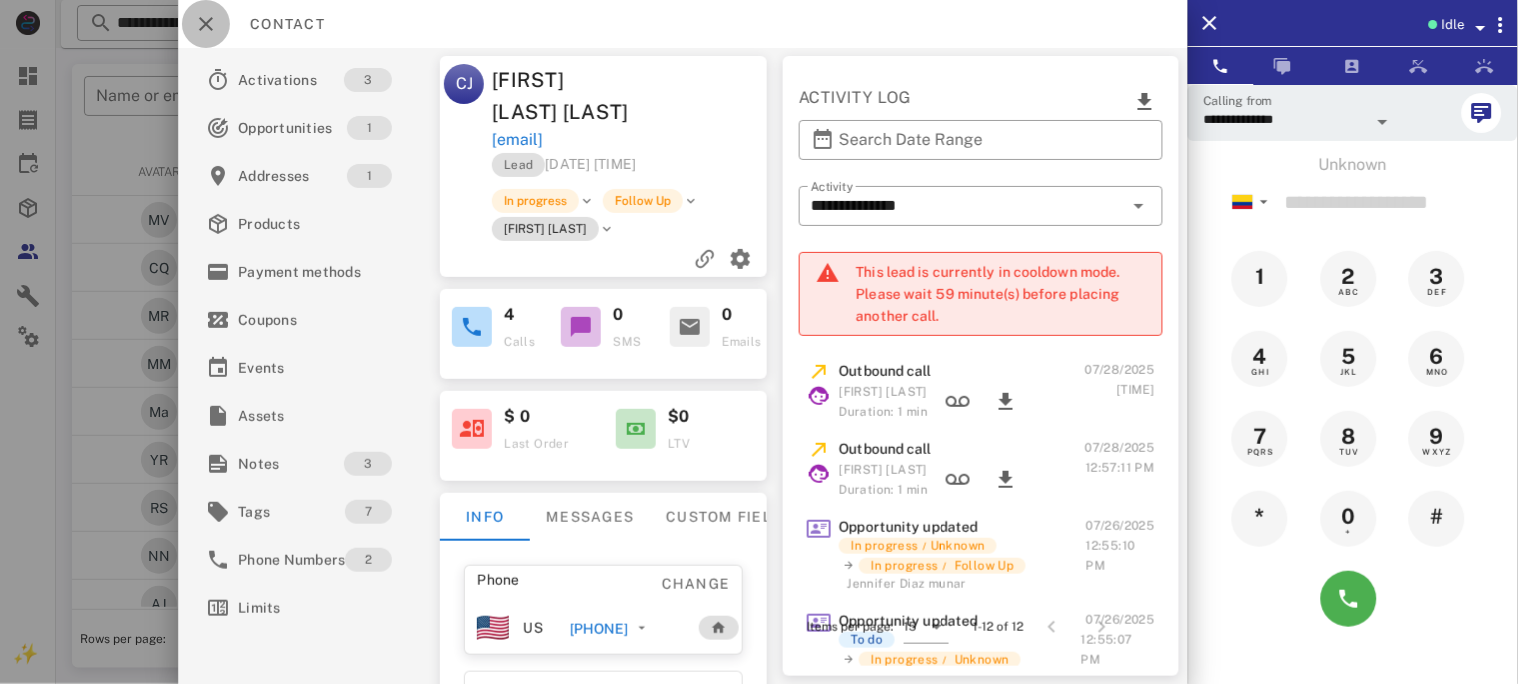 click at bounding box center [206, 24] 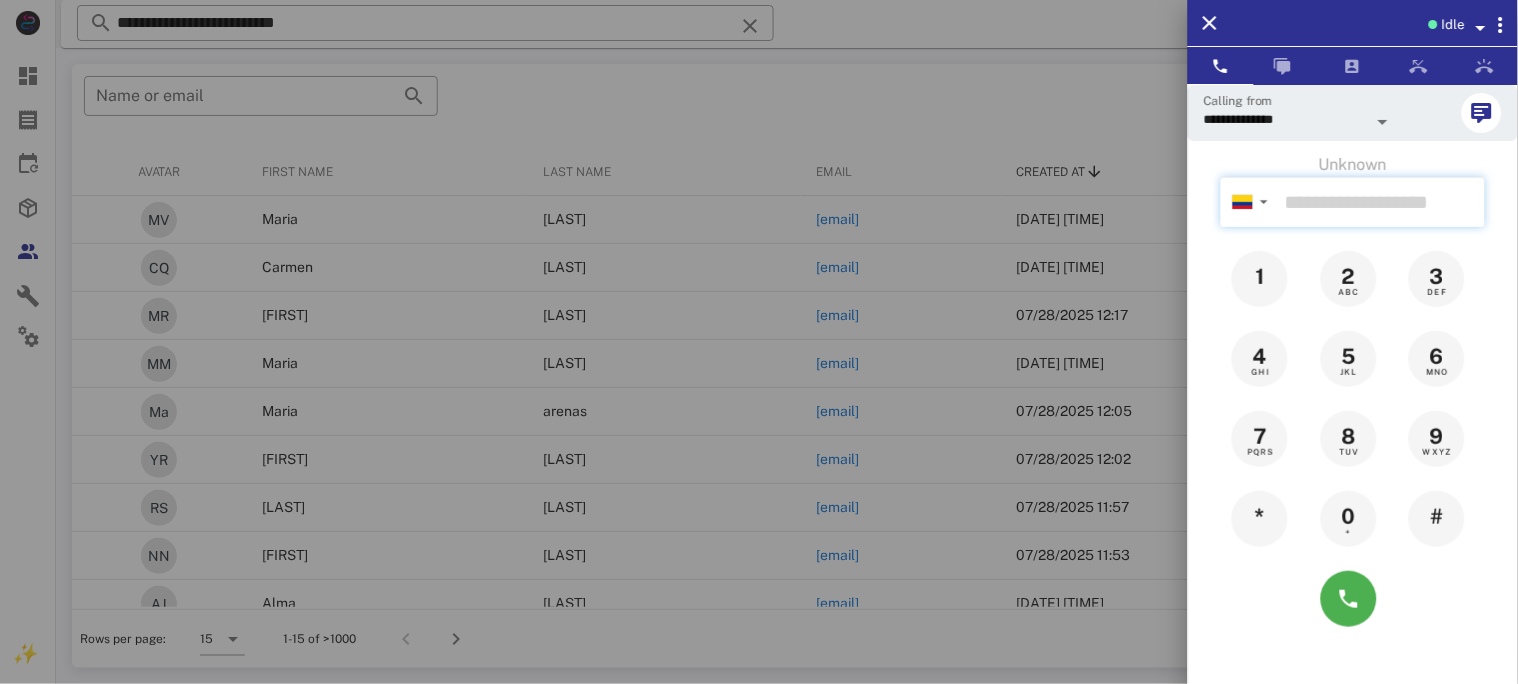 click at bounding box center (1381, 202) 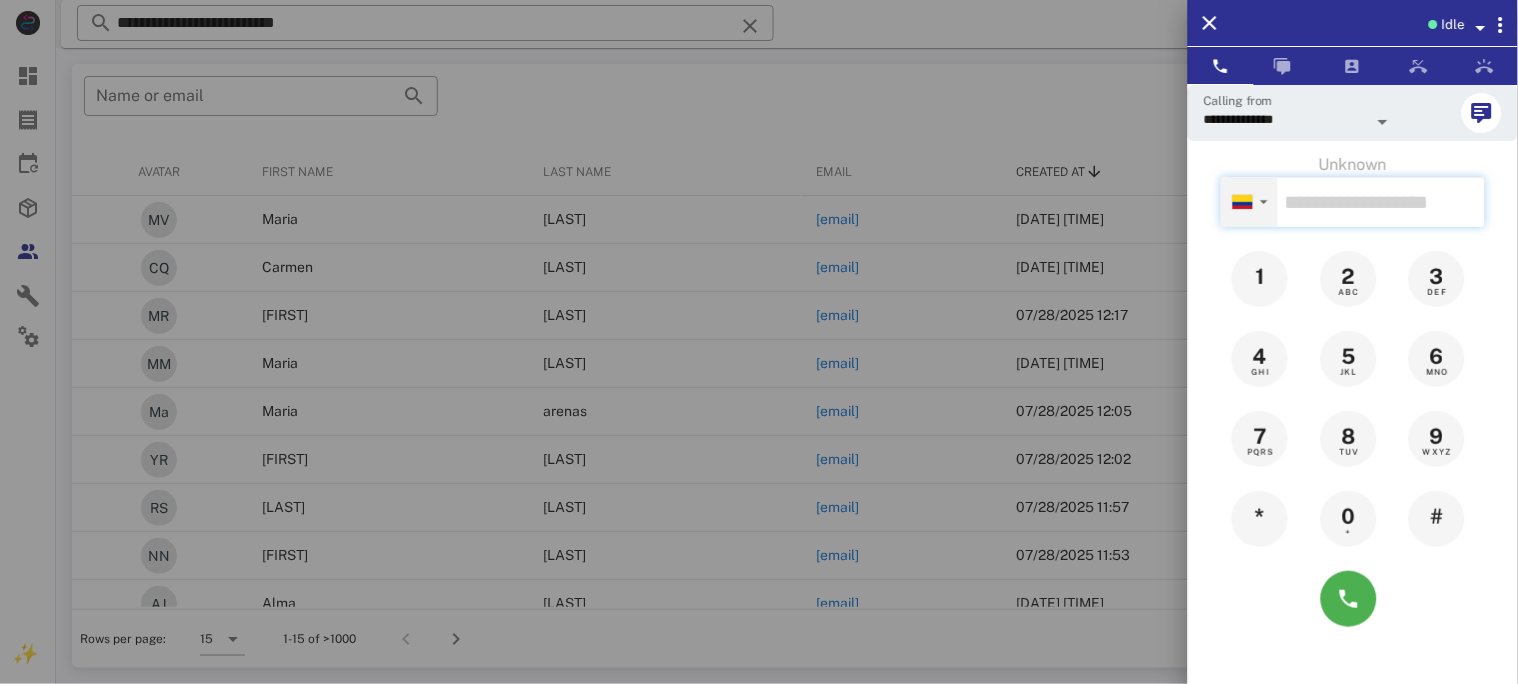 paste on "**********" 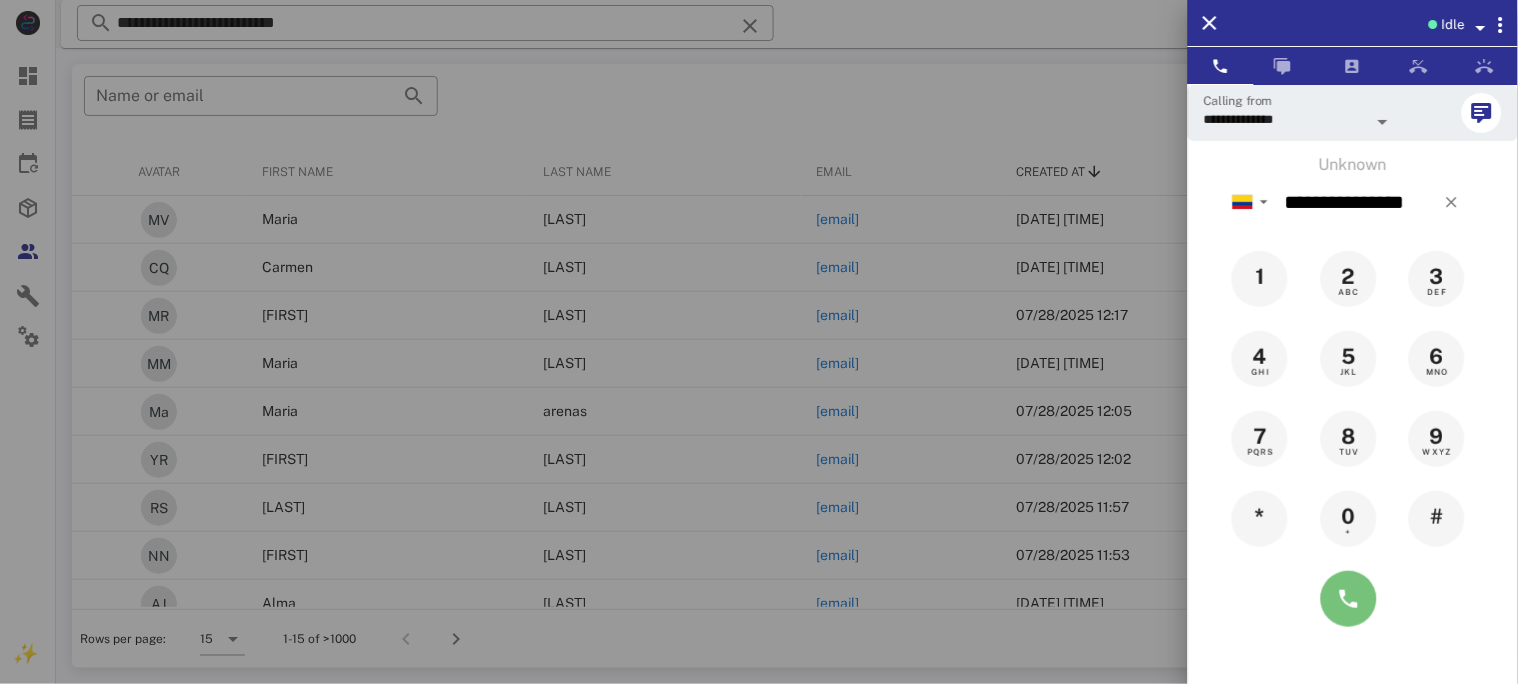 click at bounding box center [1349, 599] 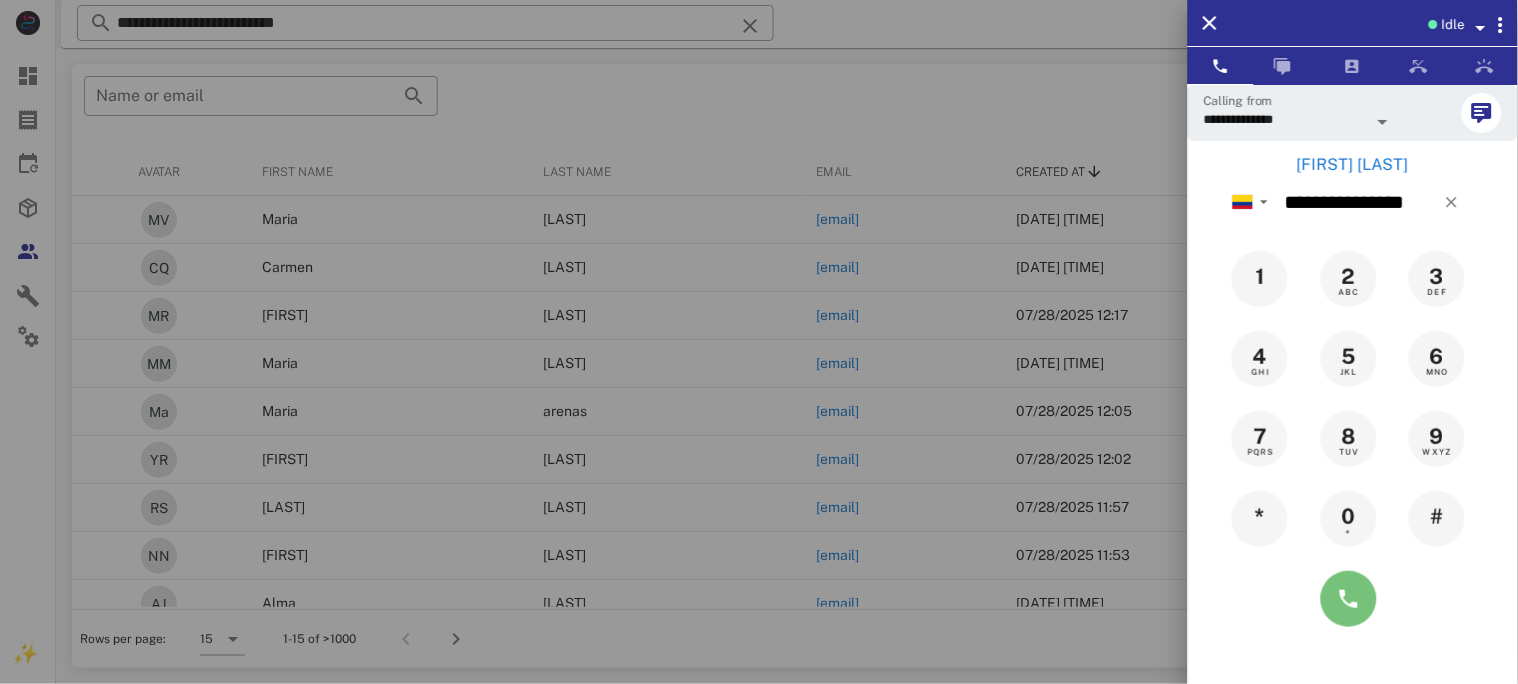 type on "**********" 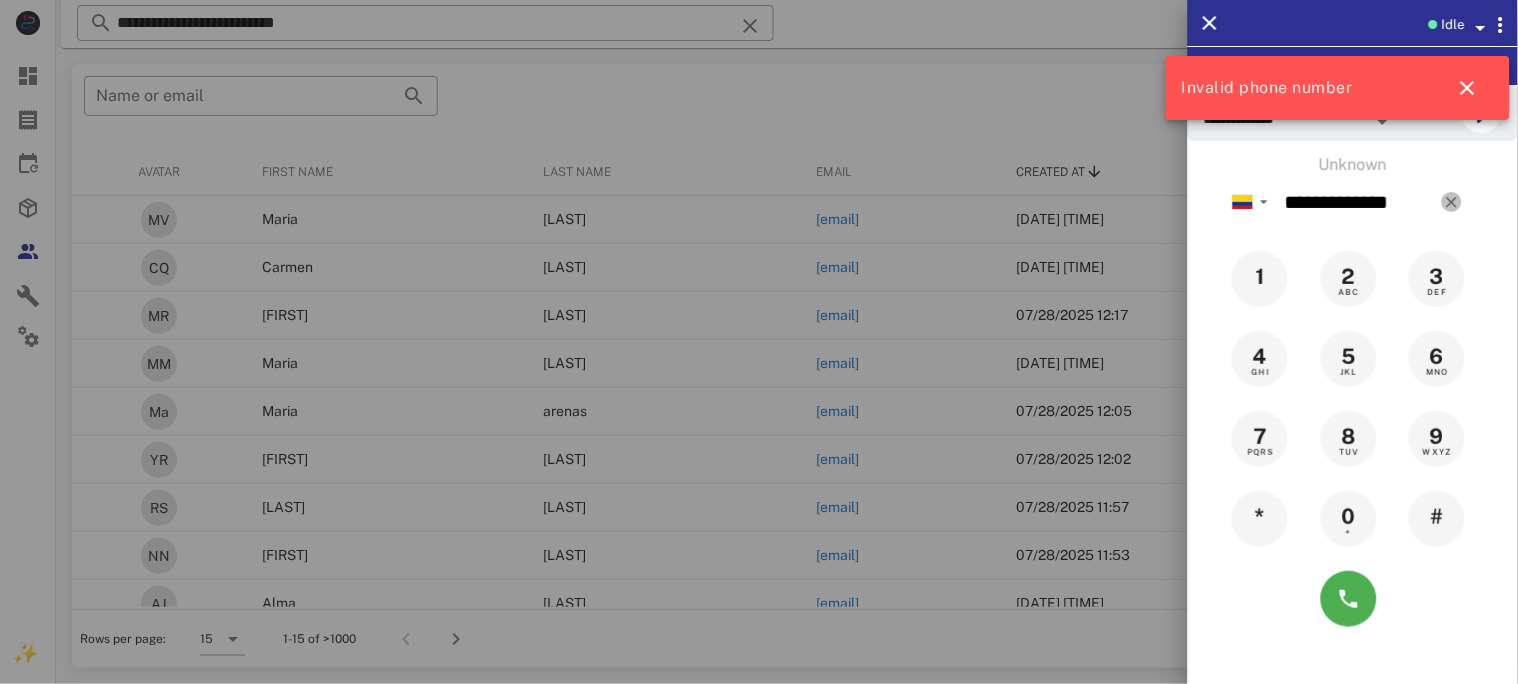 click at bounding box center (1452, 202) 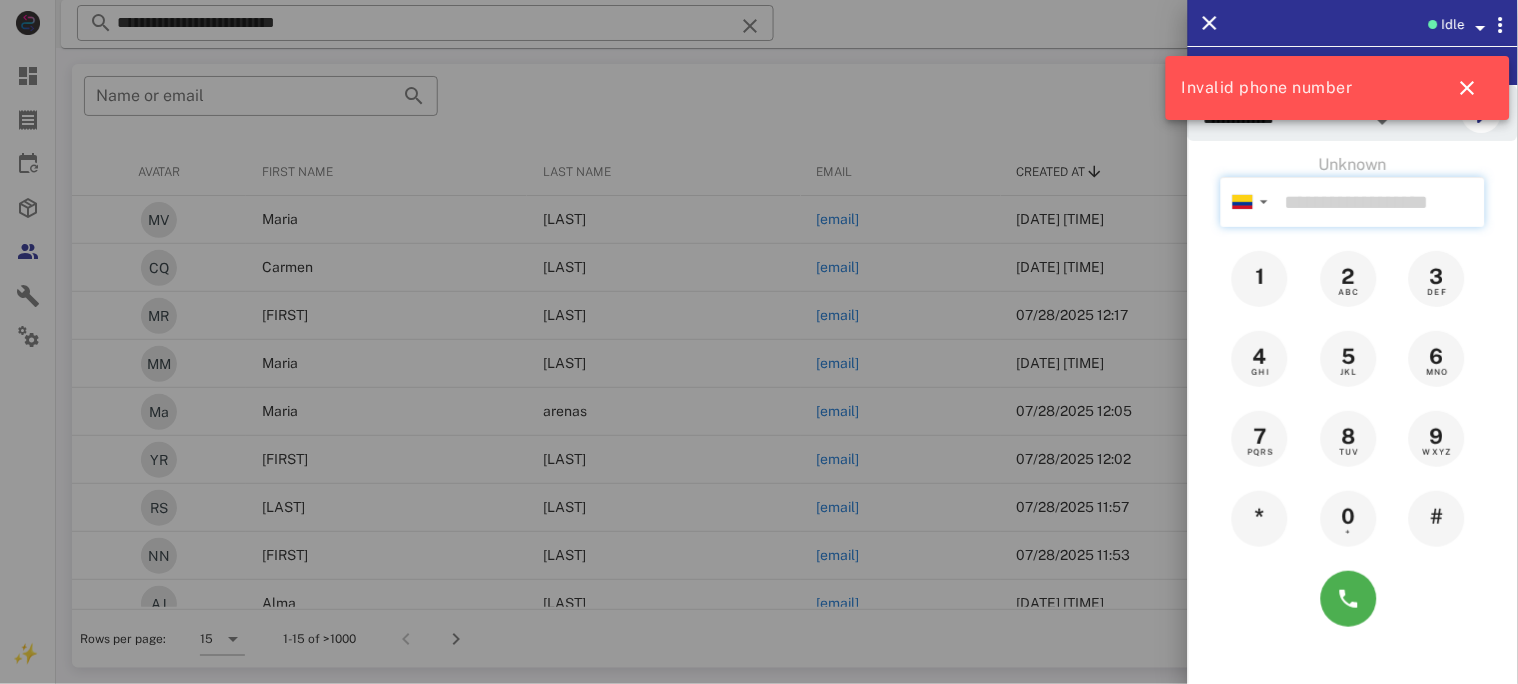 click at bounding box center [1381, 202] 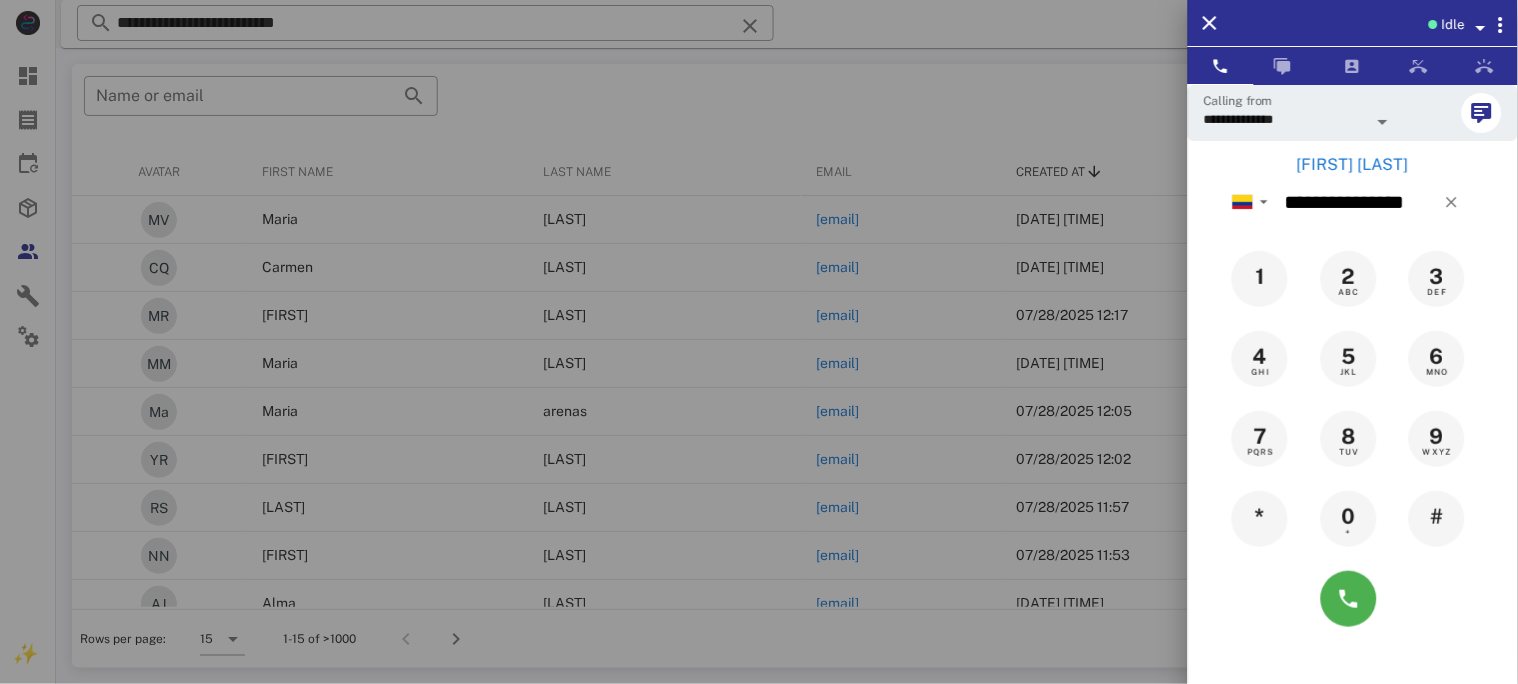 click on "[FIRST] [LAST]" at bounding box center [1353, 165] 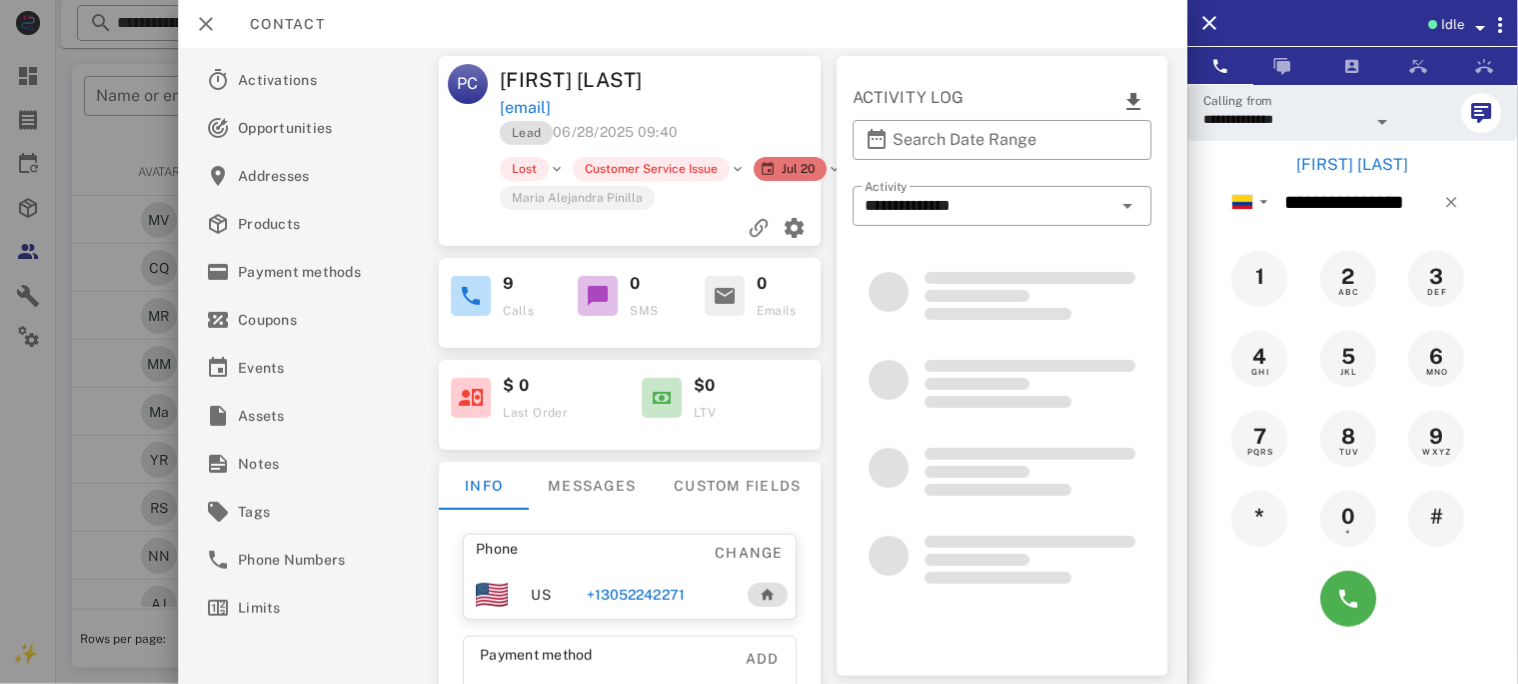 click on "+13052242271" at bounding box center [636, 595] 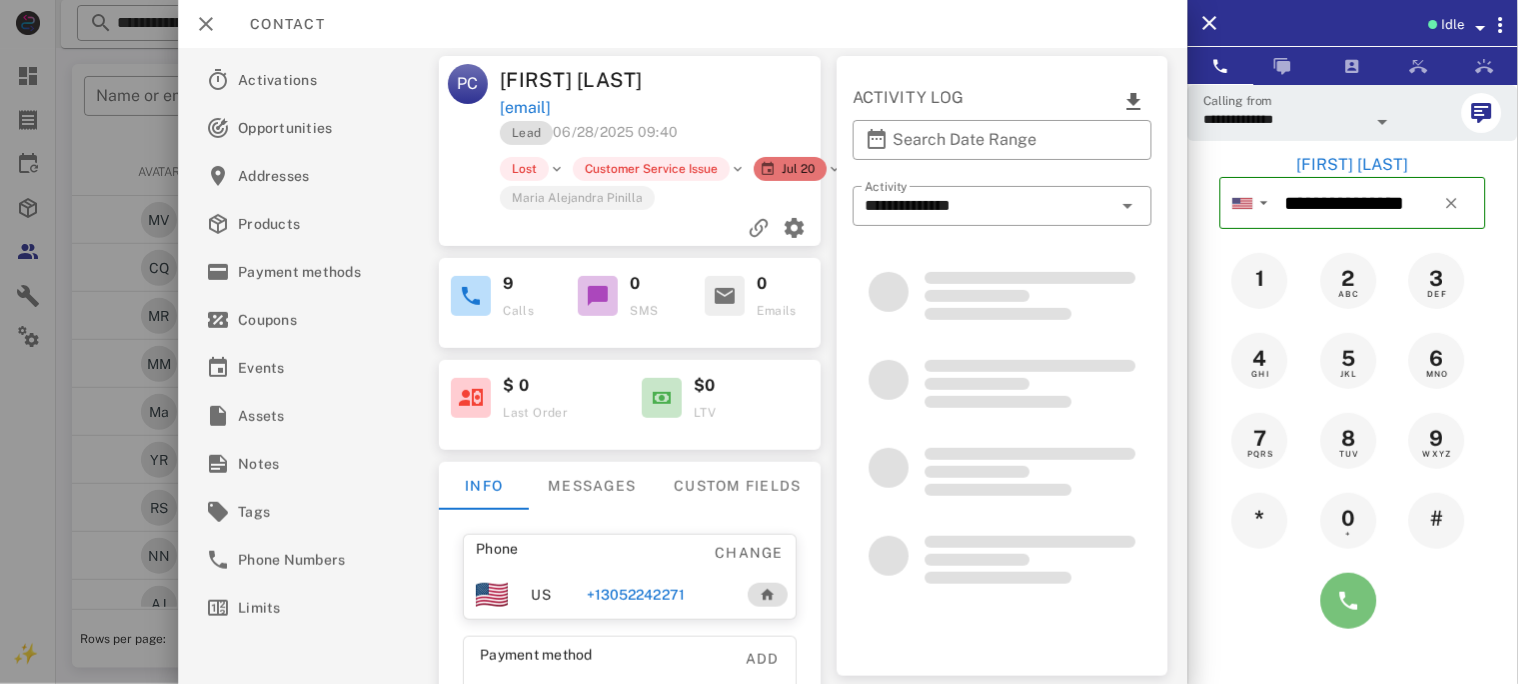 click at bounding box center [1349, 601] 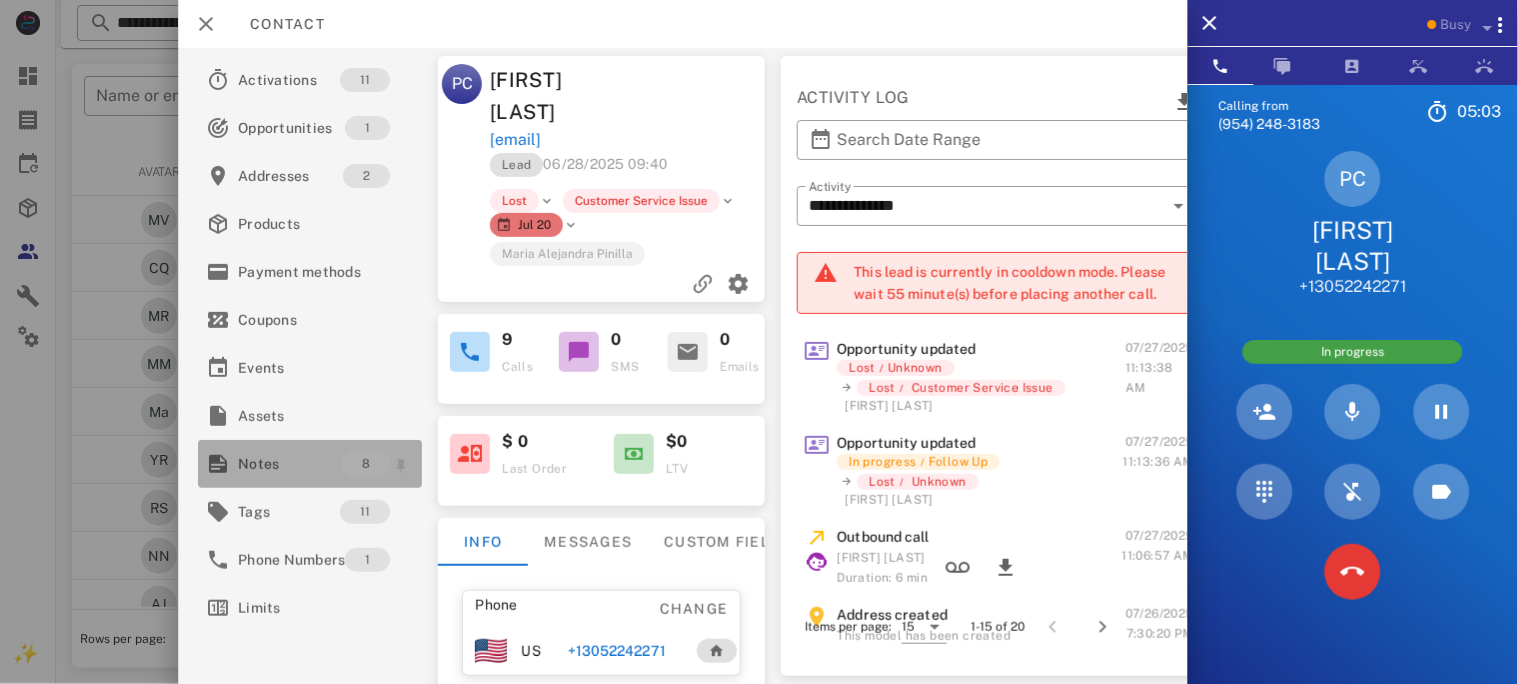 click on "Notes" at bounding box center [290, 464] 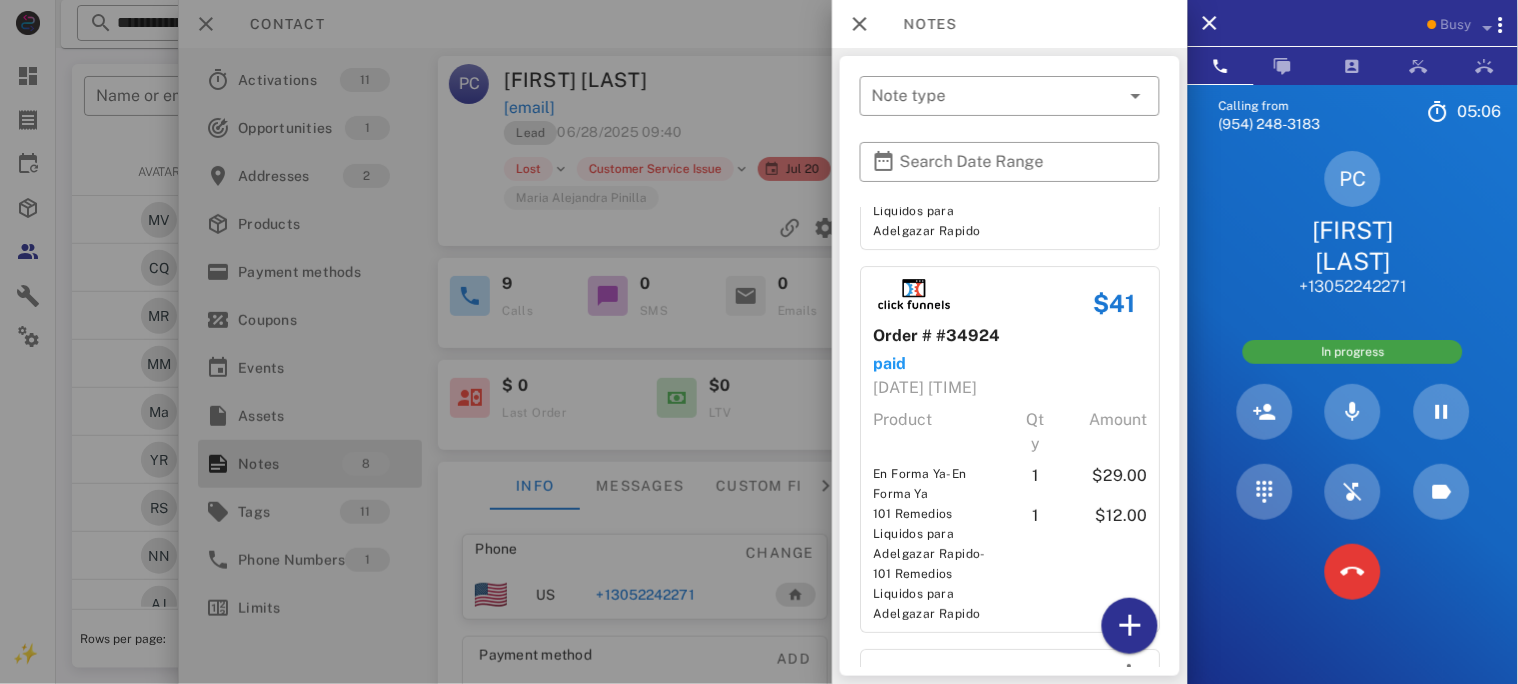 scroll, scrollTop: 1728, scrollLeft: 0, axis: vertical 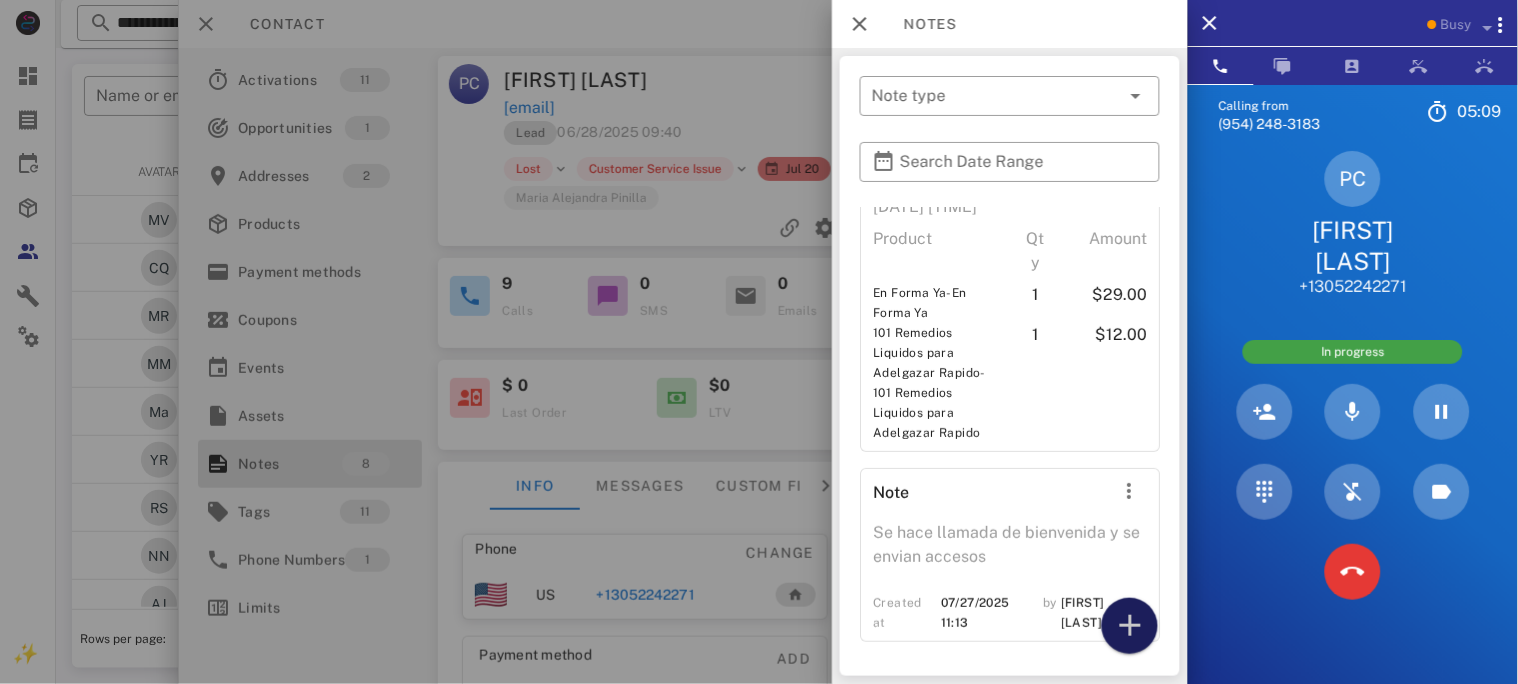 click at bounding box center [1130, 626] 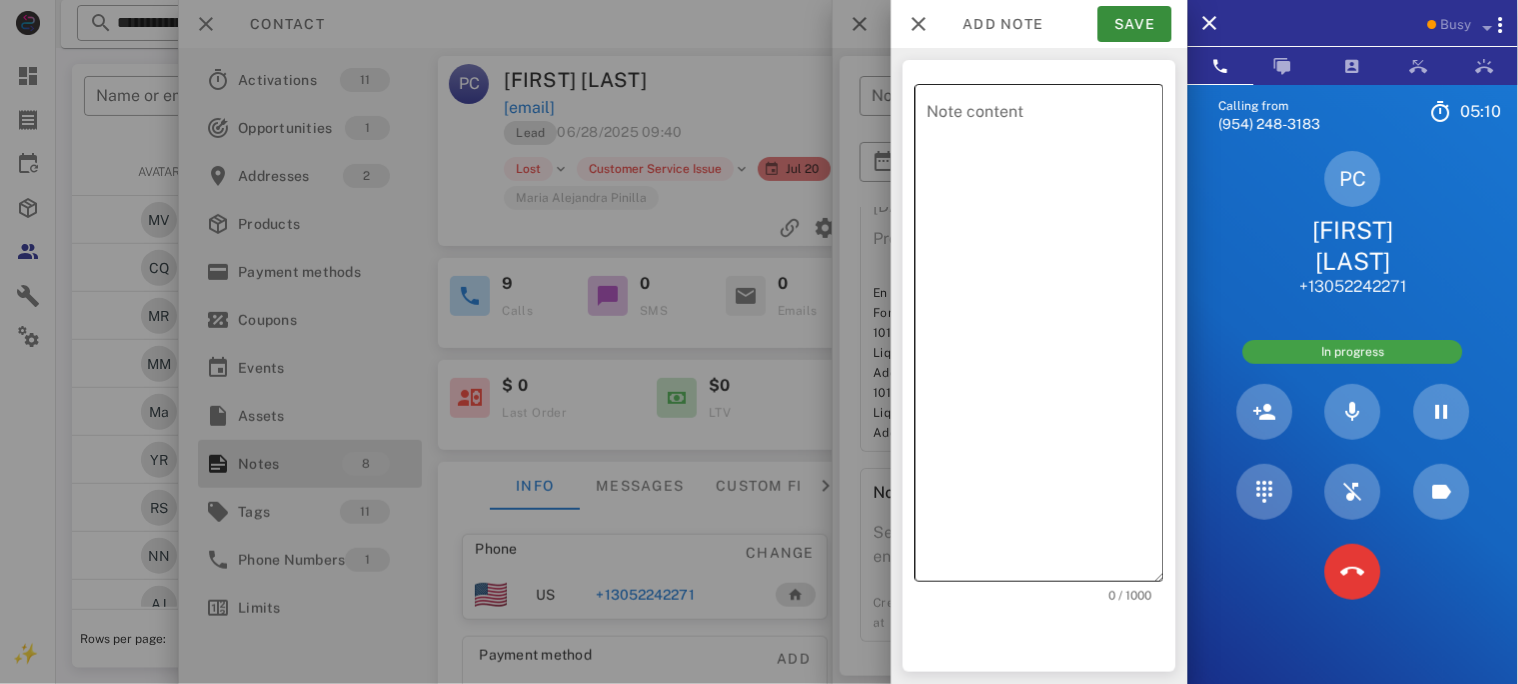click on "Note content" at bounding box center (1045, 338) 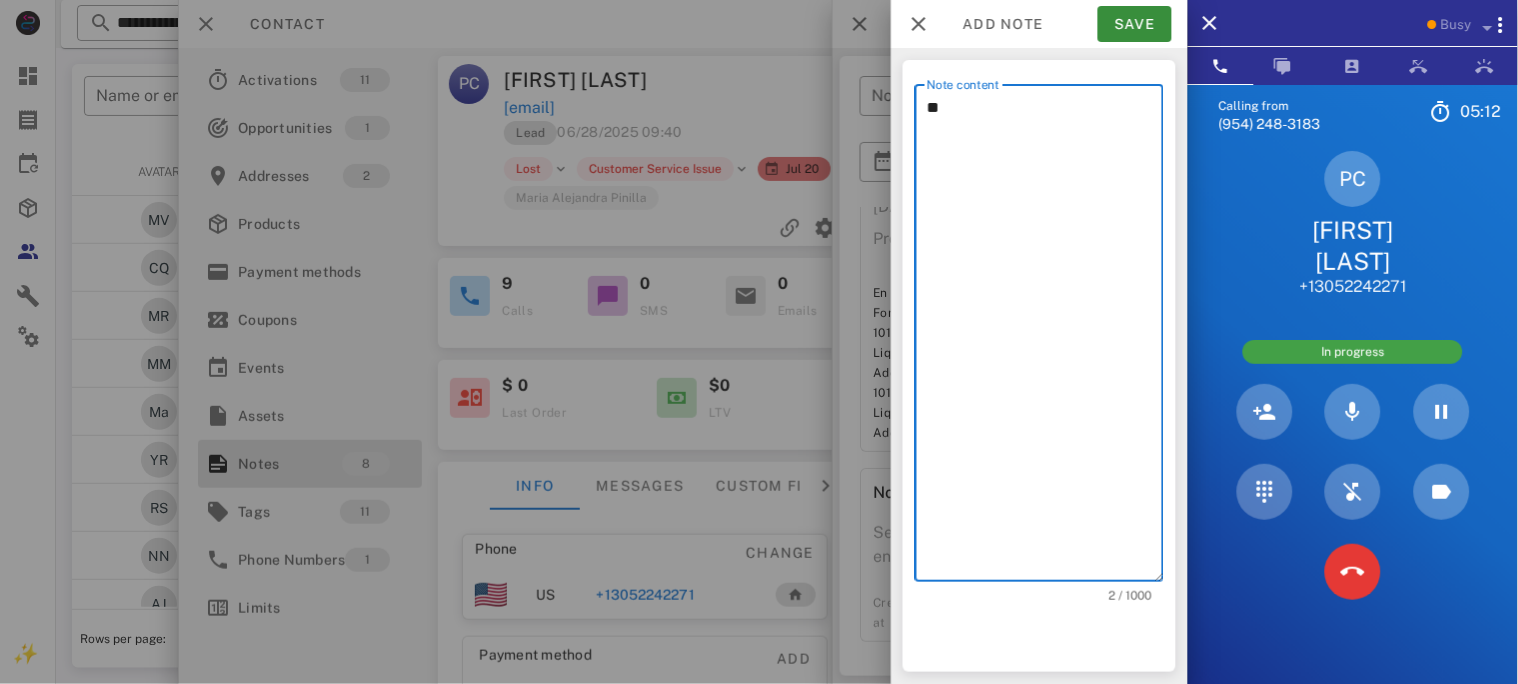 type on "*" 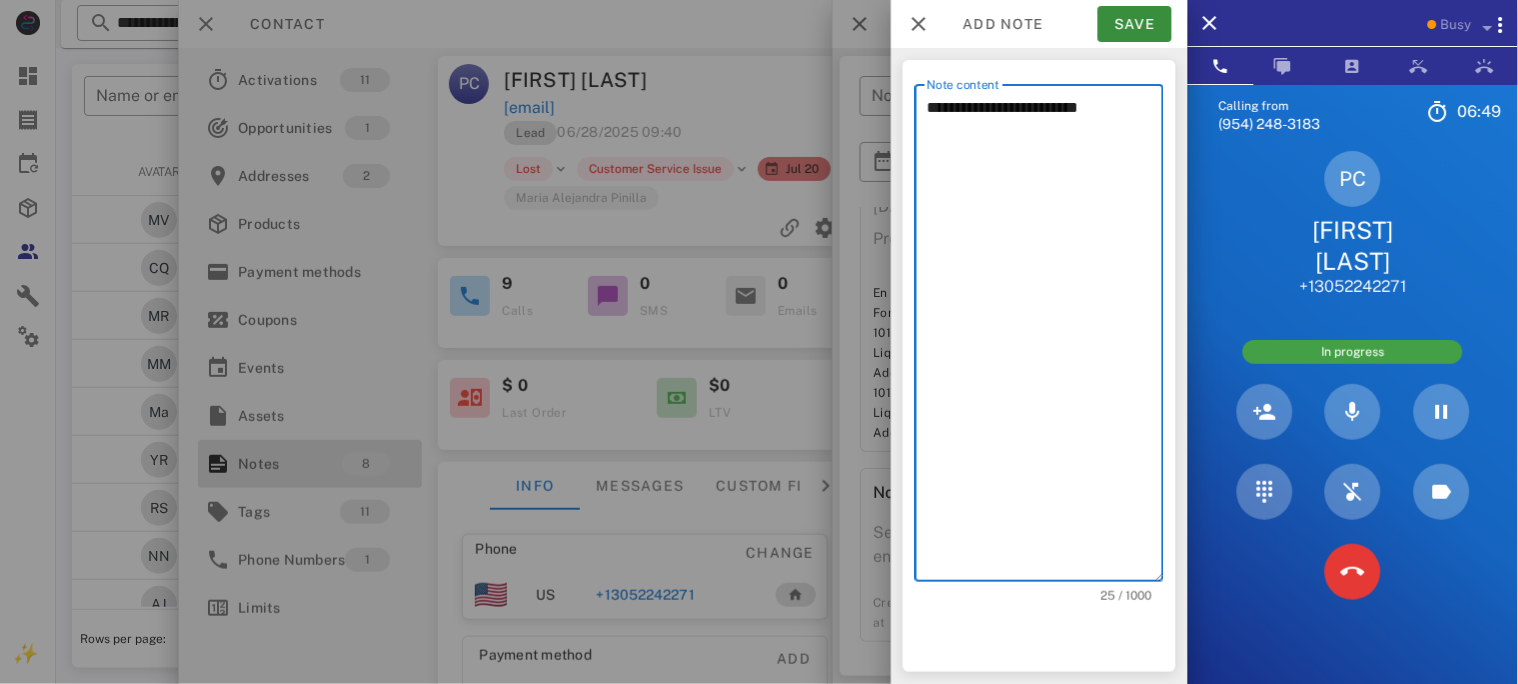 click on "**********" at bounding box center (1045, 338) 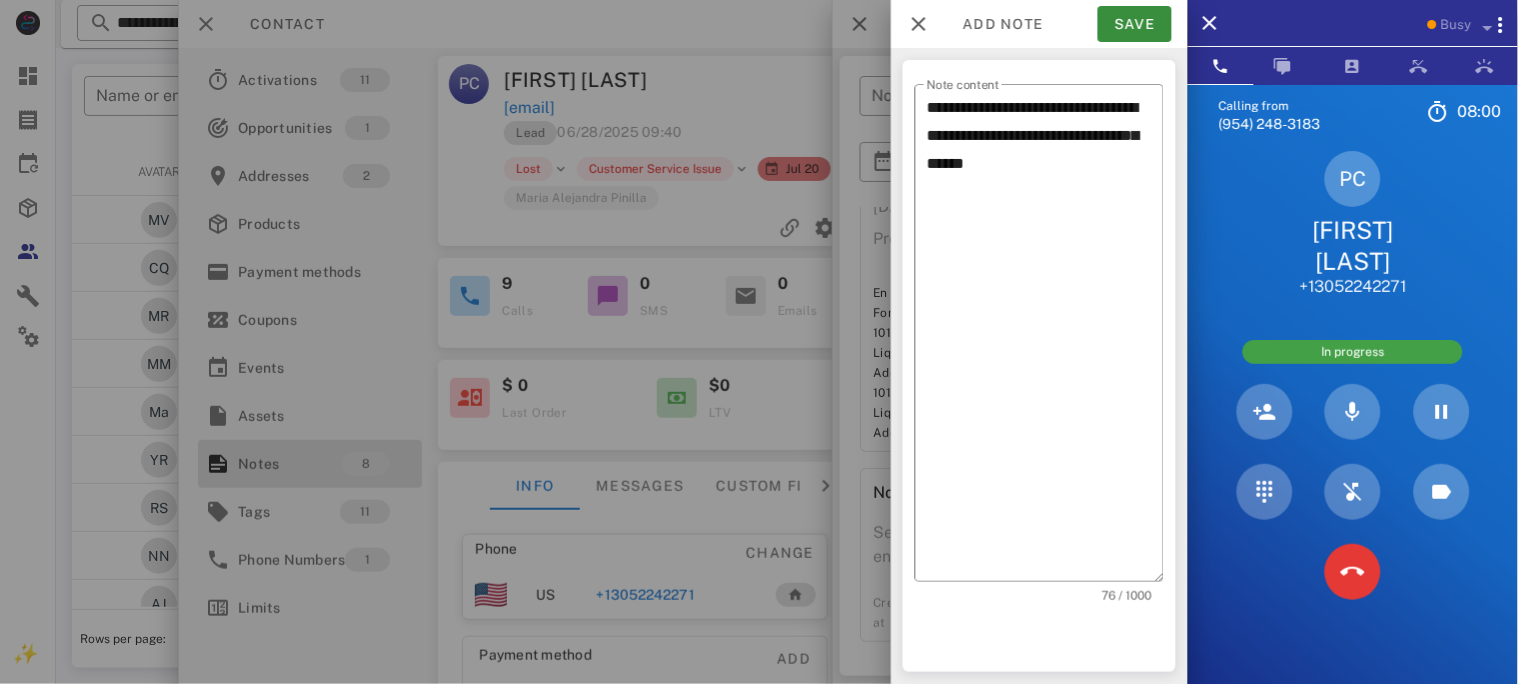 click on "[INITIAL] [FIRST] [LAST] [PHONE]" at bounding box center [1353, 224] 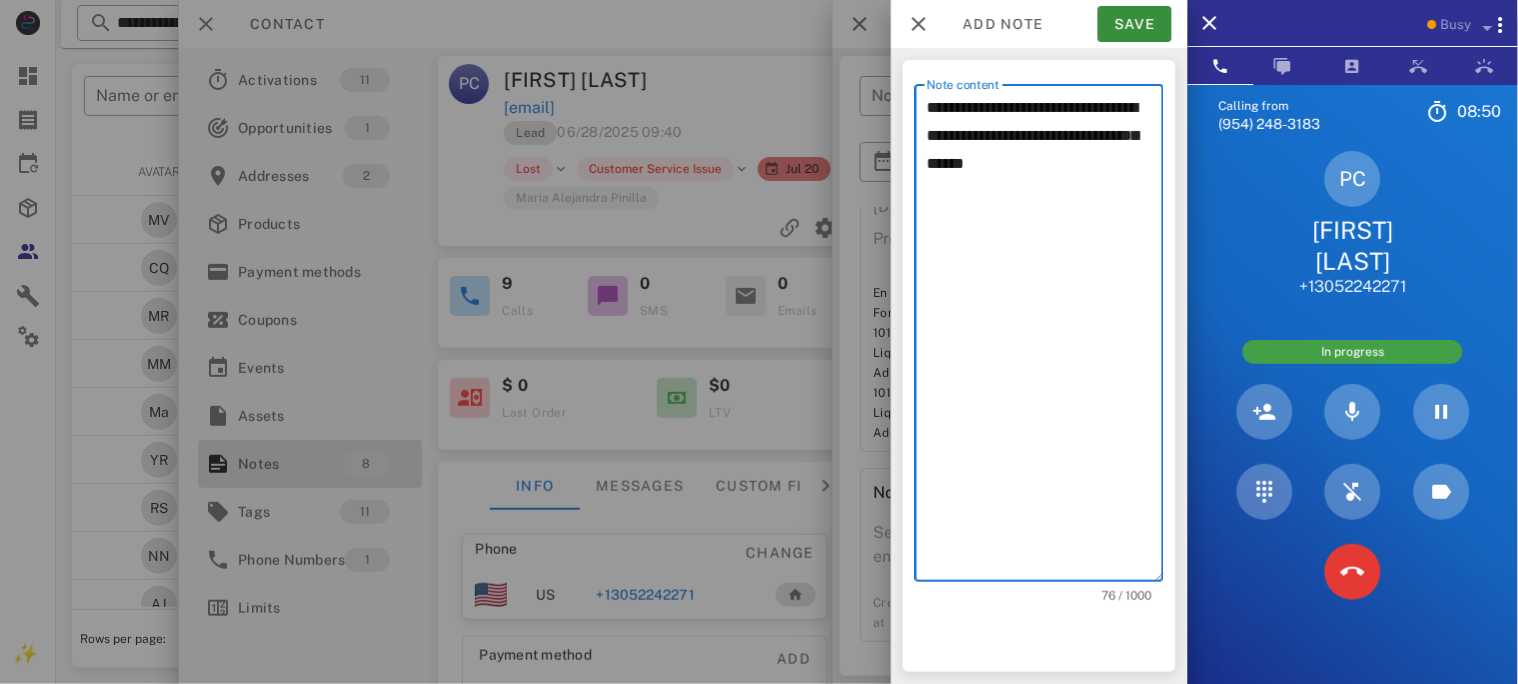 click on "**********" at bounding box center [1045, 338] 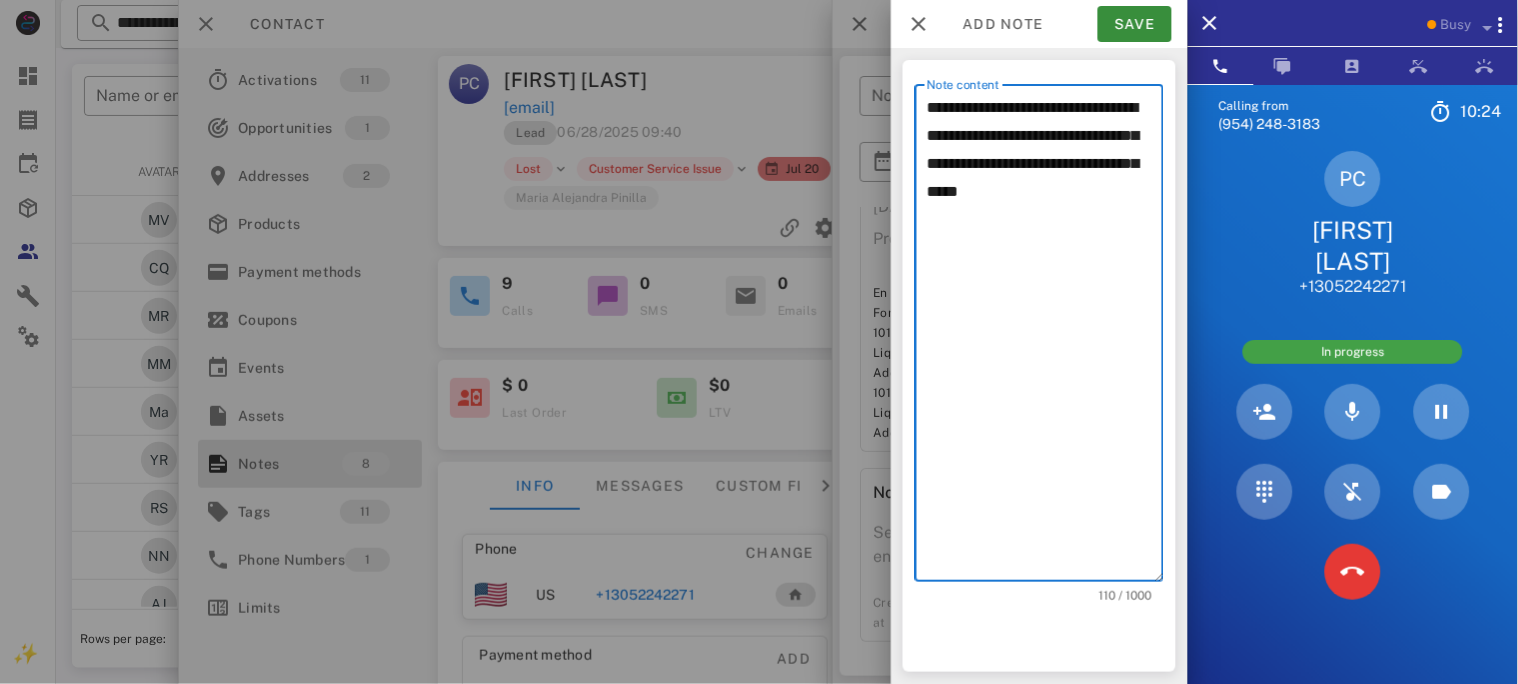 click on "**********" at bounding box center (1045, 338) 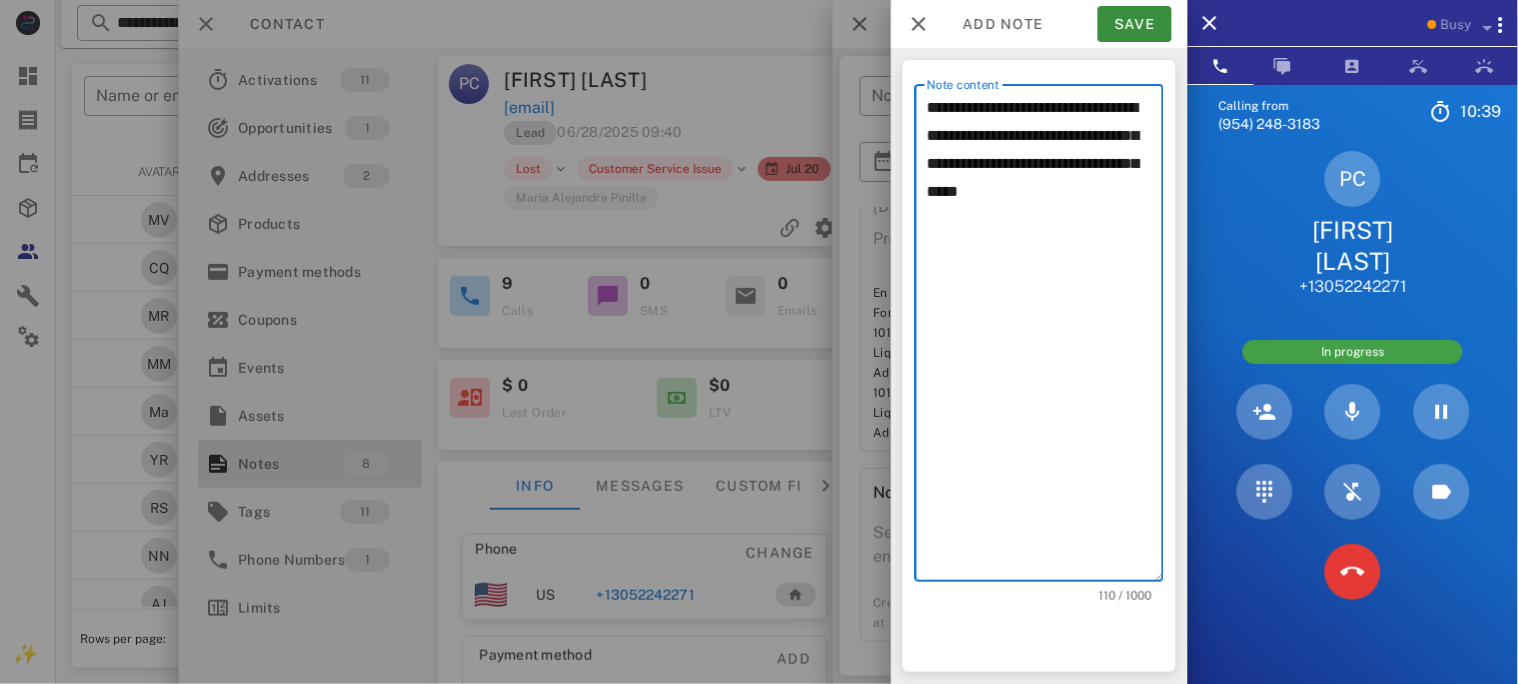 click on "**********" at bounding box center (1045, 338) 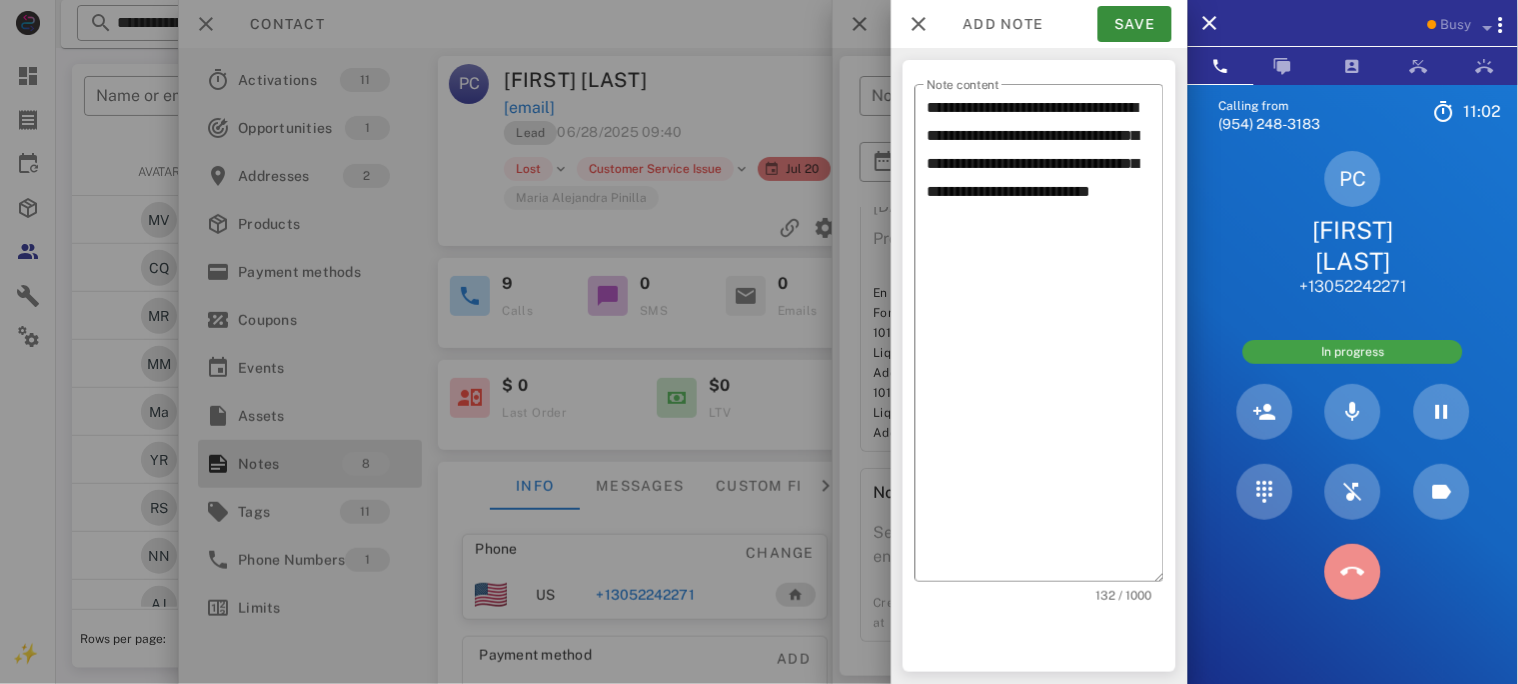 click at bounding box center [1353, 572] 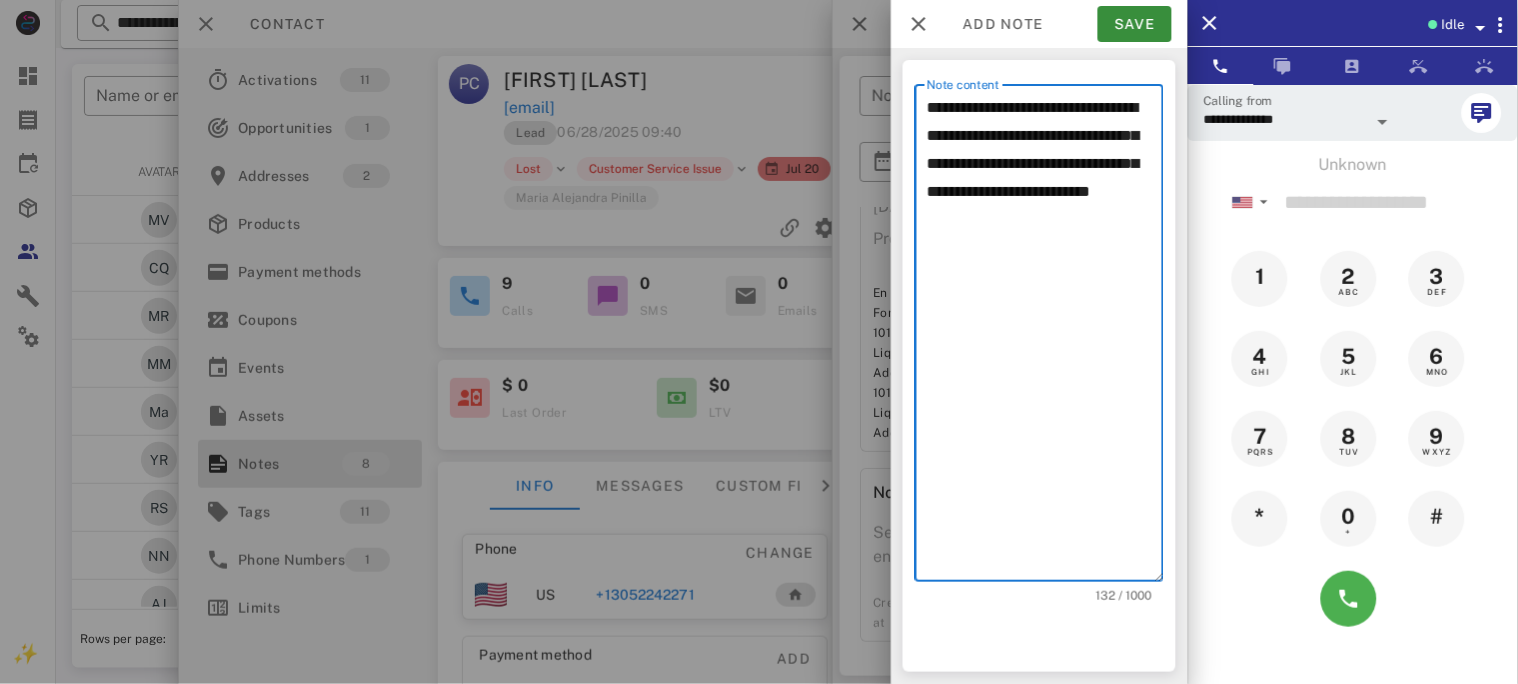 click on "**********" at bounding box center (1045, 338) 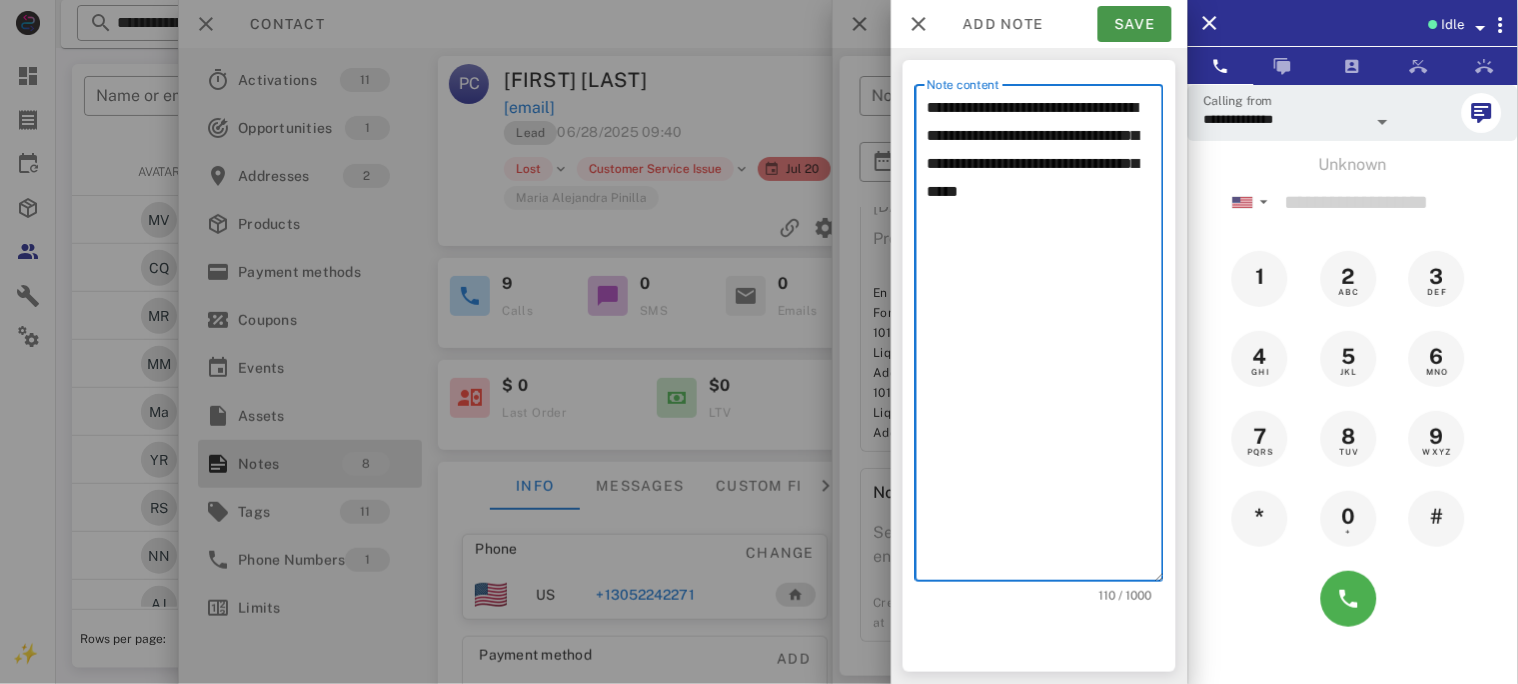 type on "**********" 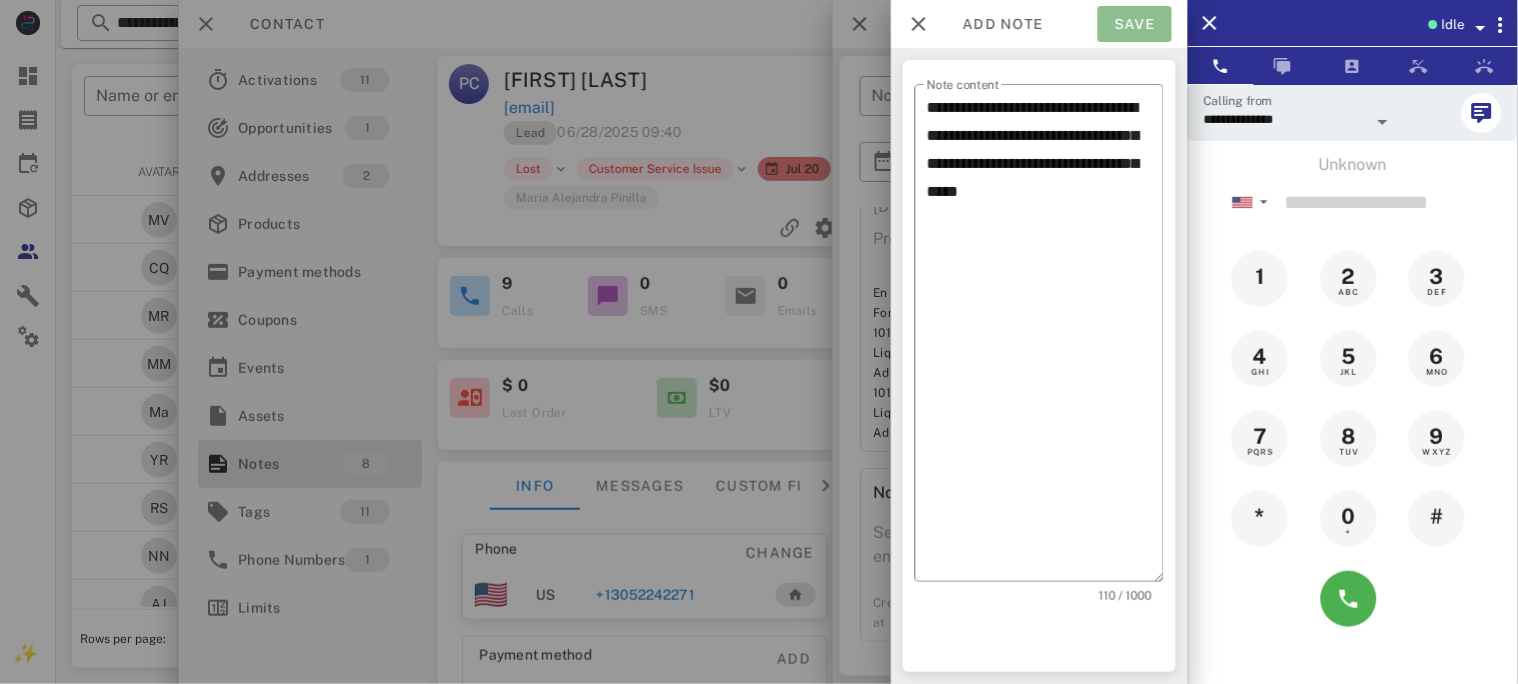 click on "Save" at bounding box center (1135, 24) 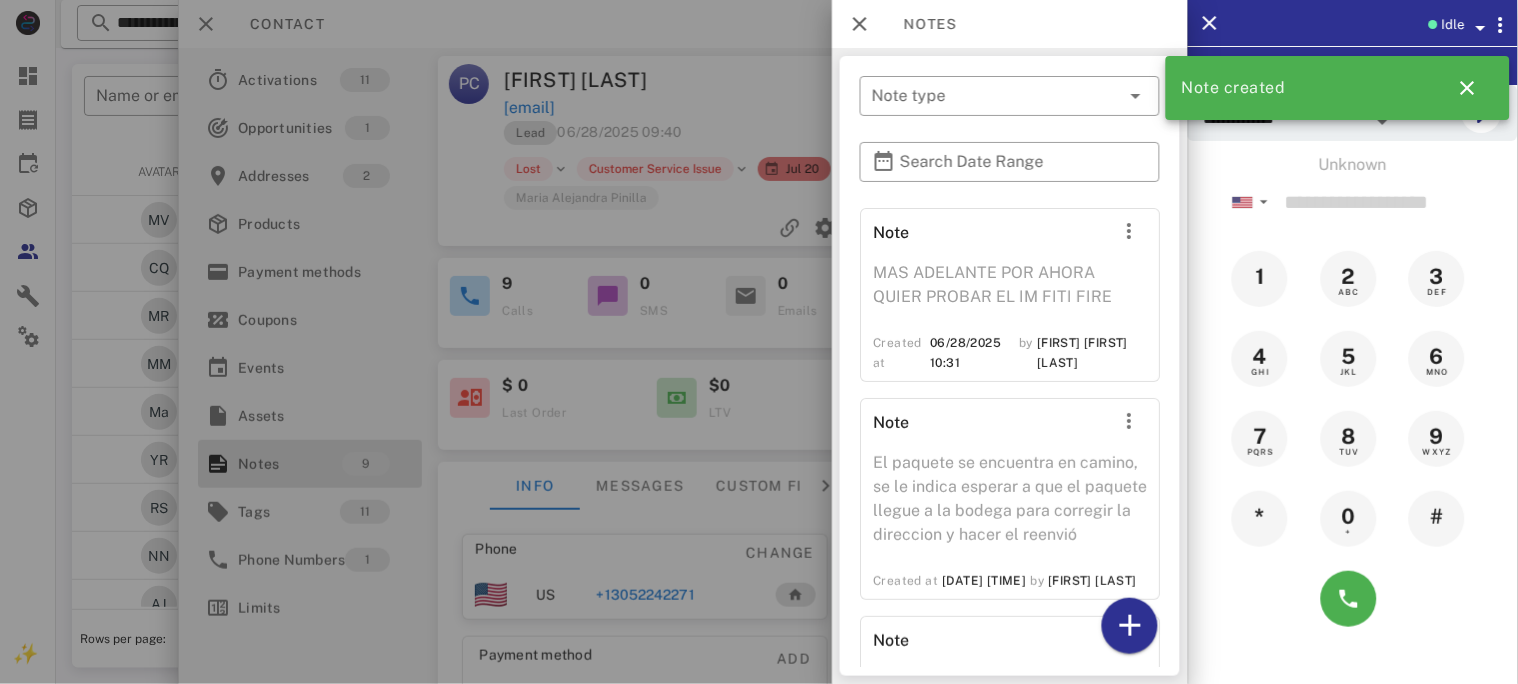 click at bounding box center [759, 342] 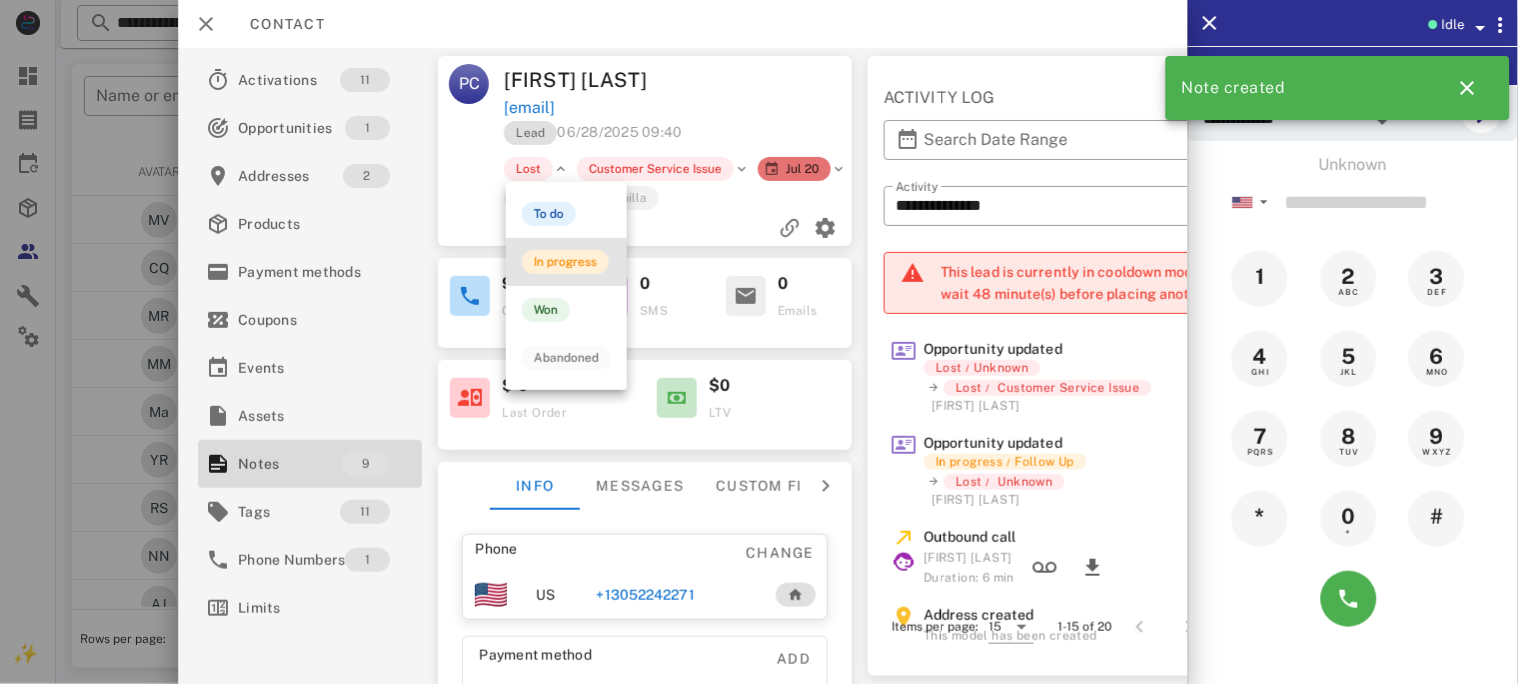 click on "In progress" at bounding box center [565, 262] 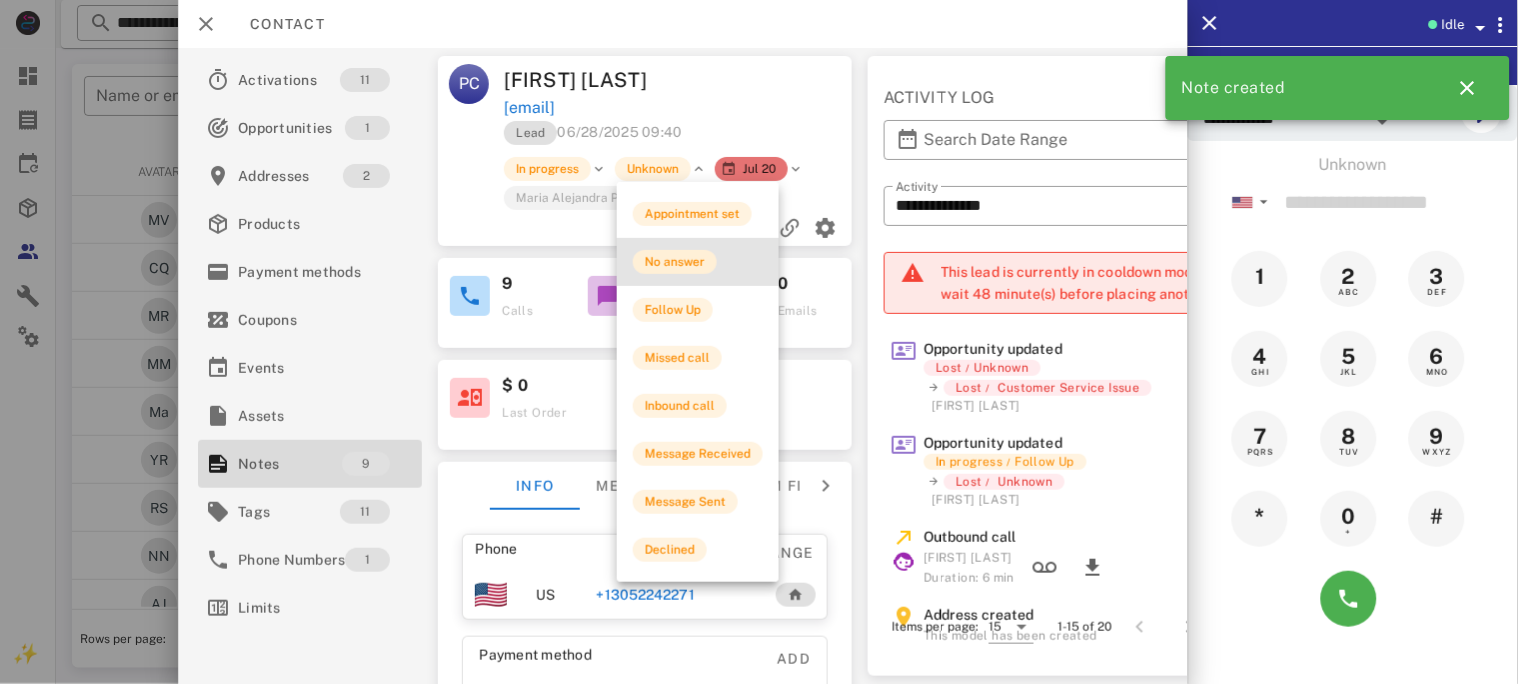 click on "No answer" at bounding box center (675, 262) 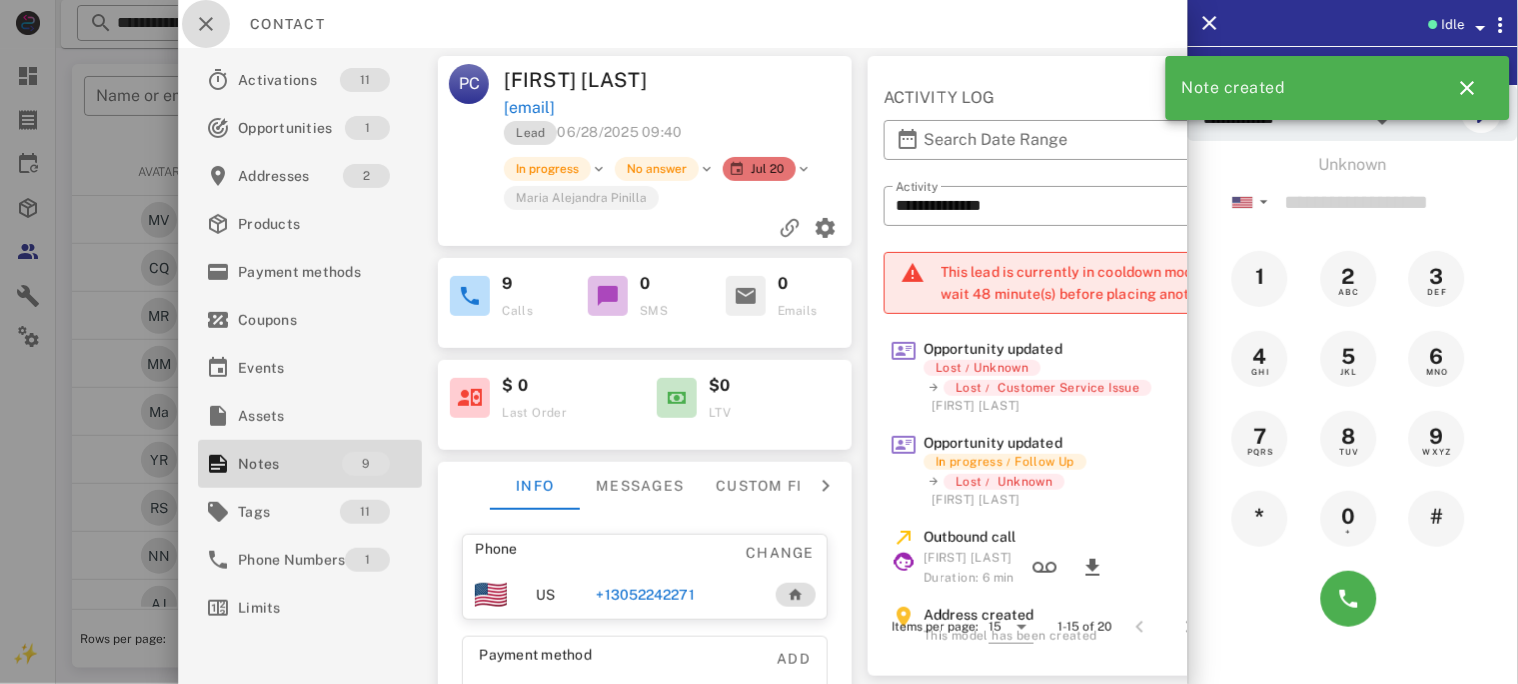 click at bounding box center [206, 24] 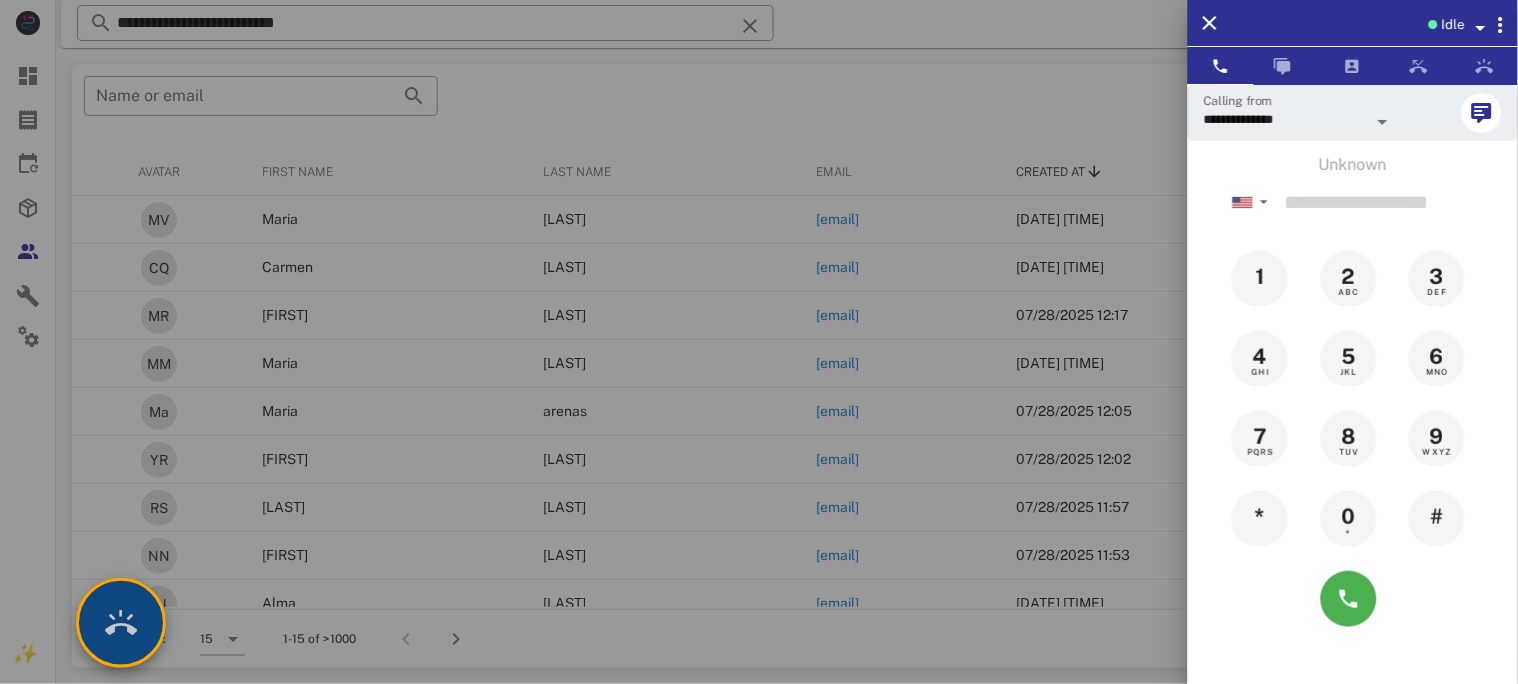 click at bounding box center [121, 623] 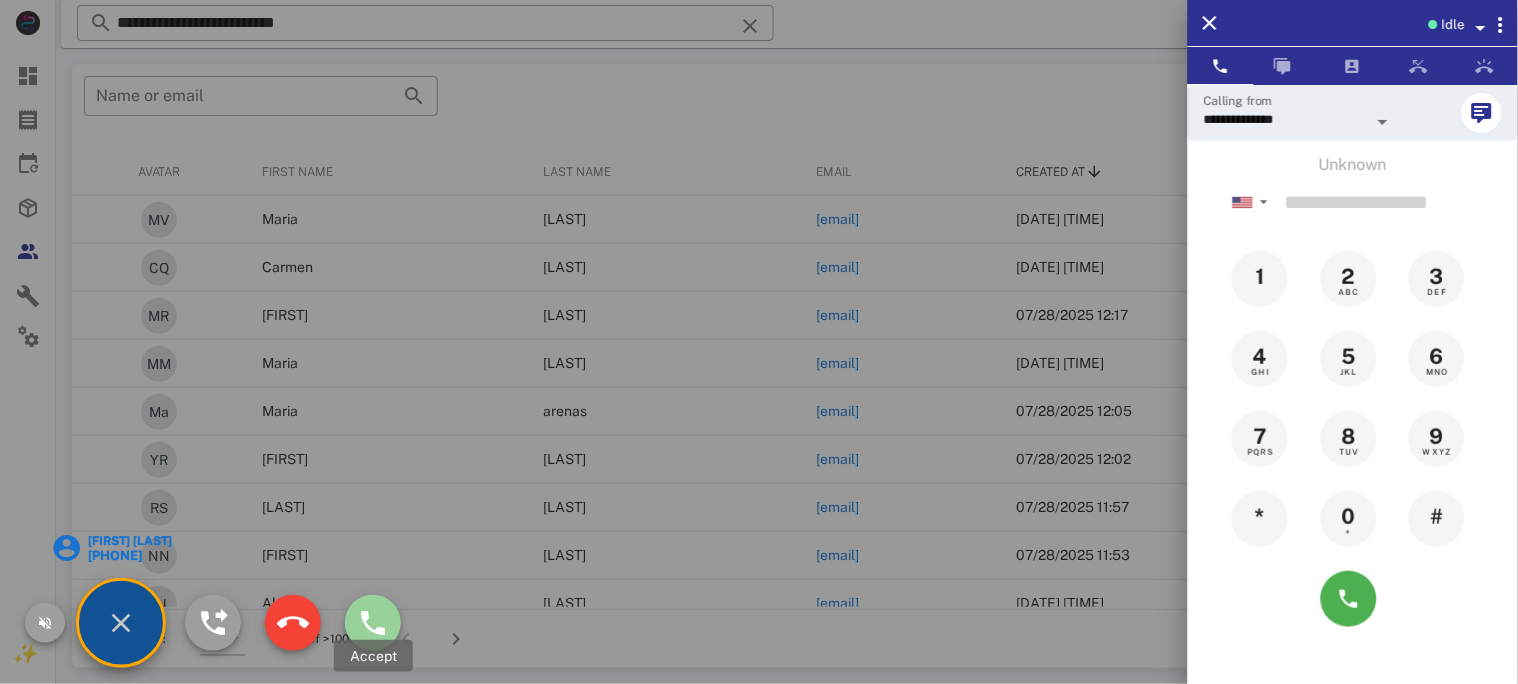 click at bounding box center [373, 623] 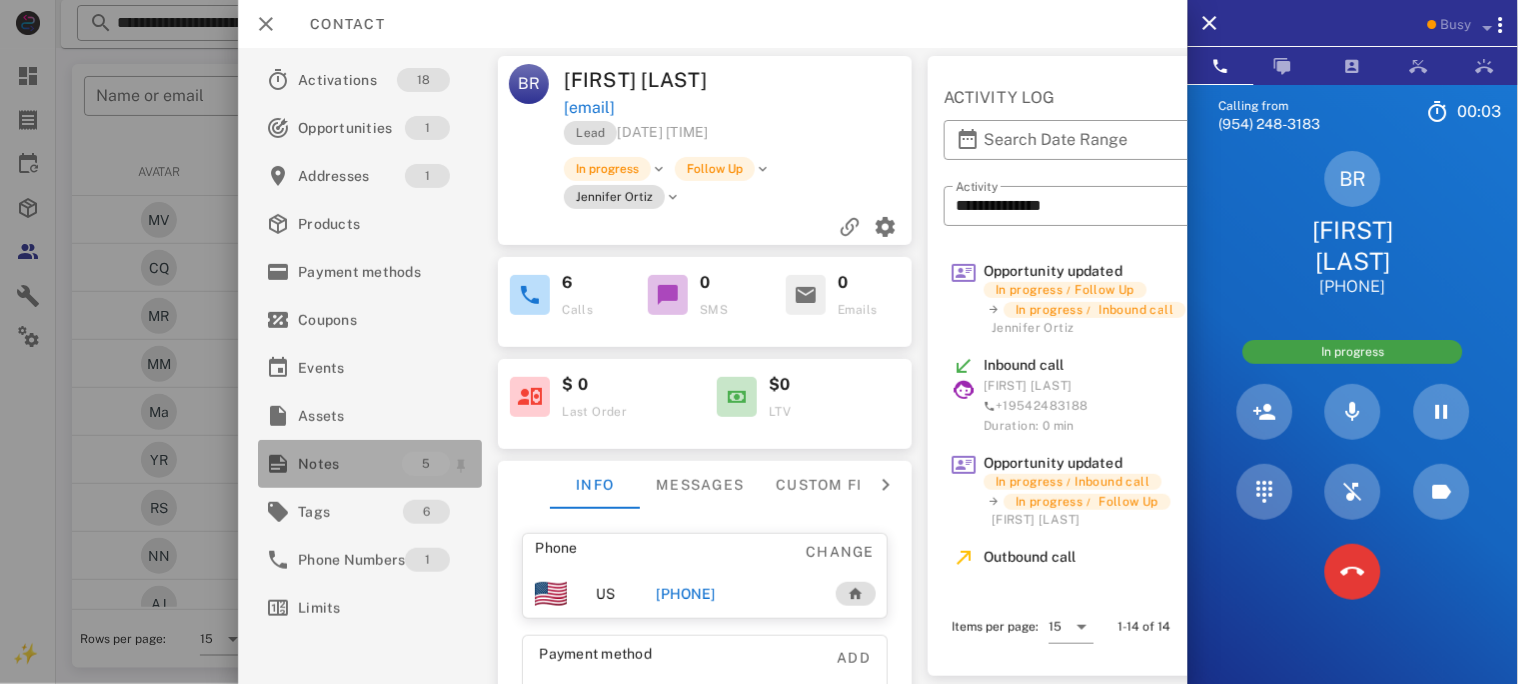 click on "Notes" at bounding box center (350, 464) 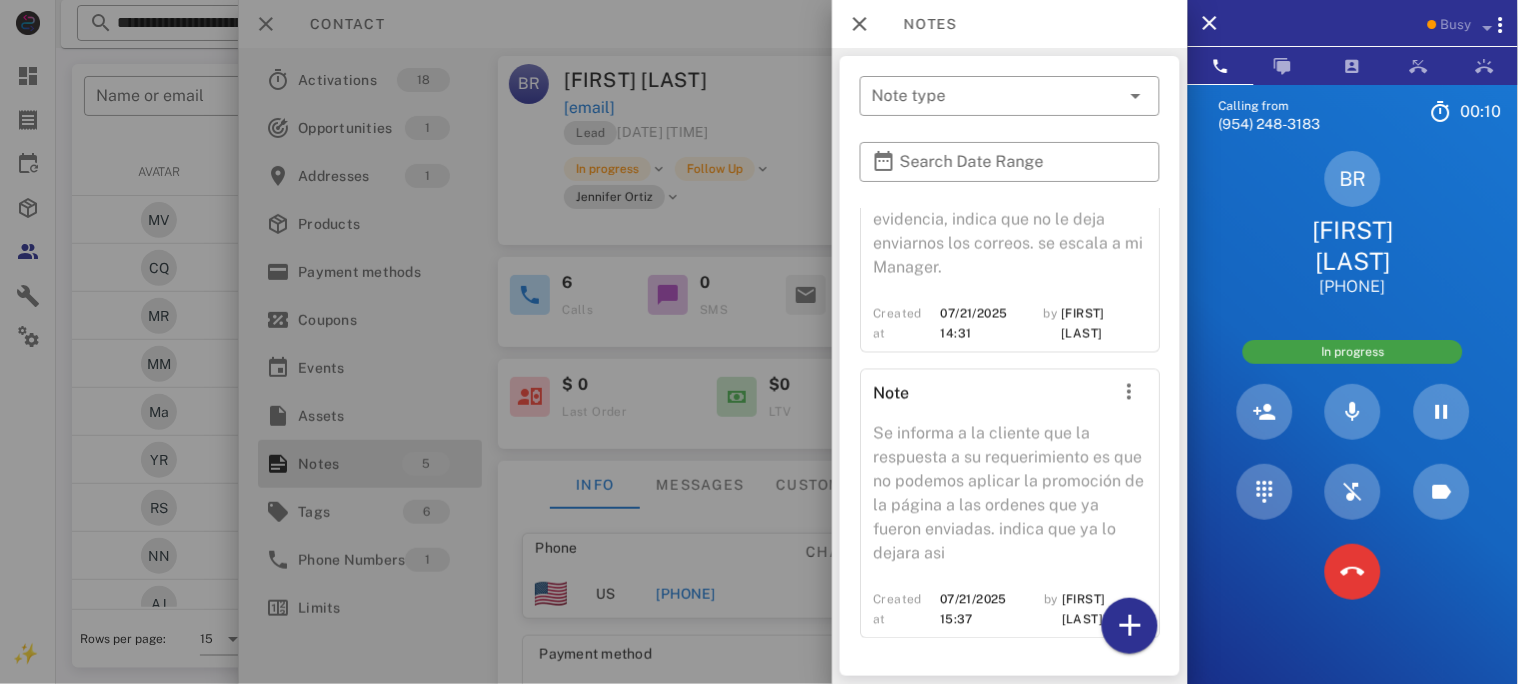 scroll, scrollTop: 1395, scrollLeft: 0, axis: vertical 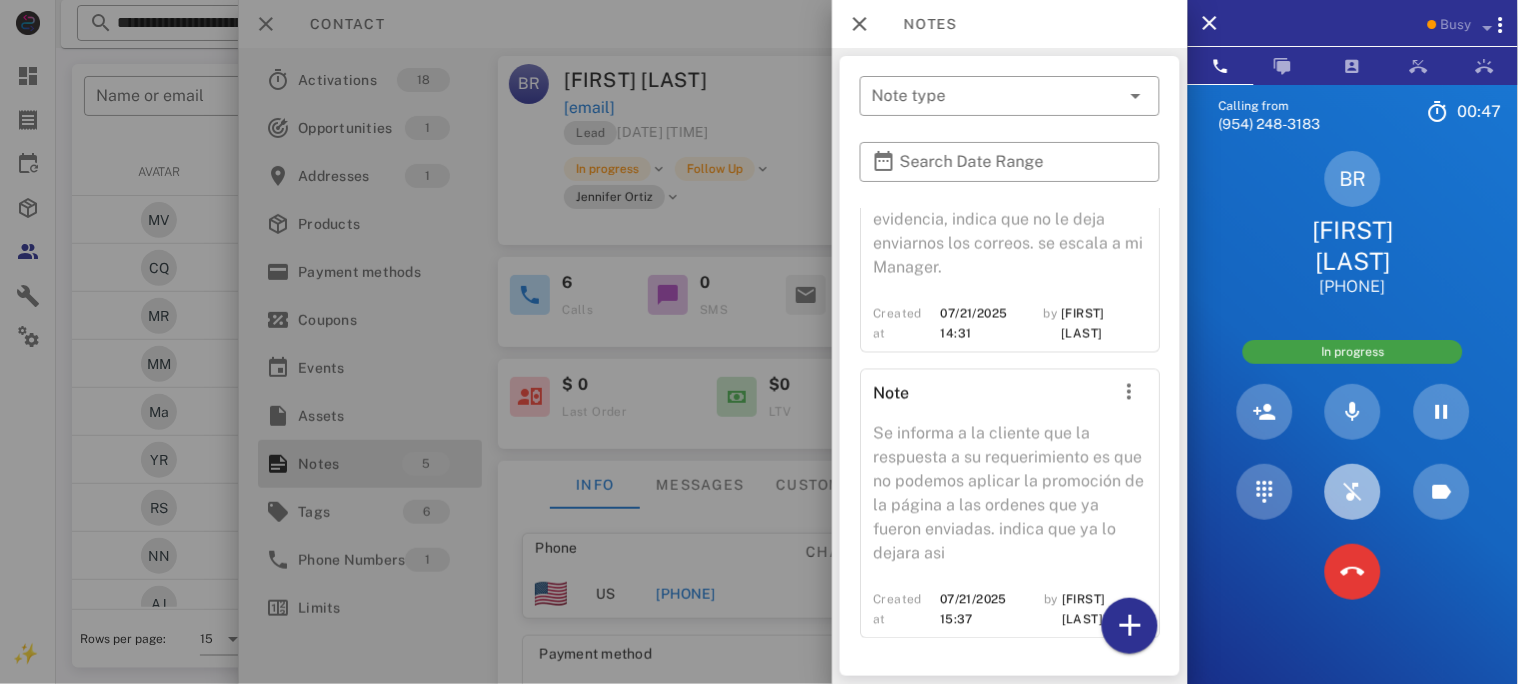 click at bounding box center [1353, 492] 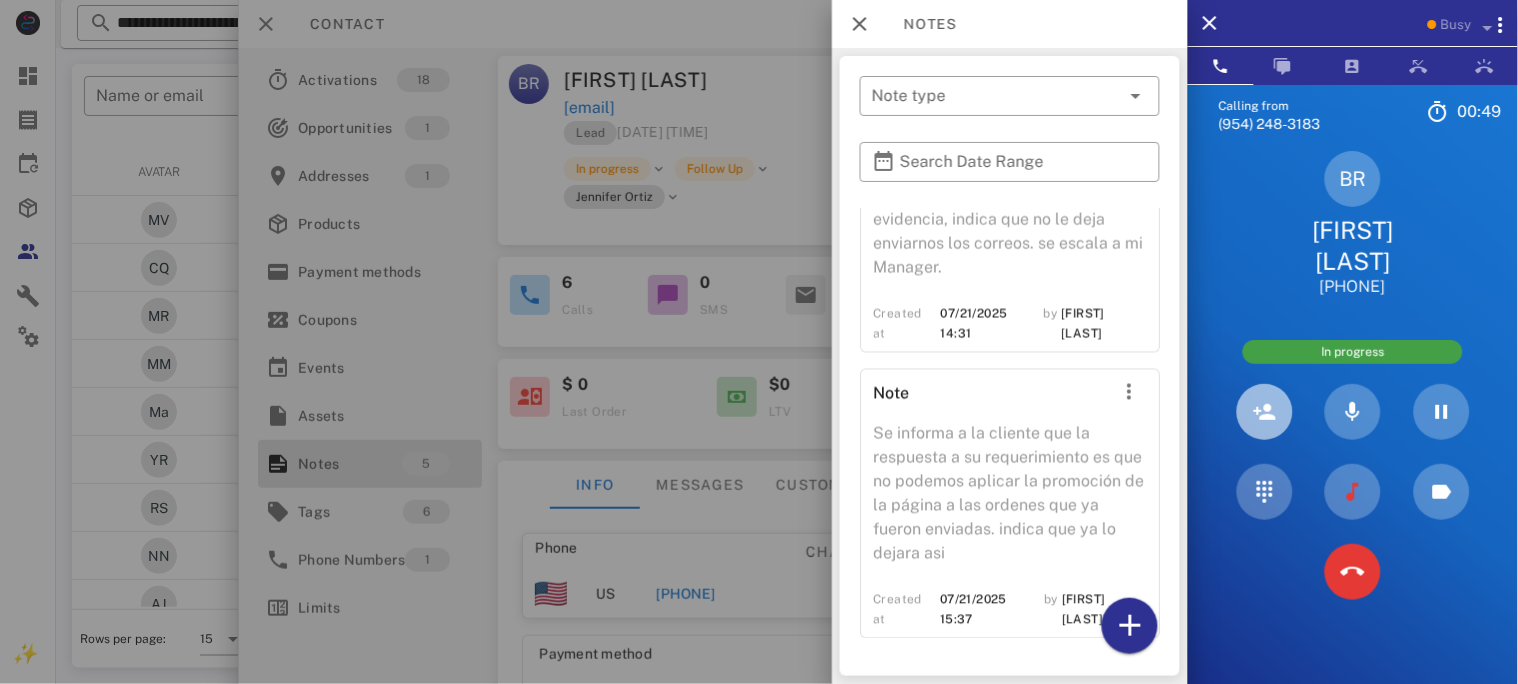 click at bounding box center [1265, 412] 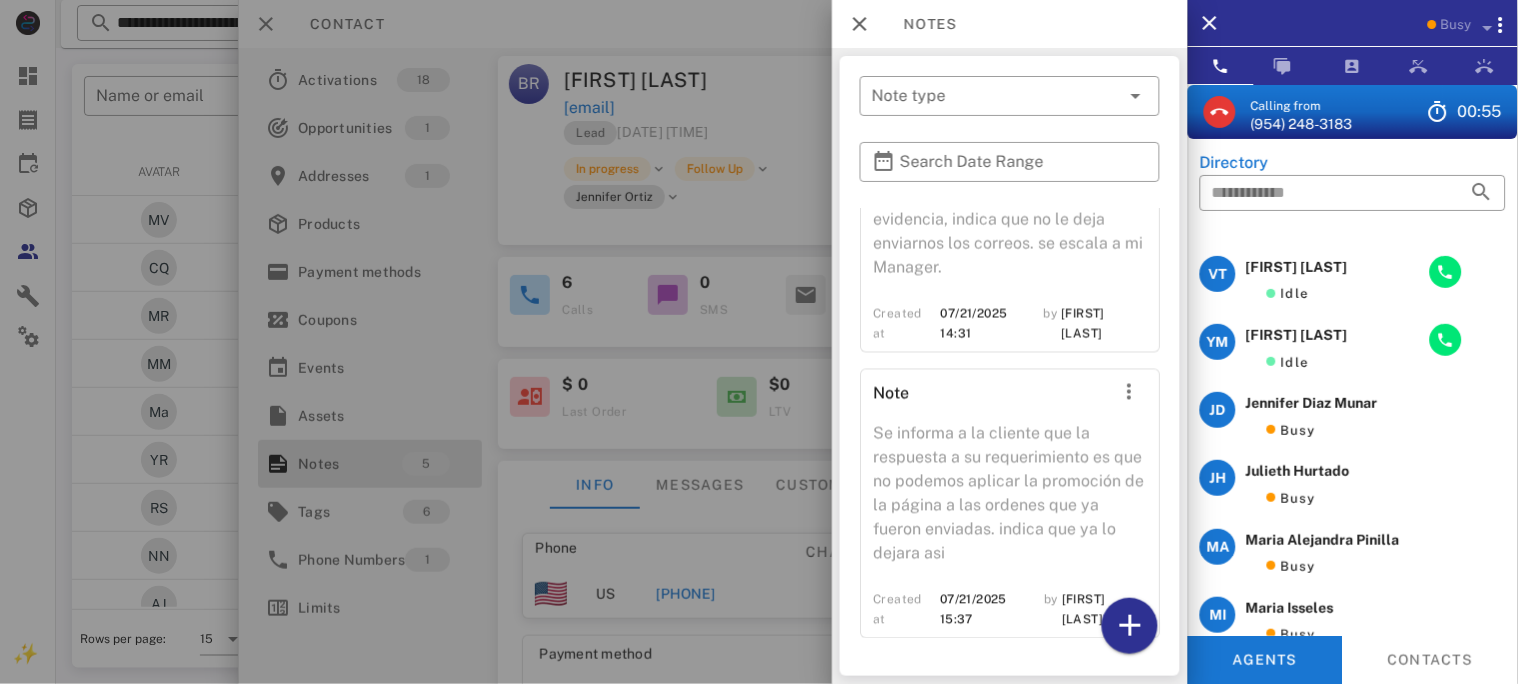 scroll, scrollTop: 133, scrollLeft: 0, axis: vertical 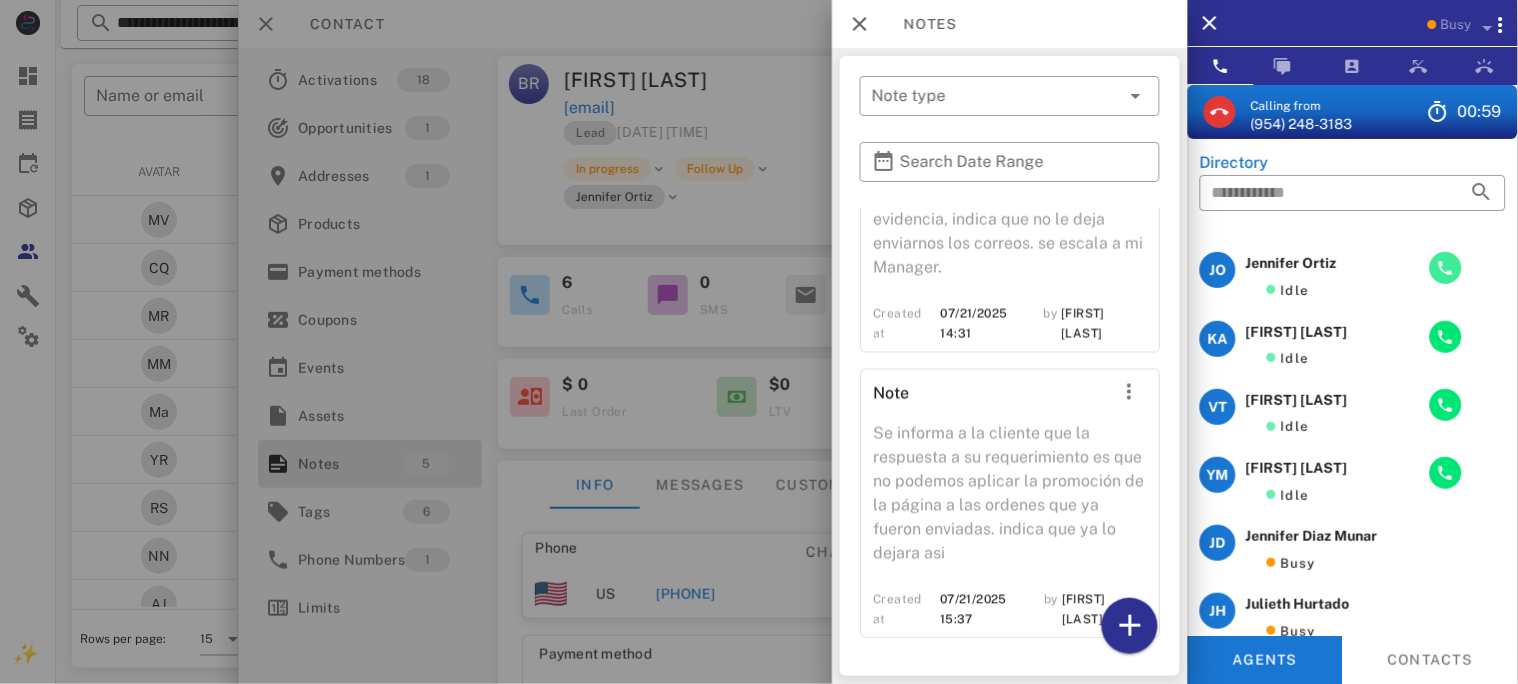 click at bounding box center [1446, 268] 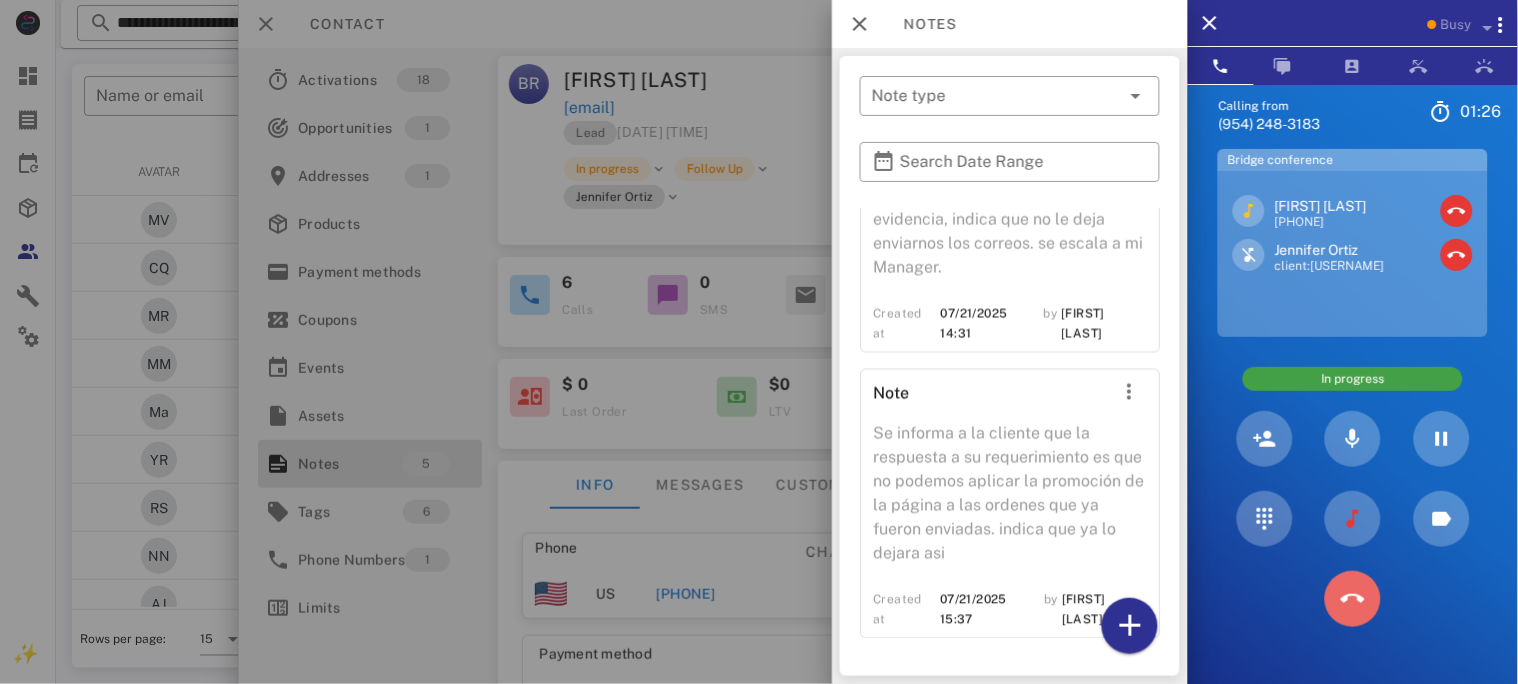 click at bounding box center (1353, 599) 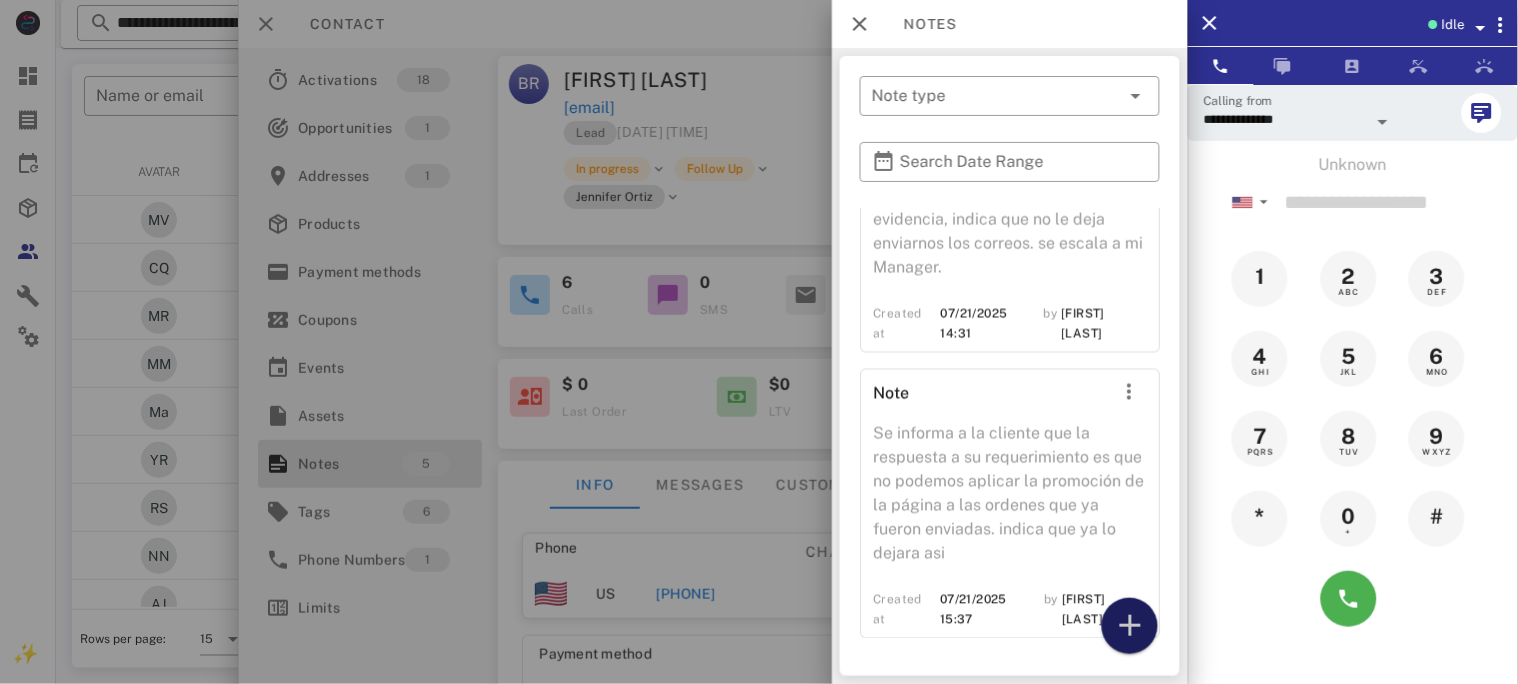 click at bounding box center [1130, 626] 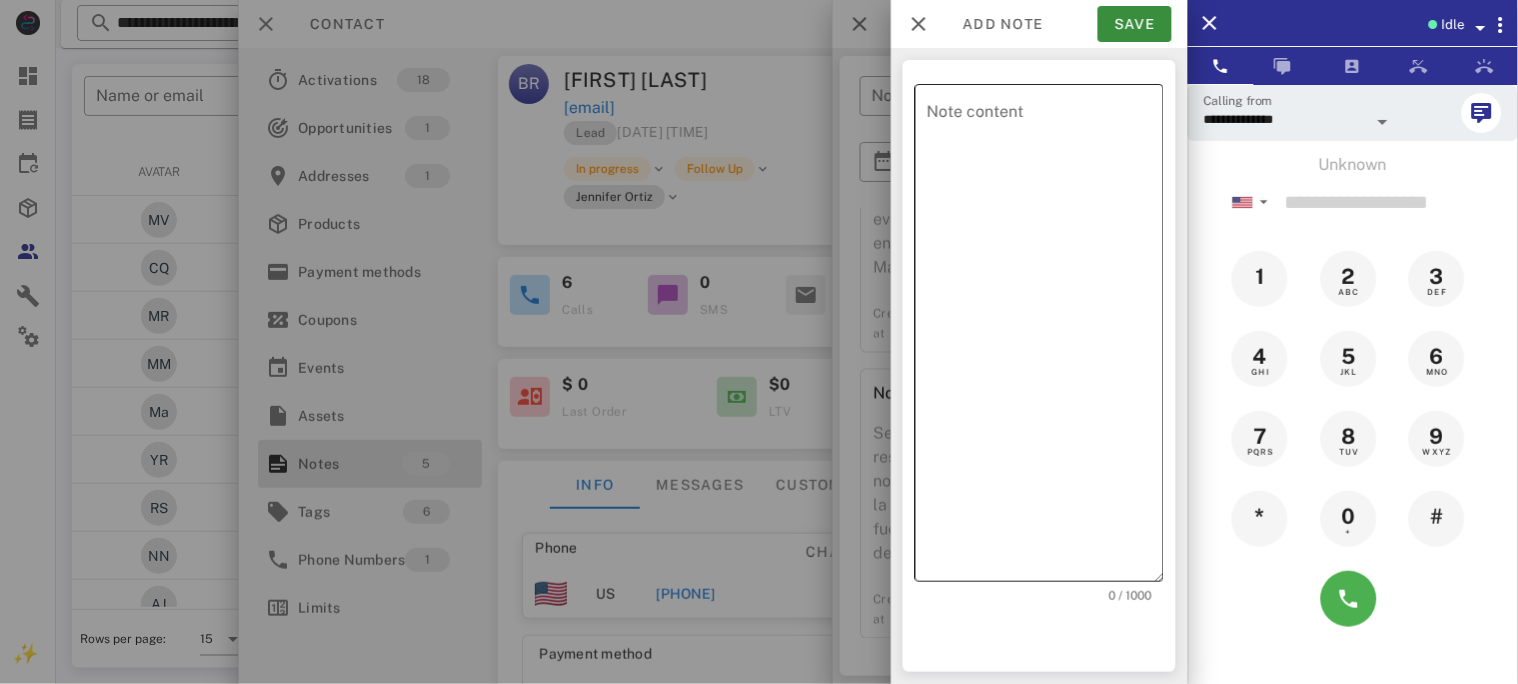 click on "Note content" at bounding box center (1045, 338) 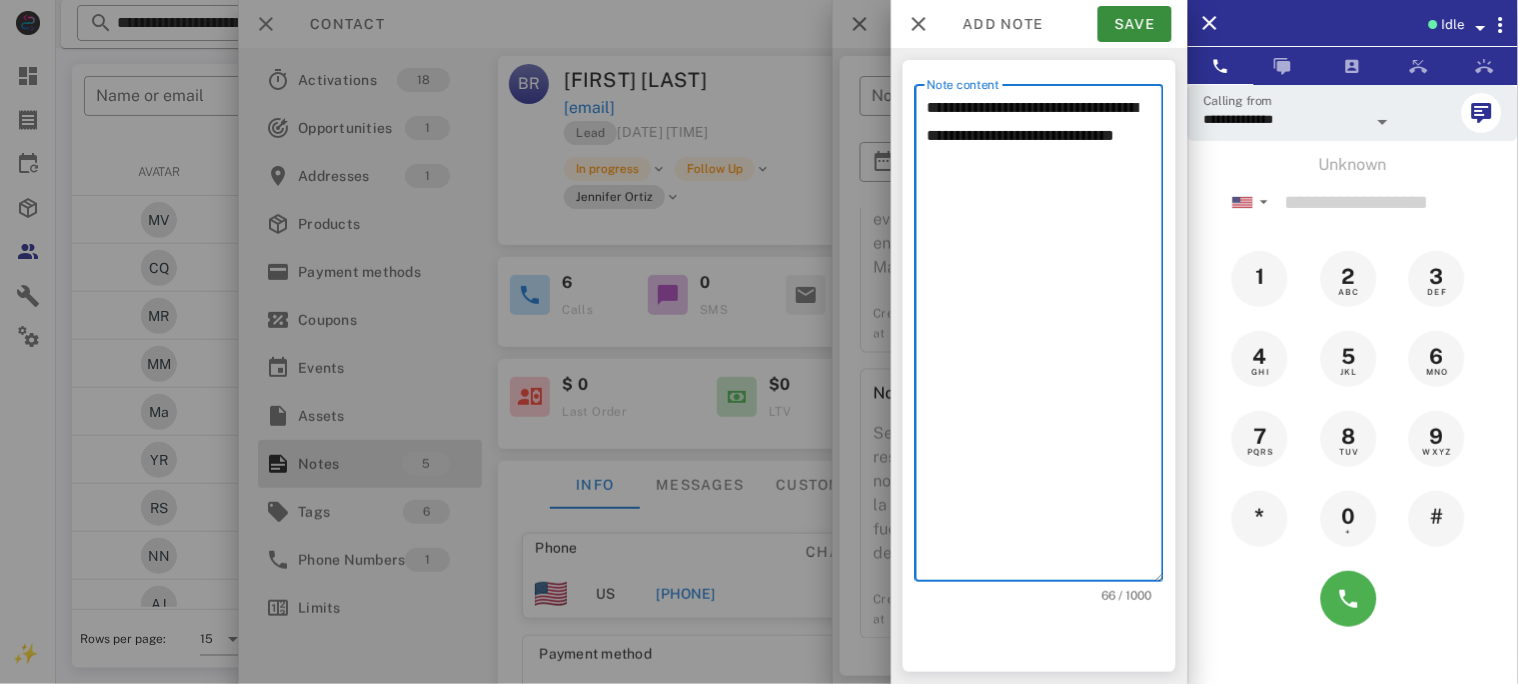 click on "**********" at bounding box center [1045, 338] 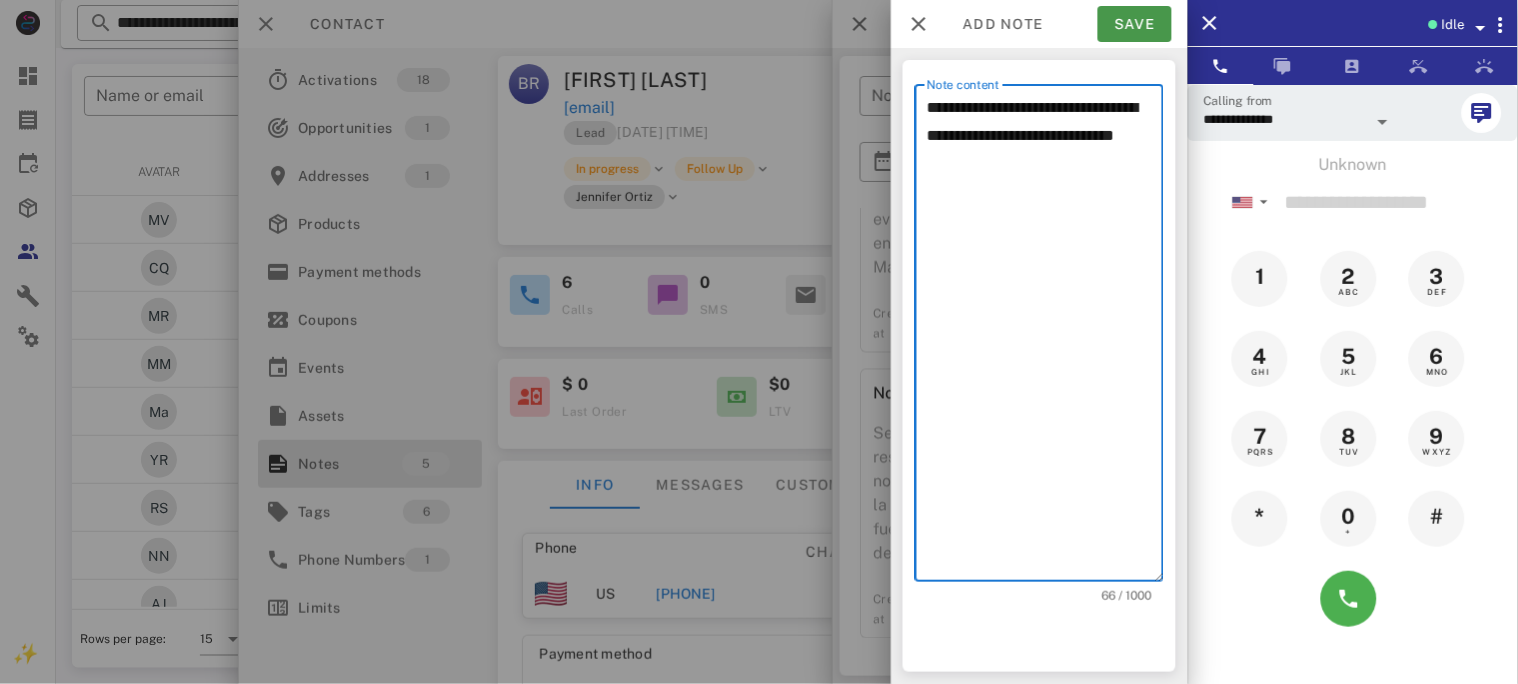type on "**********" 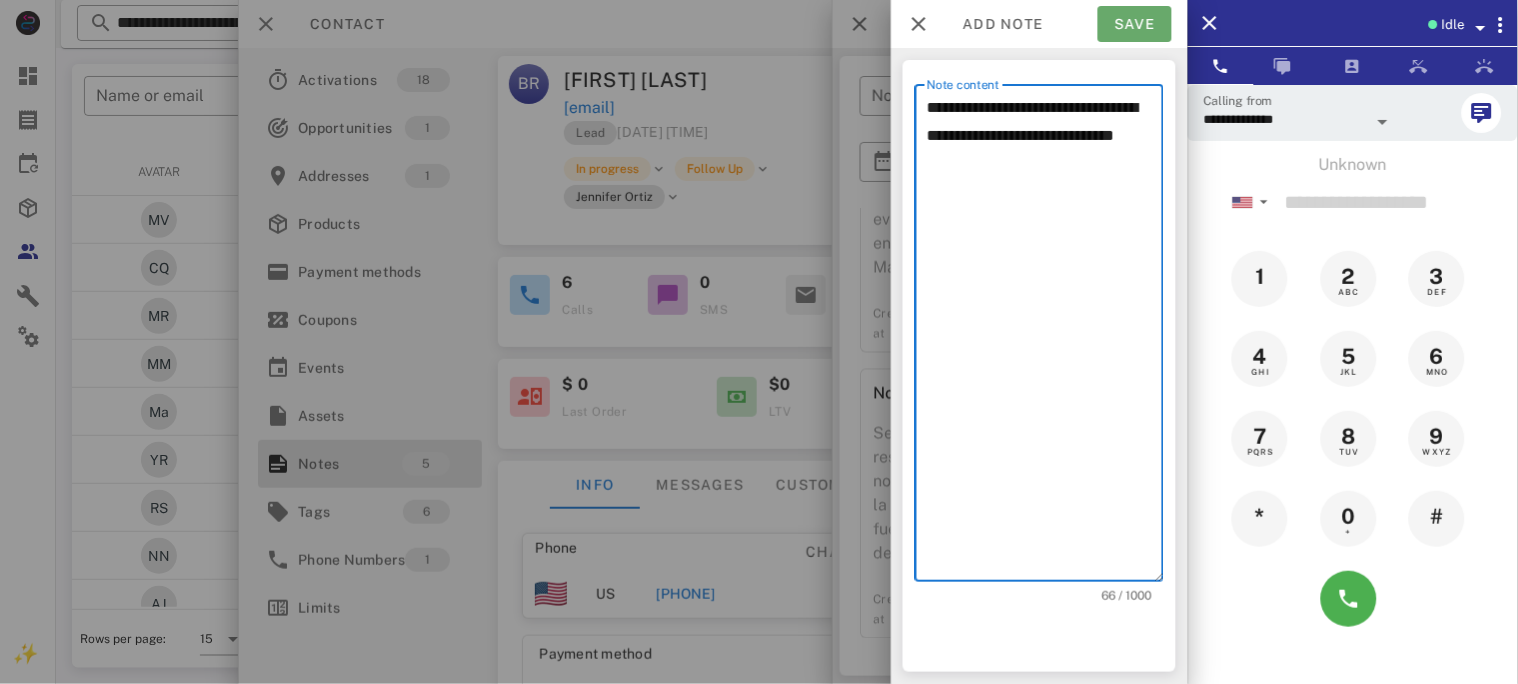 click on "Save" at bounding box center [1135, 24] 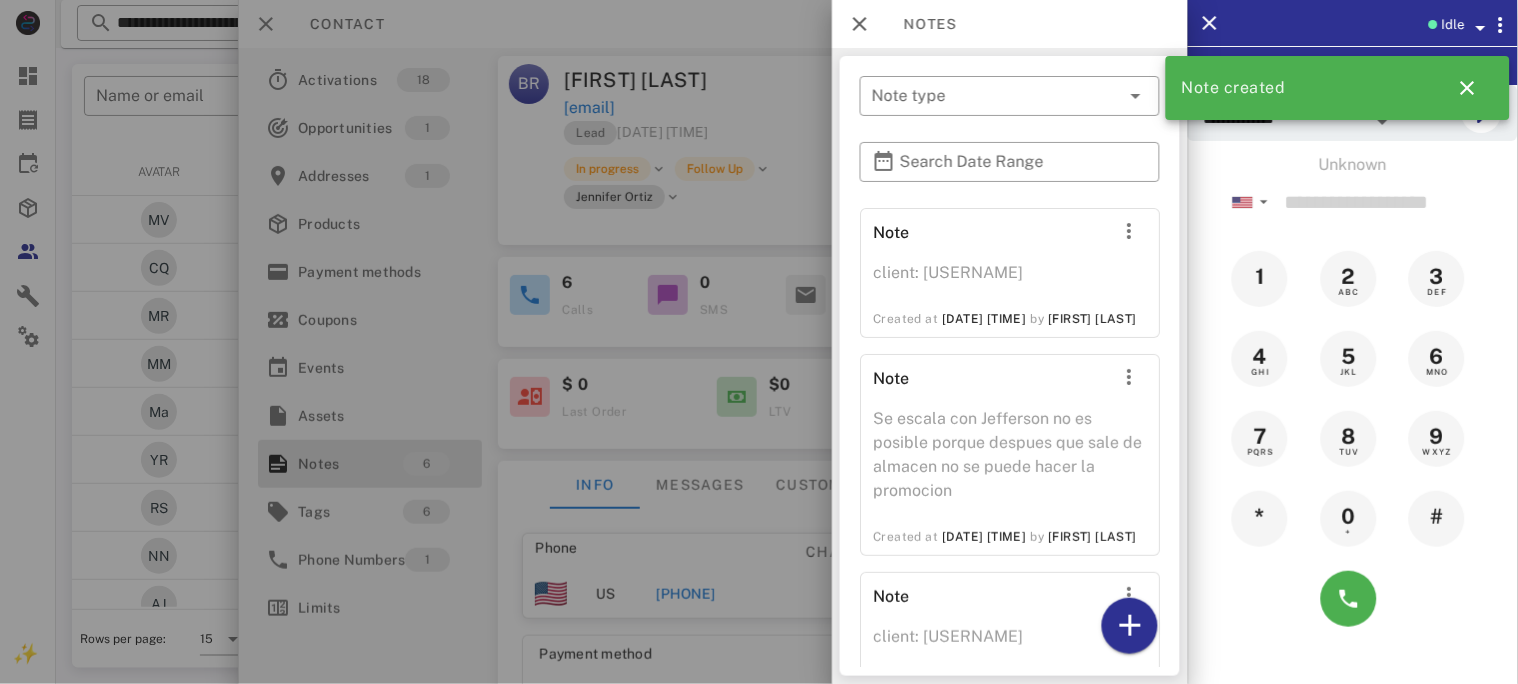 click at bounding box center [759, 342] 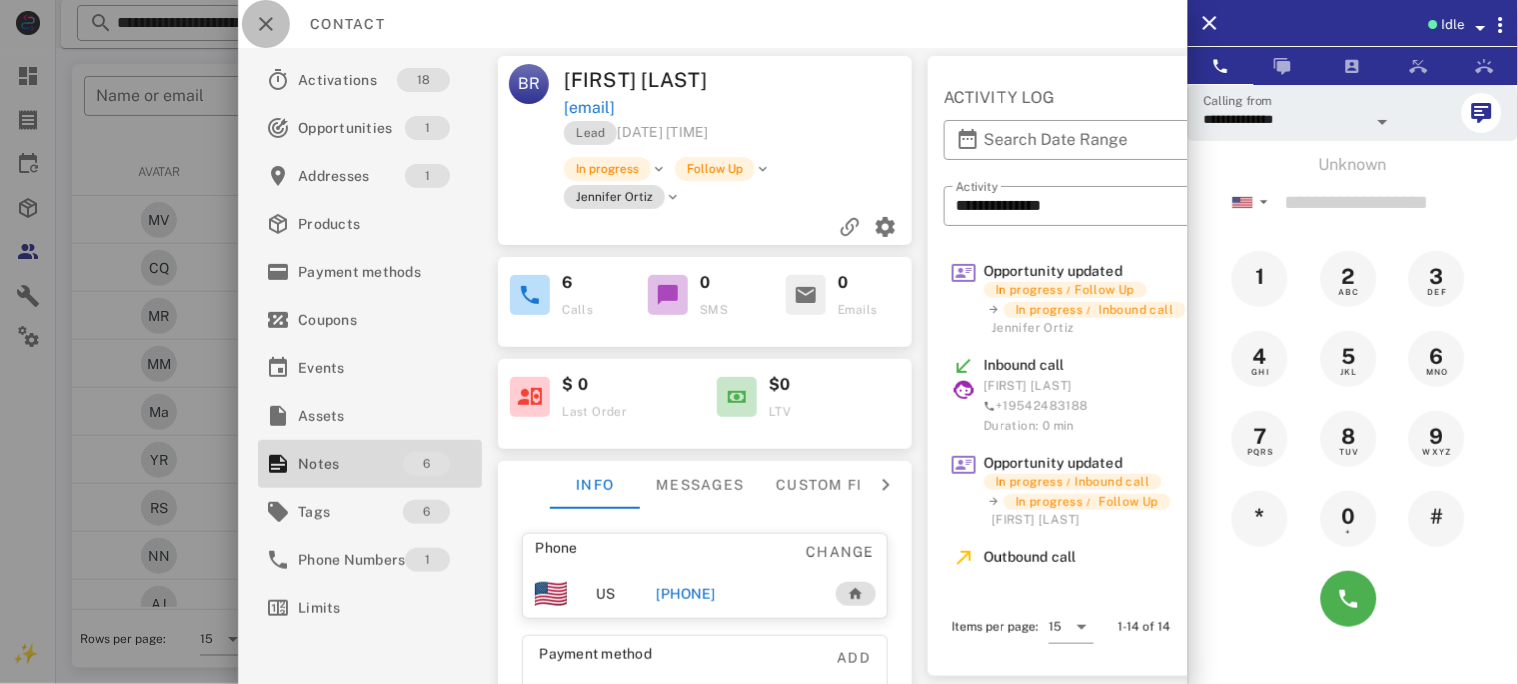click at bounding box center [266, 24] 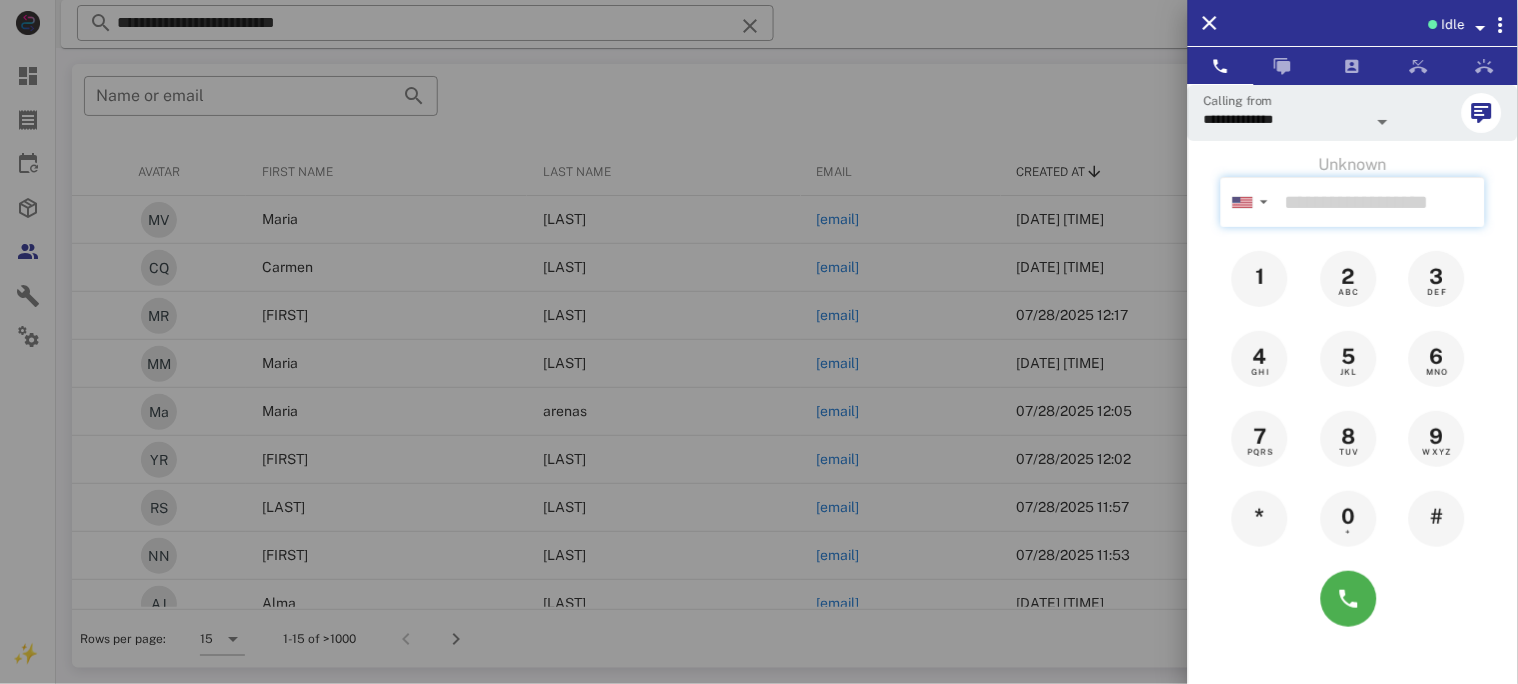 click at bounding box center (1381, 202) 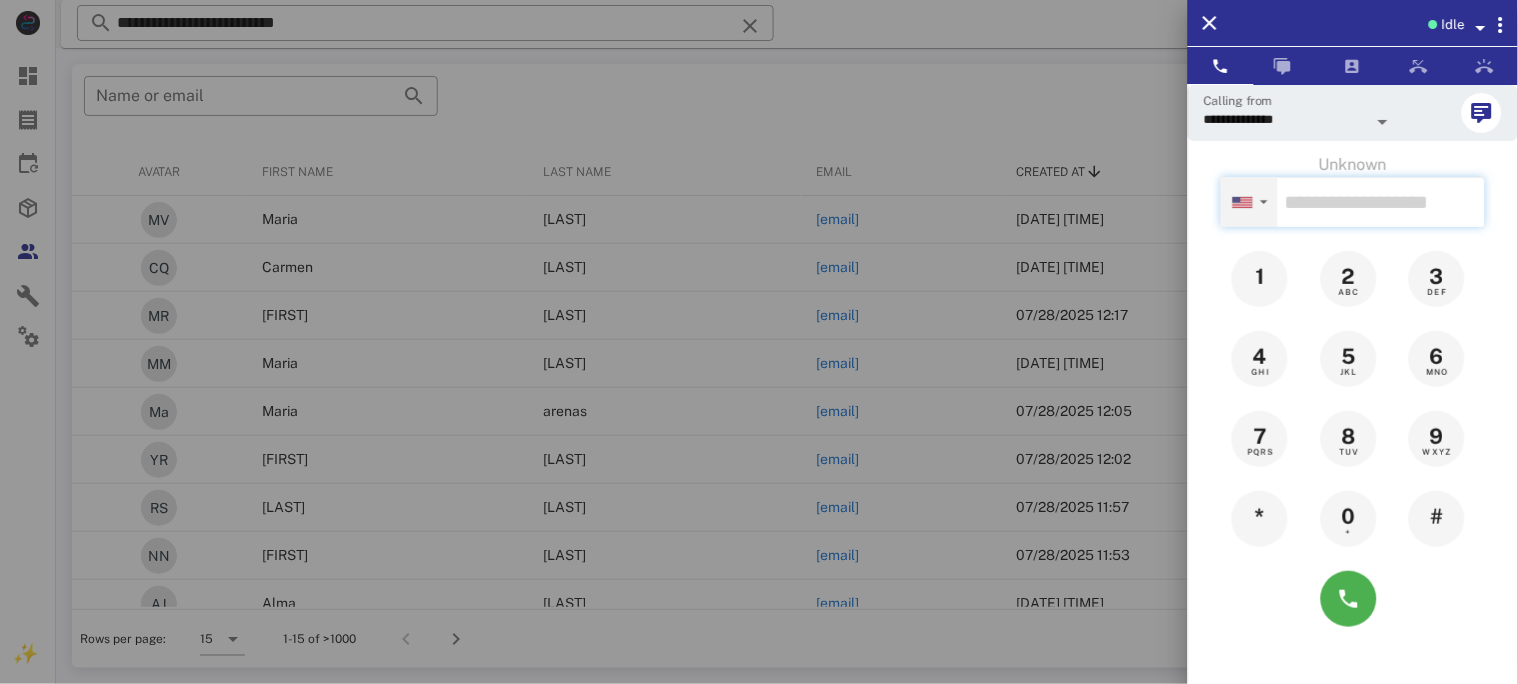 paste on "**********" 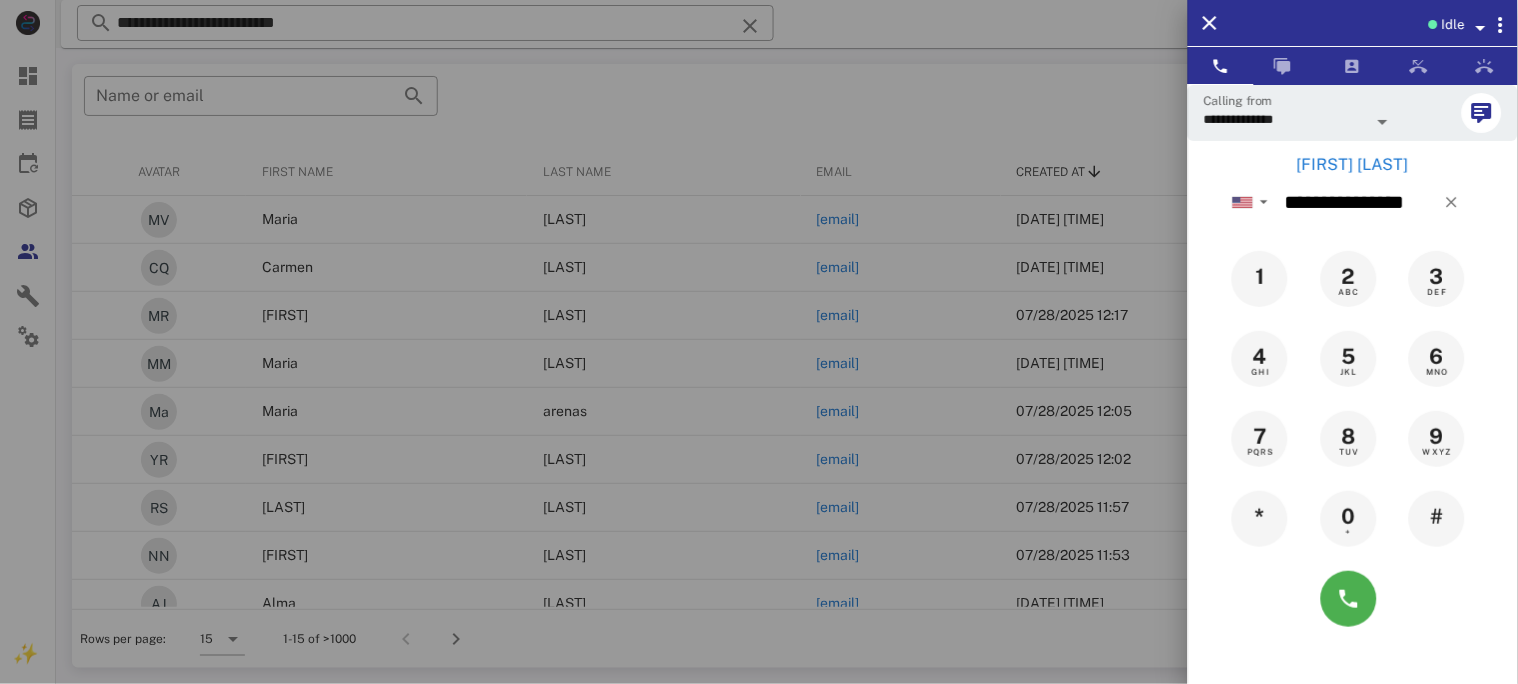 click on "[FIRST] [LAST]" at bounding box center [1353, 165] 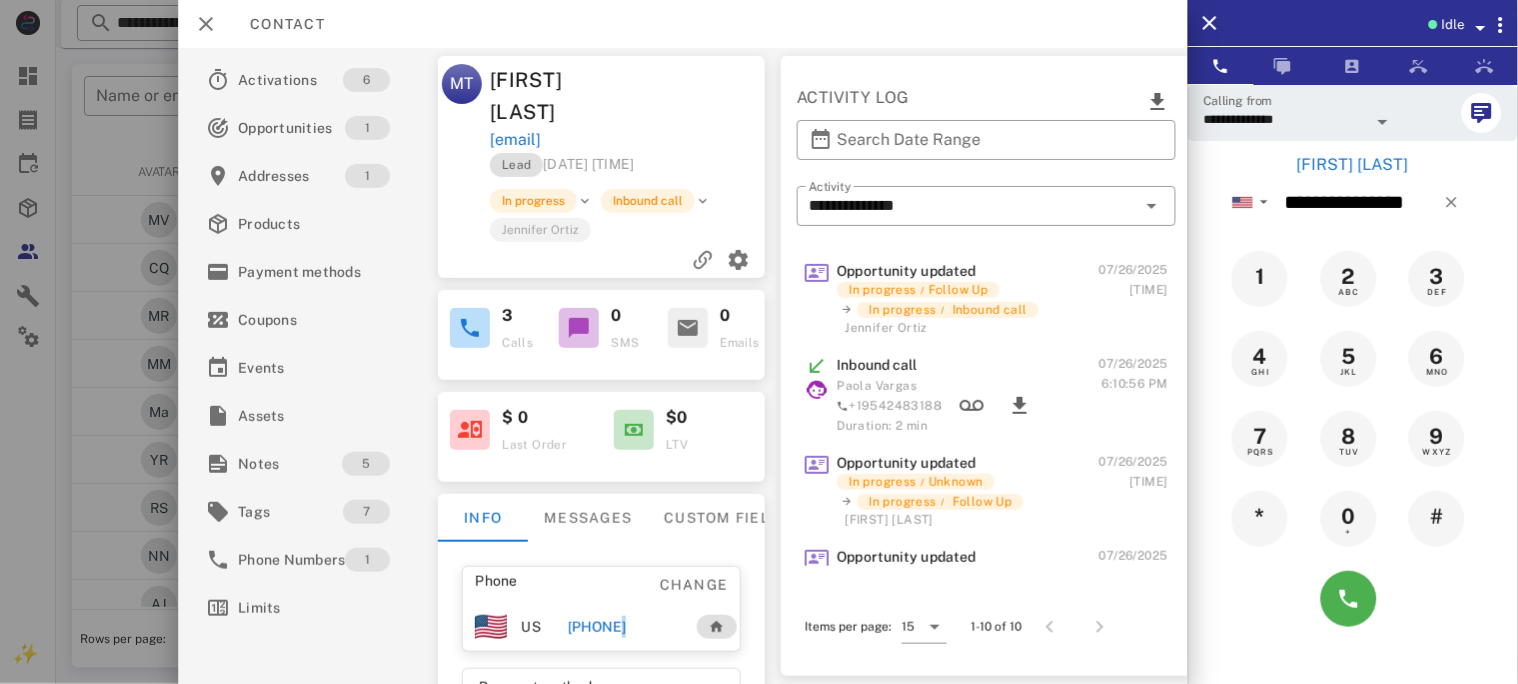 click on "[PHONE]" at bounding box center [597, 627] 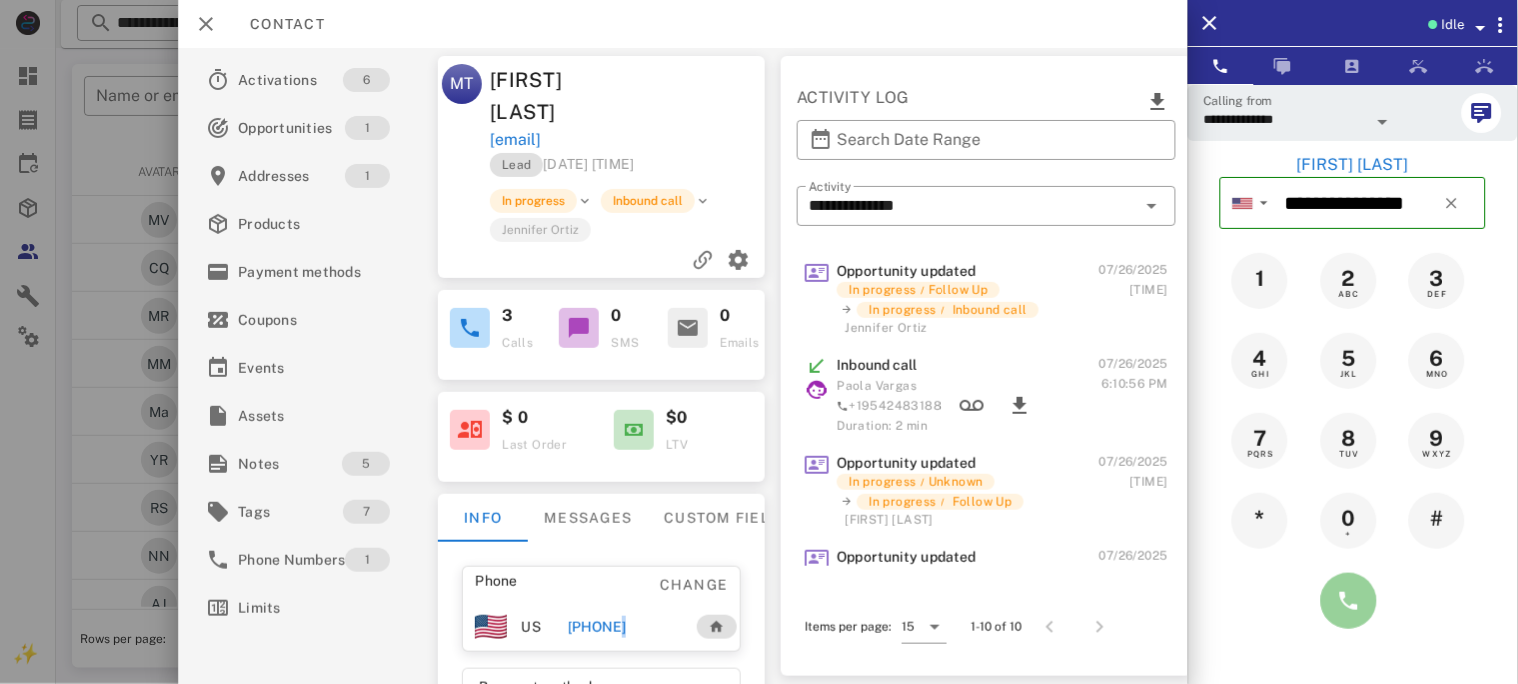 click at bounding box center (1349, 601) 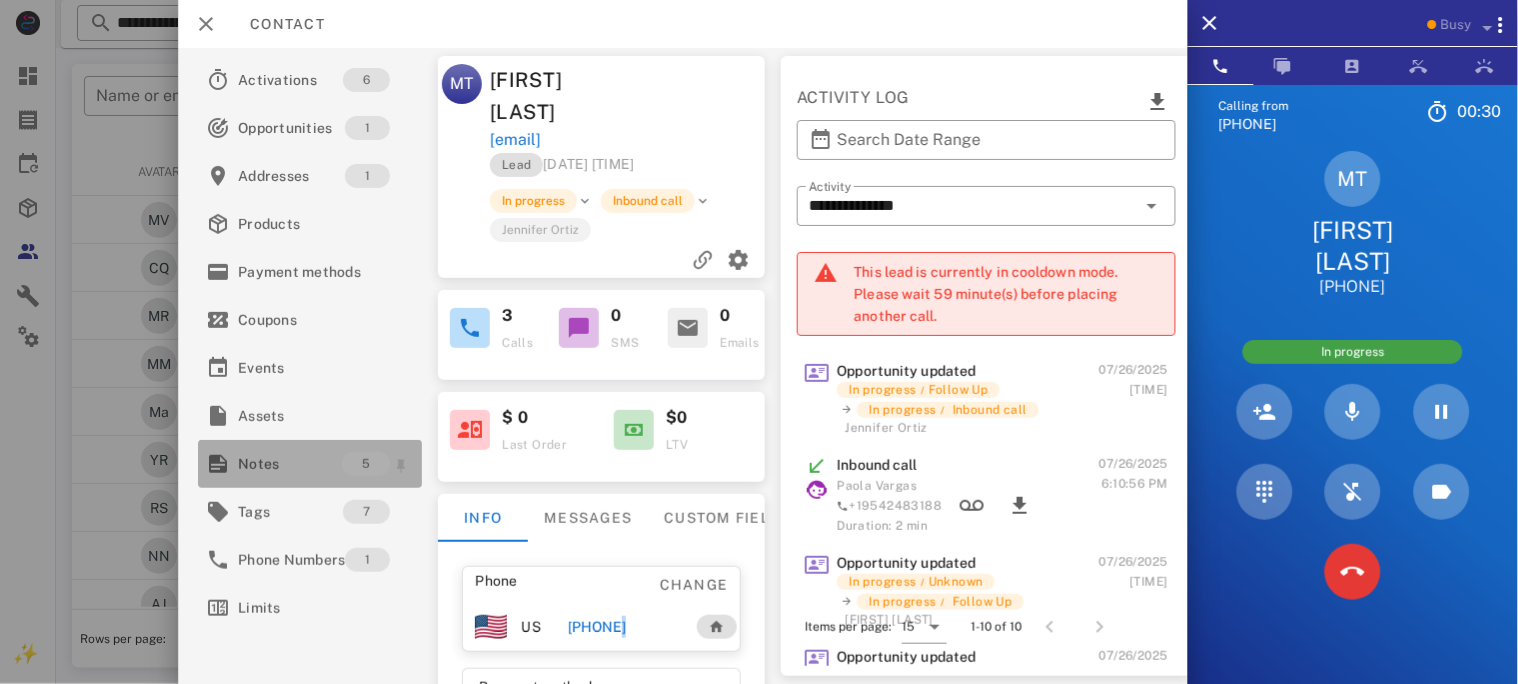 click on "Notes" at bounding box center [290, 464] 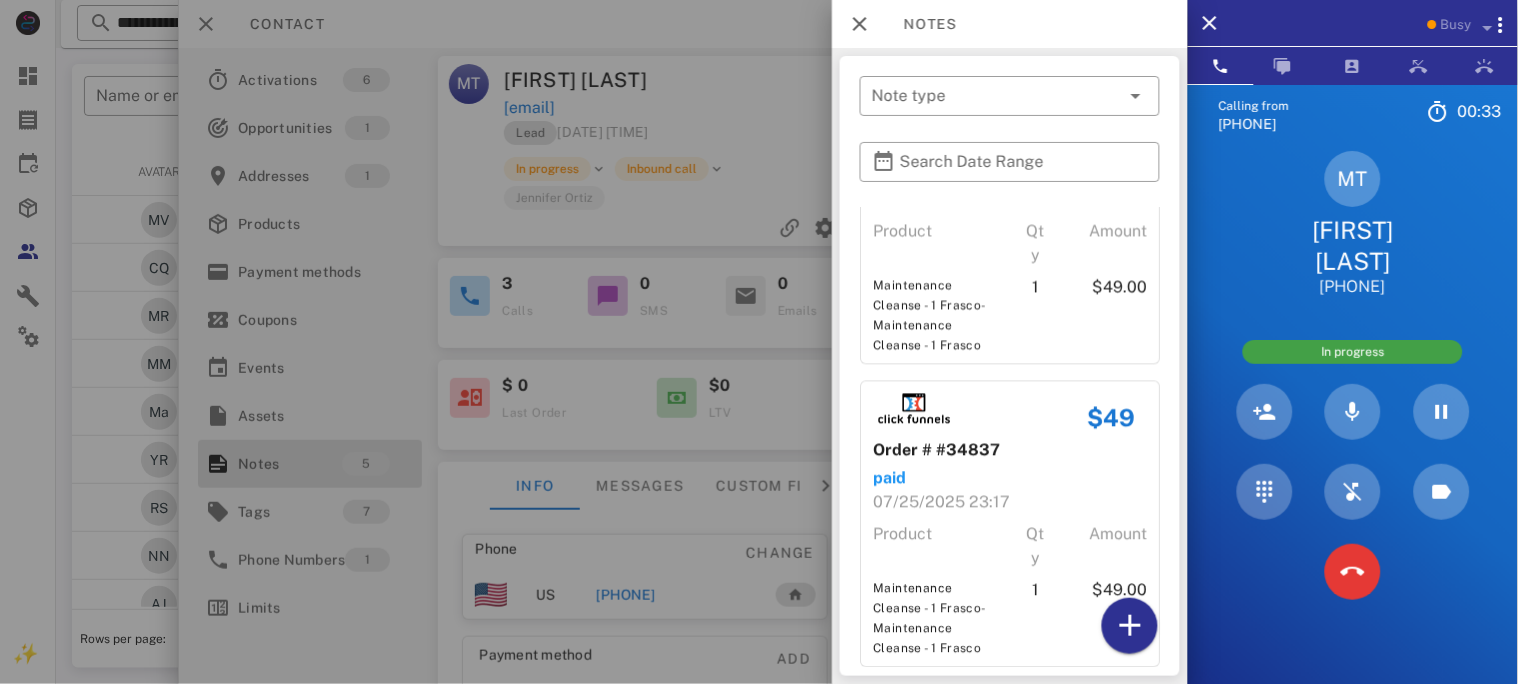 scroll, scrollTop: 981, scrollLeft: 0, axis: vertical 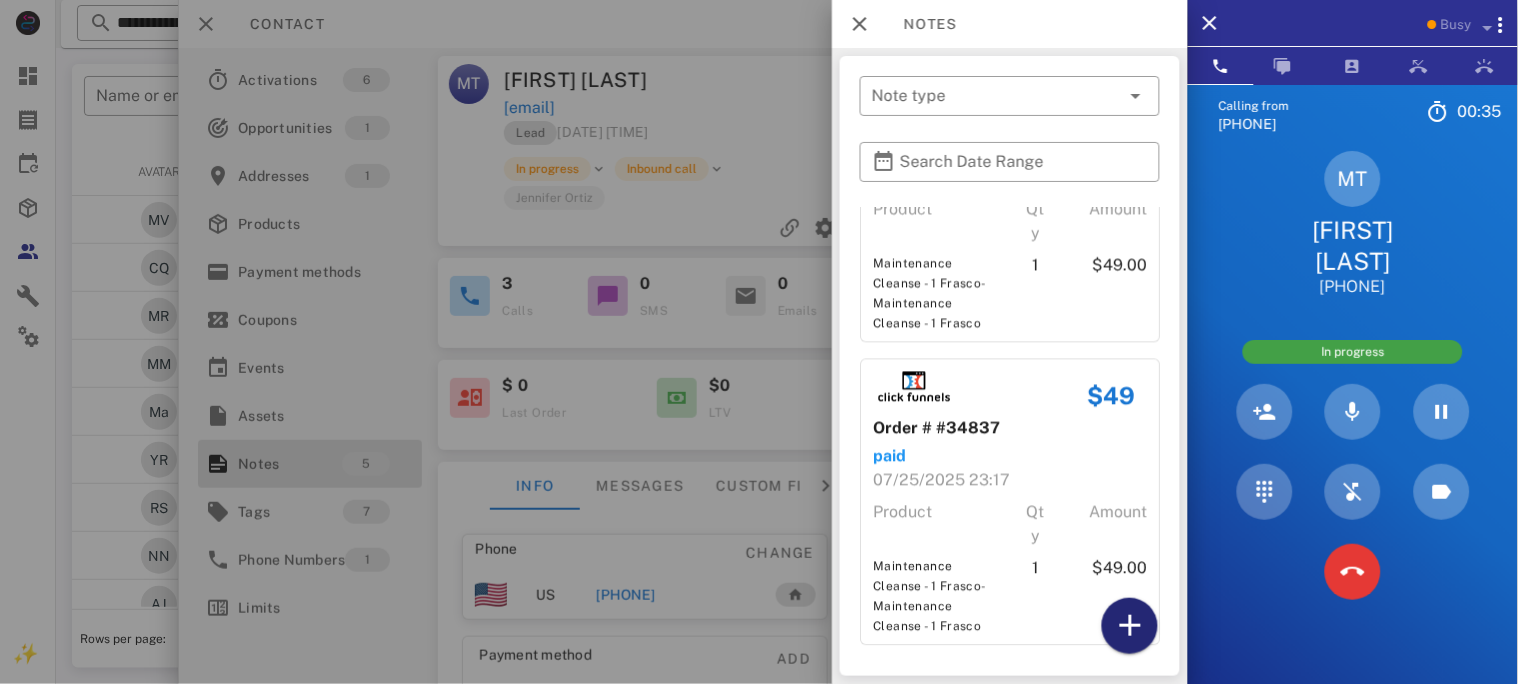 click at bounding box center (1130, 626) 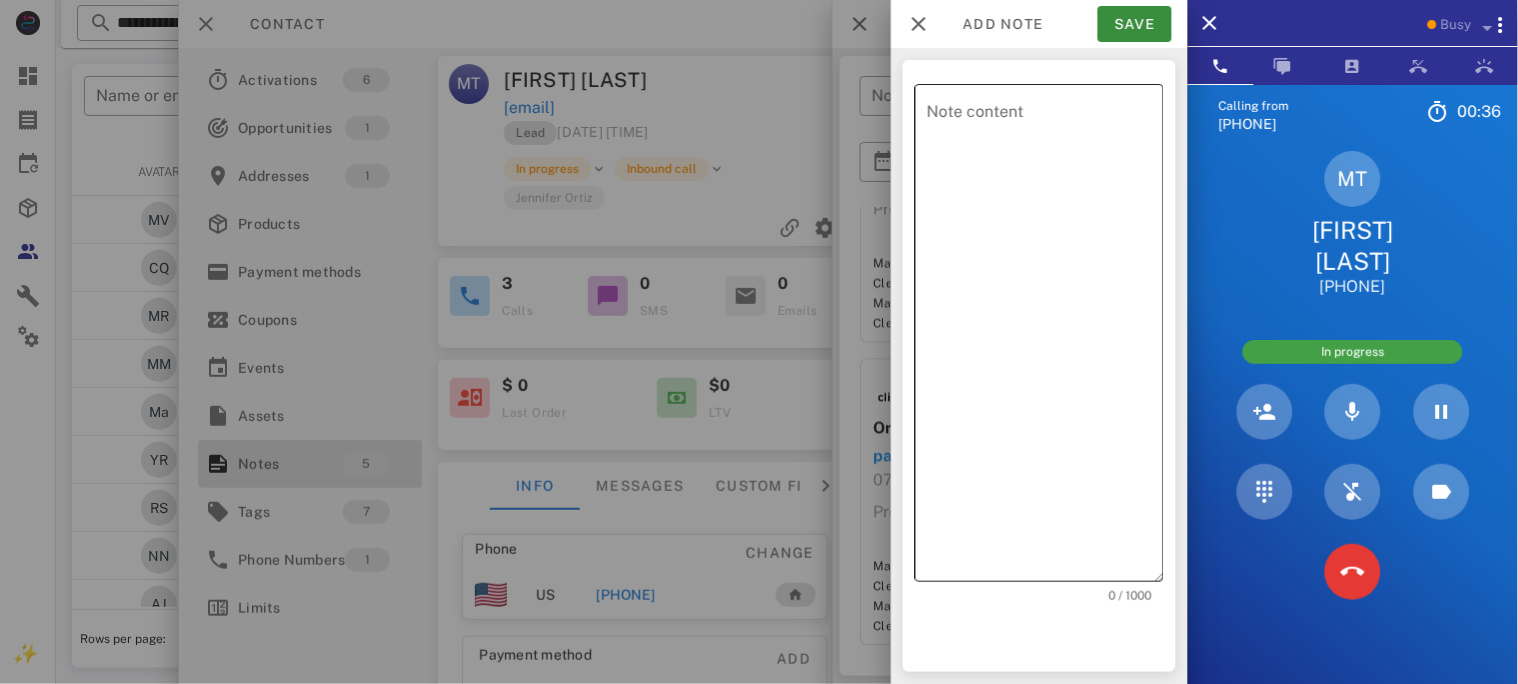 click on "Note content" at bounding box center [1045, 338] 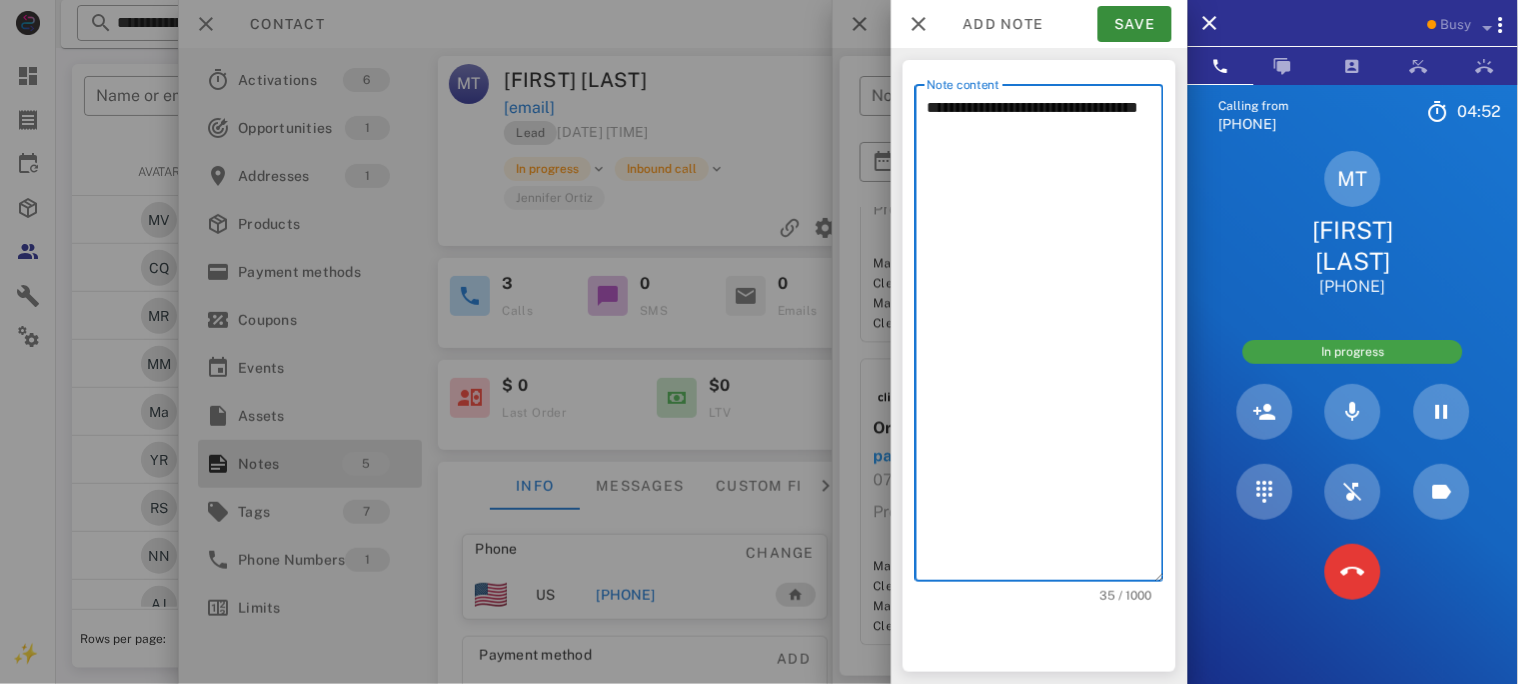 click on "[INITIALS] [FIRST] [LAST] [PHONE]" at bounding box center [1353, 224] 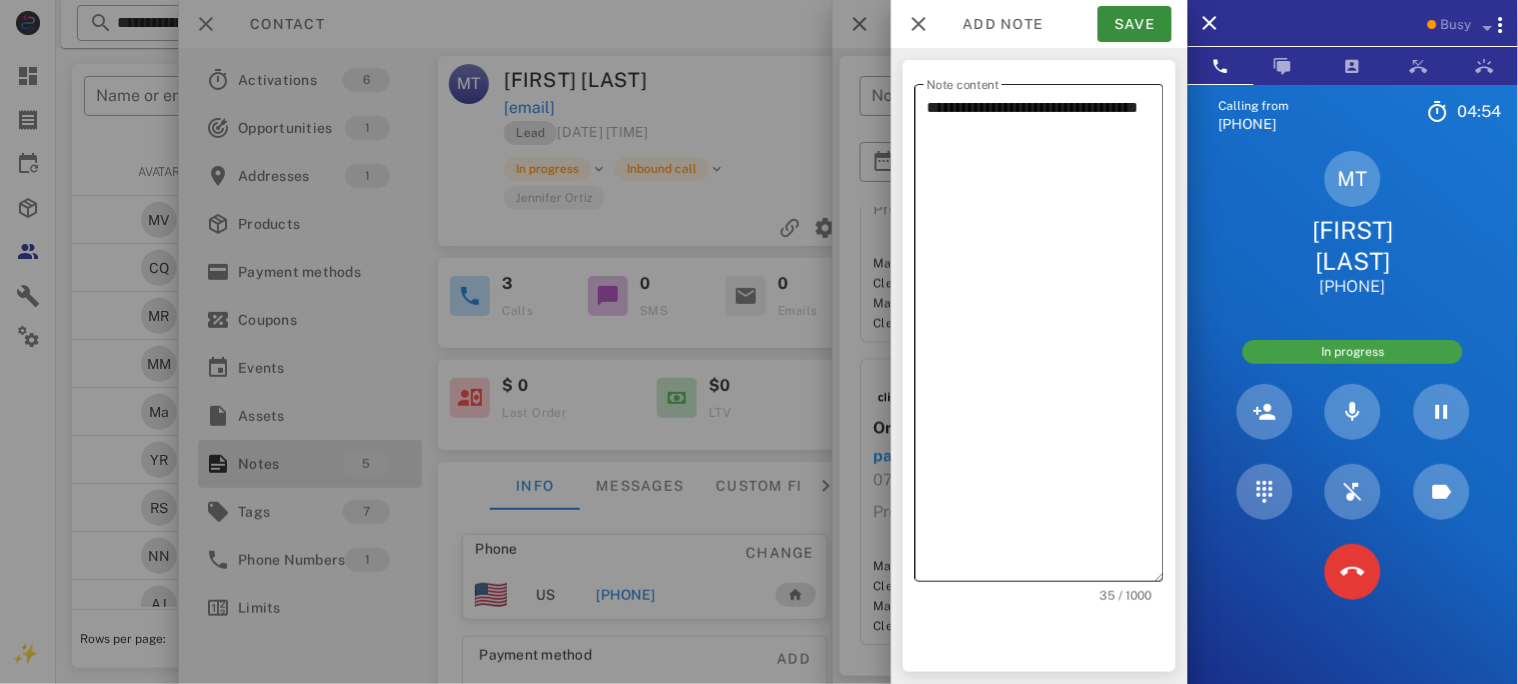 click on "**********" at bounding box center [1045, 338] 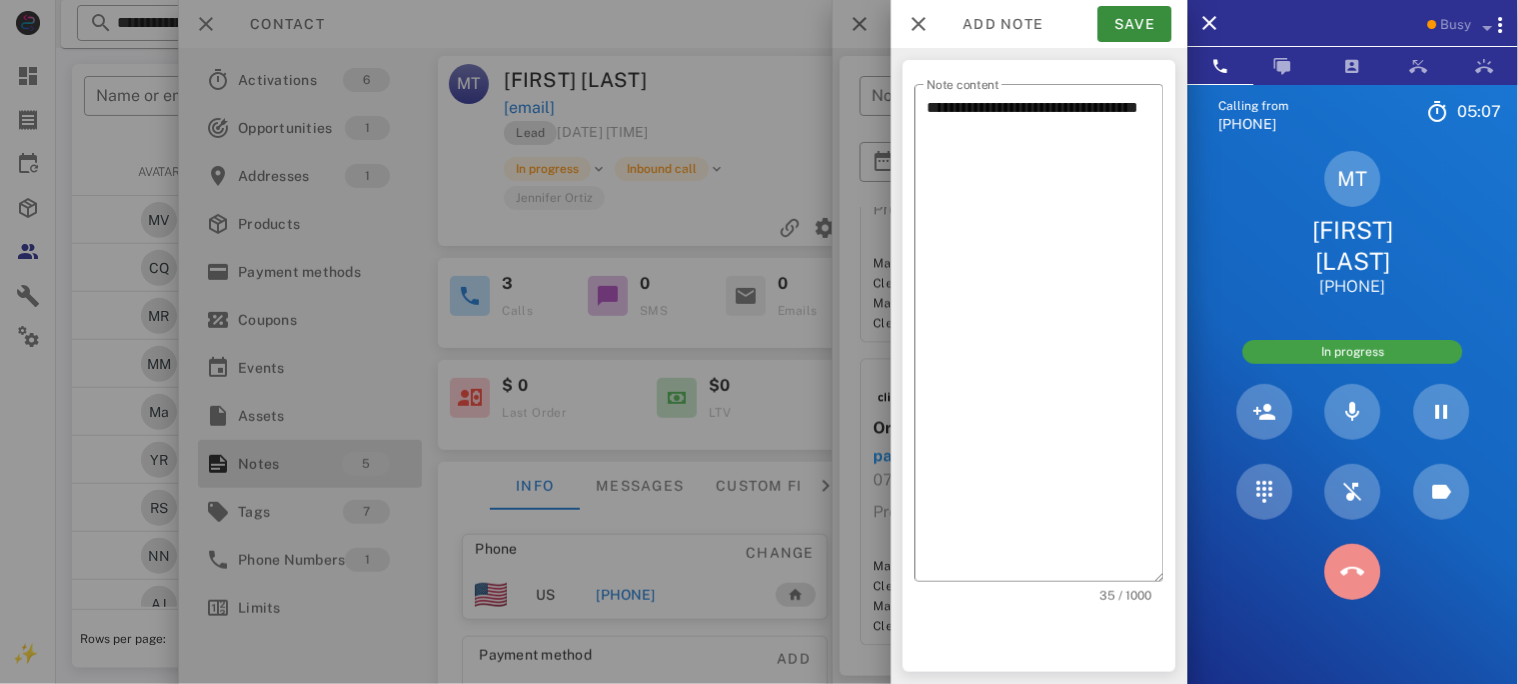 click at bounding box center (1353, 572) 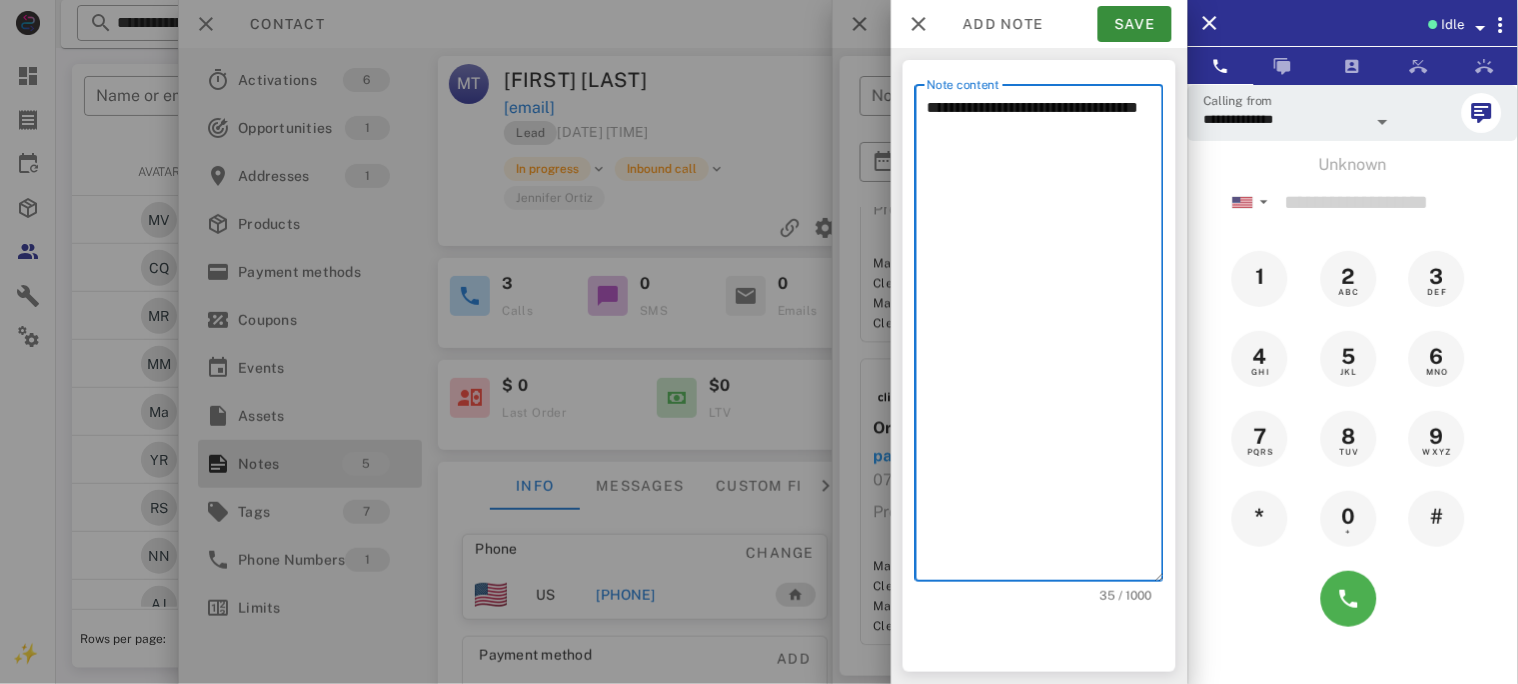 click on "**********" at bounding box center [1045, 338] 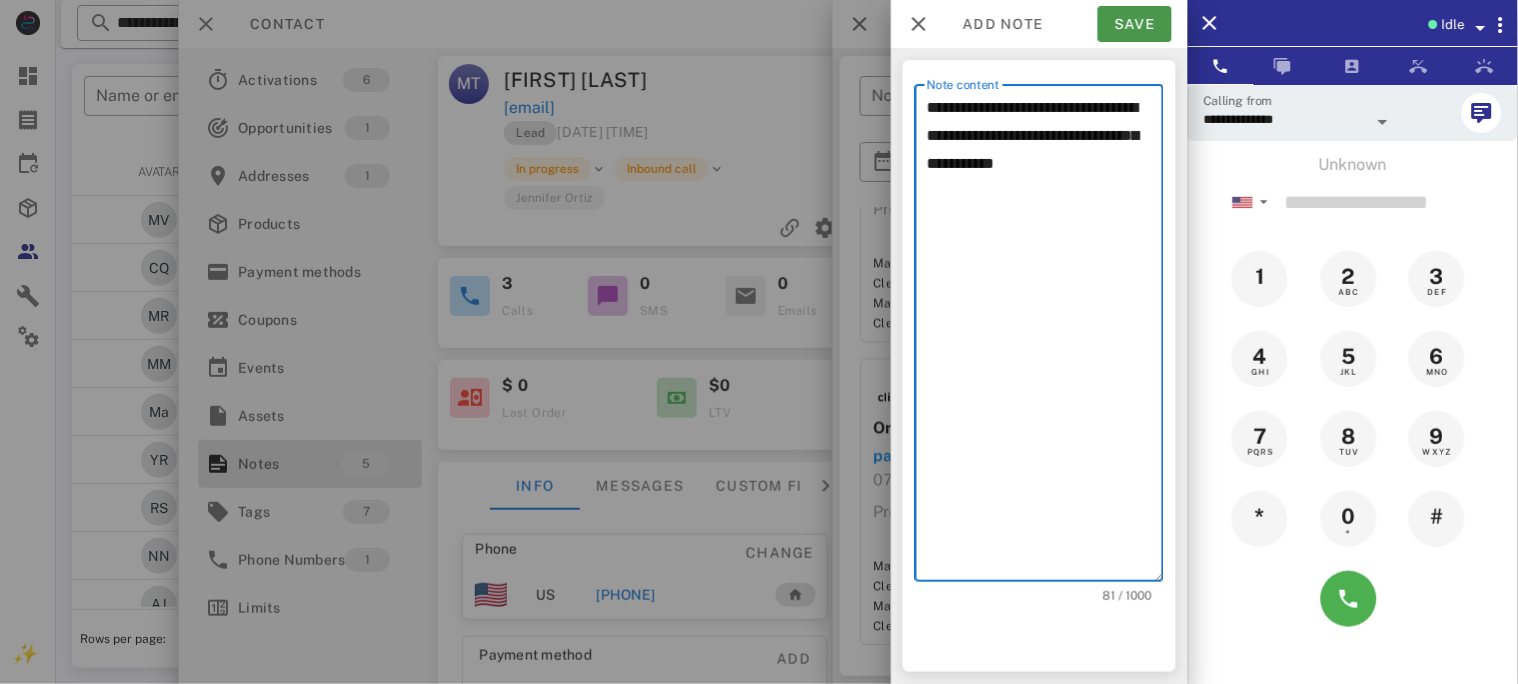 type on "**********" 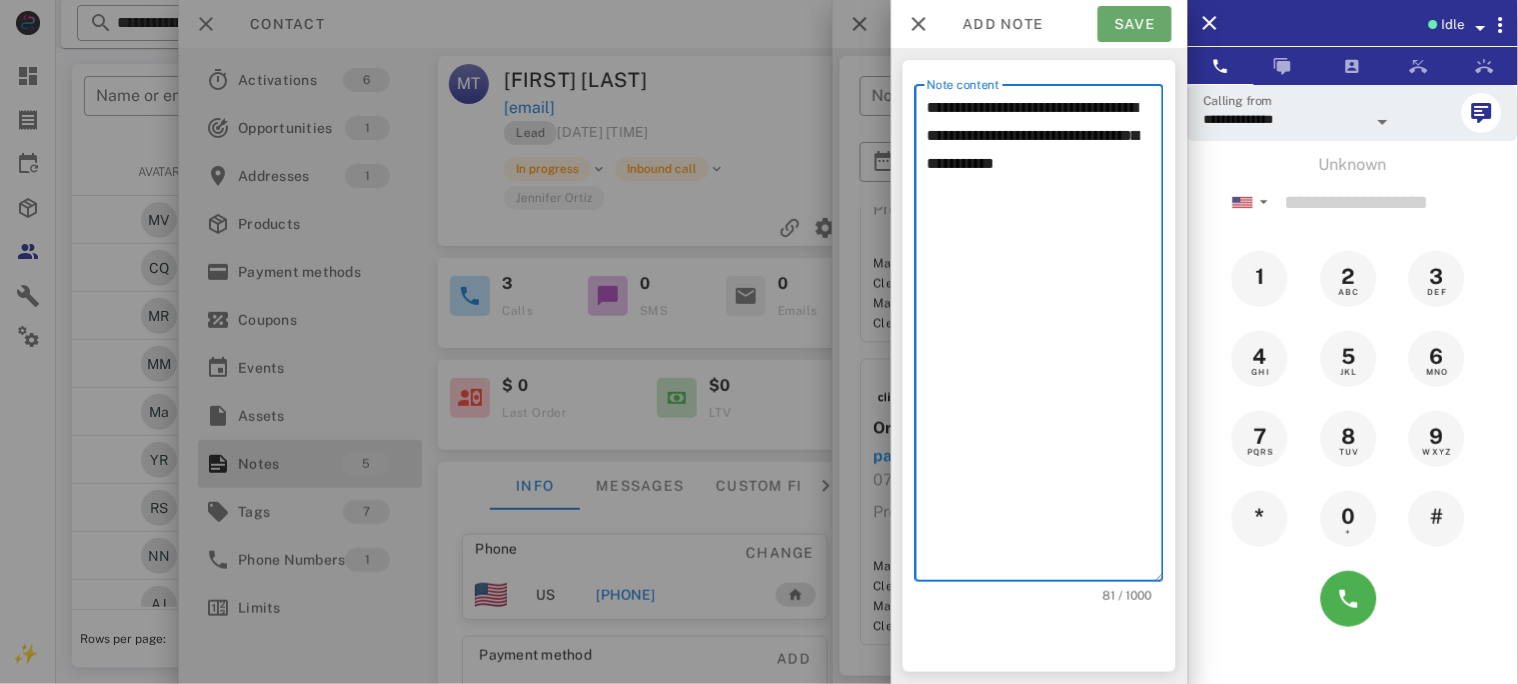 click on "Save" at bounding box center [1135, 24] 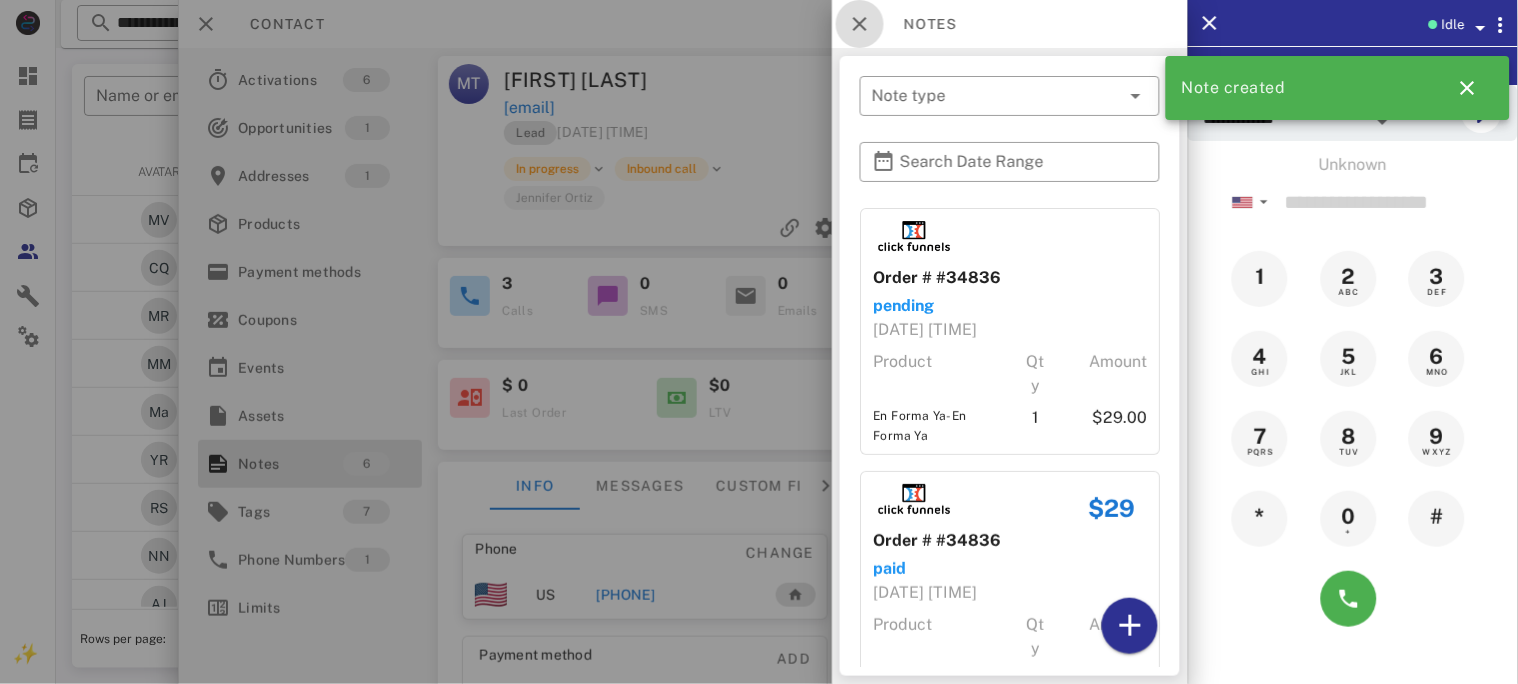 drag, startPoint x: 858, startPoint y: 18, endPoint x: 709, endPoint y: 79, distance: 161.00311 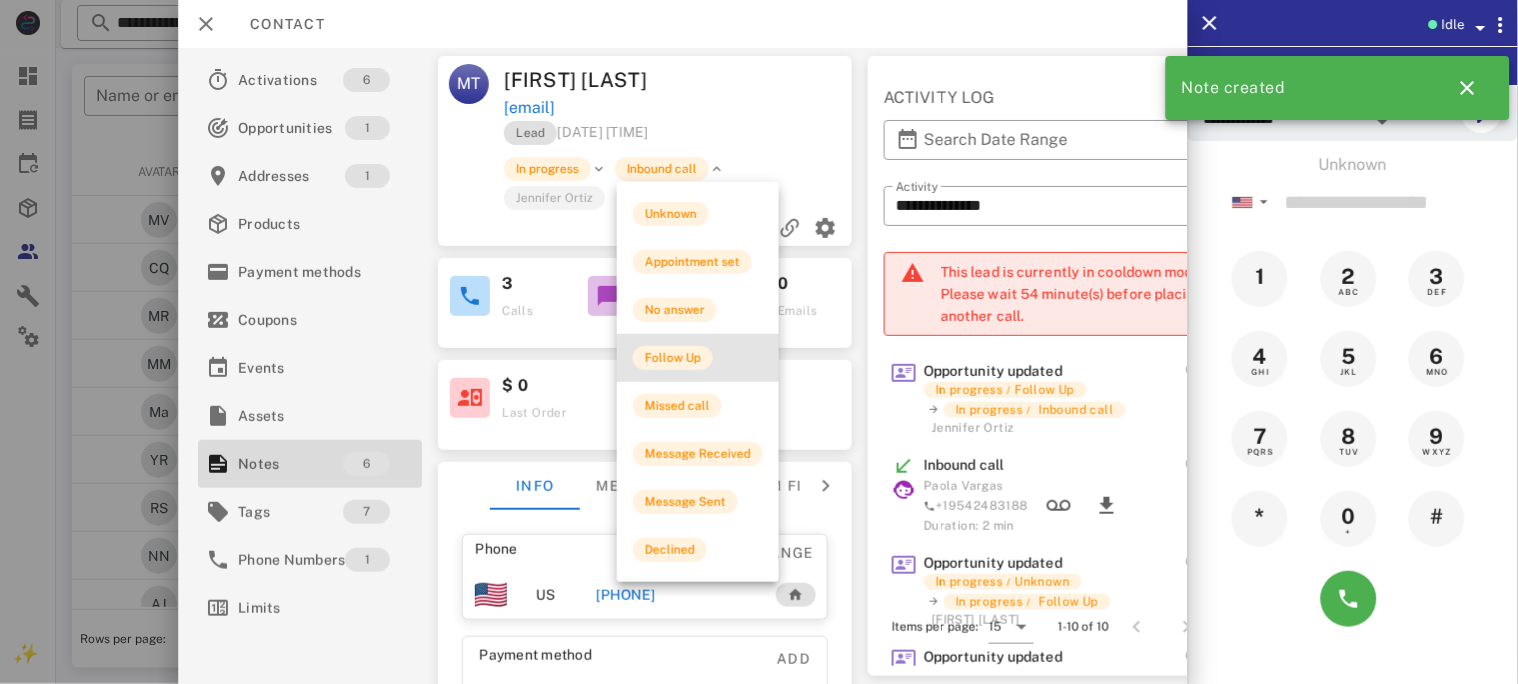 click on "Follow Up" at bounding box center [673, 358] 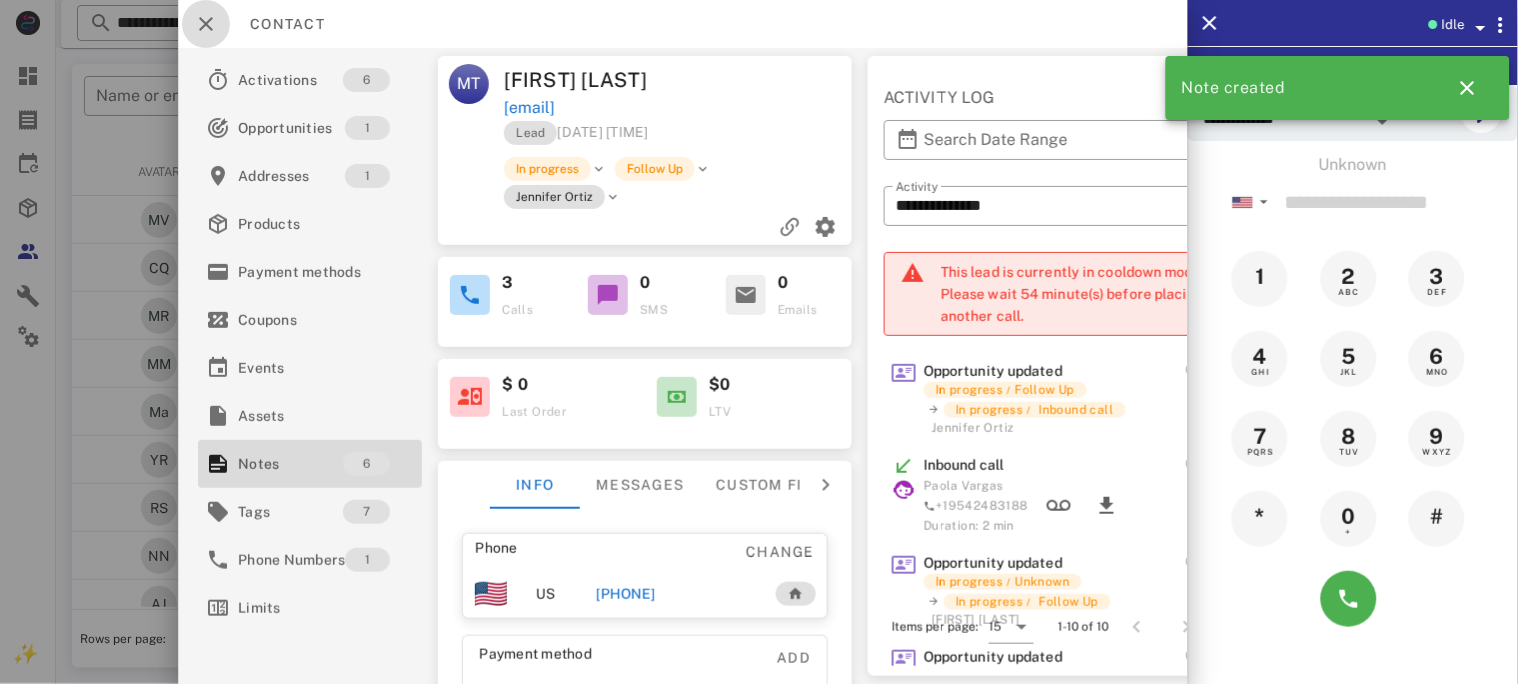 click at bounding box center (206, 24) 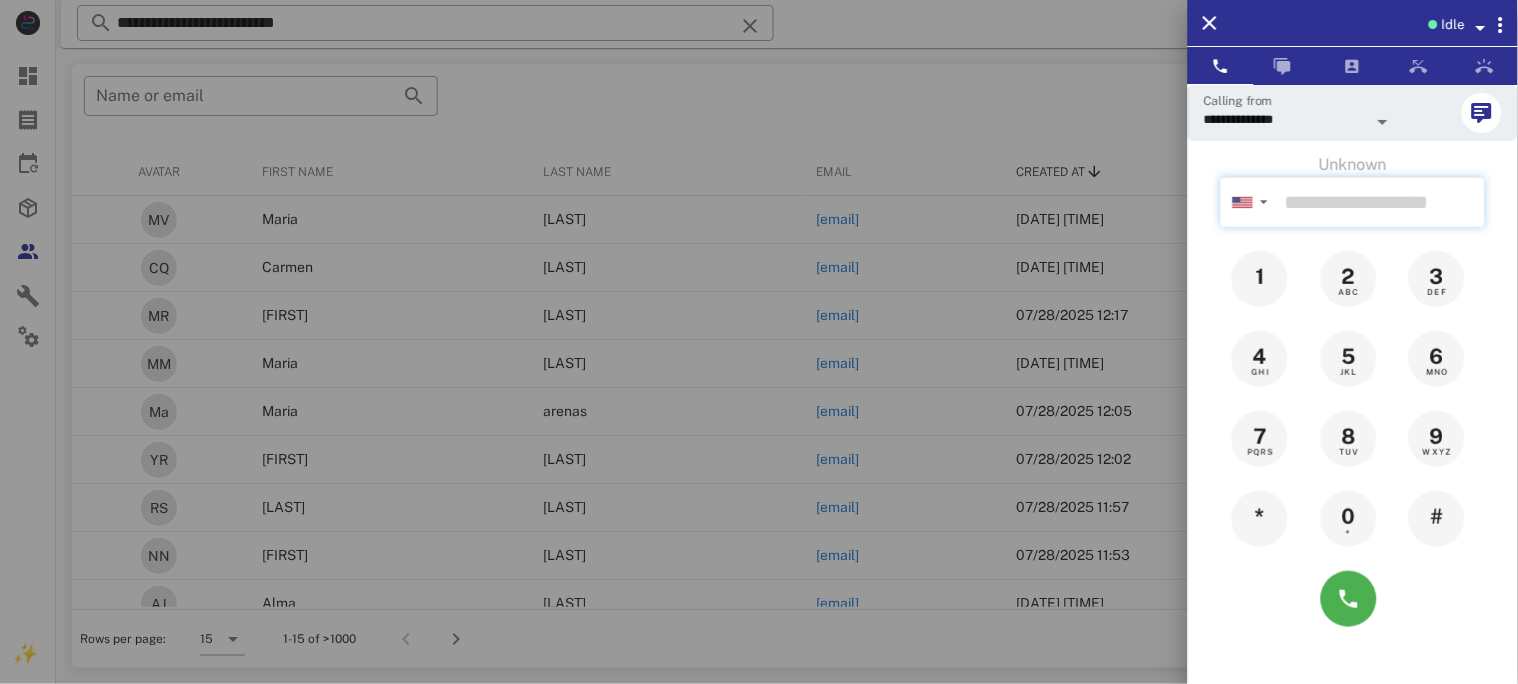 click at bounding box center [1381, 202] 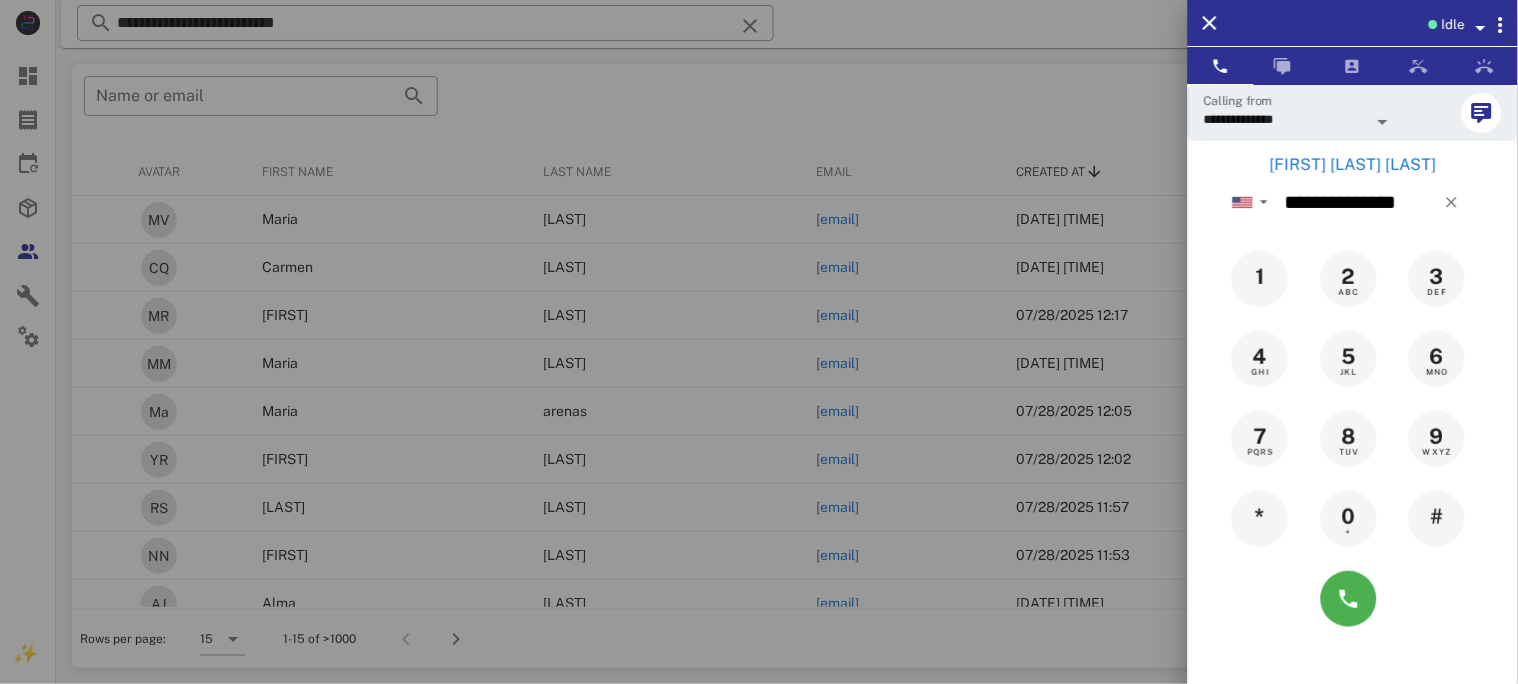 click on "[FIRST] [LAST] [LAST]" at bounding box center (1353, 165) 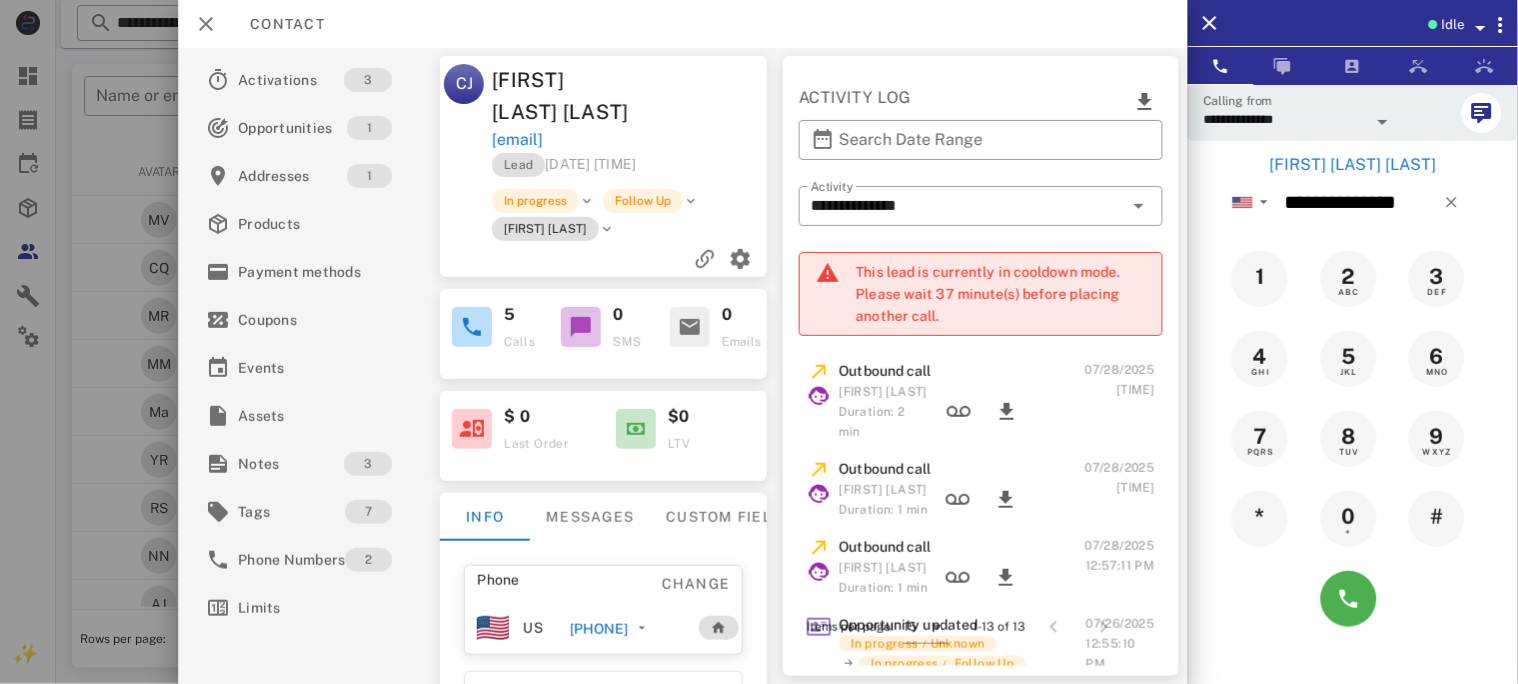 click on "[PHONE]" at bounding box center (599, 629) 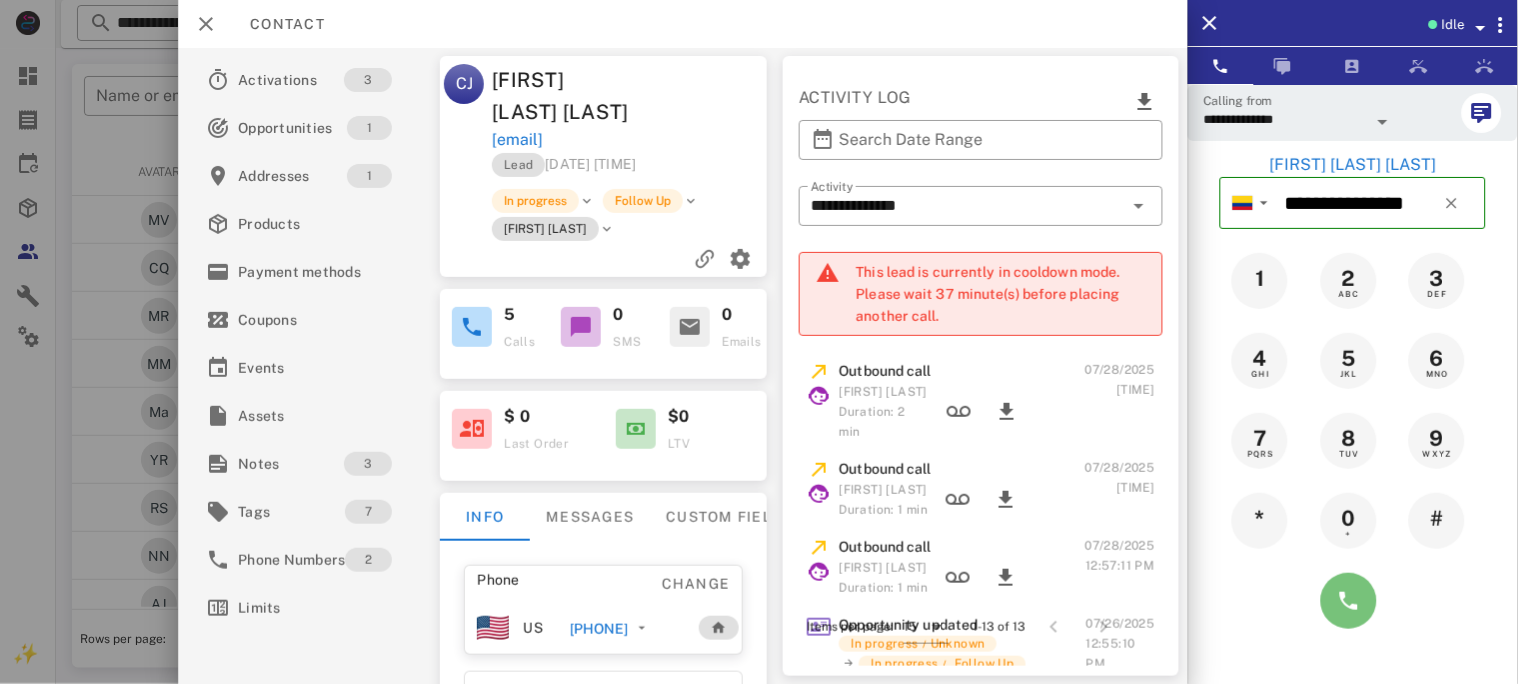 click at bounding box center (1349, 601) 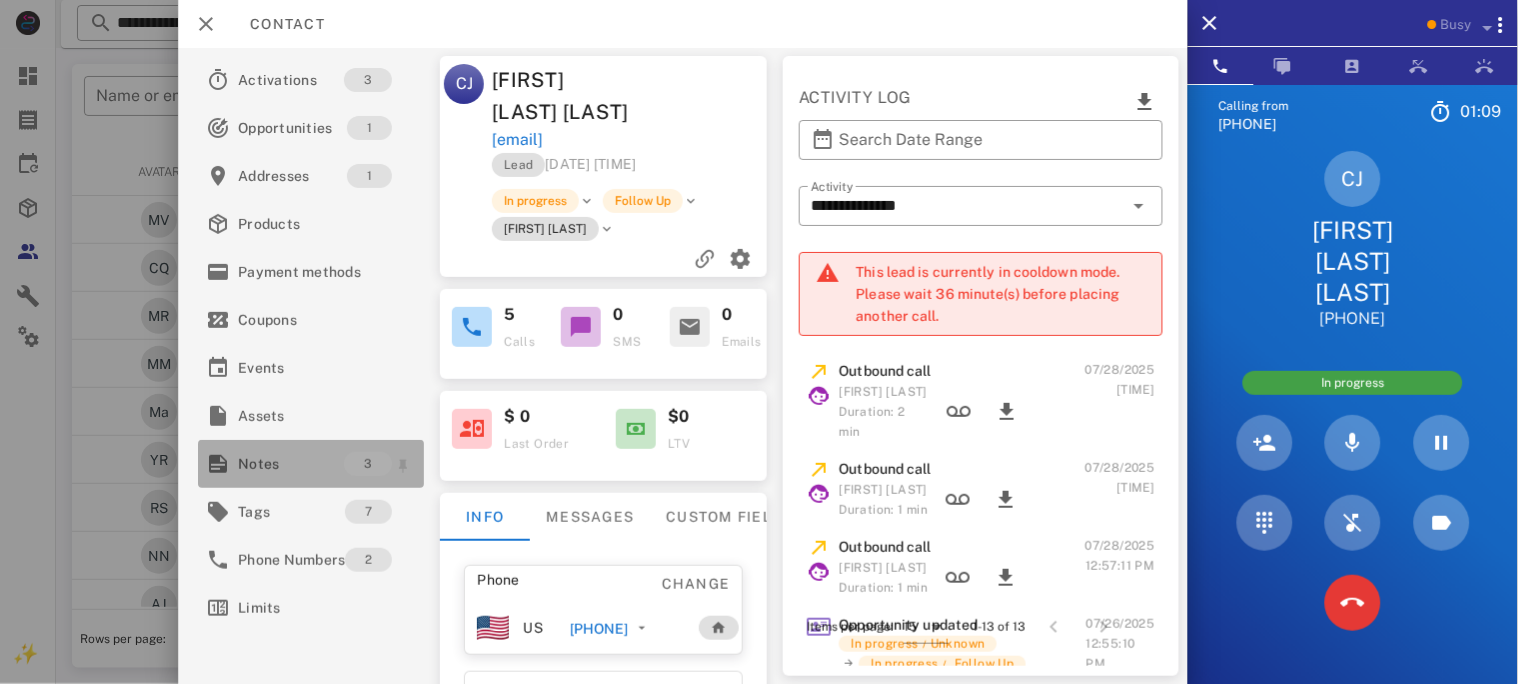 click on "Notes" at bounding box center [291, 464] 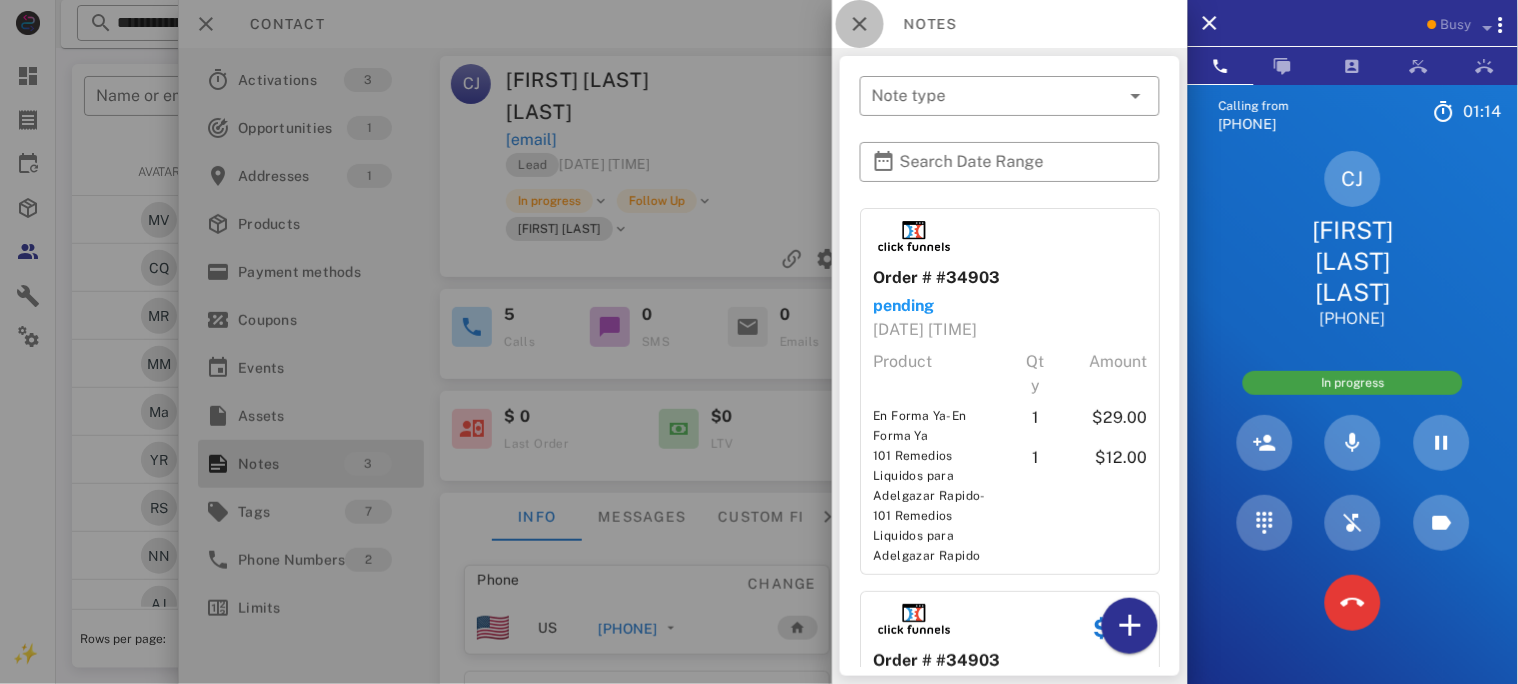 click at bounding box center (860, 24) 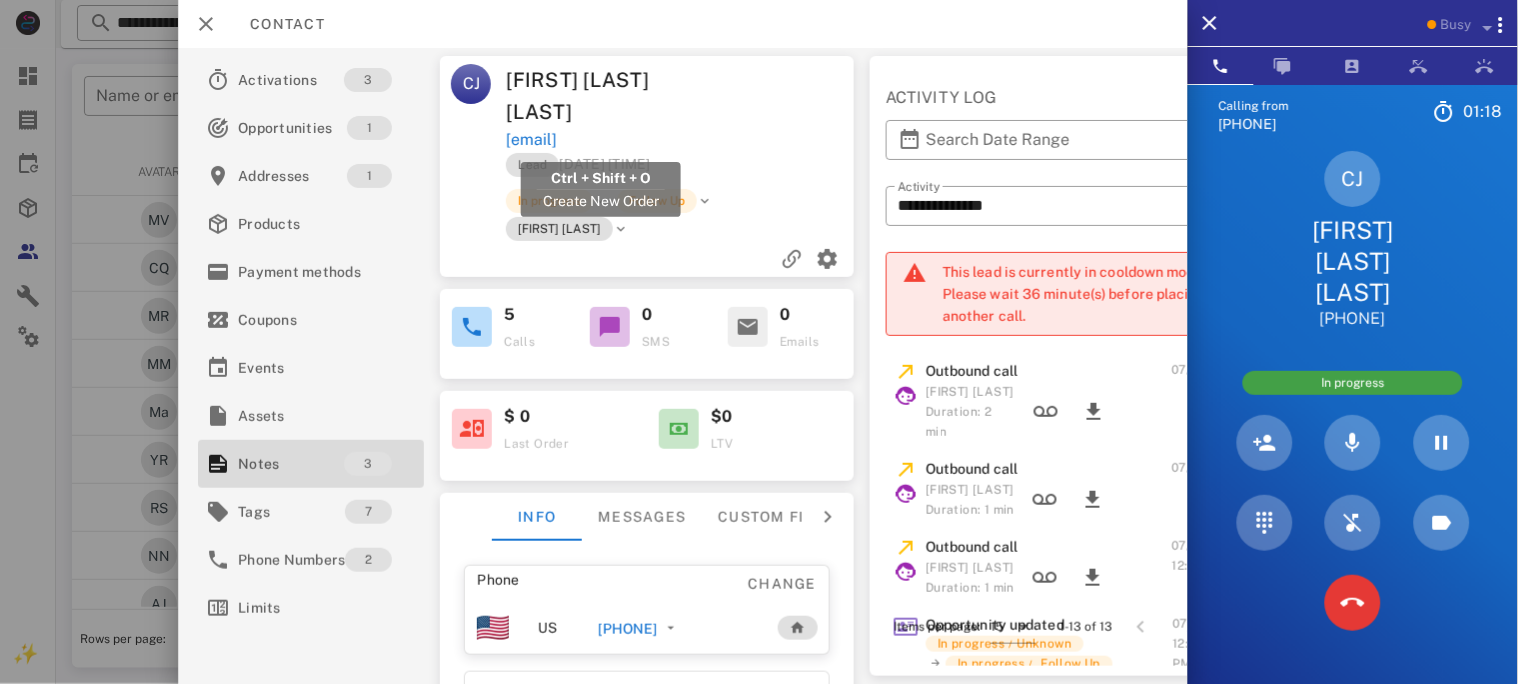 drag, startPoint x: 716, startPoint y: 132, endPoint x: 508, endPoint y: 146, distance: 208.47063 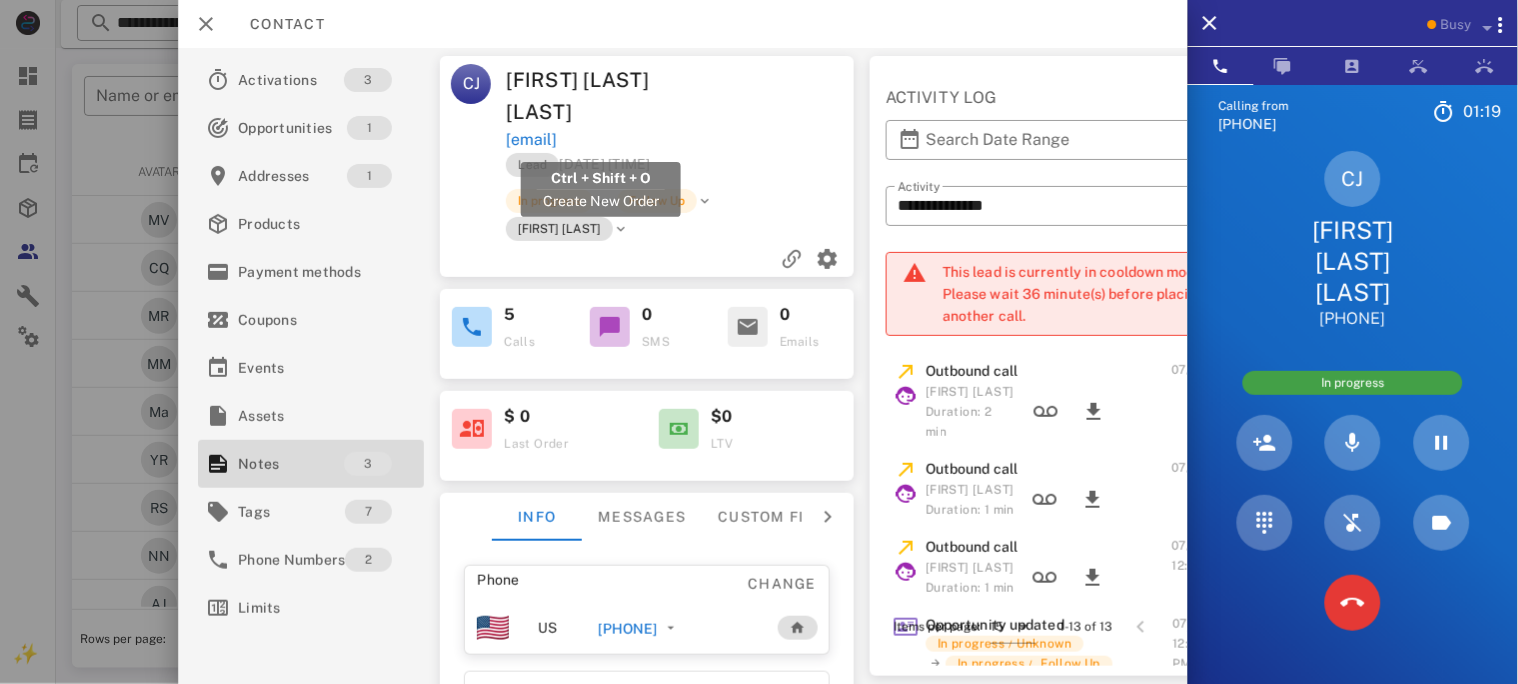 copy on "[EMAIL]" 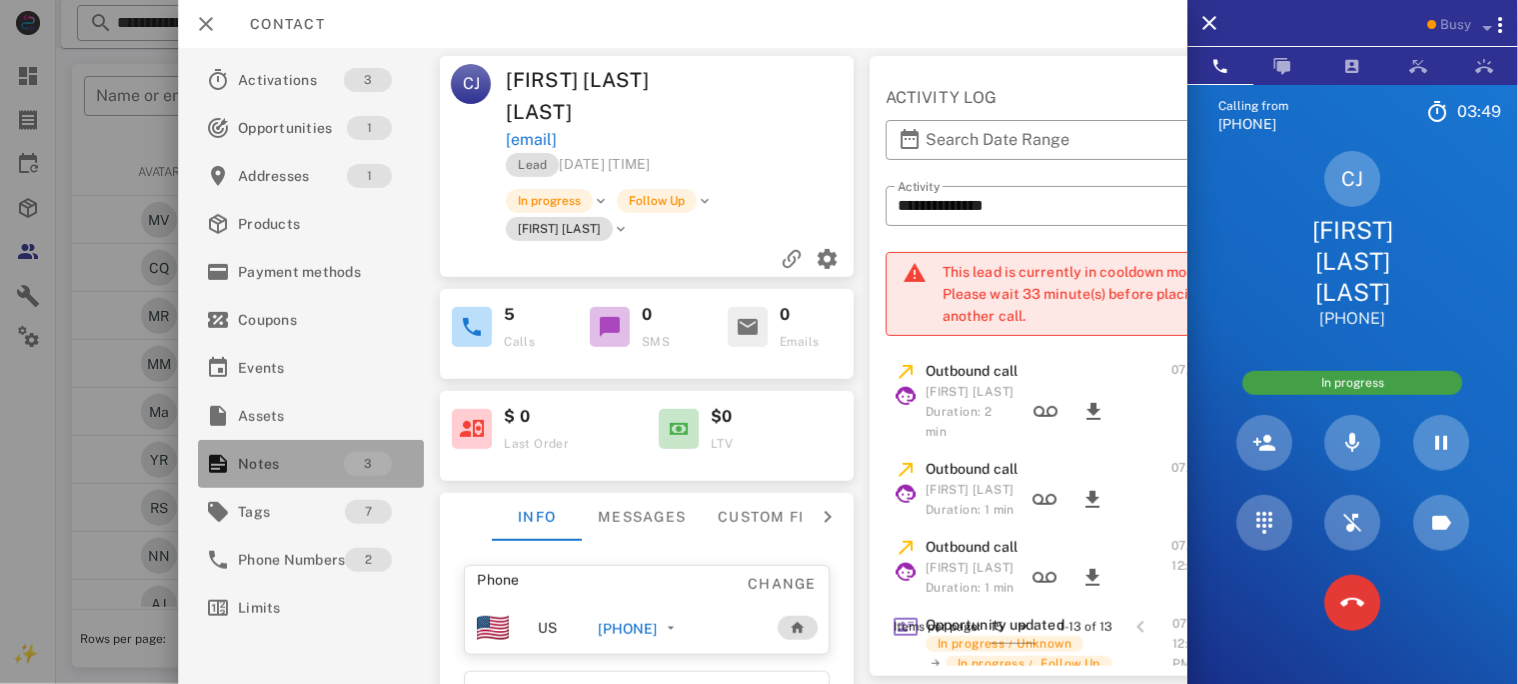 click on "Notes" at bounding box center (291, 464) 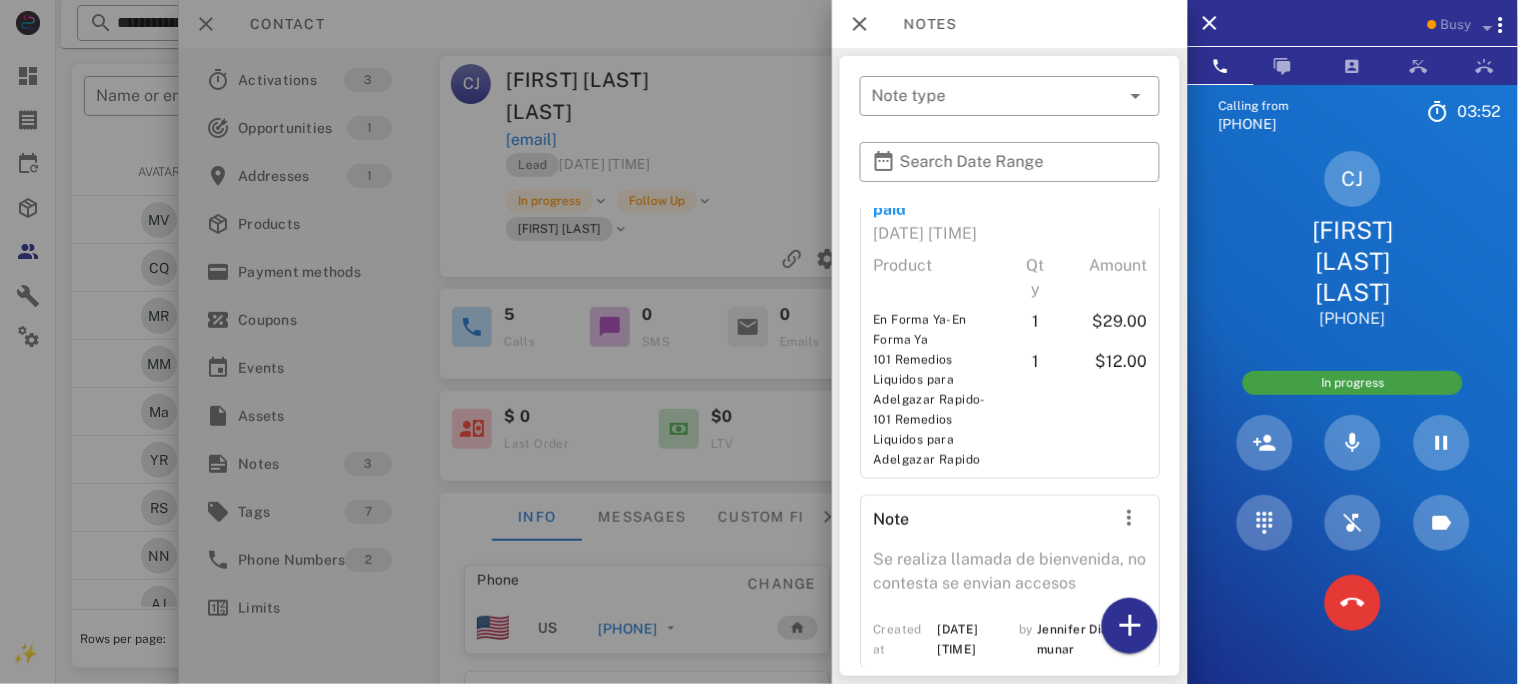 scroll, scrollTop: 505, scrollLeft: 0, axis: vertical 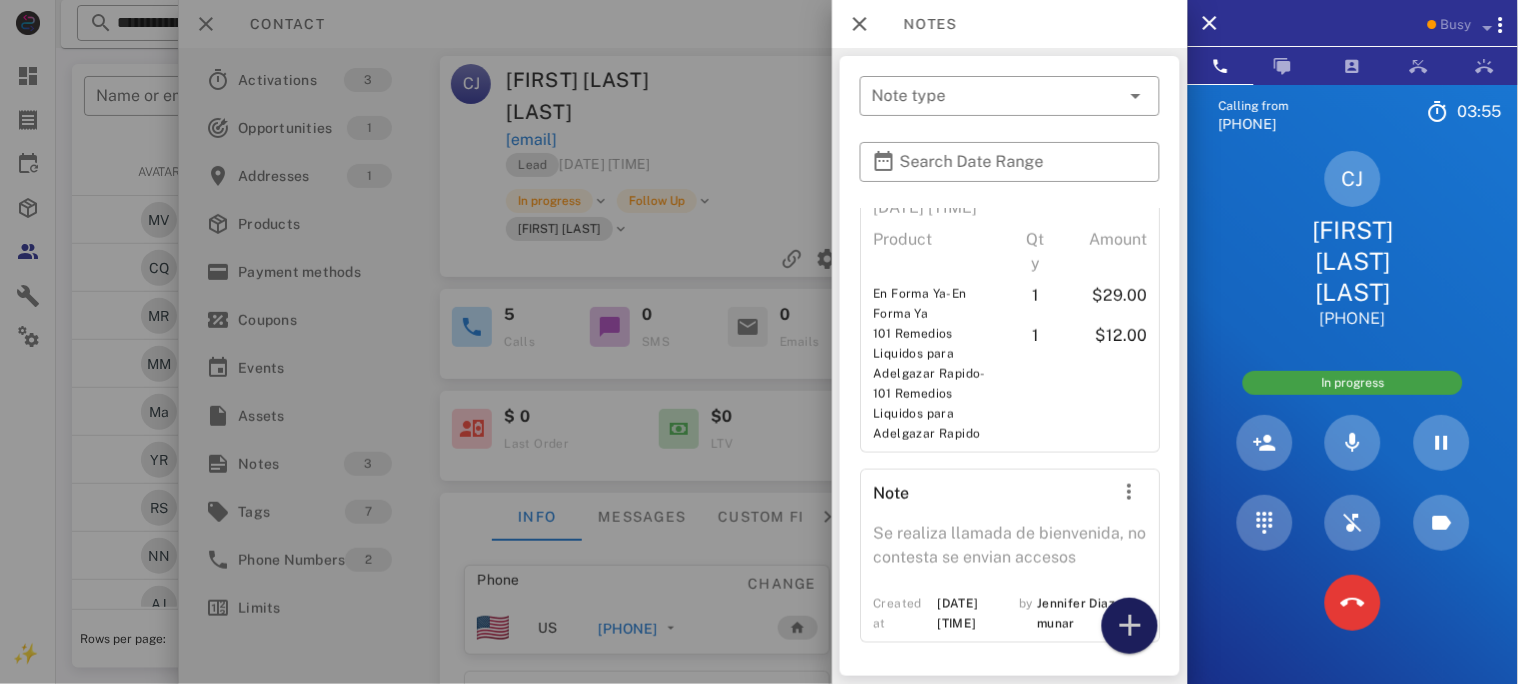 click at bounding box center (1130, 626) 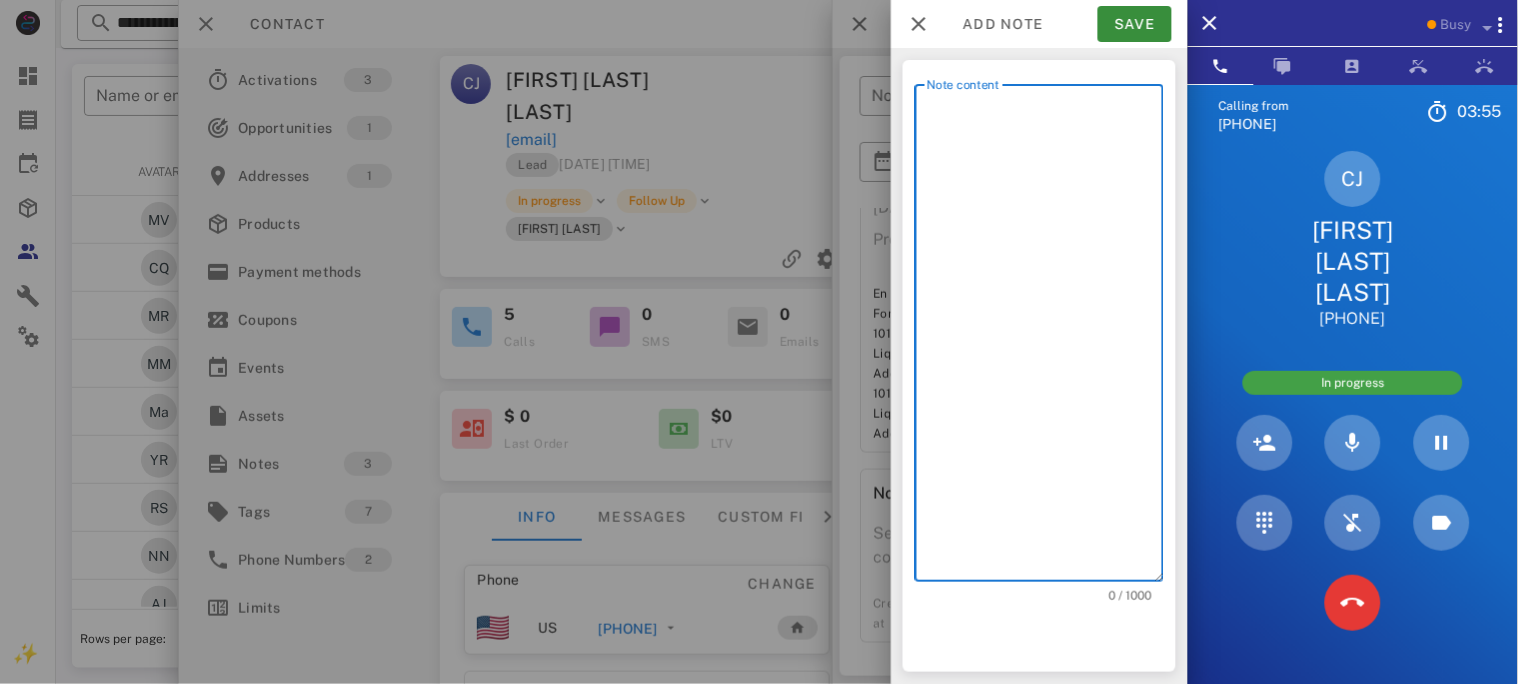 click on "Note content" at bounding box center (1045, 338) 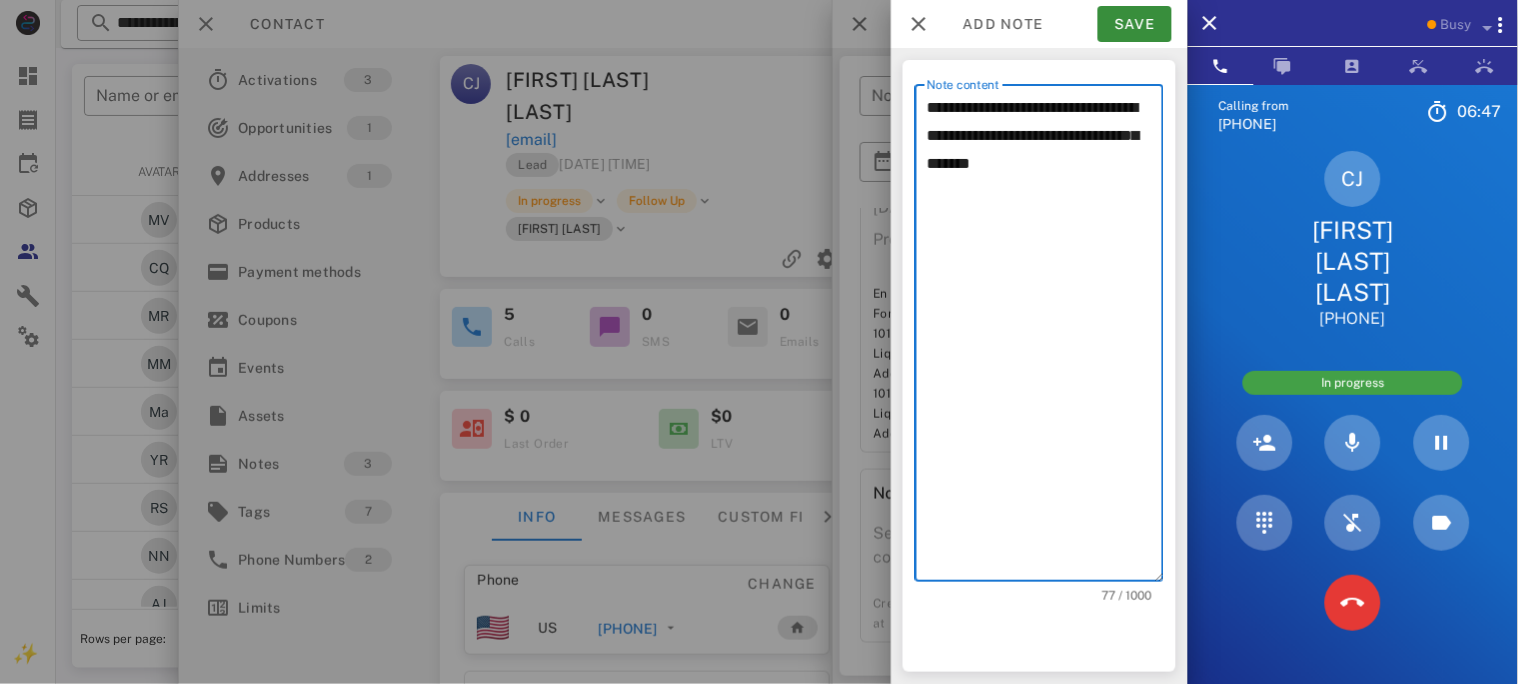click on "**********" at bounding box center [1045, 338] 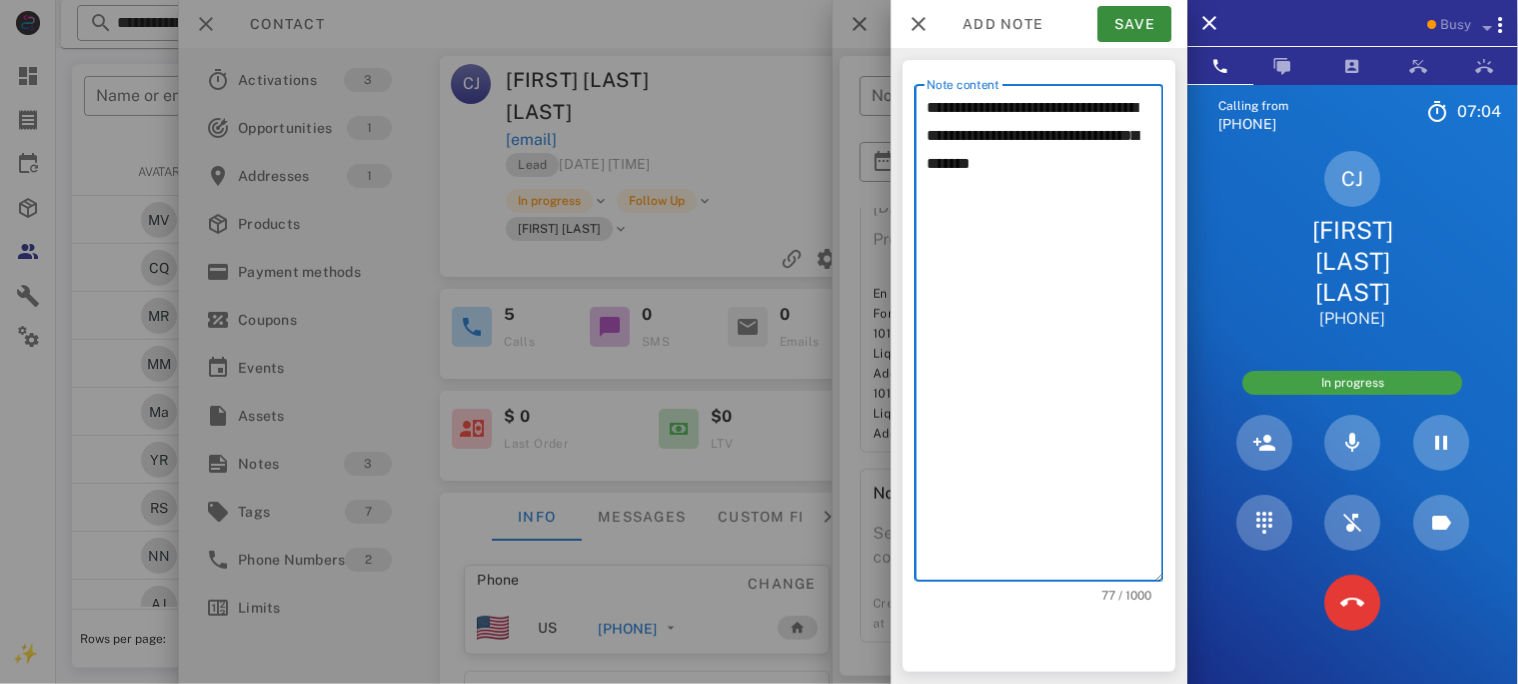 click on "**********" at bounding box center (1045, 338) 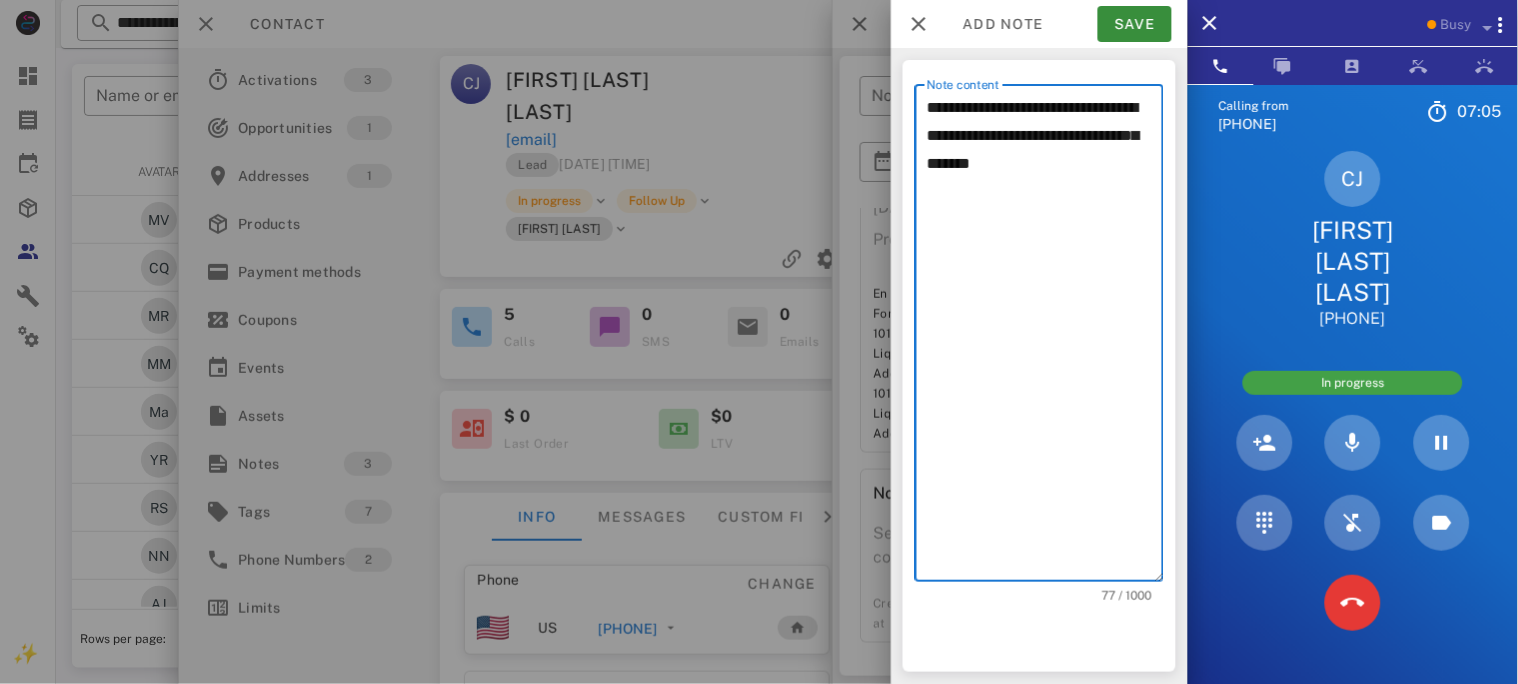 click on "**********" at bounding box center (1045, 338) 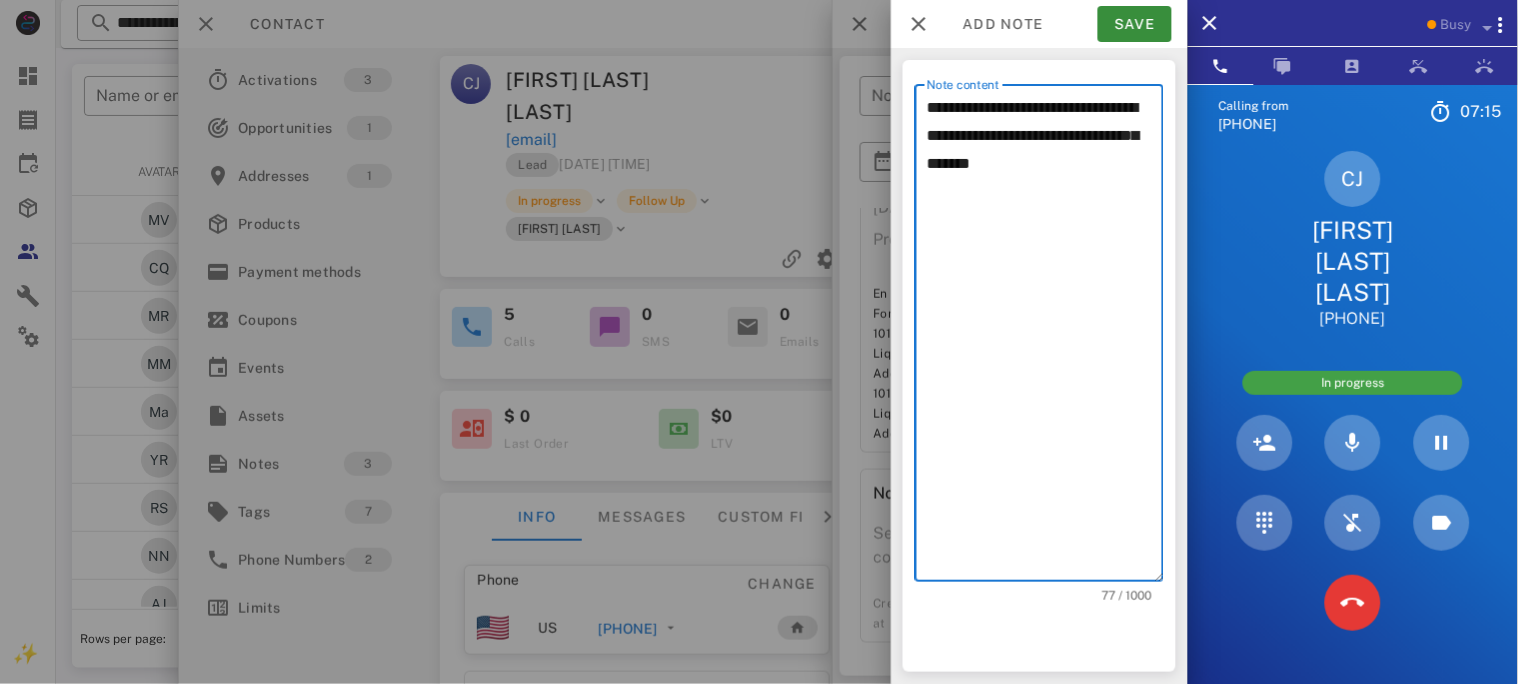 click on "**********" at bounding box center [1045, 338] 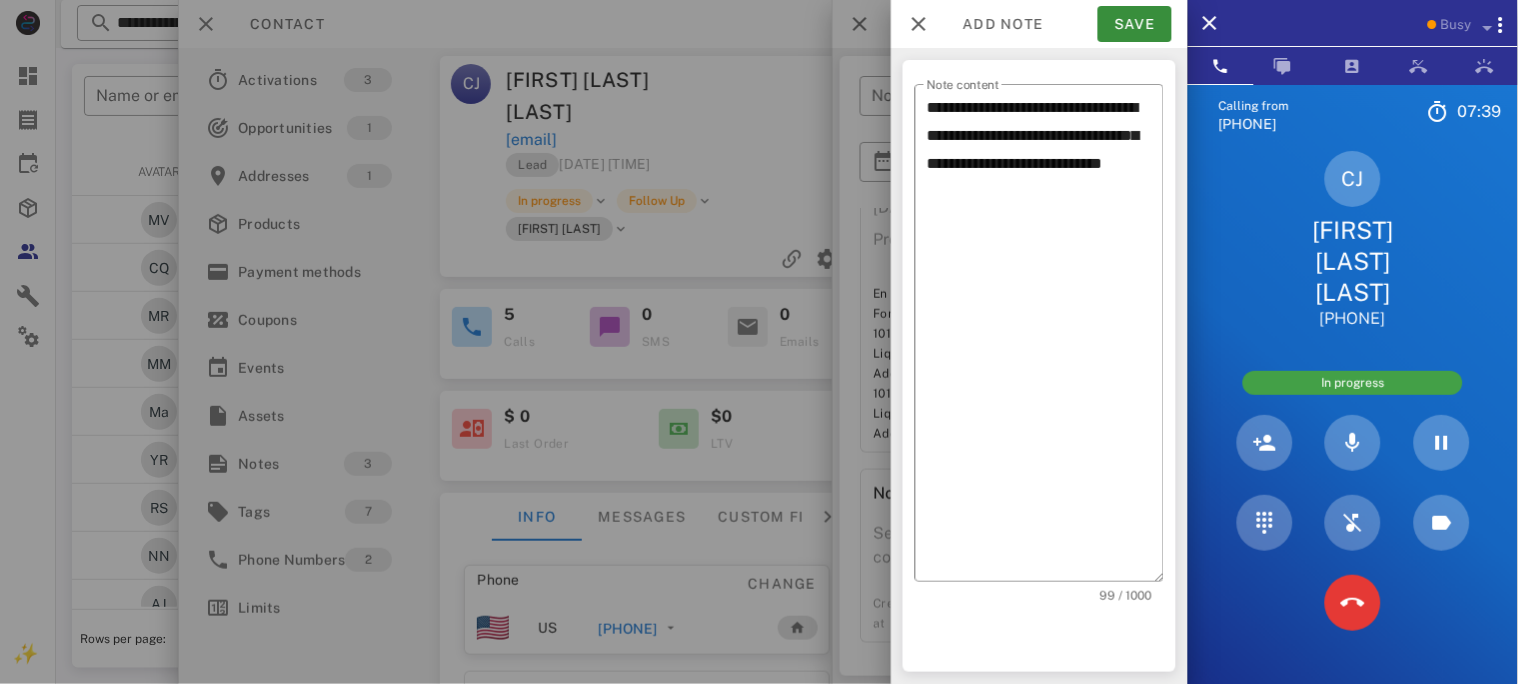 click on "[INITIALS] [FIRST] [LAST] [PHONE]" at bounding box center (1353, 240) 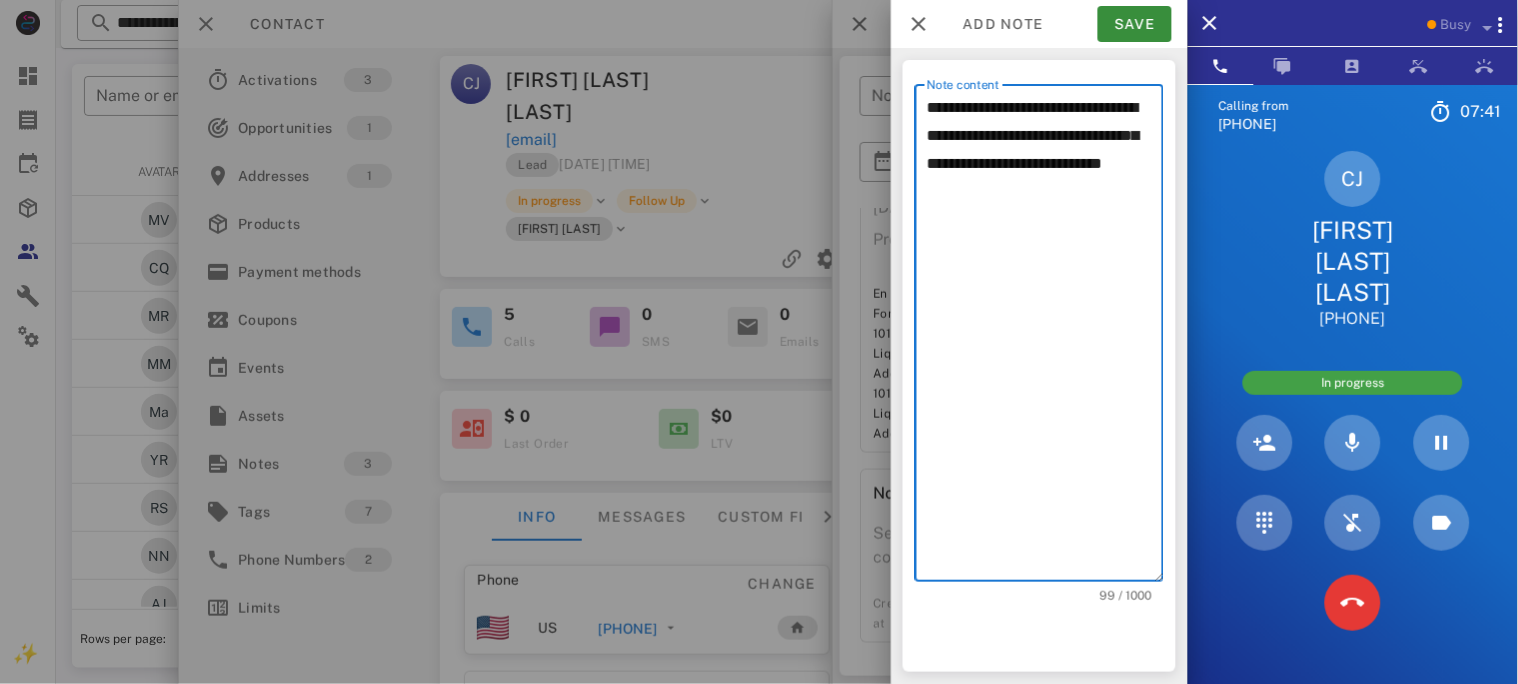 click on "**********" at bounding box center (1045, 338) 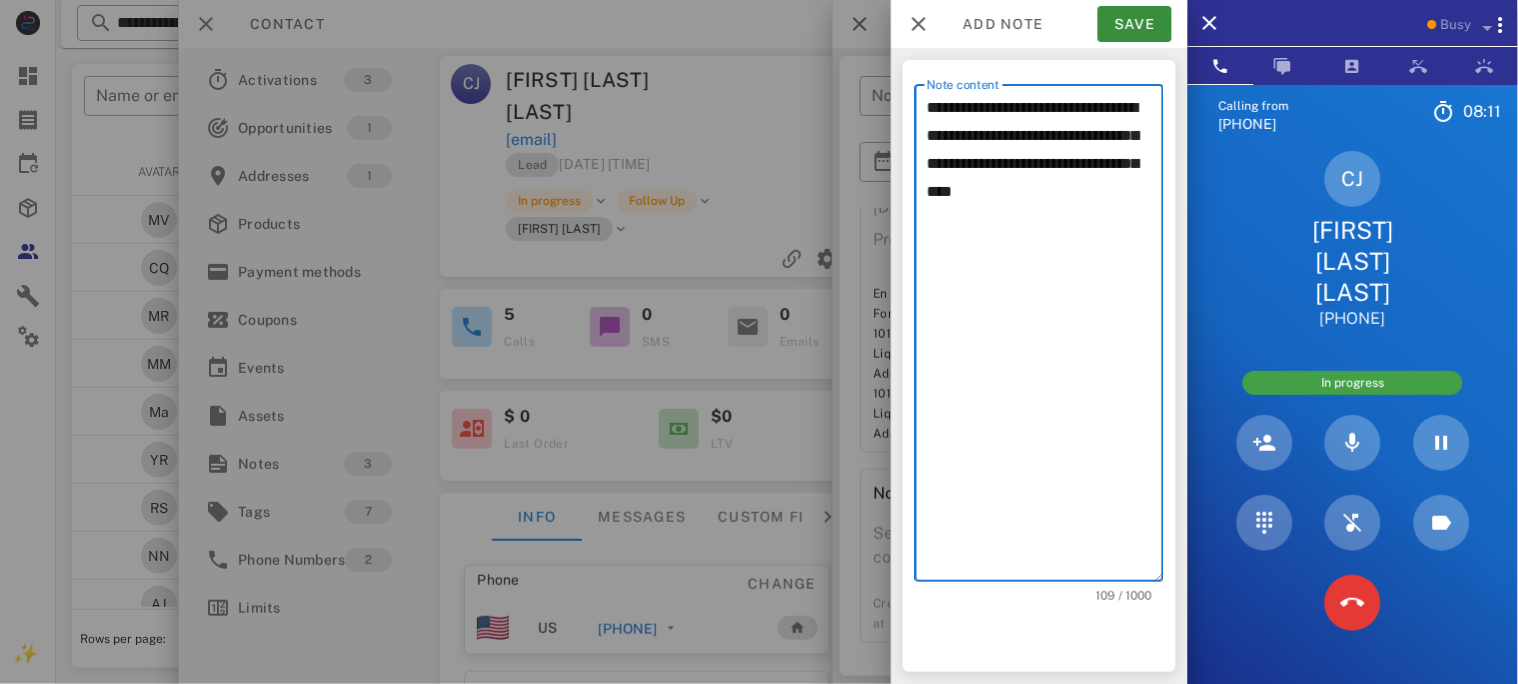click on "**********" at bounding box center (1045, 338) 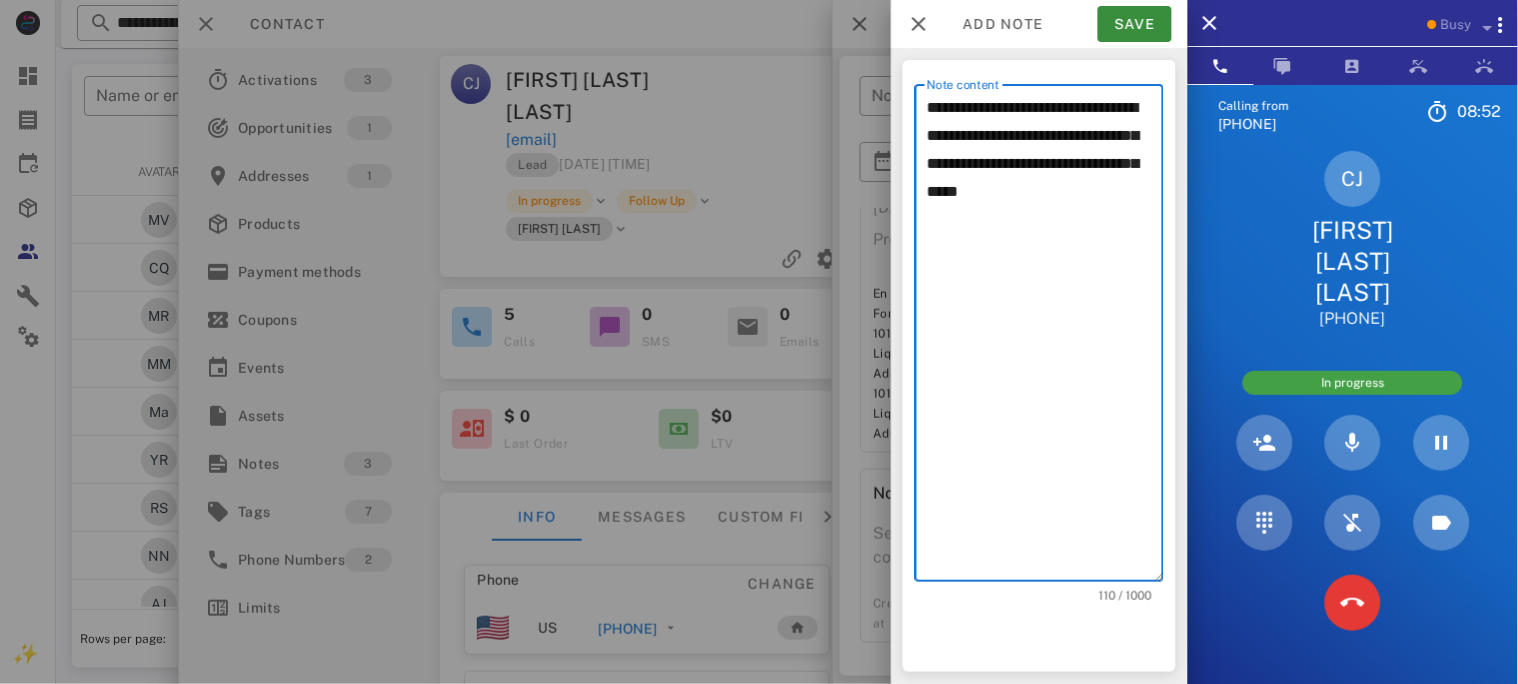 click on "**********" at bounding box center [1045, 338] 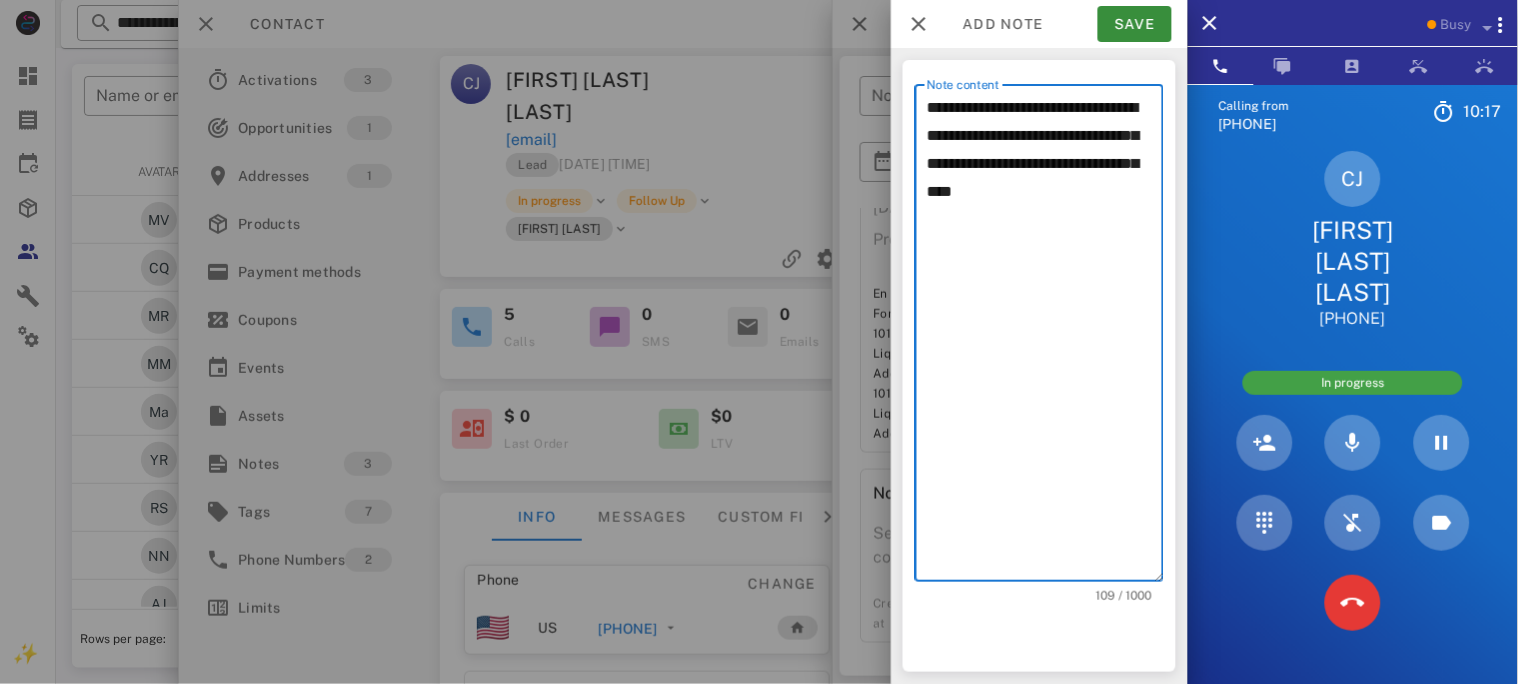 click on "**********" at bounding box center (1045, 338) 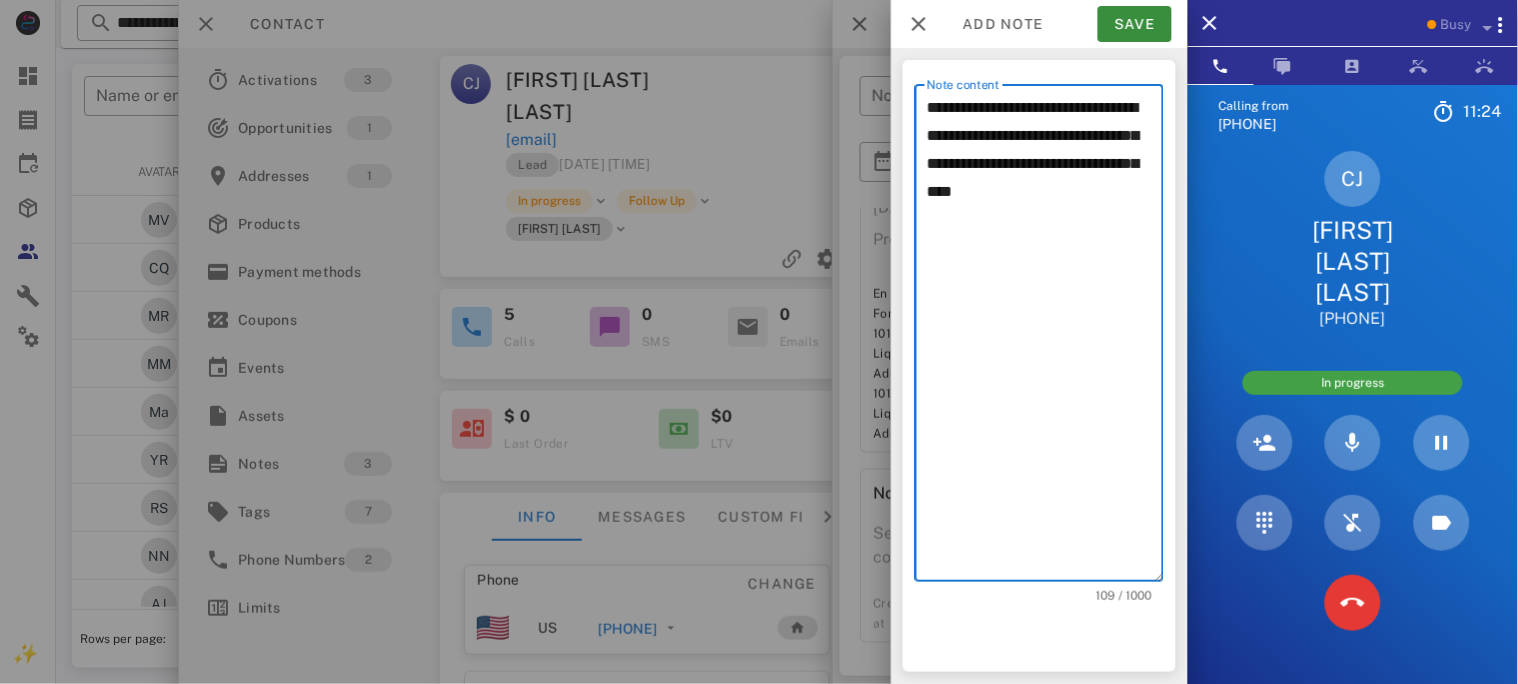 click on "**********" at bounding box center [1045, 338] 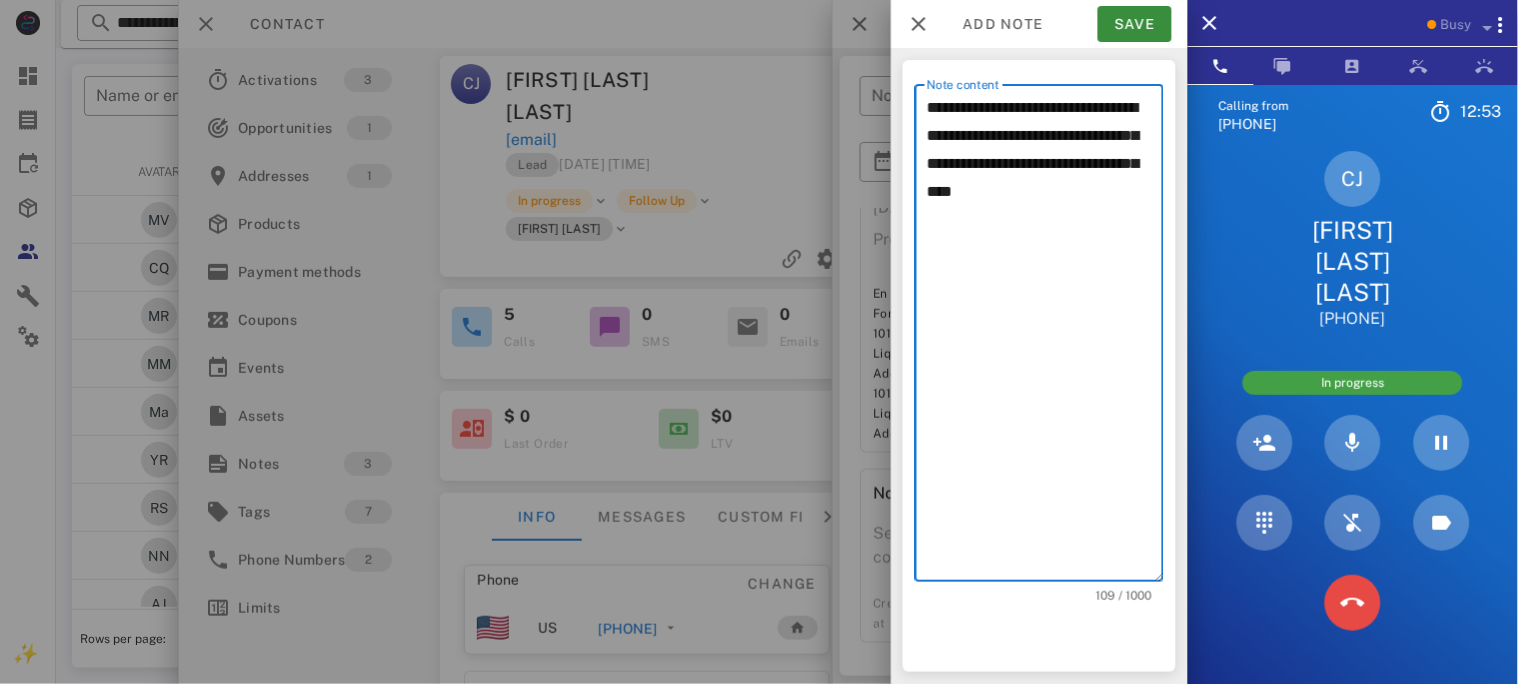 type on "**********" 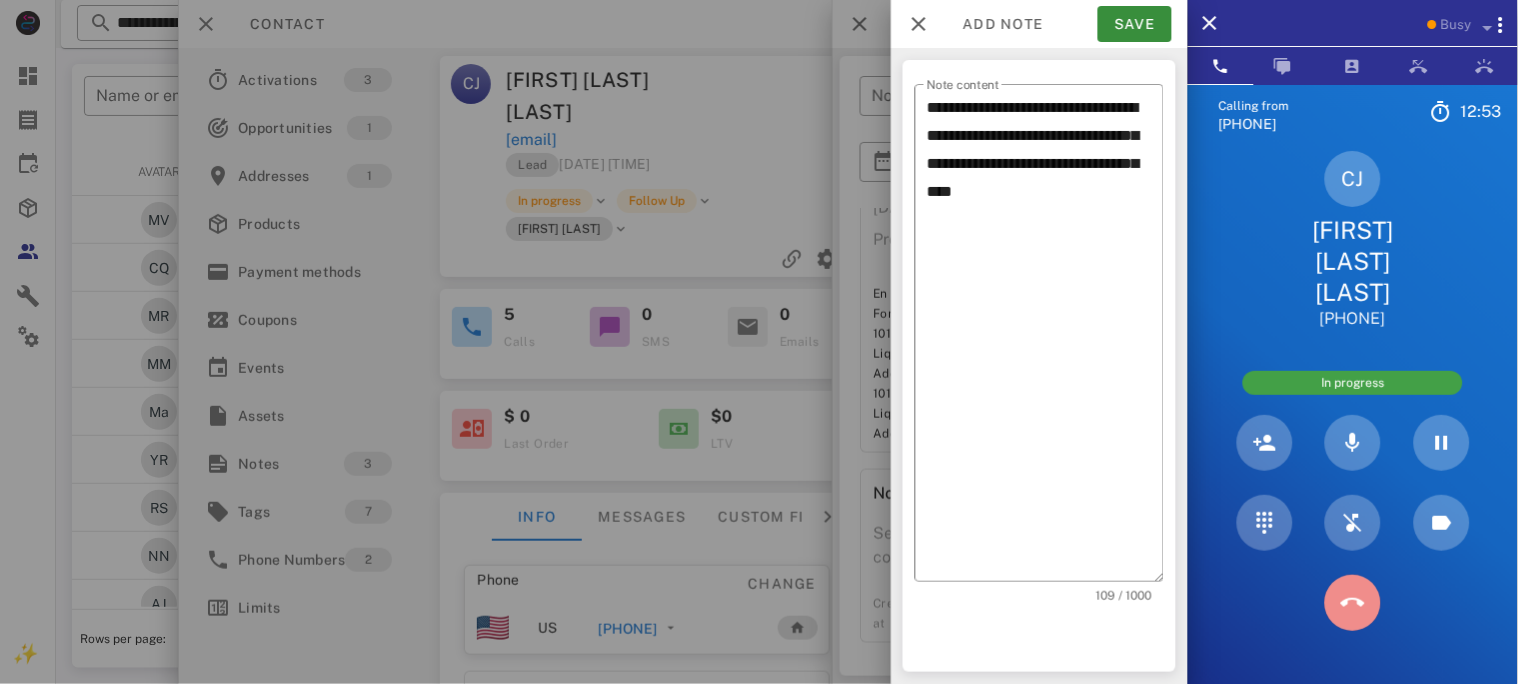 click at bounding box center (1353, 603) 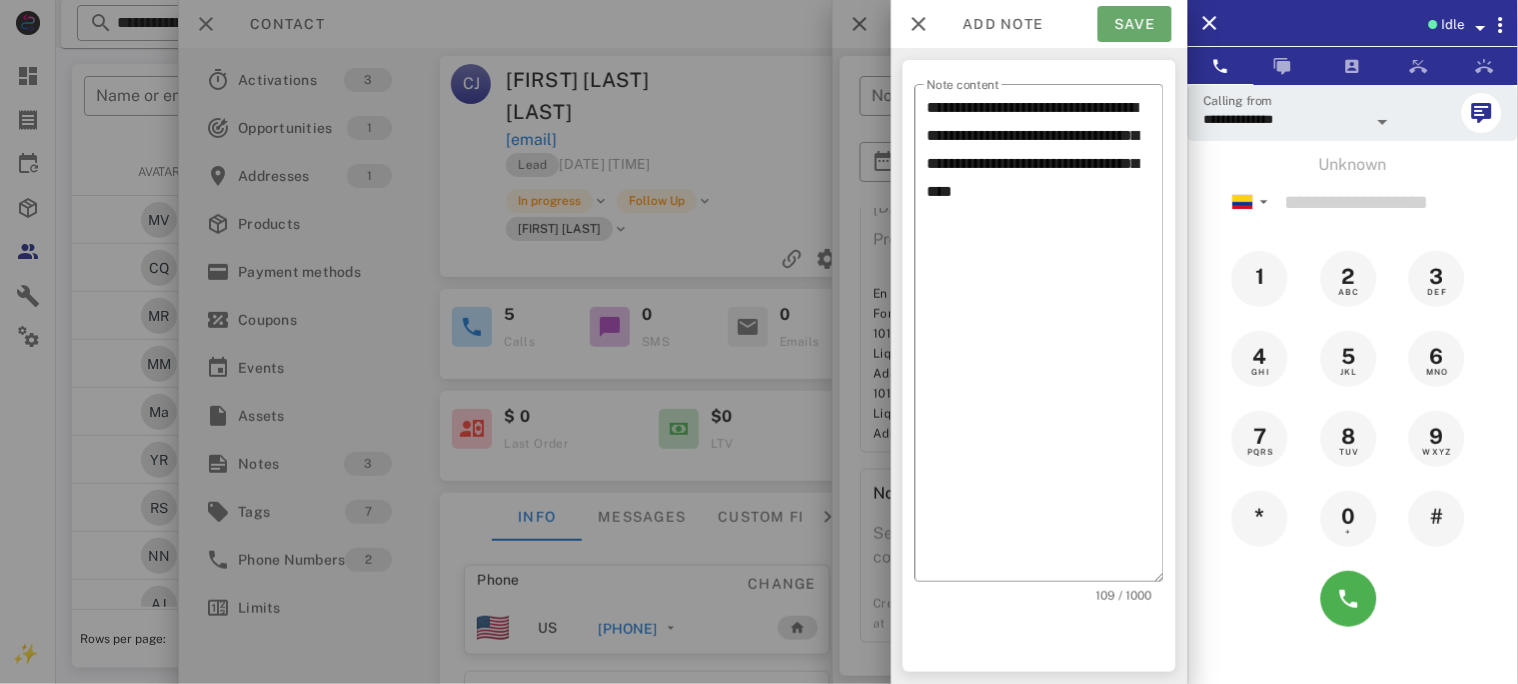 click on "Save" at bounding box center [1135, 24] 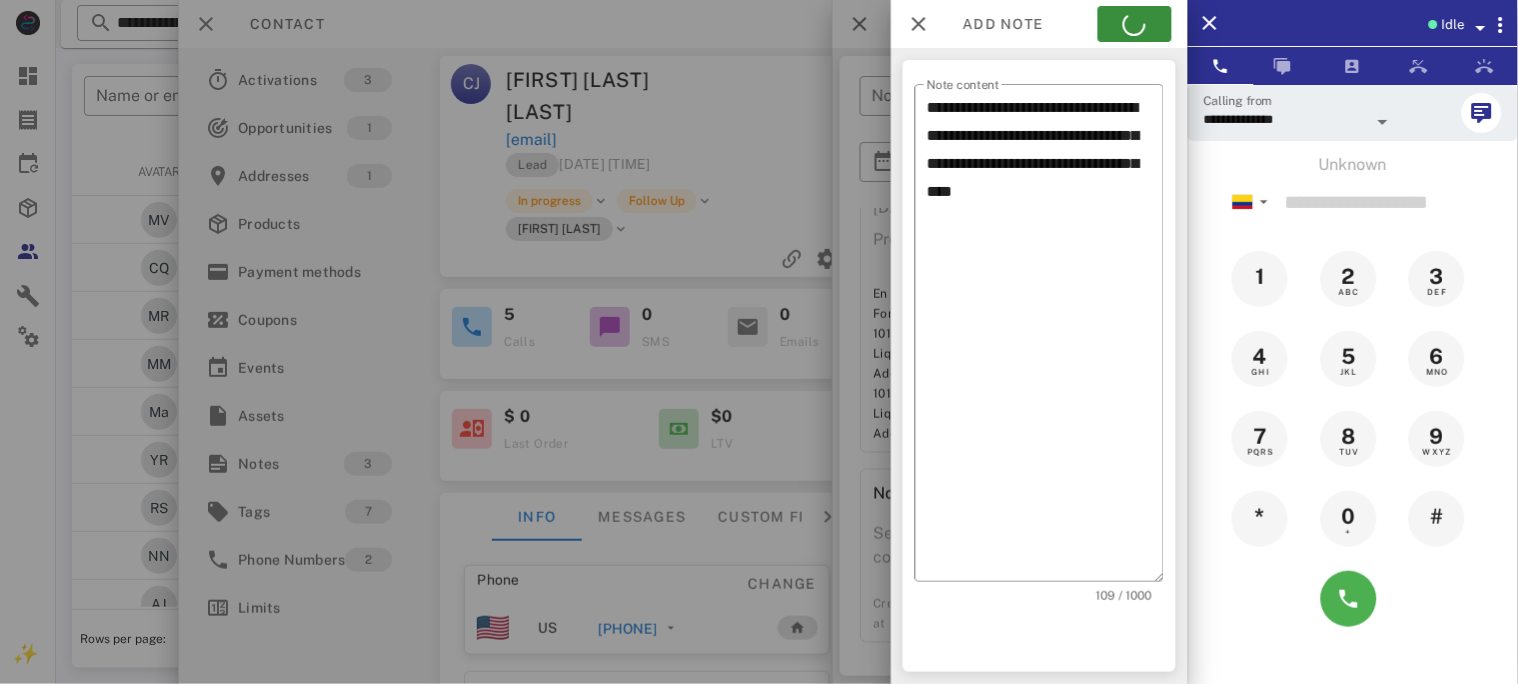 click at bounding box center [759, 342] 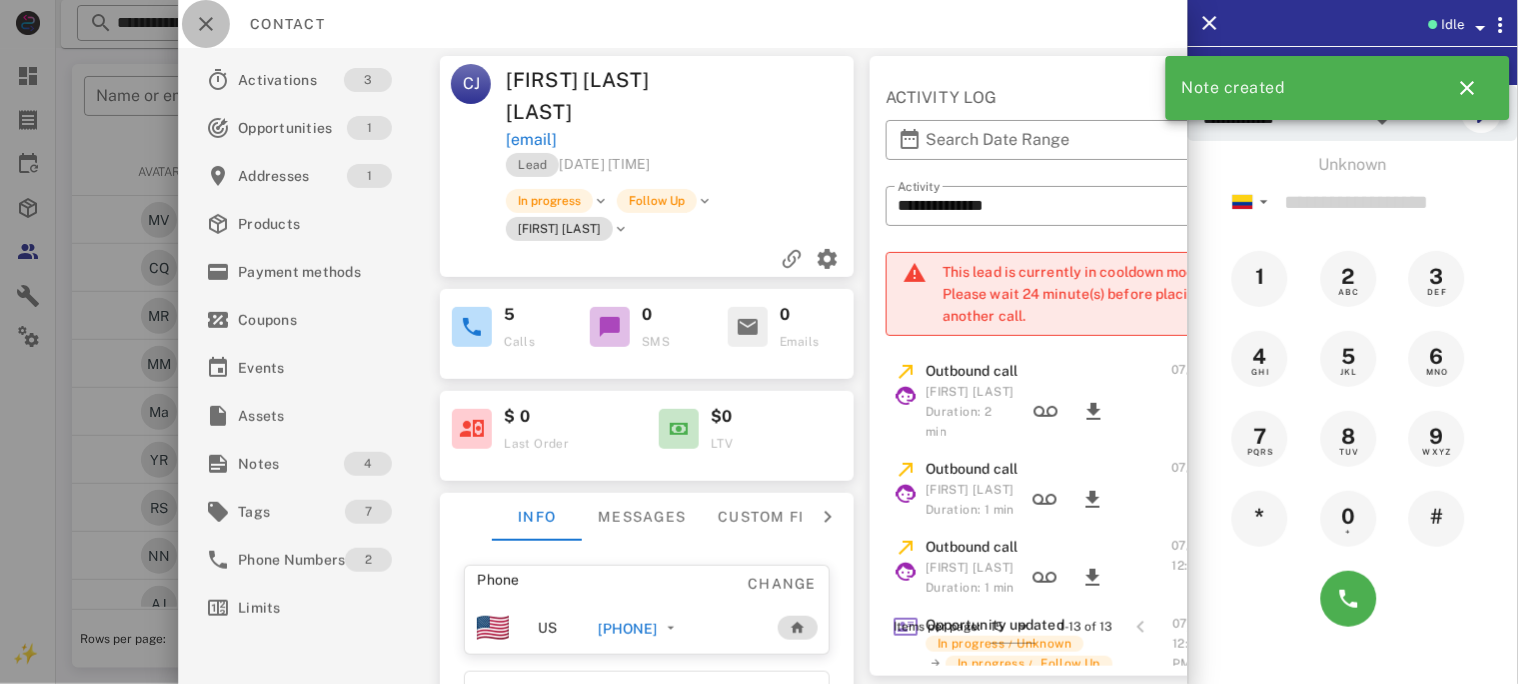 click at bounding box center [206, 24] 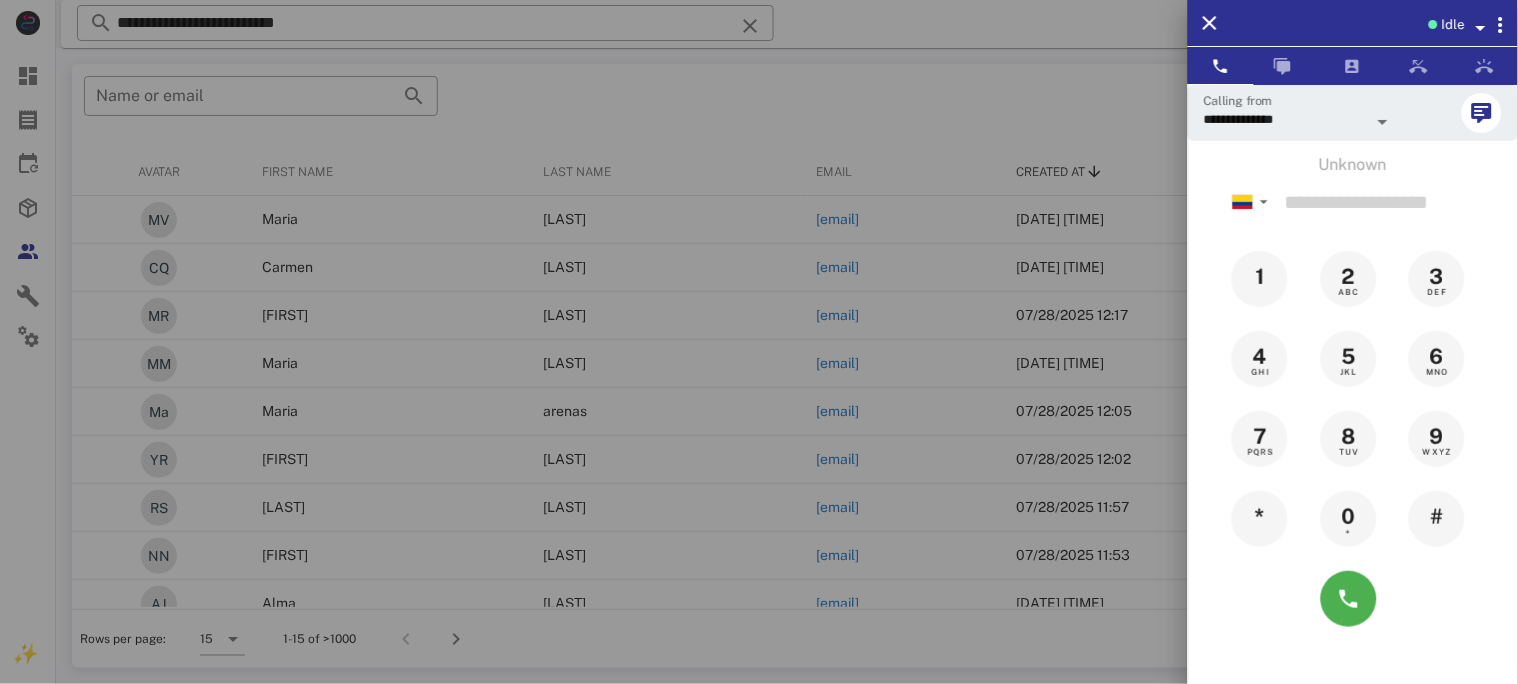 click at bounding box center (759, 342) 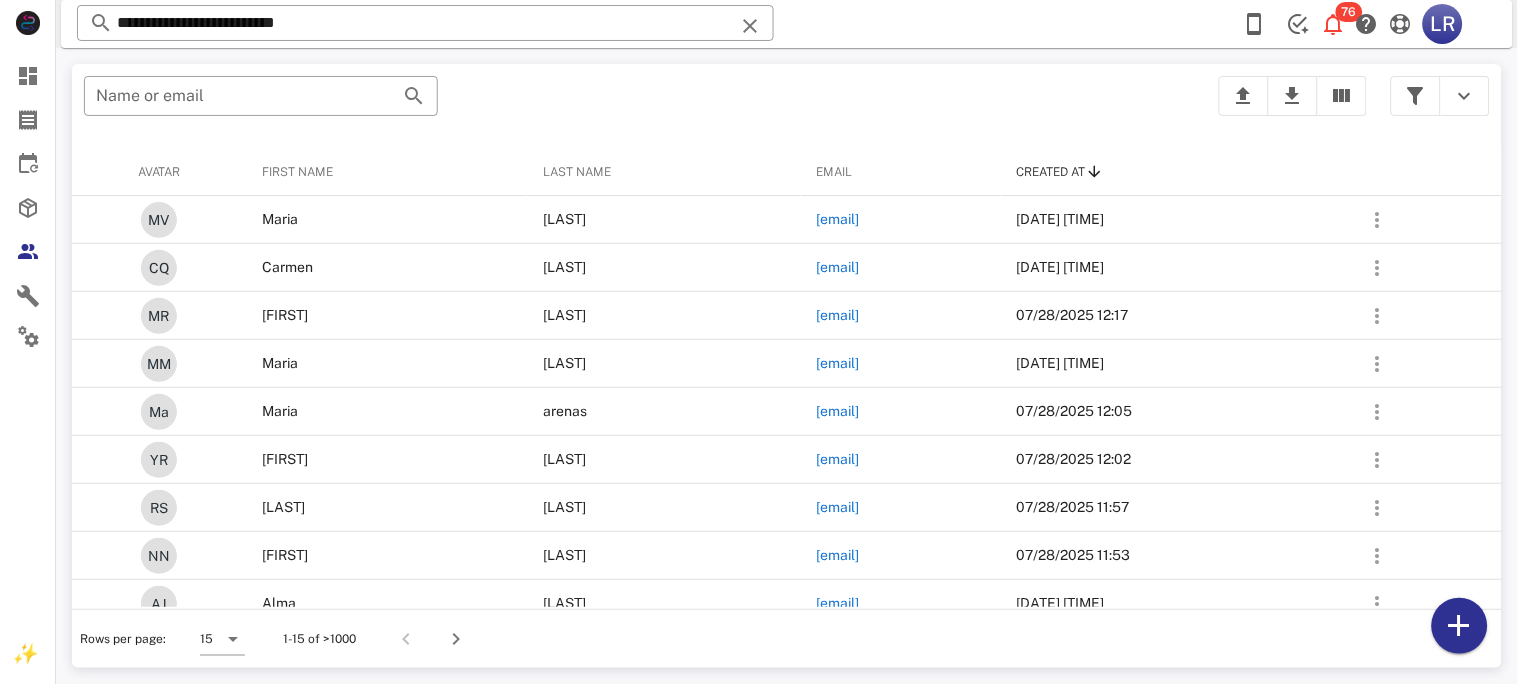 click at bounding box center [750, 26] 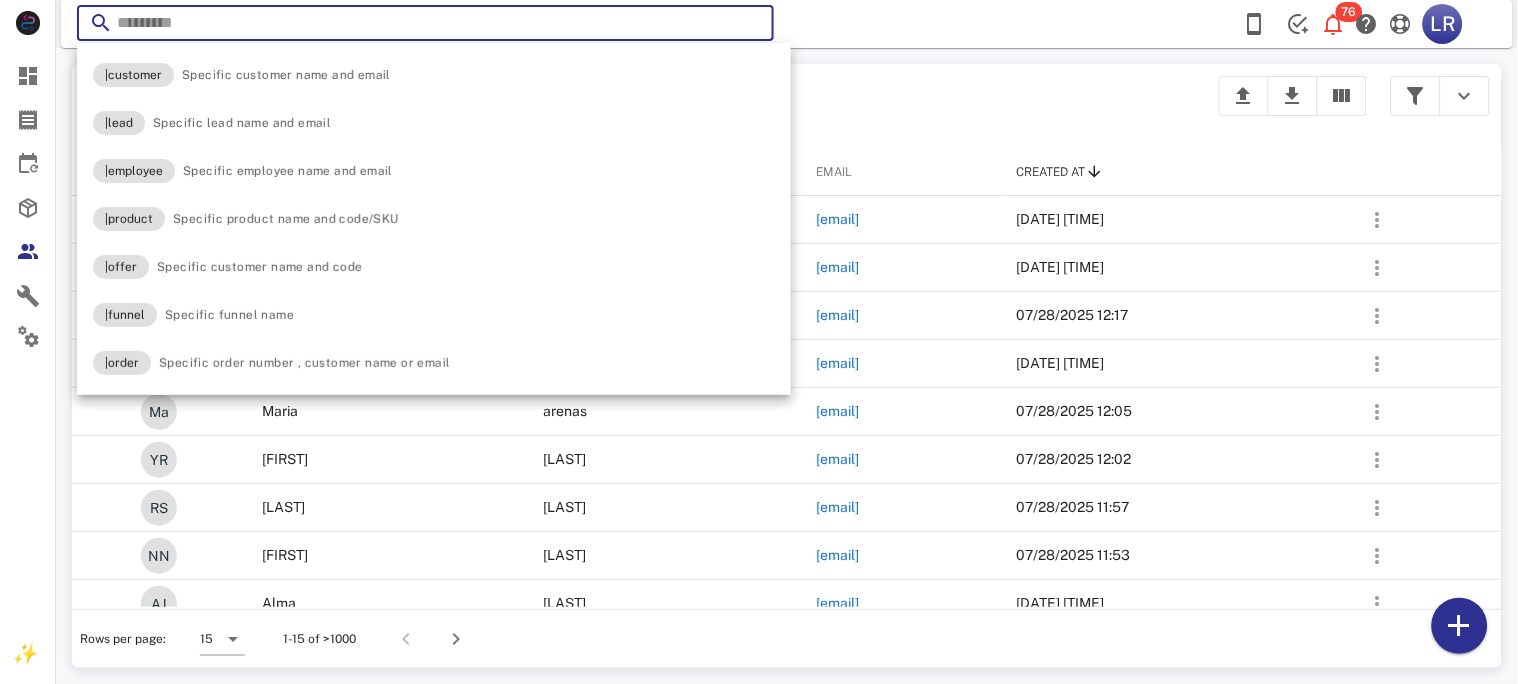 paste on "**********" 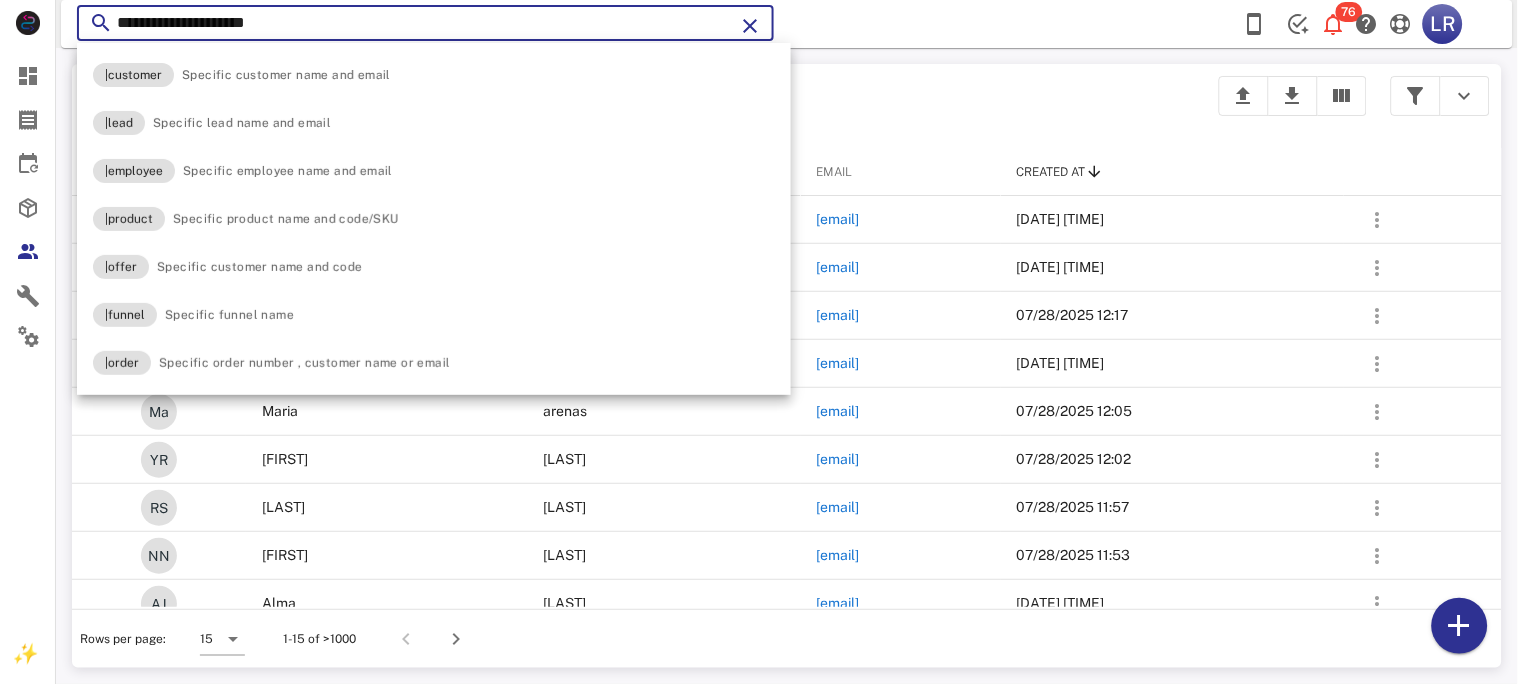 type on "**********" 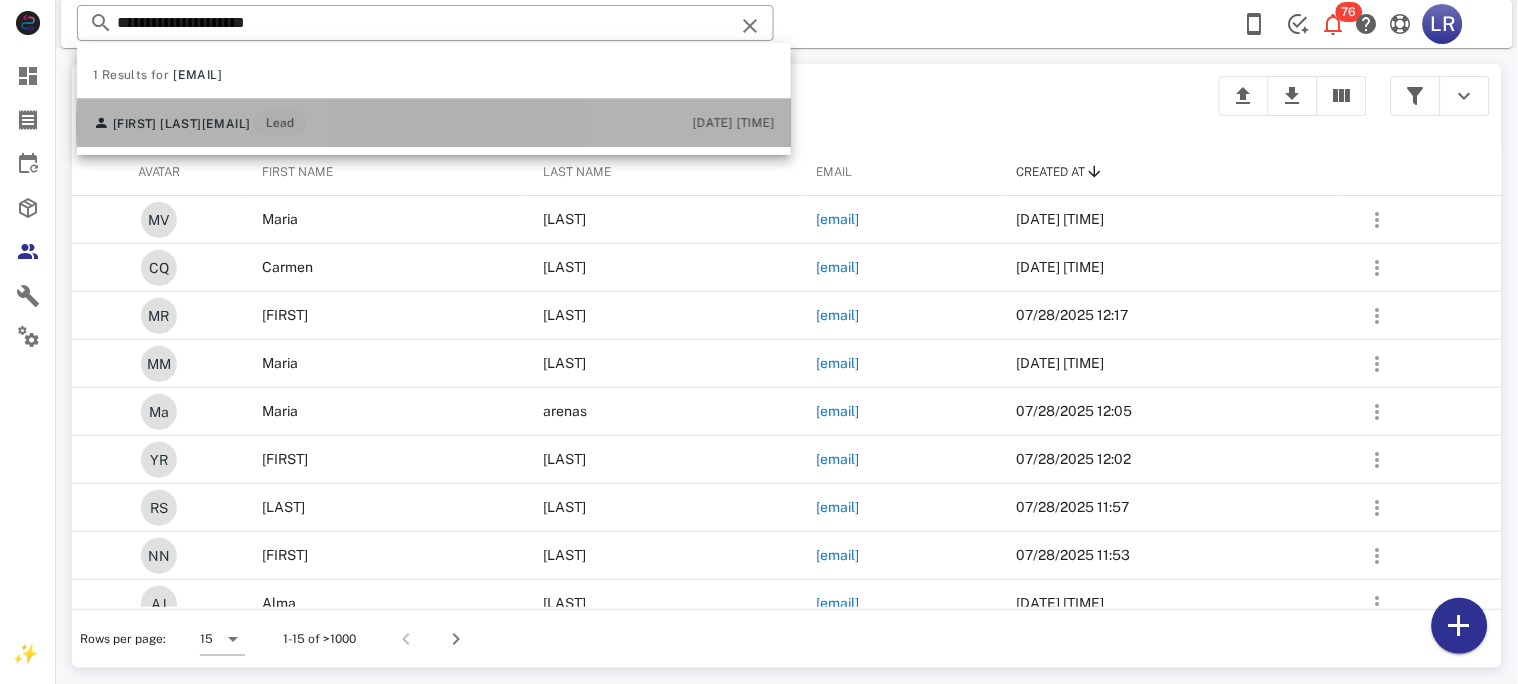 click on "[EMAIL]" at bounding box center [226, 124] 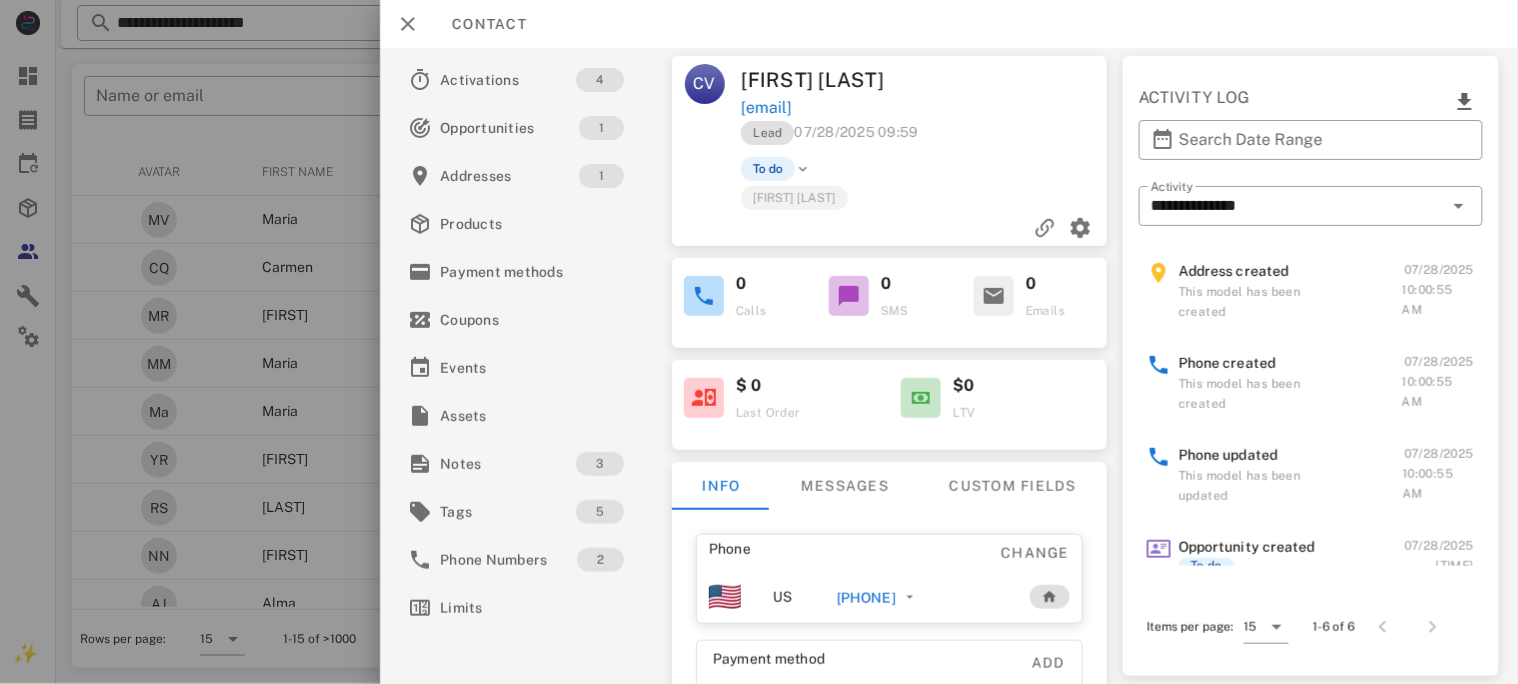 click on "[PHONE]" at bounding box center (865, 598) 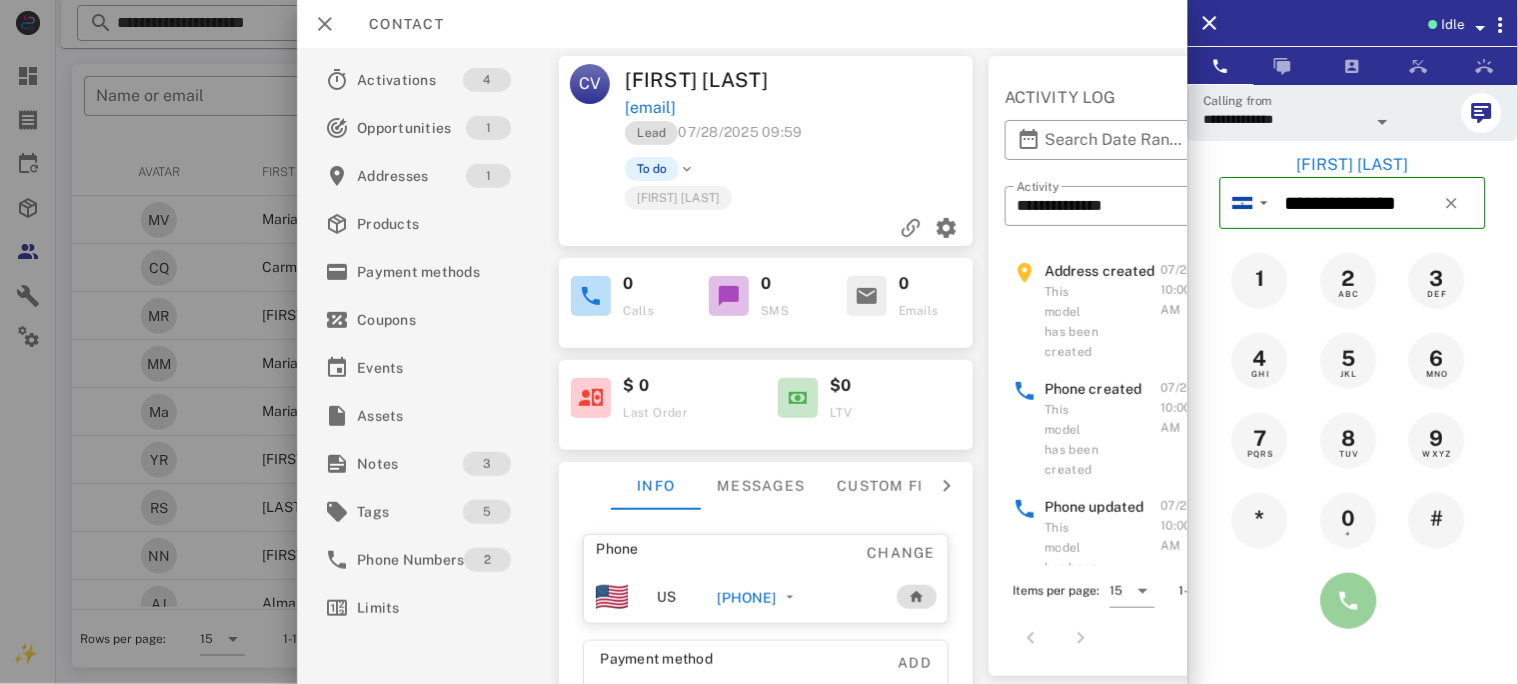click at bounding box center (1349, 601) 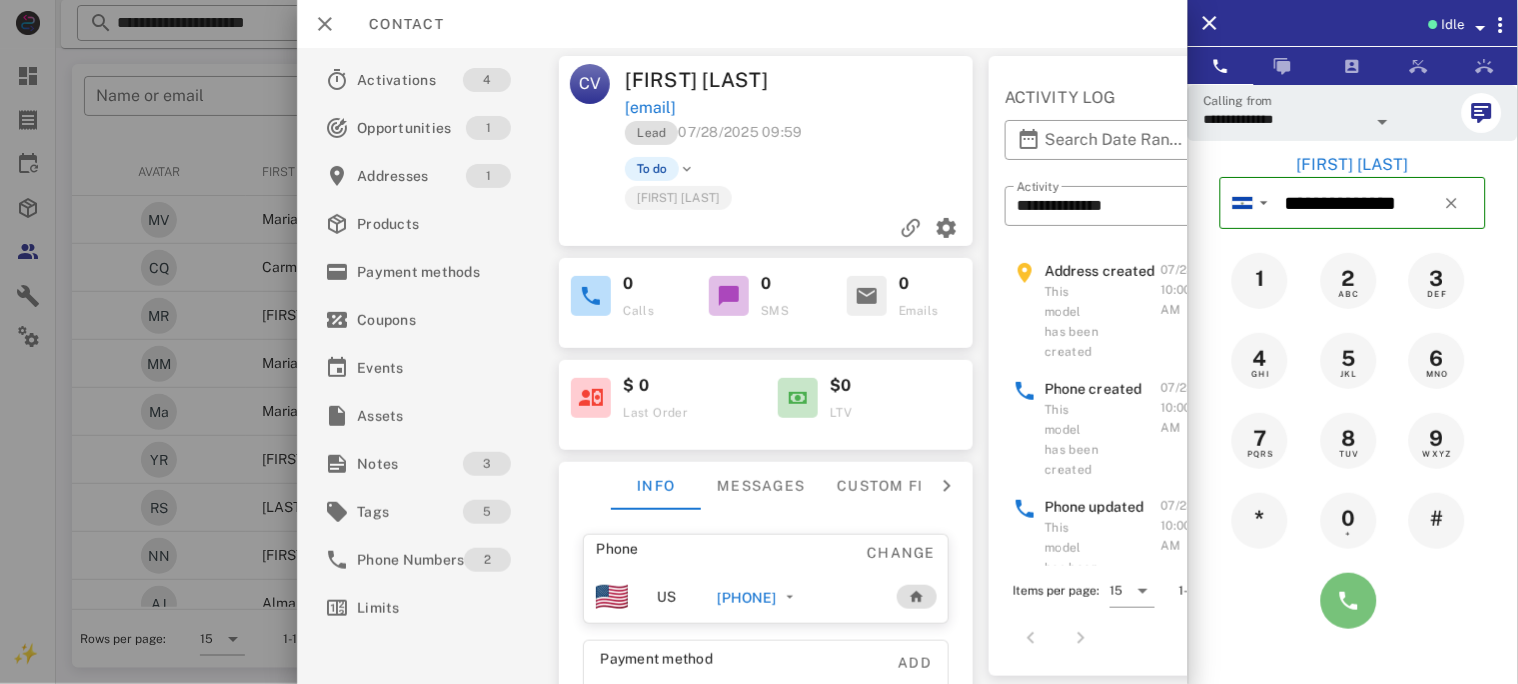 type 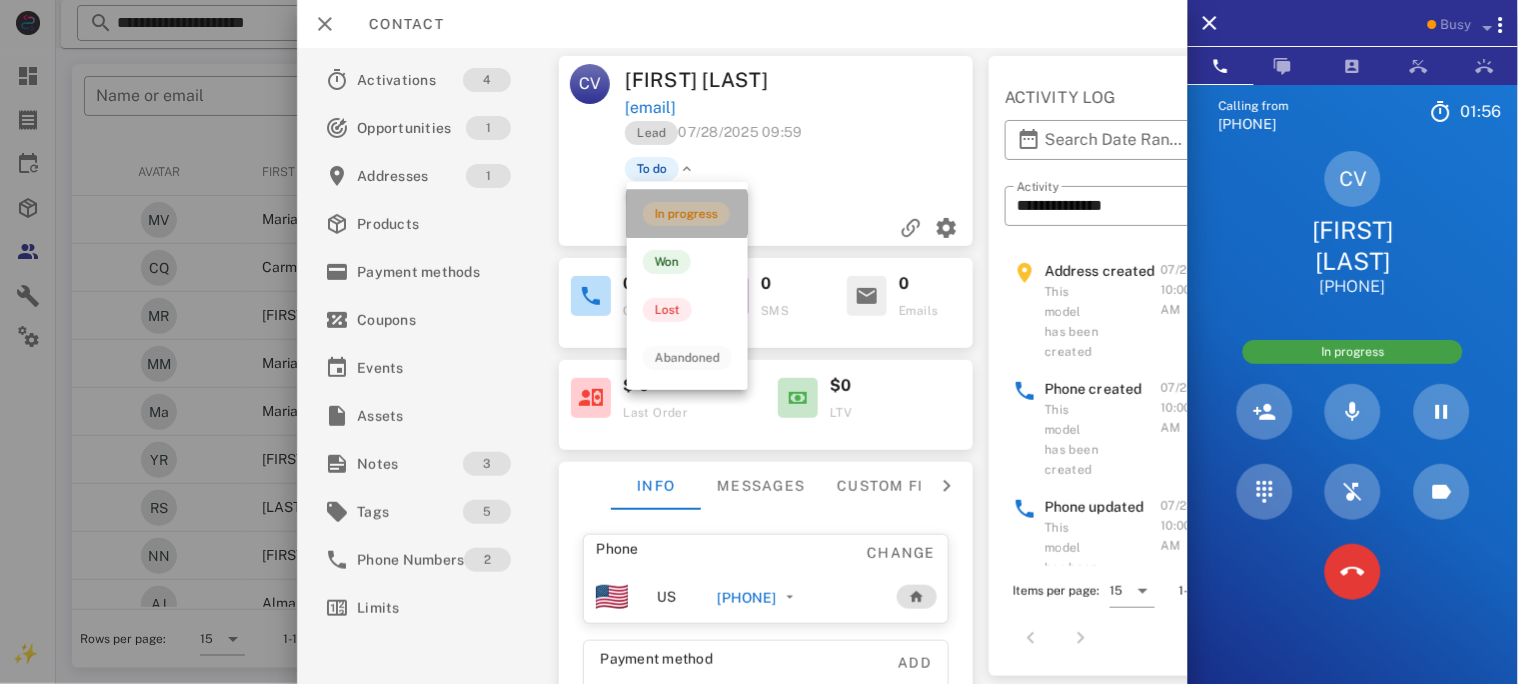 click on "In progress" at bounding box center (686, 214) 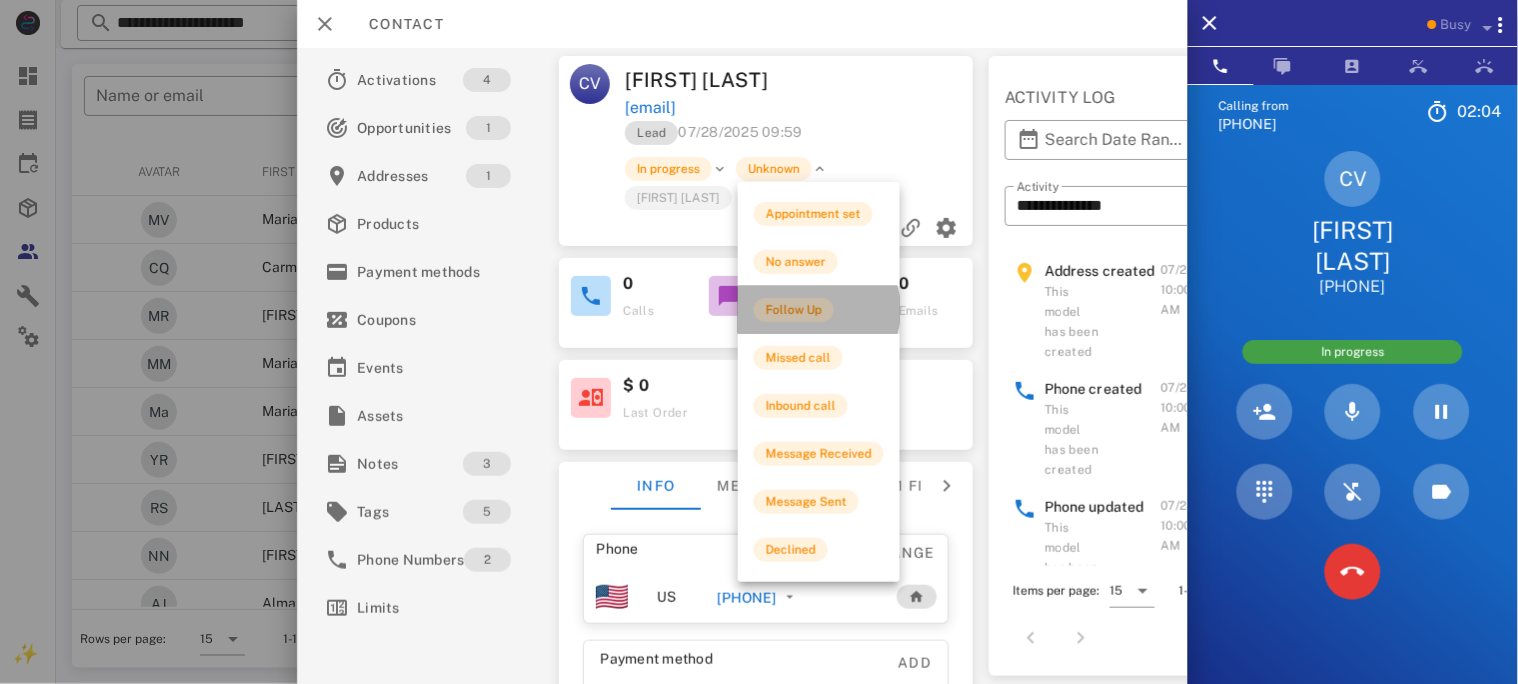click on "Follow Up" at bounding box center (794, 310) 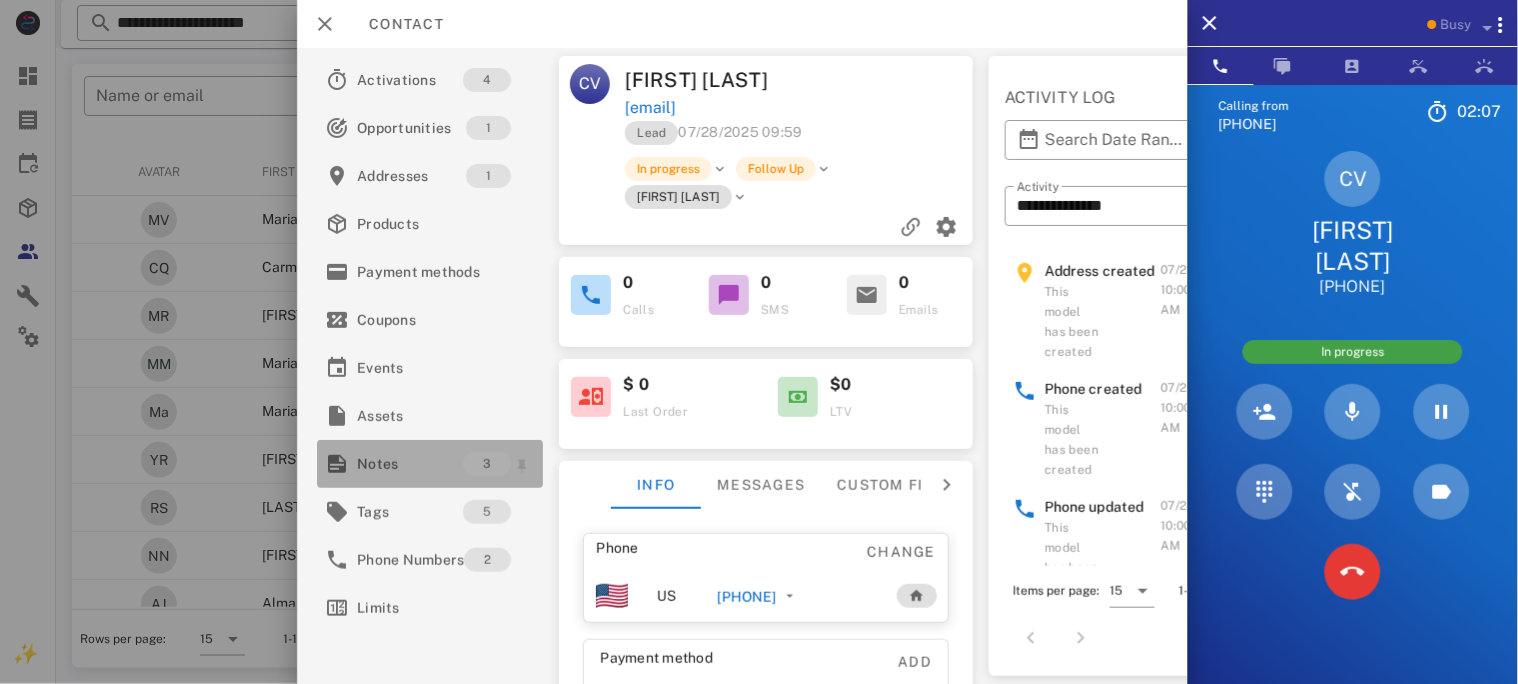 click on "Notes" at bounding box center [410, 464] 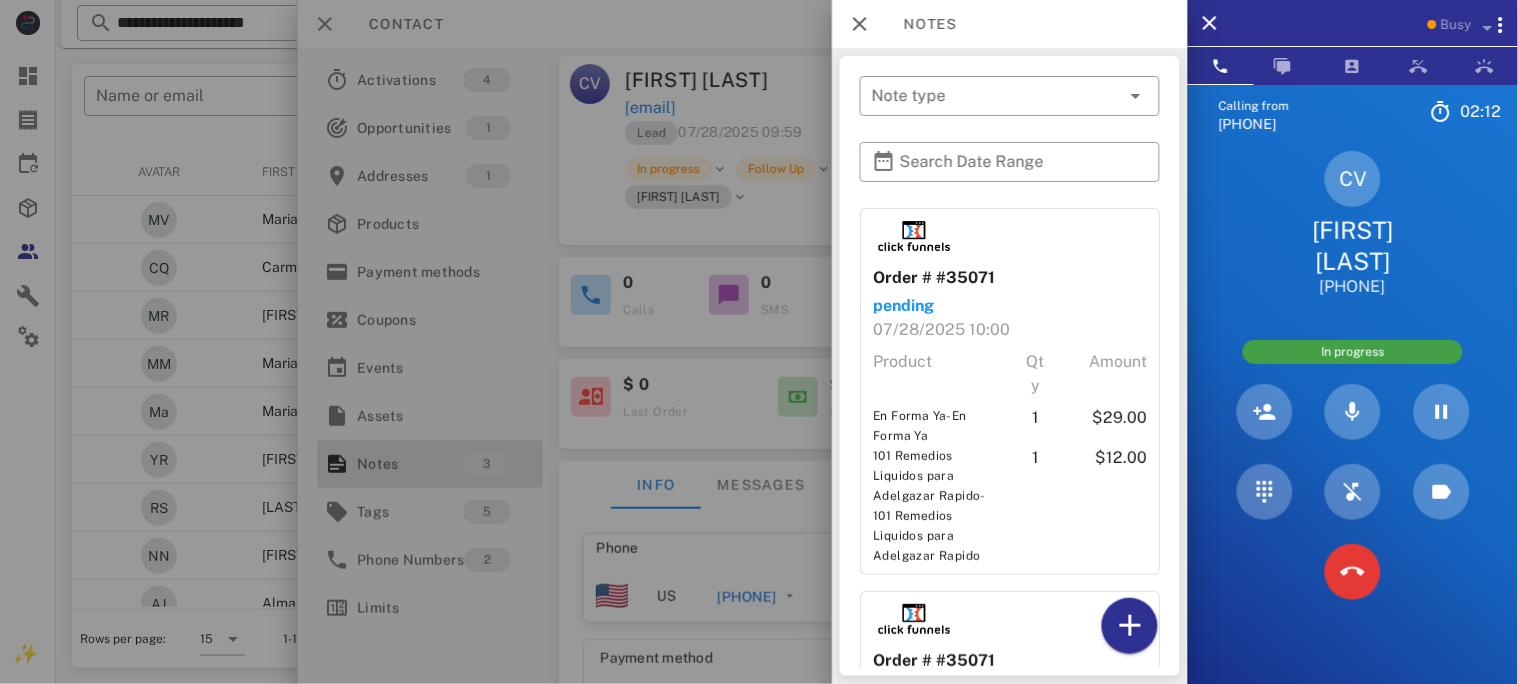 click at bounding box center (759, 342) 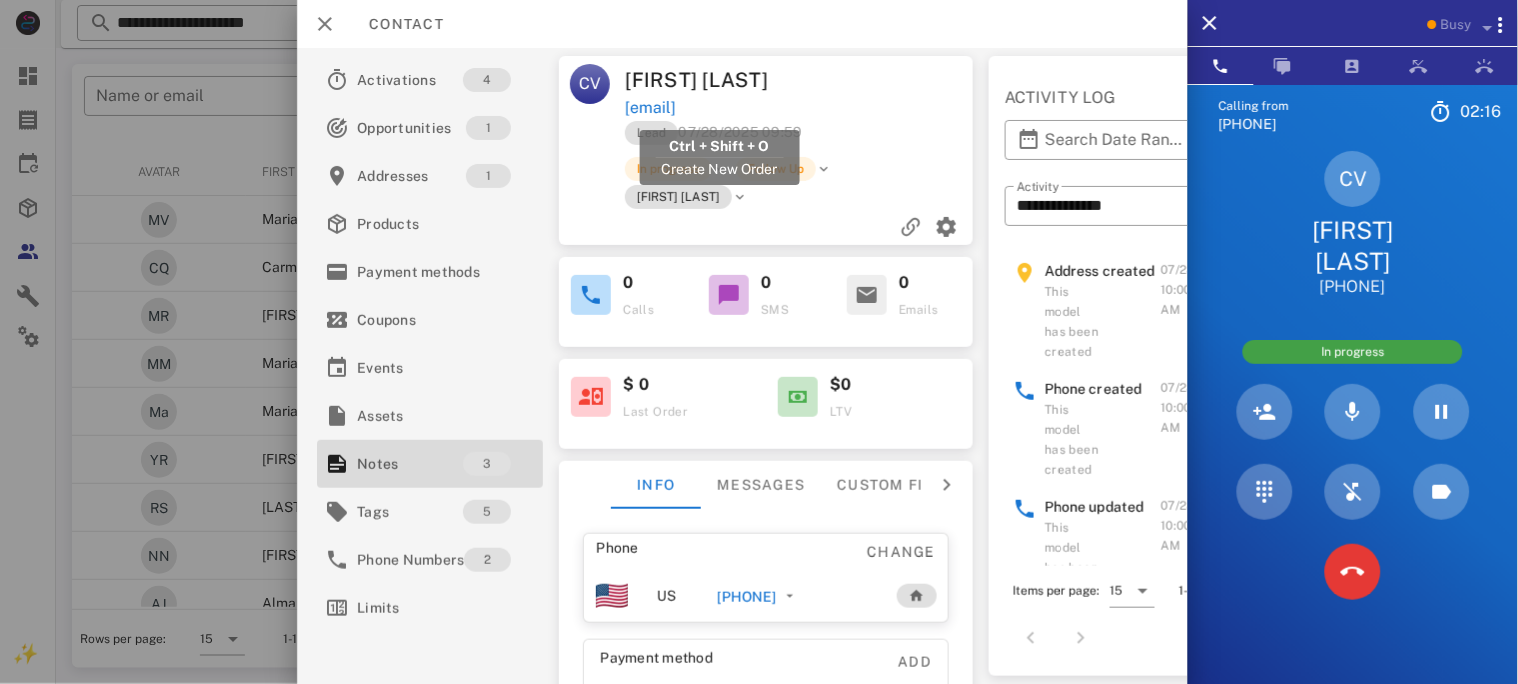 drag, startPoint x: 834, startPoint y: 109, endPoint x: 629, endPoint y: 106, distance: 205.02196 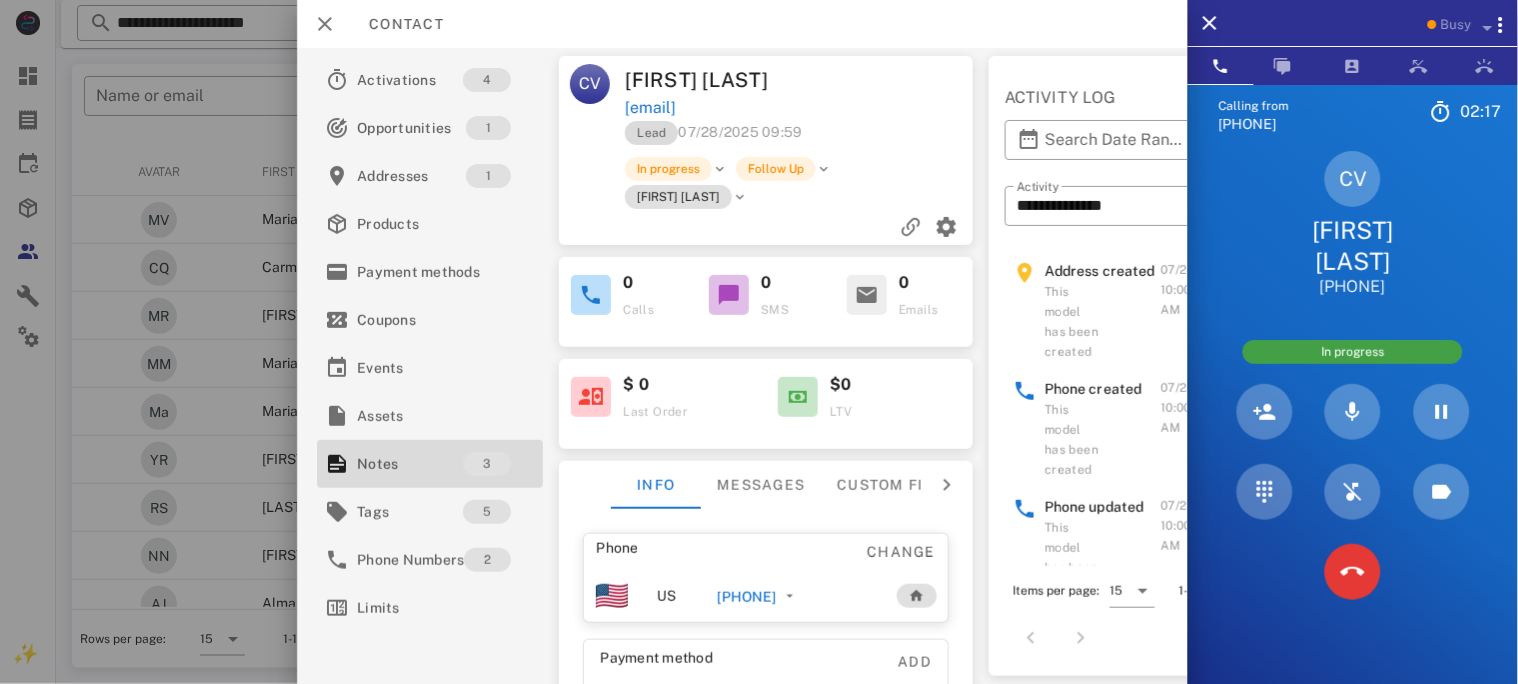 copy on "[EMAIL]" 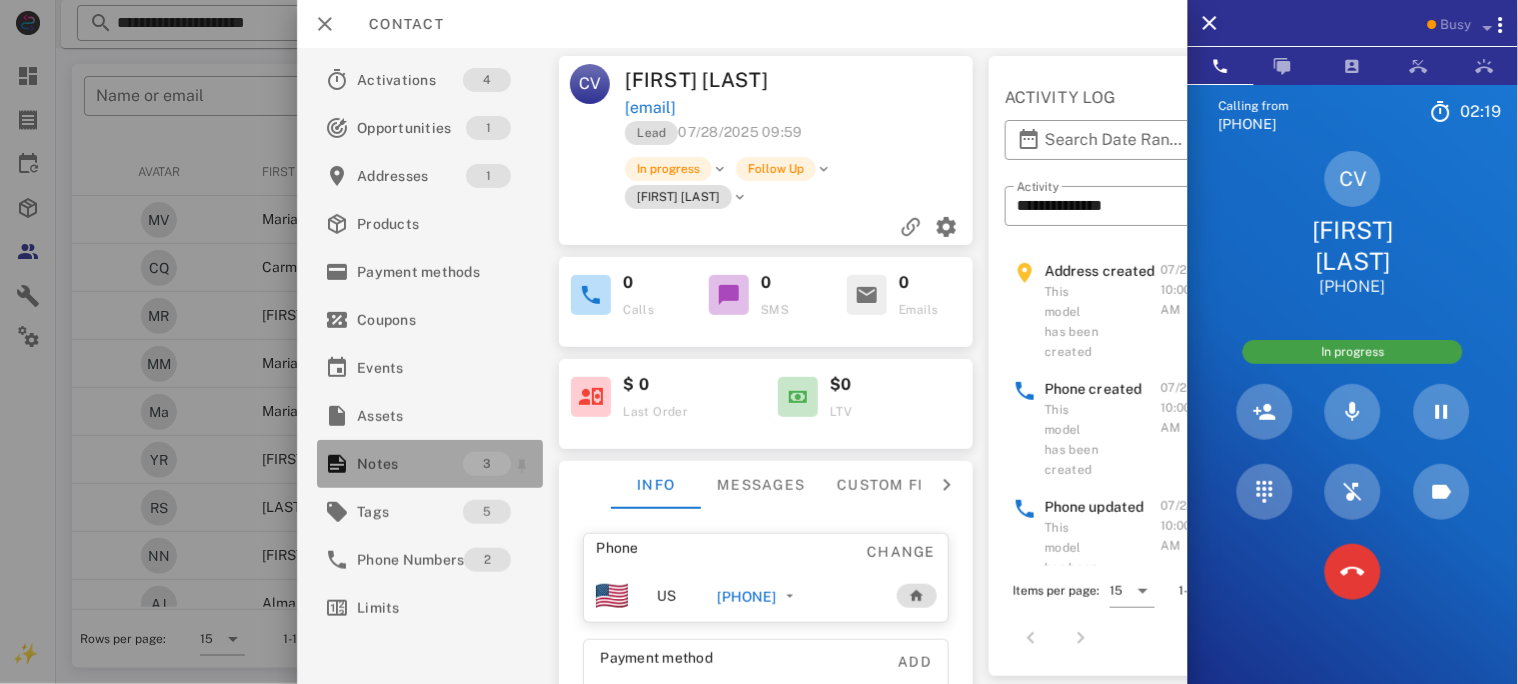 click on "Notes" at bounding box center (410, 464) 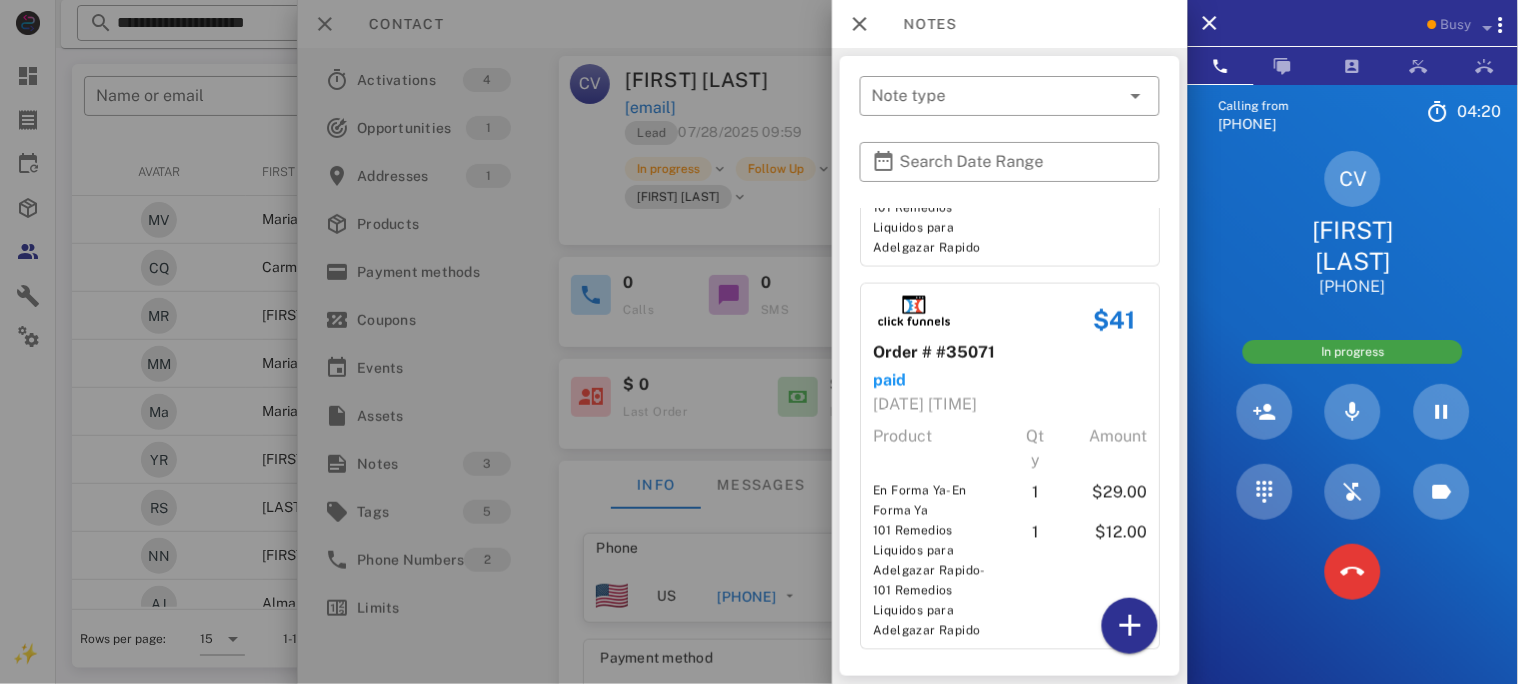 scroll, scrollTop: 696, scrollLeft: 0, axis: vertical 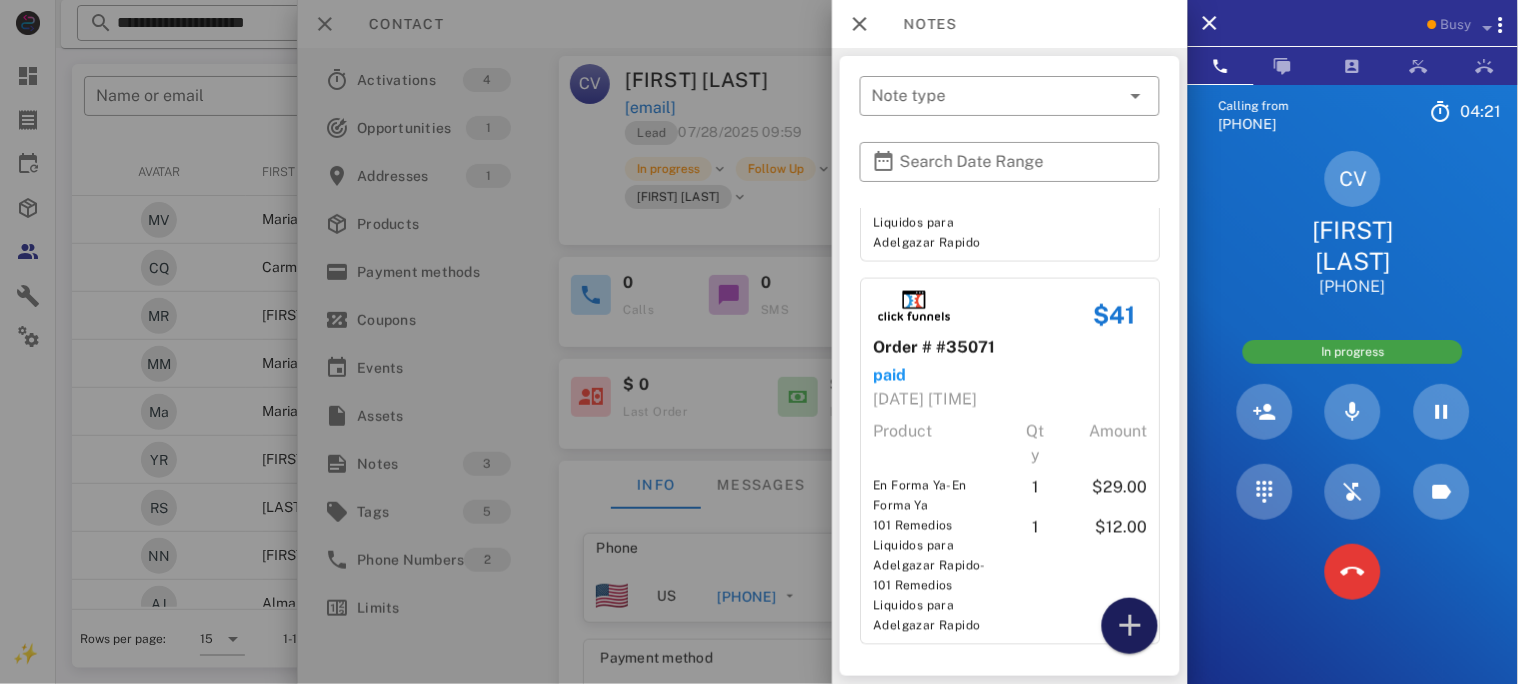 click at bounding box center [1130, 626] 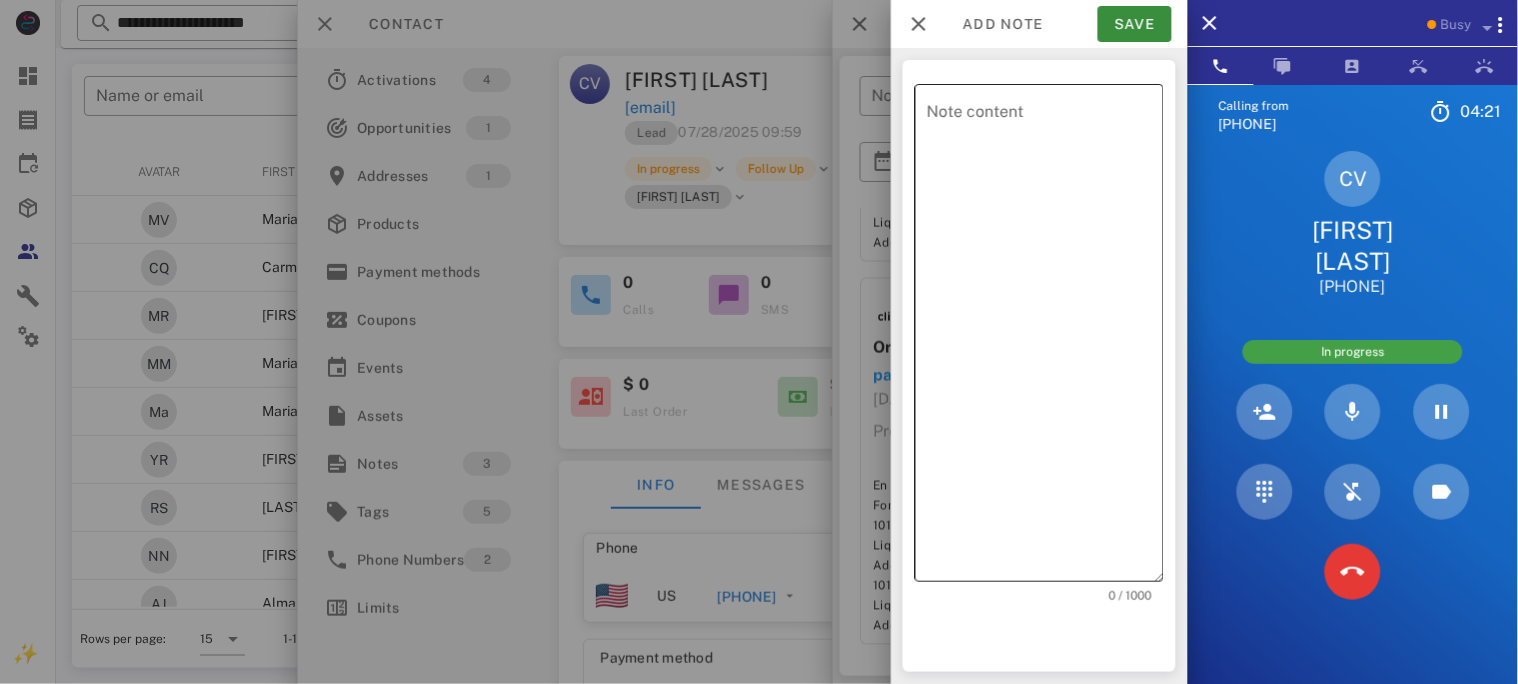 click on "Note content" at bounding box center (1045, 338) 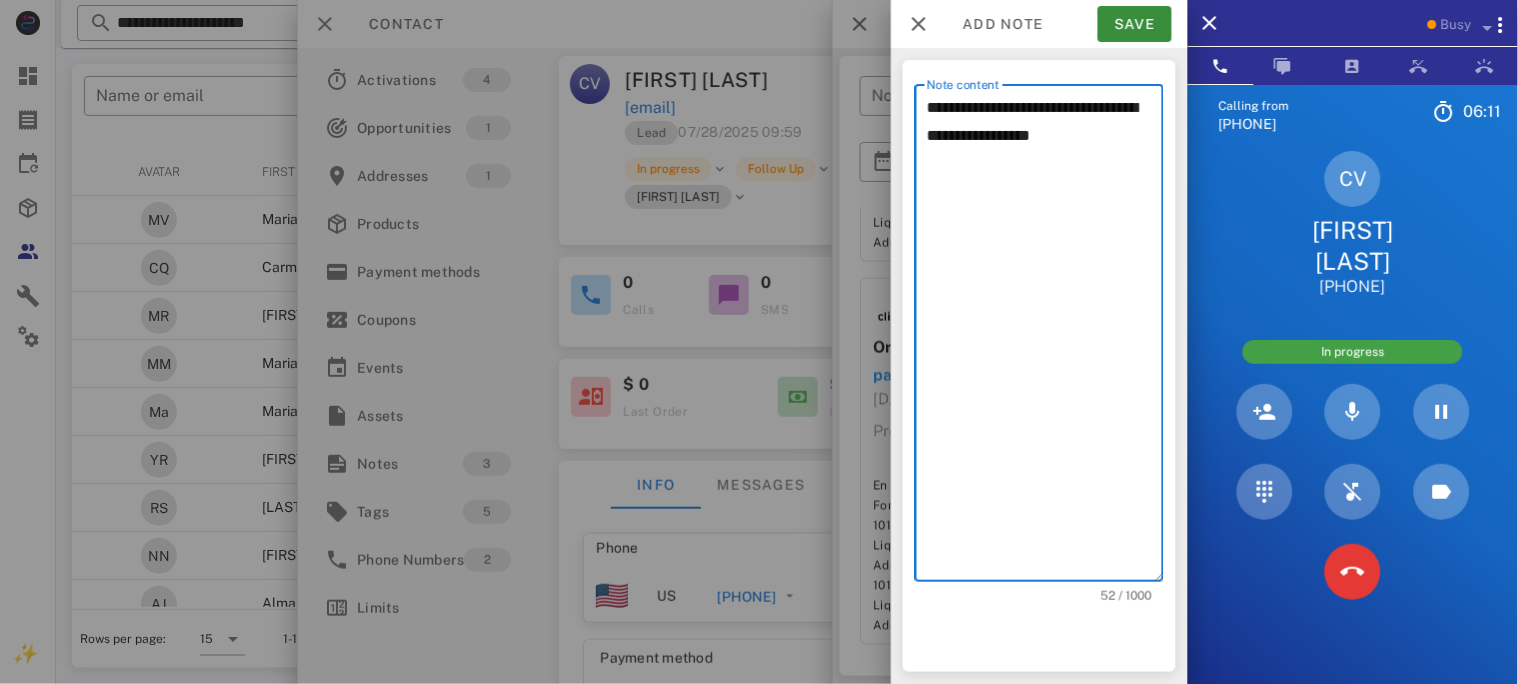 click on "**********" at bounding box center [1045, 338] 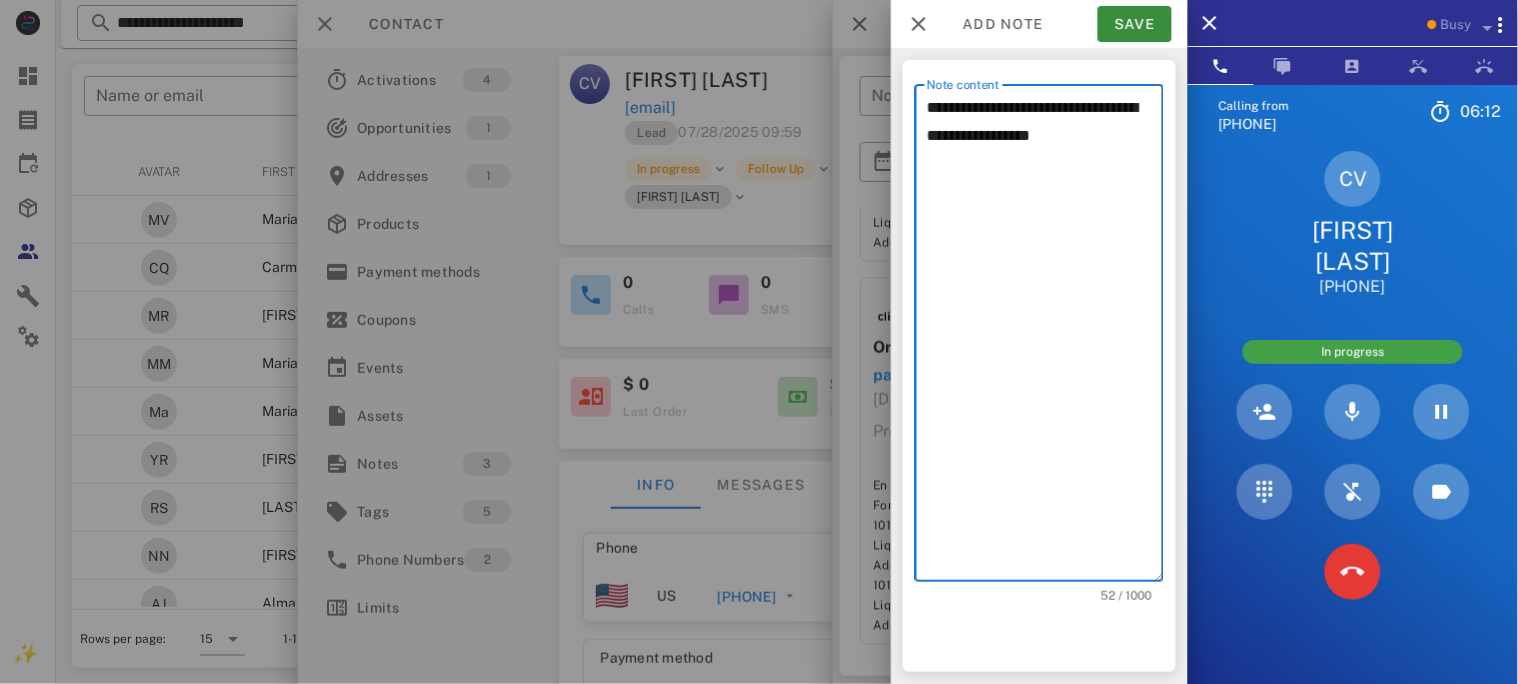 click on "**********" at bounding box center (1045, 338) 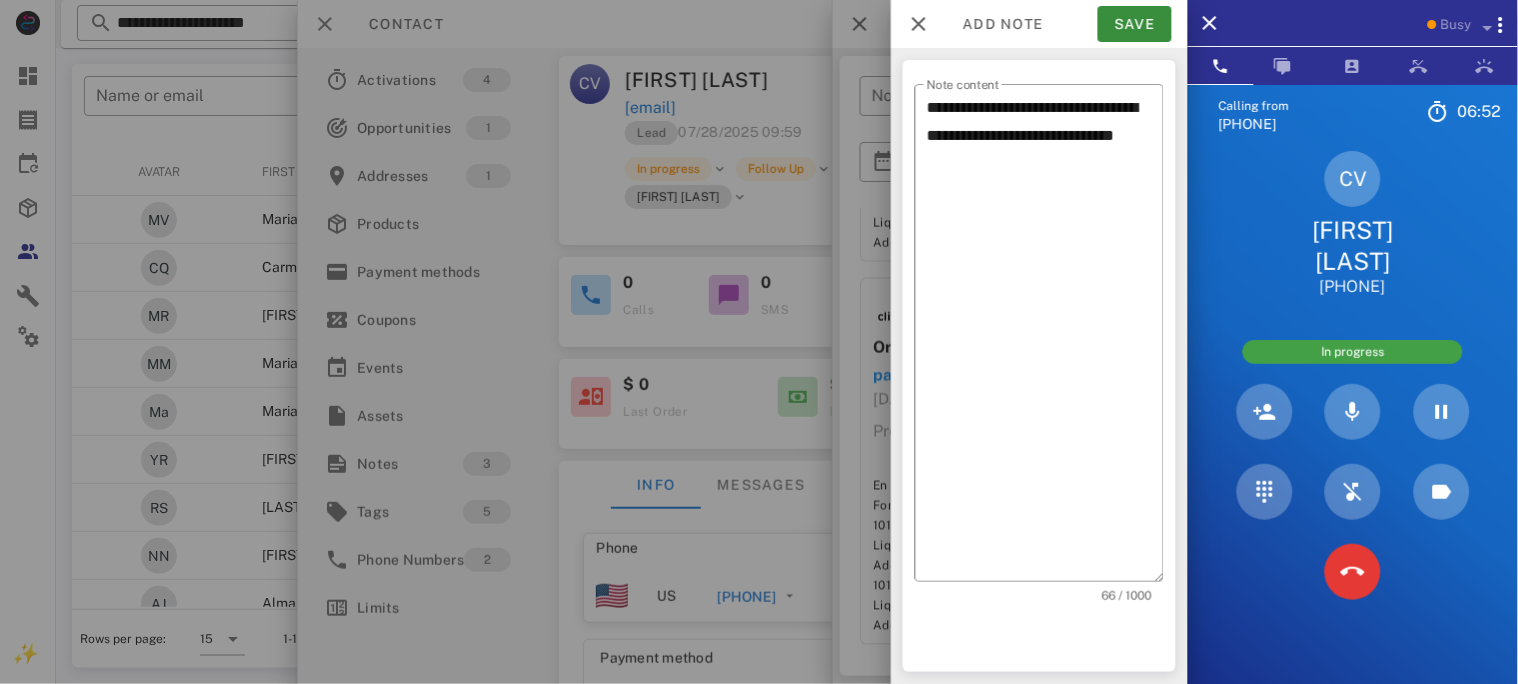 click on "[INITIAL] [LAST] [PHONE]" at bounding box center (1353, 224) 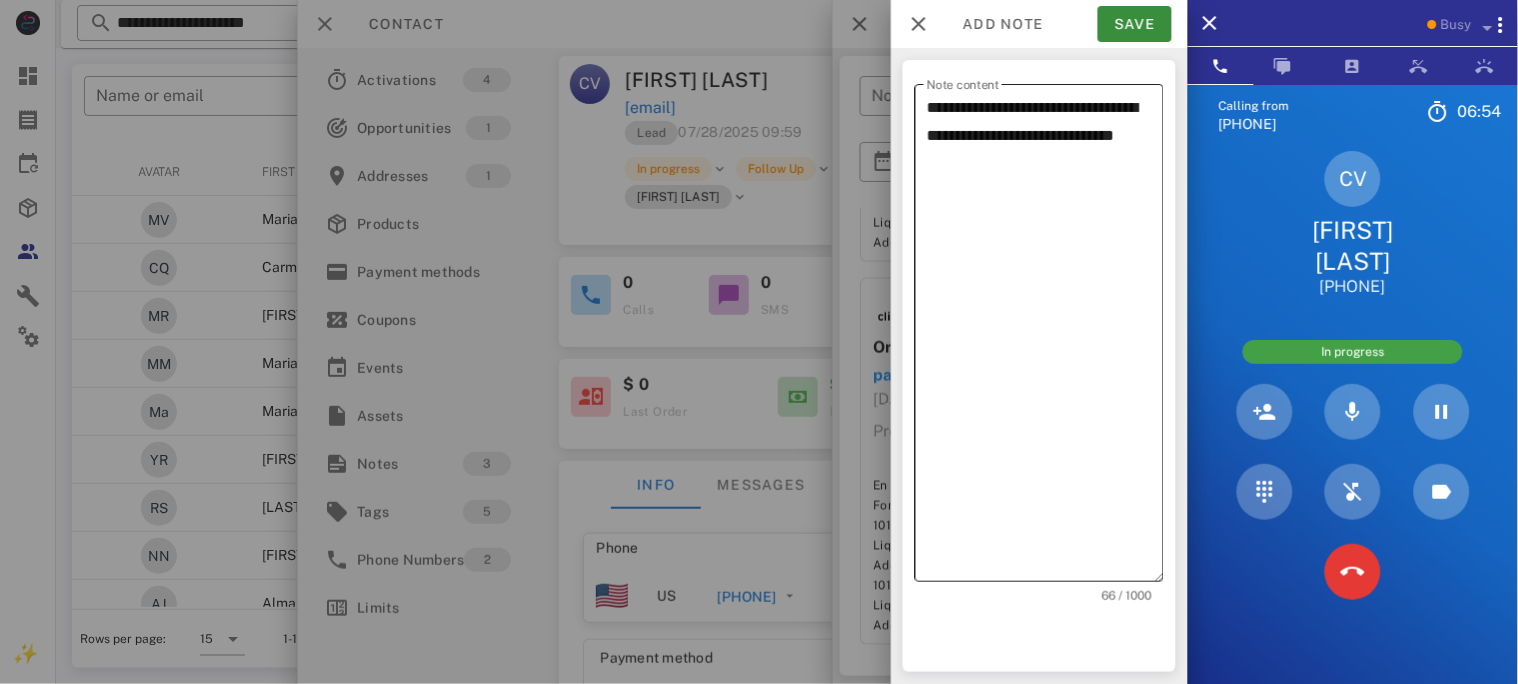 click on "**********" at bounding box center [1045, 338] 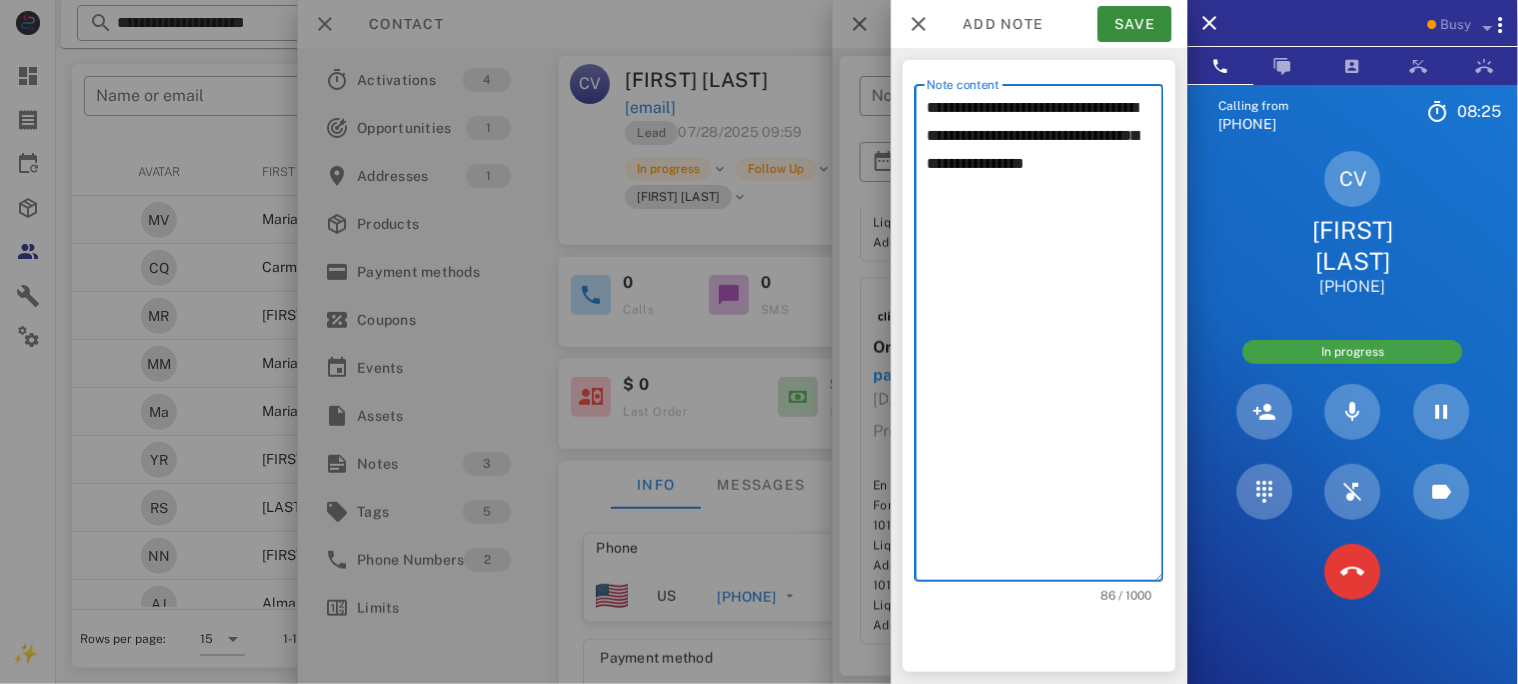type on "**********" 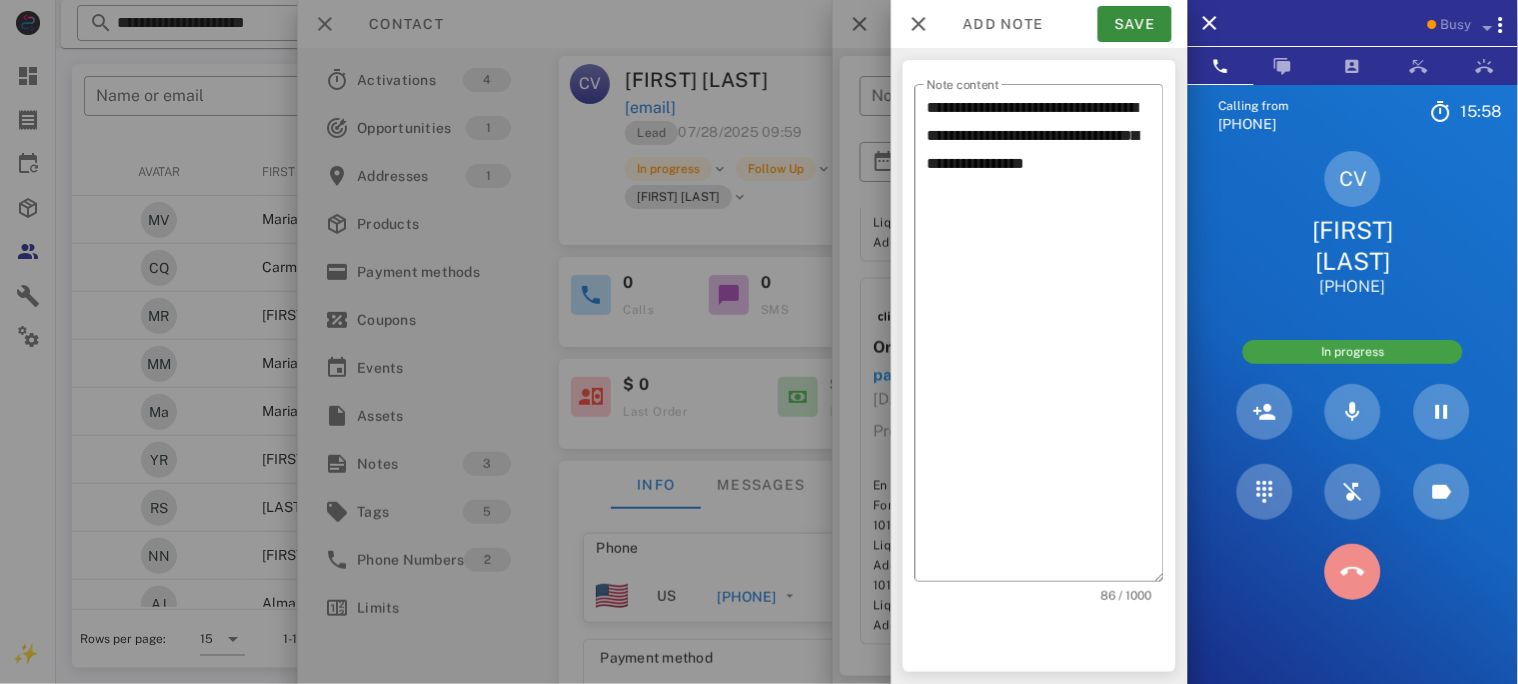 click at bounding box center (1353, 572) 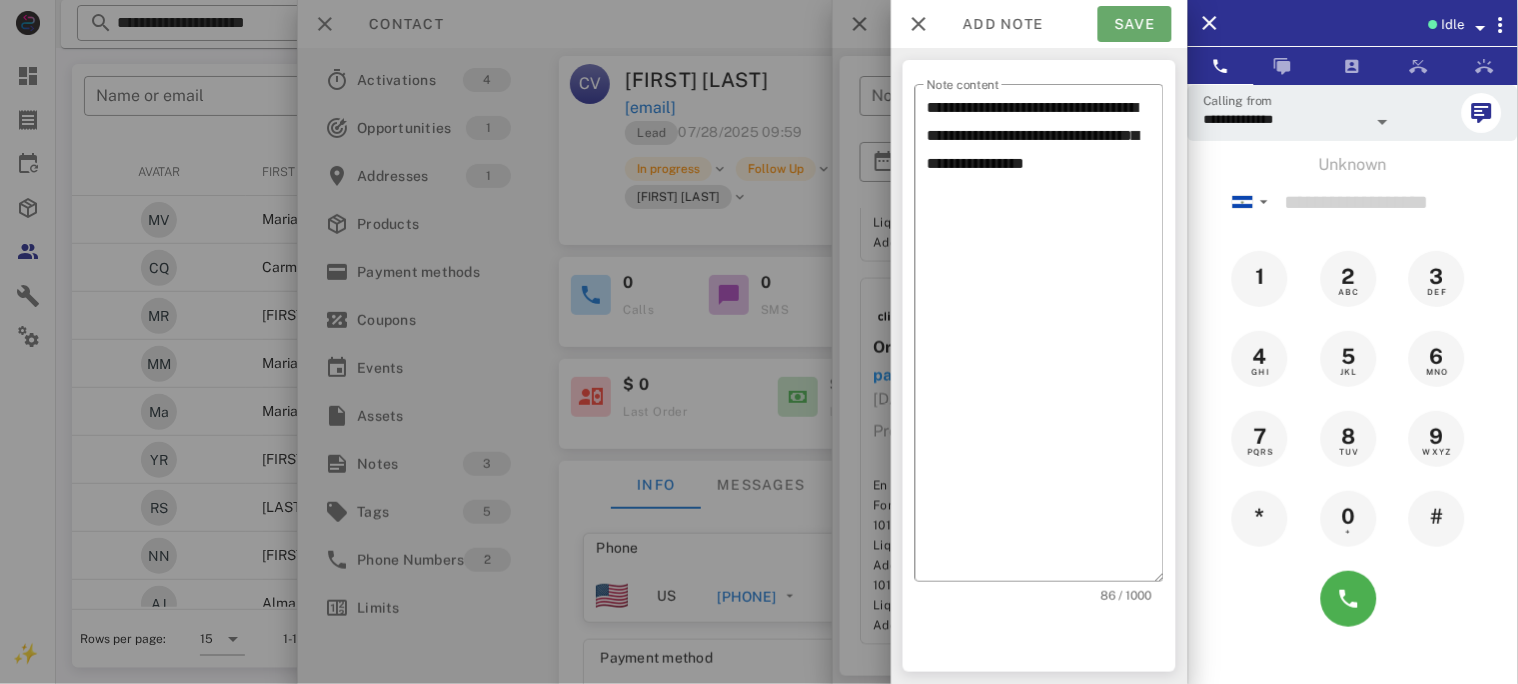click on "Save" at bounding box center [1135, 24] 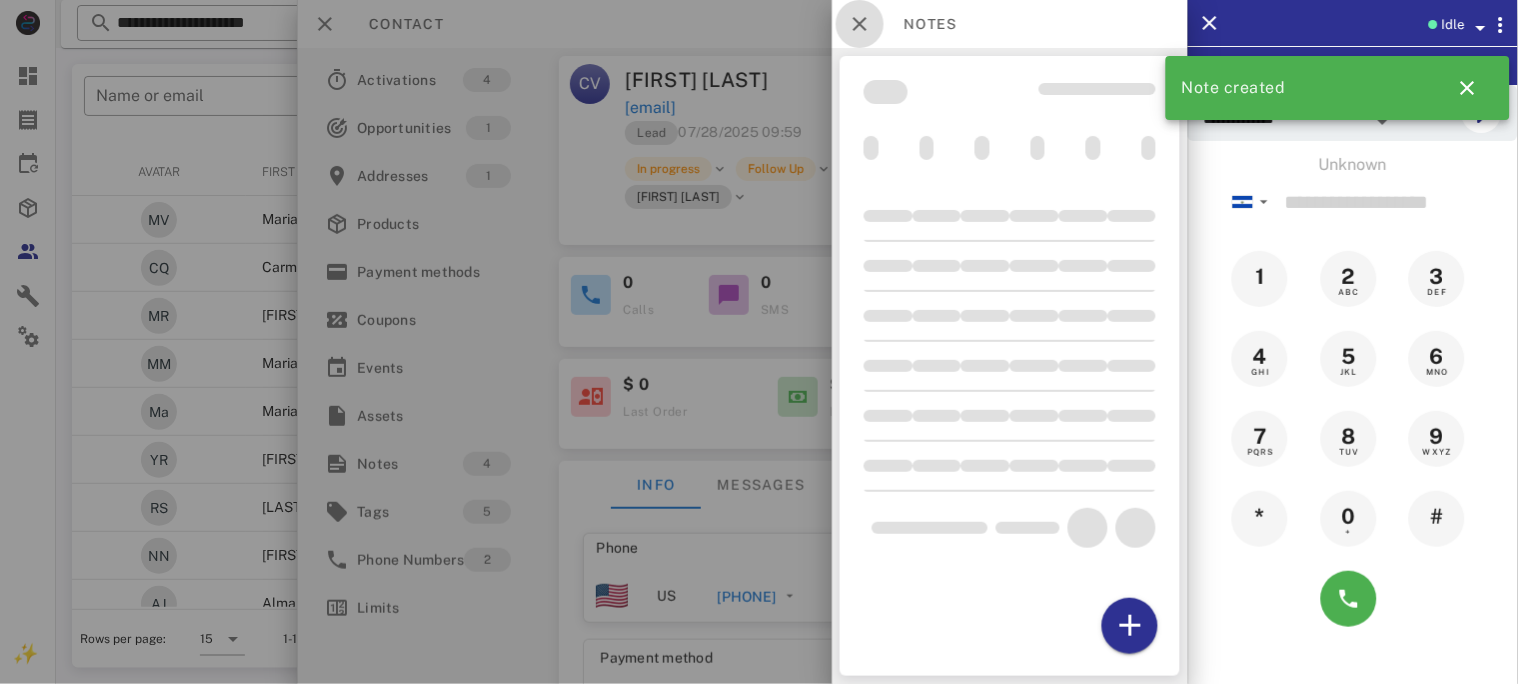 click at bounding box center (860, 24) 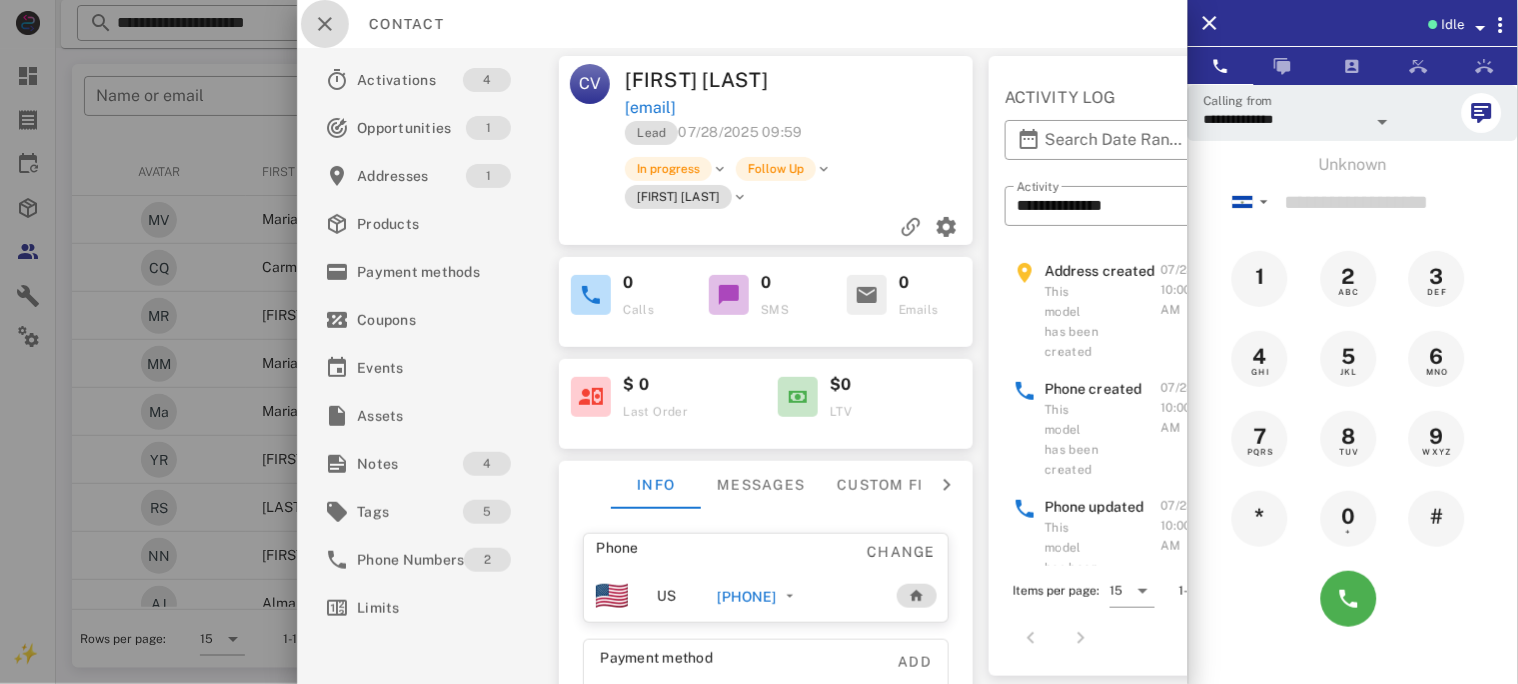 click at bounding box center [325, 24] 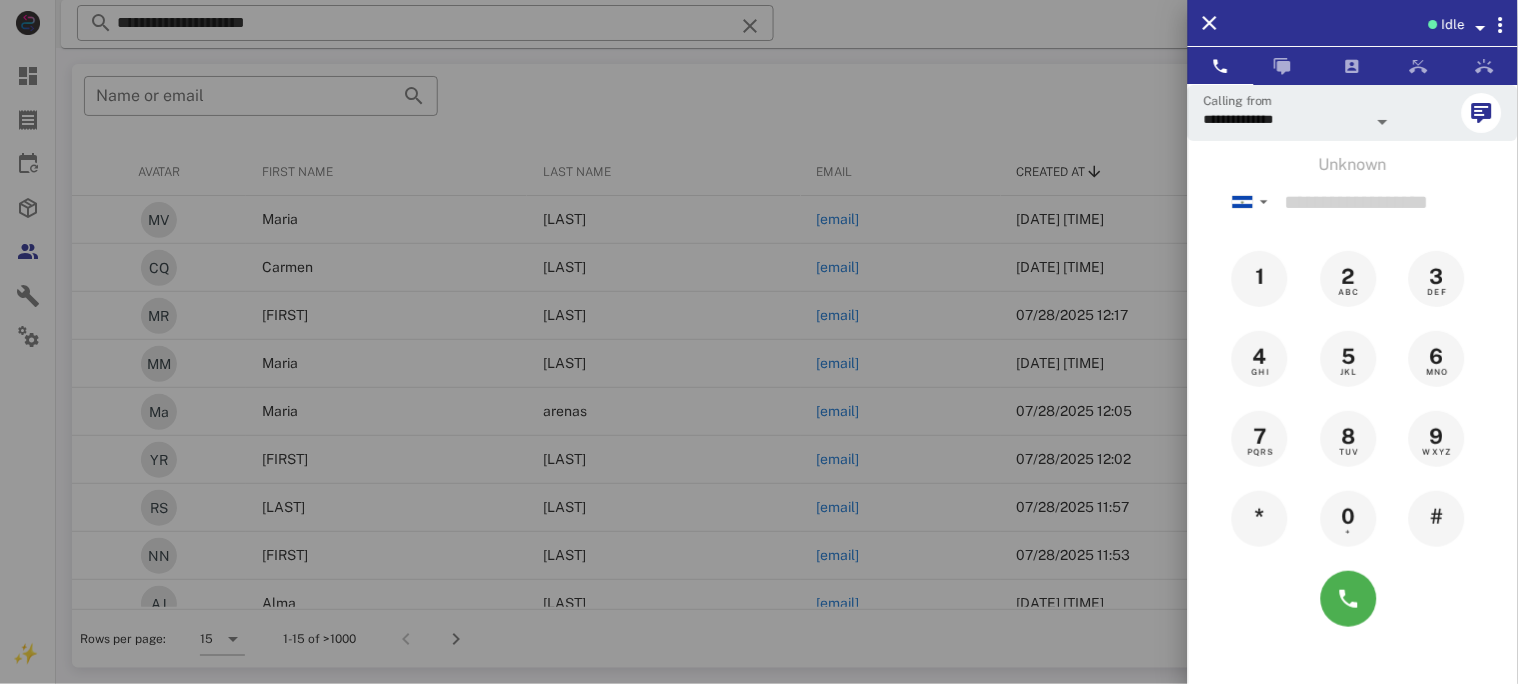 click at bounding box center (759, 342) 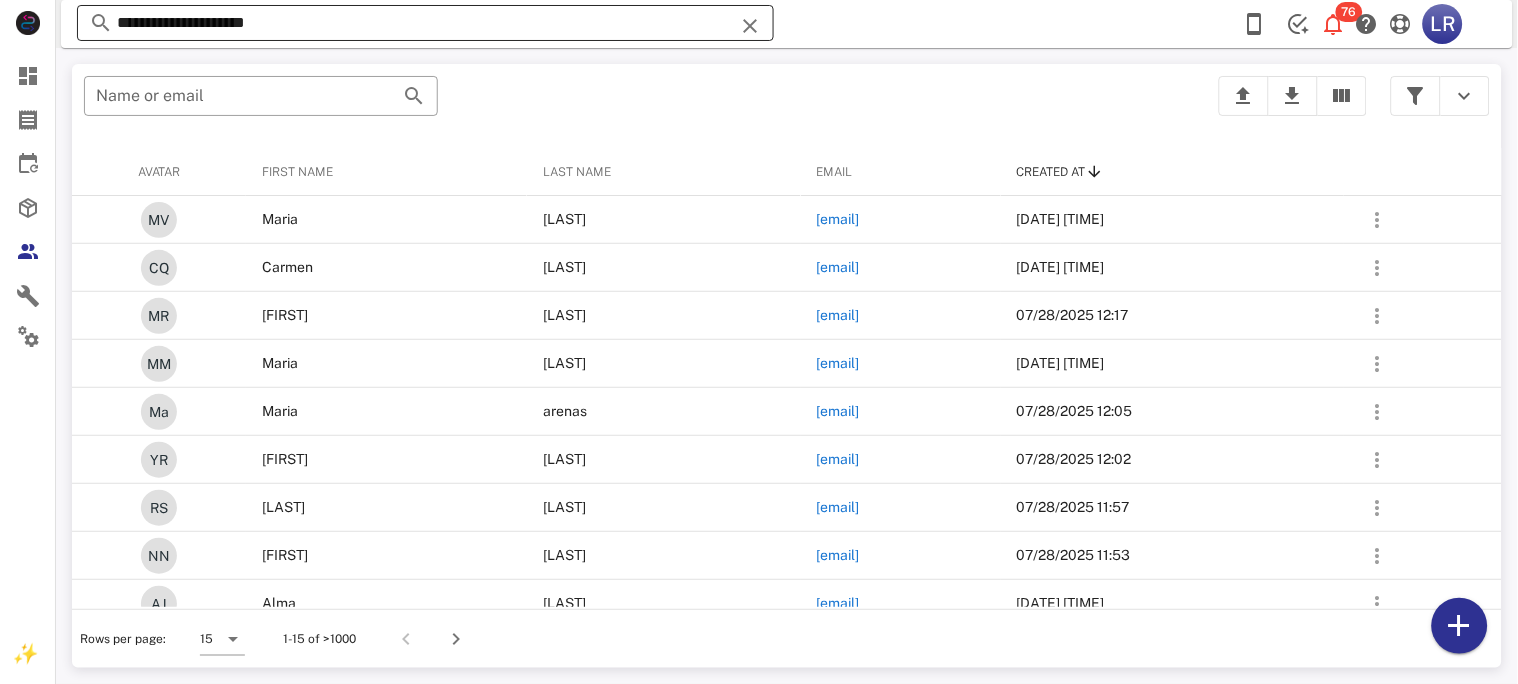 click at bounding box center [750, 26] 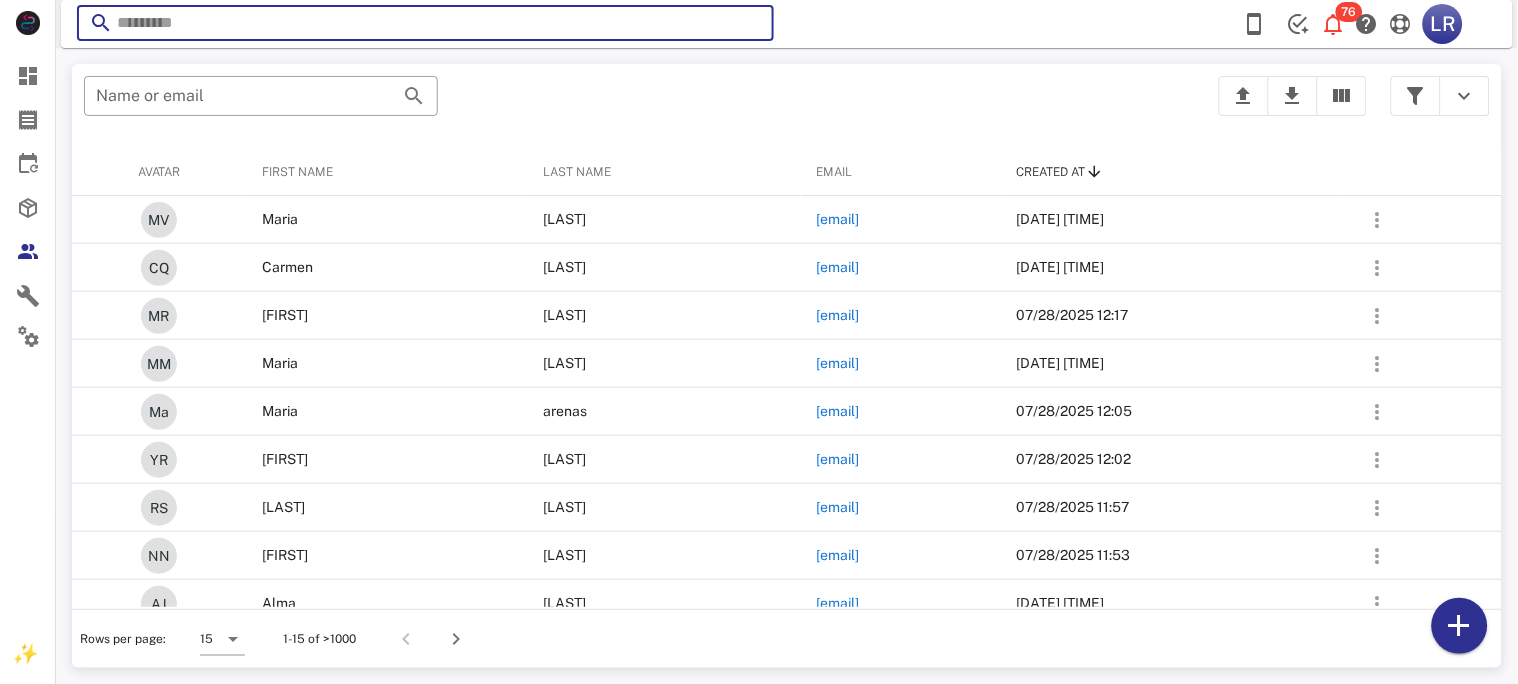 click at bounding box center (750, 26) 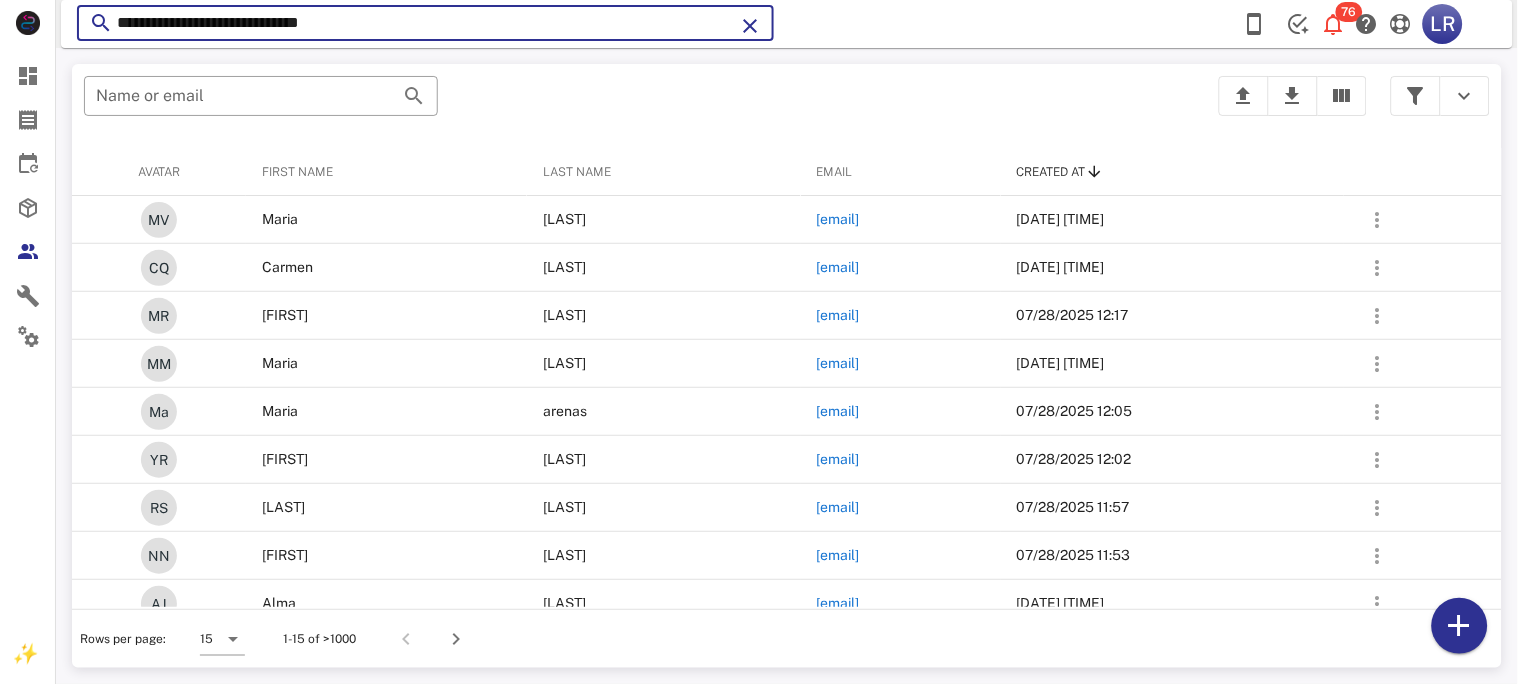 type on "**********" 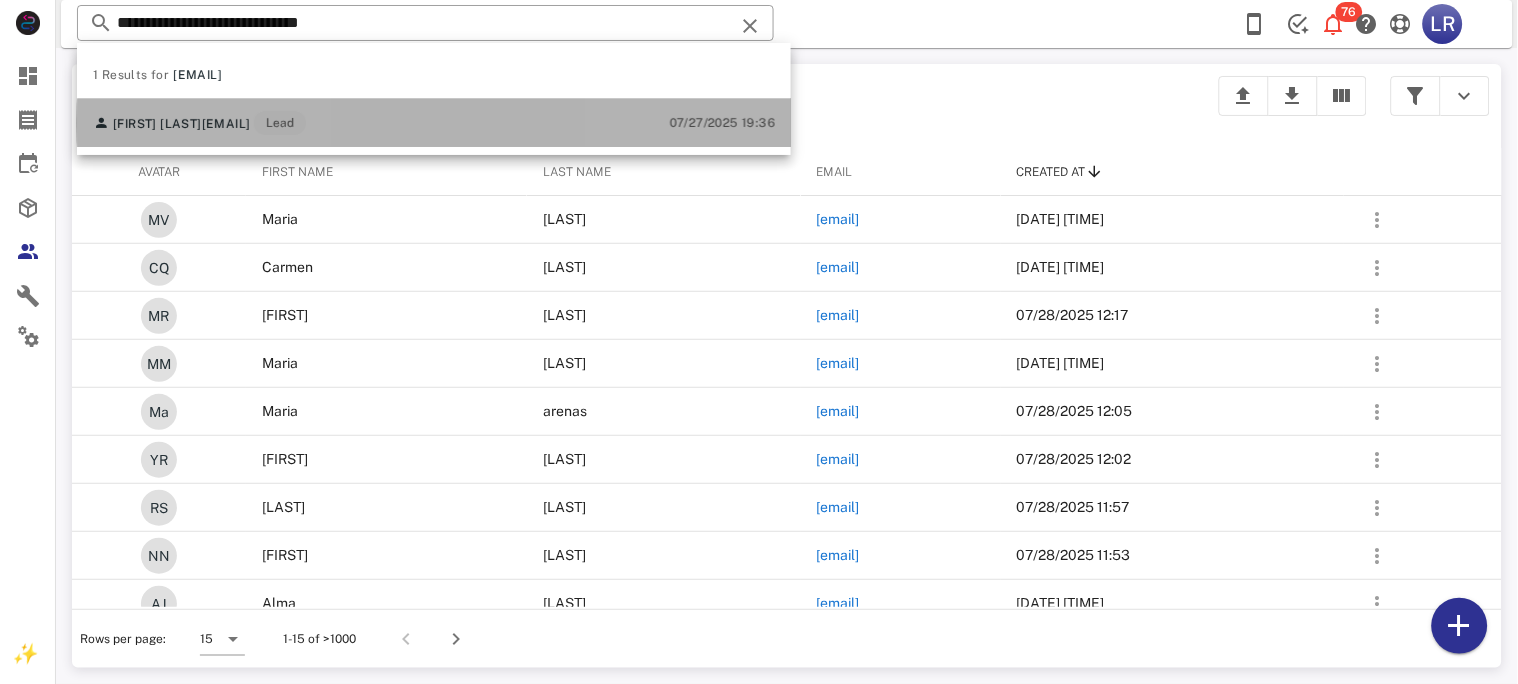 click on "[EMAIL]" at bounding box center [226, 124] 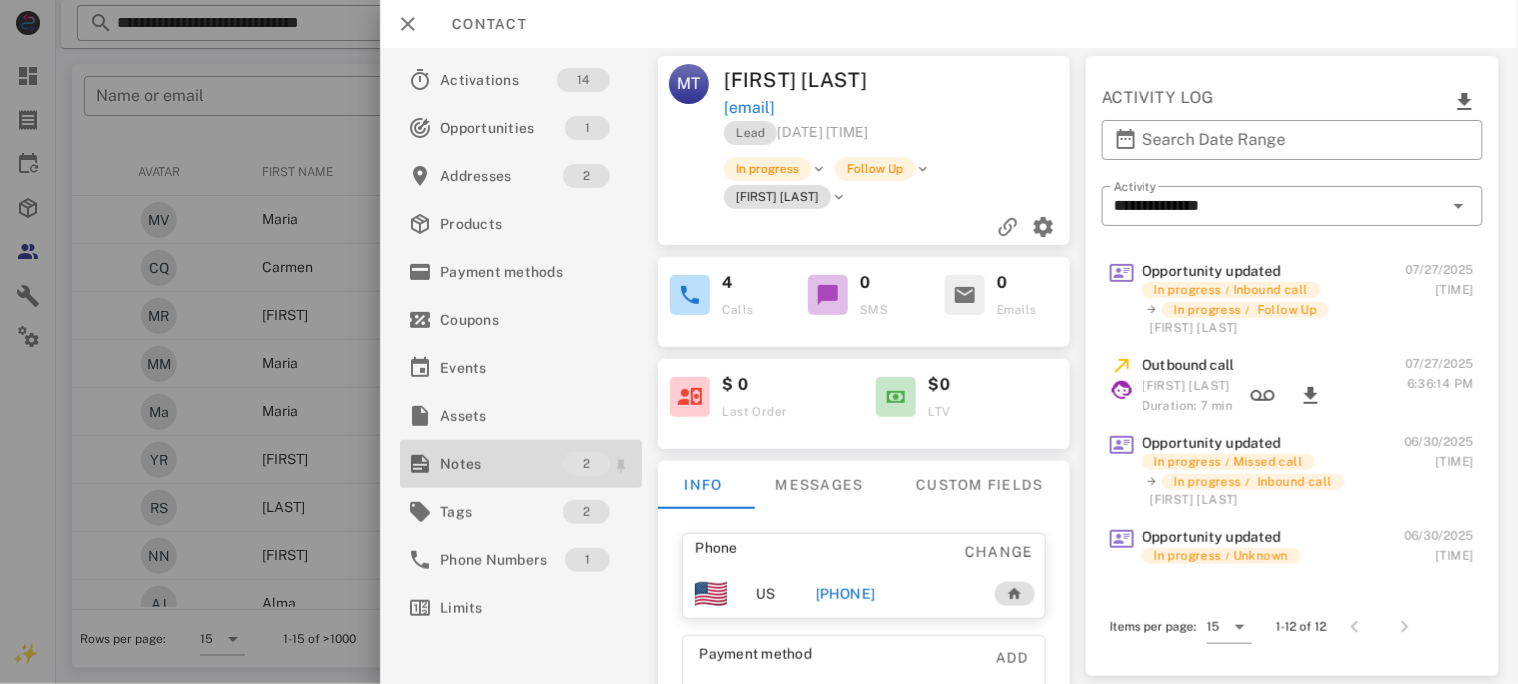 click on "Notes" at bounding box center [501, 464] 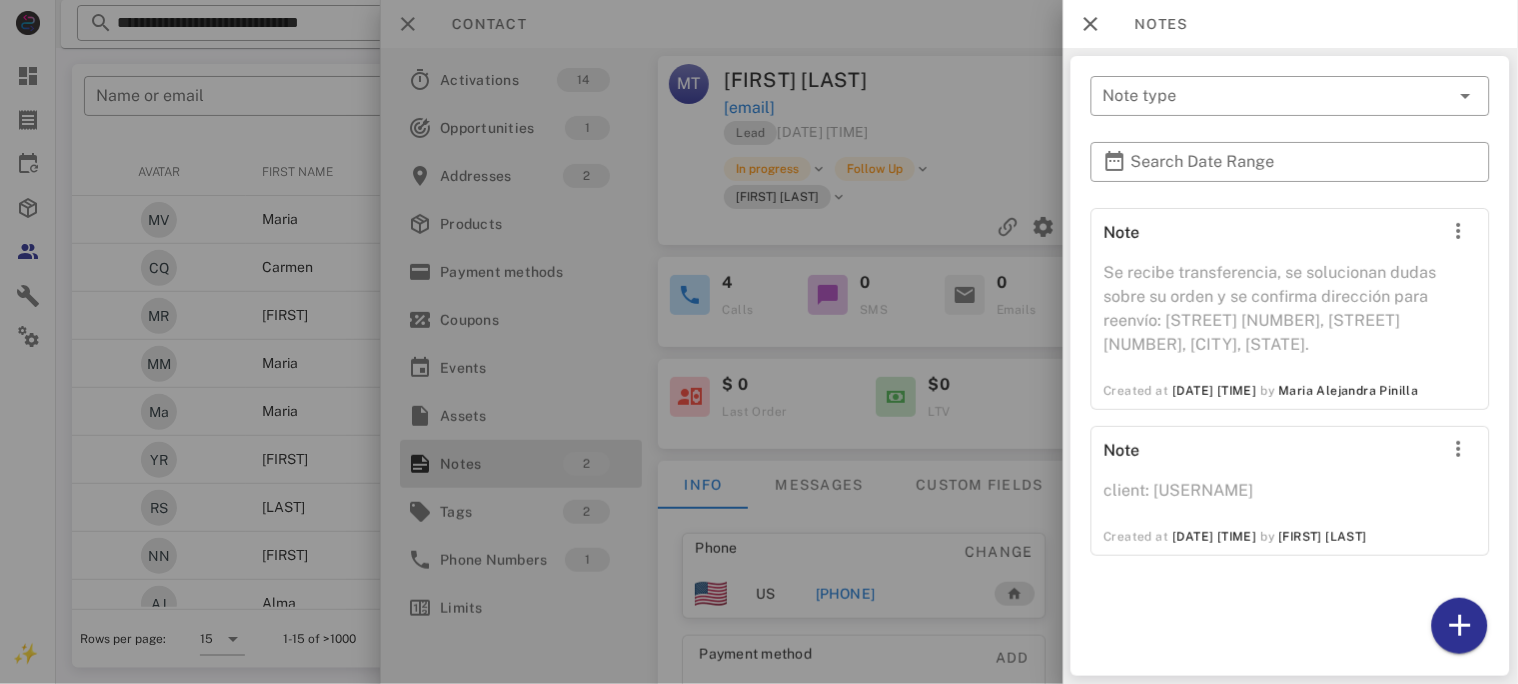 click at bounding box center (759, 342) 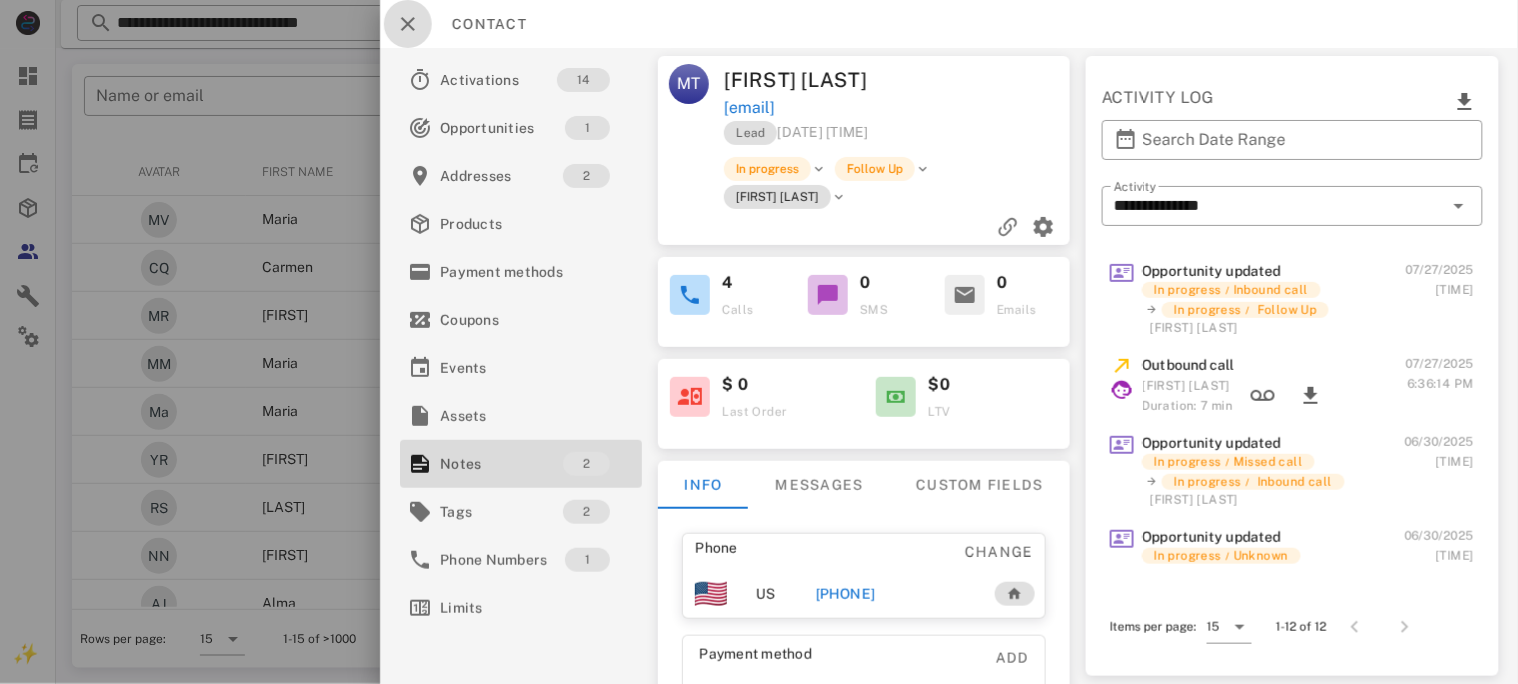 click at bounding box center (408, 24) 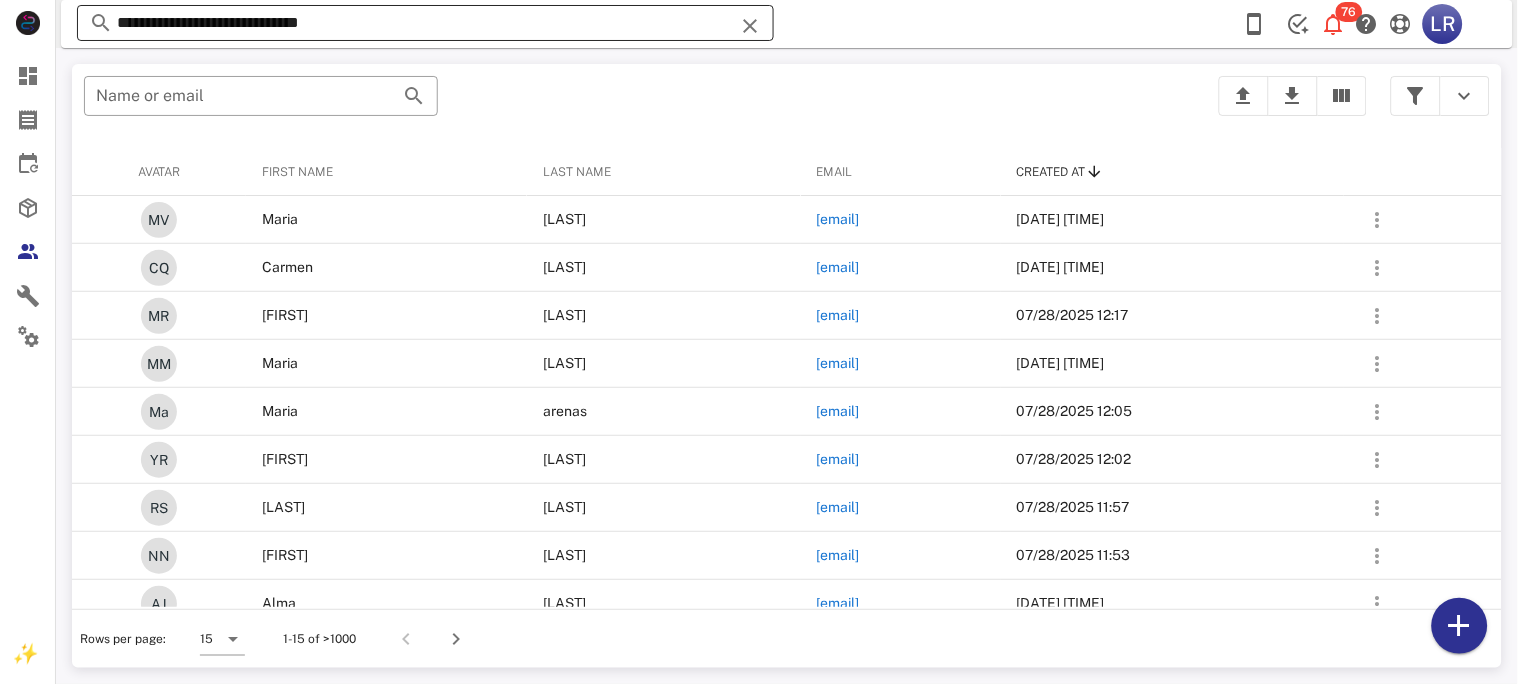 click at bounding box center [750, 26] 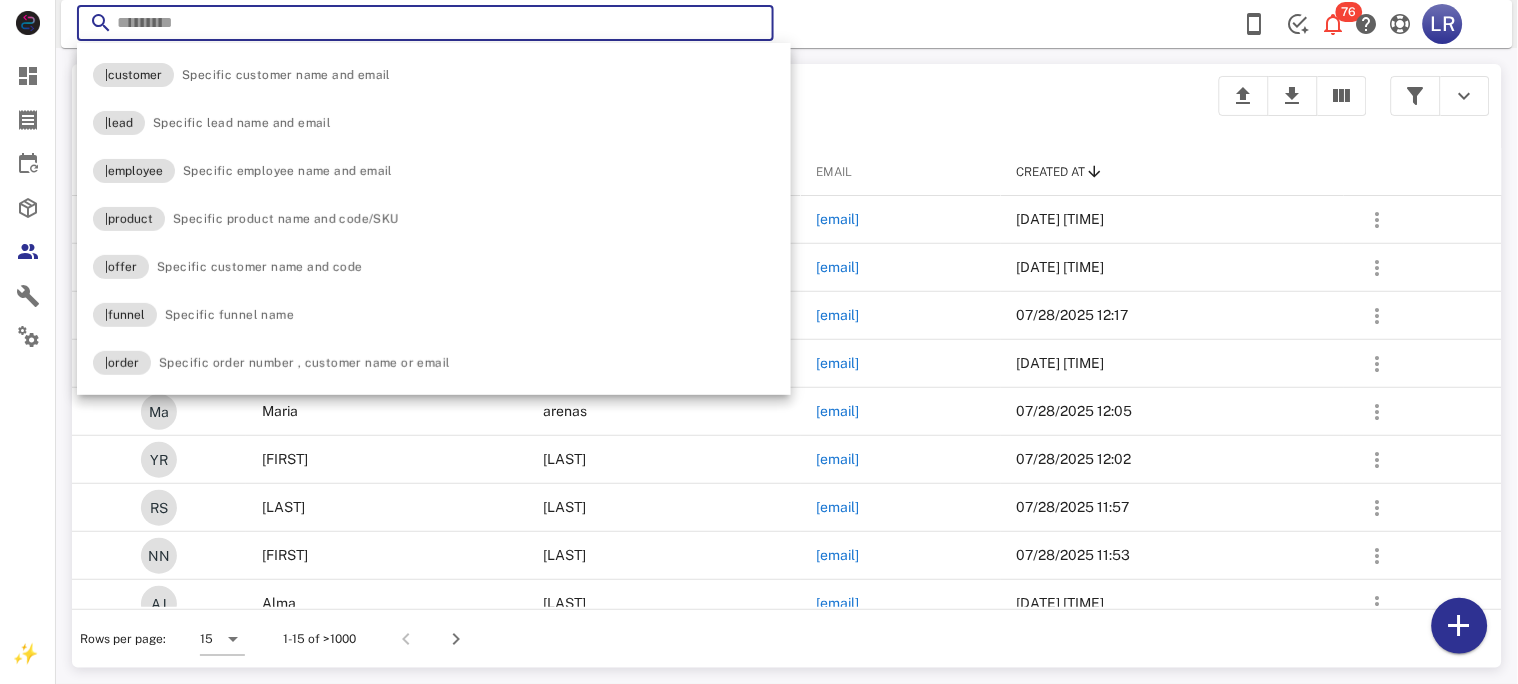 click at bounding box center (750, 26) 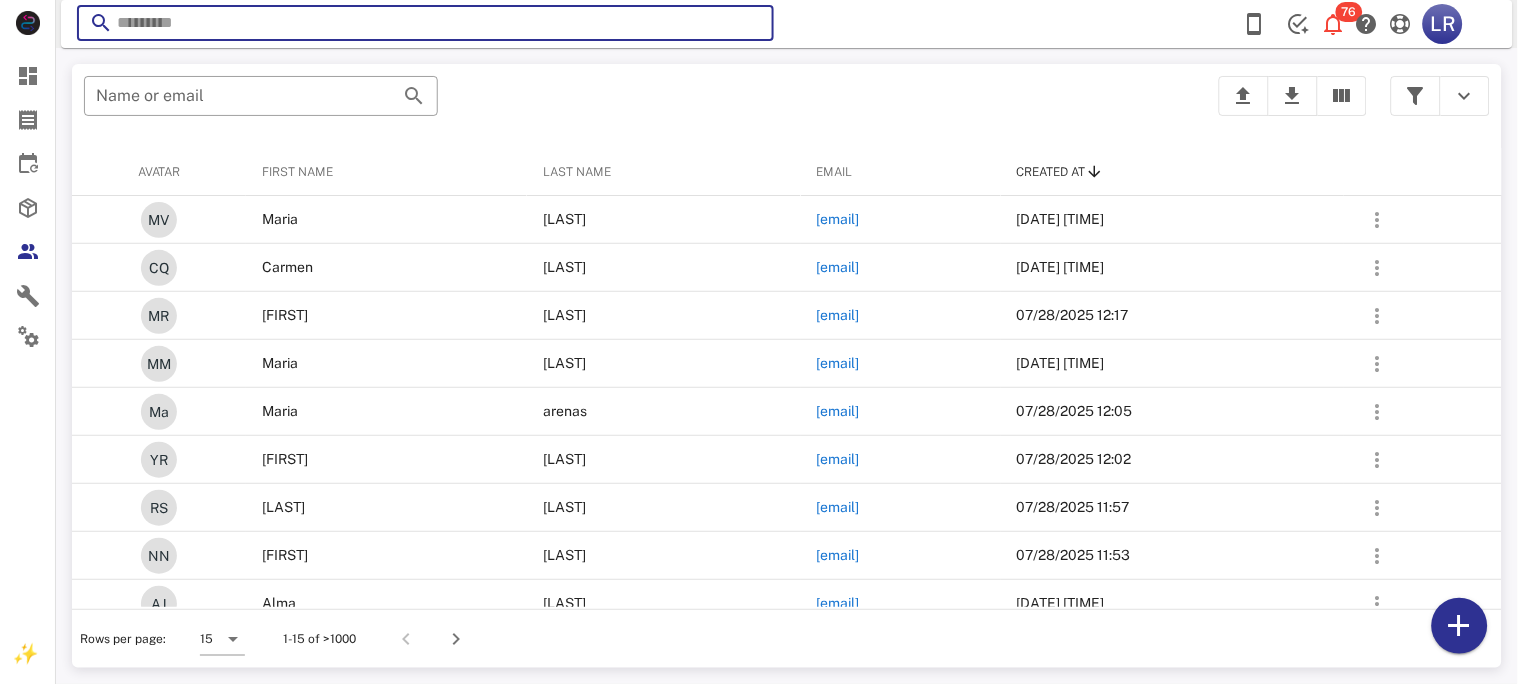 paste on "**********" 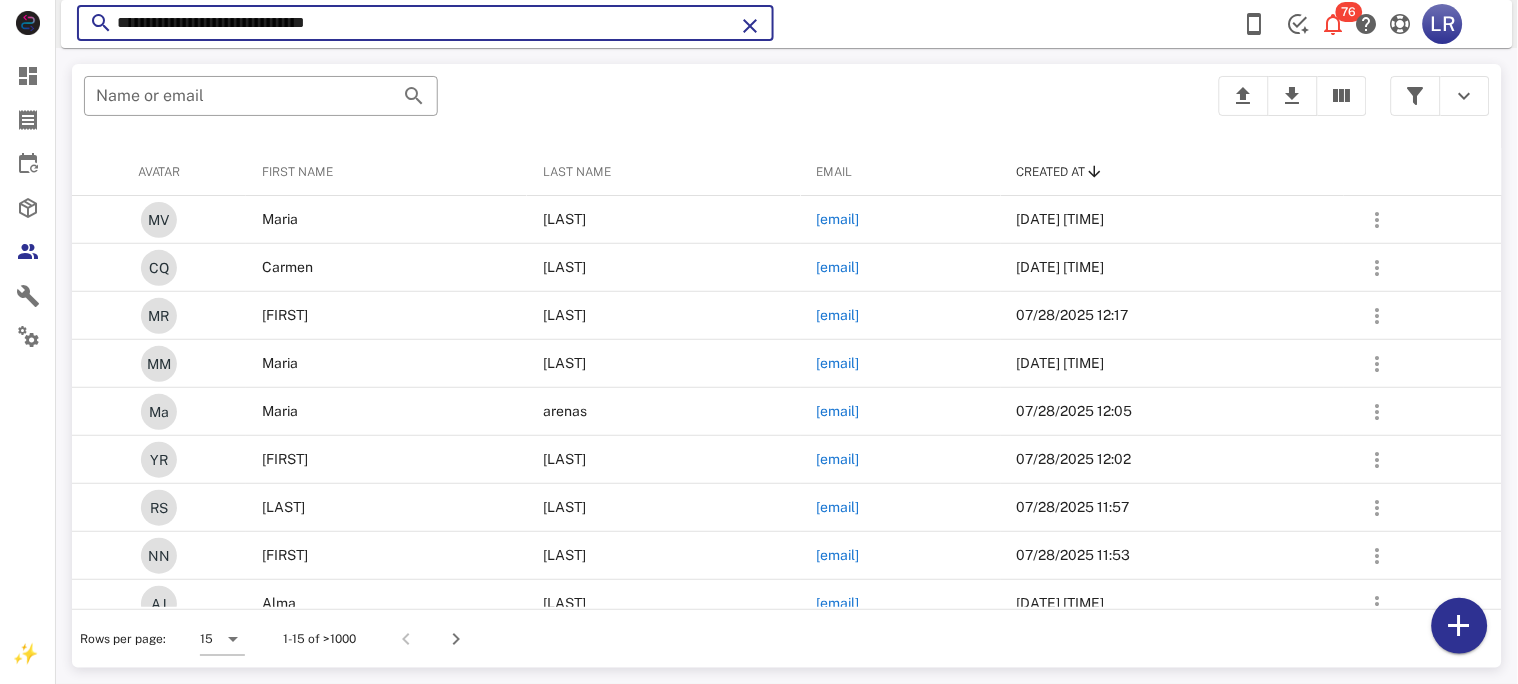 type on "**********" 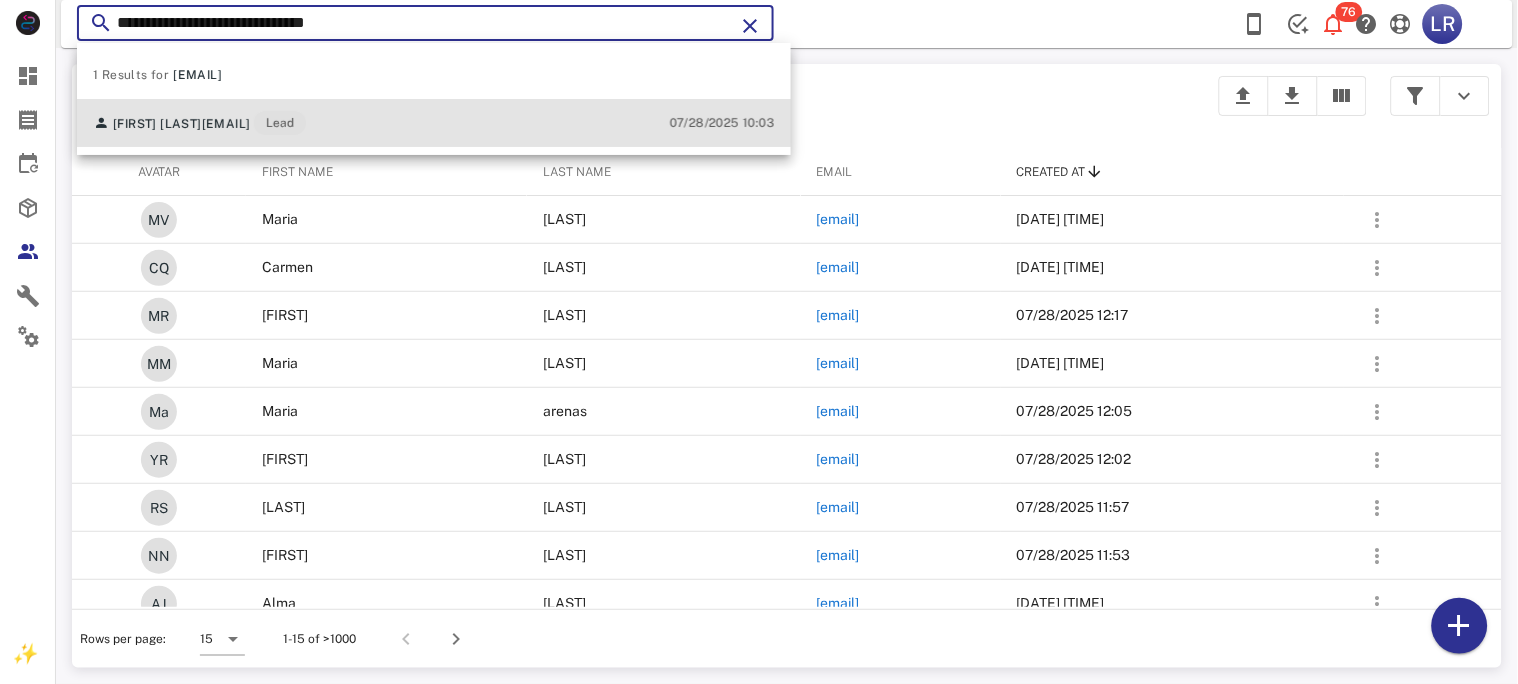 click on "[EMAIL]" at bounding box center [226, 124] 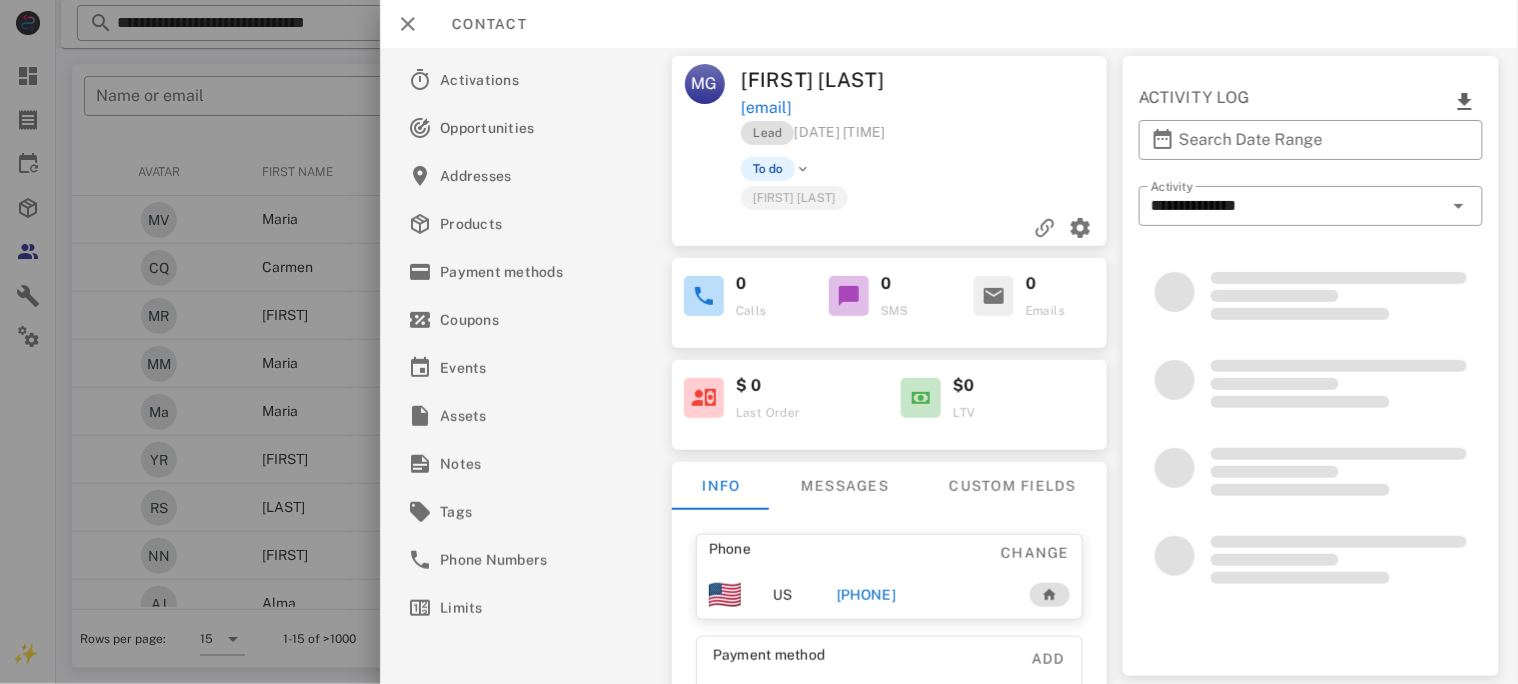 click on "[PHONE]" at bounding box center [865, 595] 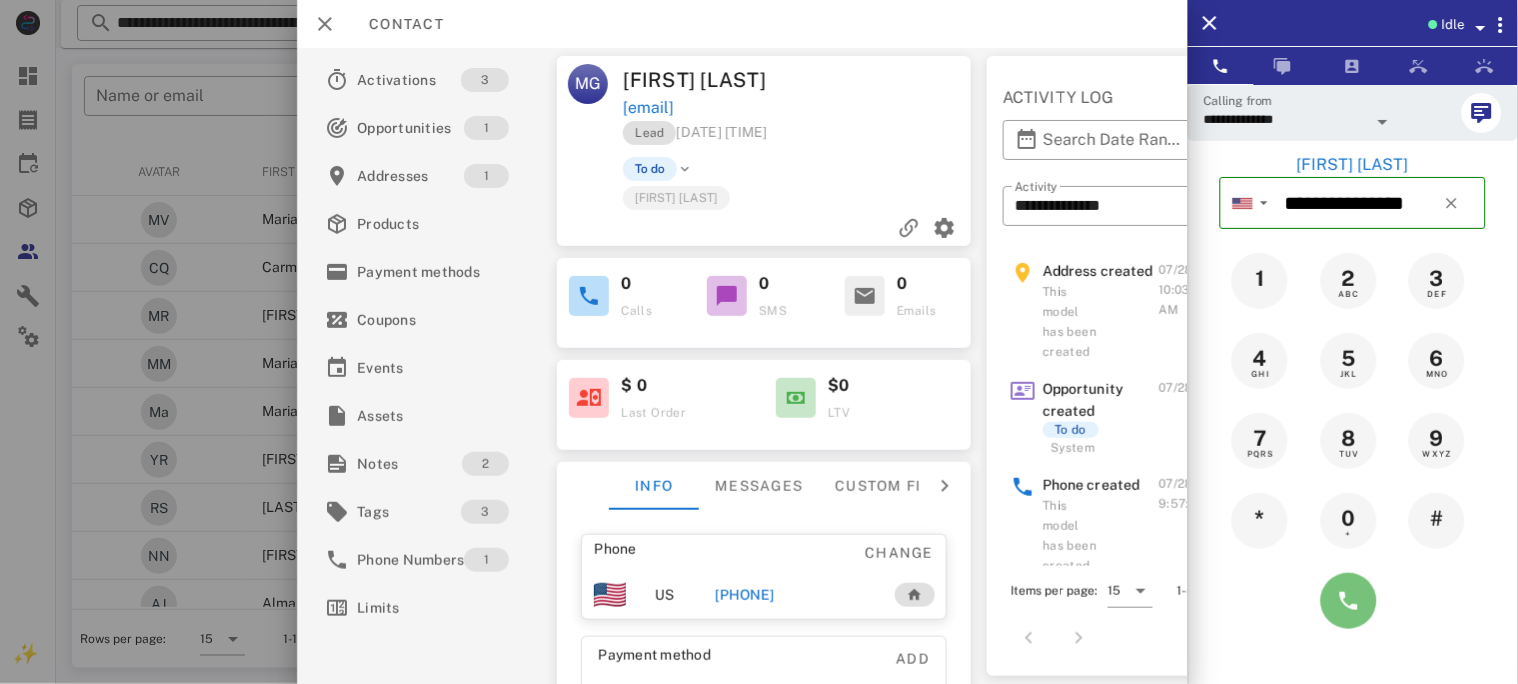 click at bounding box center (1349, 601) 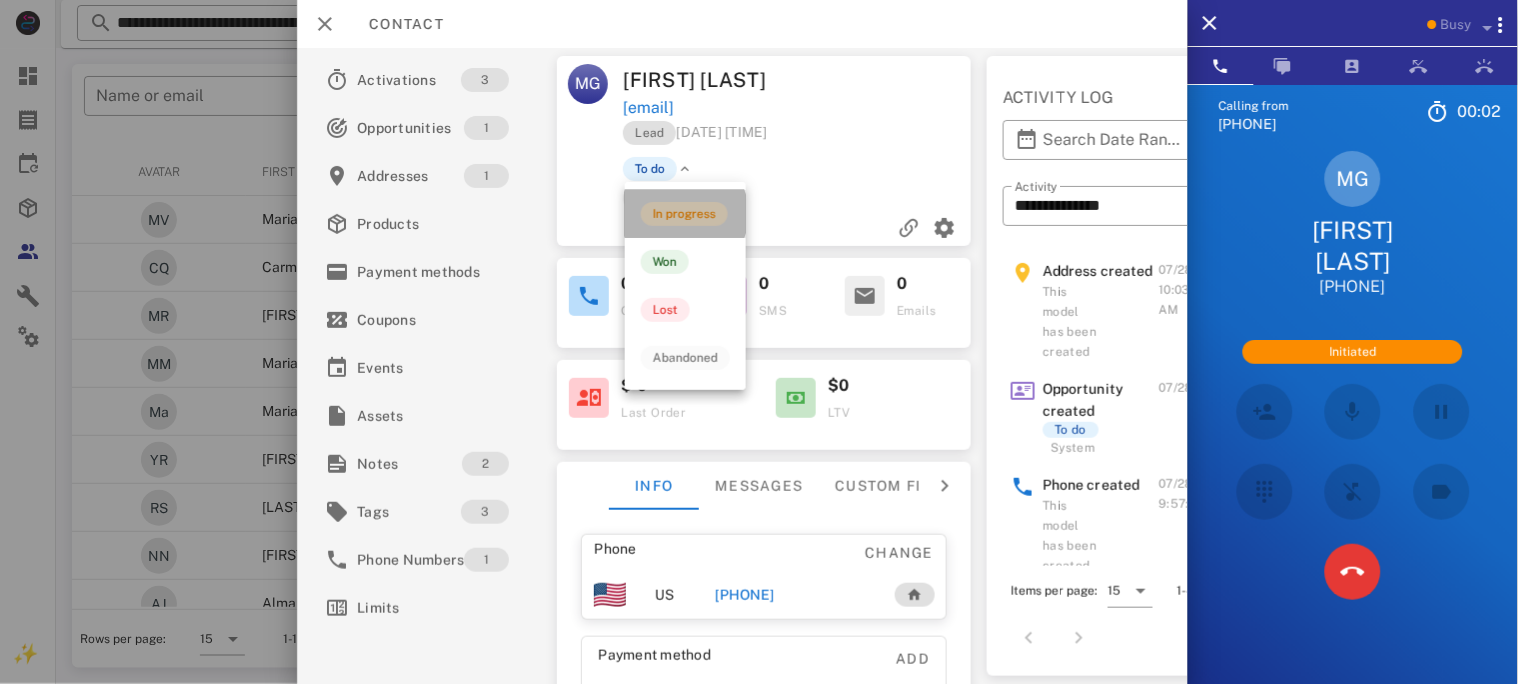 click on "In progress" at bounding box center [684, 214] 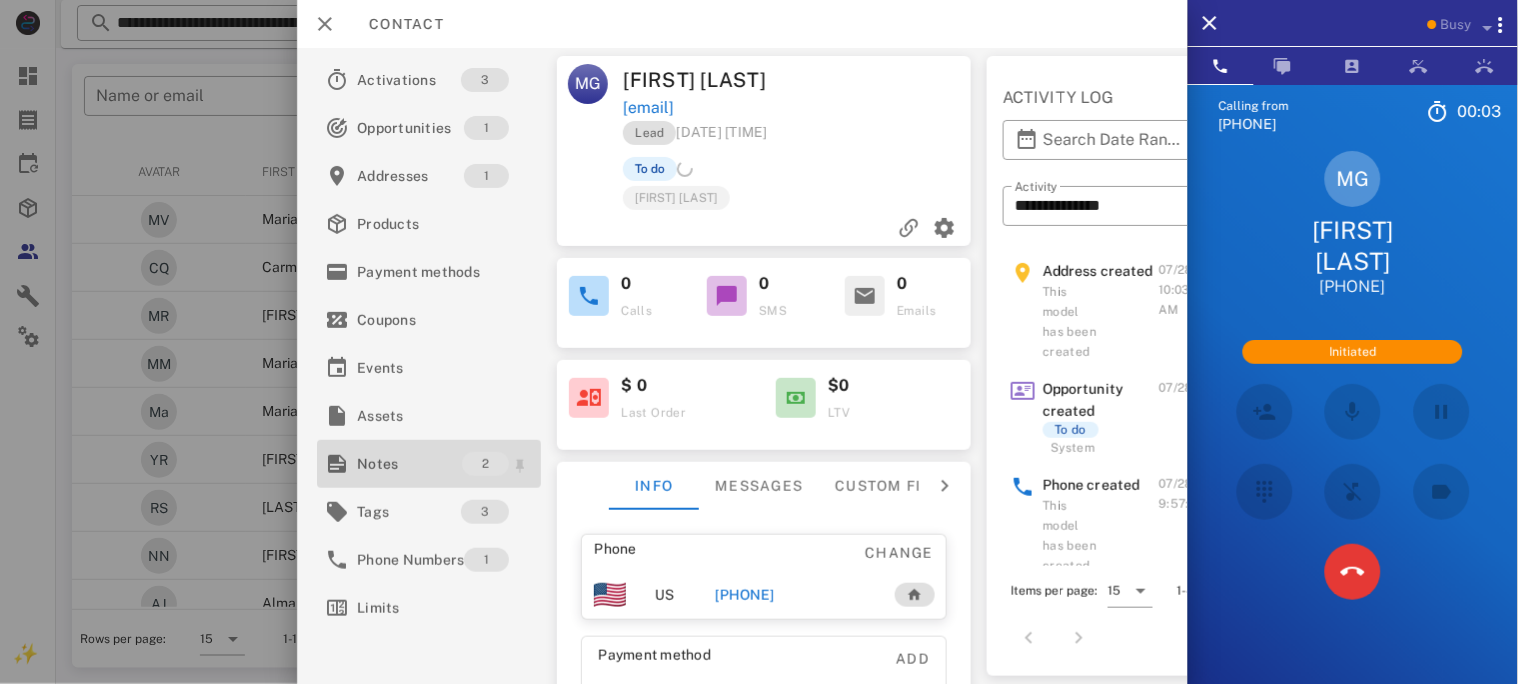 click on "Notes" at bounding box center [409, 464] 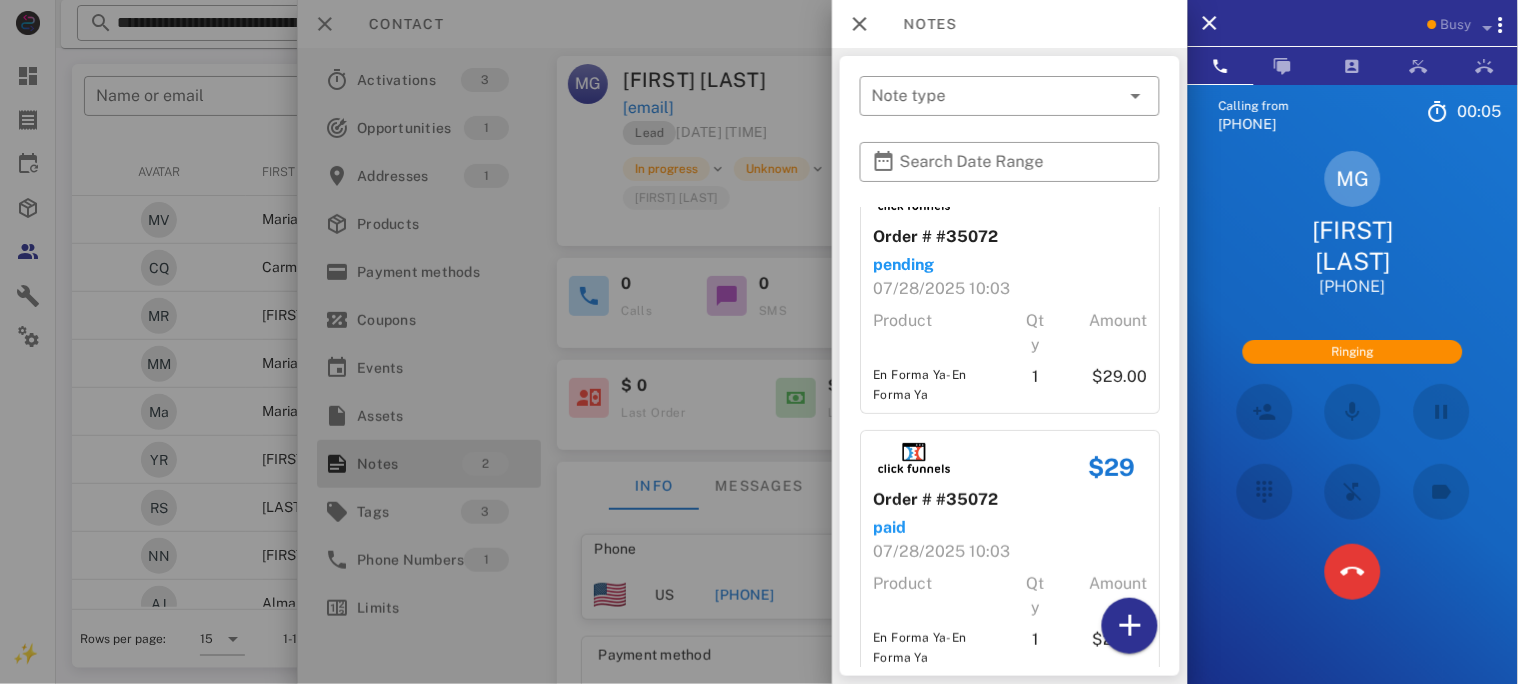 scroll, scrollTop: 75, scrollLeft: 0, axis: vertical 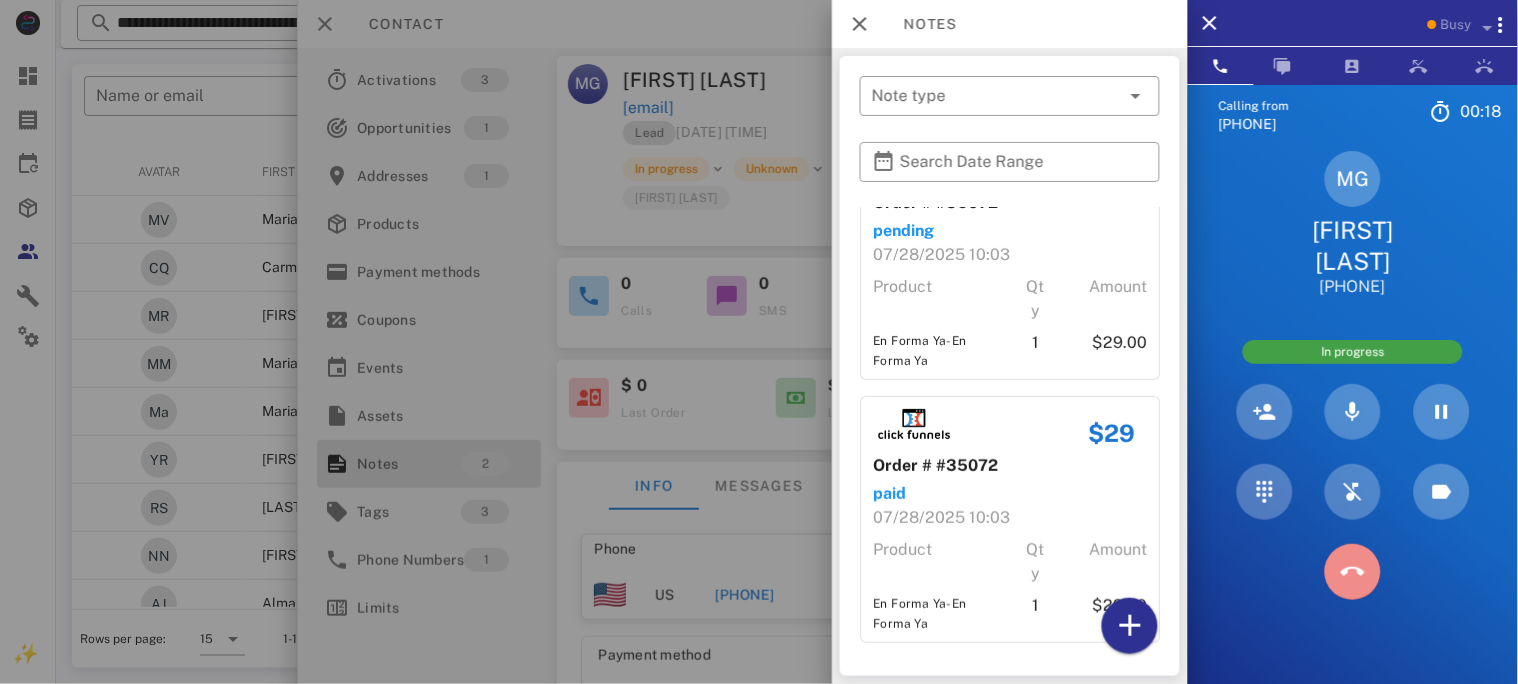 click at bounding box center [1353, 572] 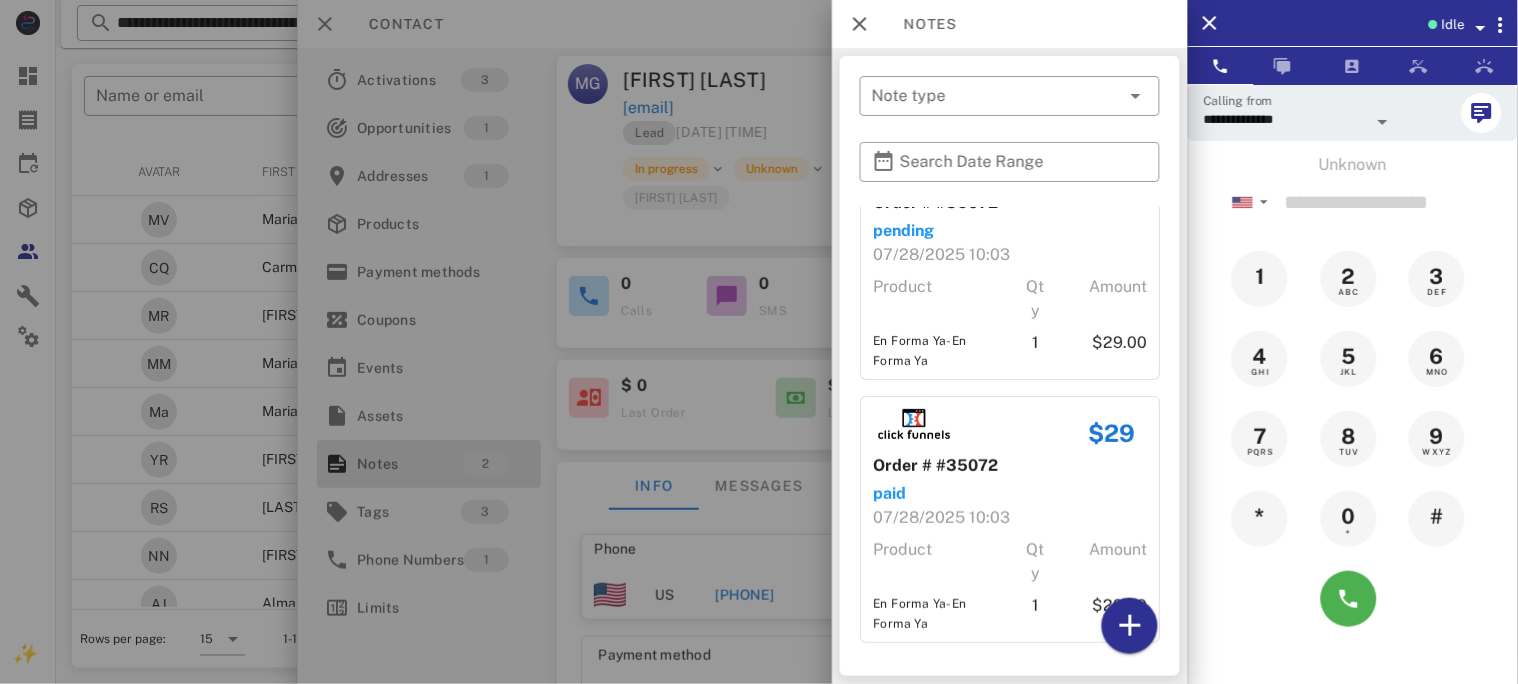 click at bounding box center [759, 342] 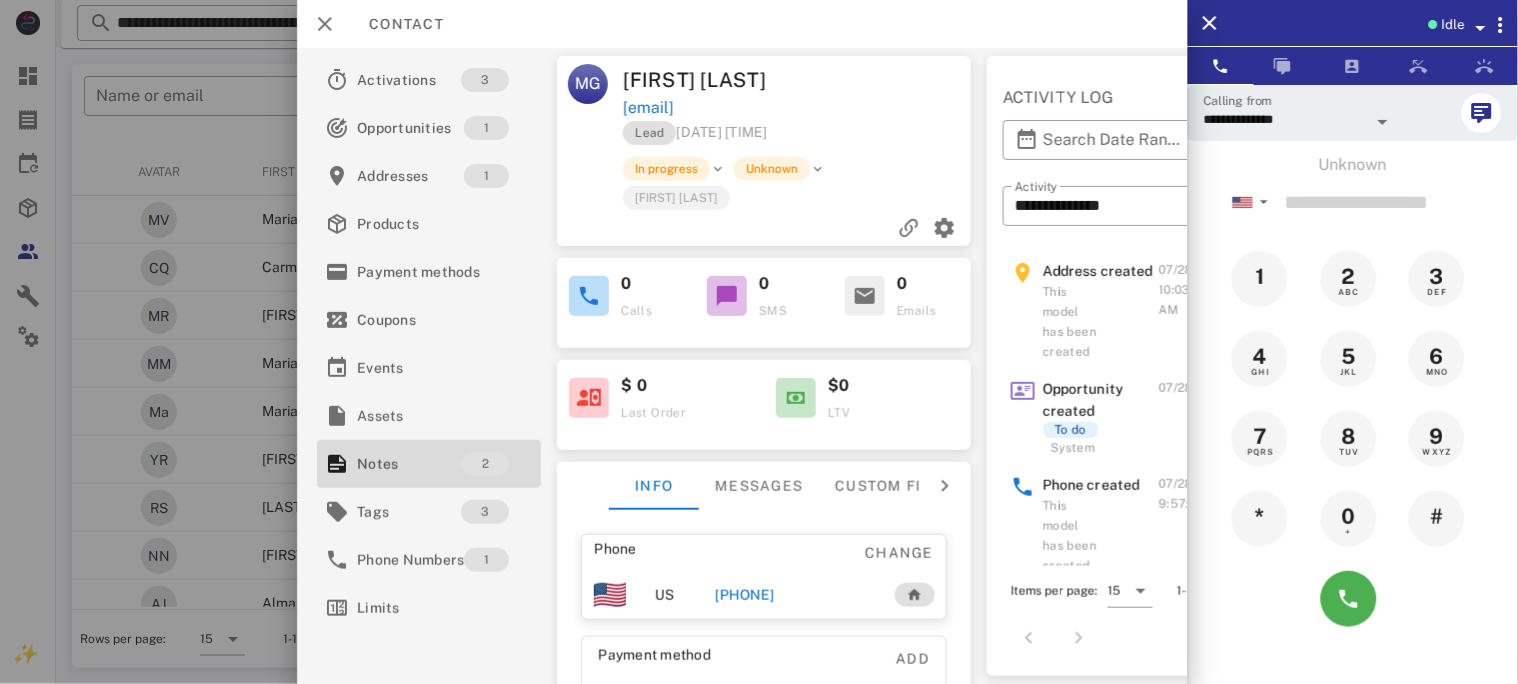 click on "[PHONE]" at bounding box center (744, 595) 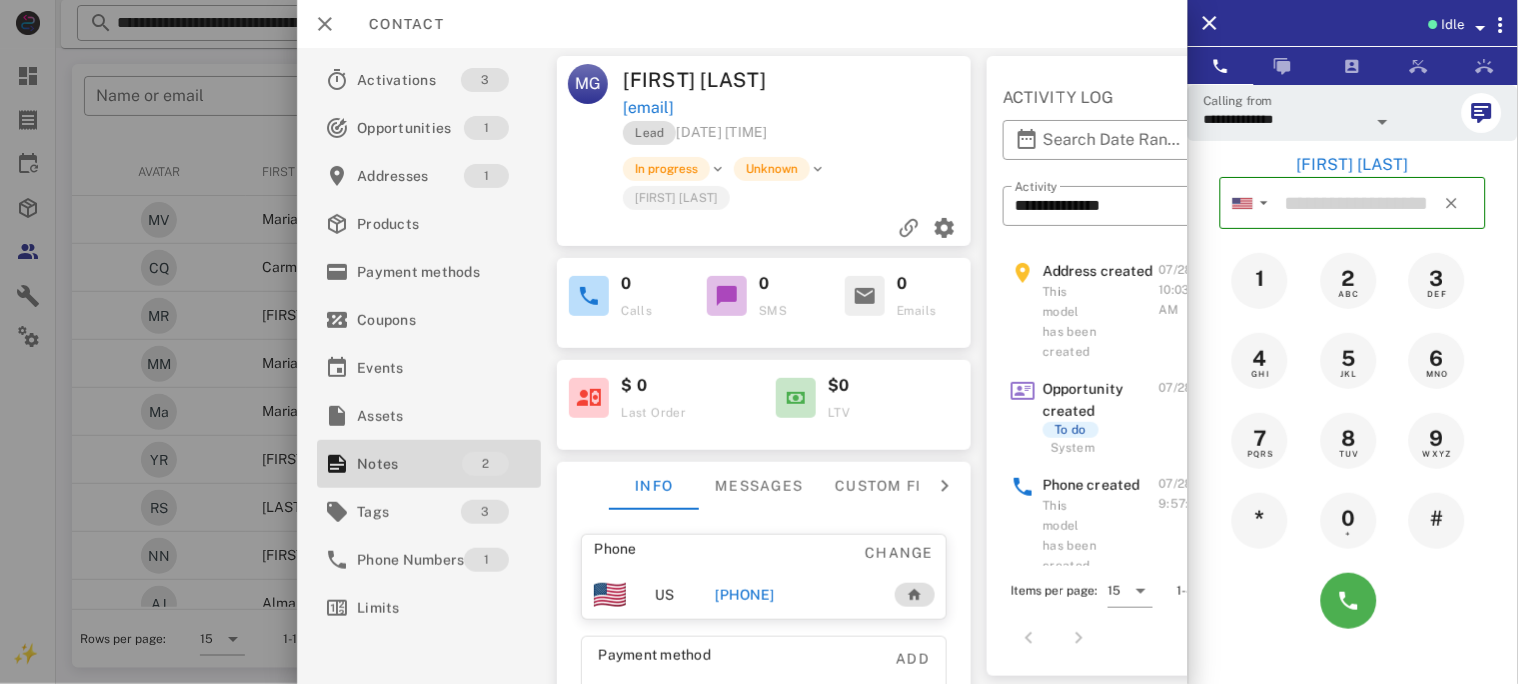 type on "**********" 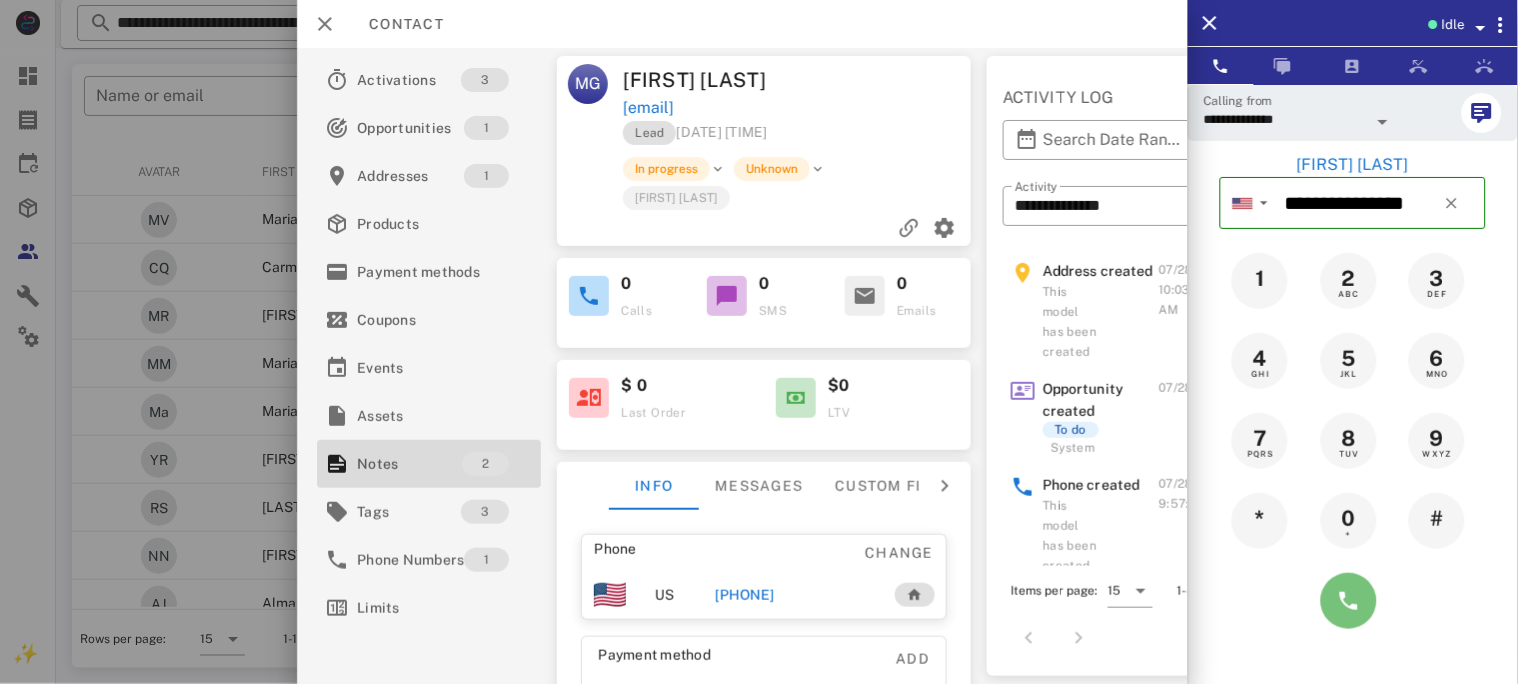 click at bounding box center (1349, 601) 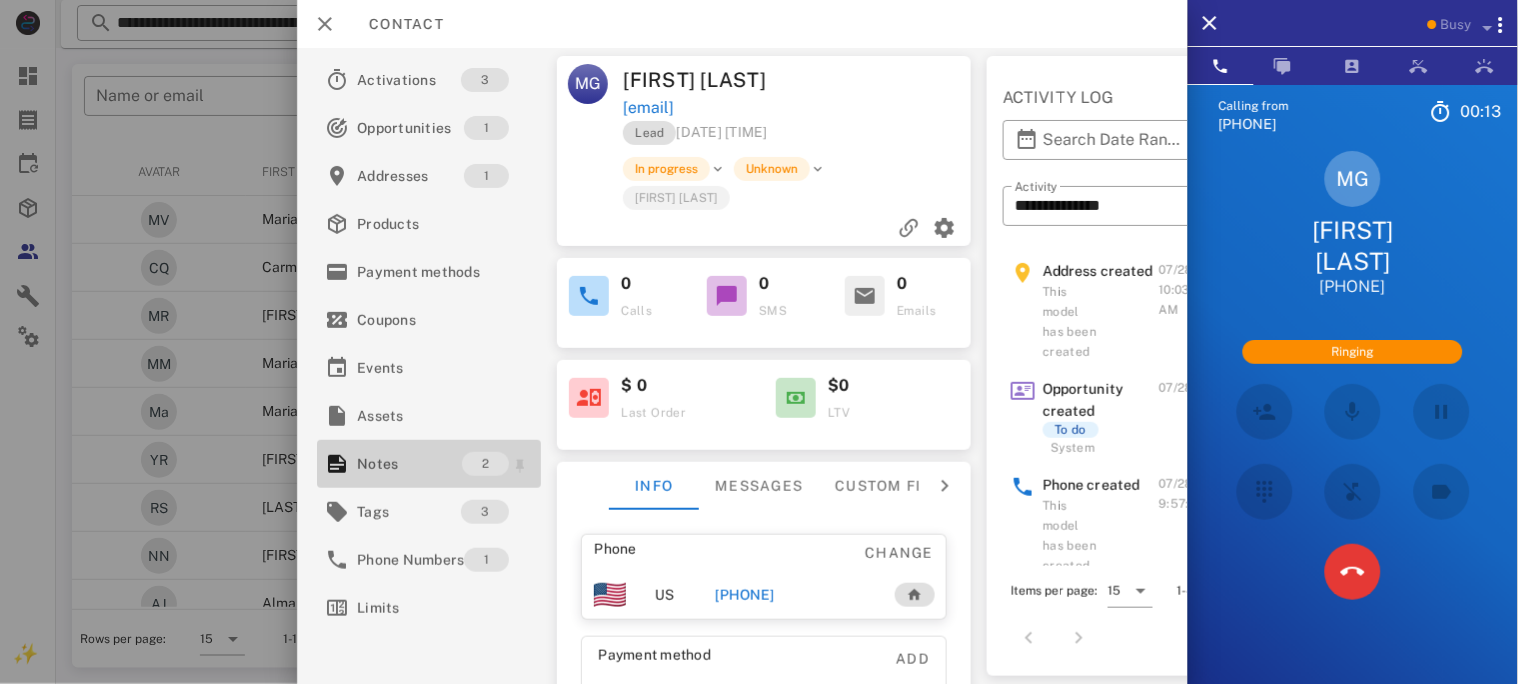 click on "Notes" at bounding box center (409, 464) 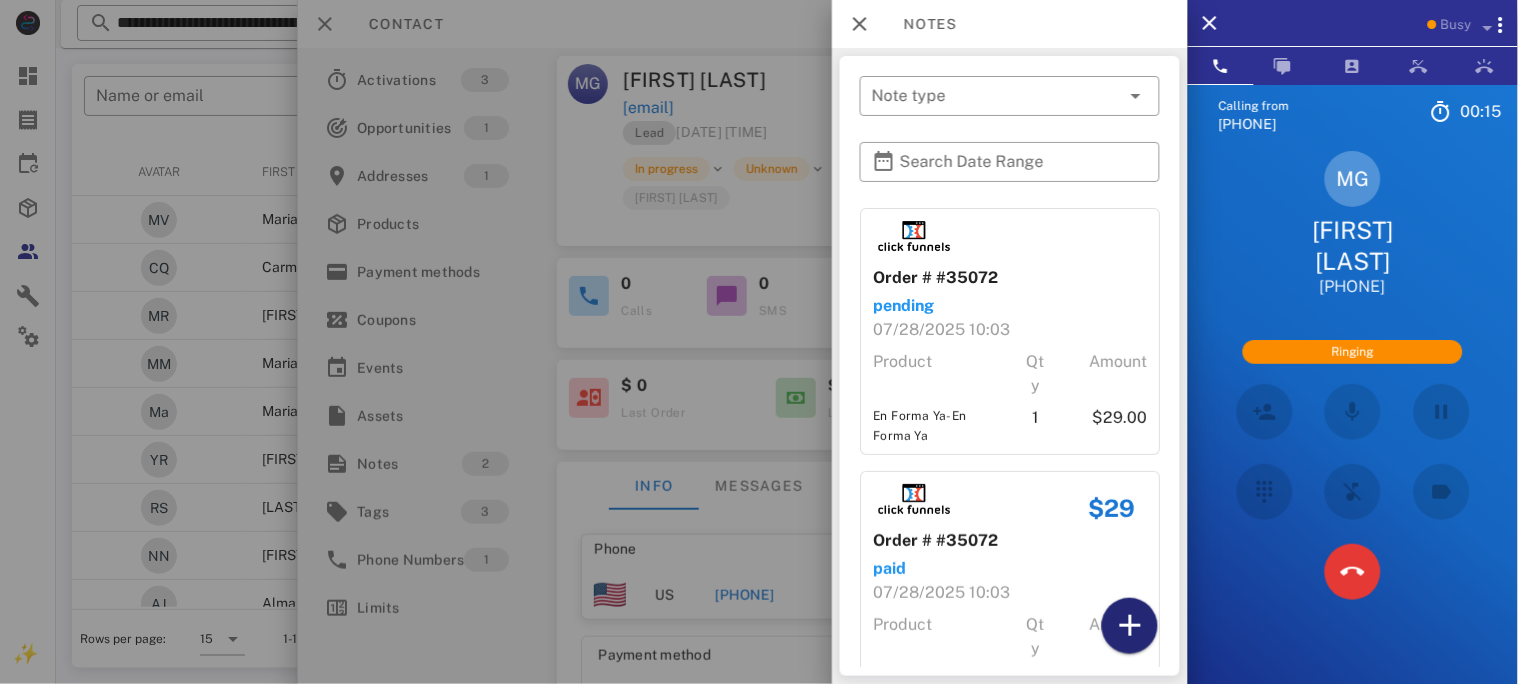 drag, startPoint x: 1128, startPoint y: 640, endPoint x: 1114, endPoint y: 577, distance: 64.53681 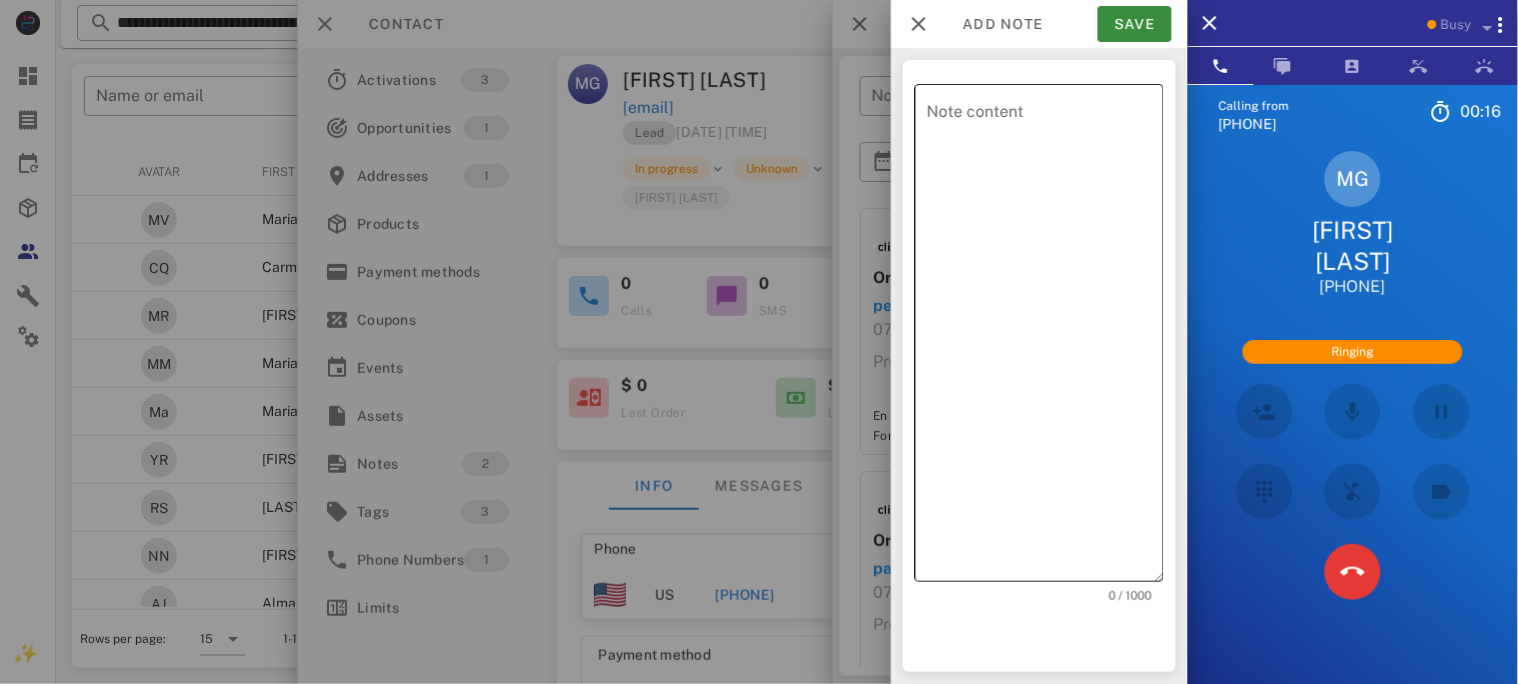 click on "Note content" at bounding box center (1045, 338) 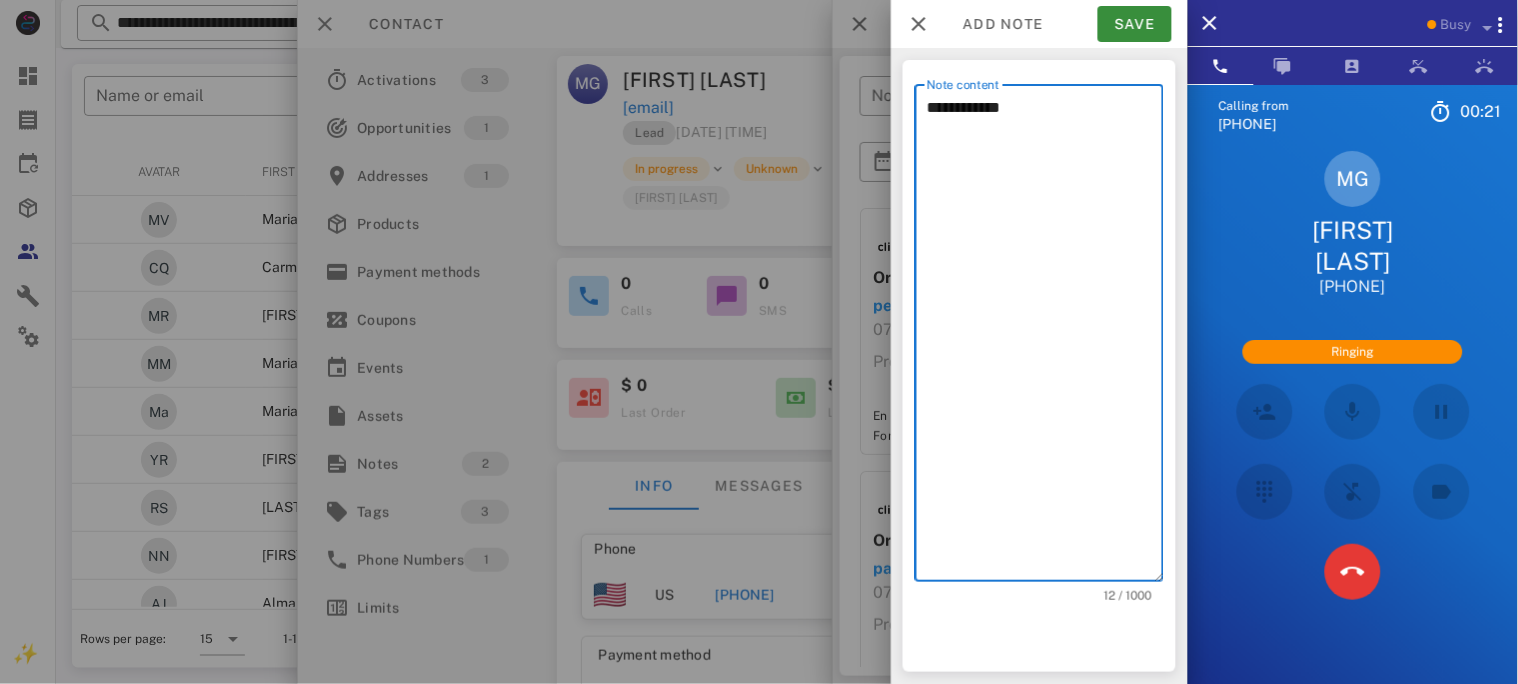 click on "**********" at bounding box center (1045, 338) 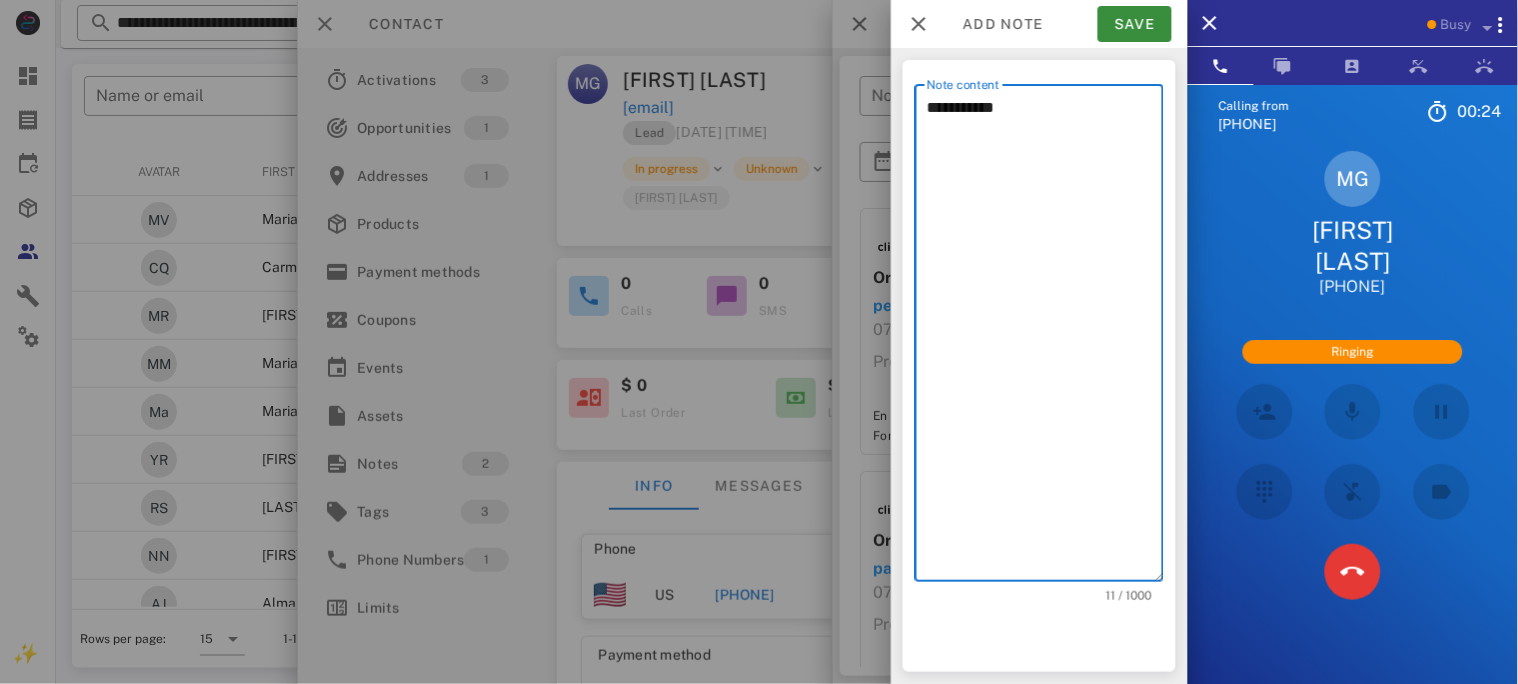 click on "**********" at bounding box center [1045, 338] 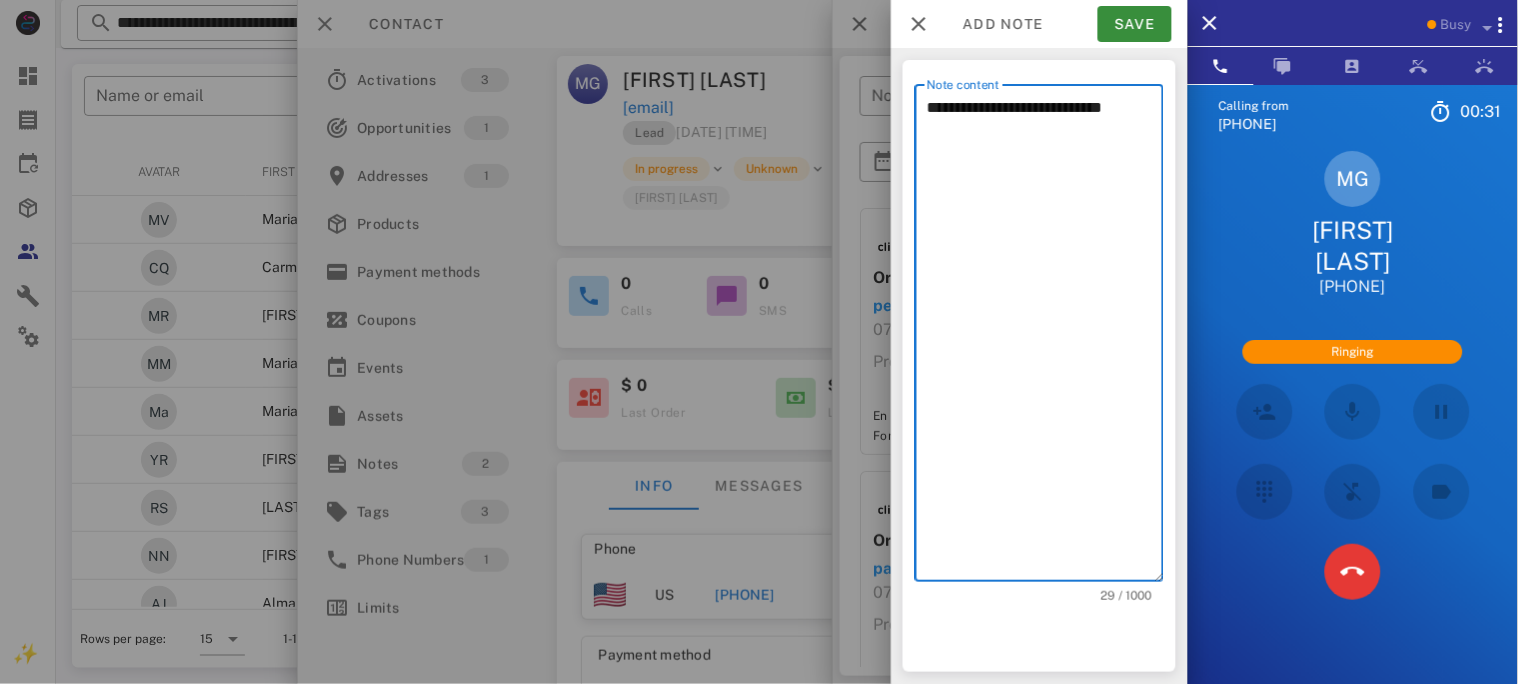 type on "**********" 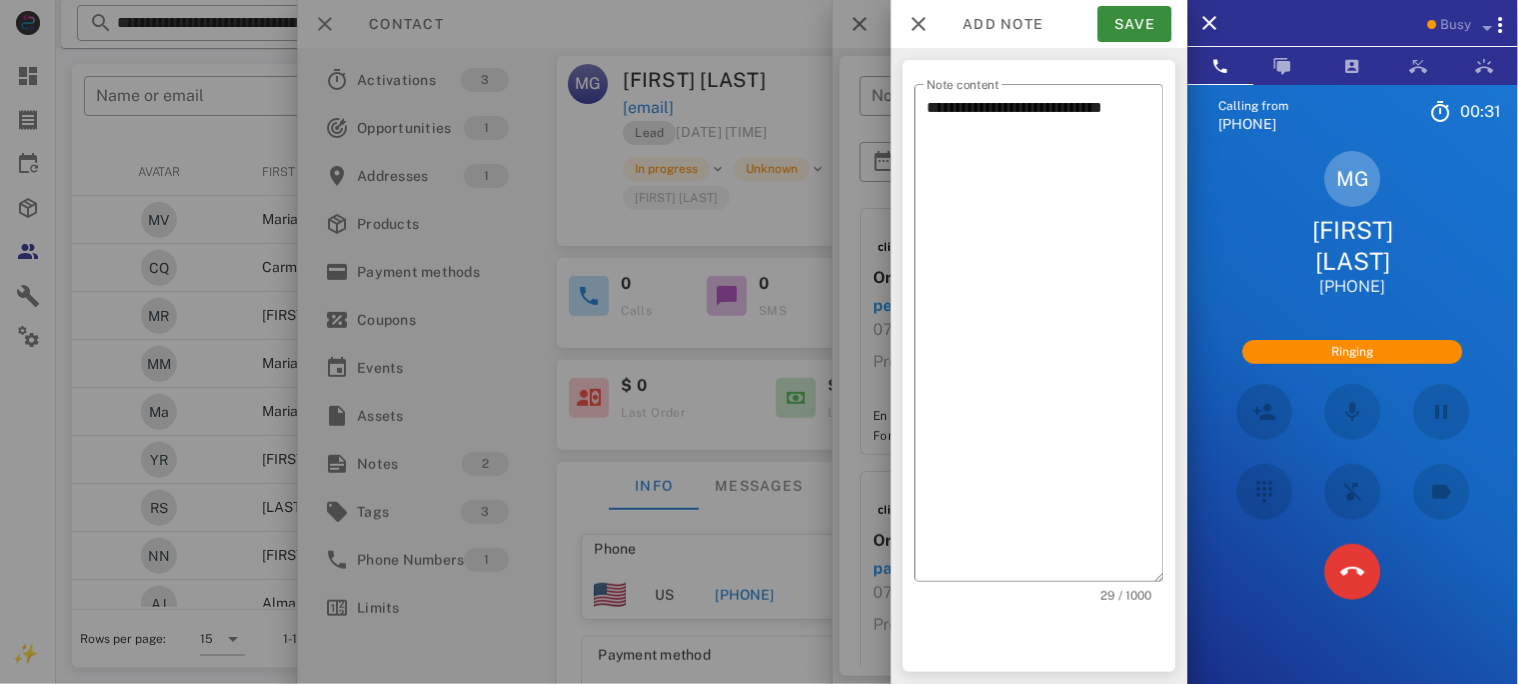 click on "**********" at bounding box center [1039, 366] 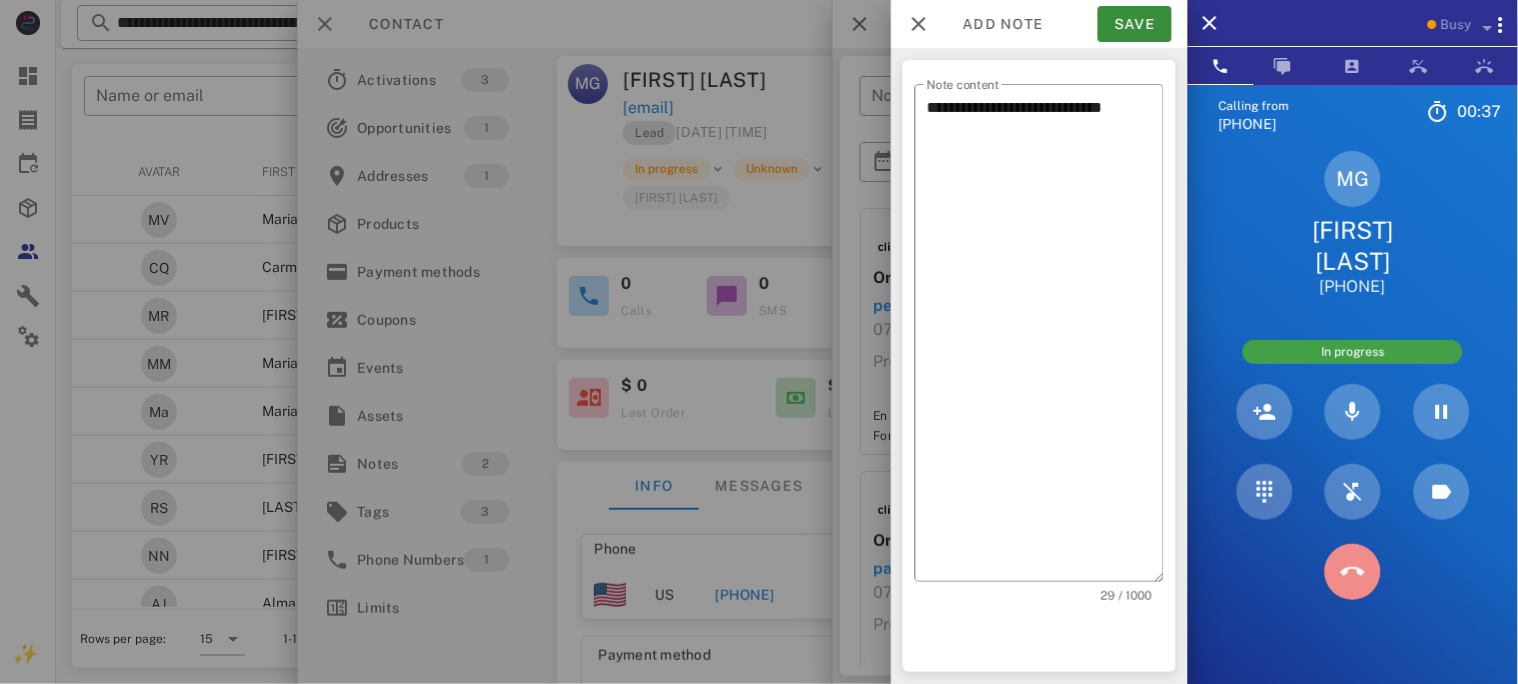 click at bounding box center [1353, 572] 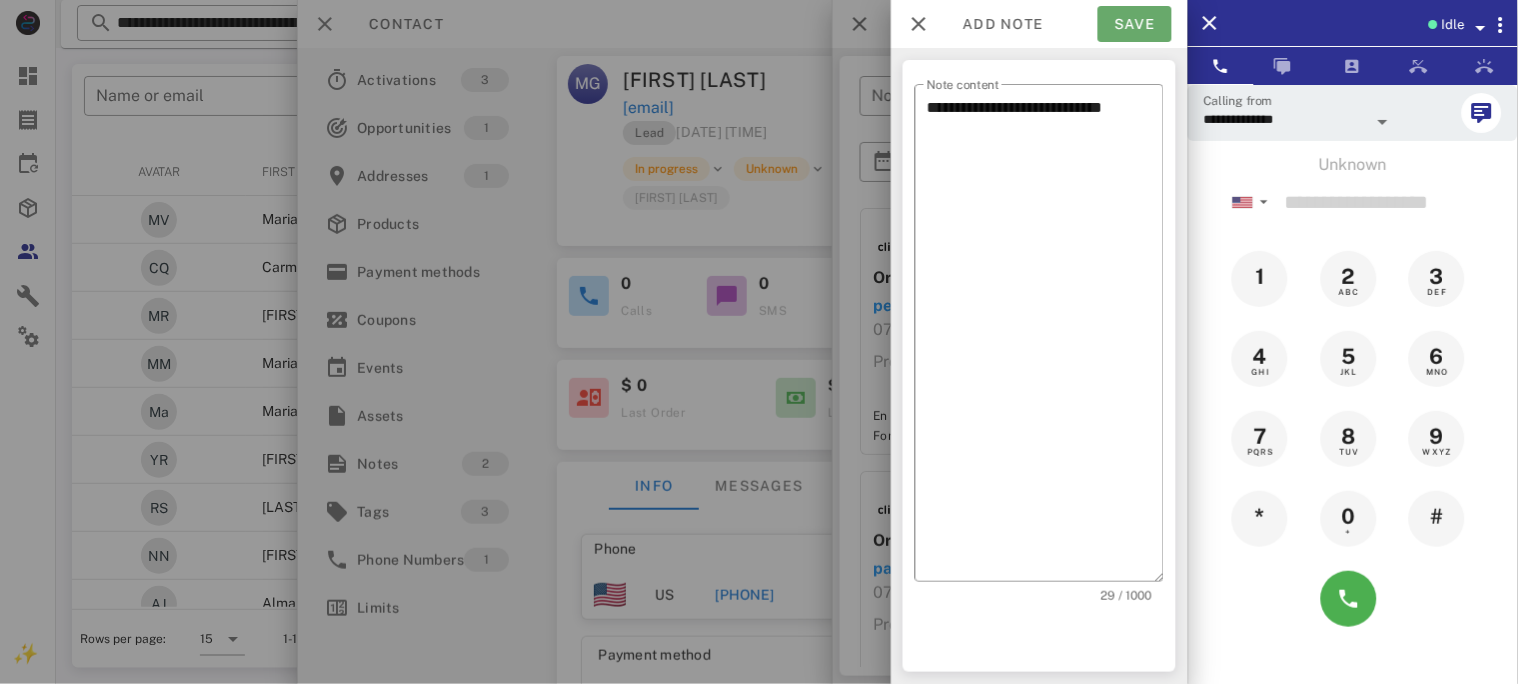 click on "Save" at bounding box center (1135, 24) 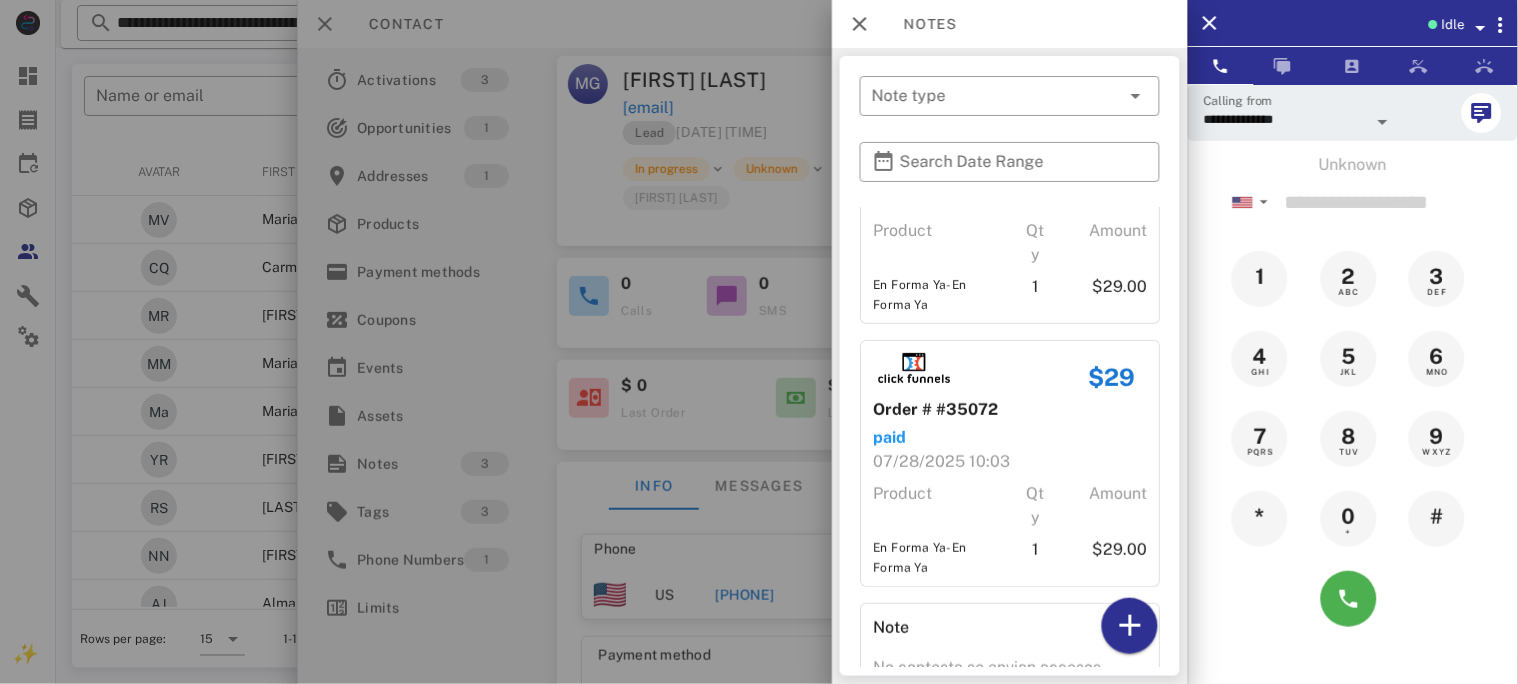scroll, scrollTop: 242, scrollLeft: 0, axis: vertical 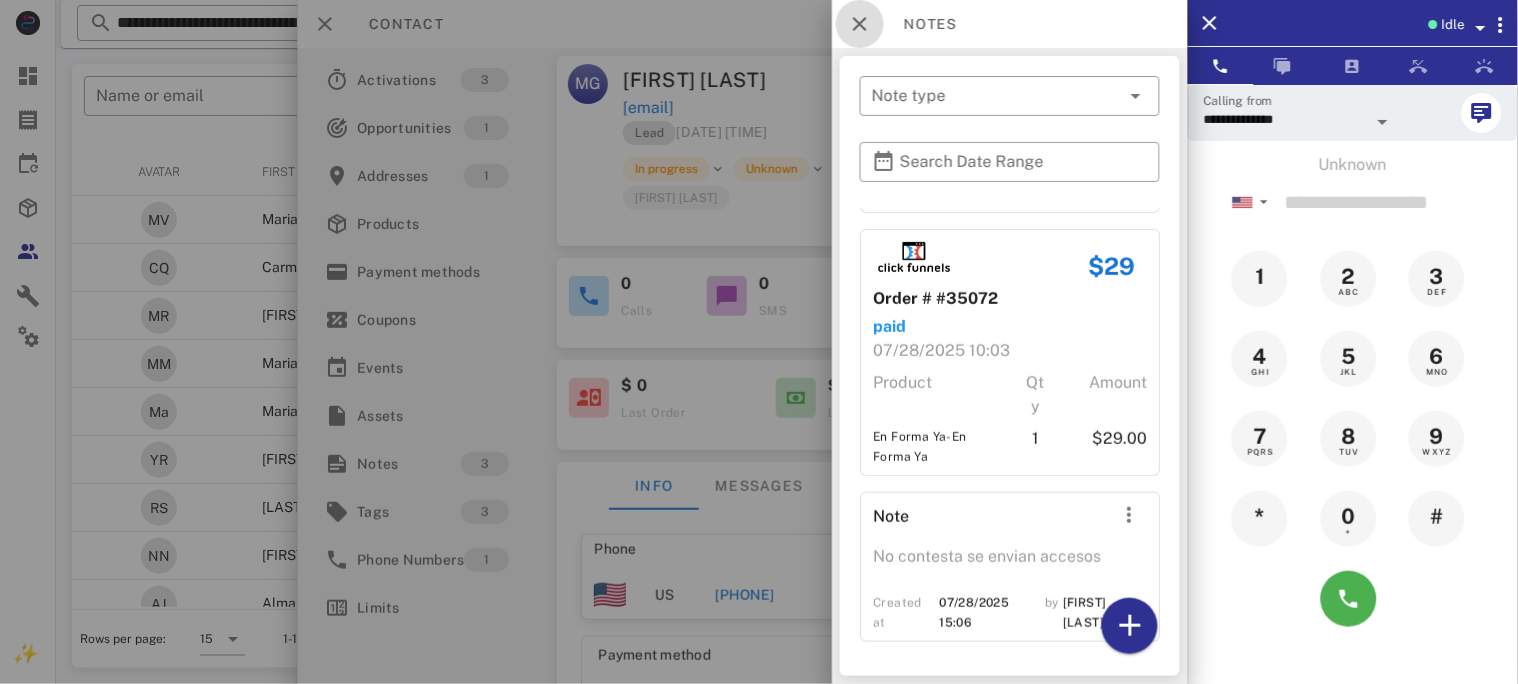 click at bounding box center [860, 24] 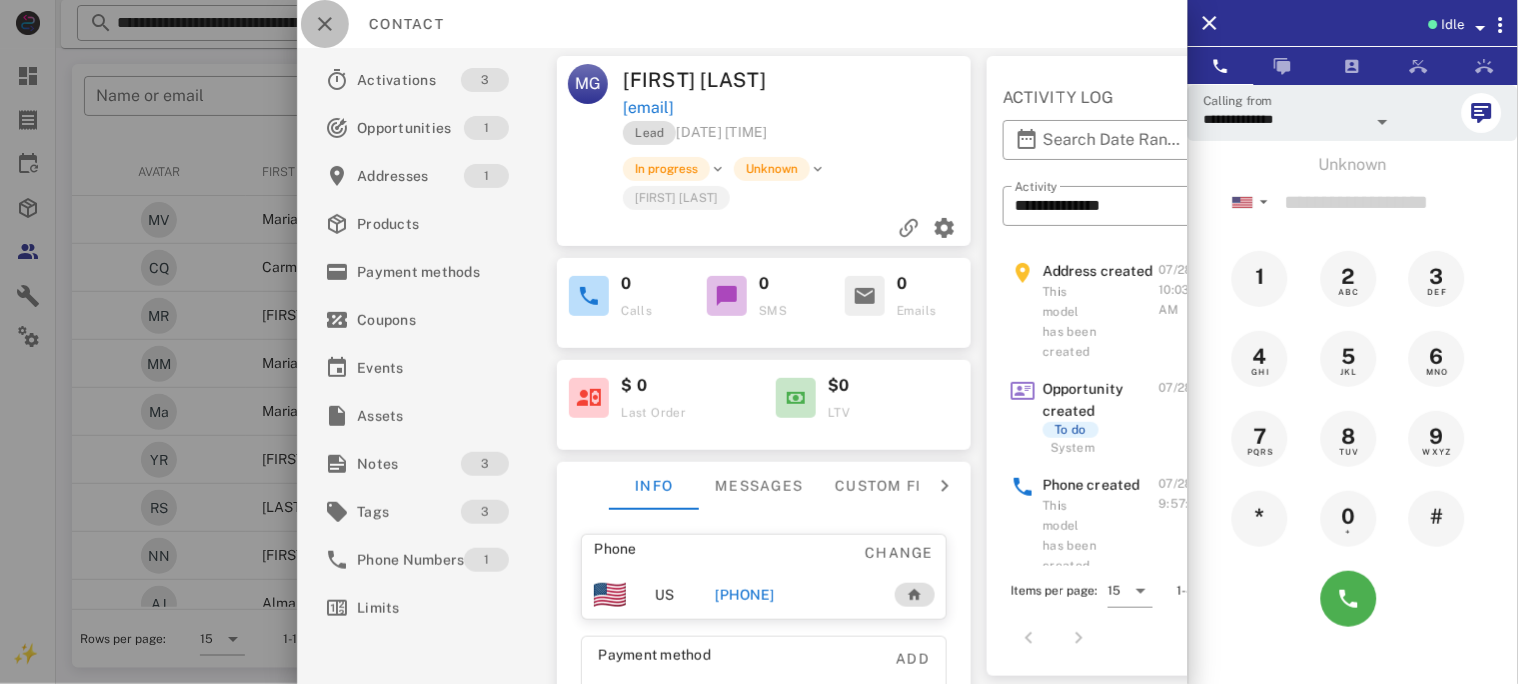click at bounding box center [325, 24] 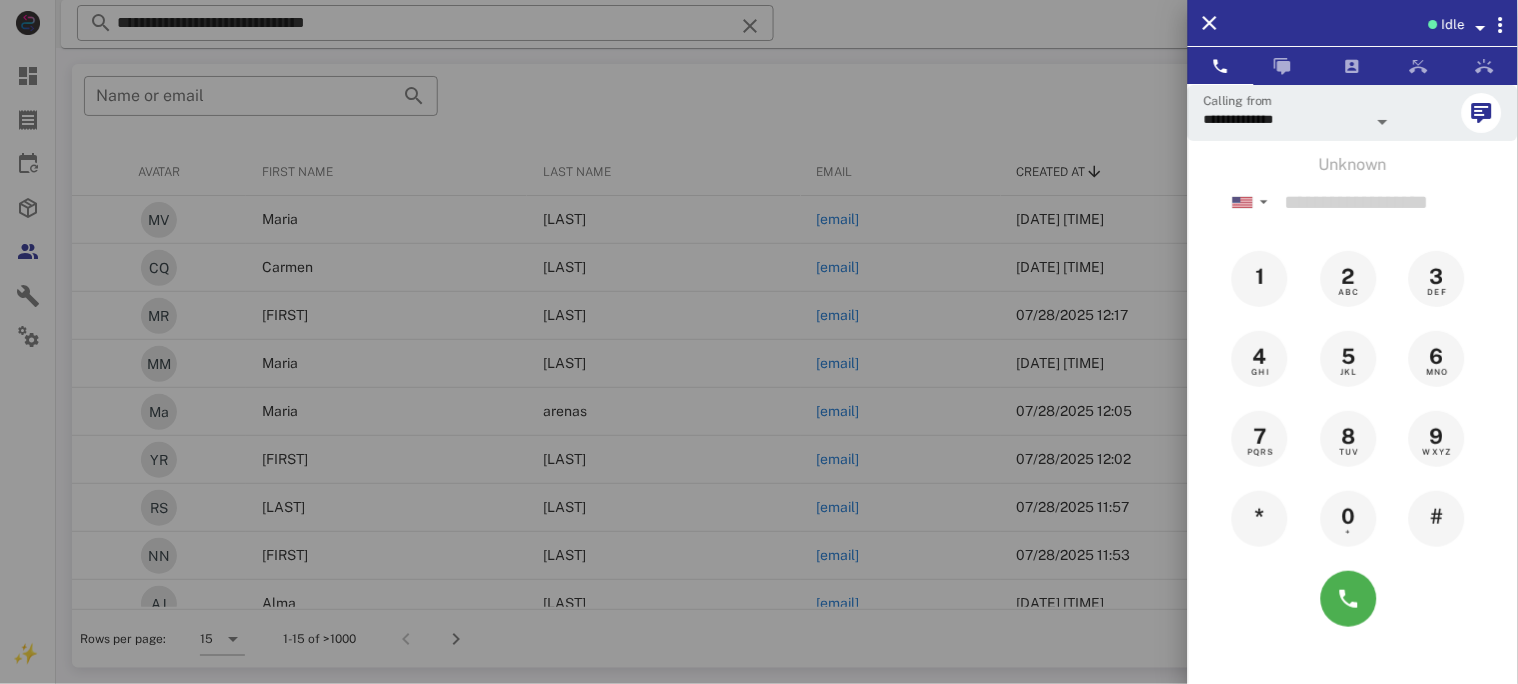 click at bounding box center (759, 342) 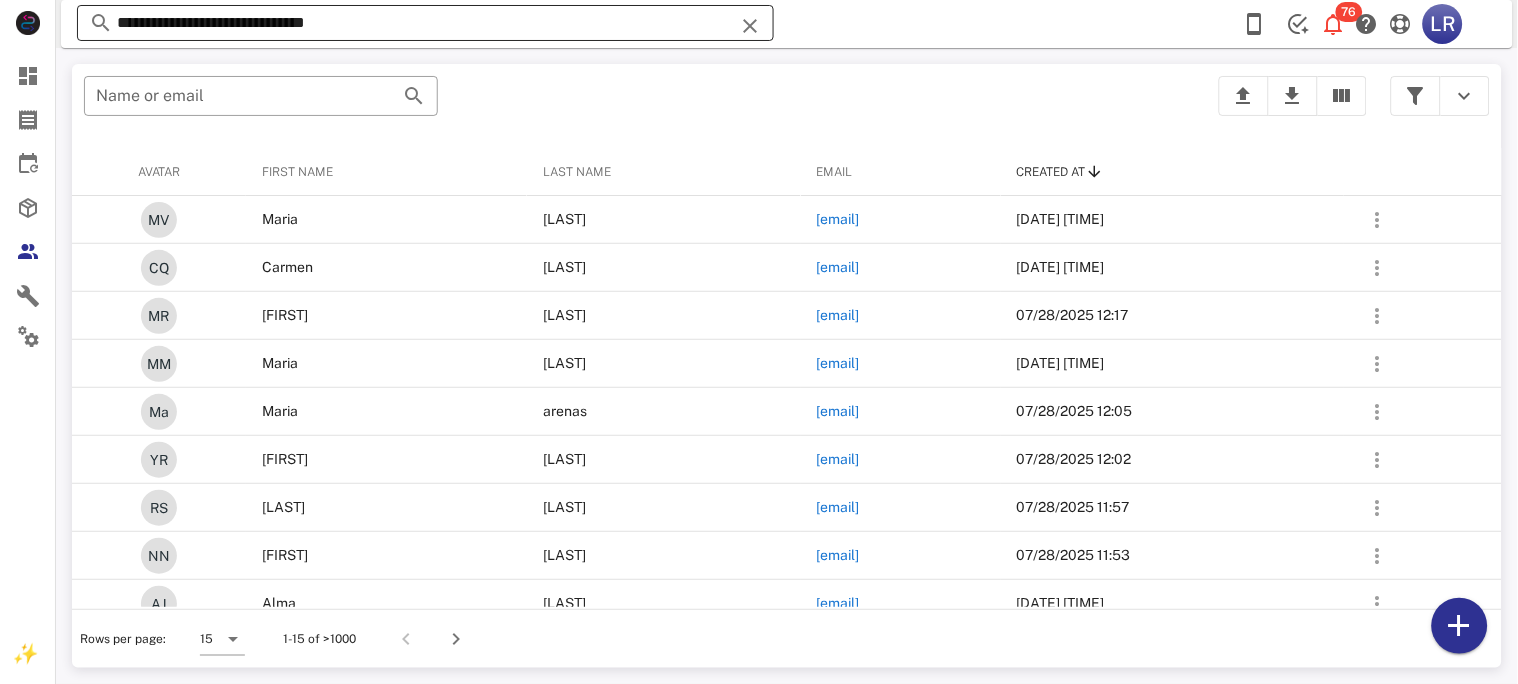 click at bounding box center [750, 26] 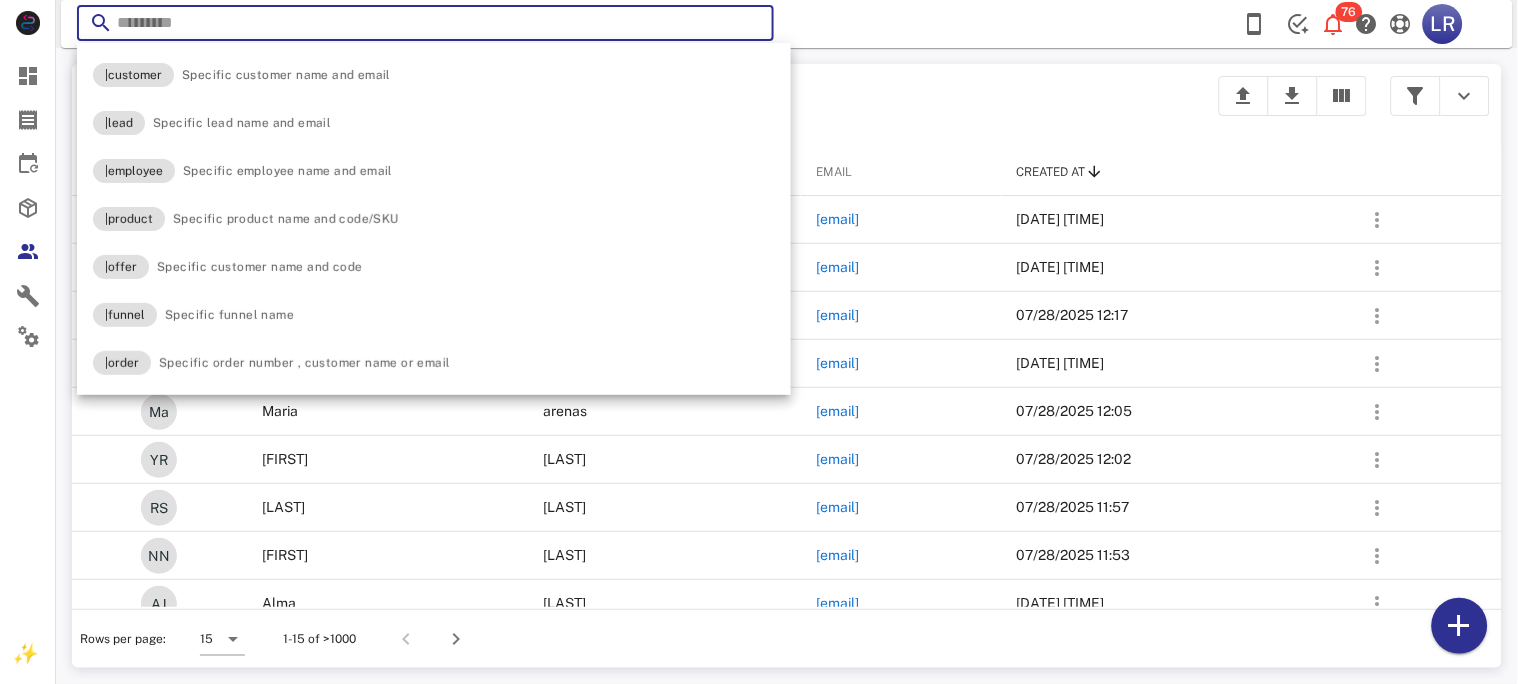 paste on "**********" 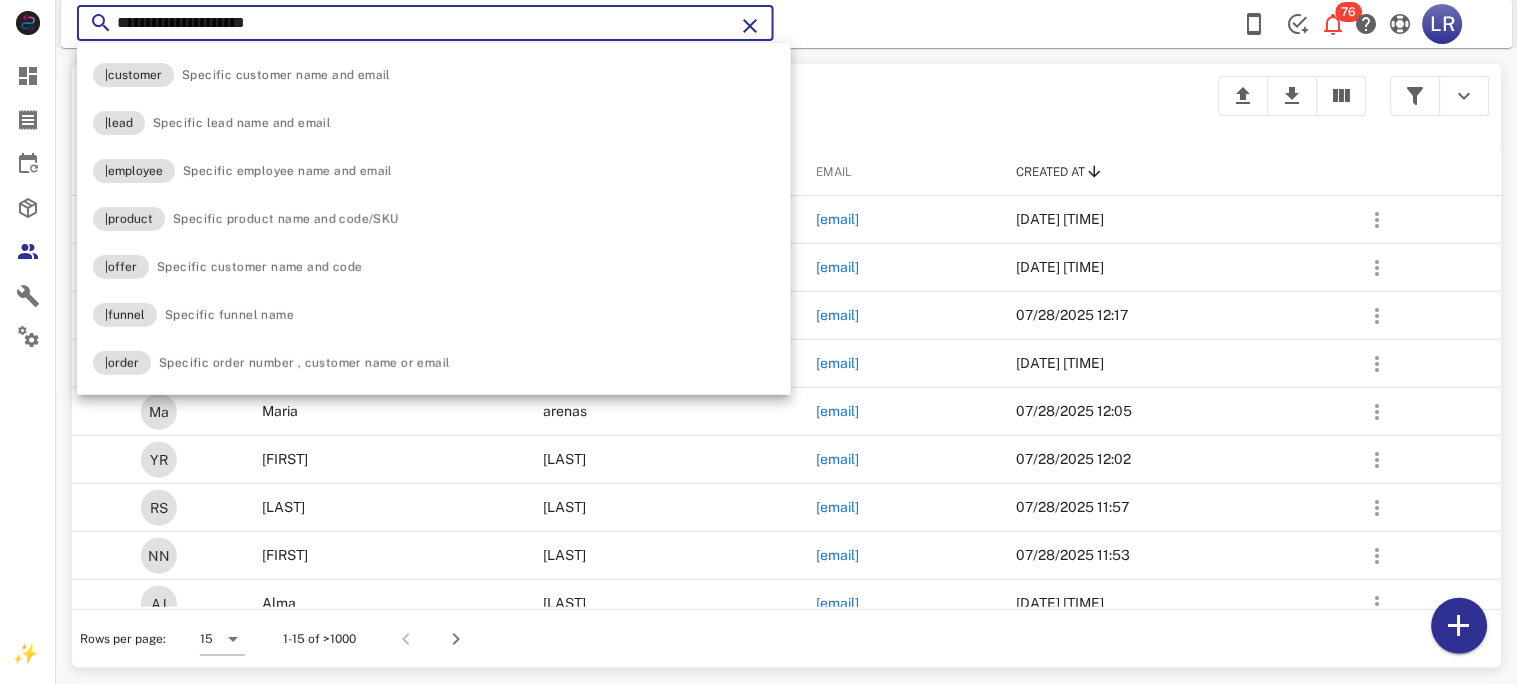 type on "**********" 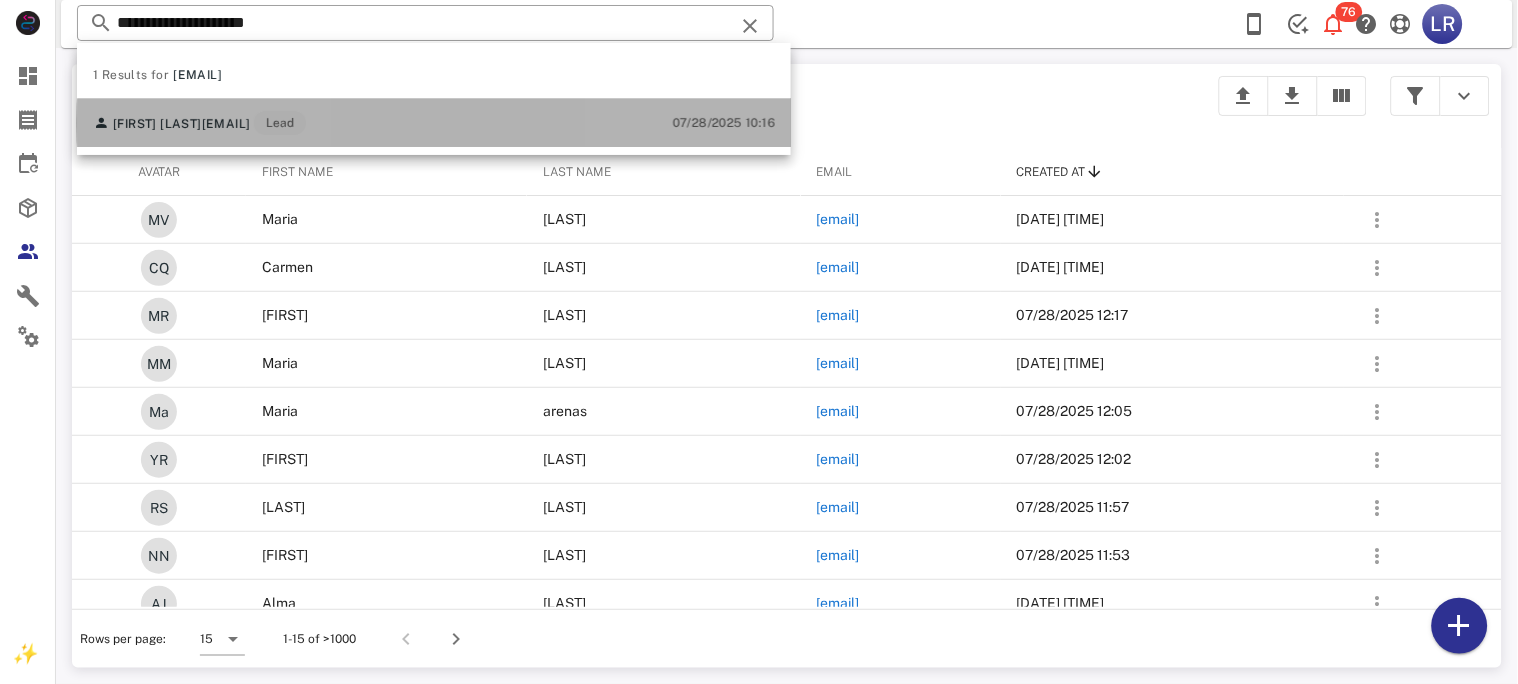 click on "[EMAIL]" at bounding box center (226, 124) 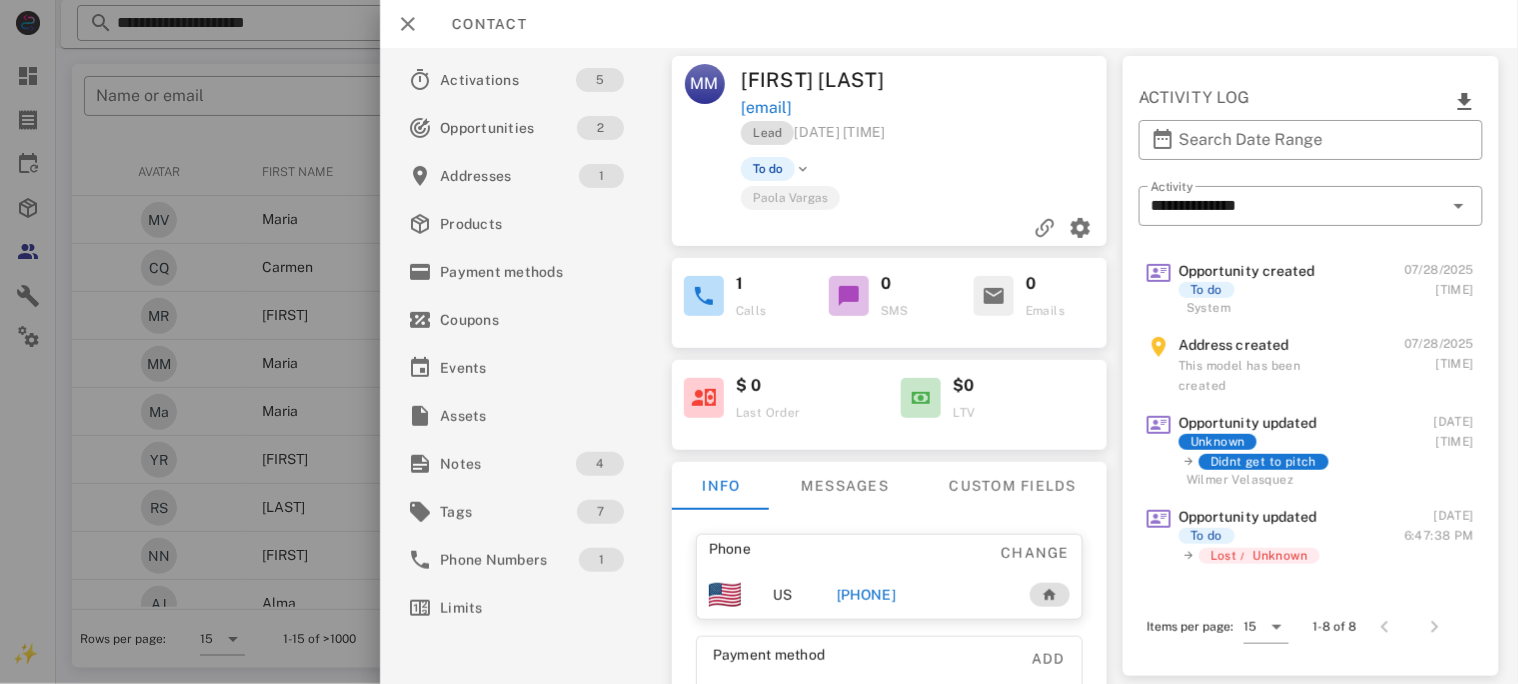 click on "[PHONE]" at bounding box center [865, 595] 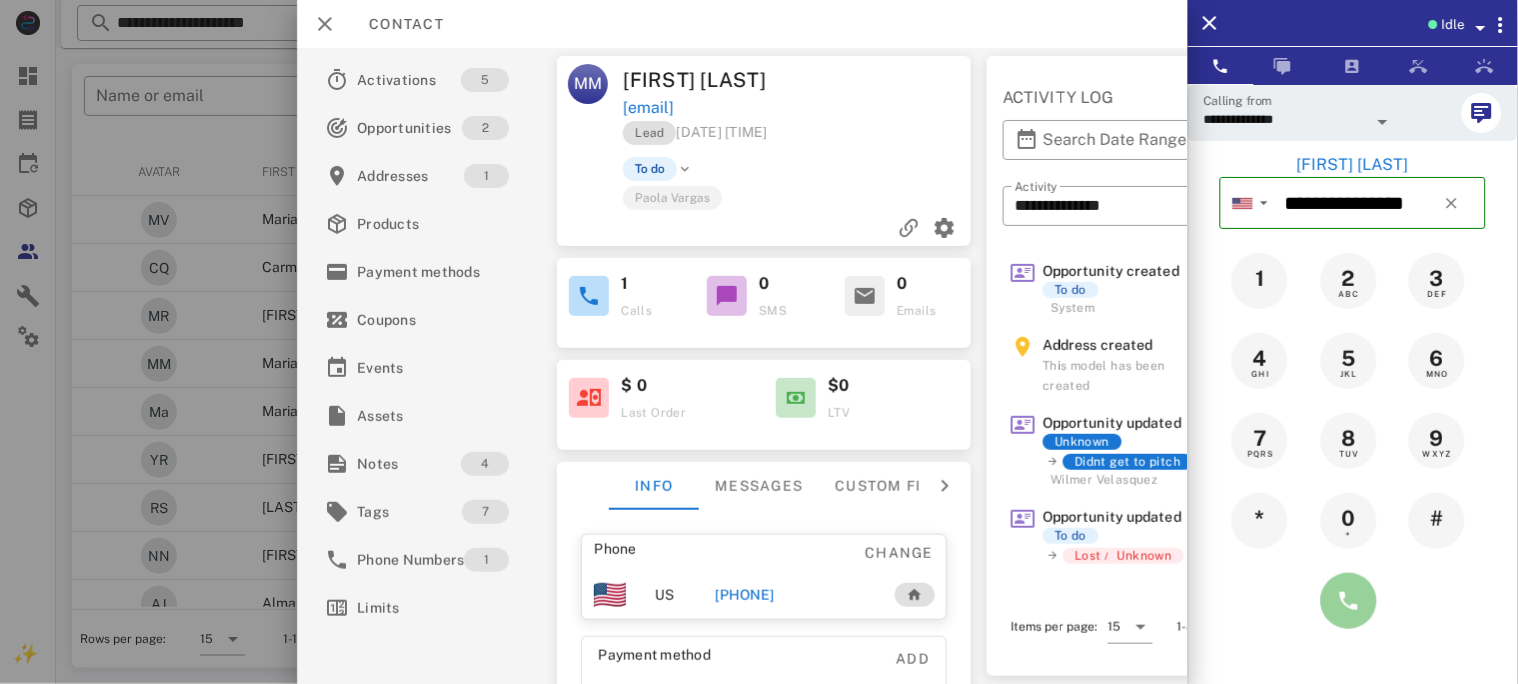 click at bounding box center [1349, 601] 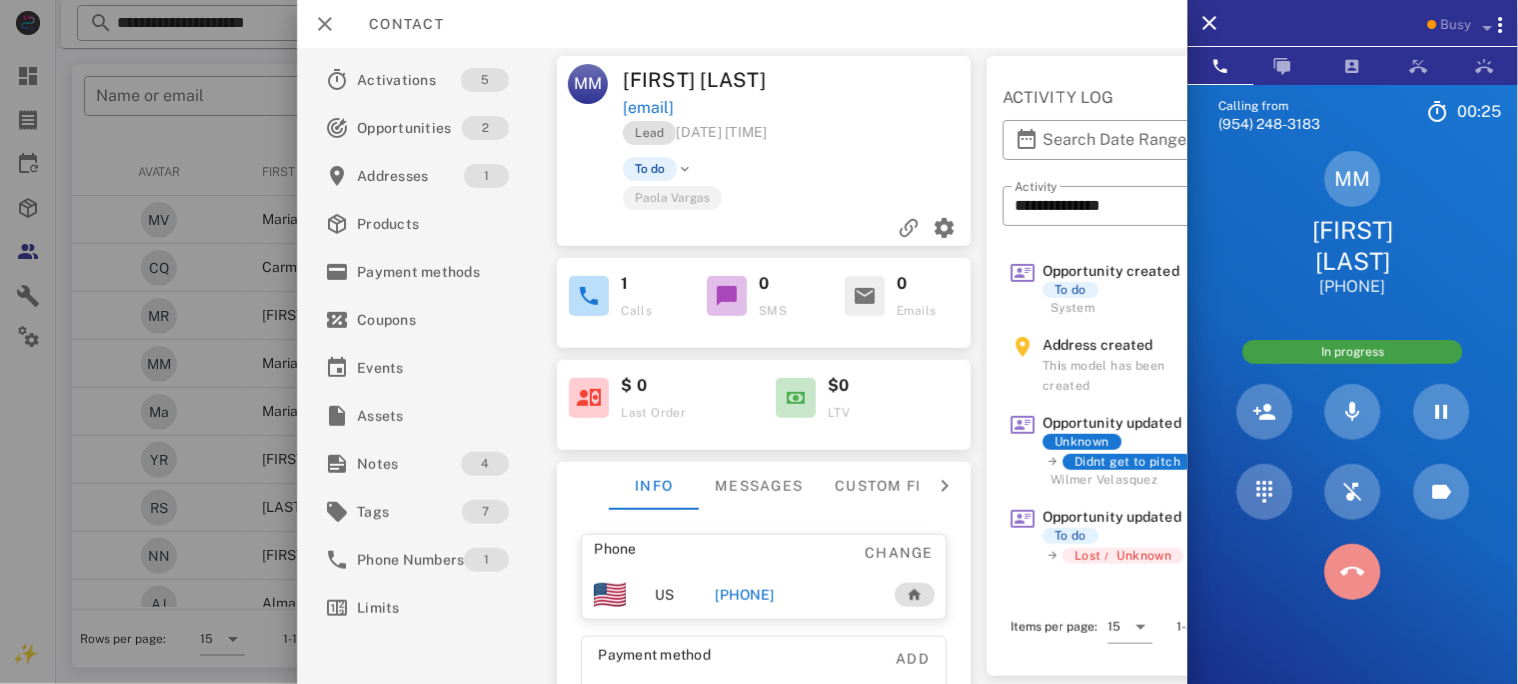 click at bounding box center (1353, 572) 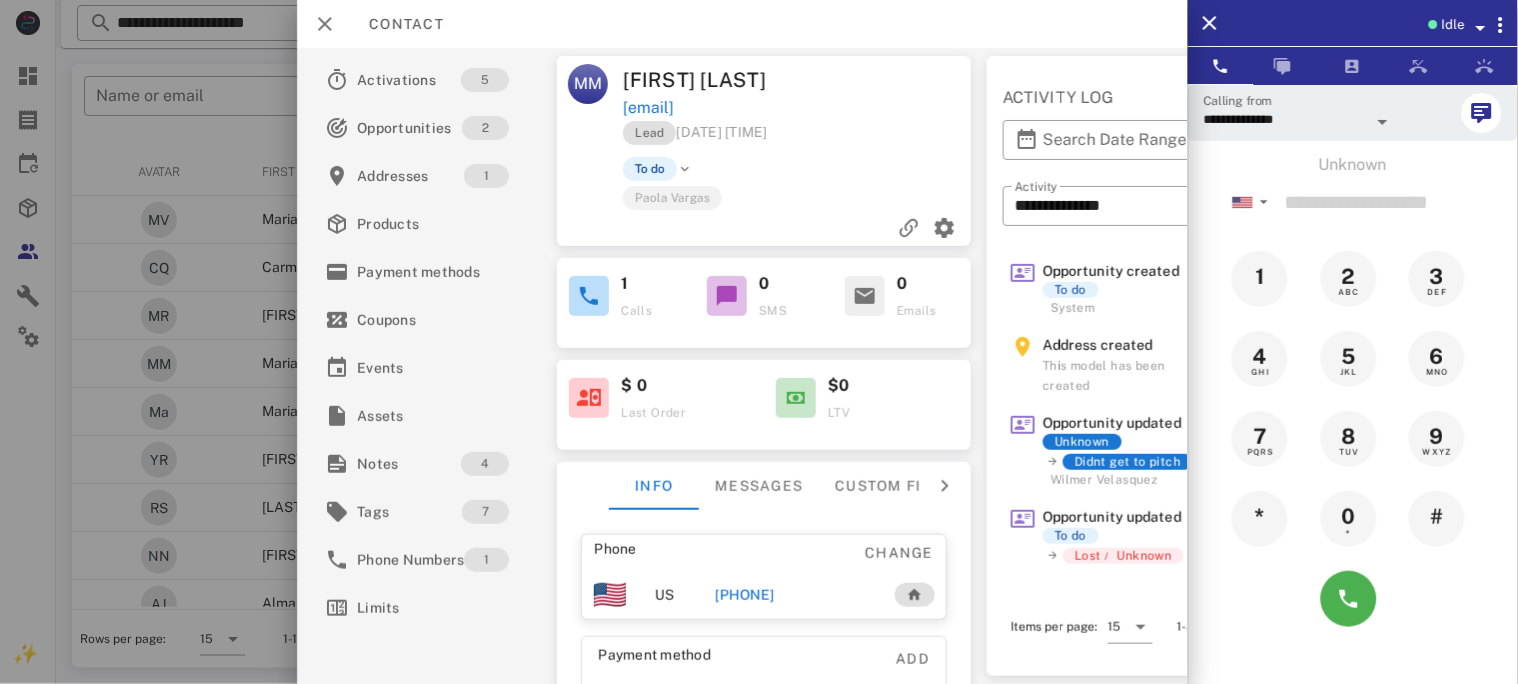 click on "[PHONE]" at bounding box center (744, 595) 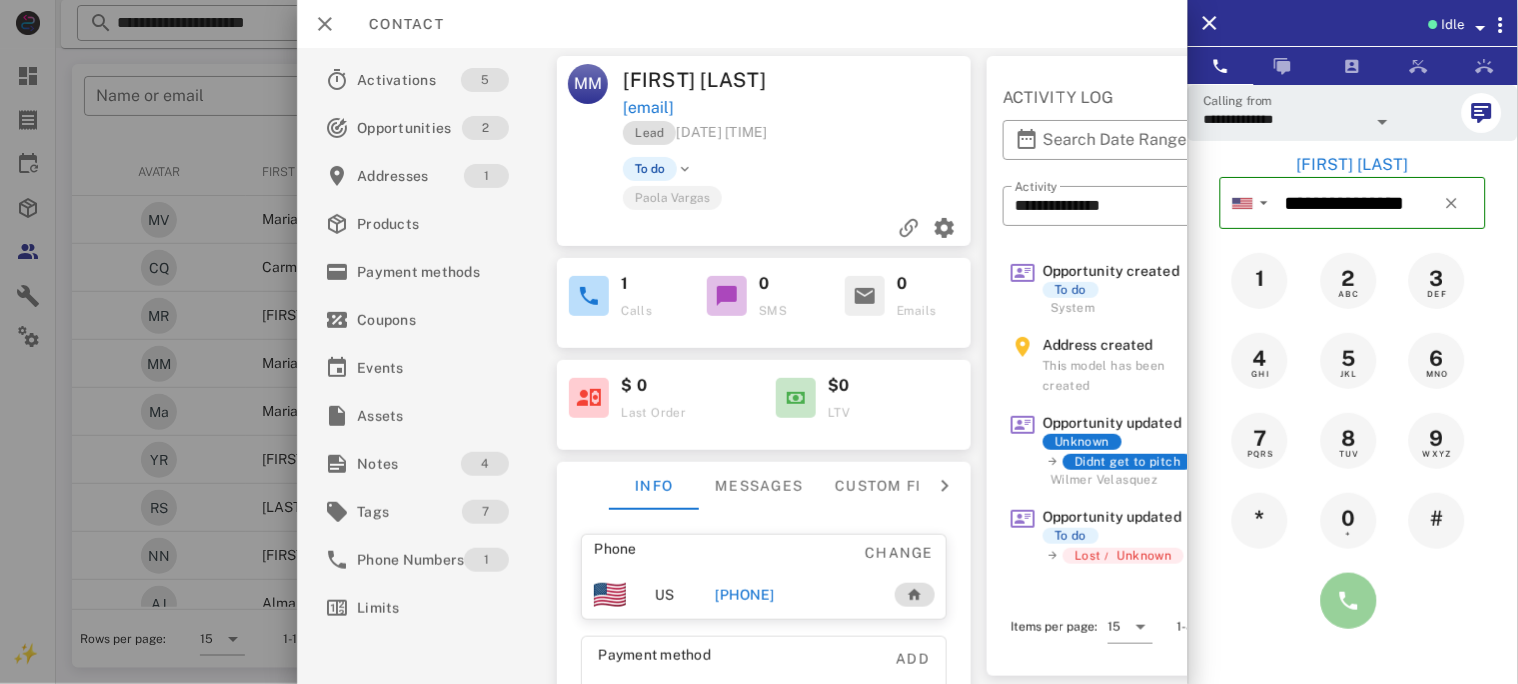 click at bounding box center [1349, 601] 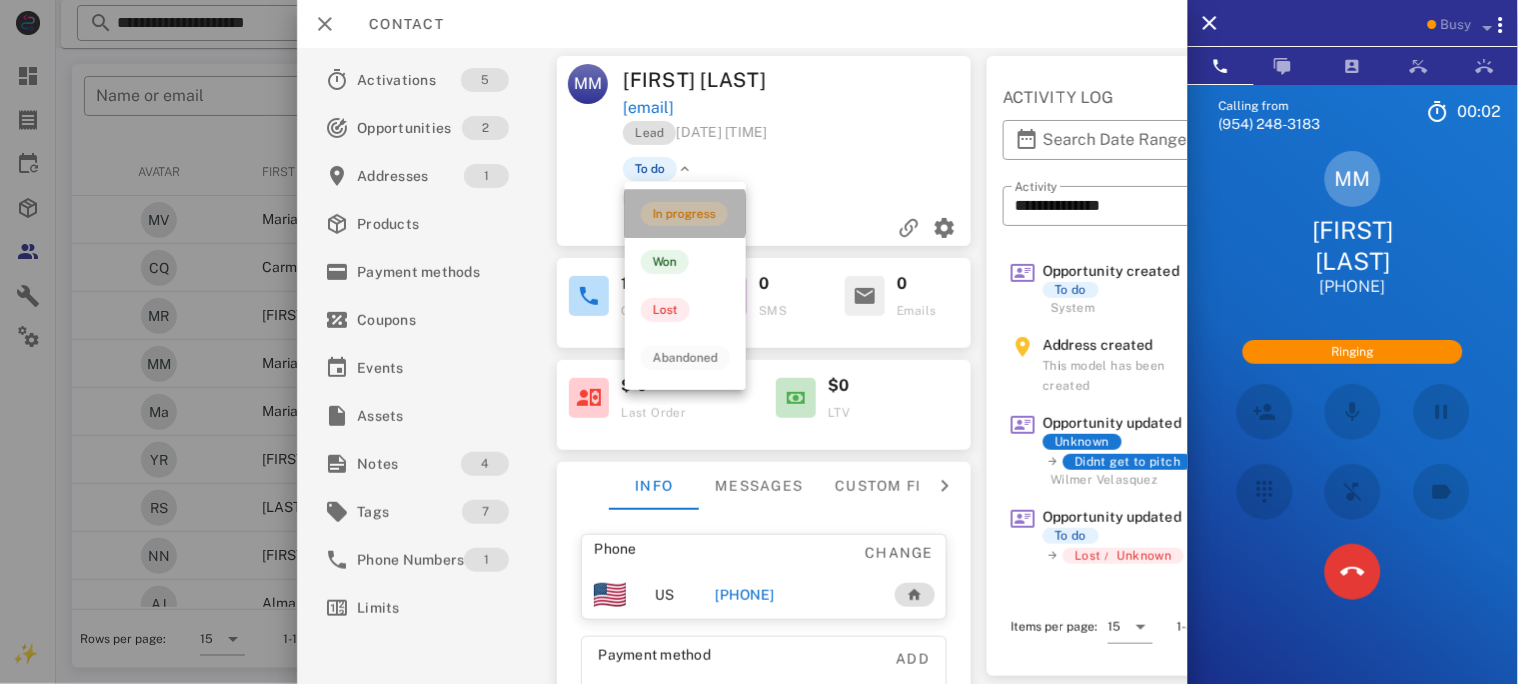 click on "In progress" at bounding box center [684, 214] 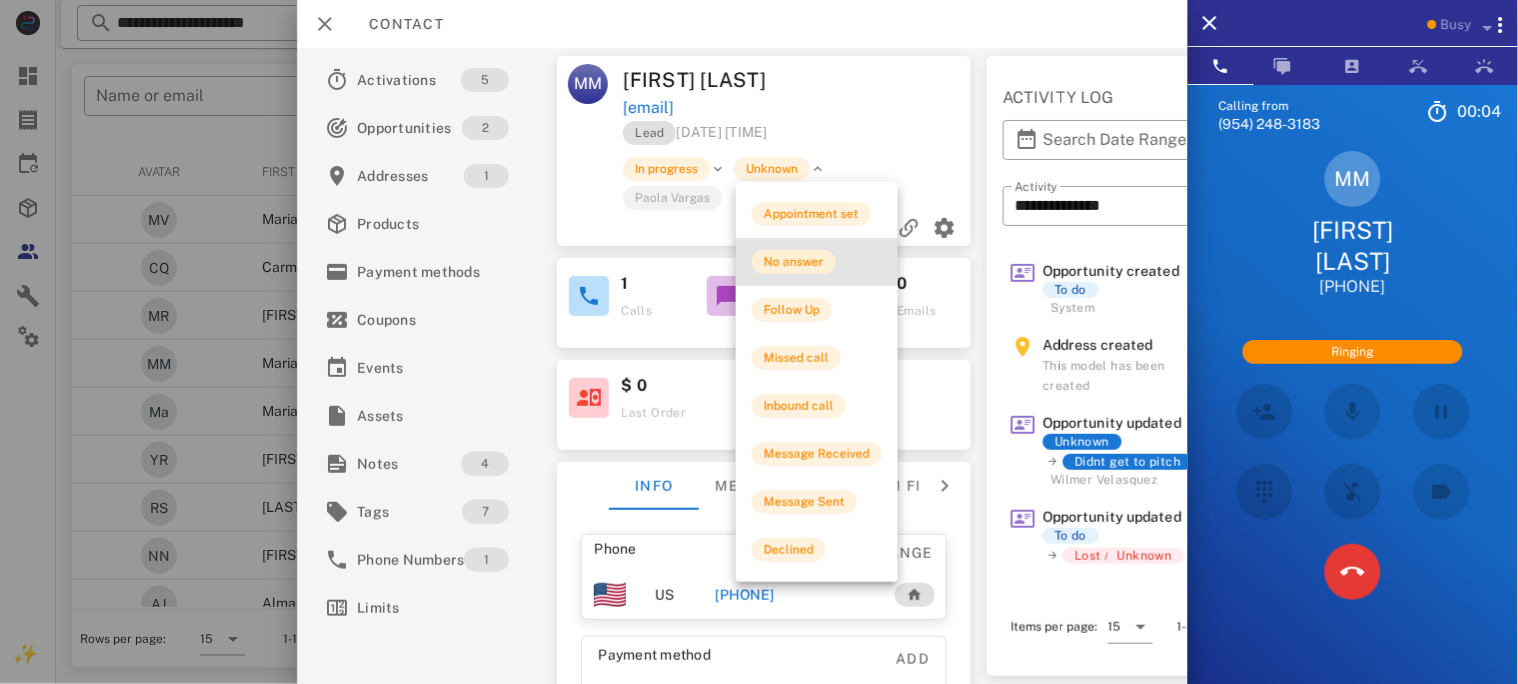 click on "No answer" at bounding box center [794, 262] 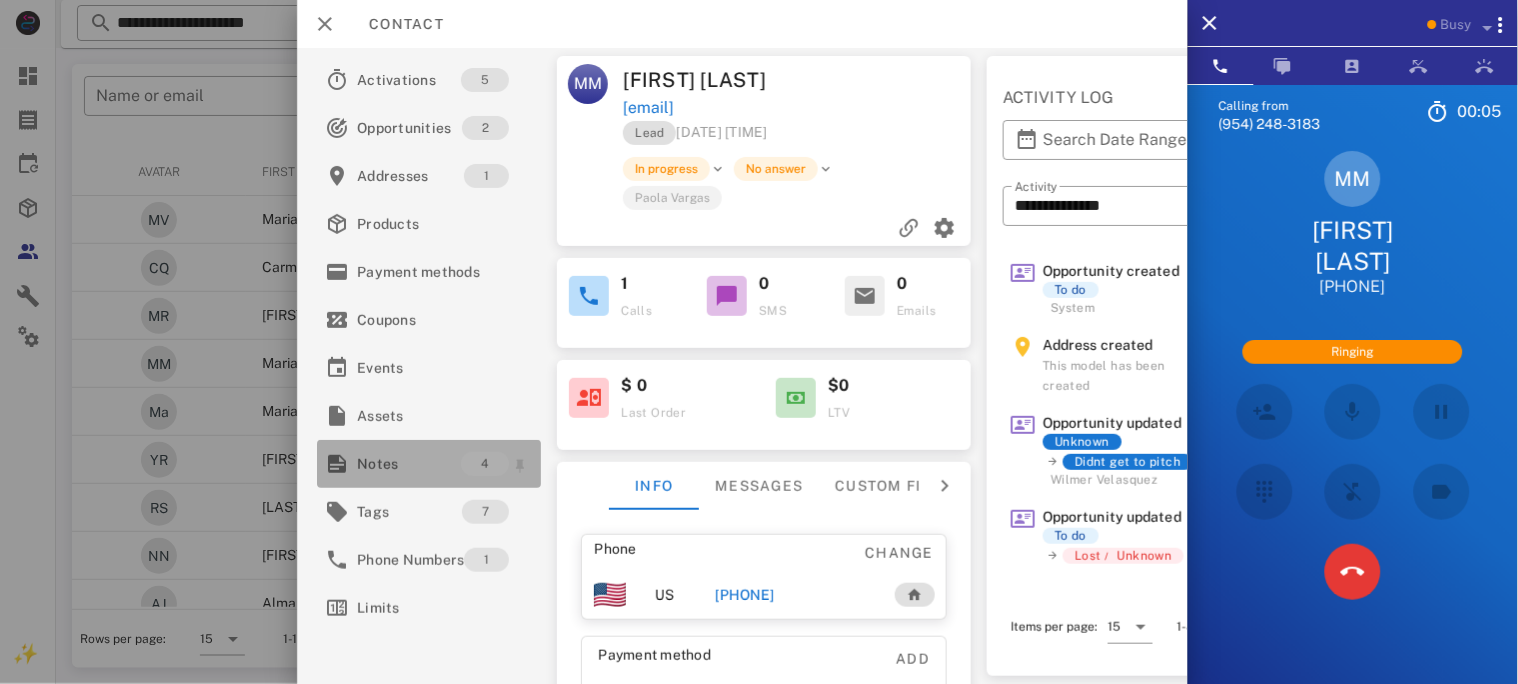 click on "Notes" at bounding box center [409, 464] 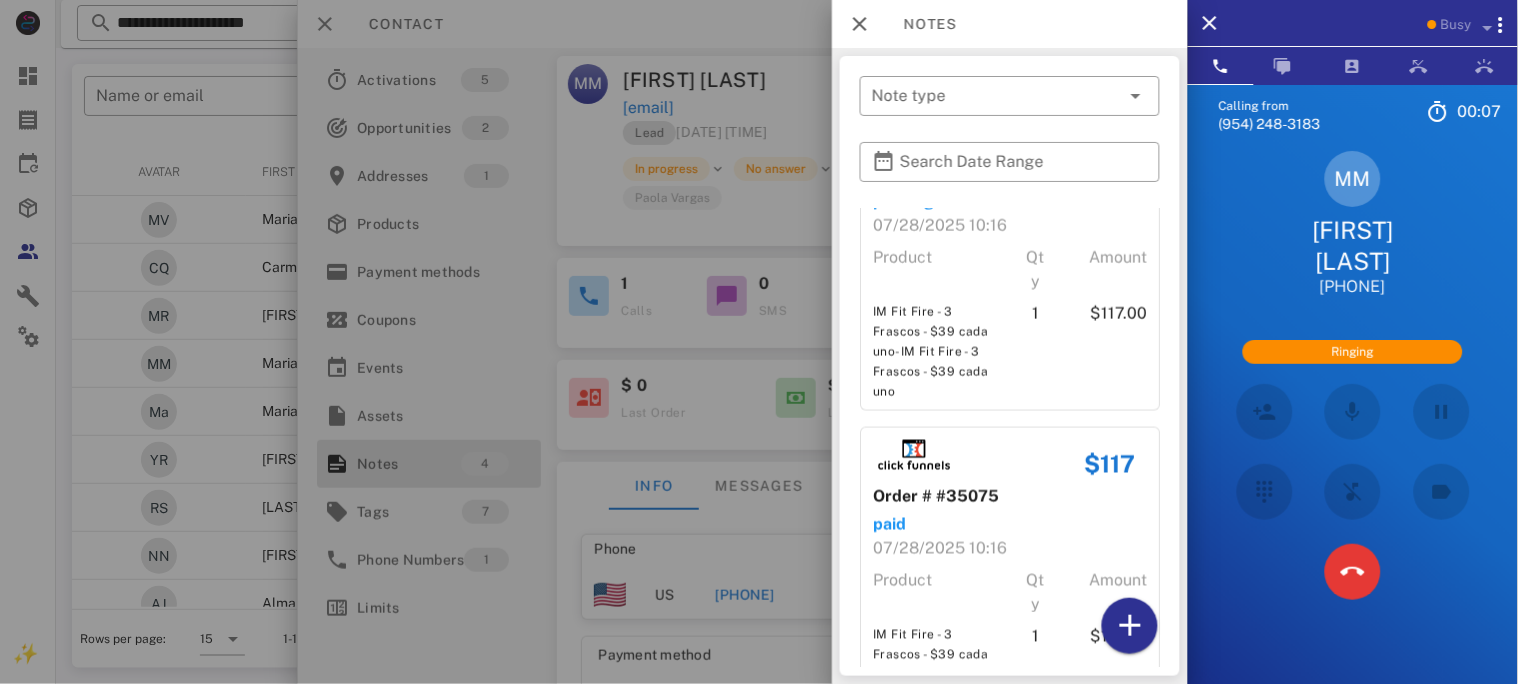 scroll, scrollTop: 718, scrollLeft: 0, axis: vertical 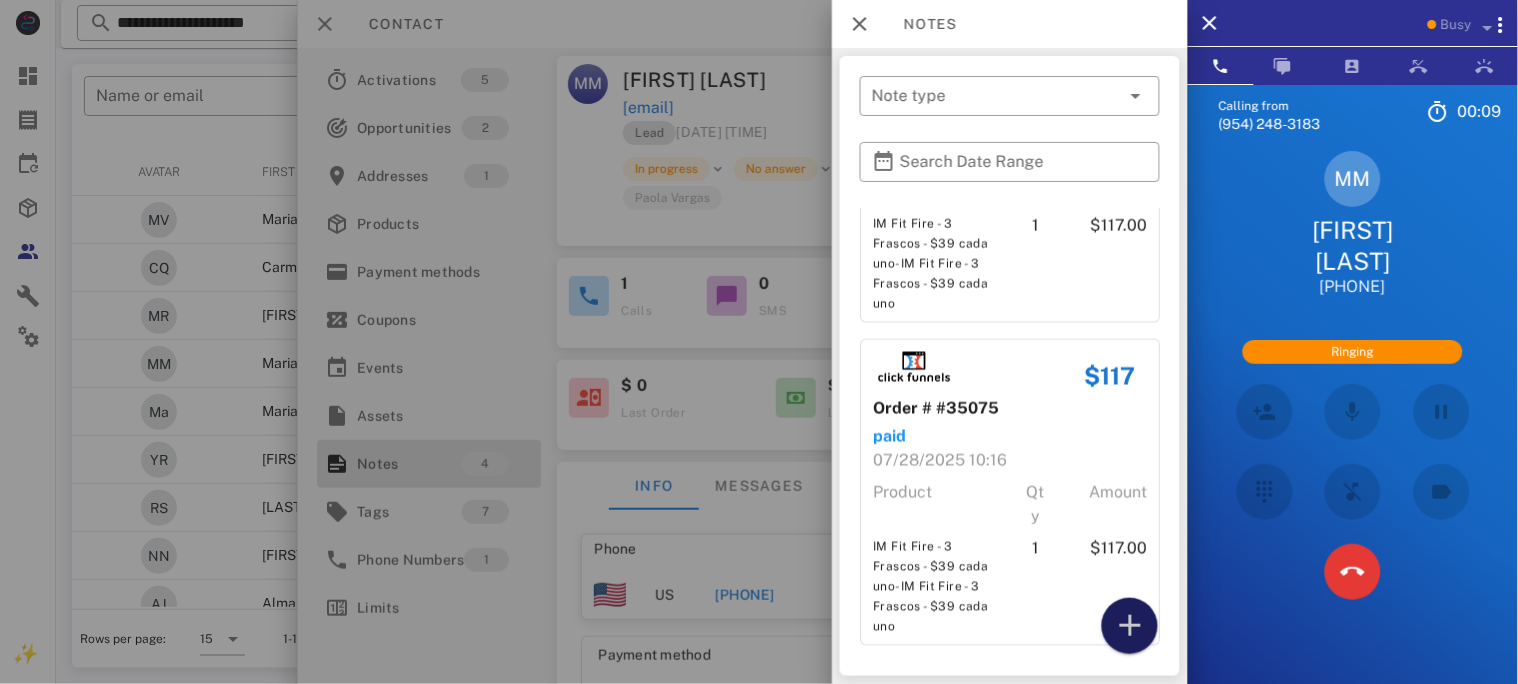 click at bounding box center [1130, 626] 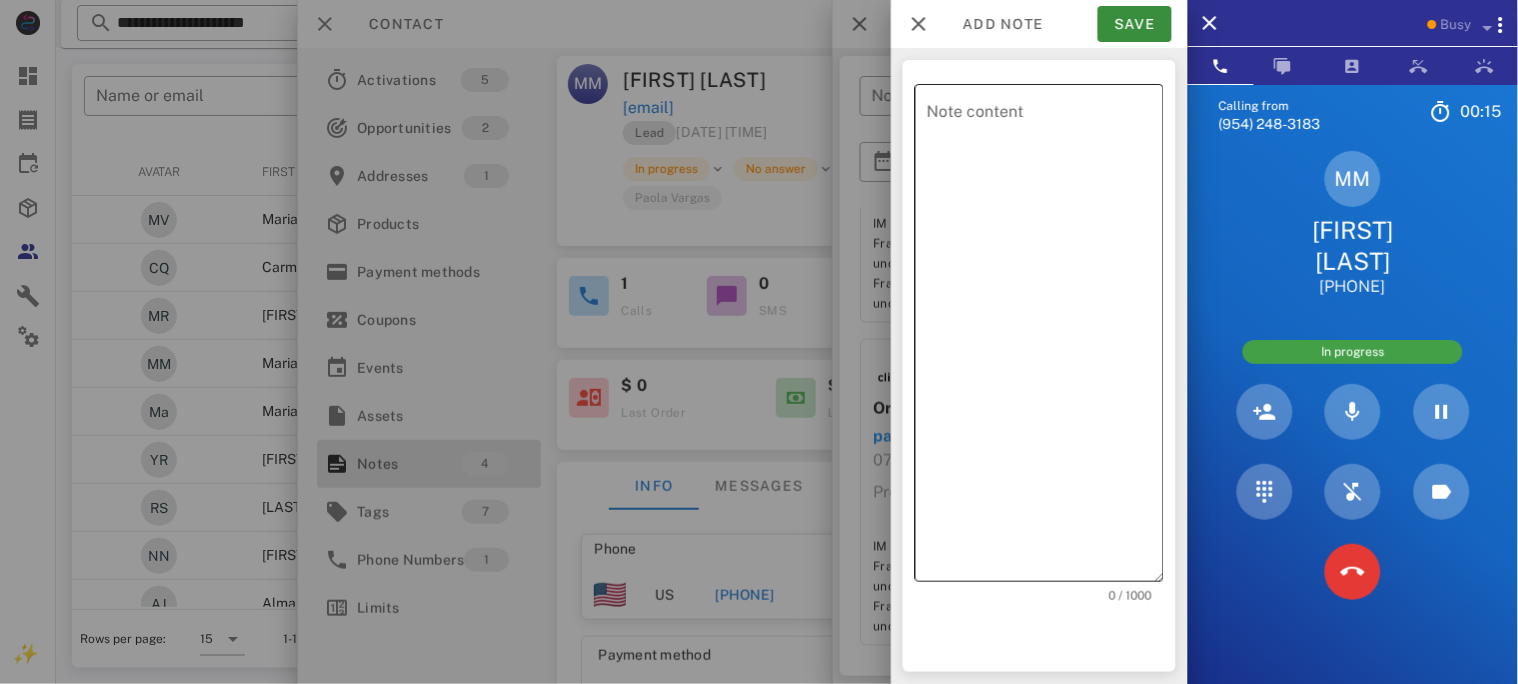 click on "Note content" at bounding box center (1045, 338) 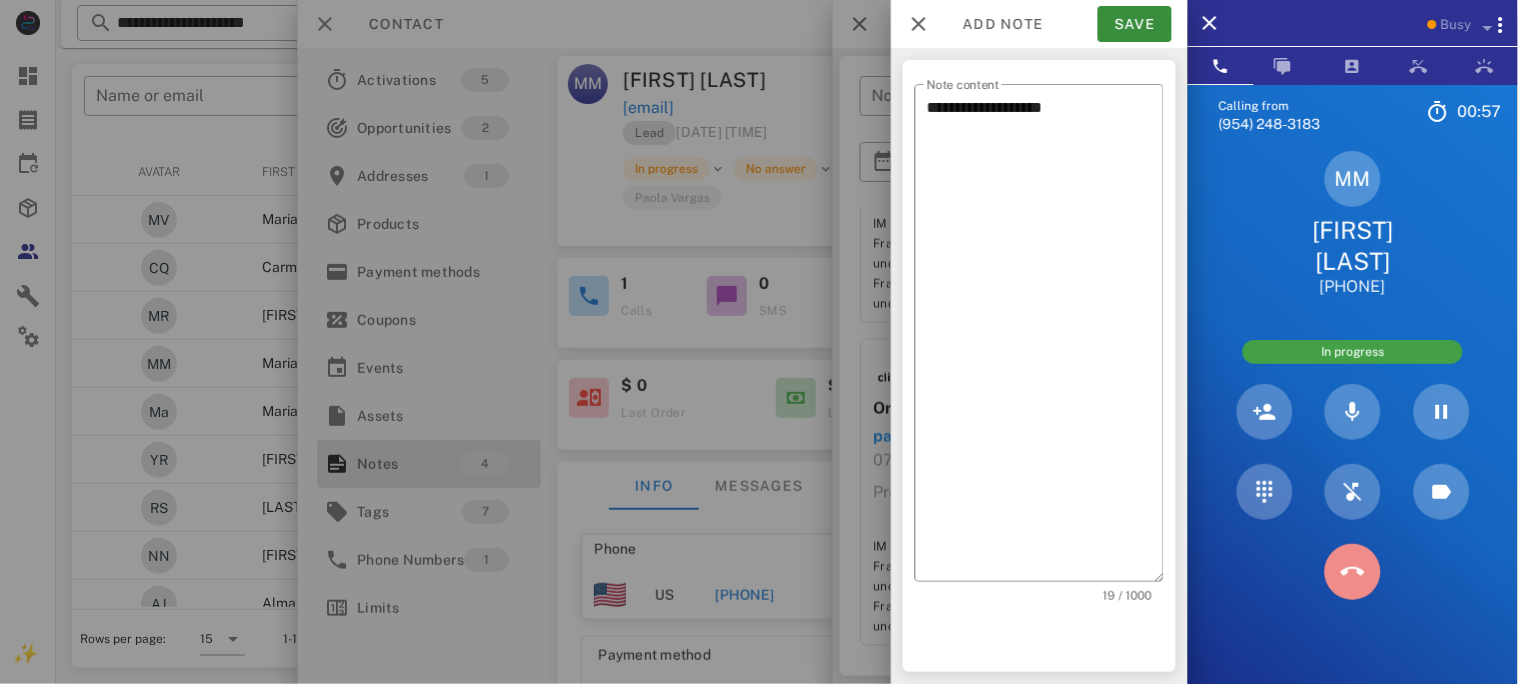 click at bounding box center (1353, 572) 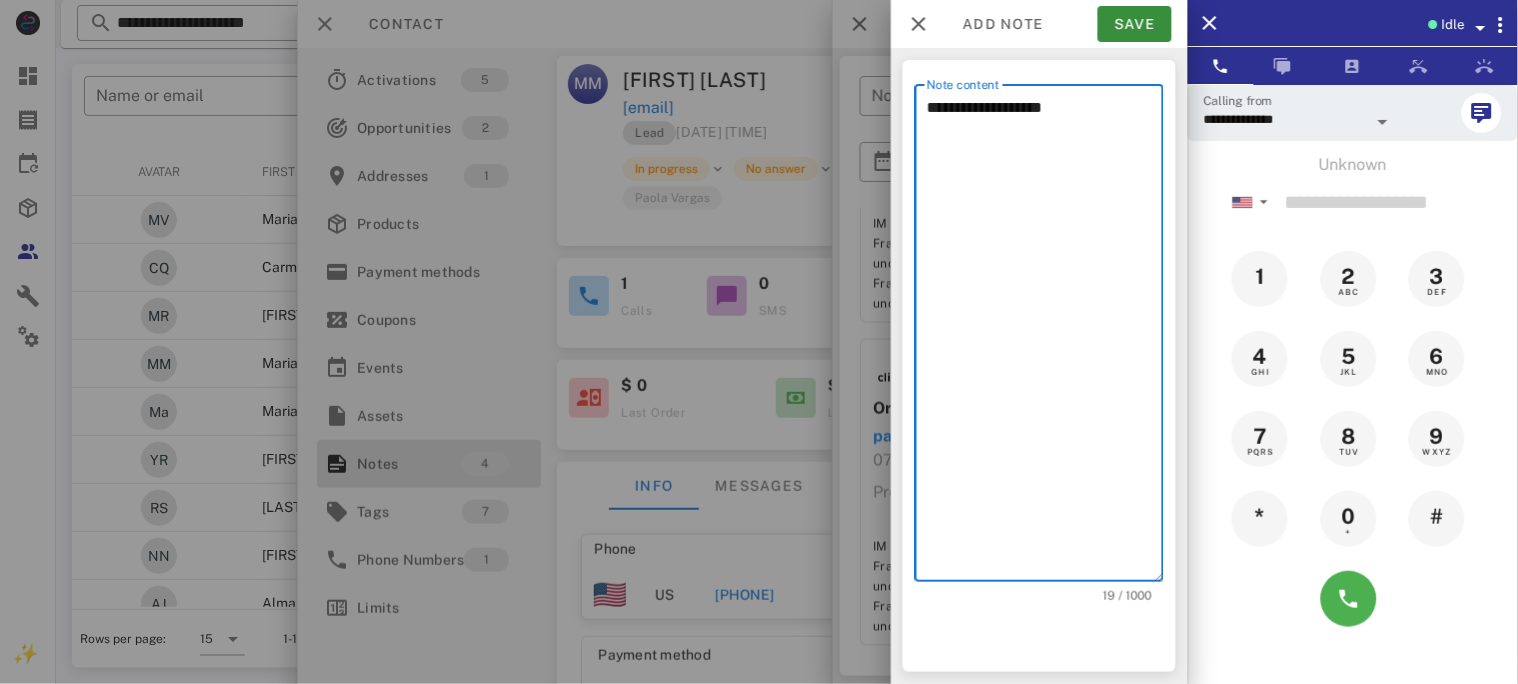 click on "**********" at bounding box center (1045, 338) 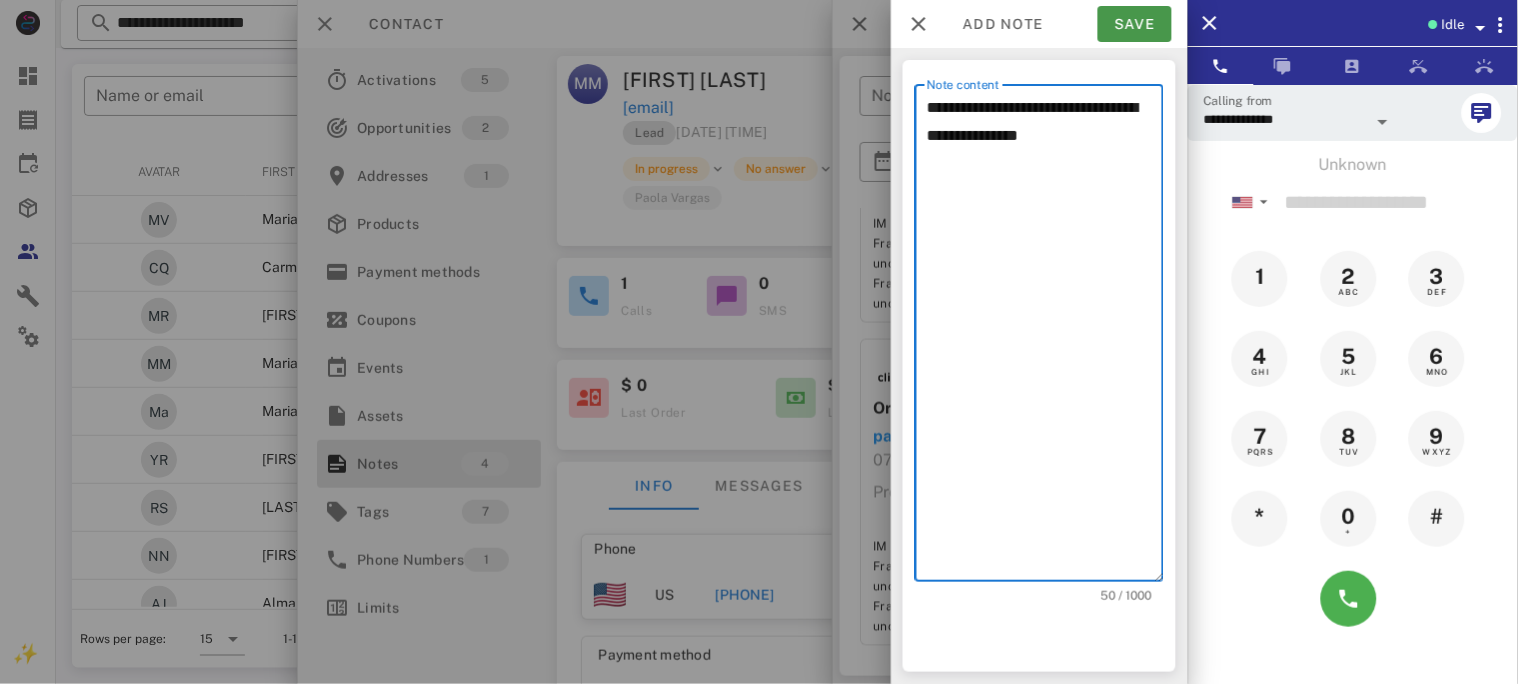 type on "**********" 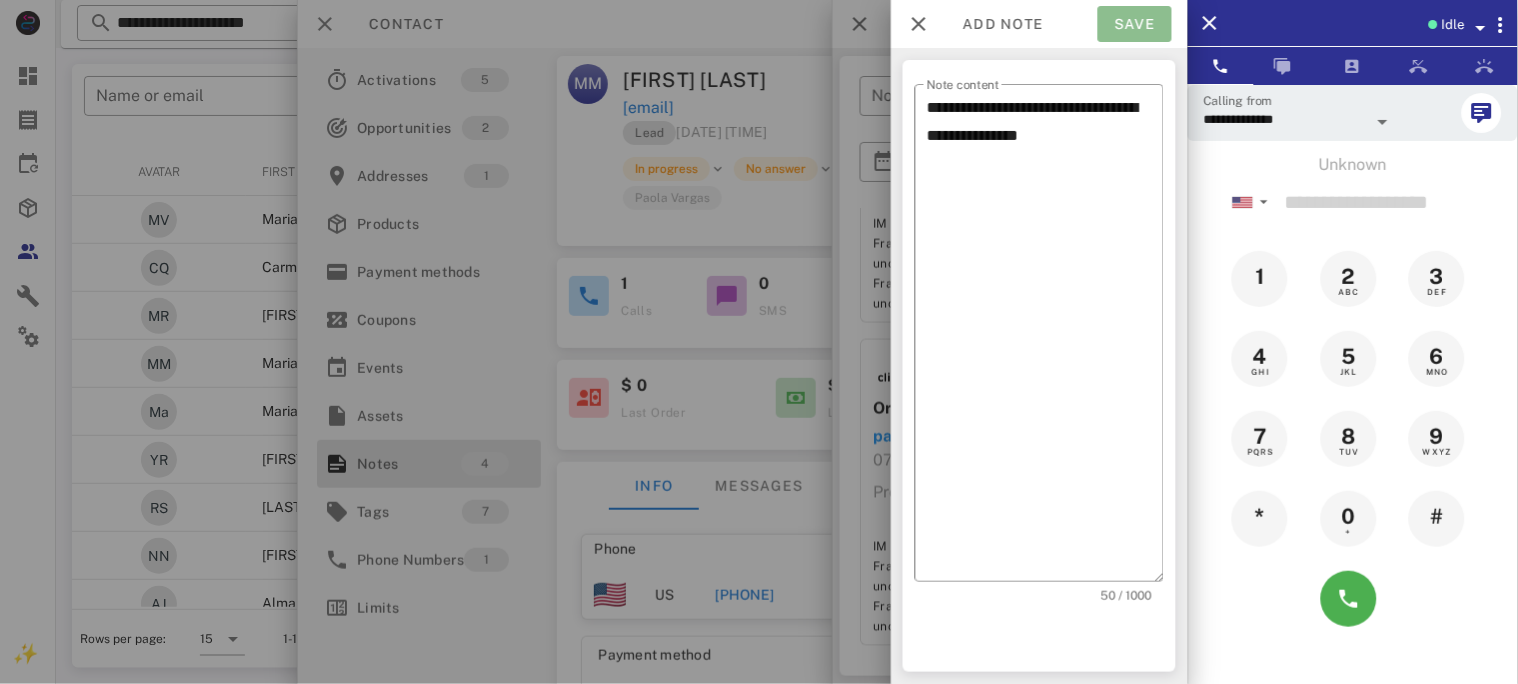 click on "Save" at bounding box center [1135, 24] 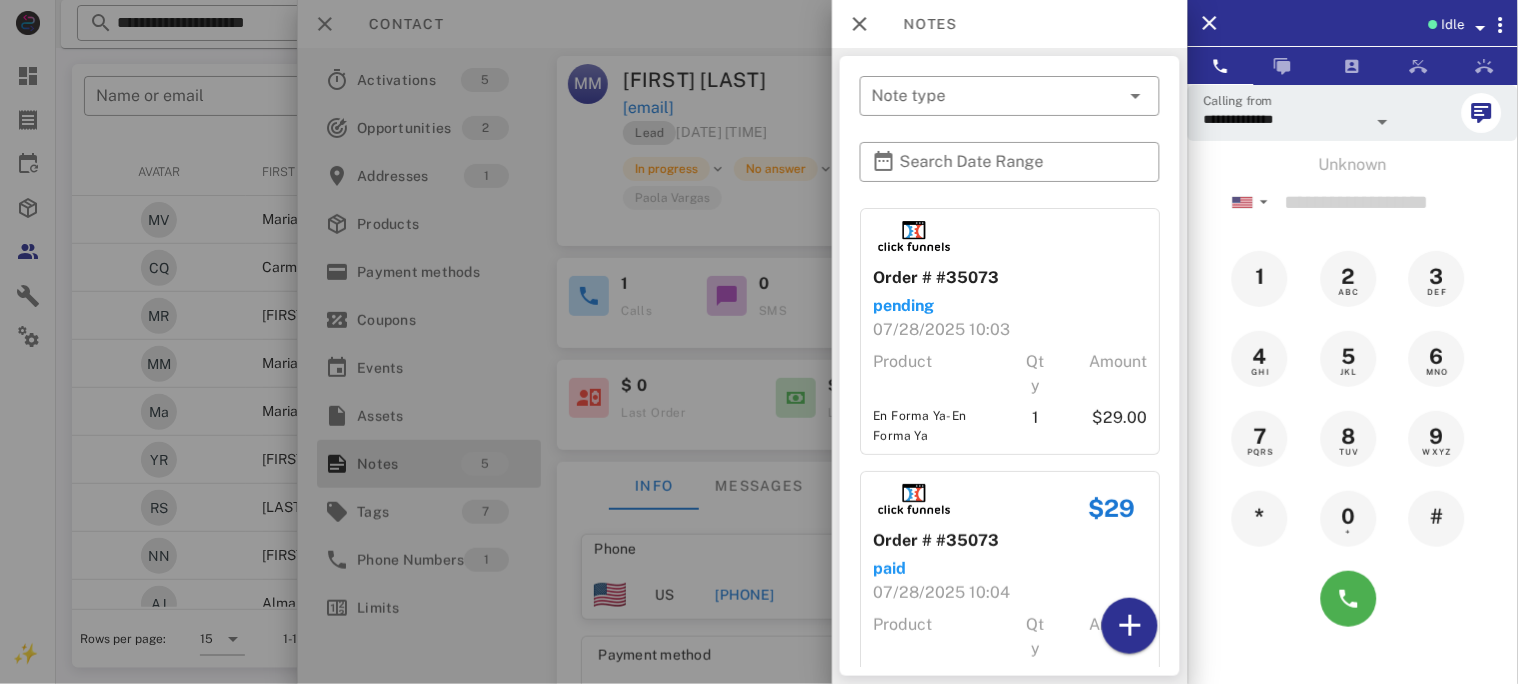 click at bounding box center [759, 342] 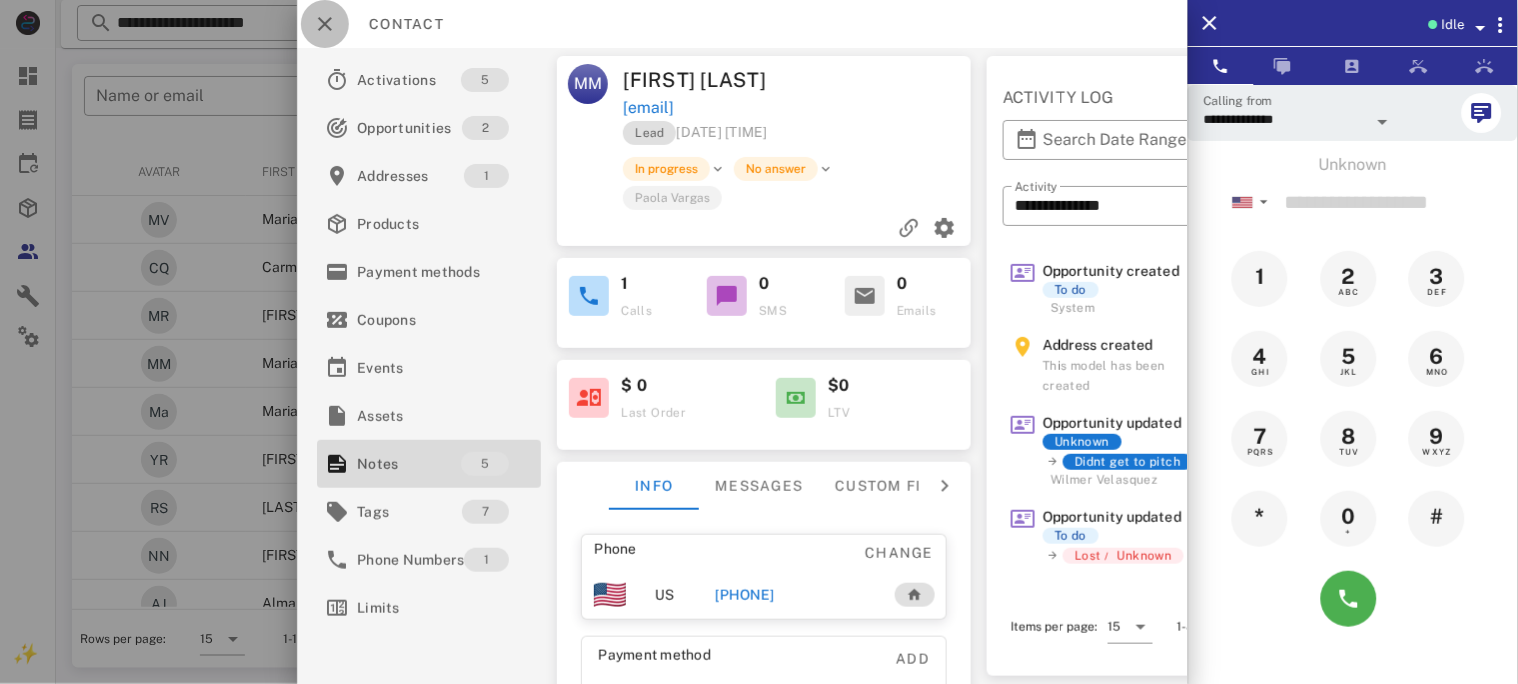 click at bounding box center (325, 24) 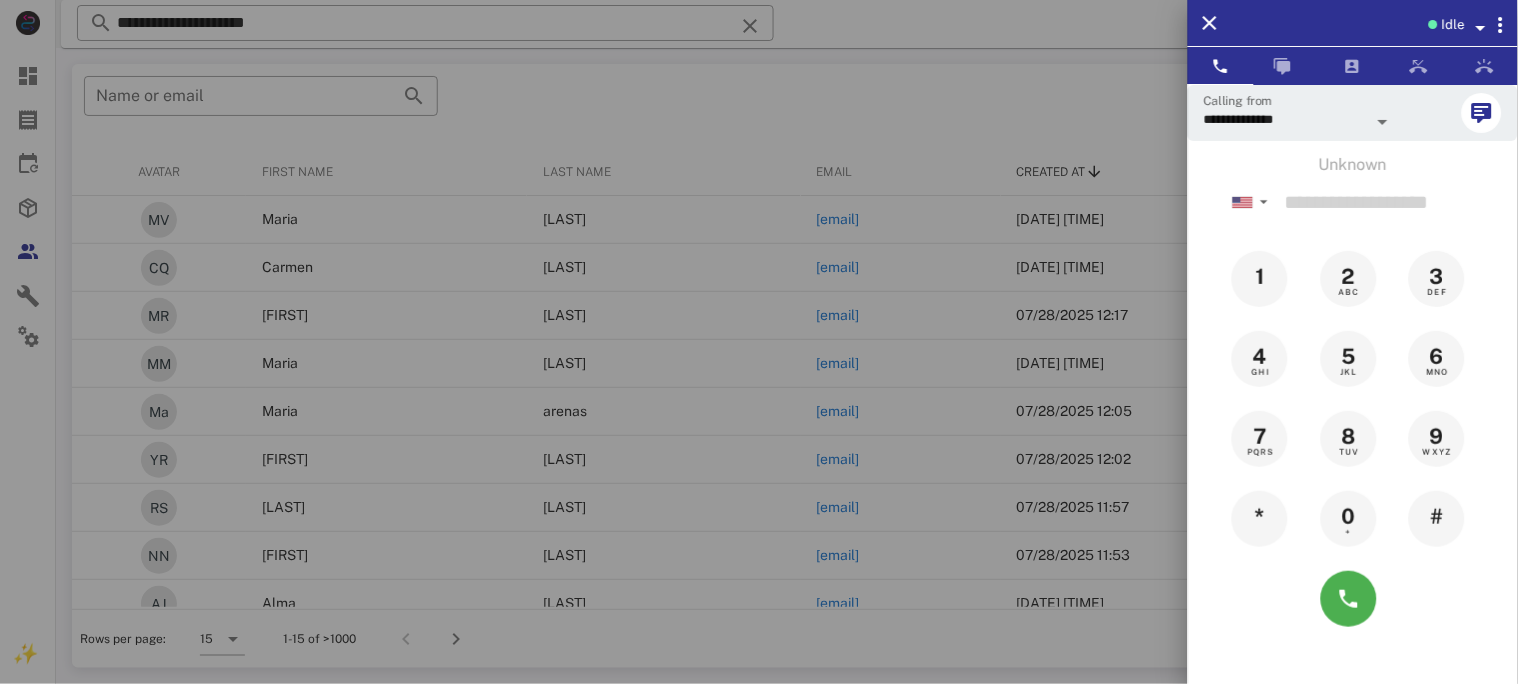 click at bounding box center (759, 342) 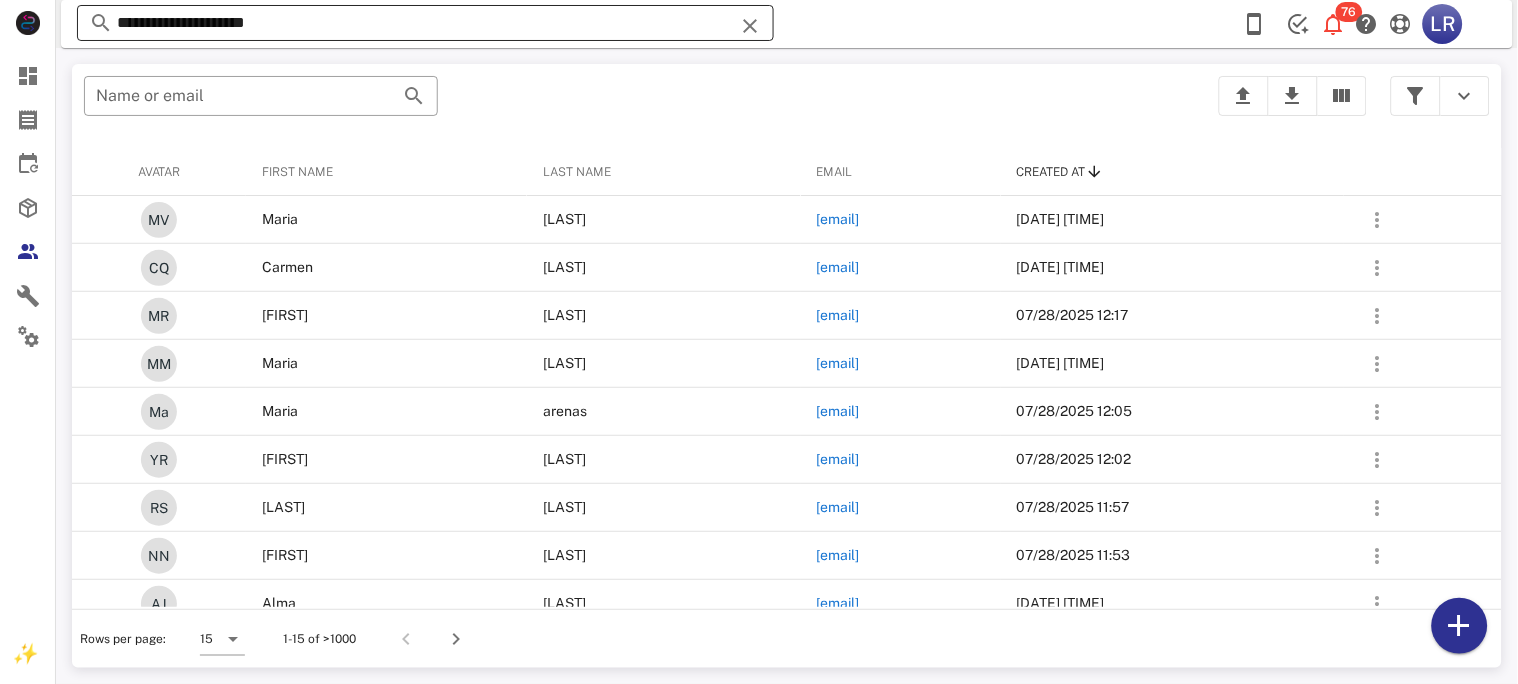 click at bounding box center [750, 26] 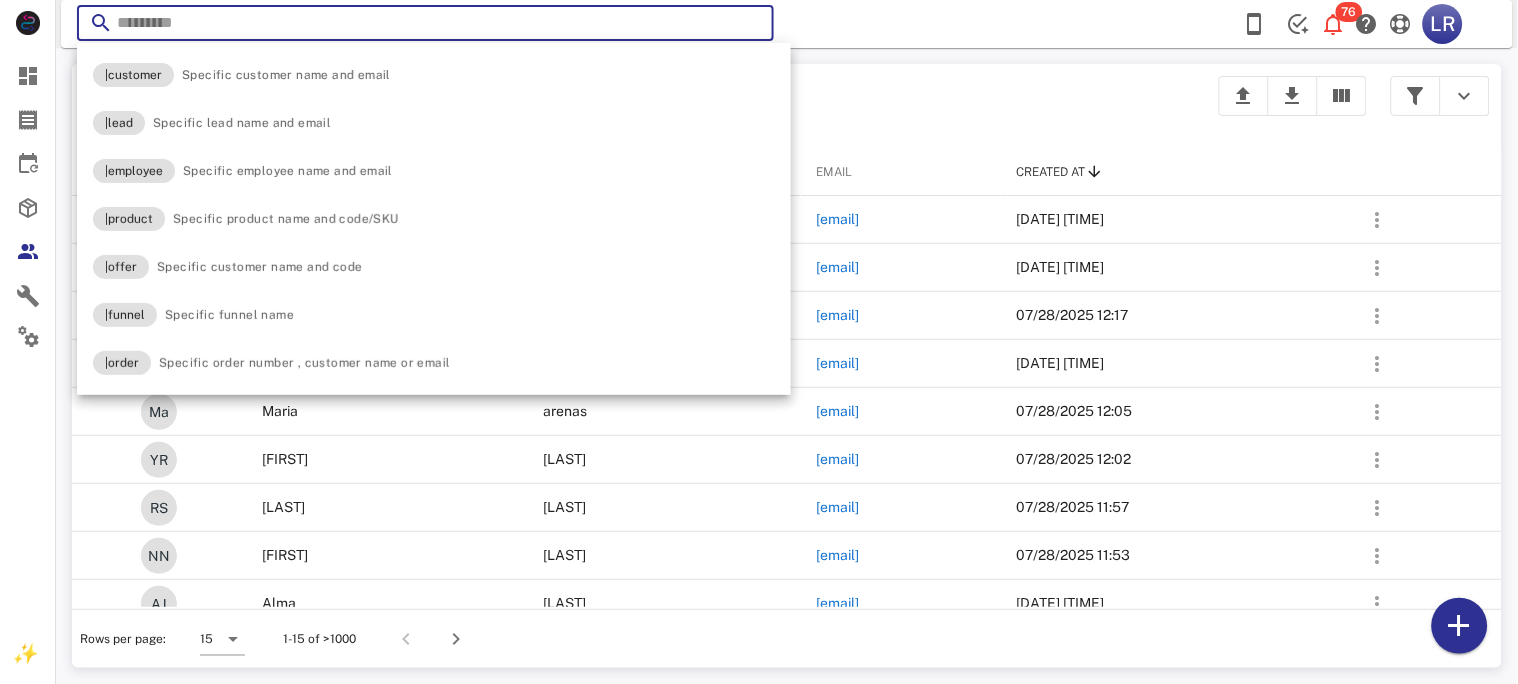 paste on "**********" 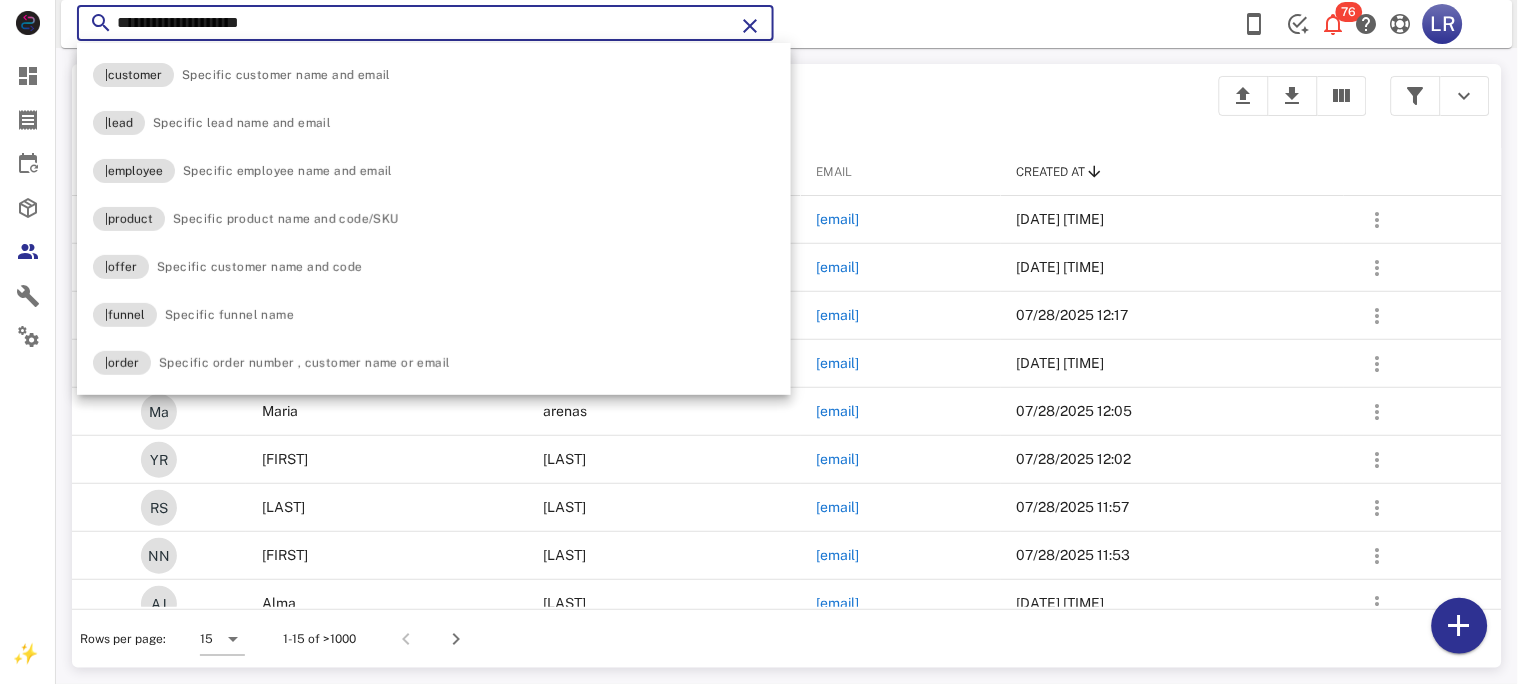 type on "**********" 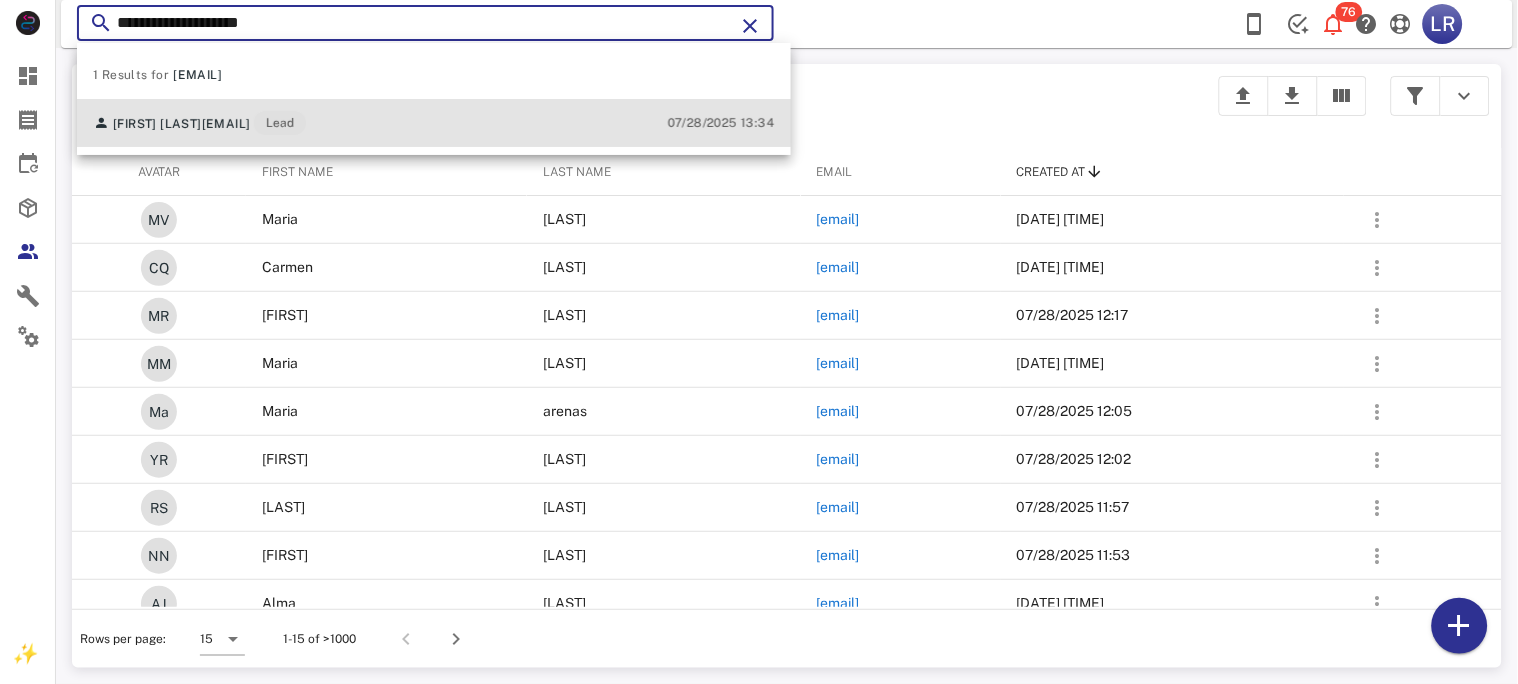 click on "[FIRST] [LAST] [EMAIL] Lead" at bounding box center (199, 123) 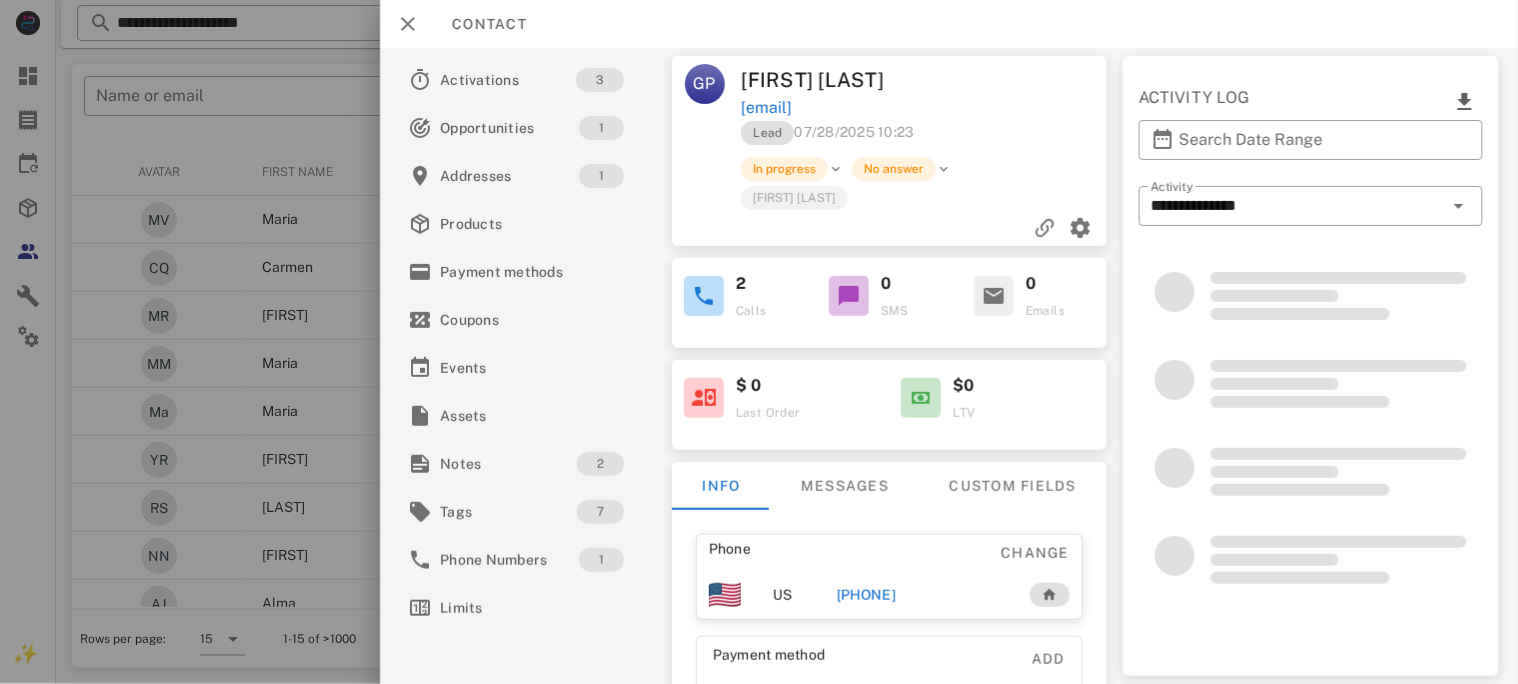 click on "[PHONE]" at bounding box center (865, 595) 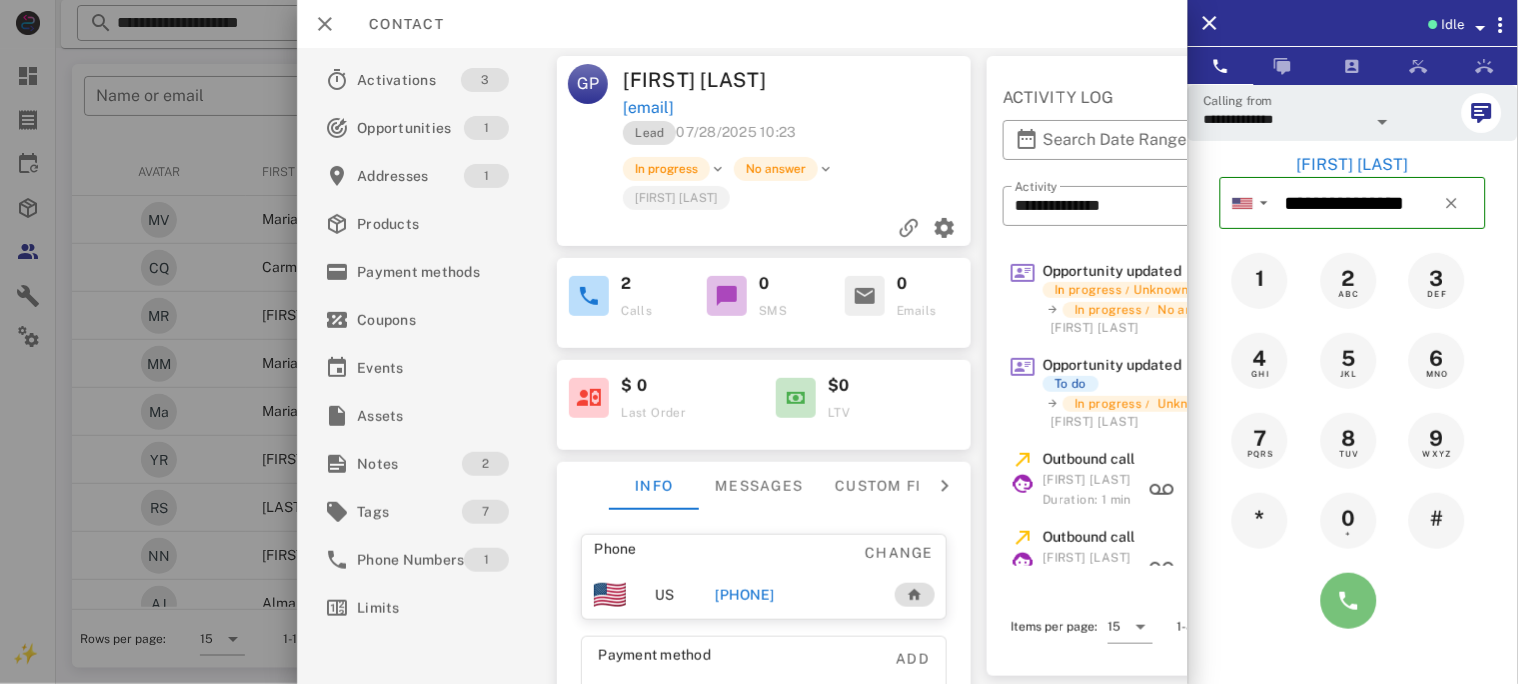 click at bounding box center [1349, 601] 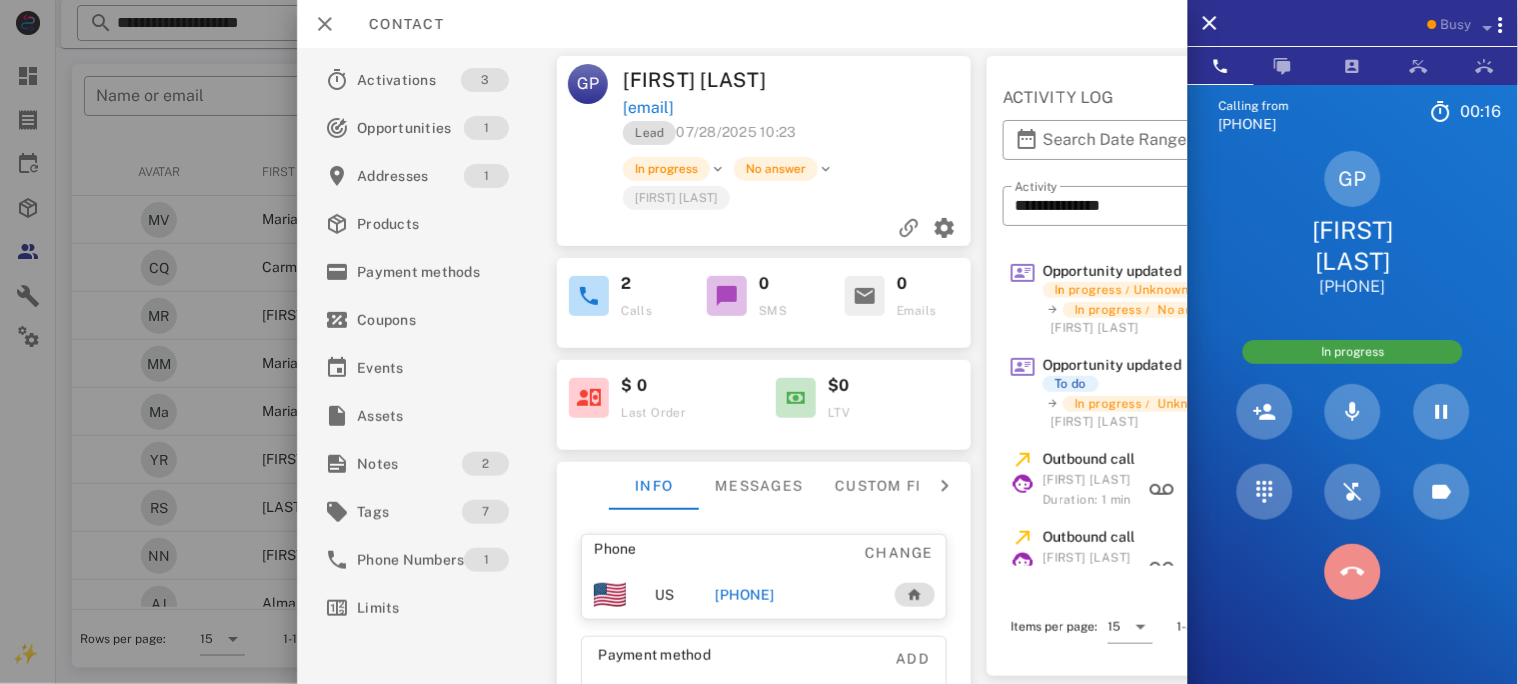 click at bounding box center [1353, 572] 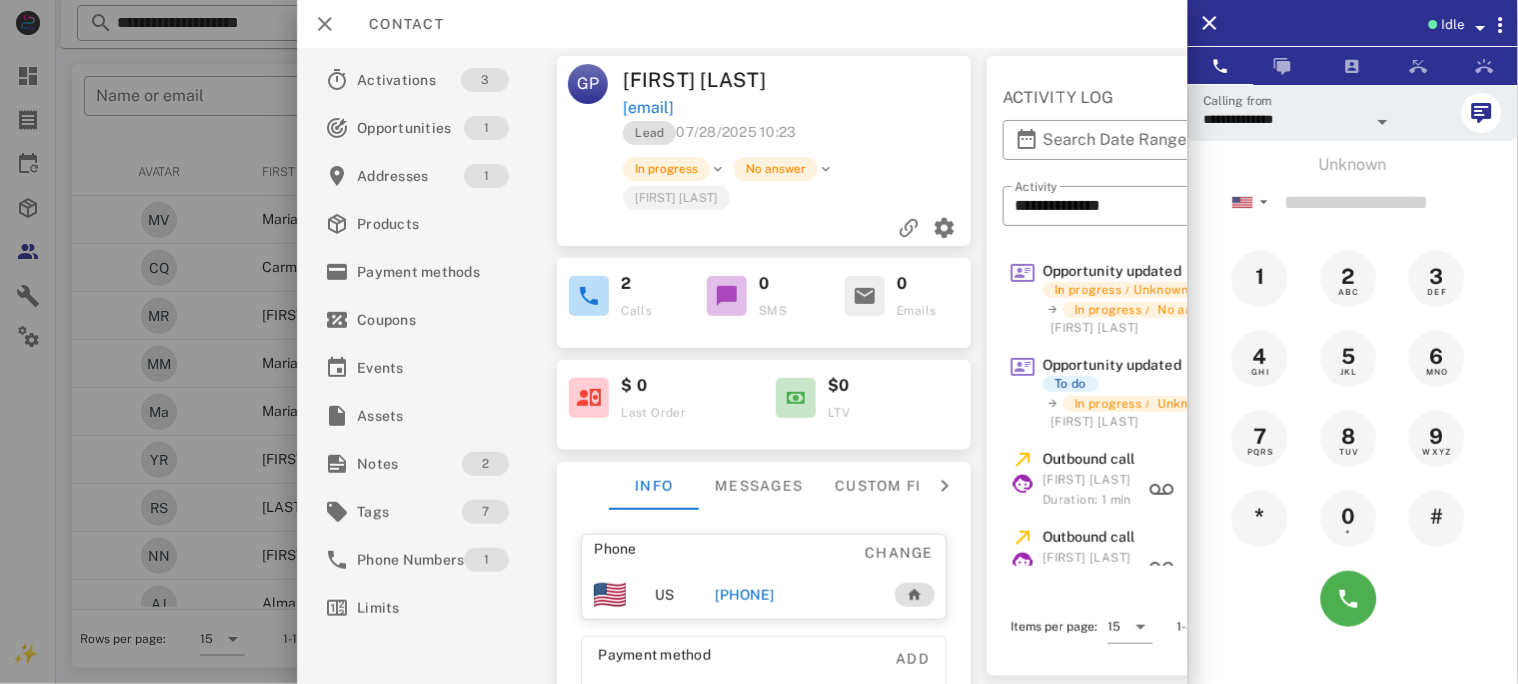 click on "[PHONE]" at bounding box center (744, 595) 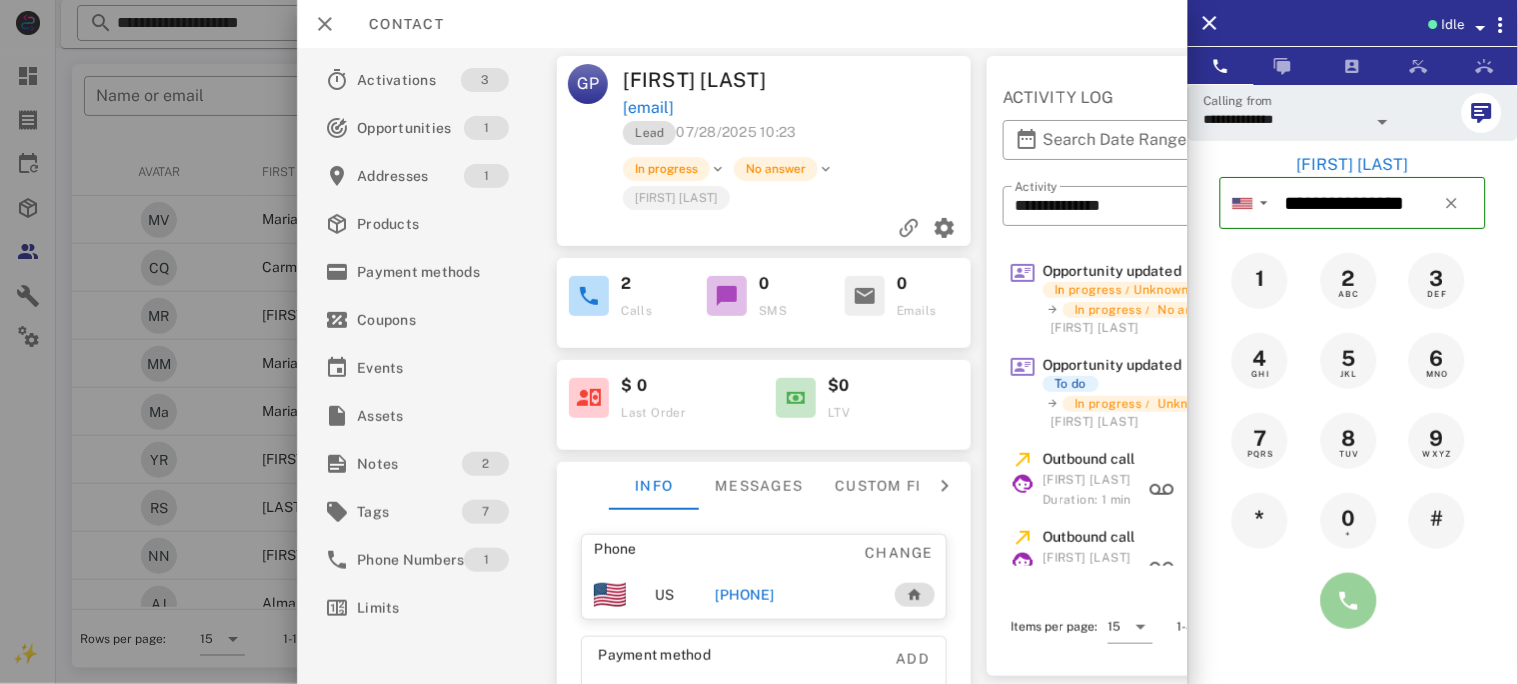 click at bounding box center (1349, 601) 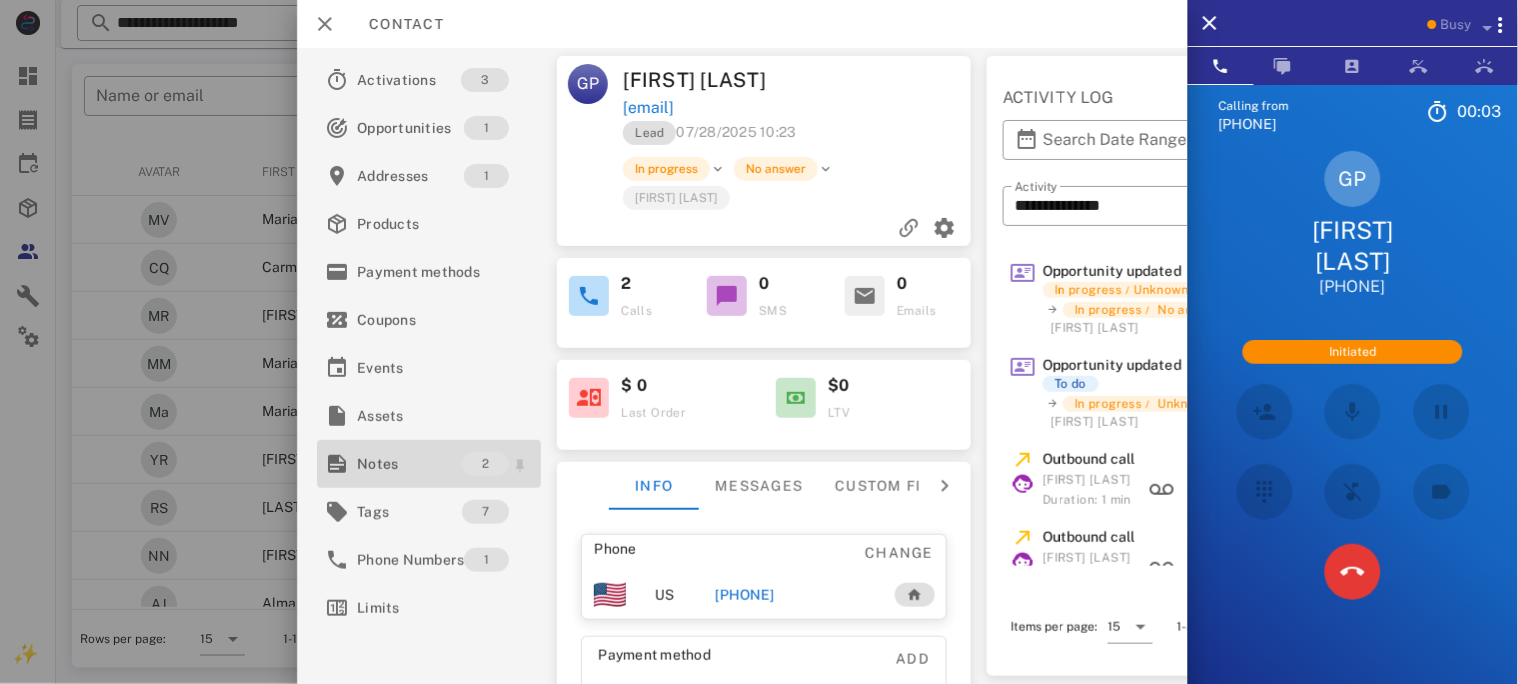 click on "Notes" at bounding box center (409, 464) 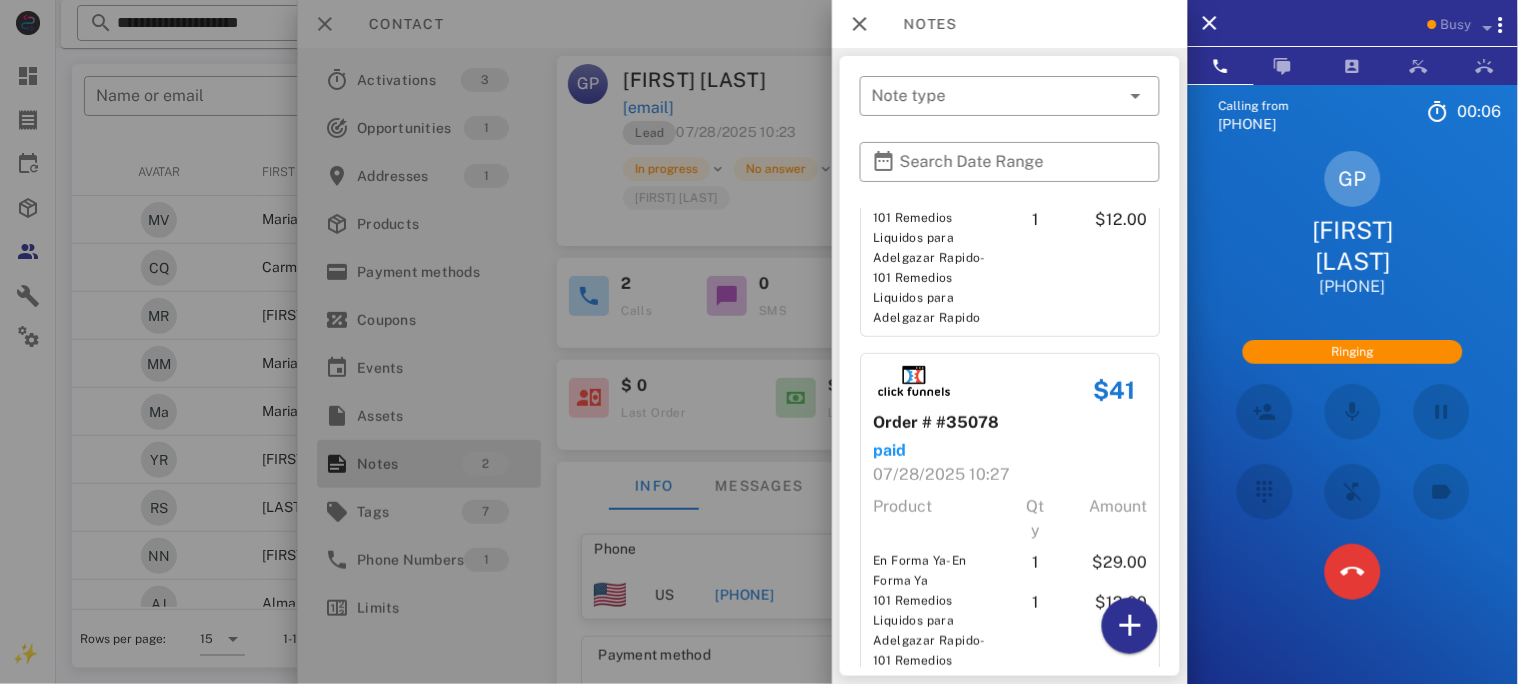 scroll, scrollTop: 315, scrollLeft: 0, axis: vertical 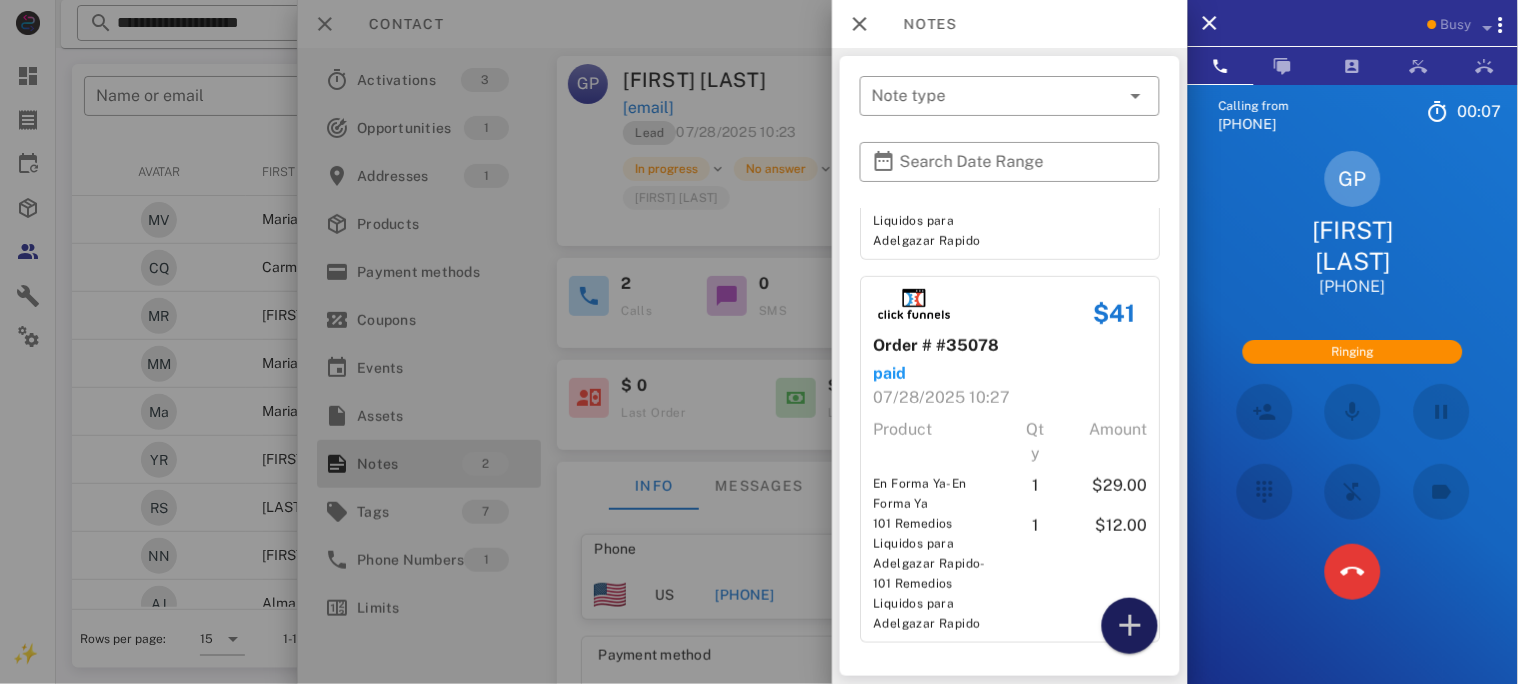 click at bounding box center (1130, 626) 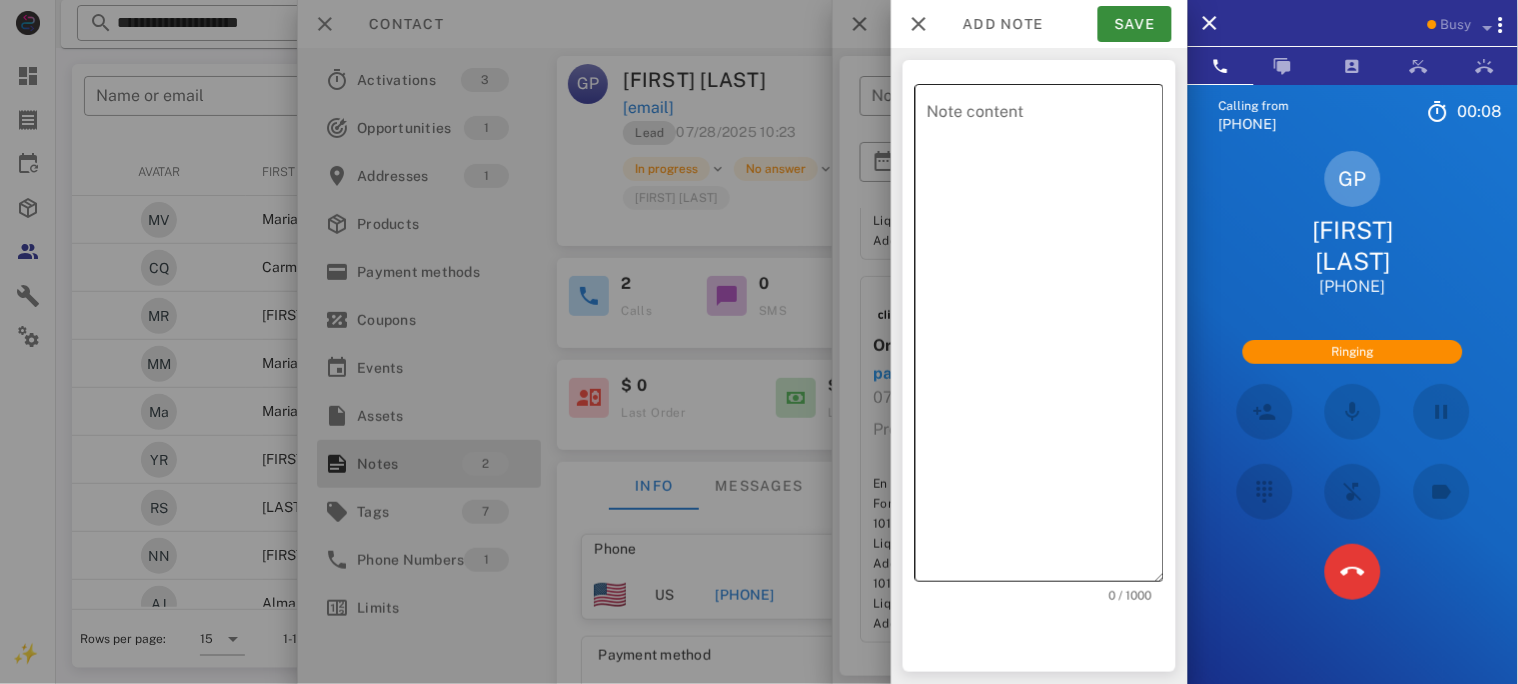 click on "Note content" at bounding box center [1045, 338] 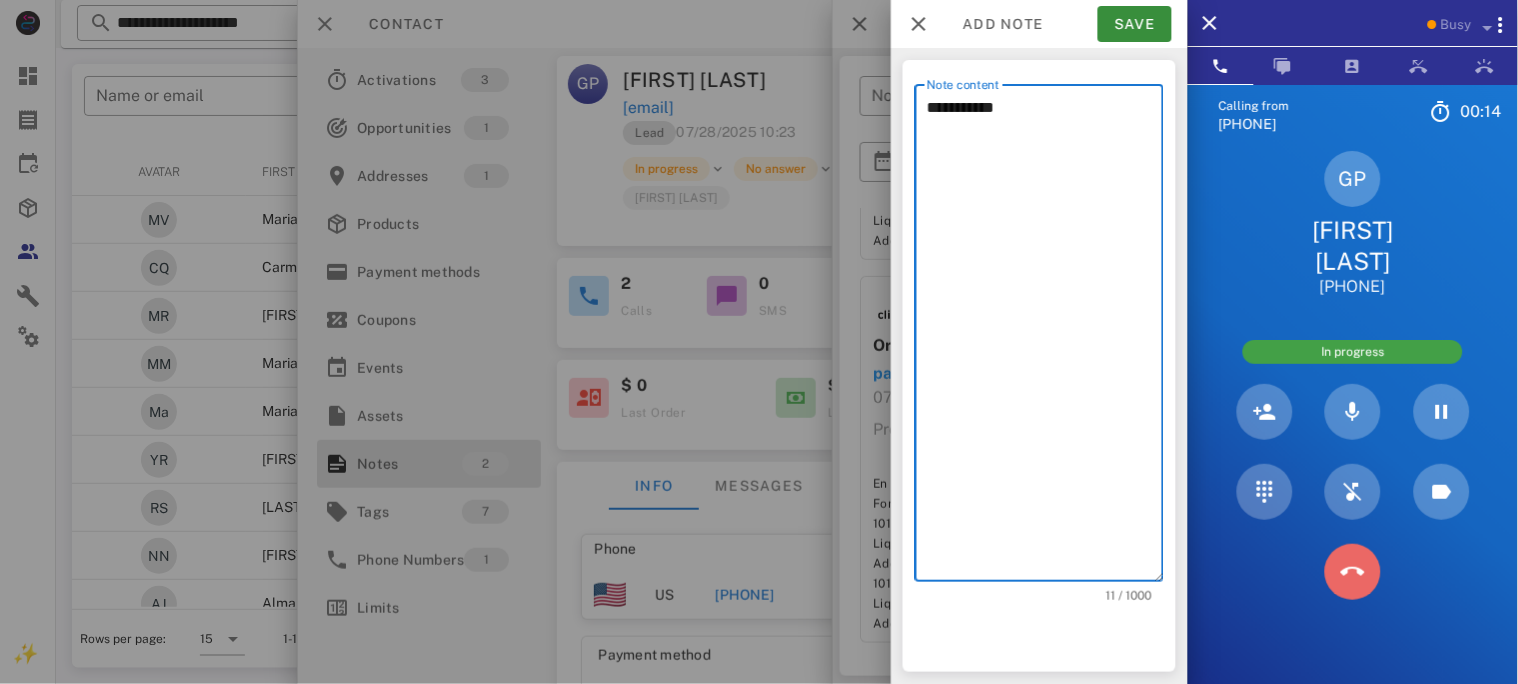 drag, startPoint x: 1356, startPoint y: 595, endPoint x: 1090, endPoint y: 182, distance: 491.2484 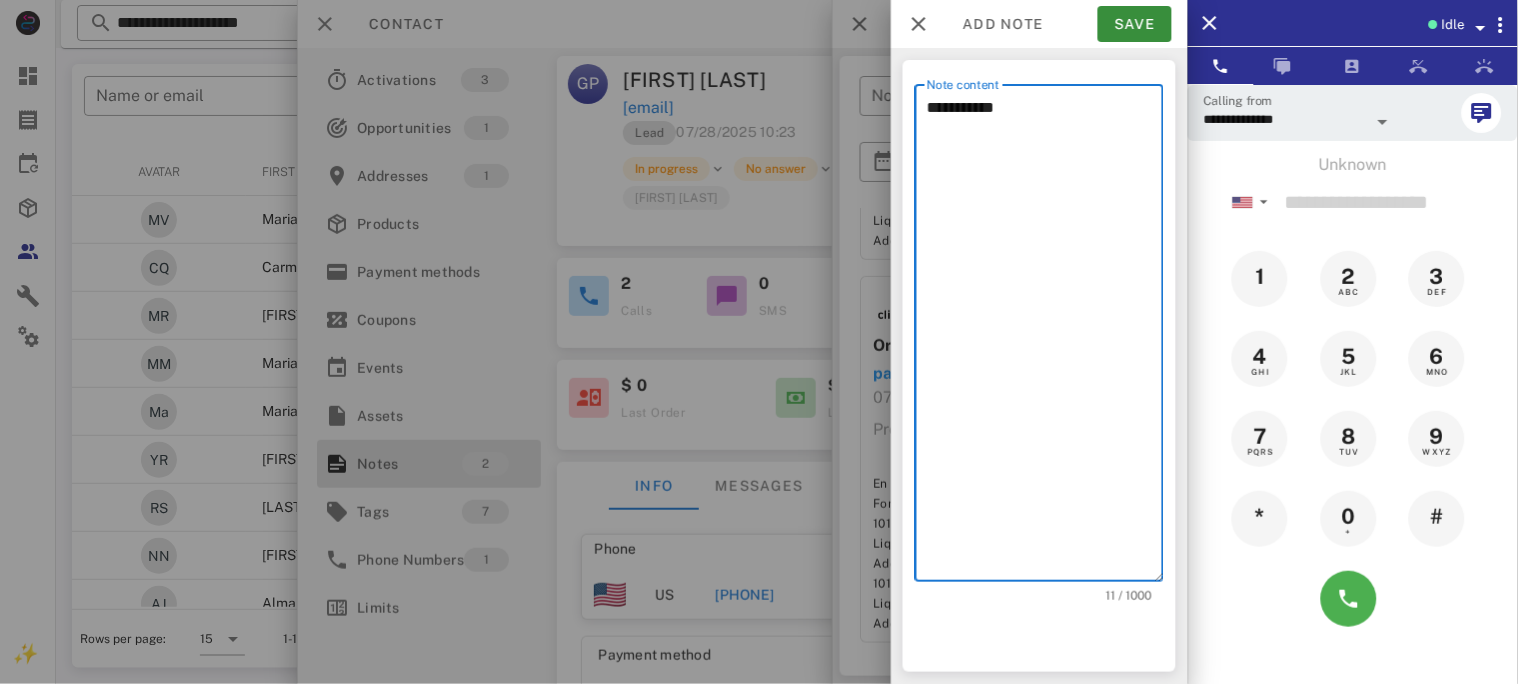 click on "**********" at bounding box center [1045, 338] 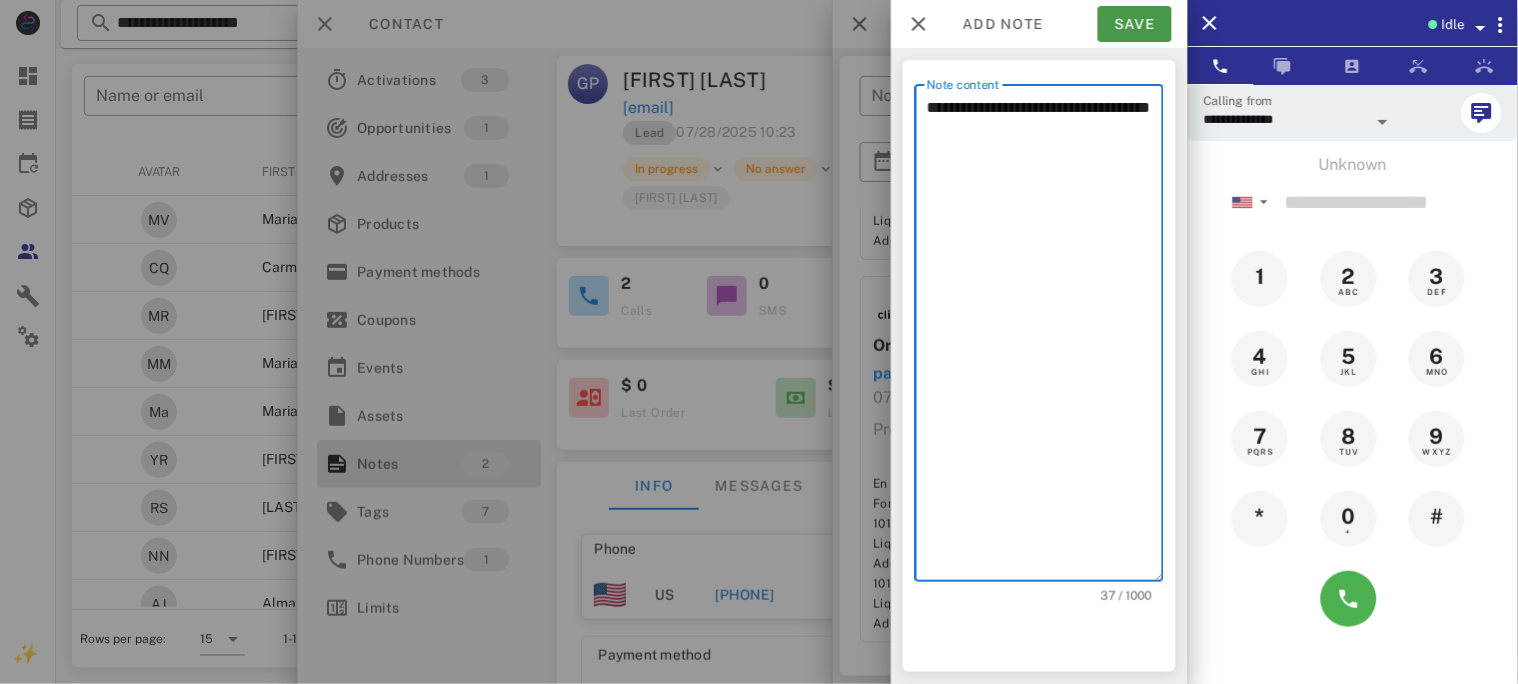 type on "**********" 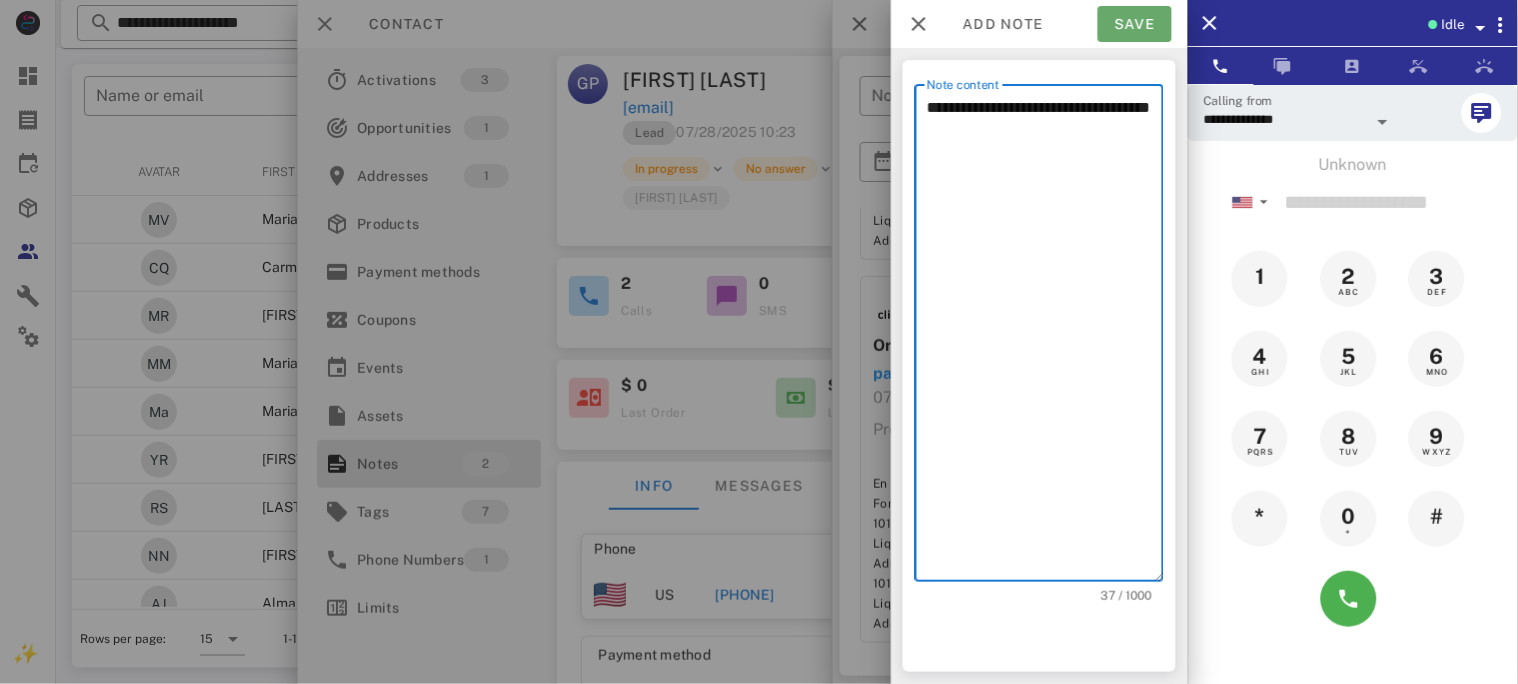 click on "Save" at bounding box center (1135, 24) 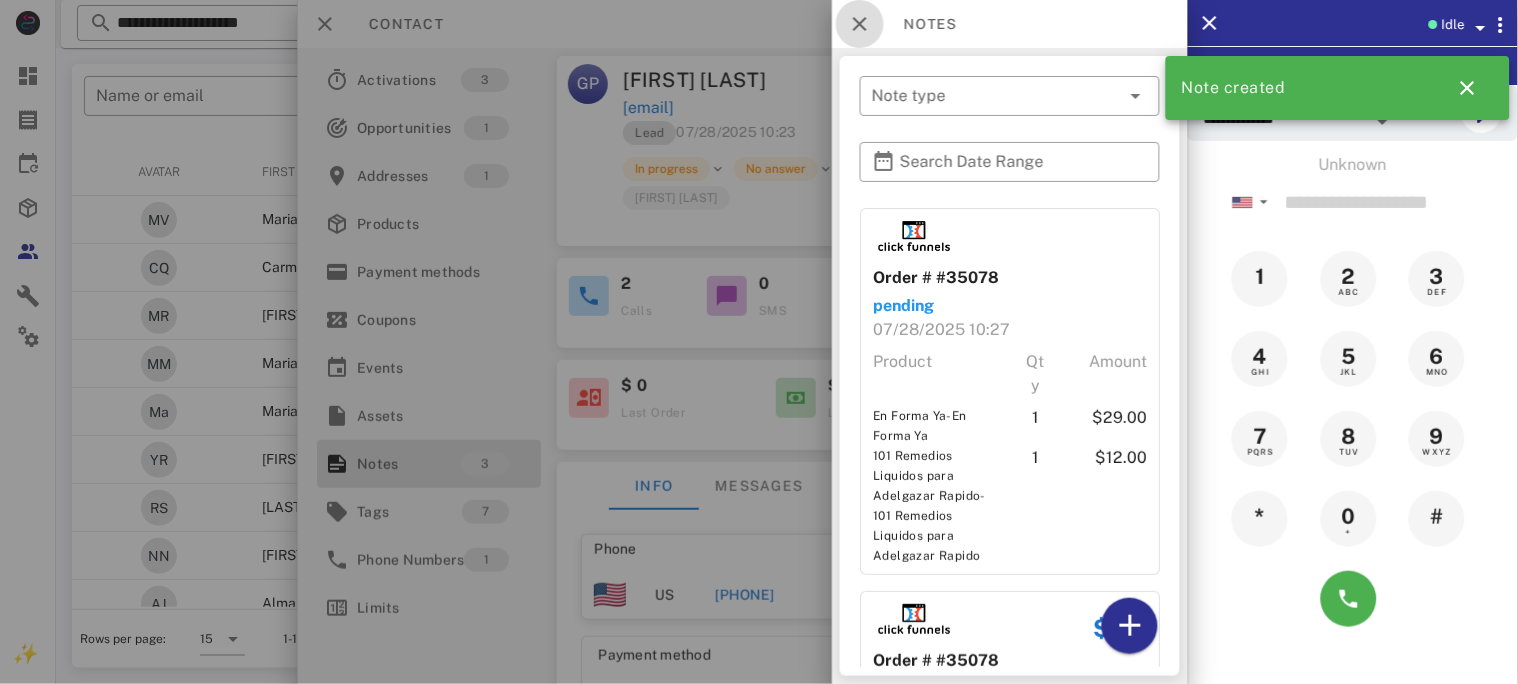 click at bounding box center [860, 24] 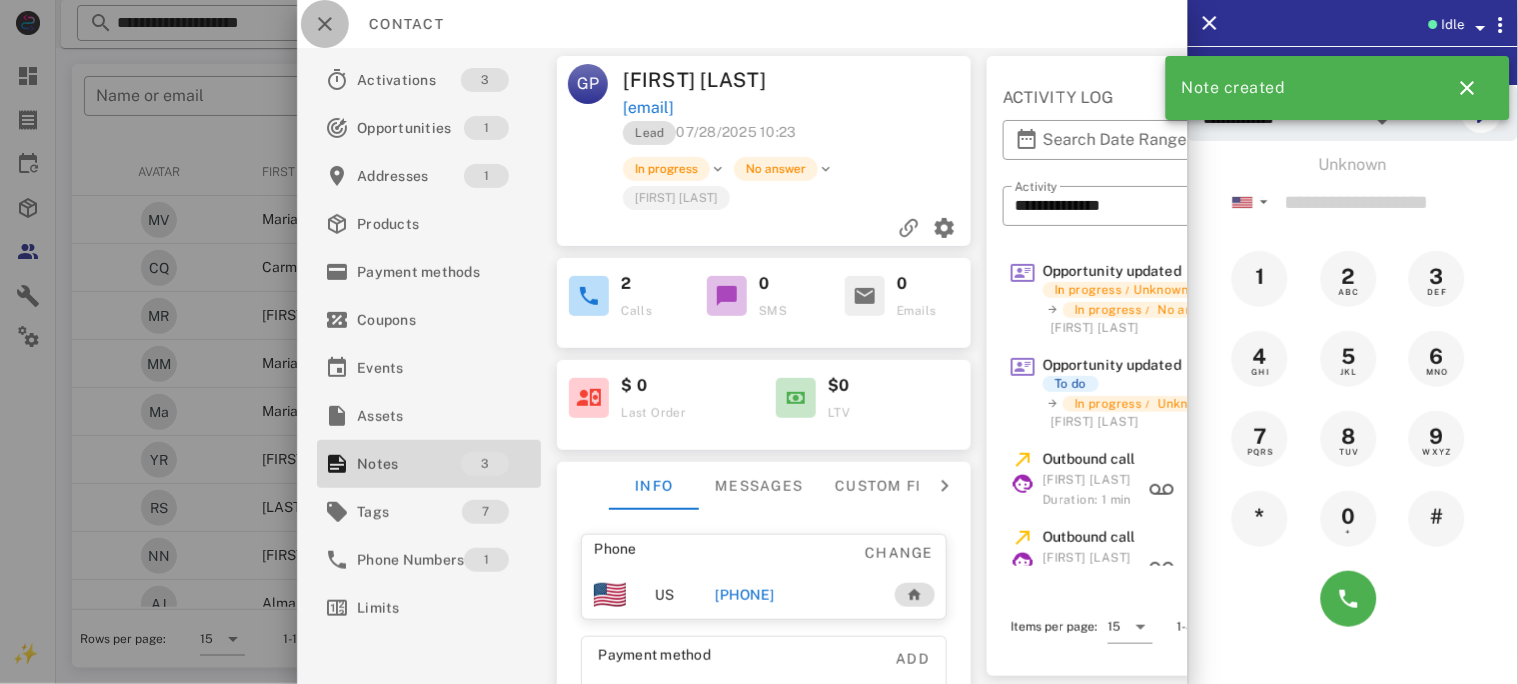 click at bounding box center [325, 24] 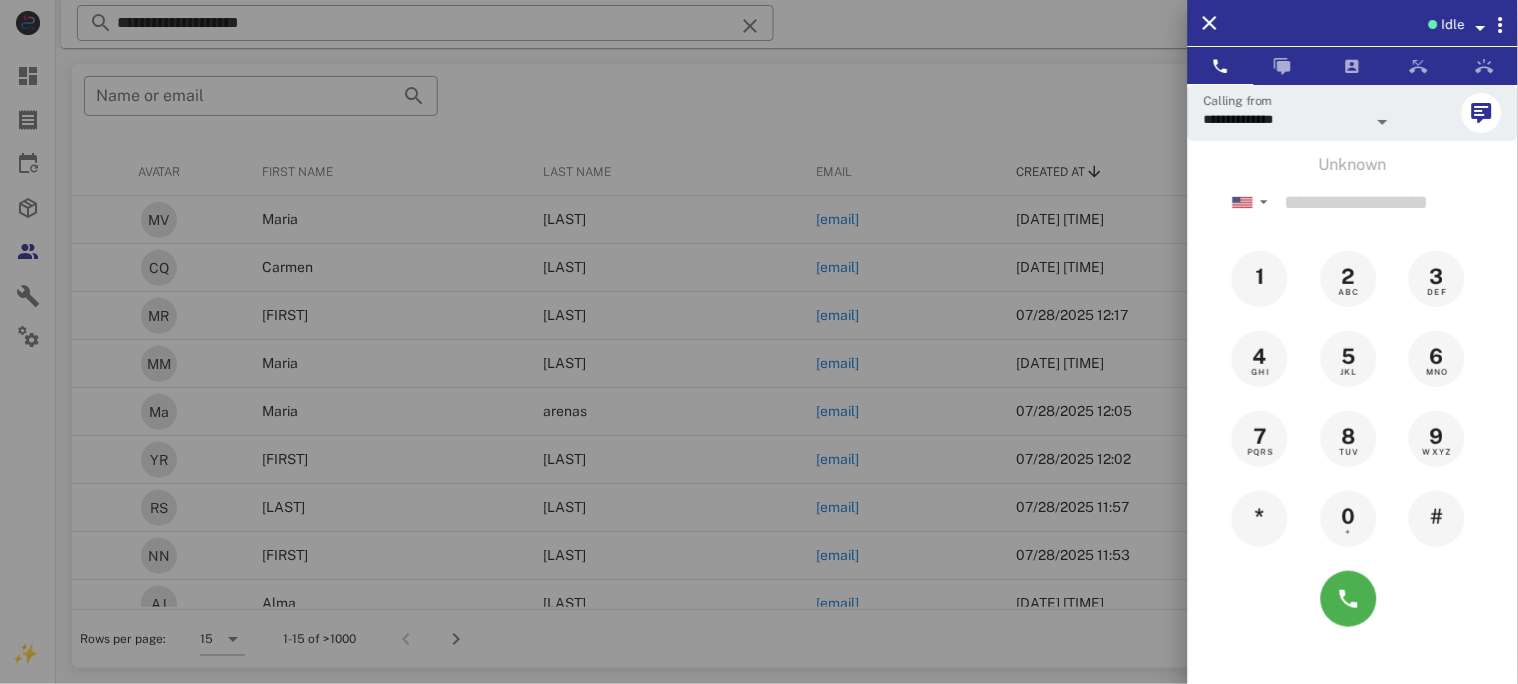 click at bounding box center (759, 342) 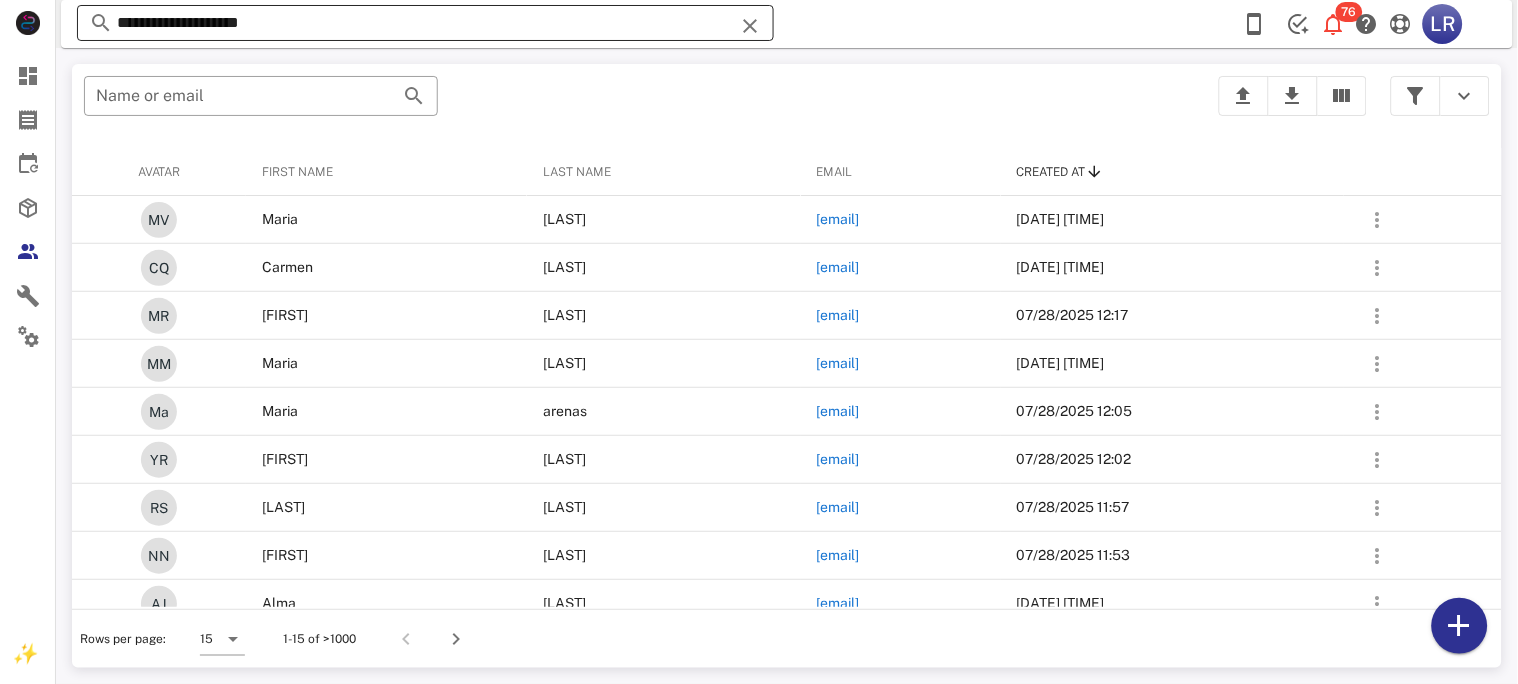 click on "**********" at bounding box center [425, 23] 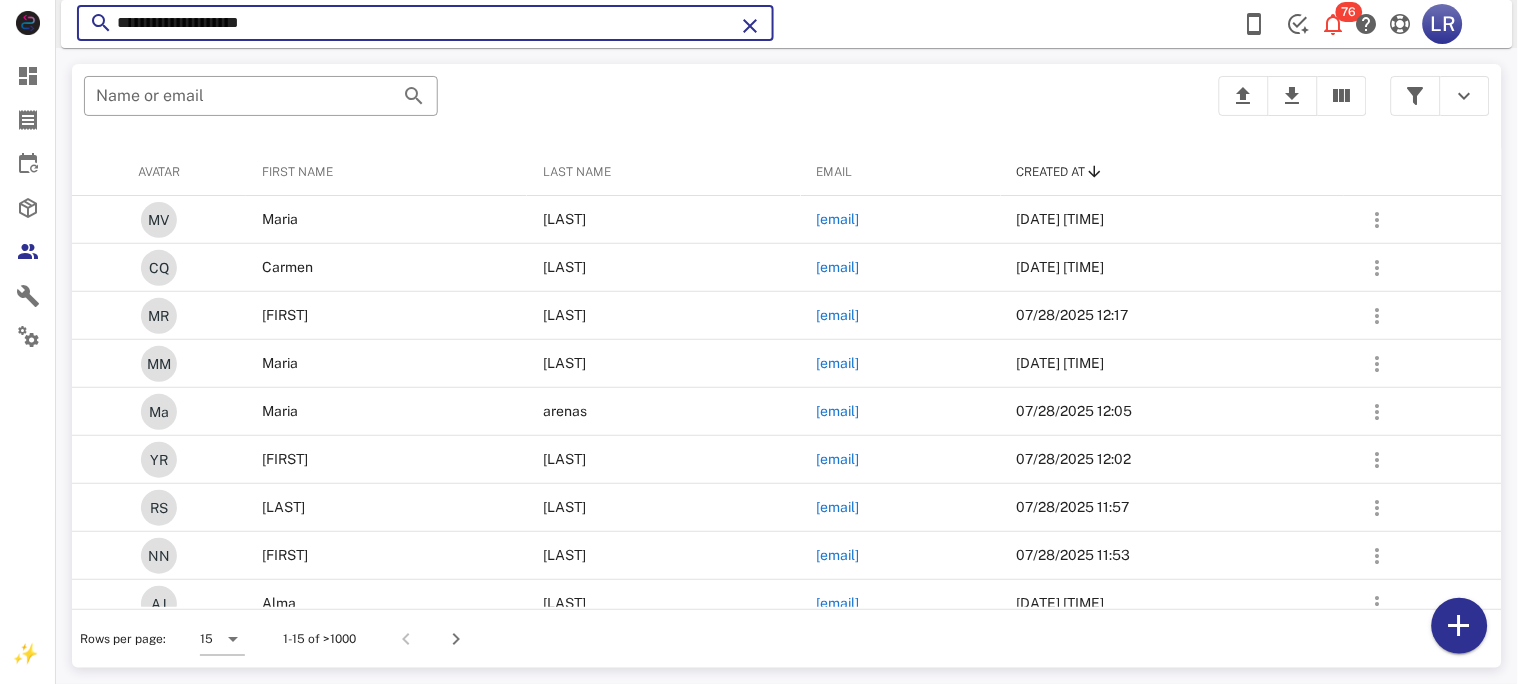 click at bounding box center (750, 26) 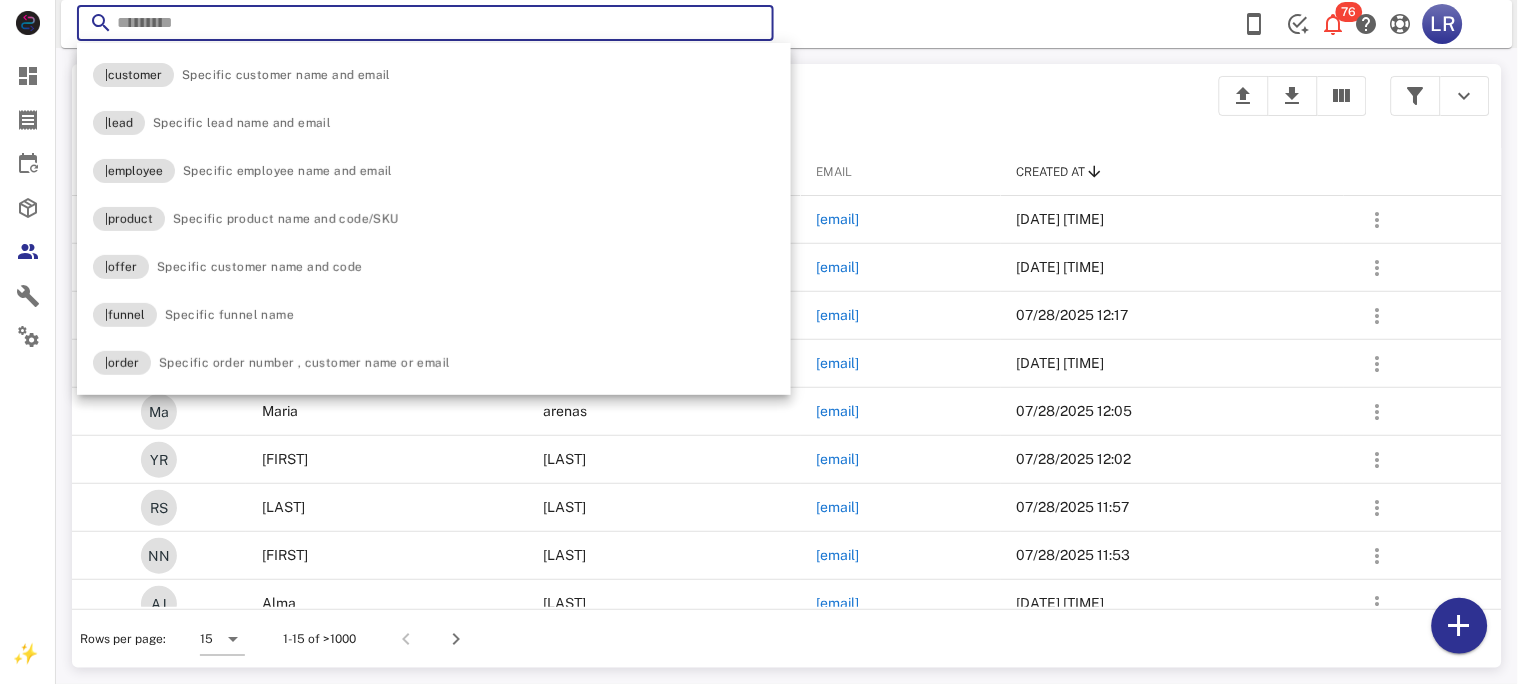 paste on "**********" 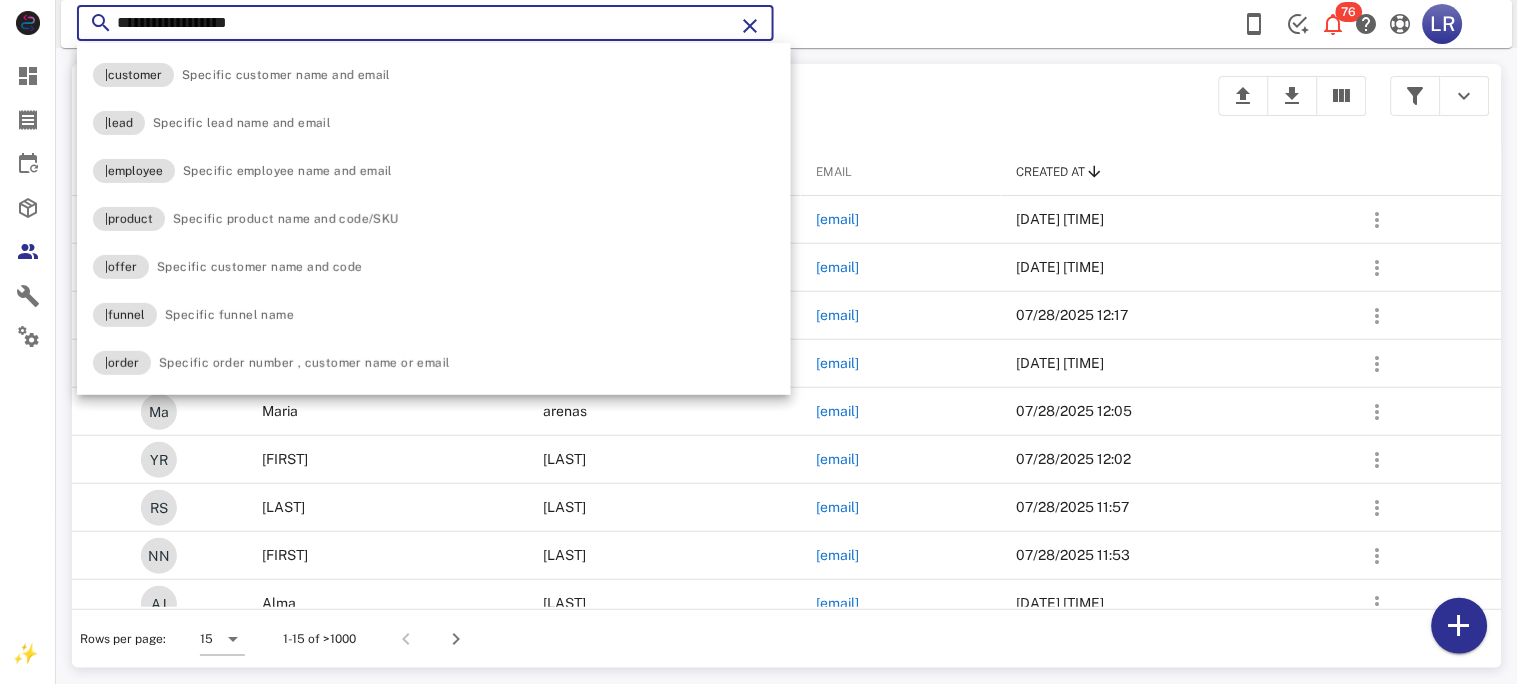 type on "**********" 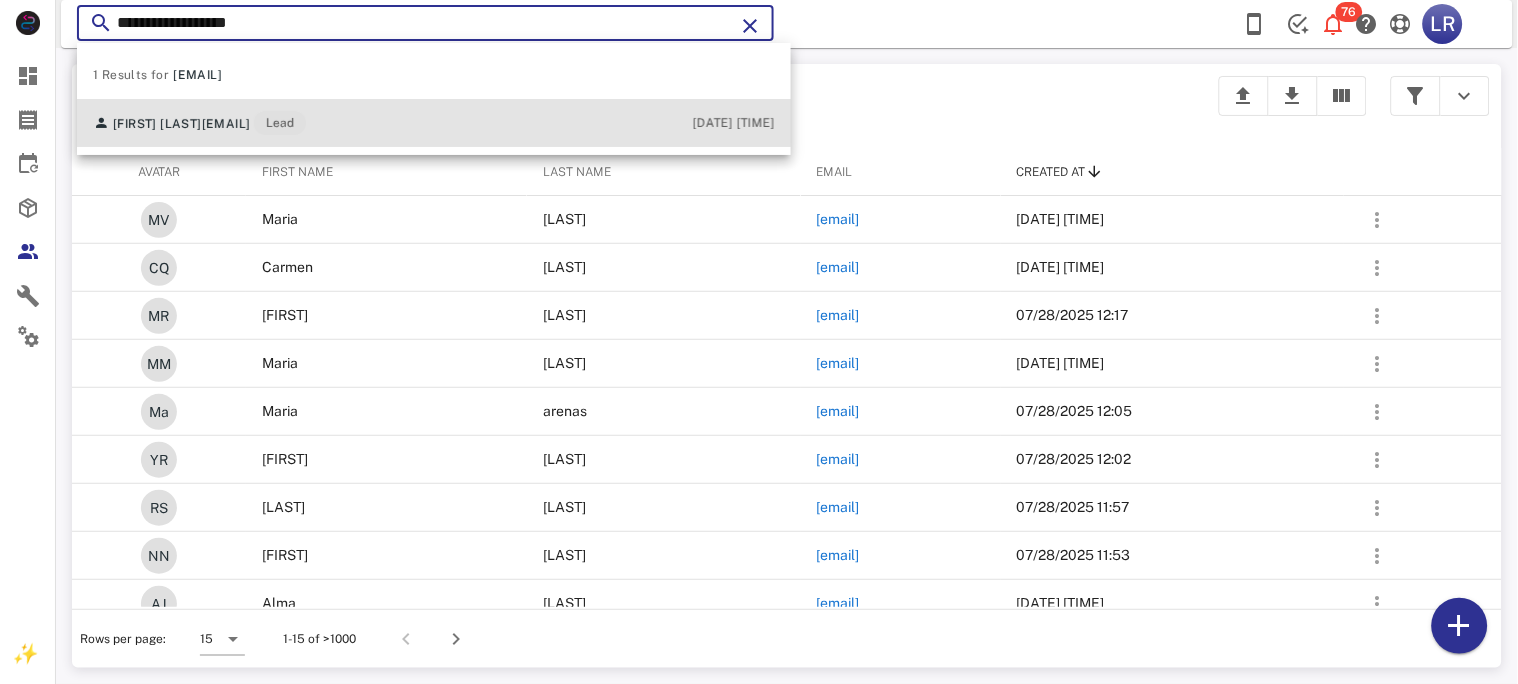 click on "[EMAIL]" at bounding box center [226, 124] 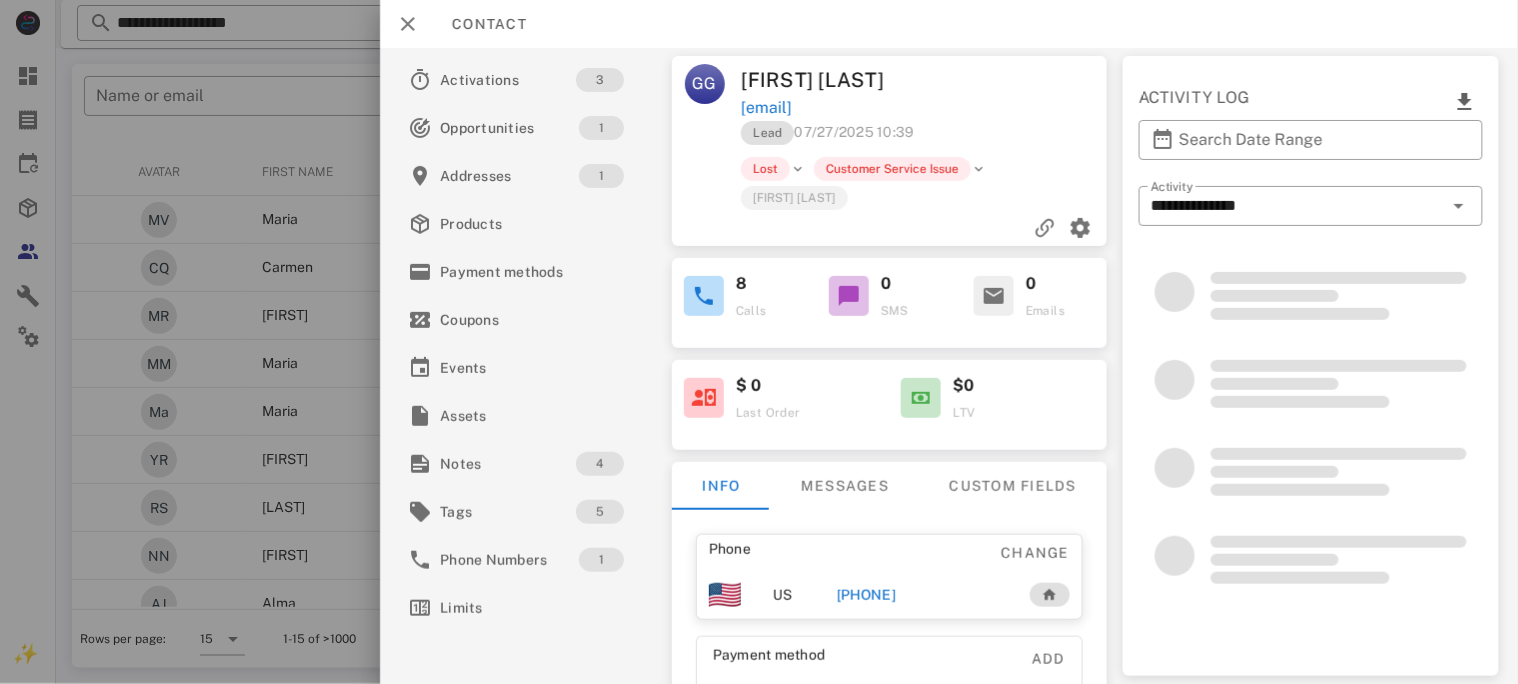 click on "[PHONE]" at bounding box center [865, 595] 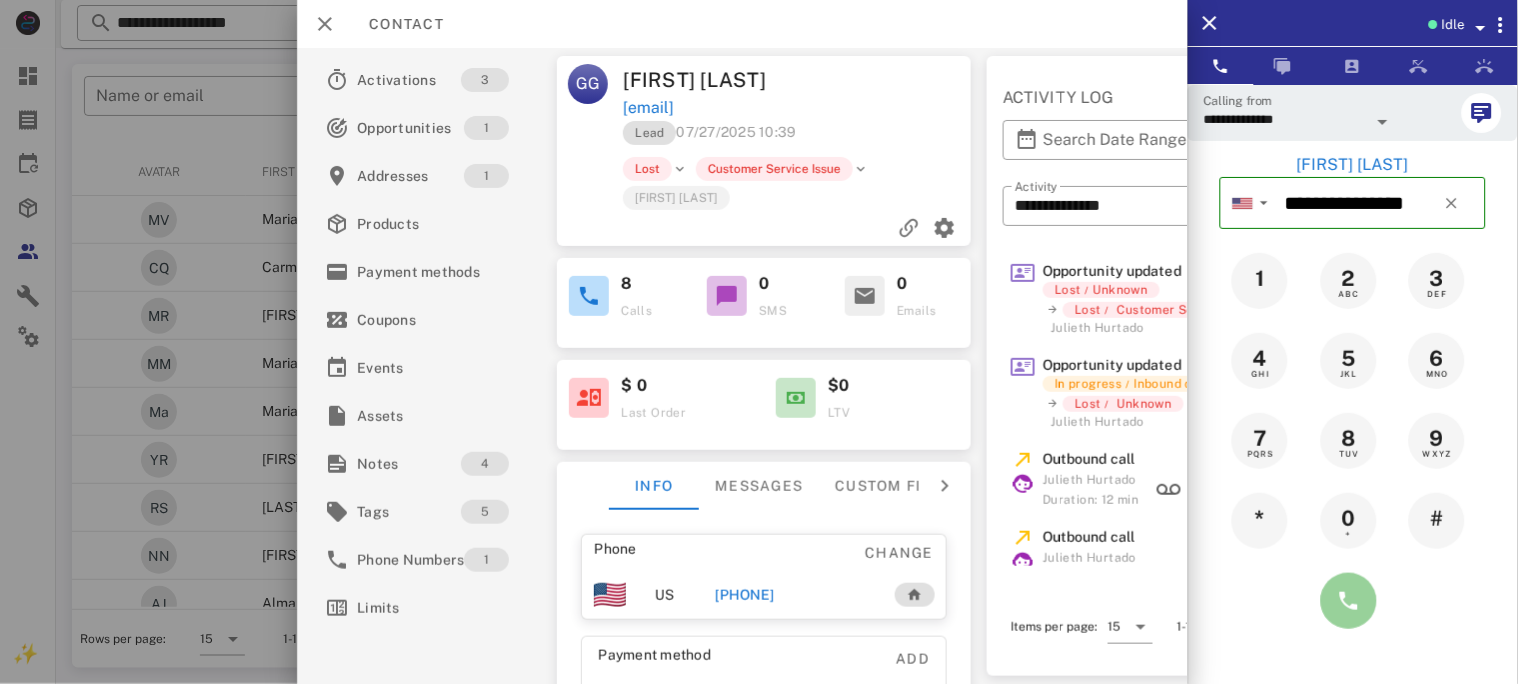 click at bounding box center [1349, 601] 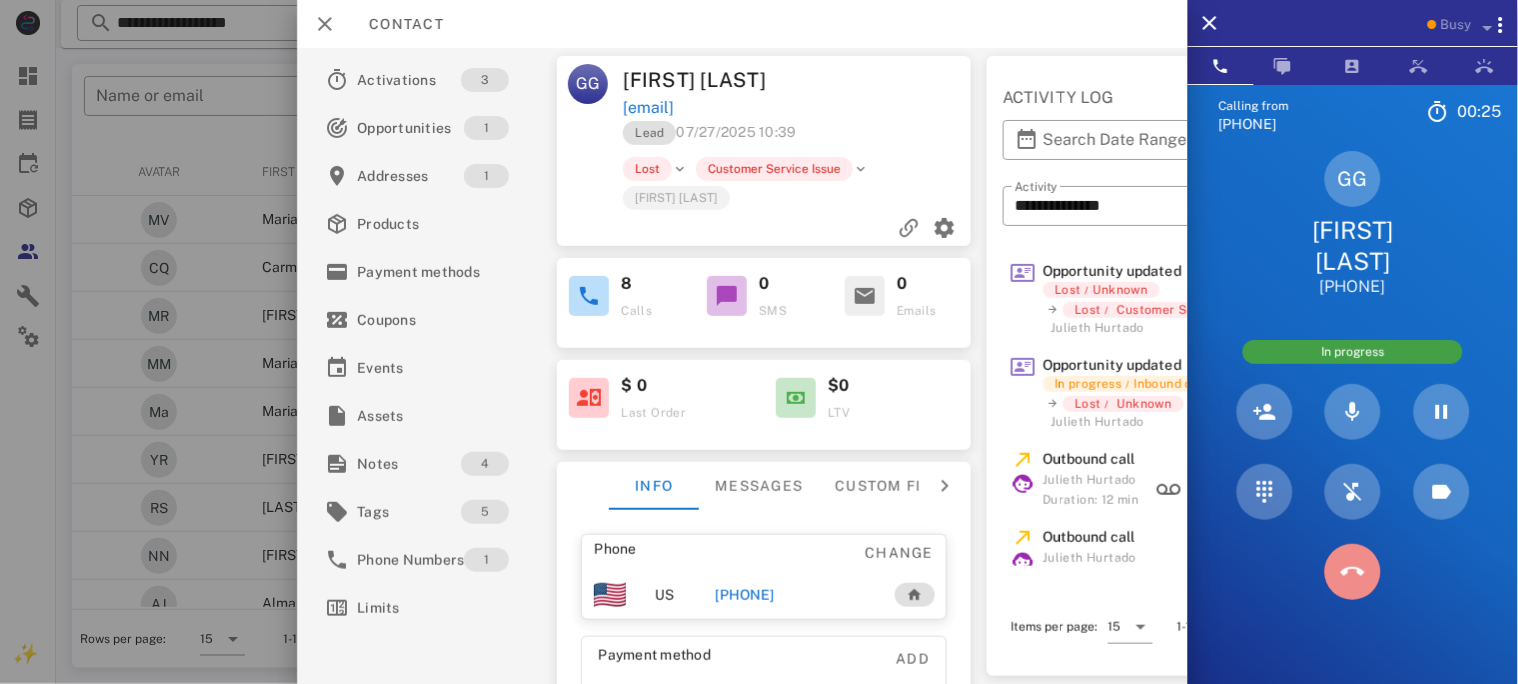 click at bounding box center (1353, 572) 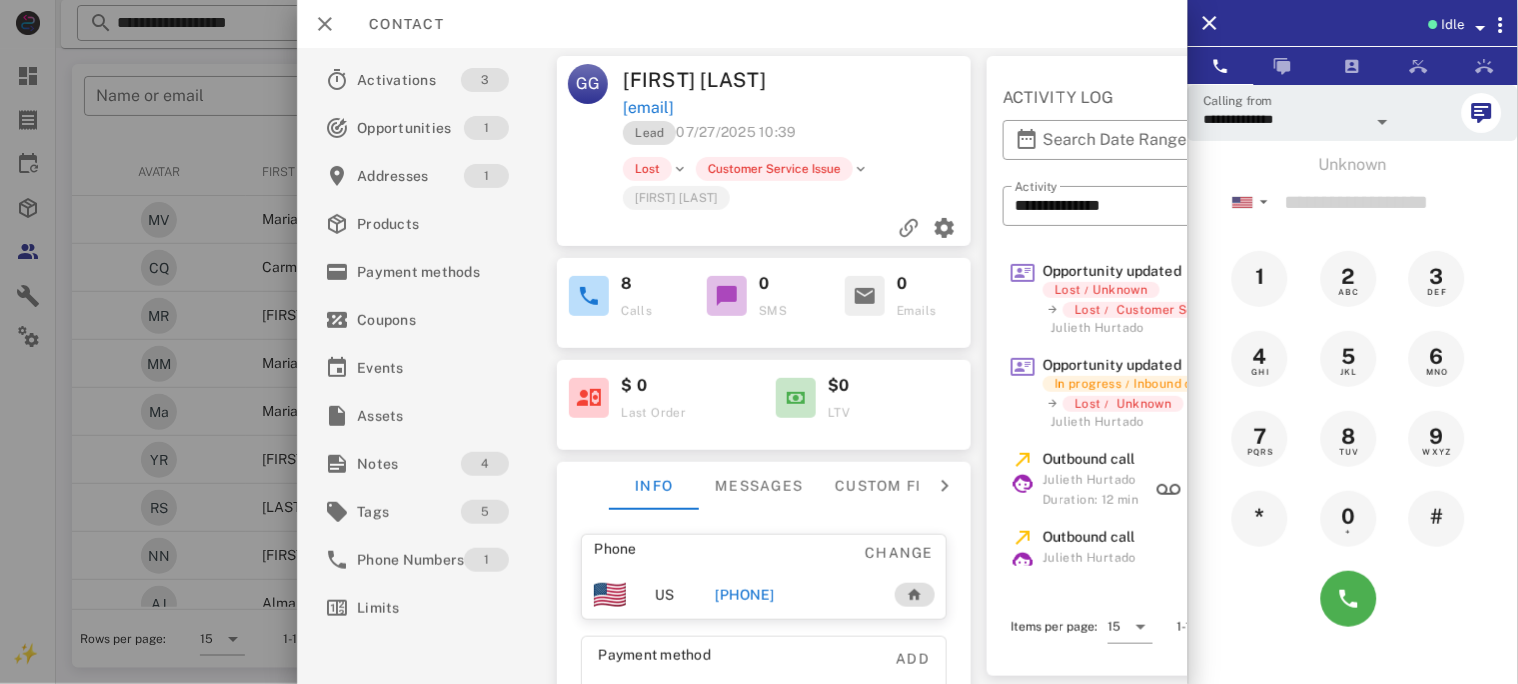 click on "[PHONE]" at bounding box center [744, 595] 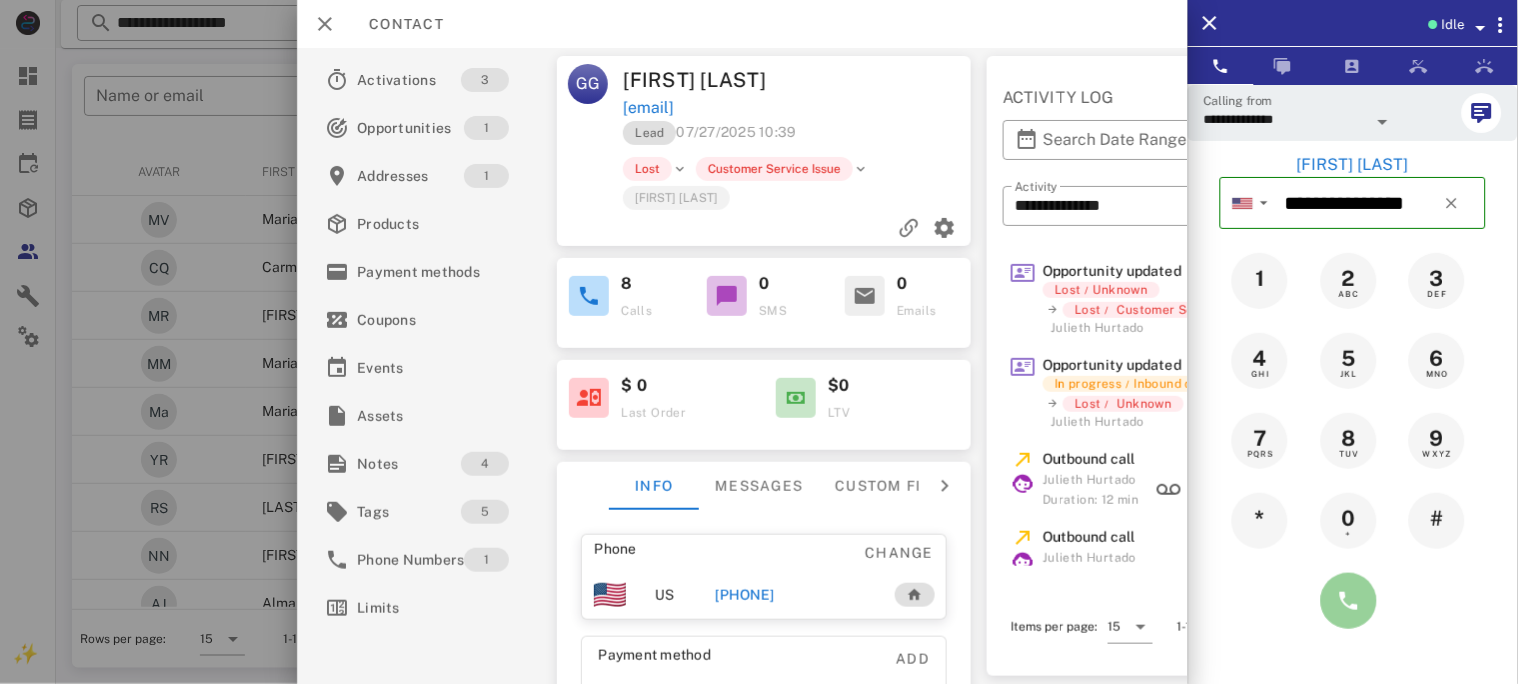 click at bounding box center (1349, 601) 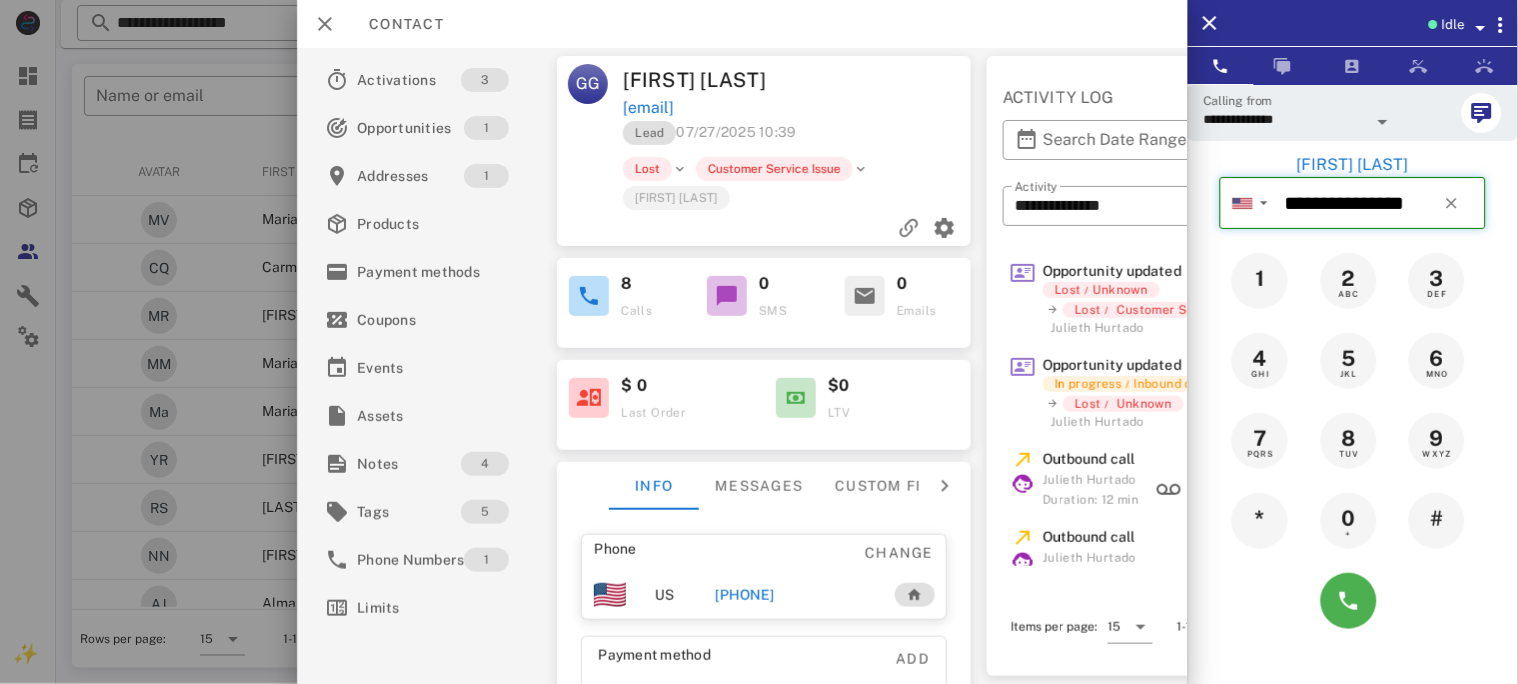type 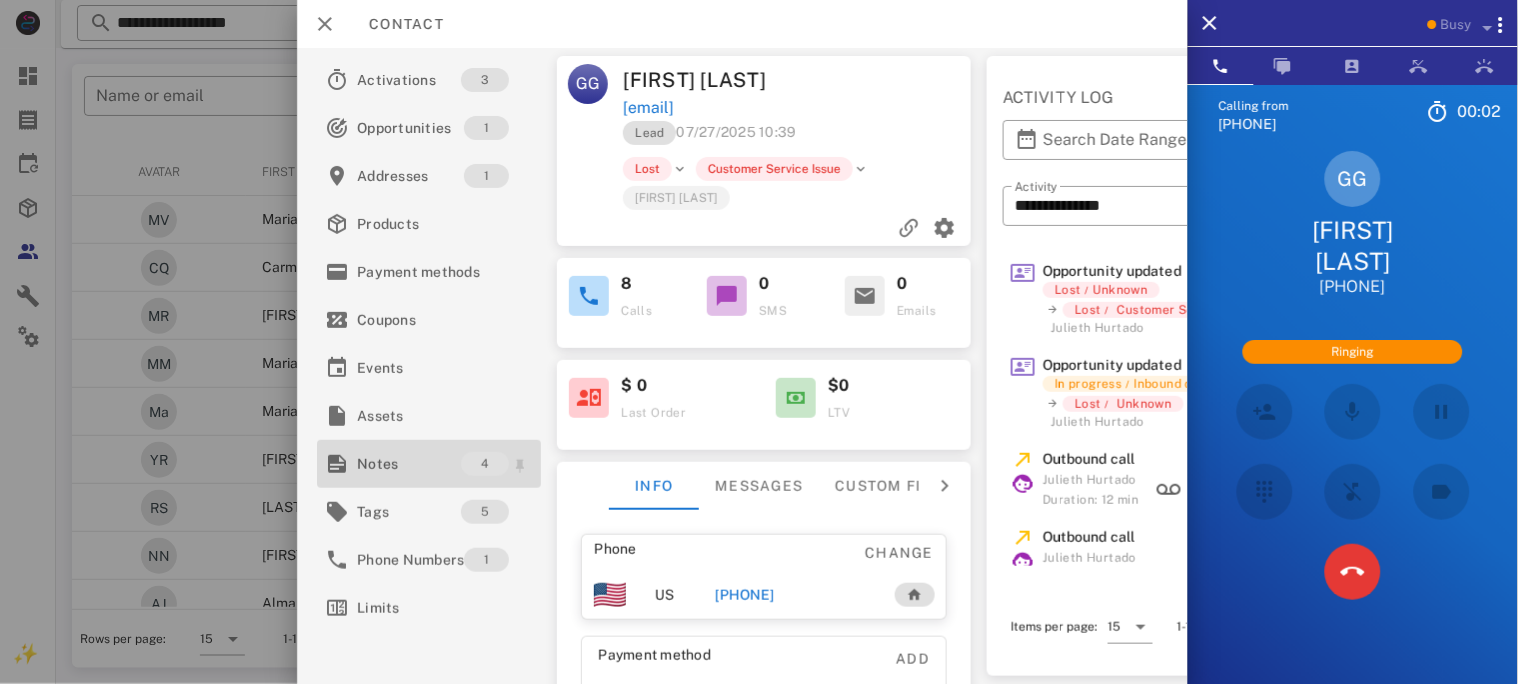 click on "Notes" at bounding box center (409, 464) 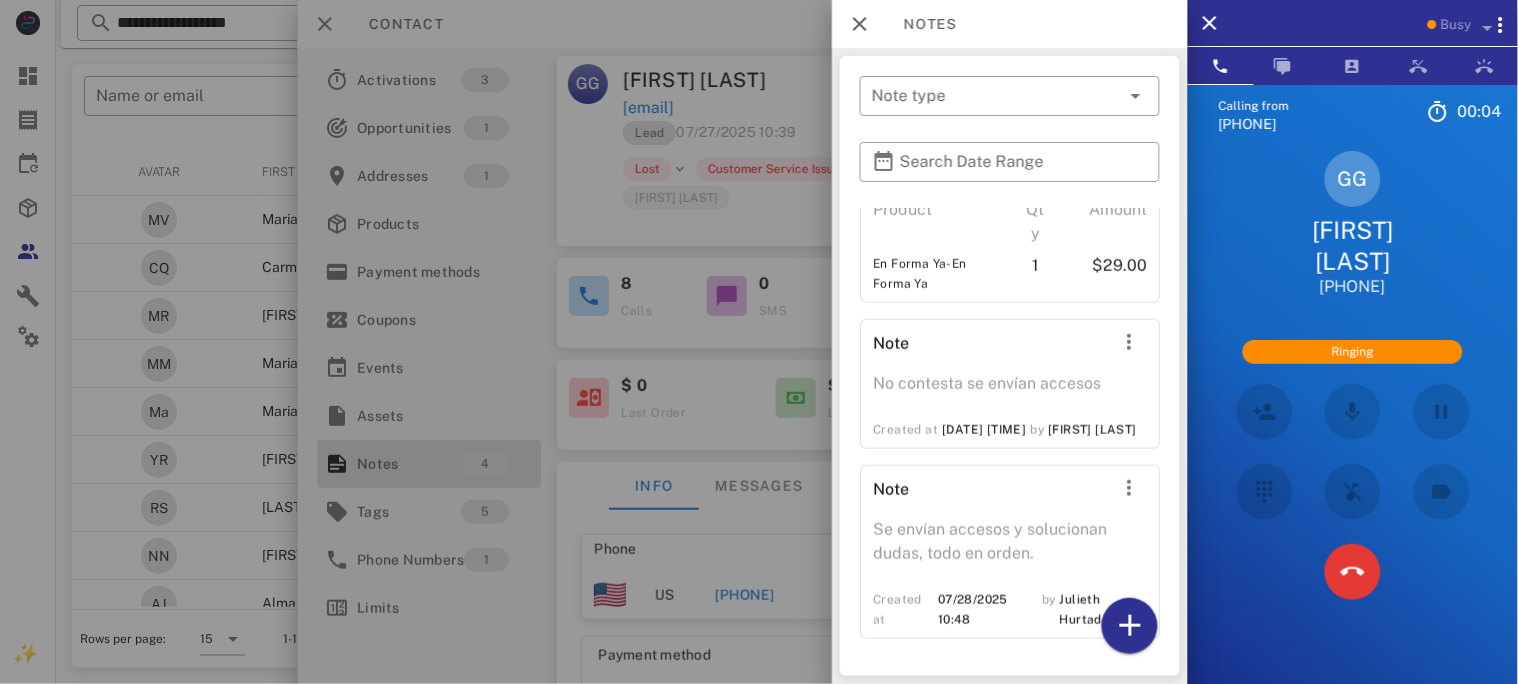 scroll, scrollTop: 432, scrollLeft: 0, axis: vertical 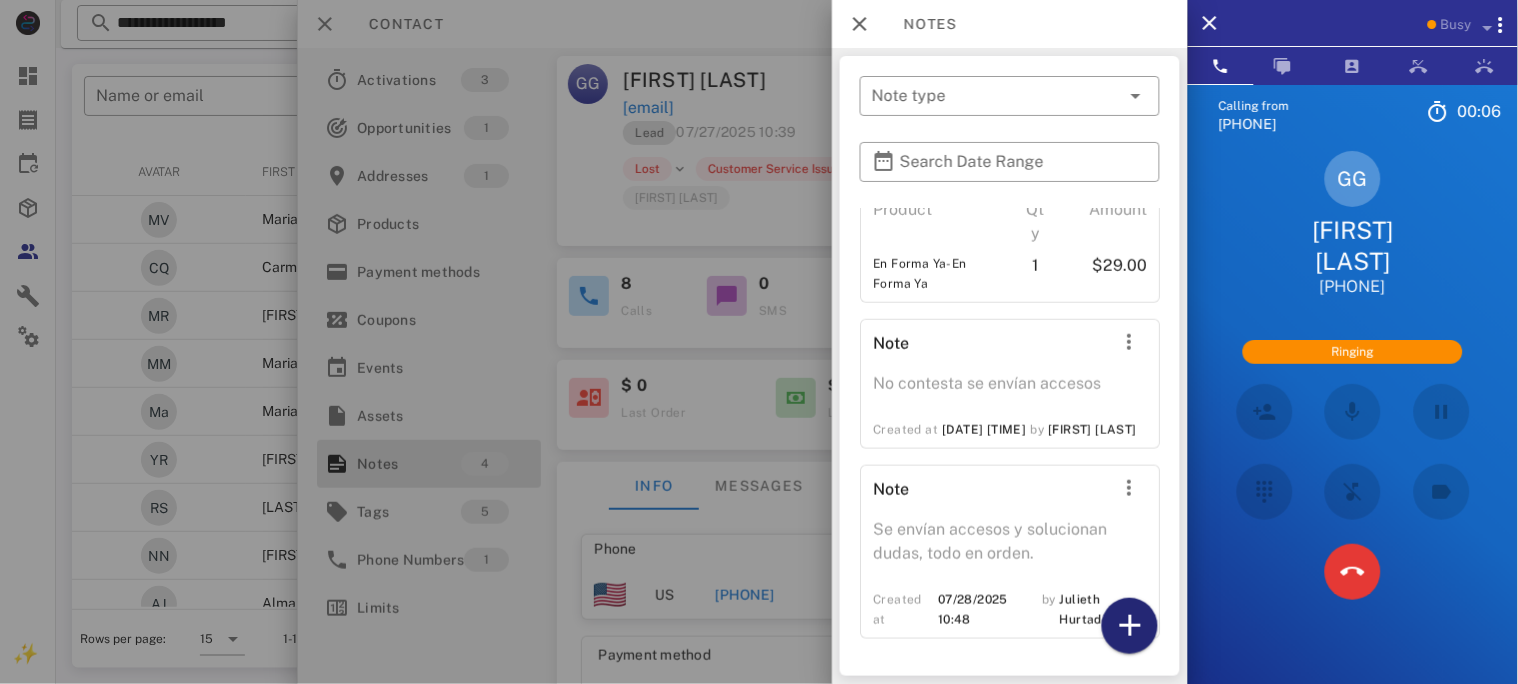 click at bounding box center [1130, 626] 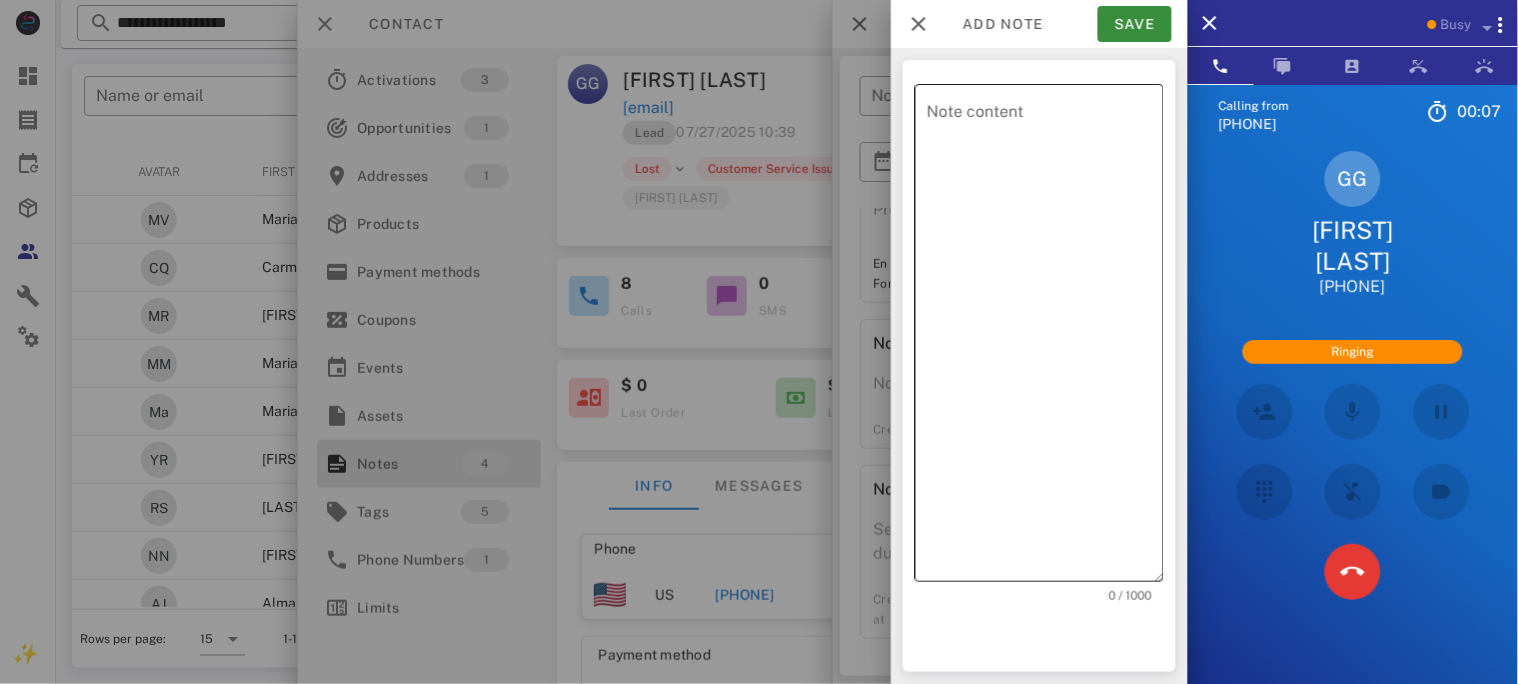 click on "Note content" at bounding box center [1045, 338] 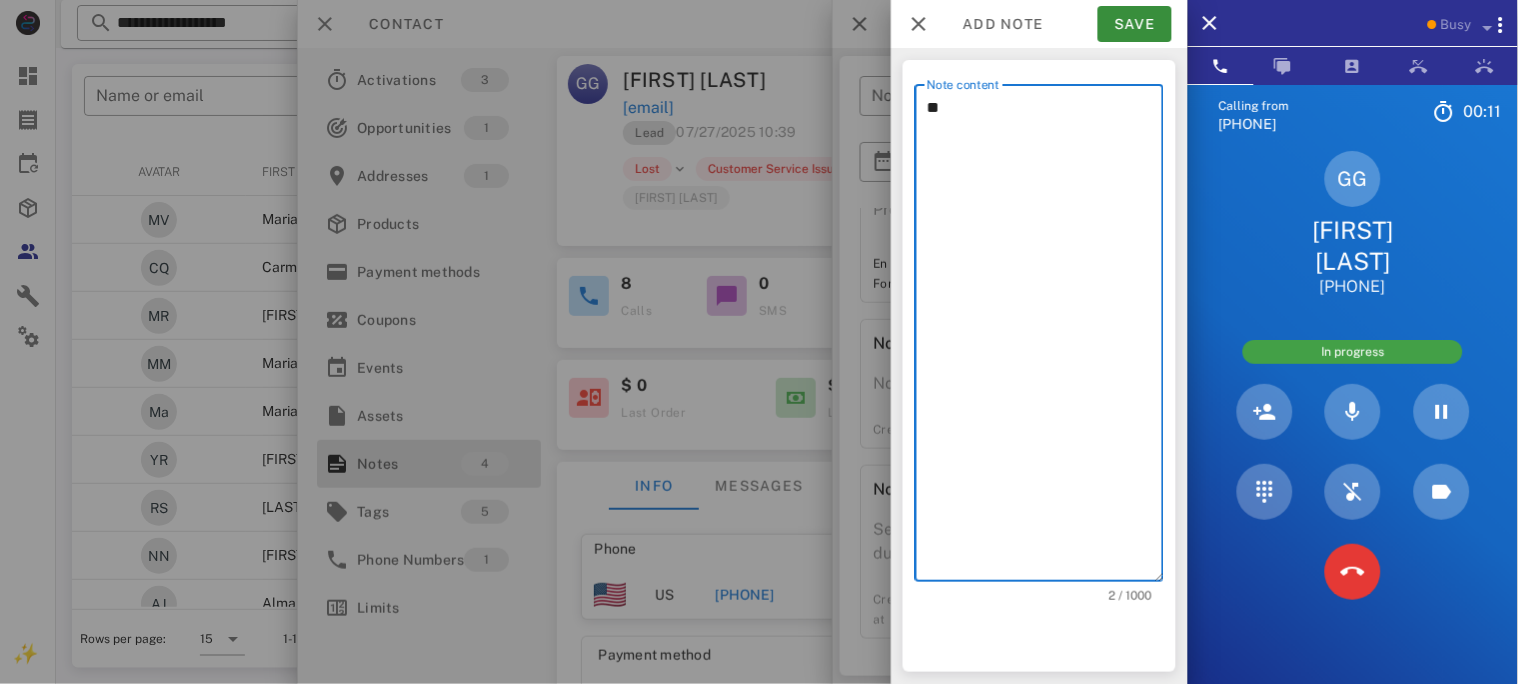 type on "*" 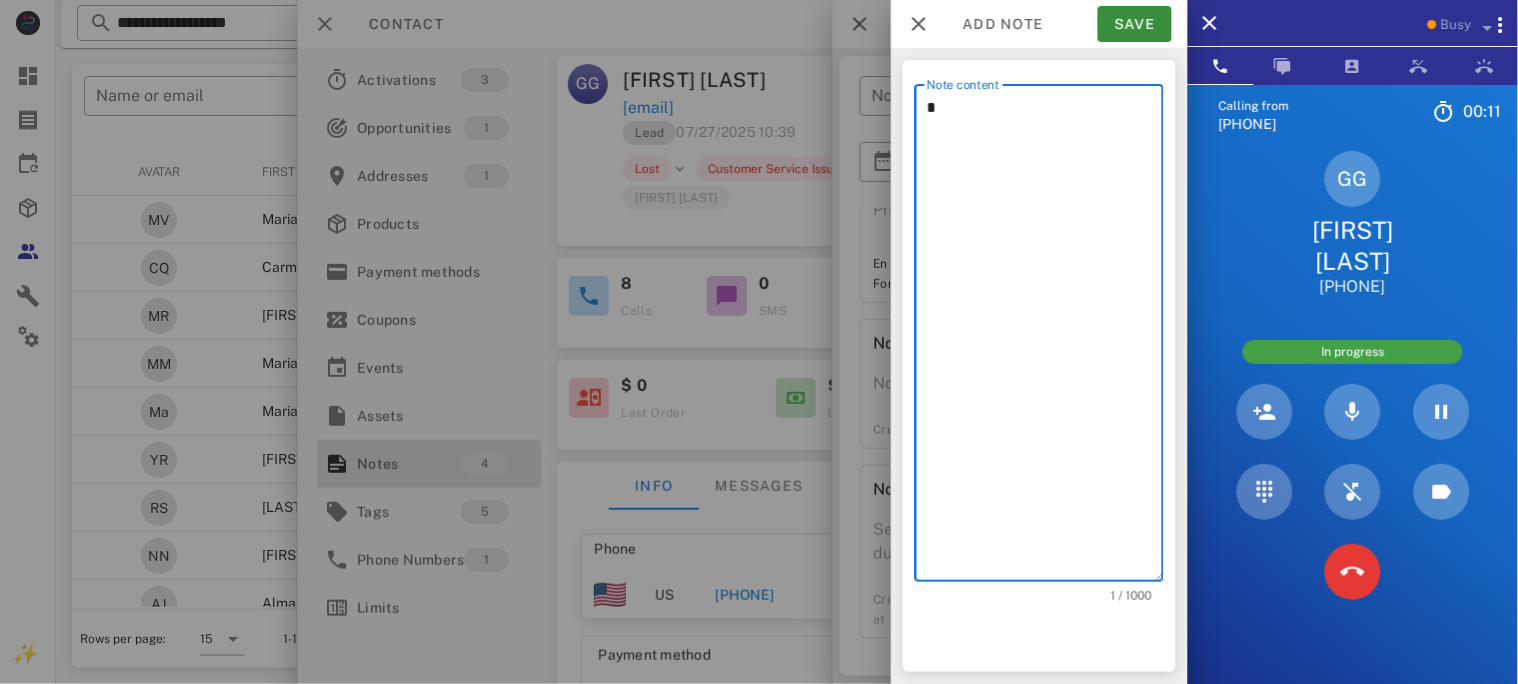type 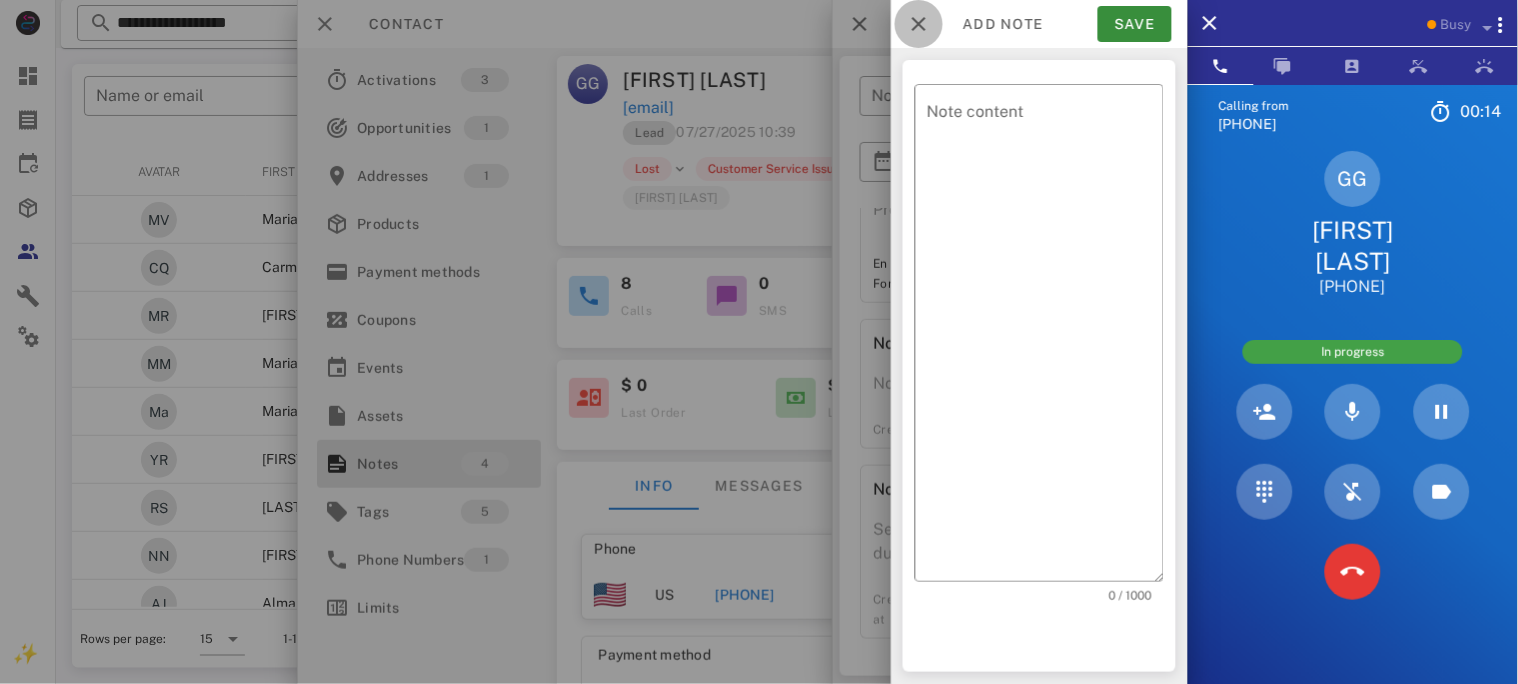 click at bounding box center (919, 24) 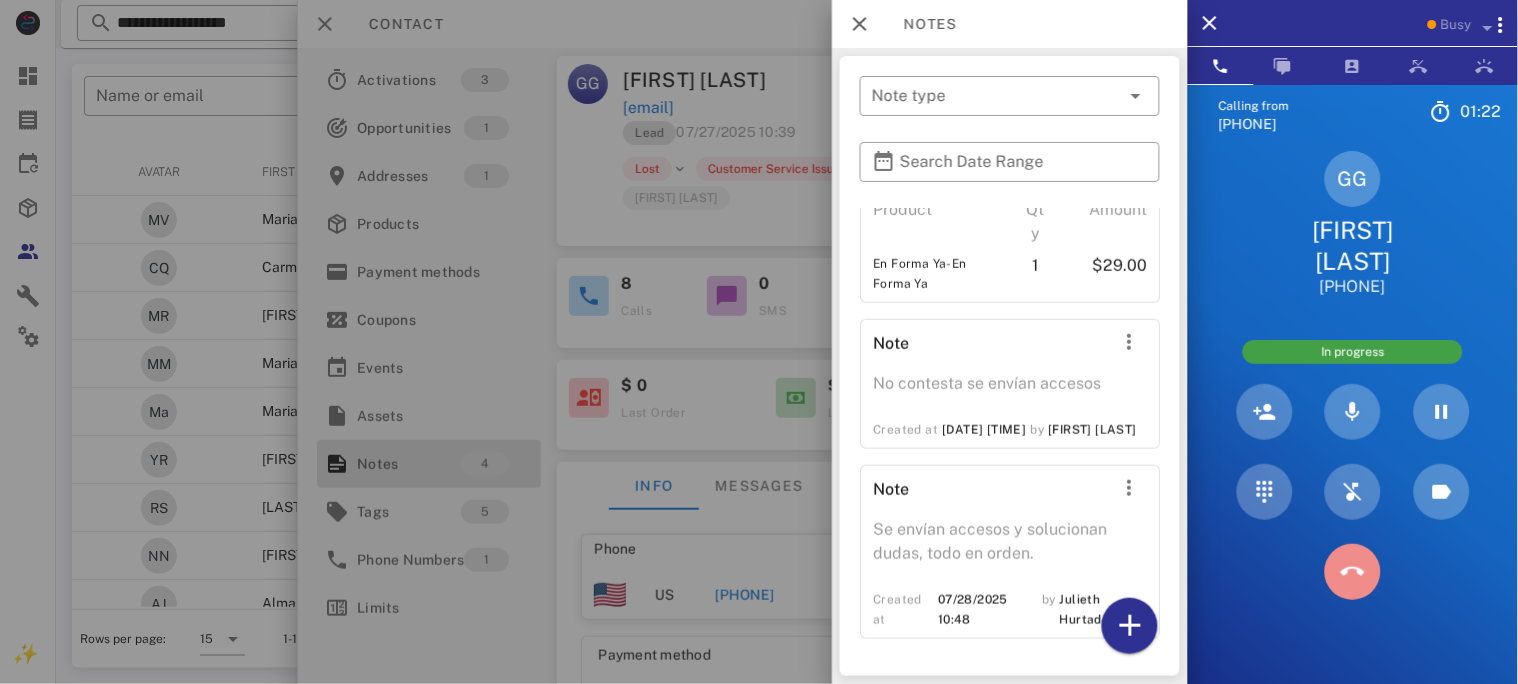 click at bounding box center (1353, 572) 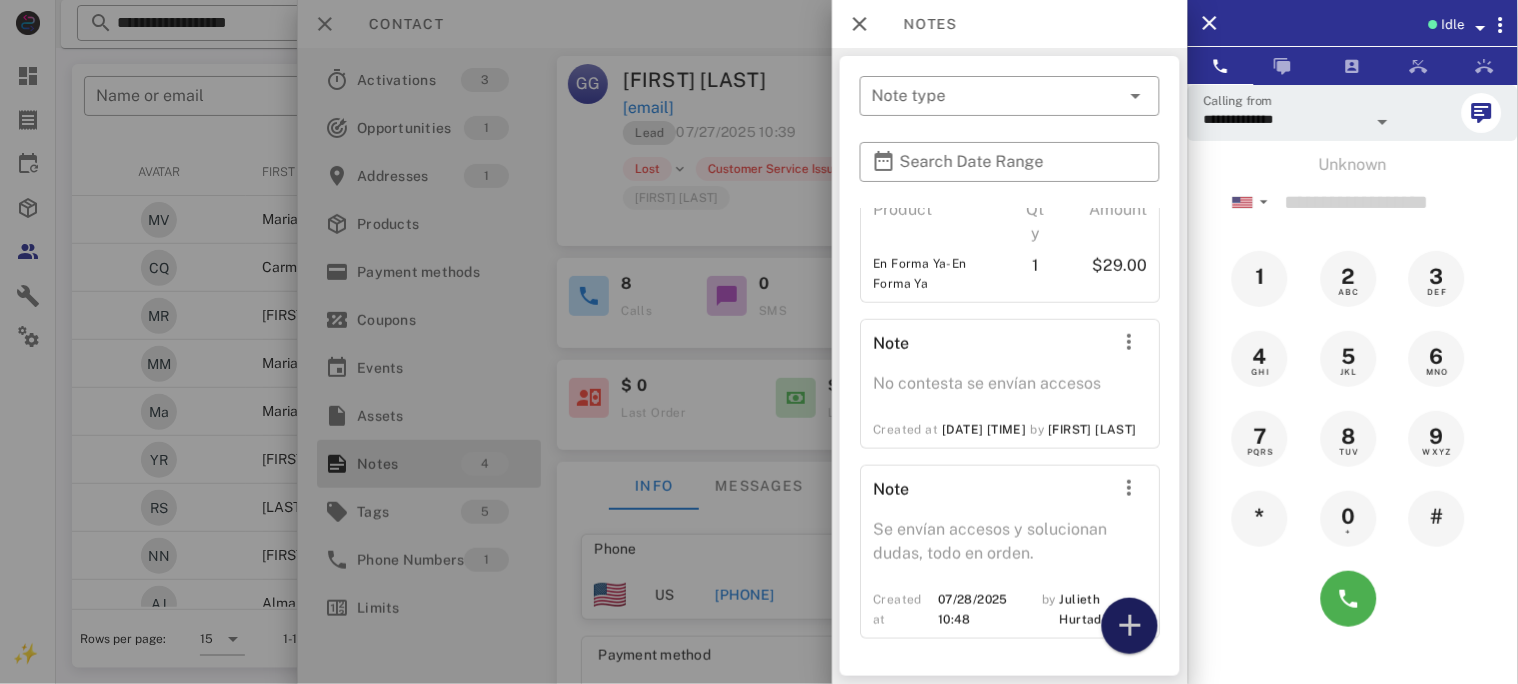 click at bounding box center (1130, 626) 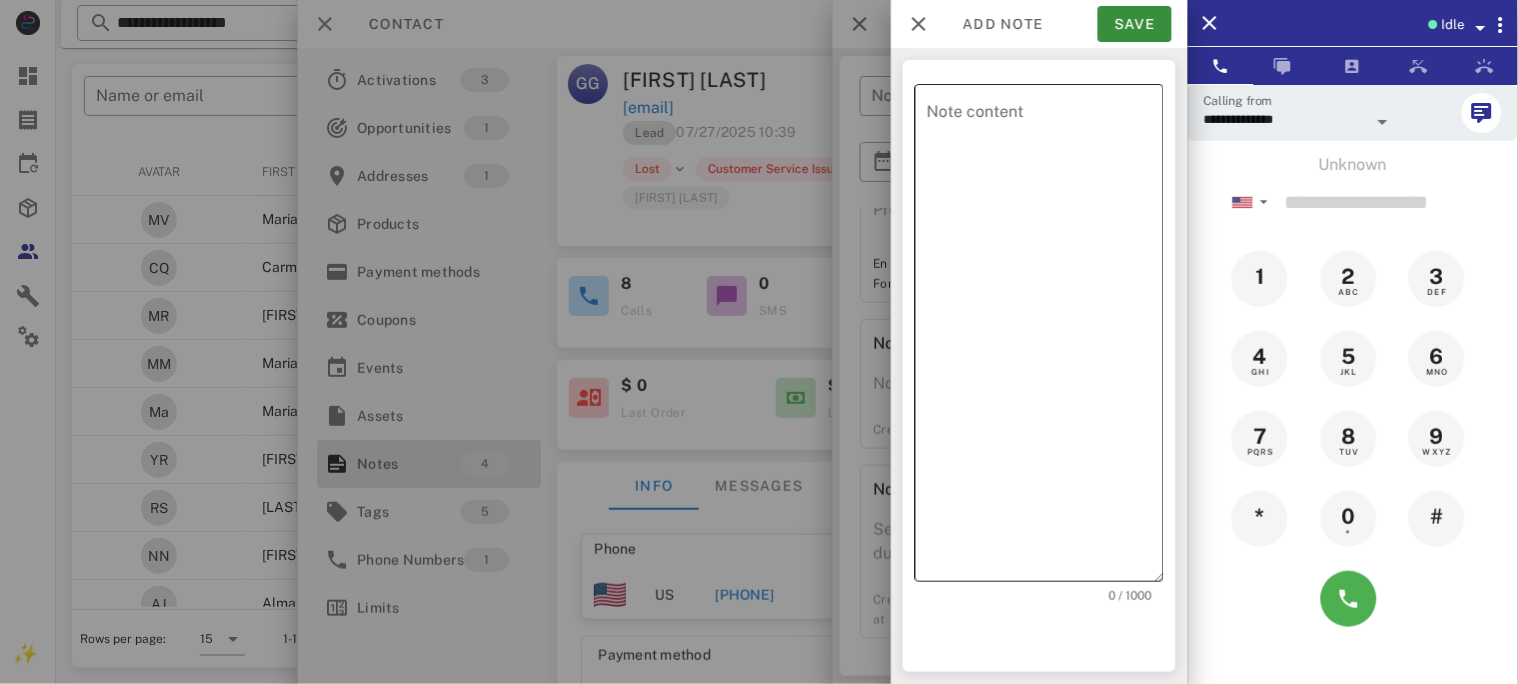 click on "Note content" at bounding box center (1045, 338) 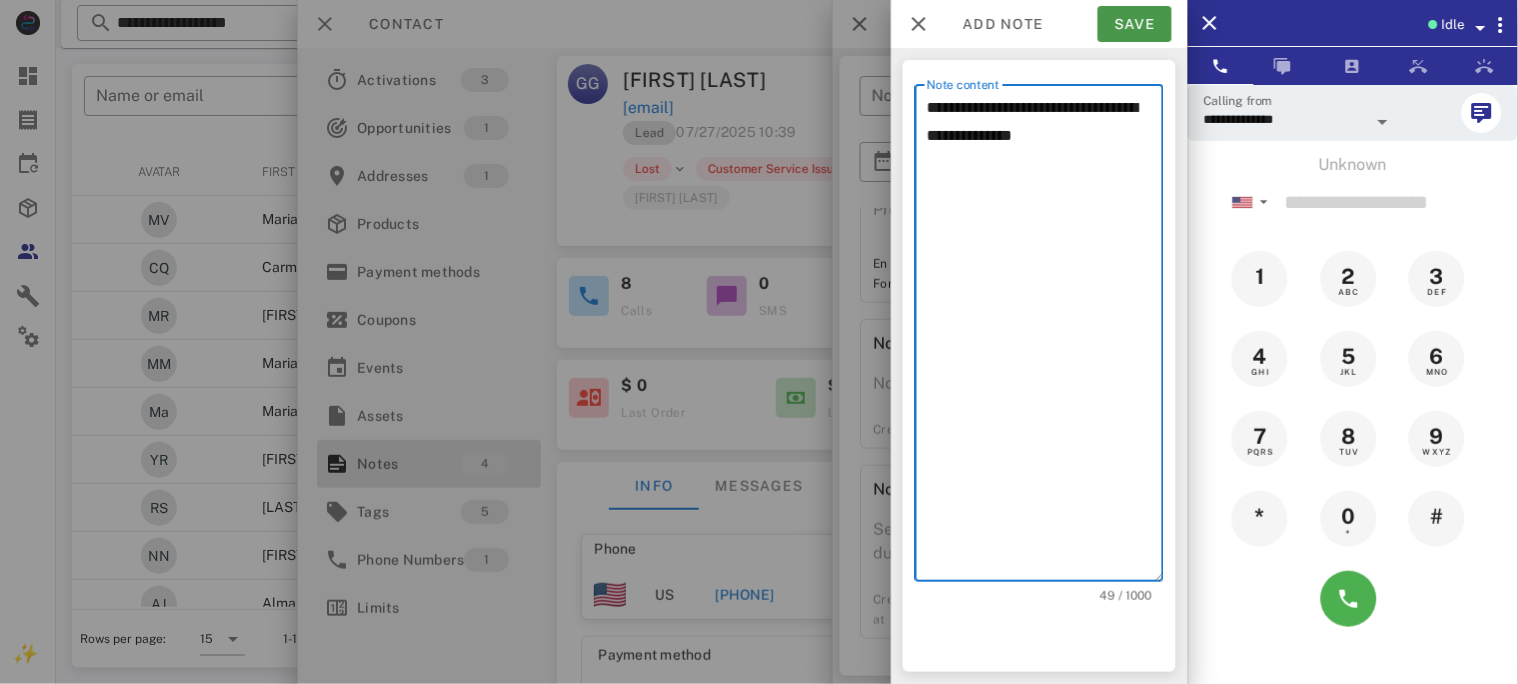 type on "**********" 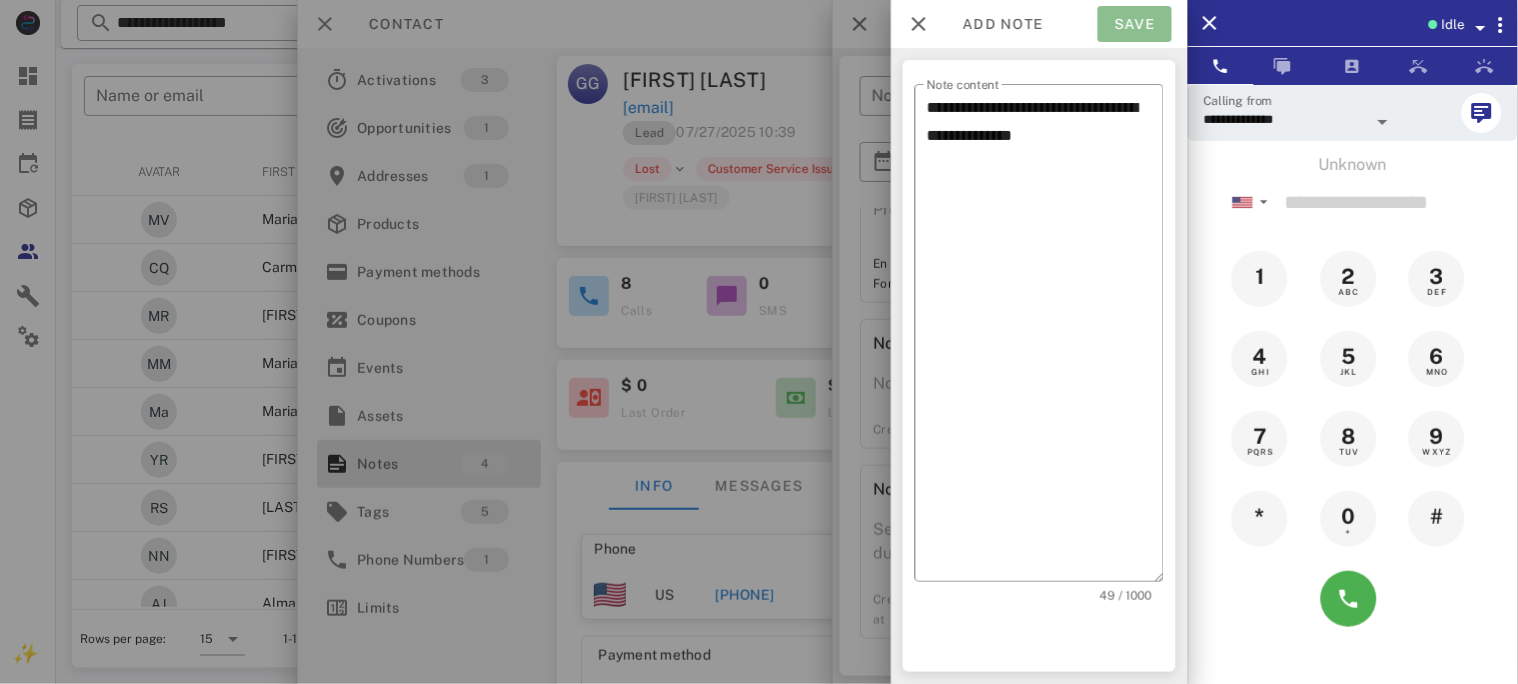 click on "Save" at bounding box center (1135, 24) 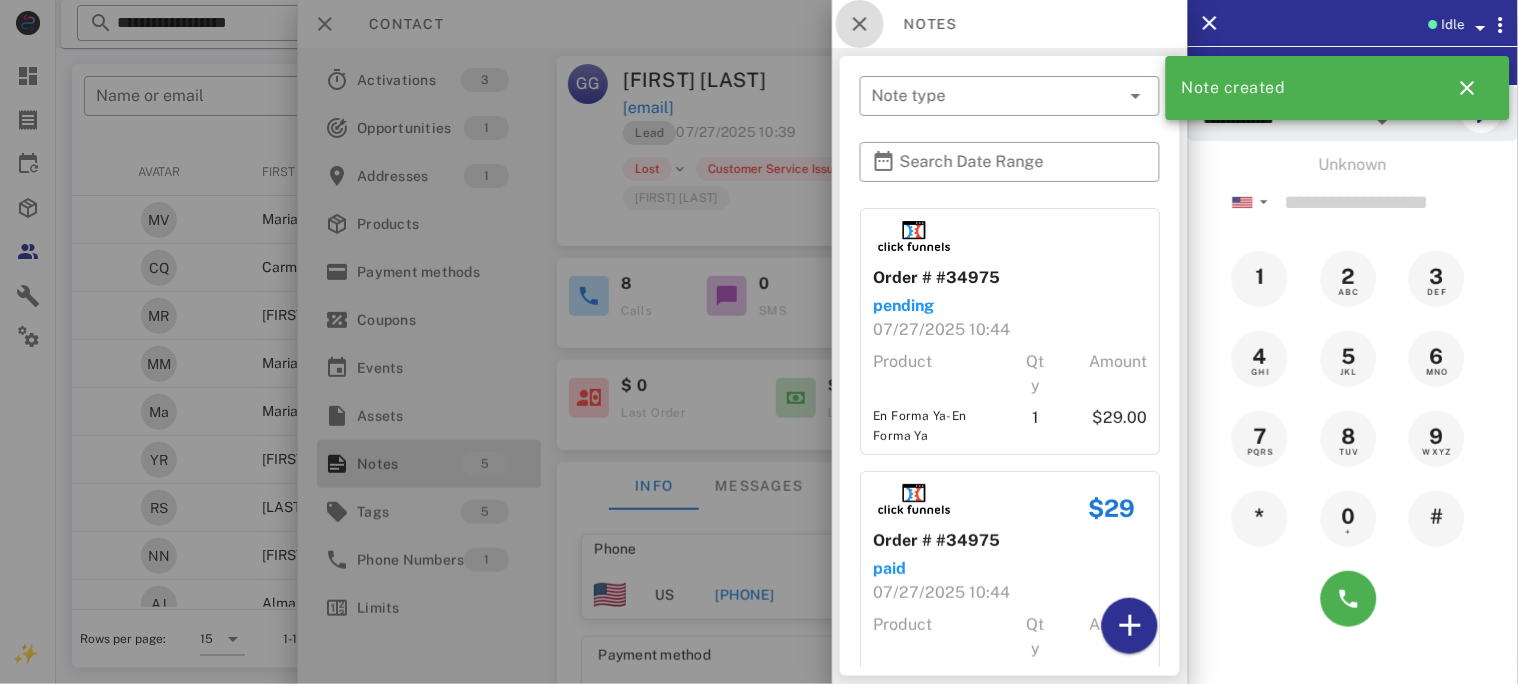 click at bounding box center (860, 24) 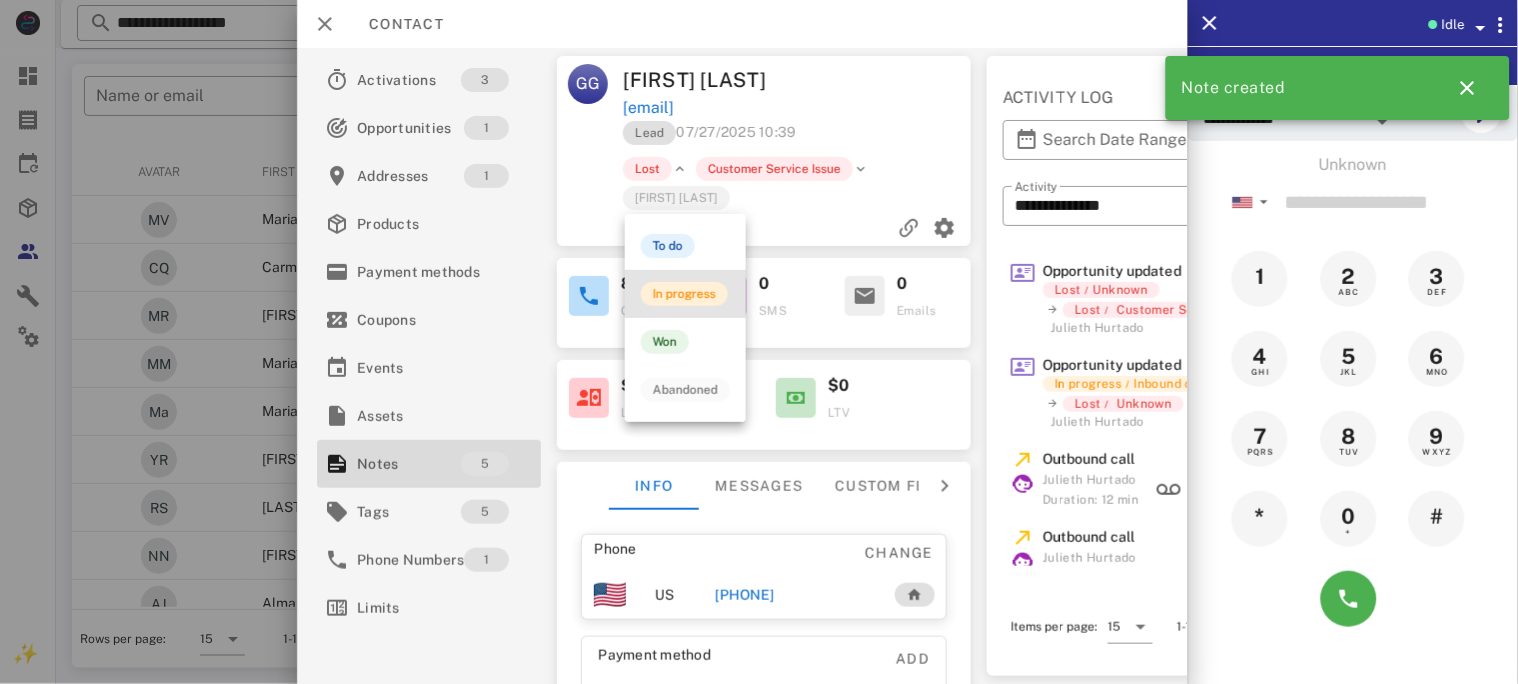 click on "In progress" at bounding box center (684, 294) 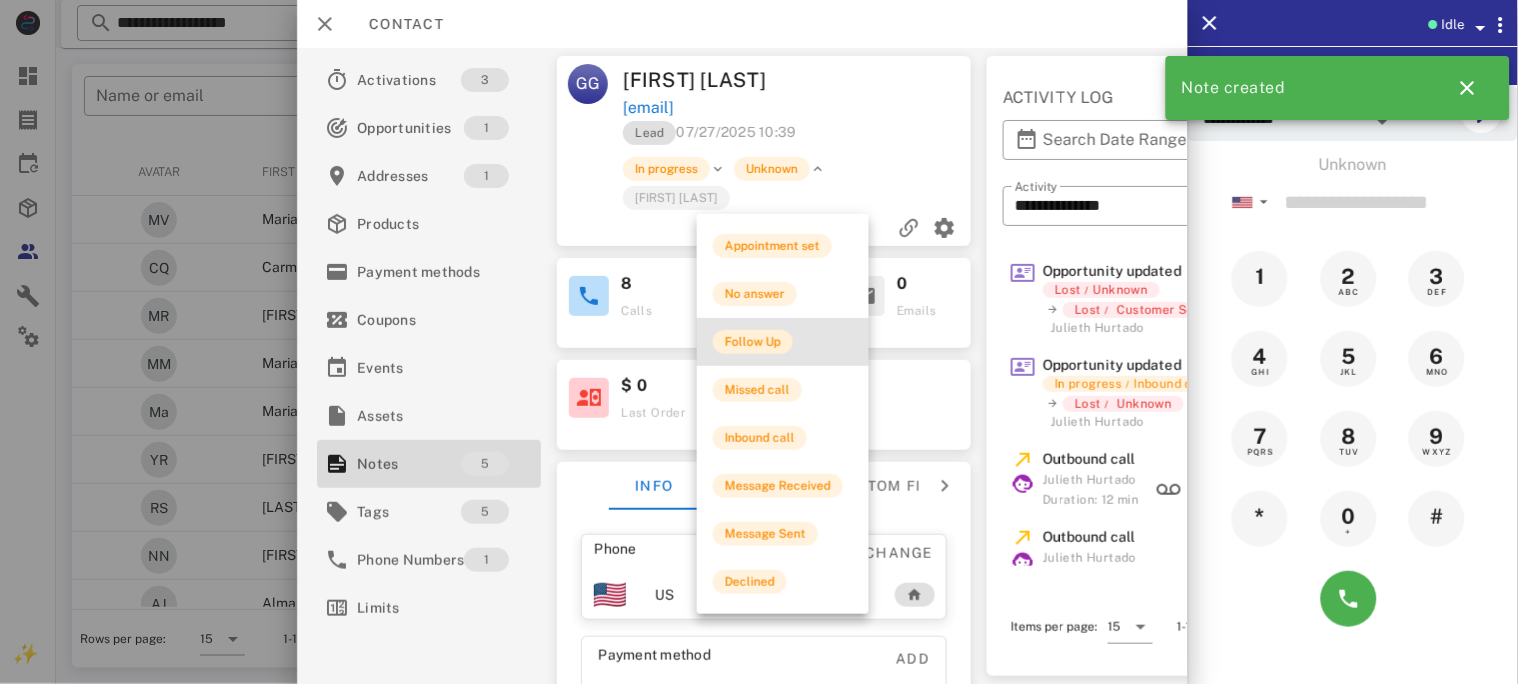 click on "Follow Up" at bounding box center [753, 342] 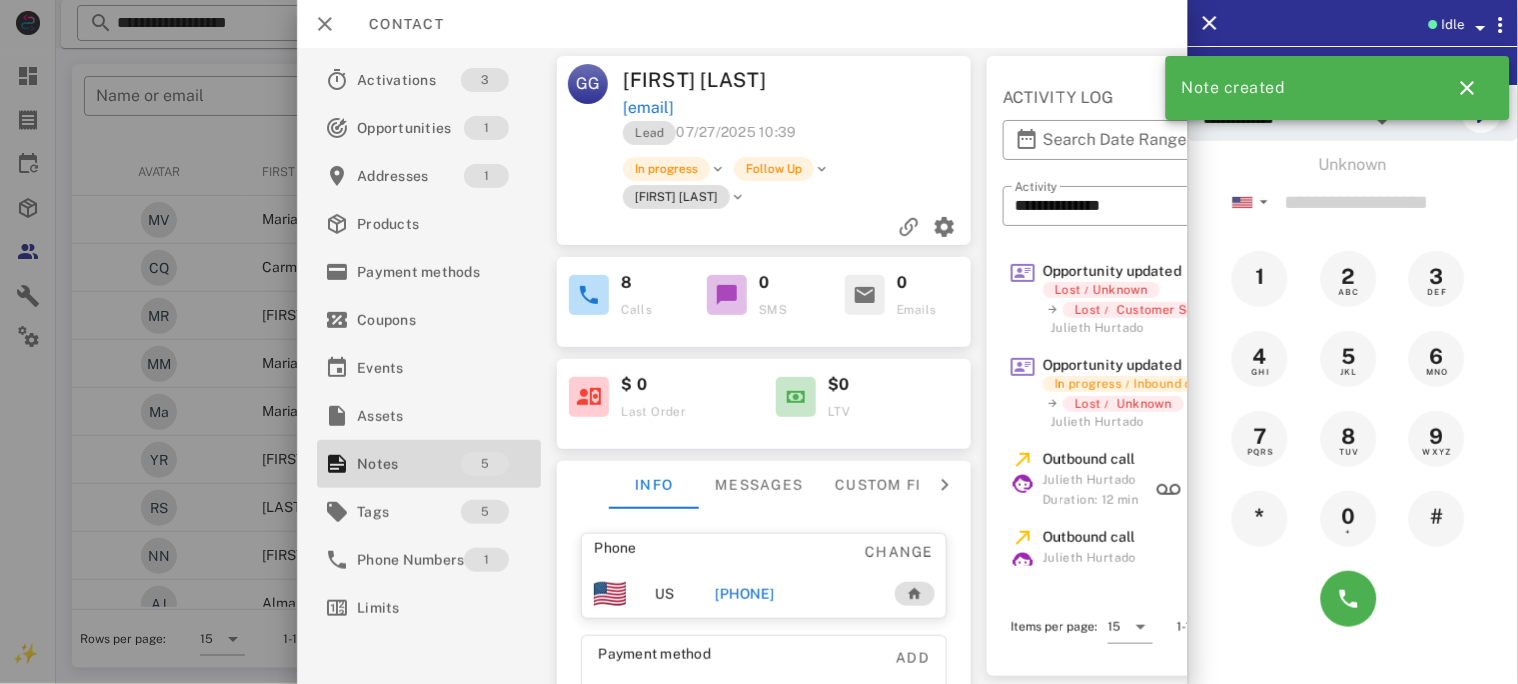 drag, startPoint x: 813, startPoint y: 145, endPoint x: 614, endPoint y: 114, distance: 201.4001 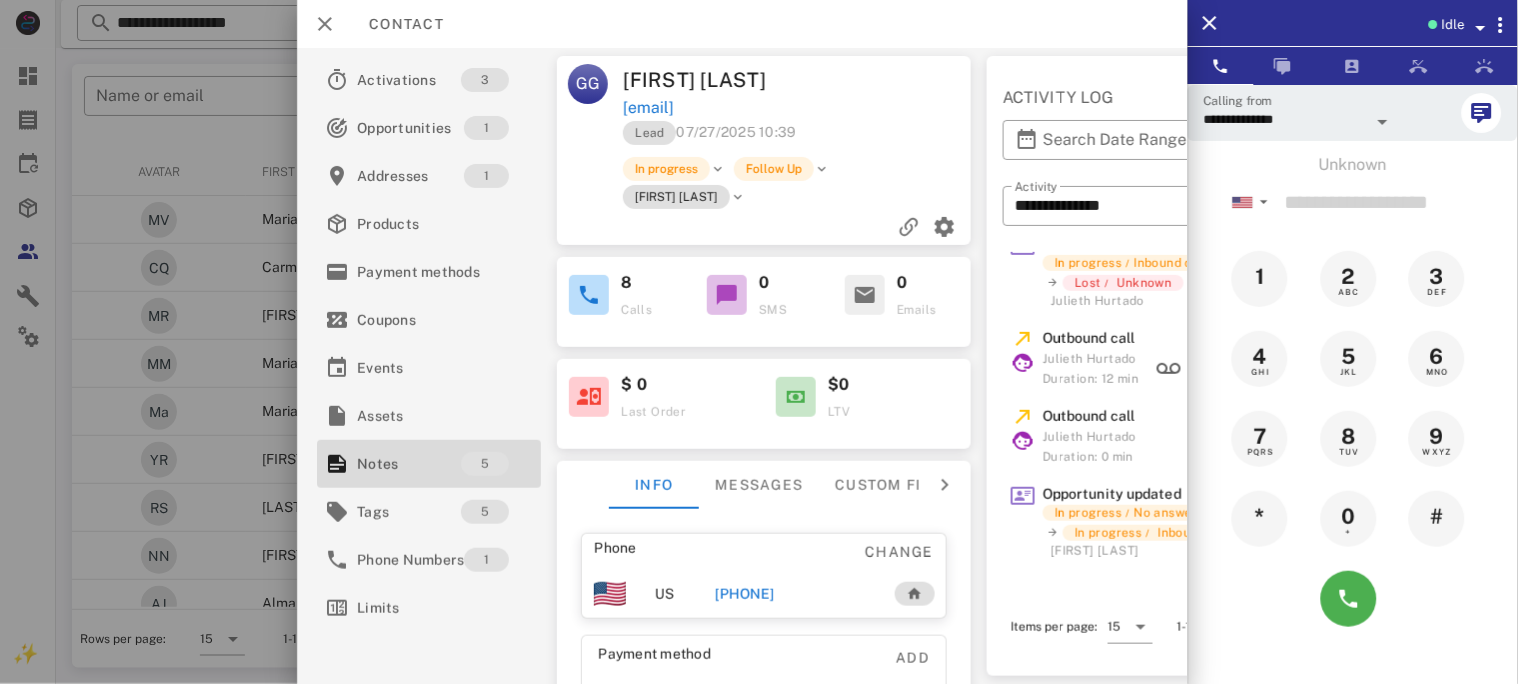 scroll, scrollTop: 266, scrollLeft: 0, axis: vertical 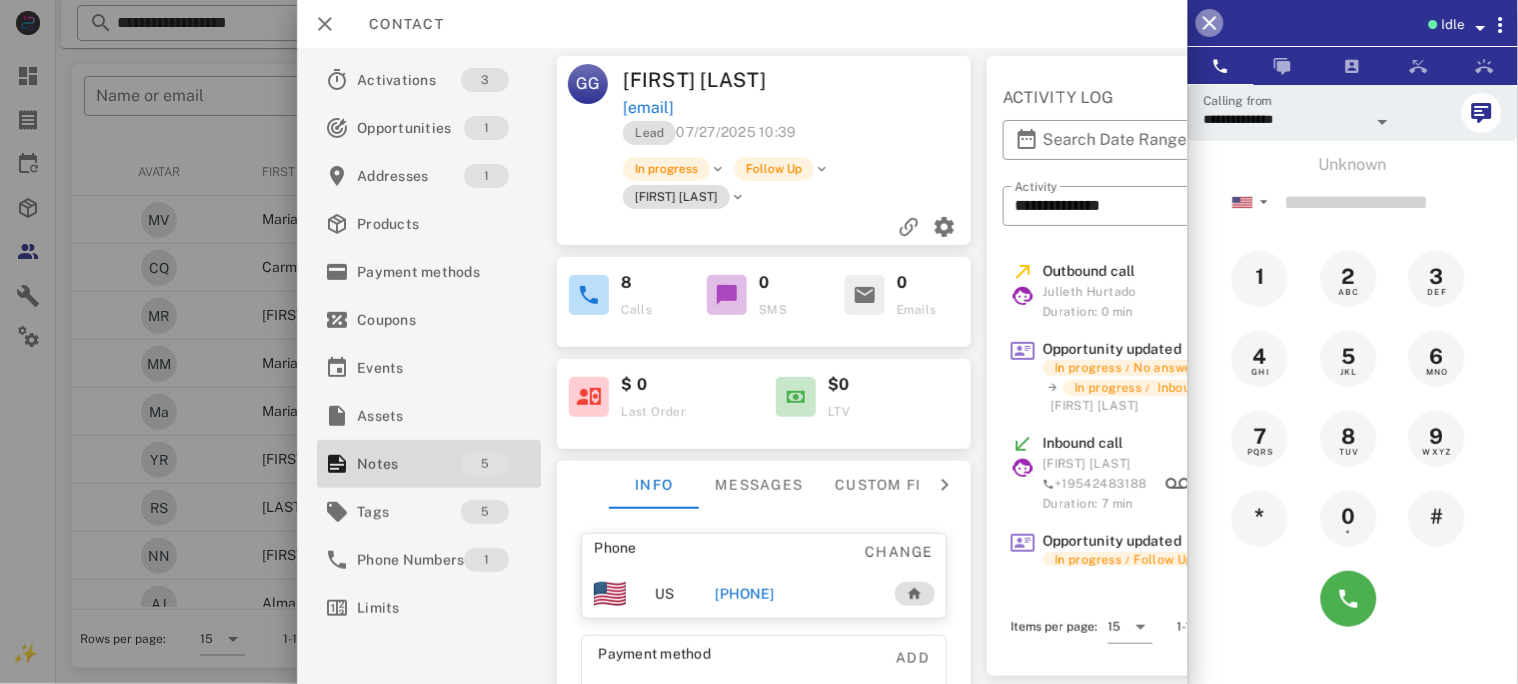 click at bounding box center [1210, 23] 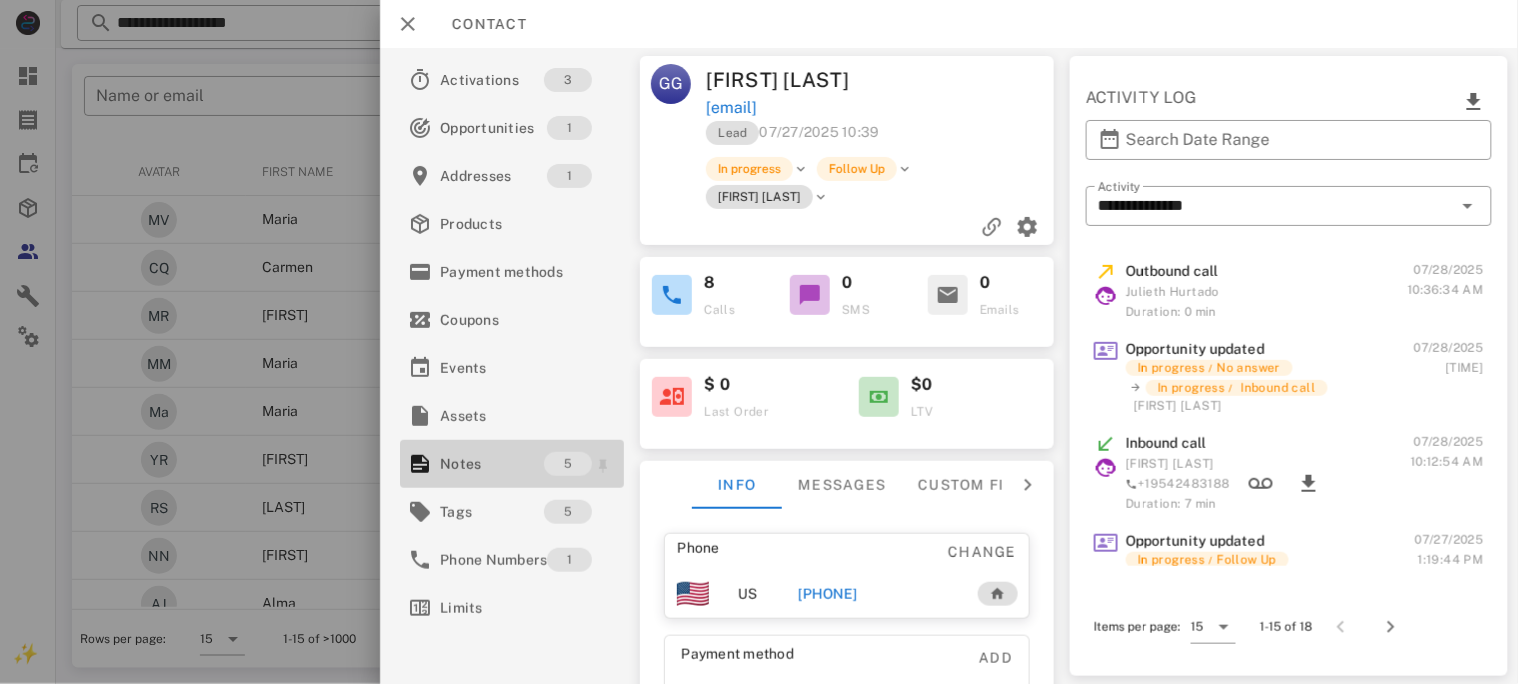 click on "Notes" at bounding box center (492, 464) 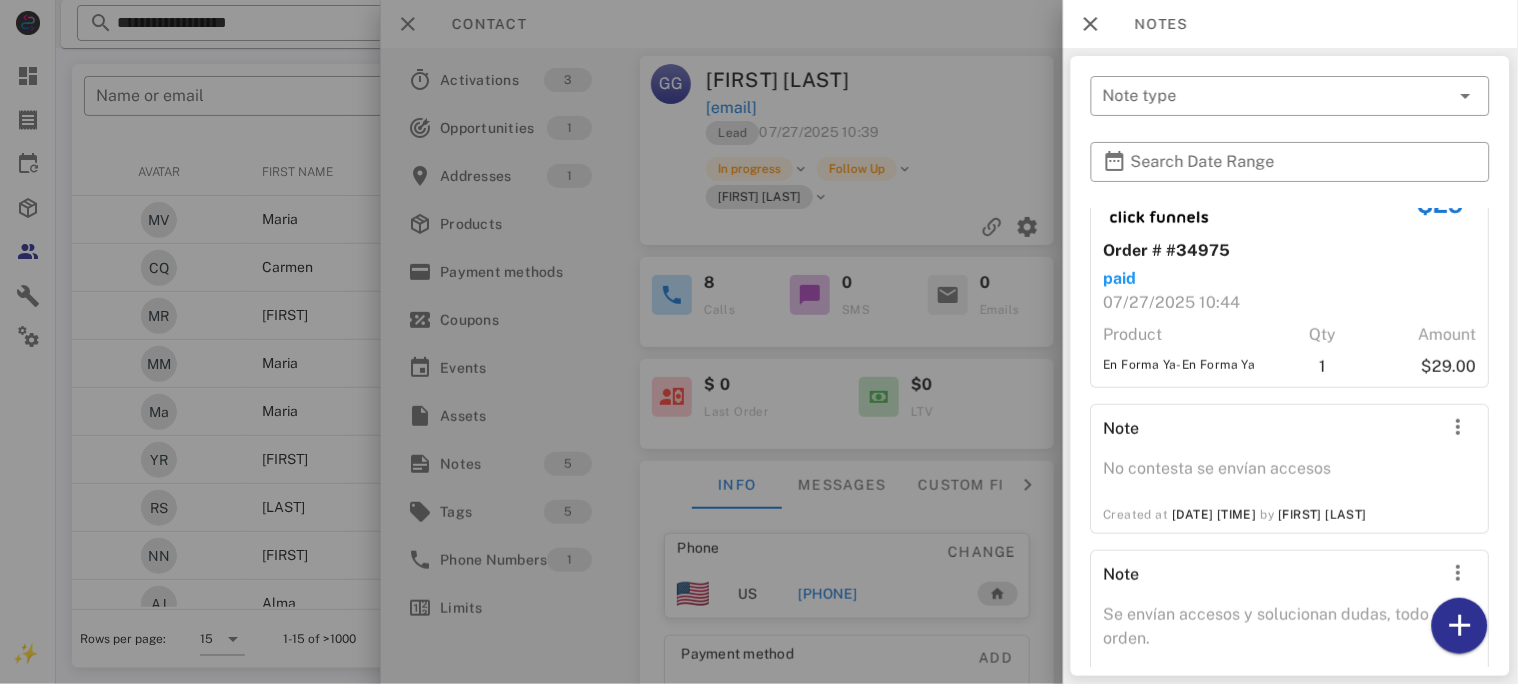 scroll, scrollTop: 507, scrollLeft: 0, axis: vertical 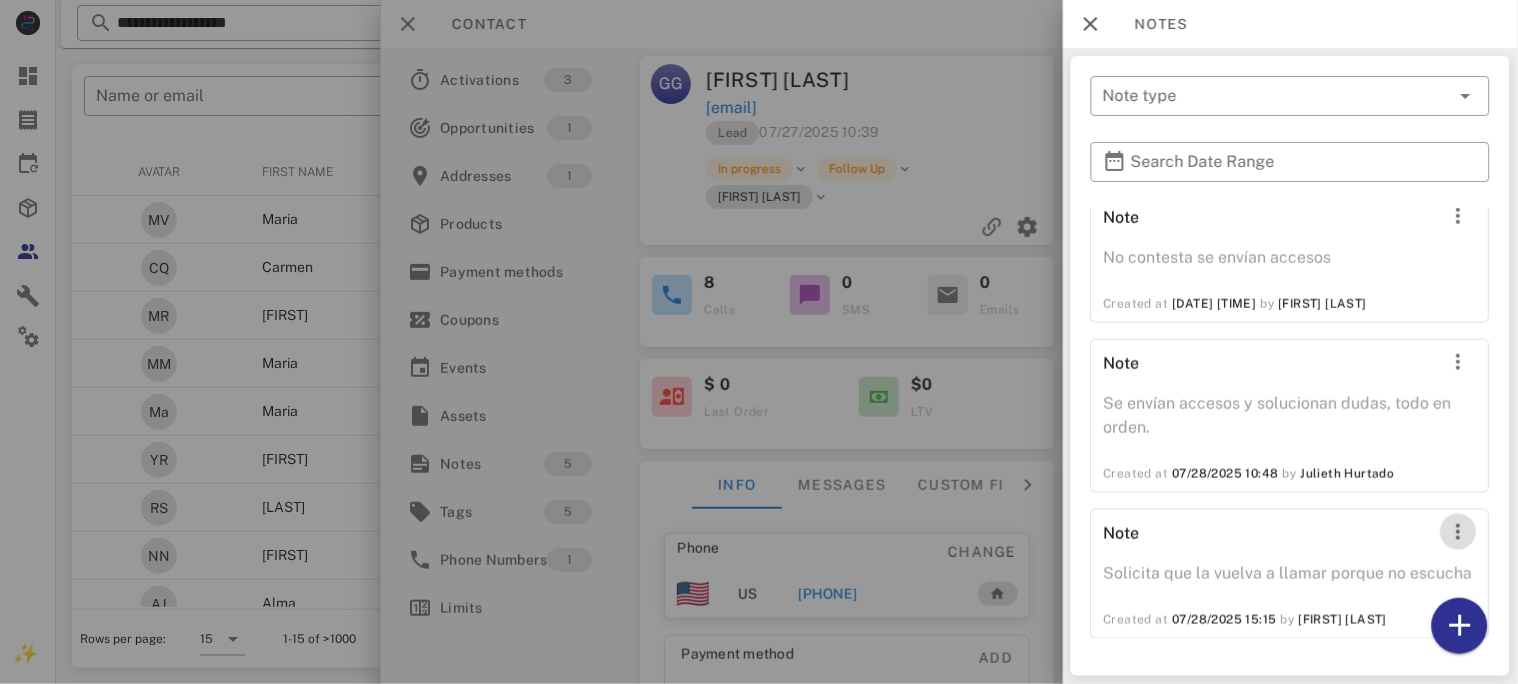 click at bounding box center [1459, 532] 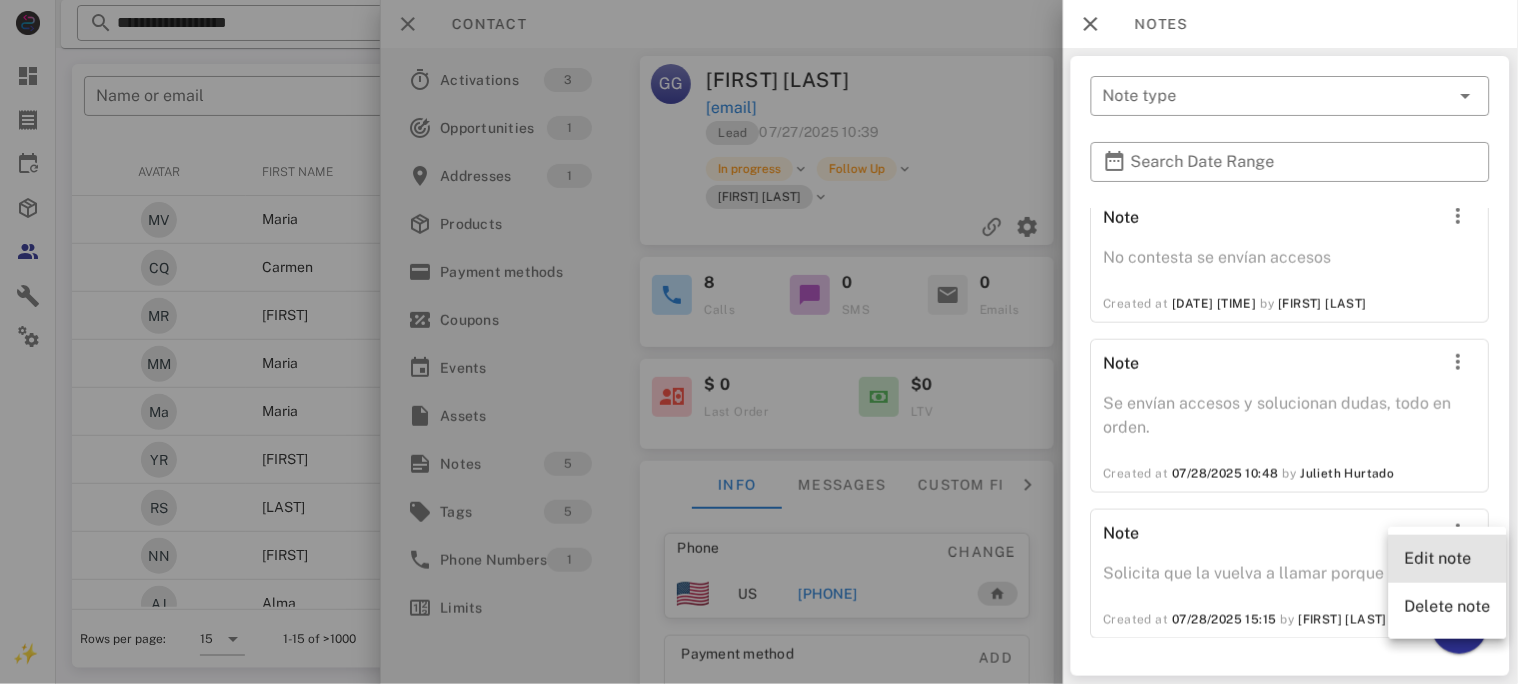 click on "Edit note" at bounding box center (1448, 558) 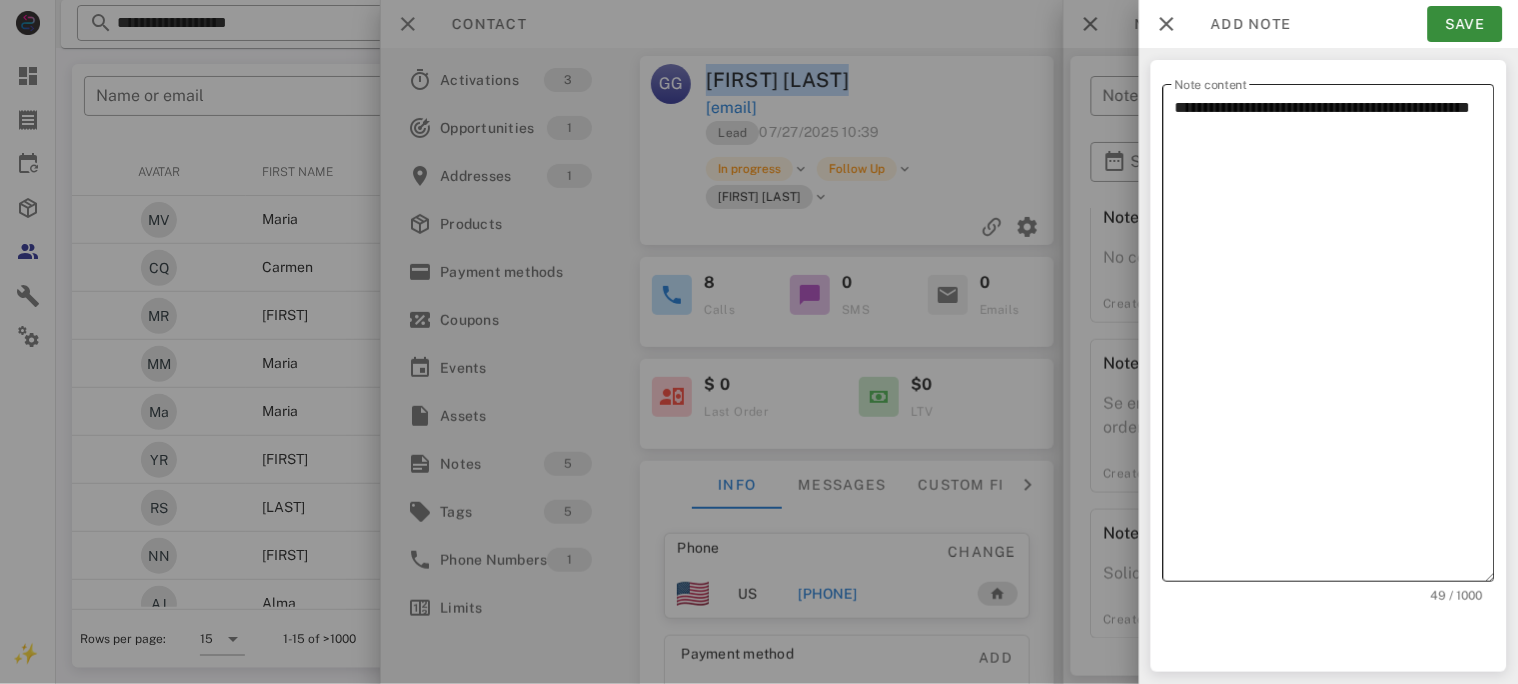 click on "**********" at bounding box center (1335, 338) 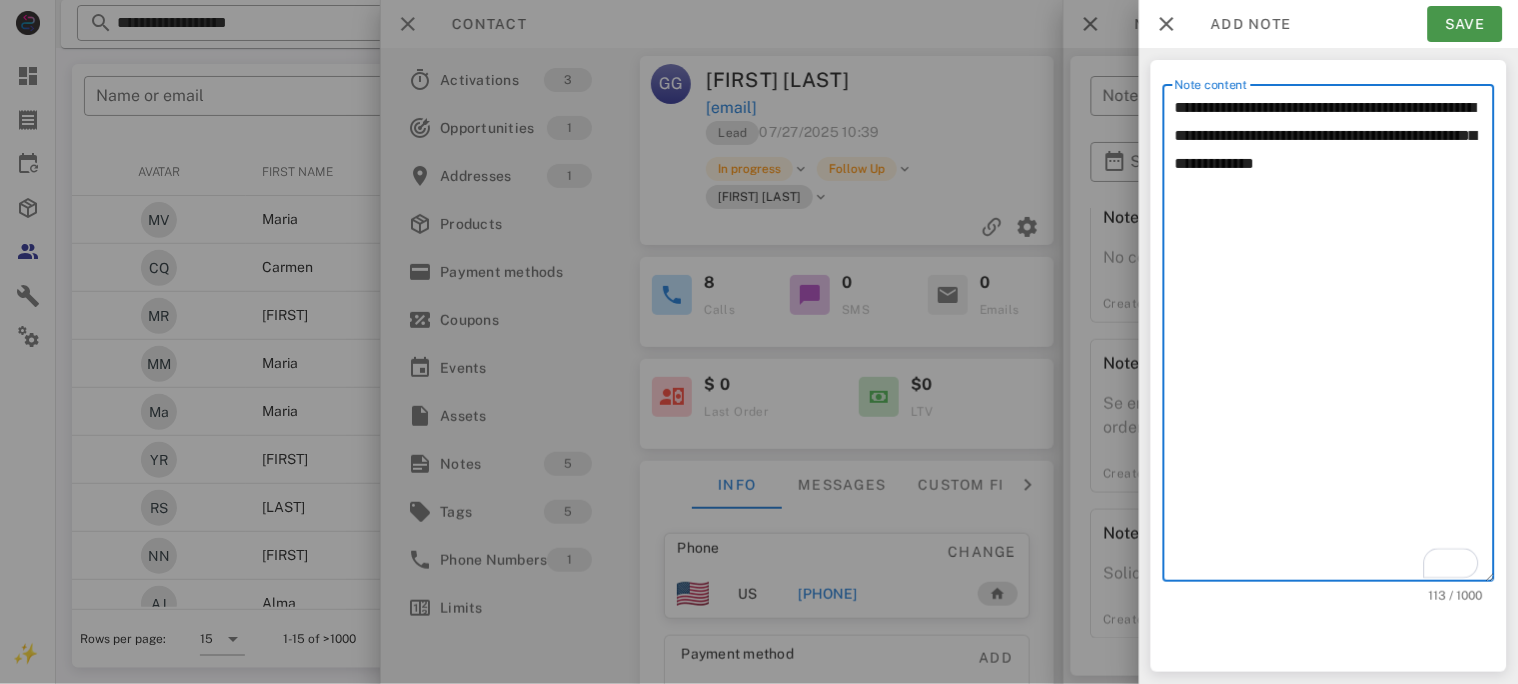 type on "**********" 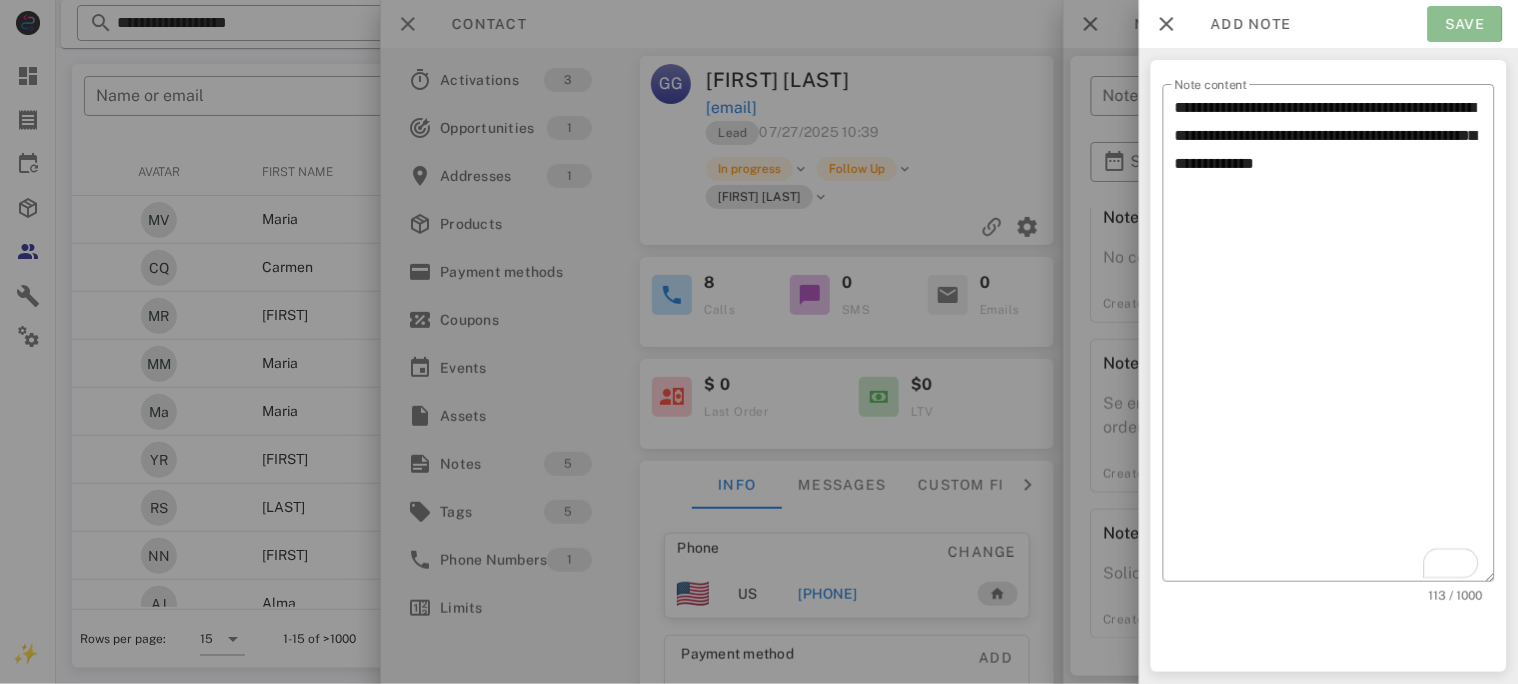 click on "Save" at bounding box center [1465, 24] 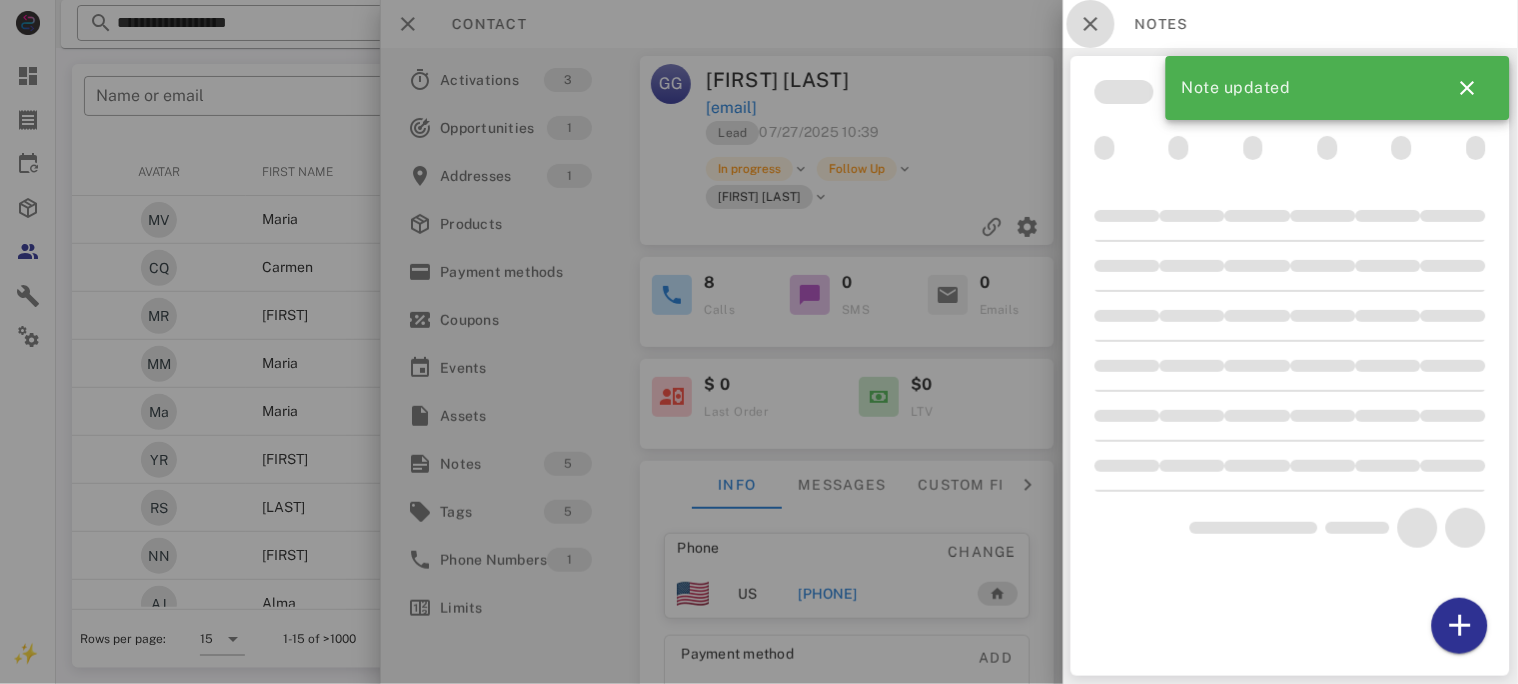click at bounding box center [1091, 24] 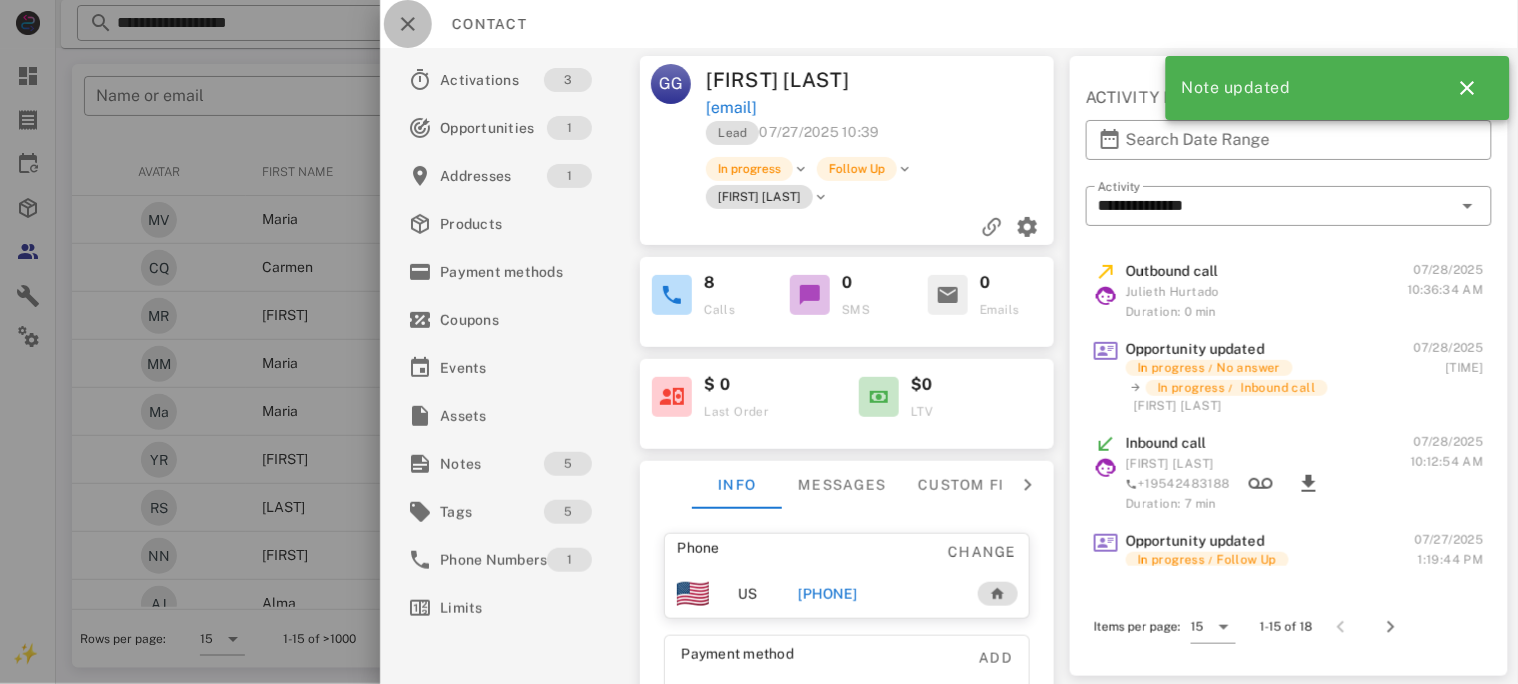 click at bounding box center [408, 24] 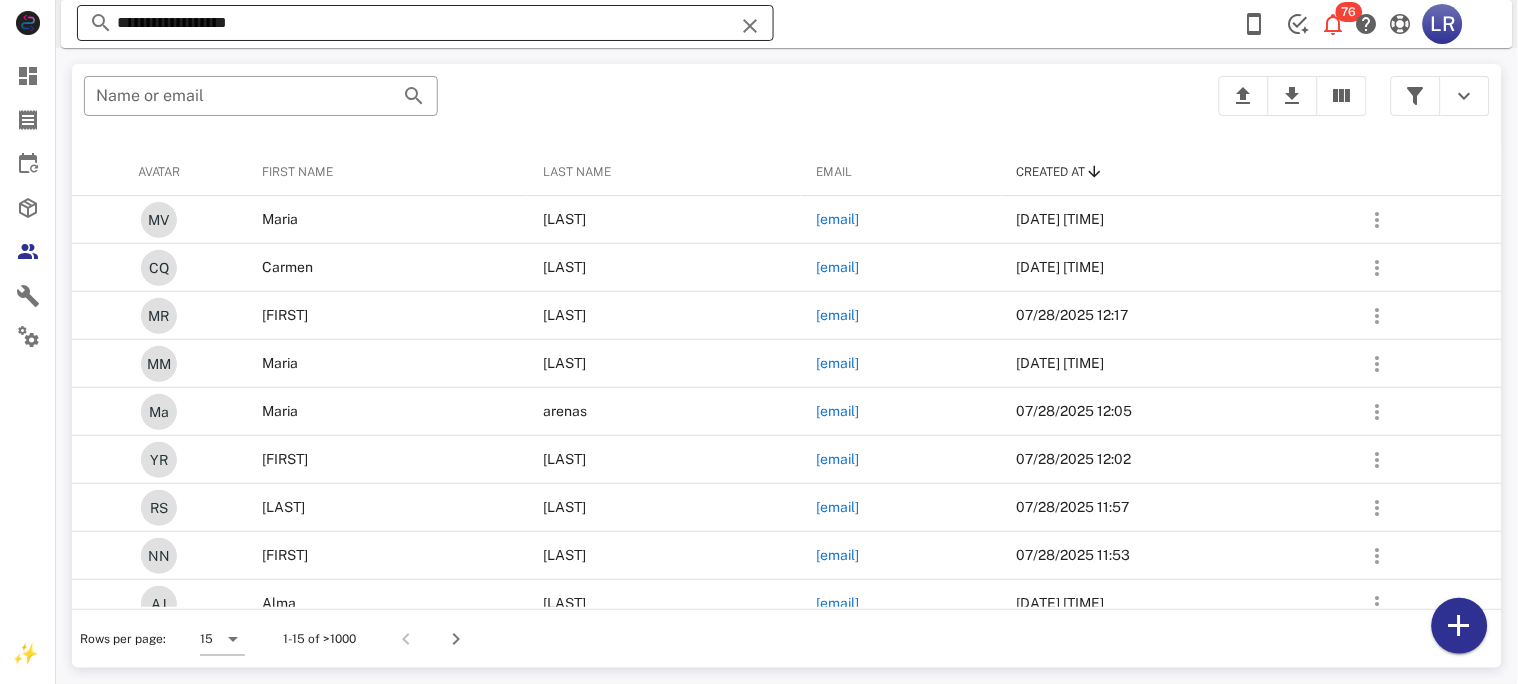 click at bounding box center (750, 26) 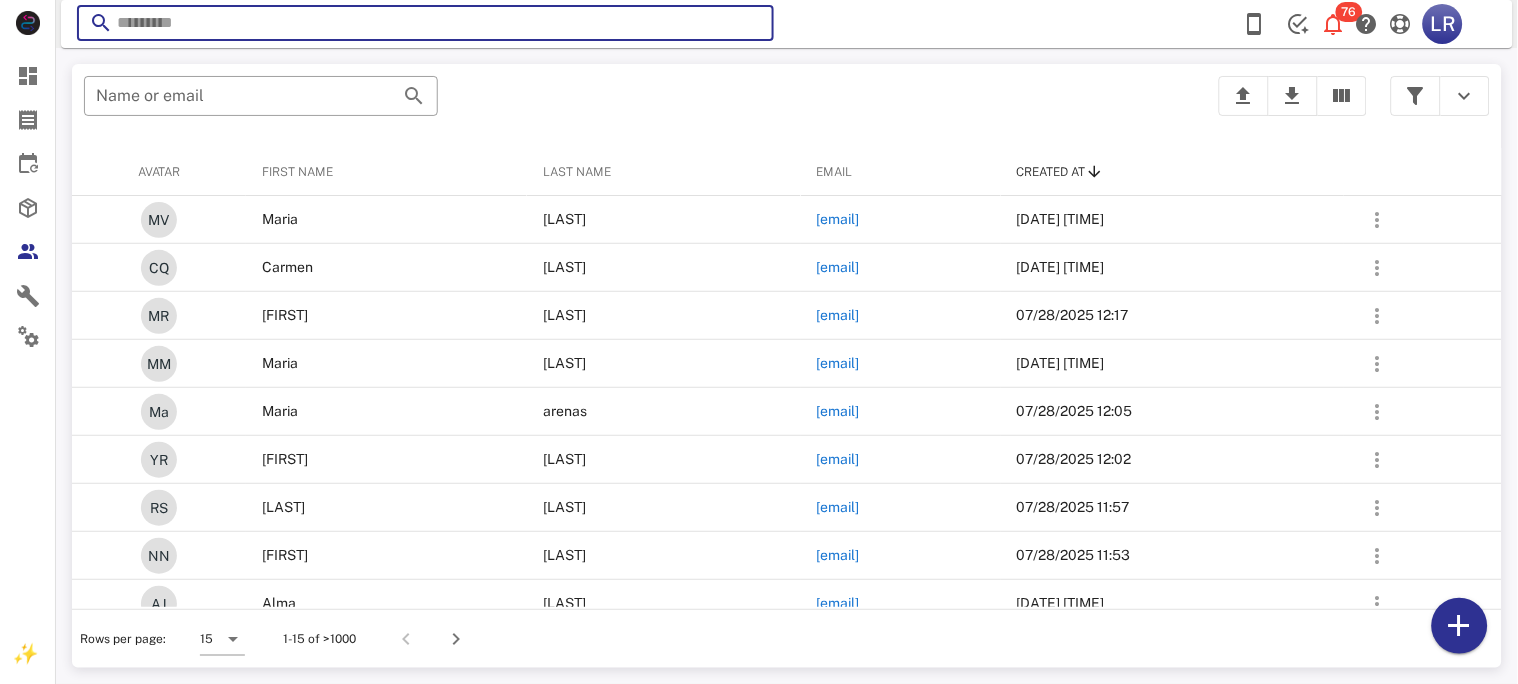 click at bounding box center [750, 26] 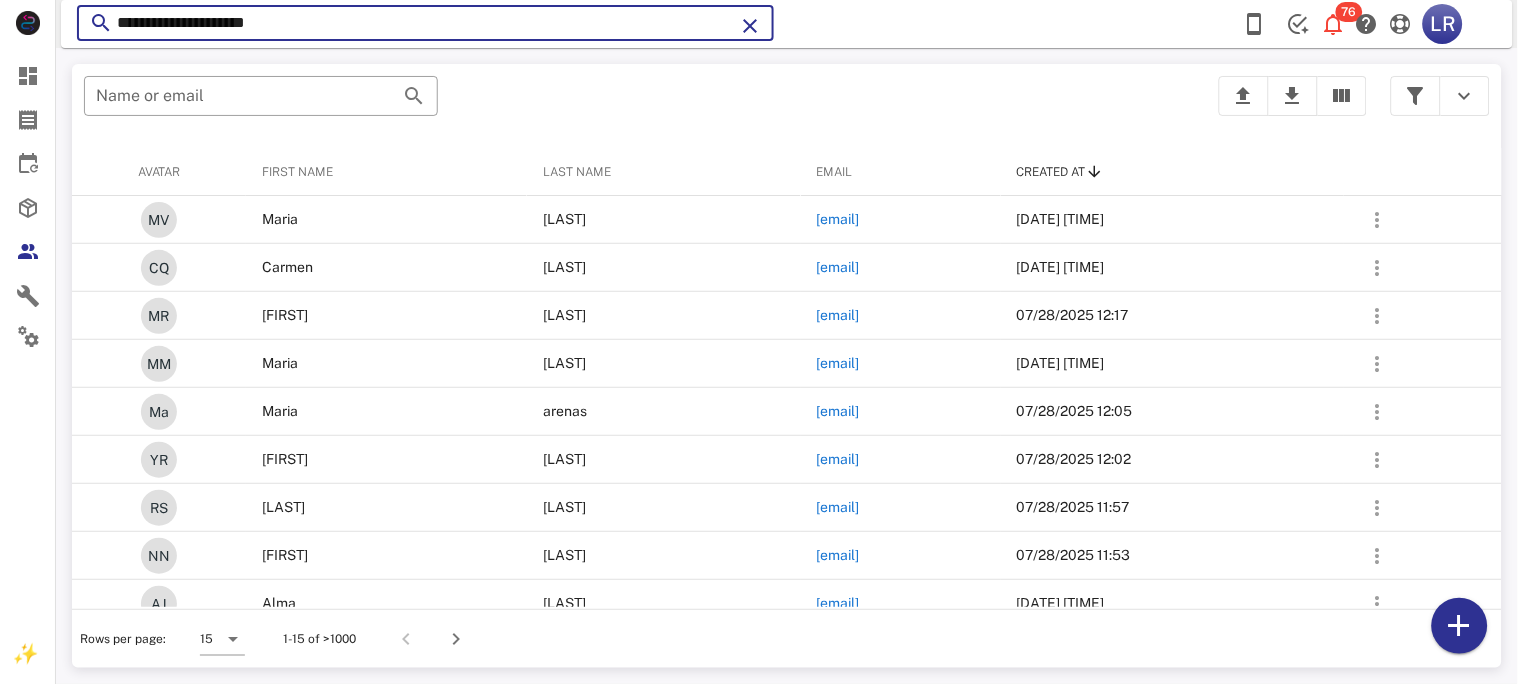 type on "**********" 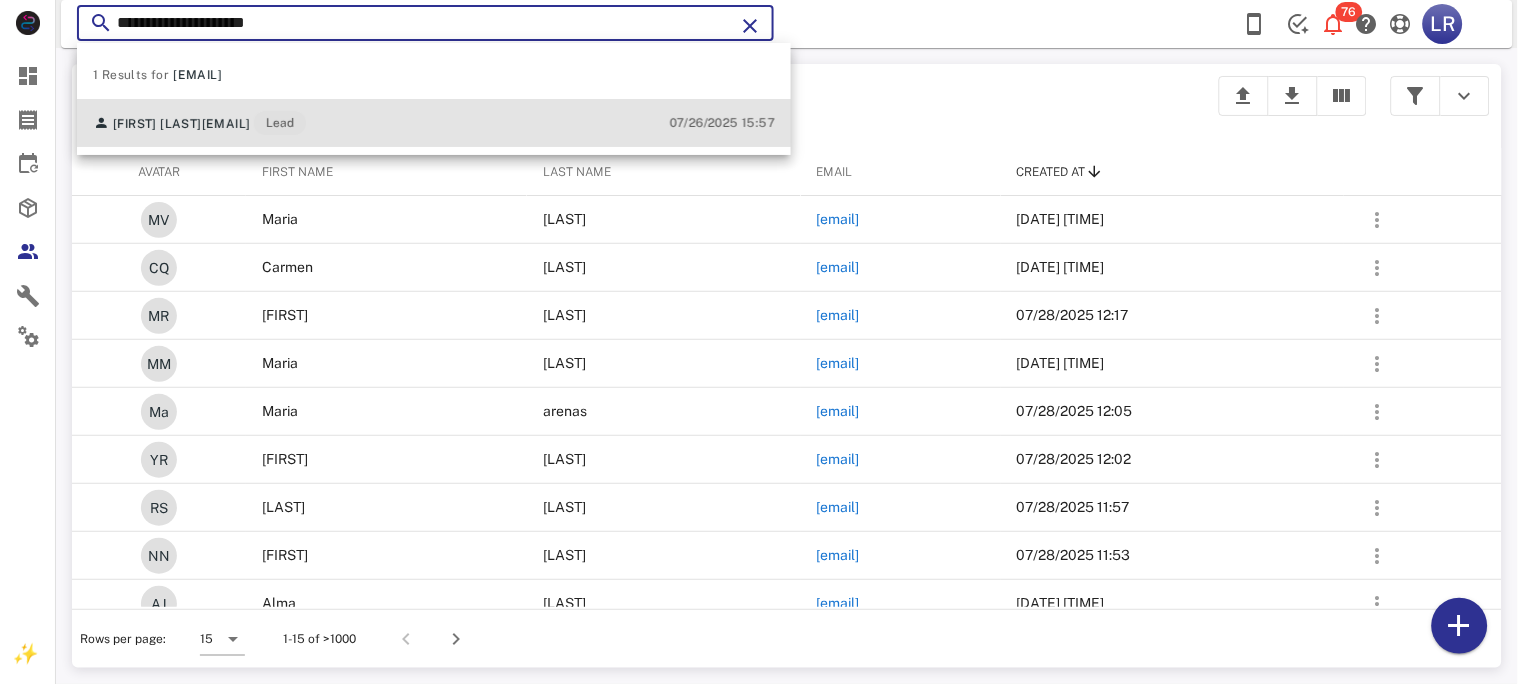 click on "[EMAIL]" at bounding box center (226, 124) 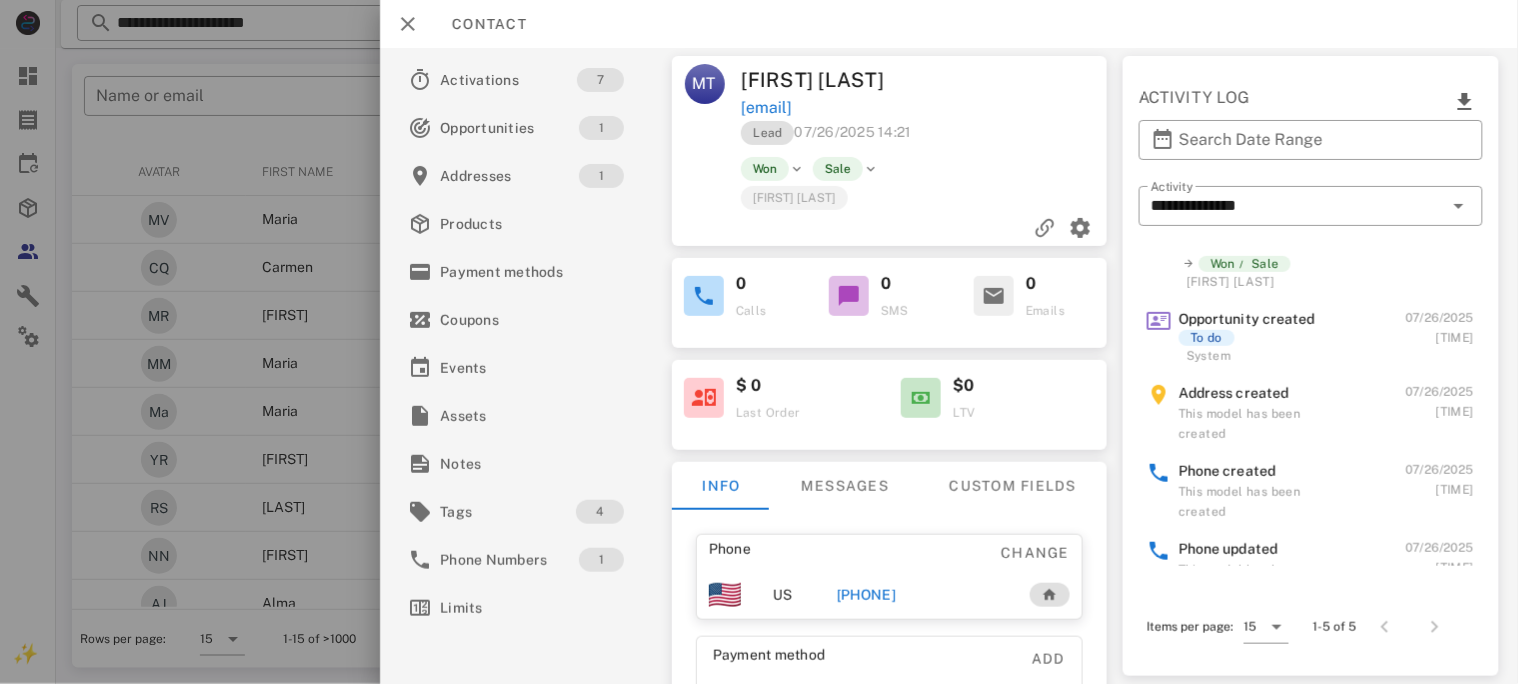 scroll, scrollTop: 86, scrollLeft: 0, axis: vertical 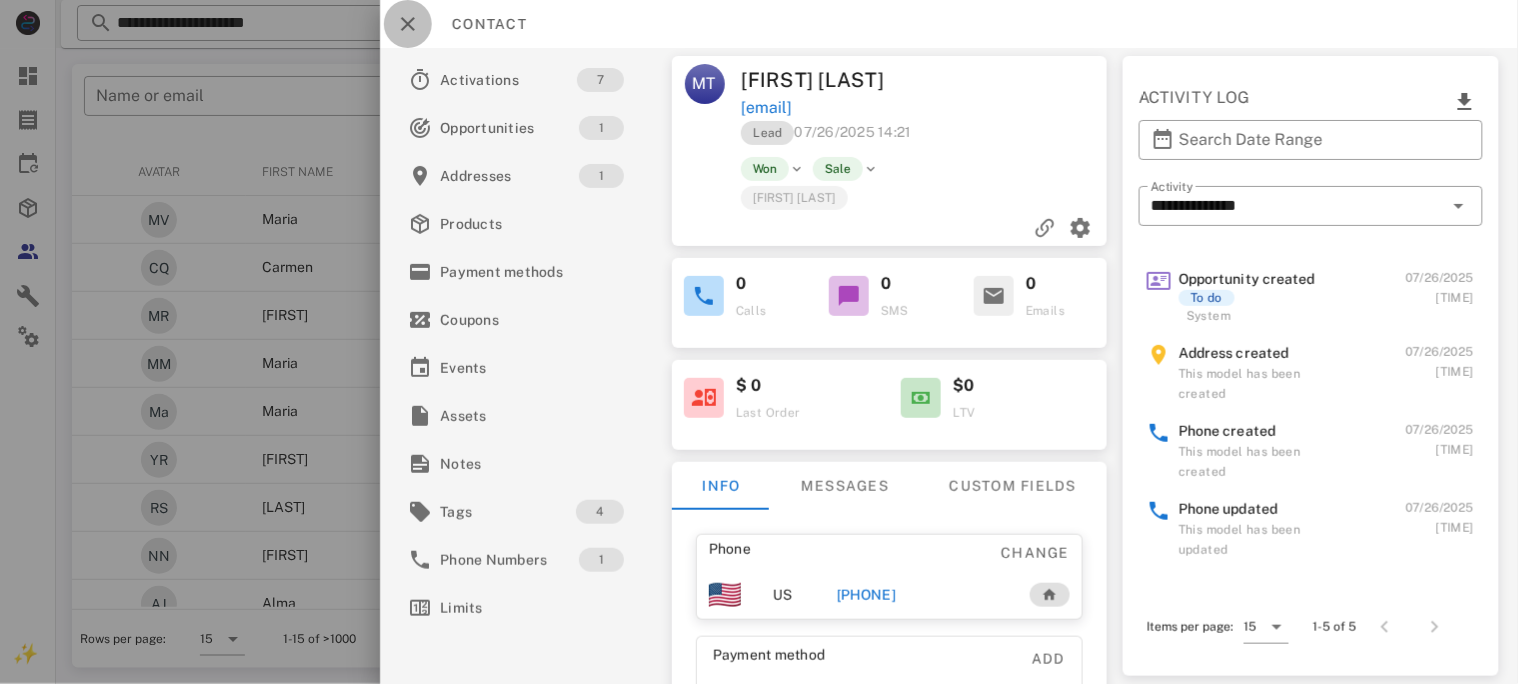 click at bounding box center [408, 24] 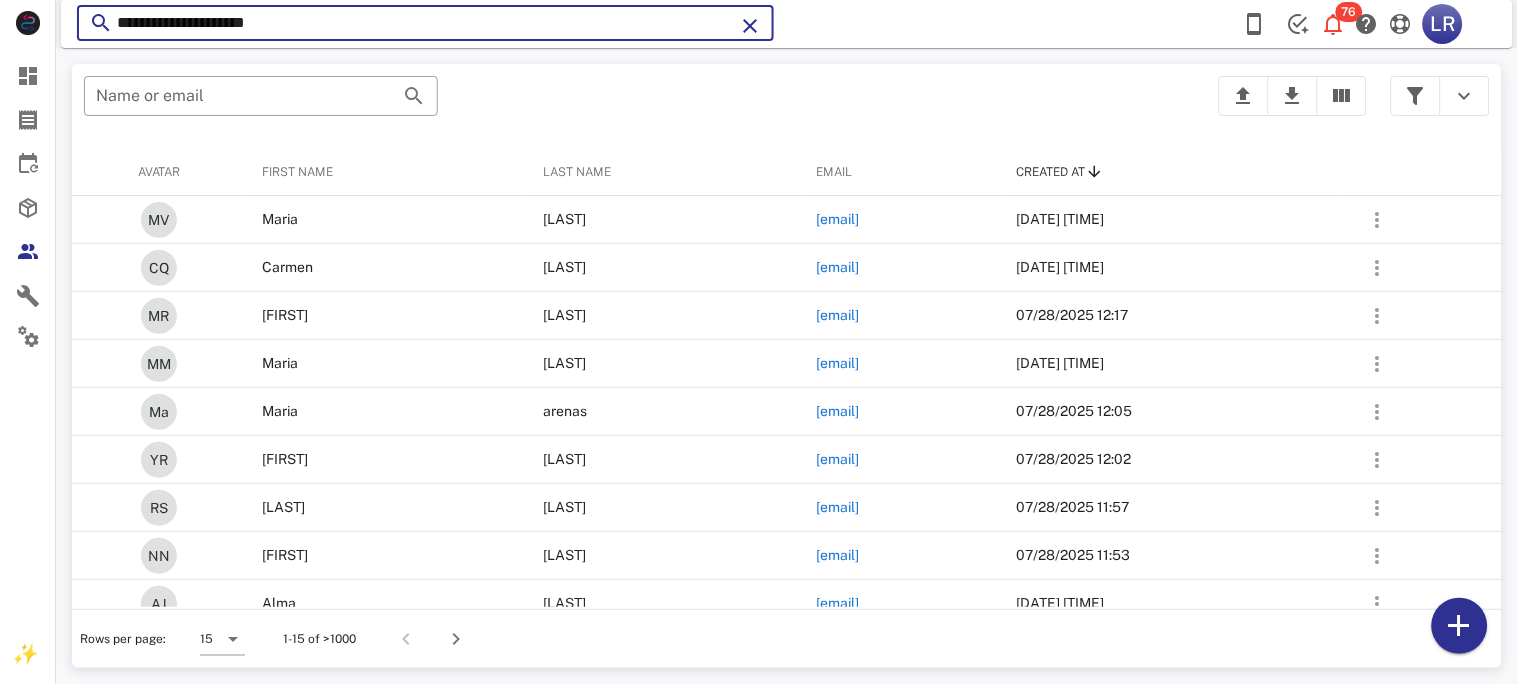 click on "**********" at bounding box center (425, 23) 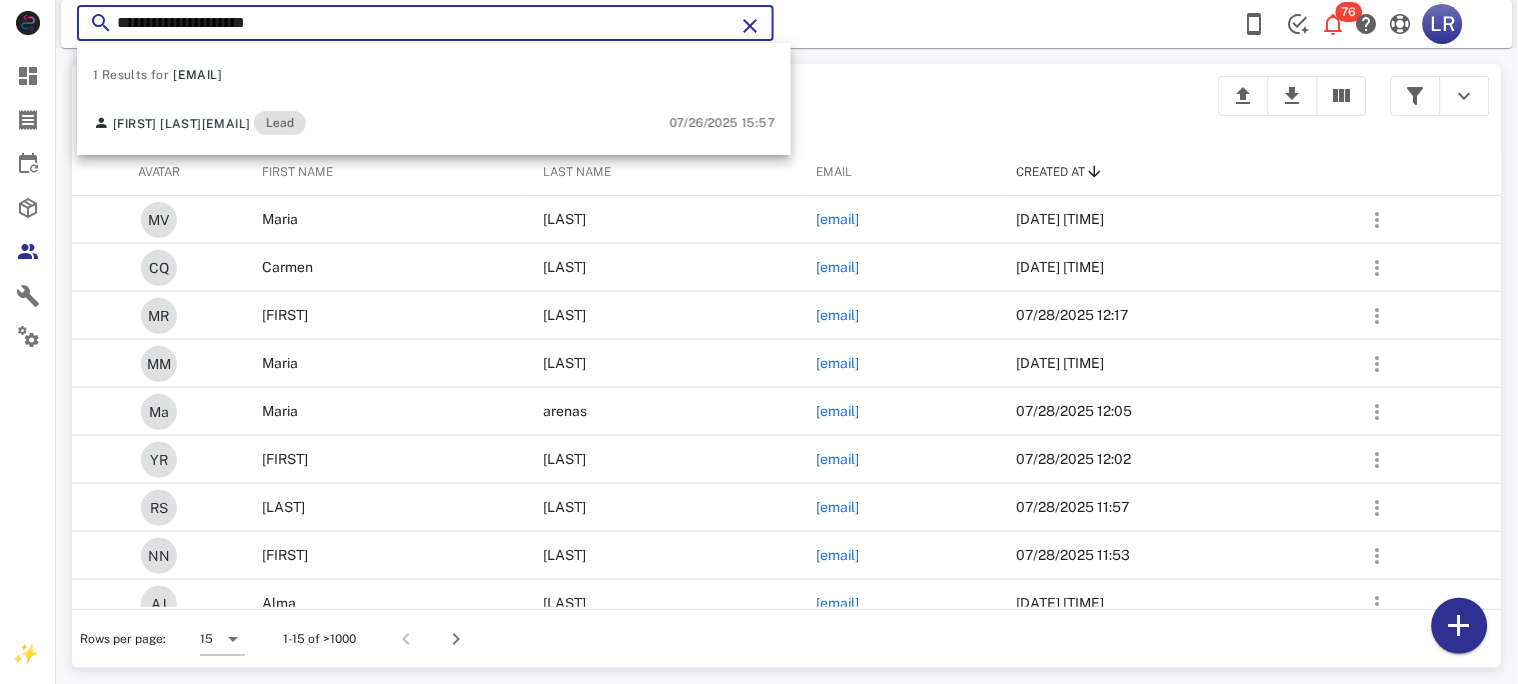 click at bounding box center (750, 26) 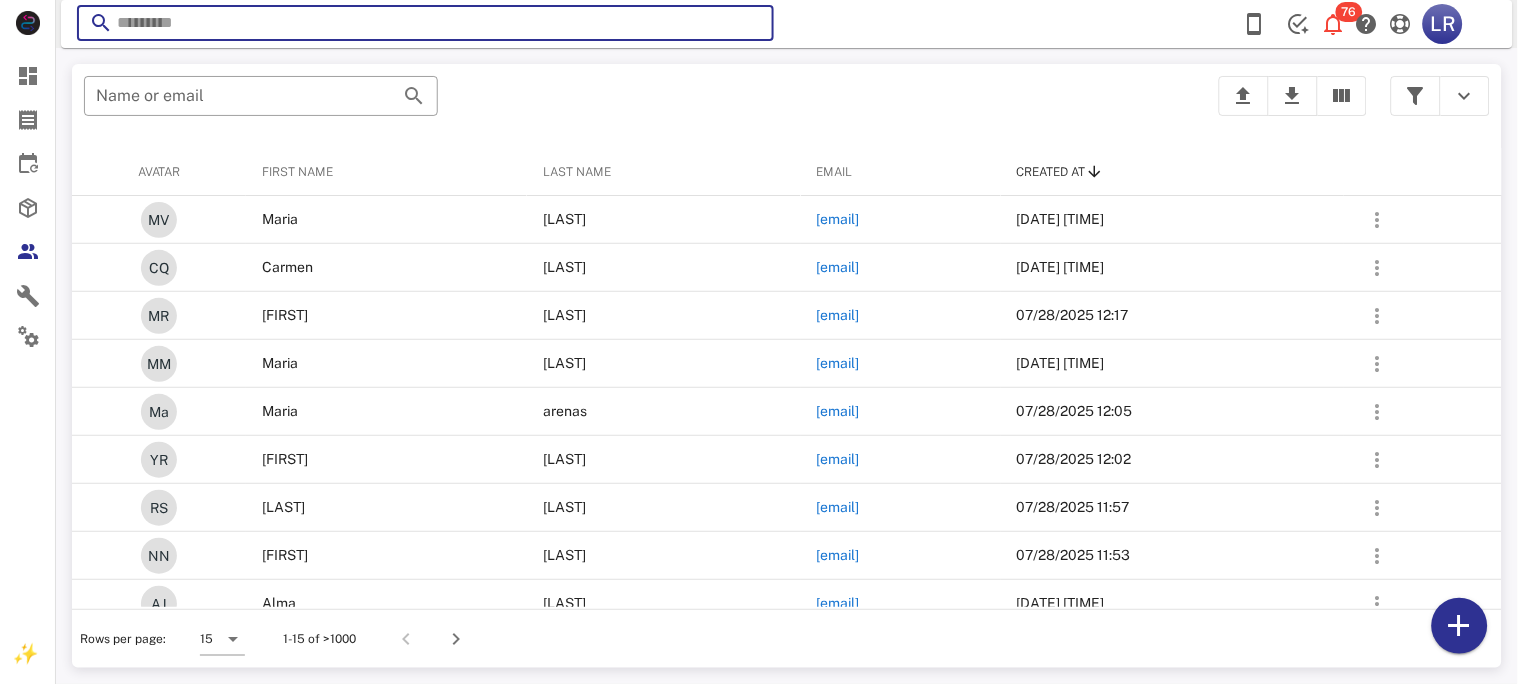 click at bounding box center (750, 26) 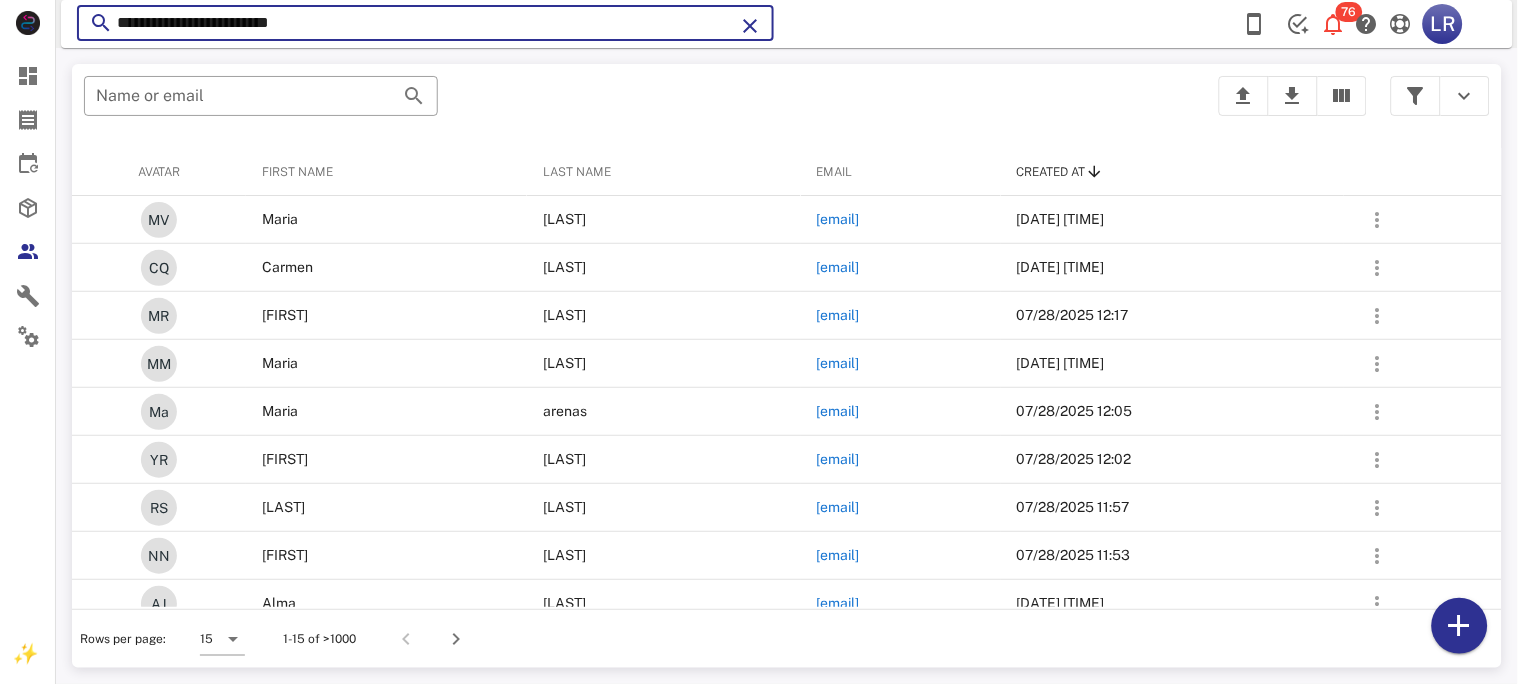type on "**********" 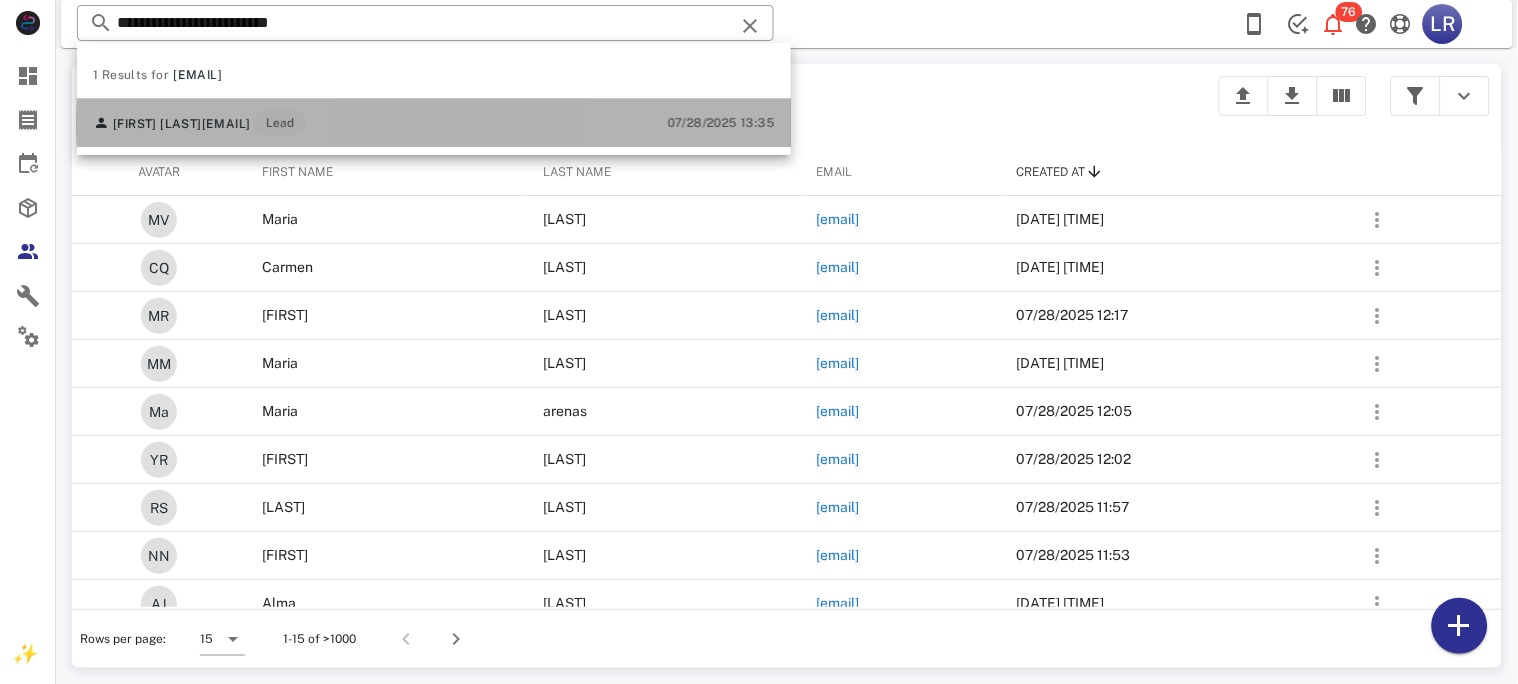 click on "[EMAIL]" at bounding box center (226, 124) 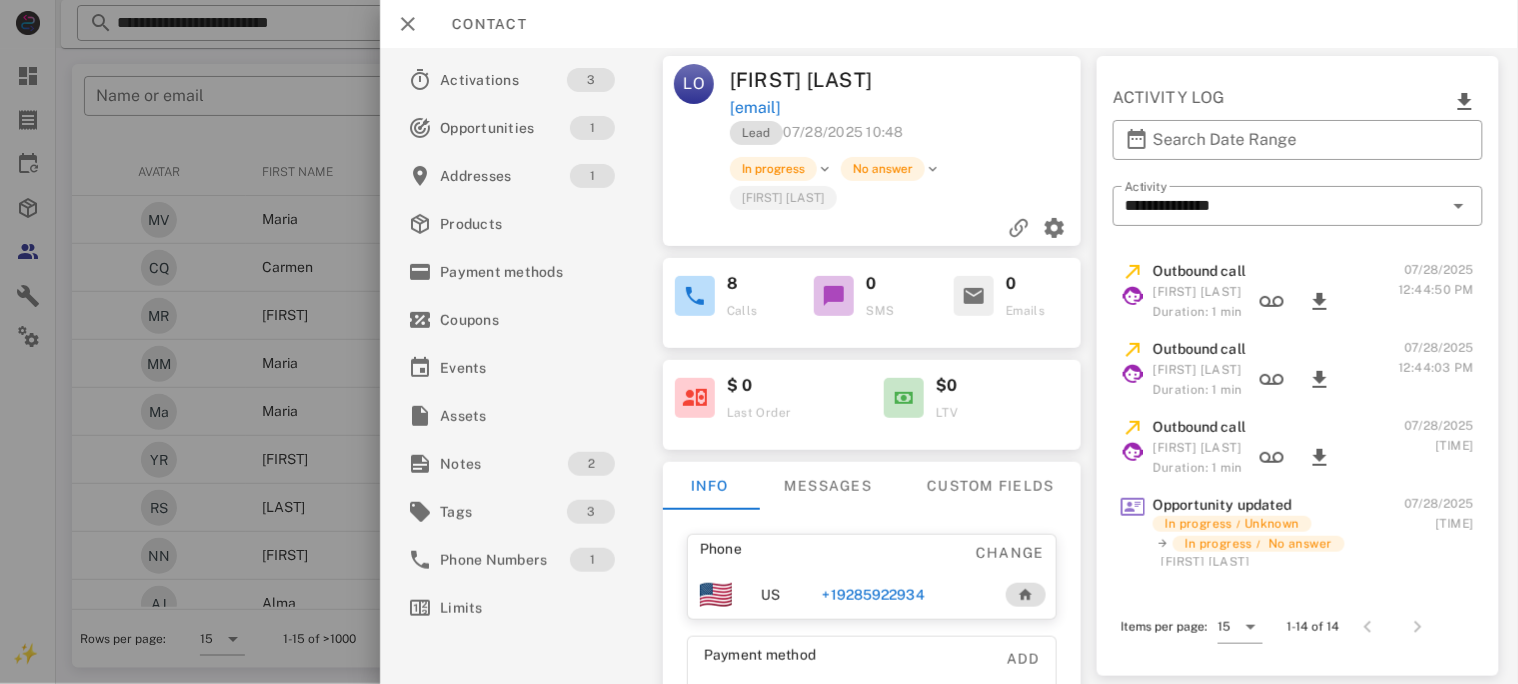 click on "+19285922934" at bounding box center [873, 595] 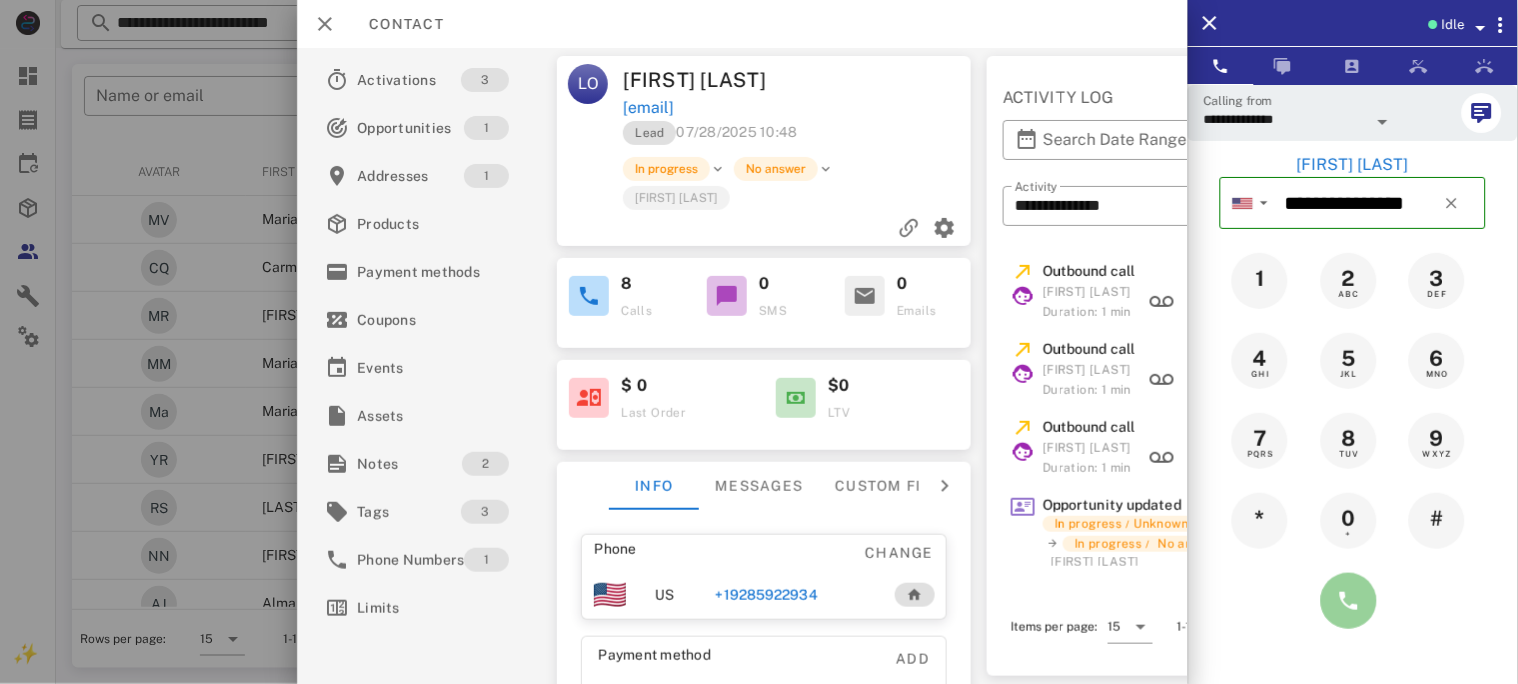 click at bounding box center (1349, 601) 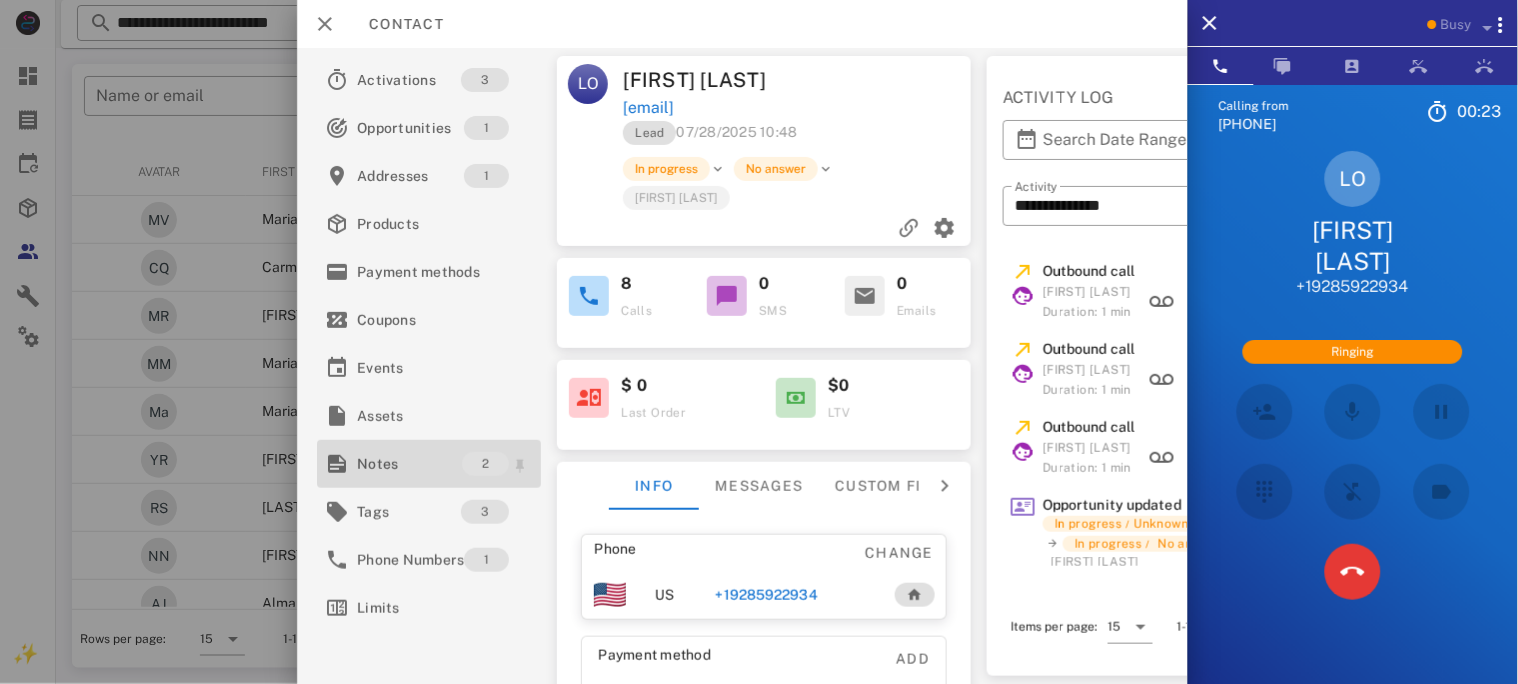 click on "Notes" at bounding box center [409, 464] 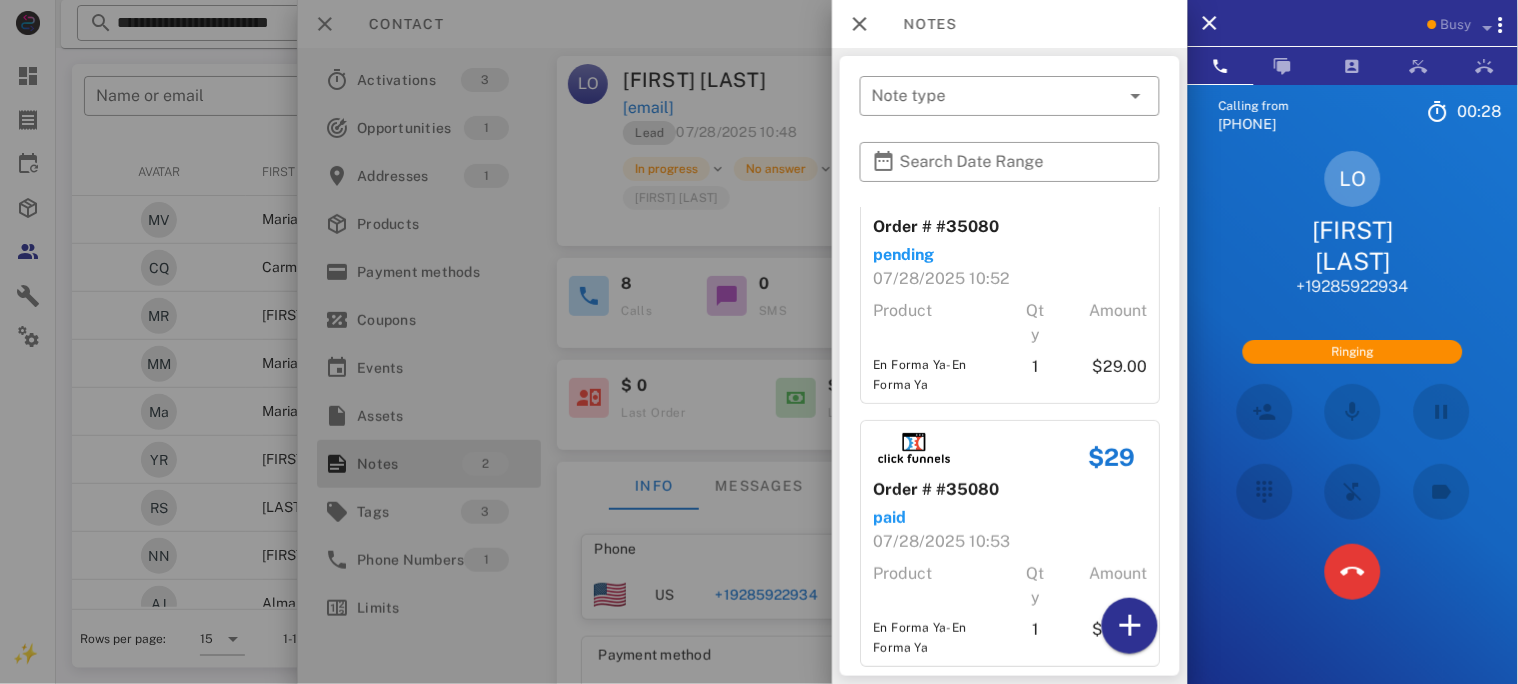 scroll, scrollTop: 75, scrollLeft: 0, axis: vertical 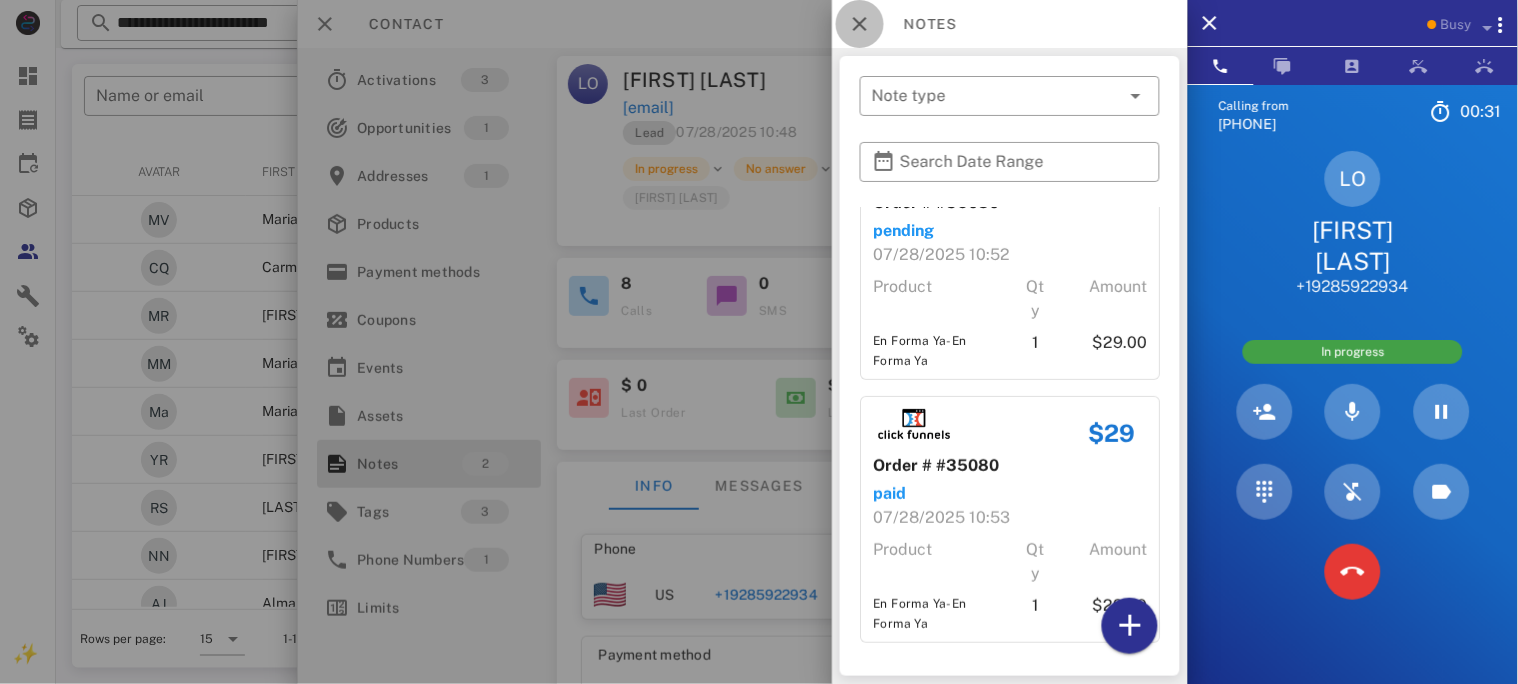 click at bounding box center [860, 24] 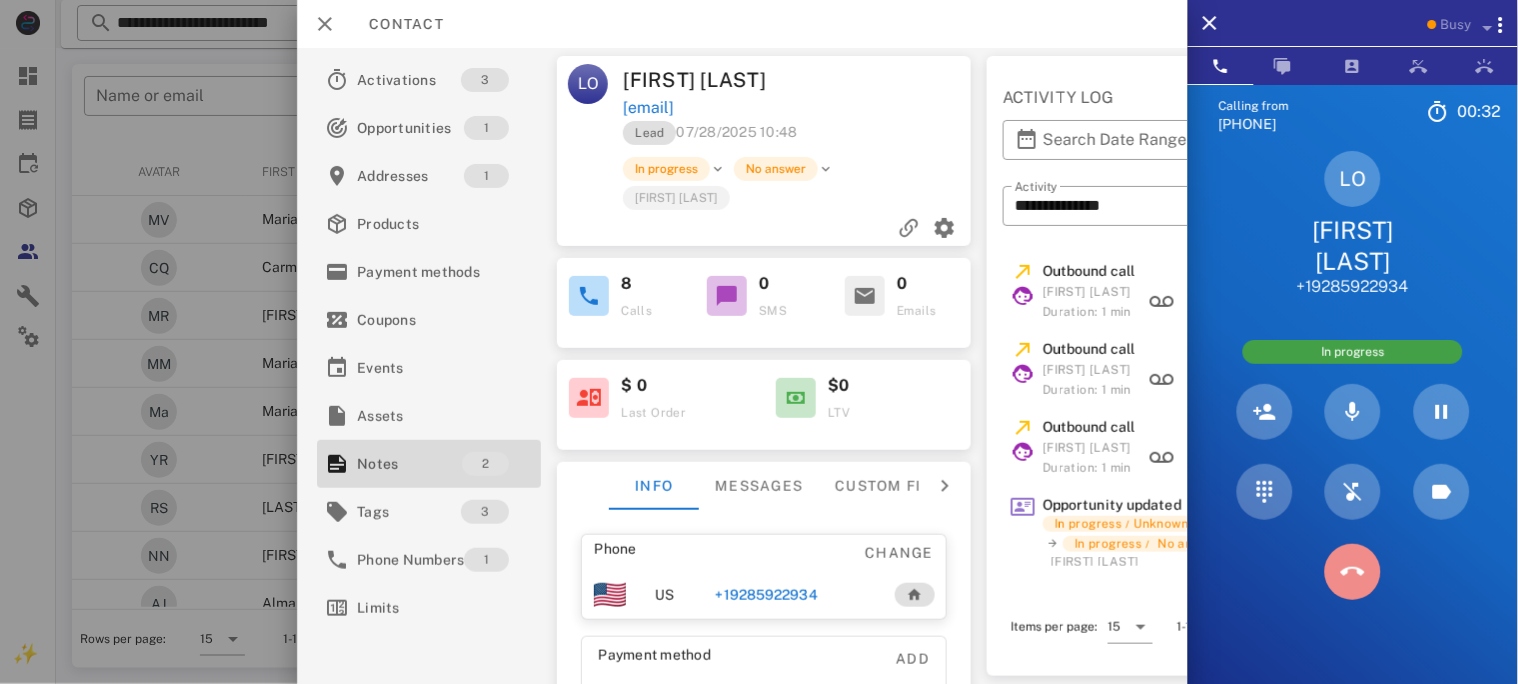 click at bounding box center [1352, 572] 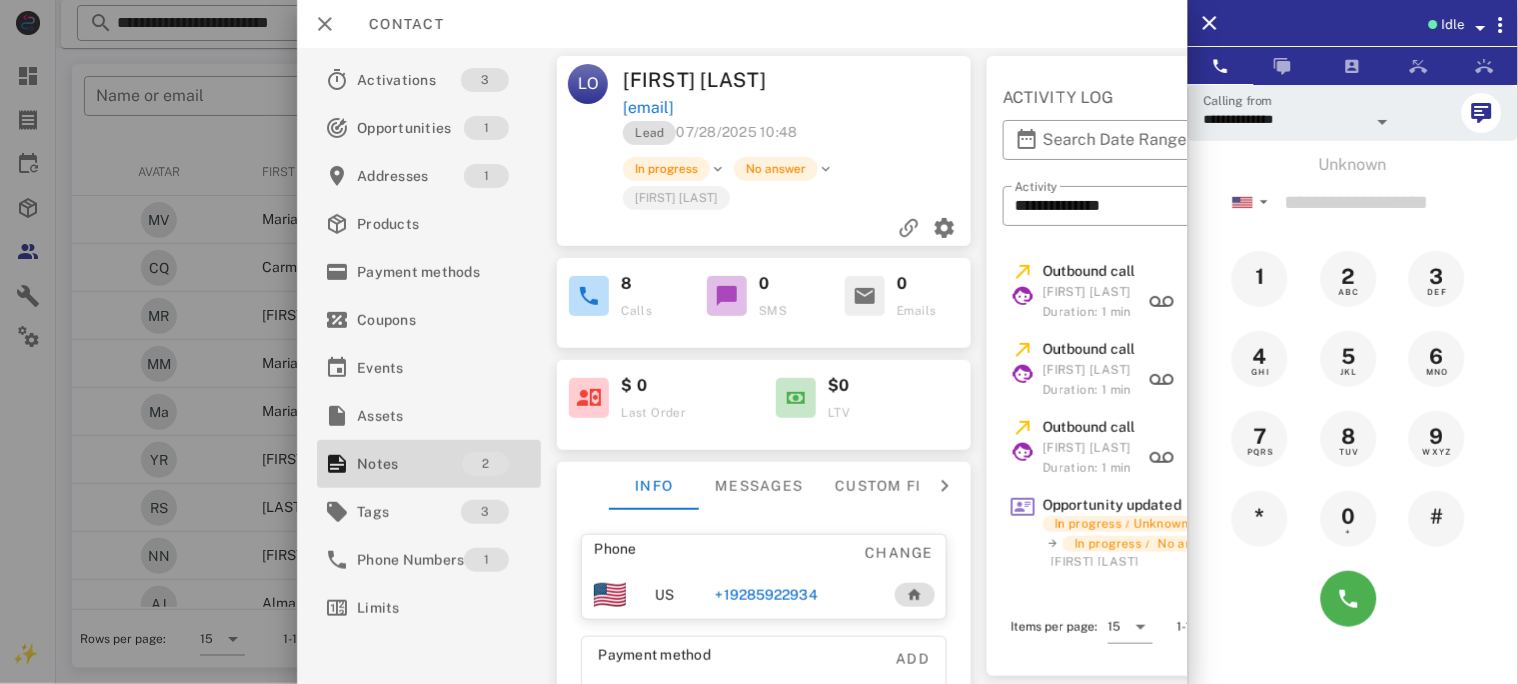 drag, startPoint x: 759, startPoint y: 590, endPoint x: 967, endPoint y: 561, distance: 210.0119 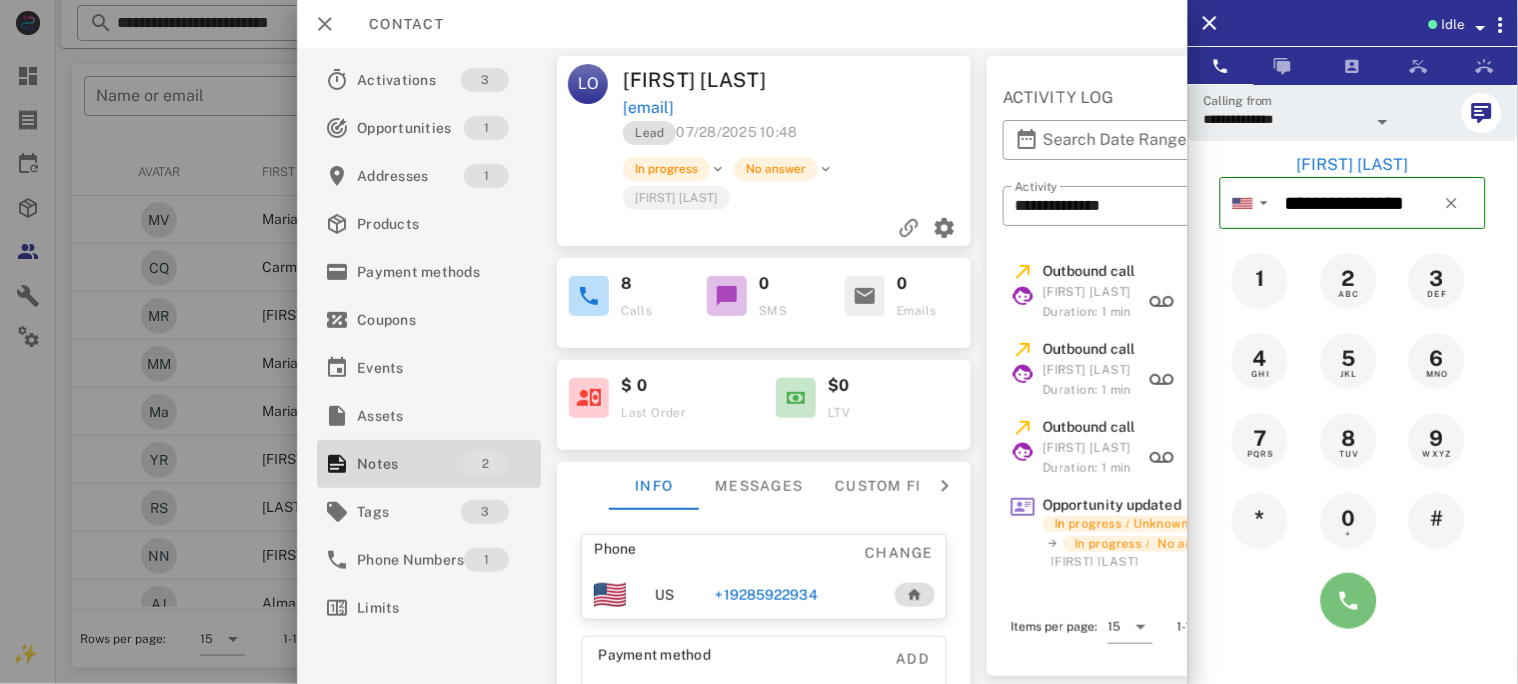 click at bounding box center (1349, 601) 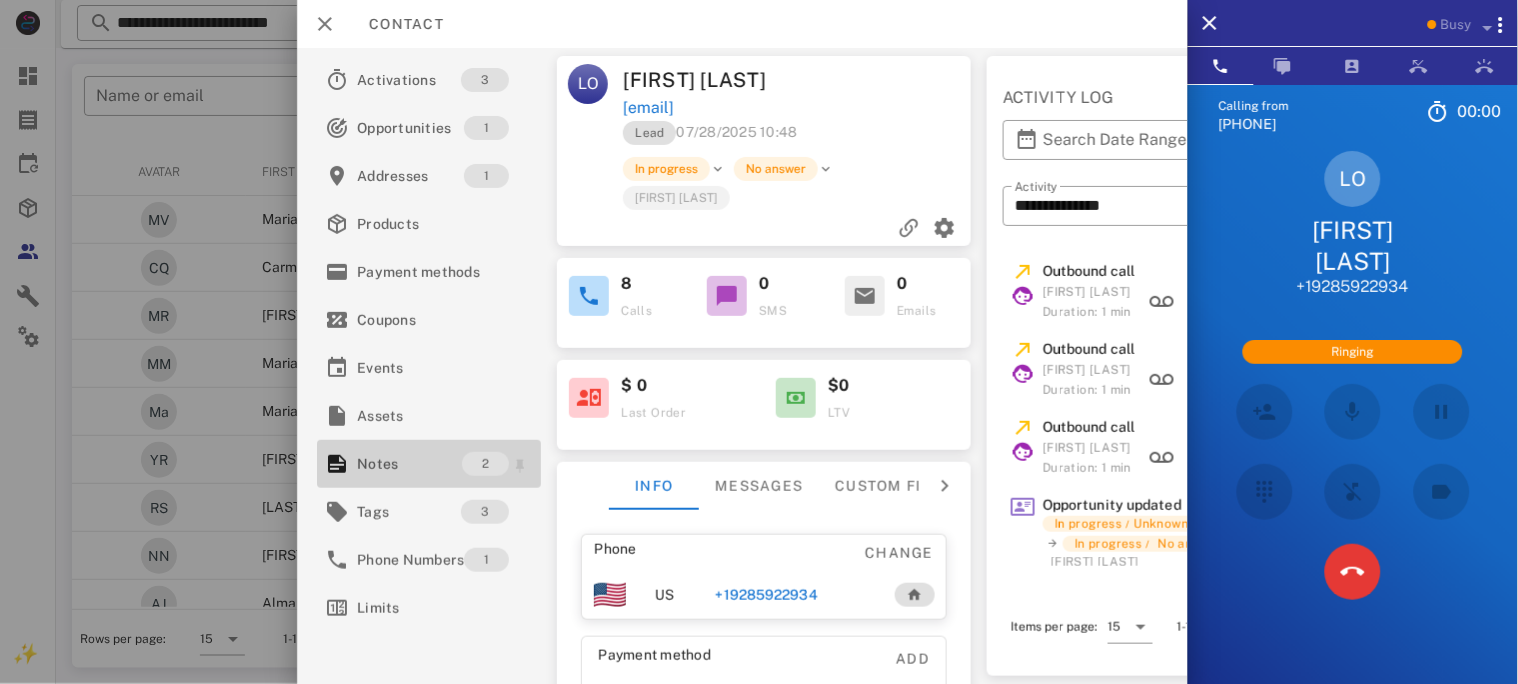 click on "Notes" at bounding box center [409, 464] 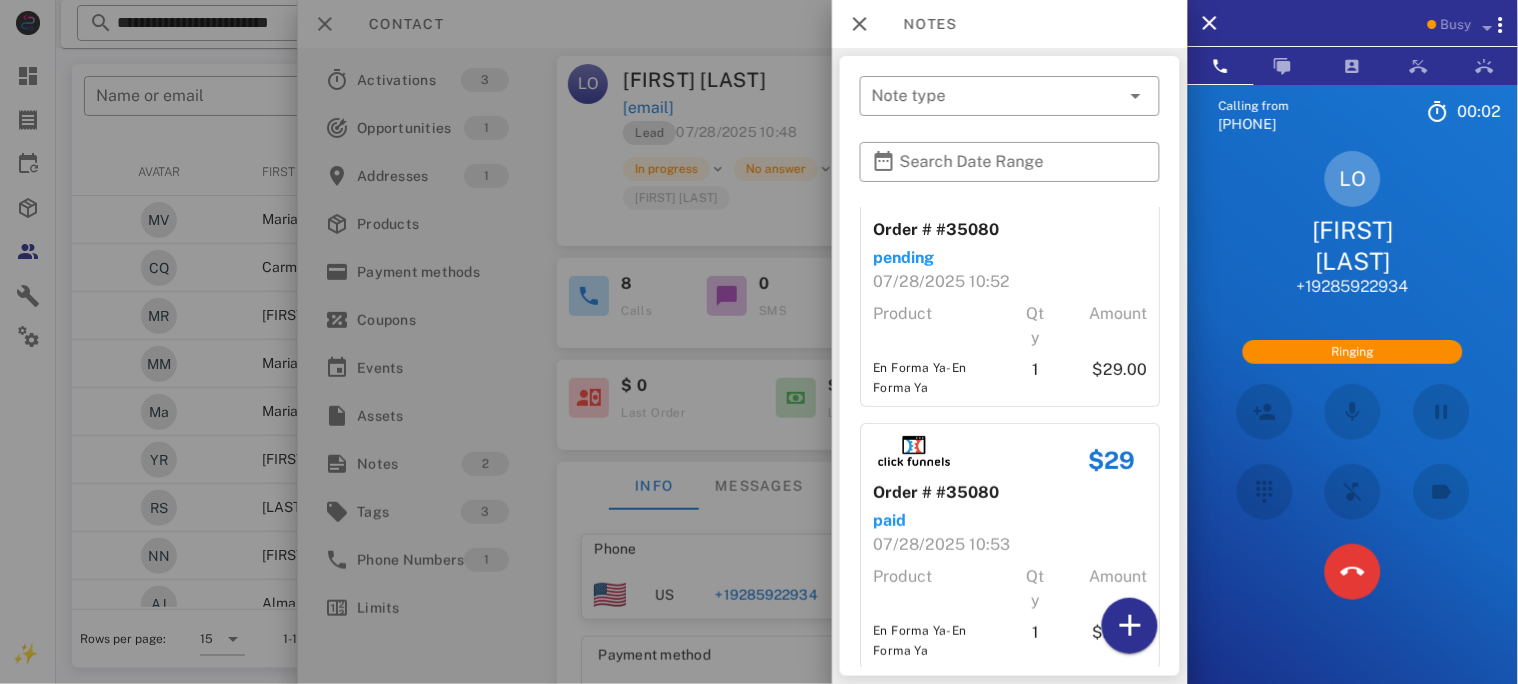 scroll, scrollTop: 75, scrollLeft: 0, axis: vertical 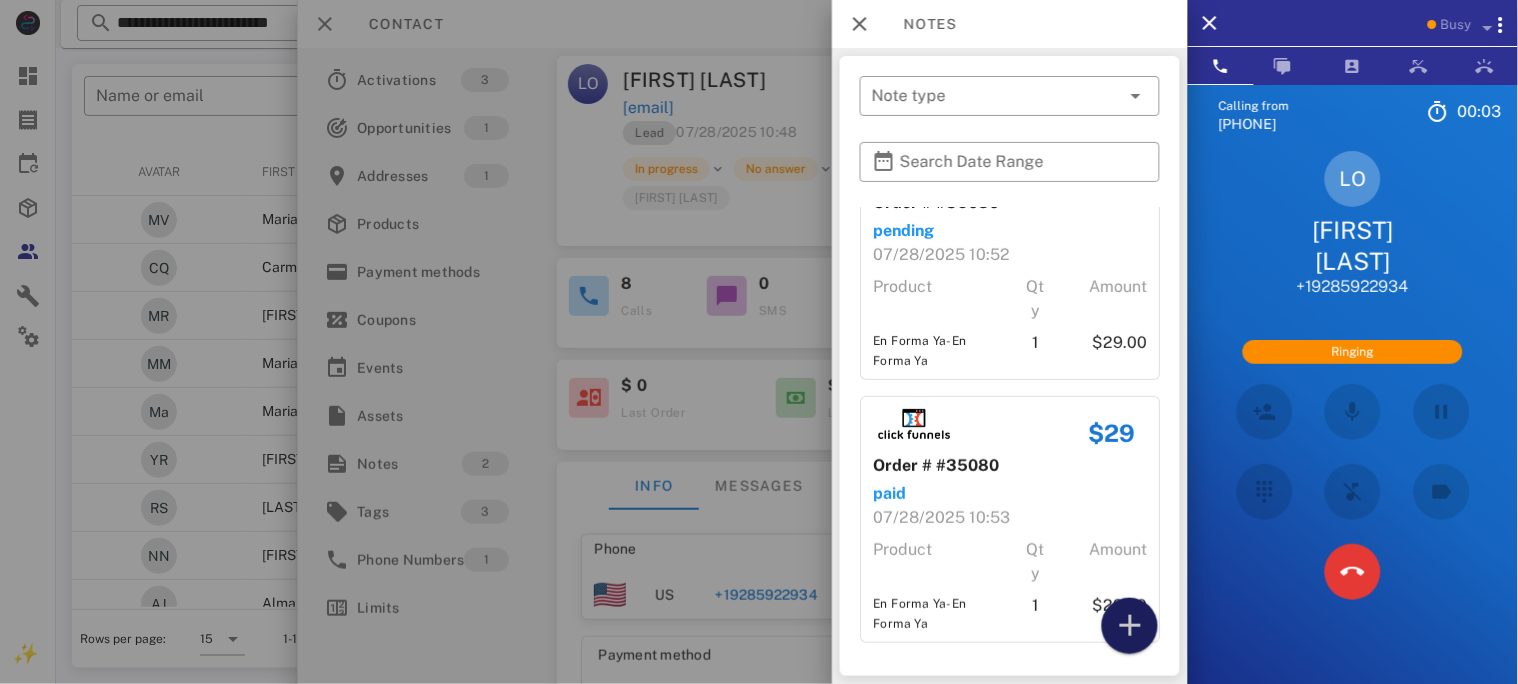click at bounding box center (1130, 626) 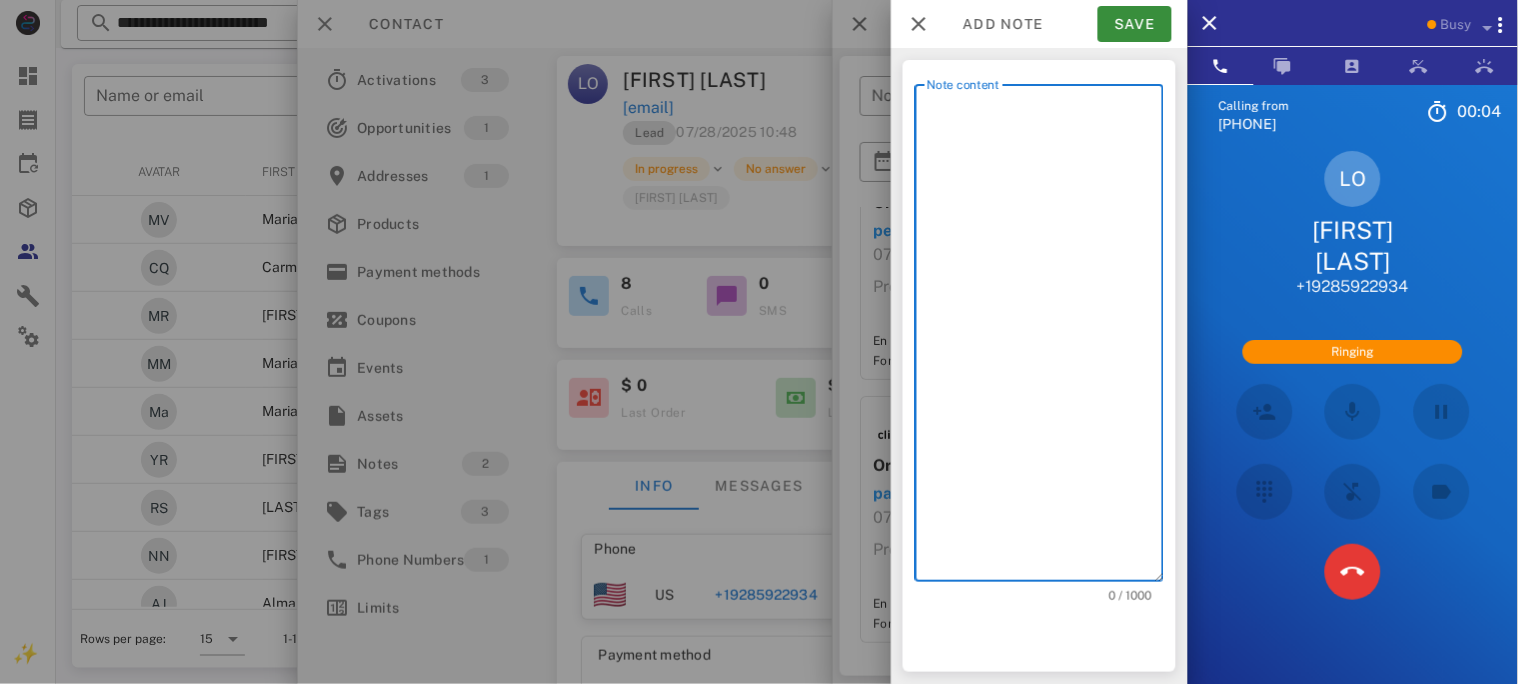 click on "Note content" at bounding box center [1045, 338] 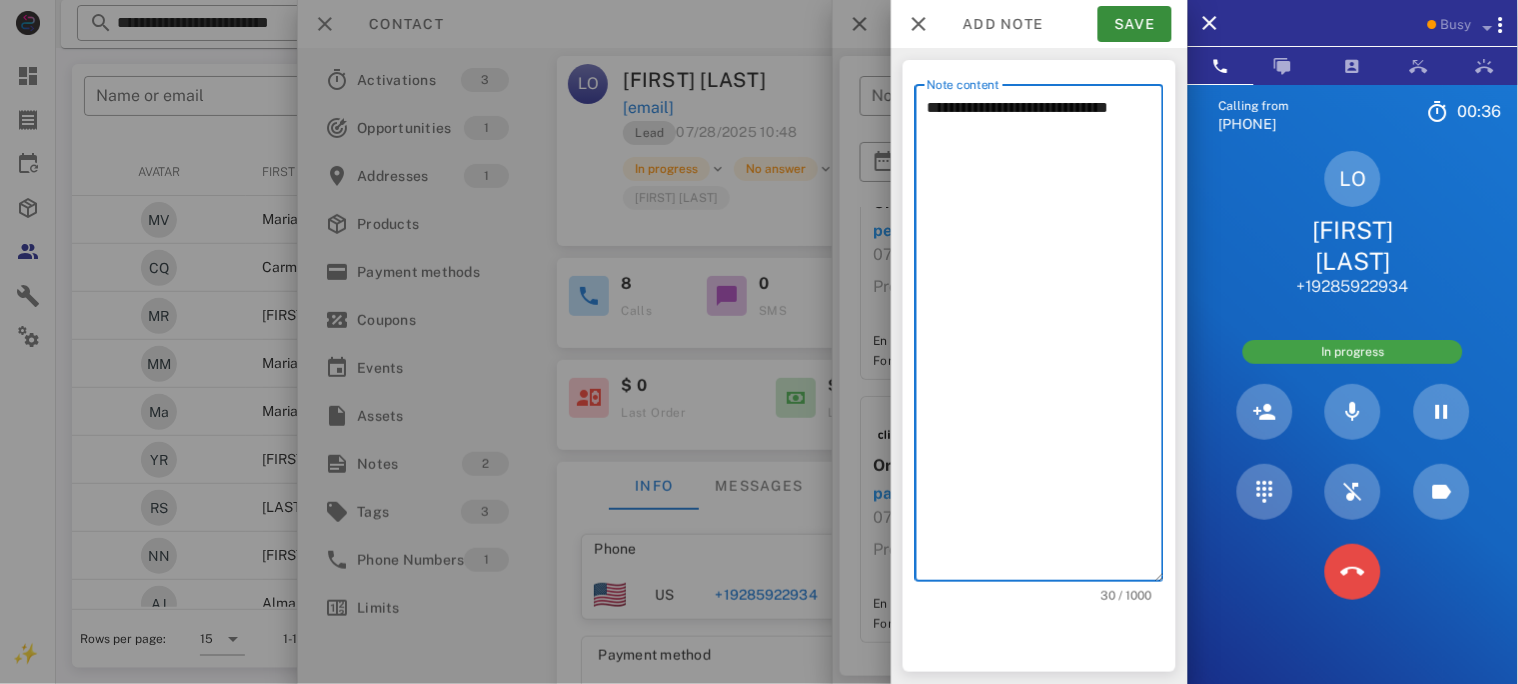 type on "**********" 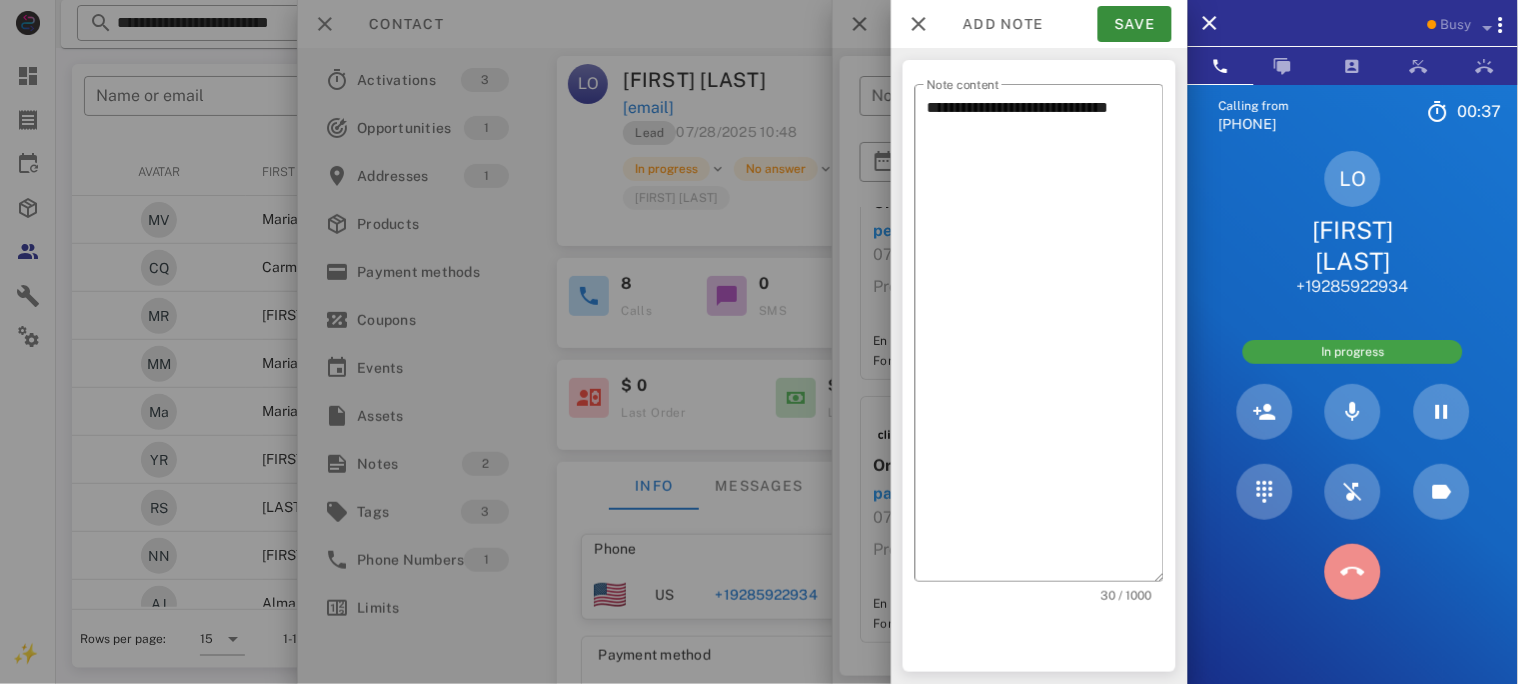 click at bounding box center (1353, 572) 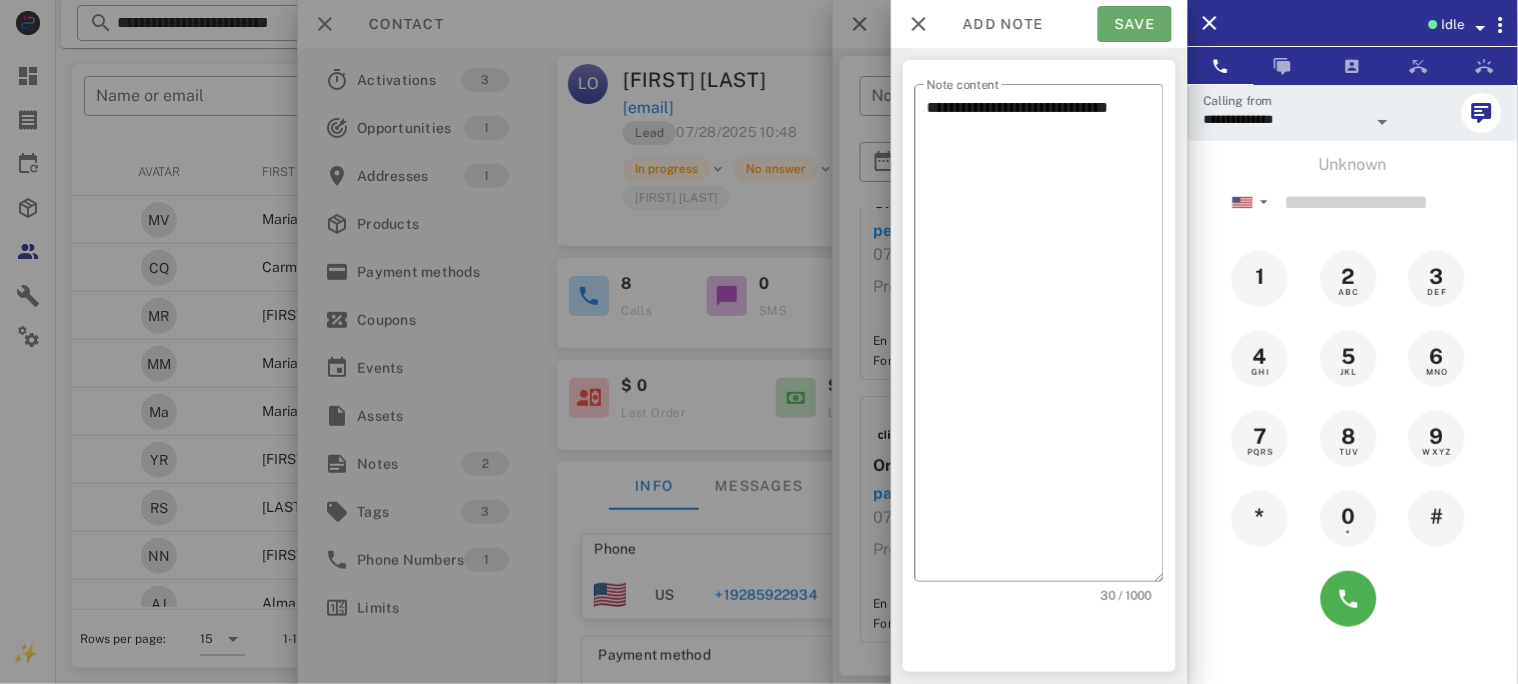 click on "Save" at bounding box center [1135, 24] 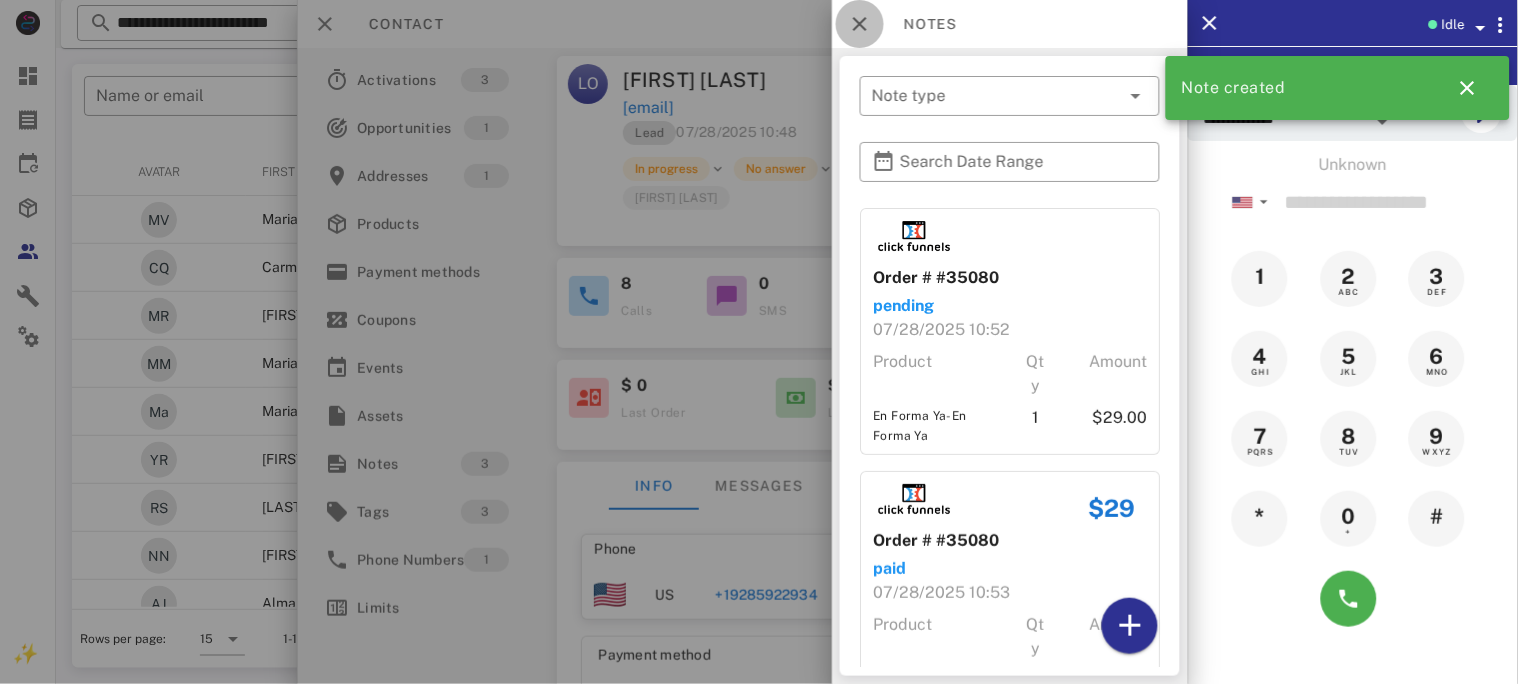 click at bounding box center (860, 24) 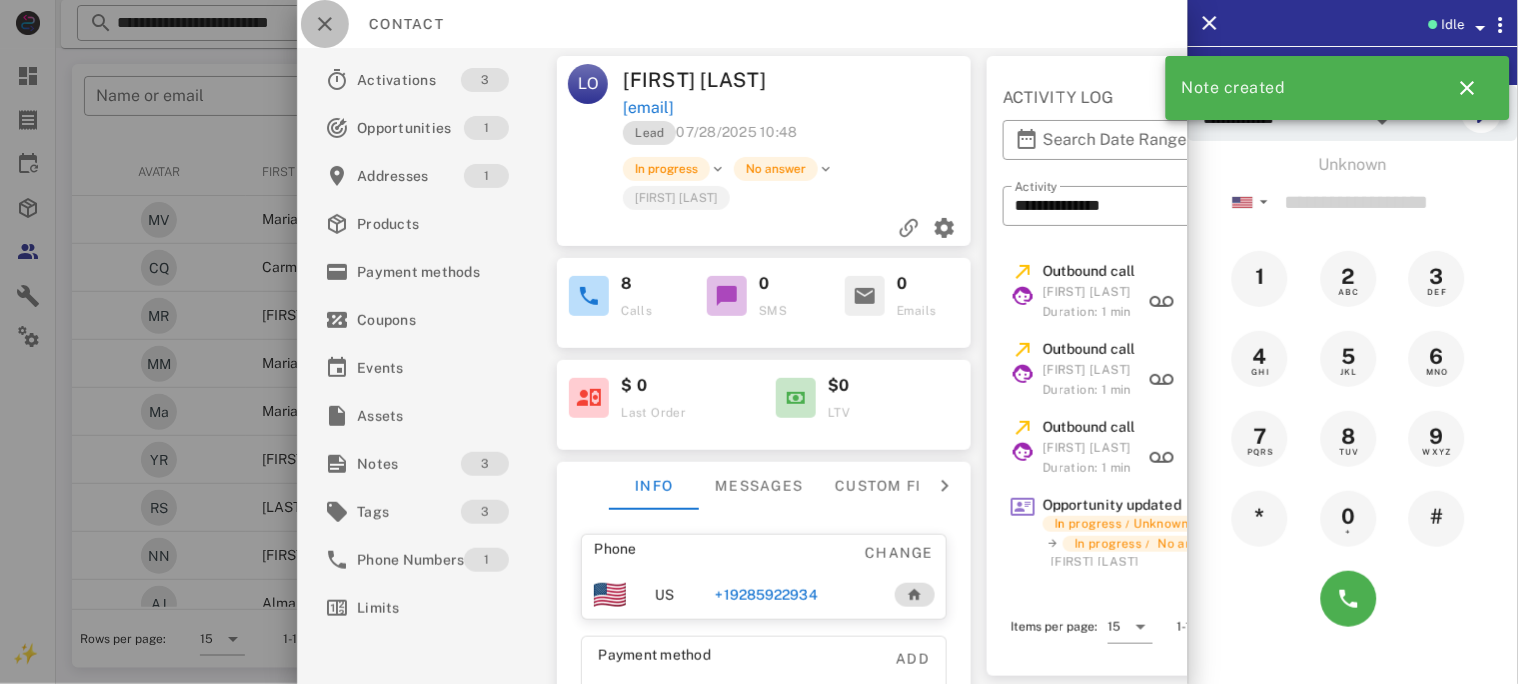 click at bounding box center [325, 24] 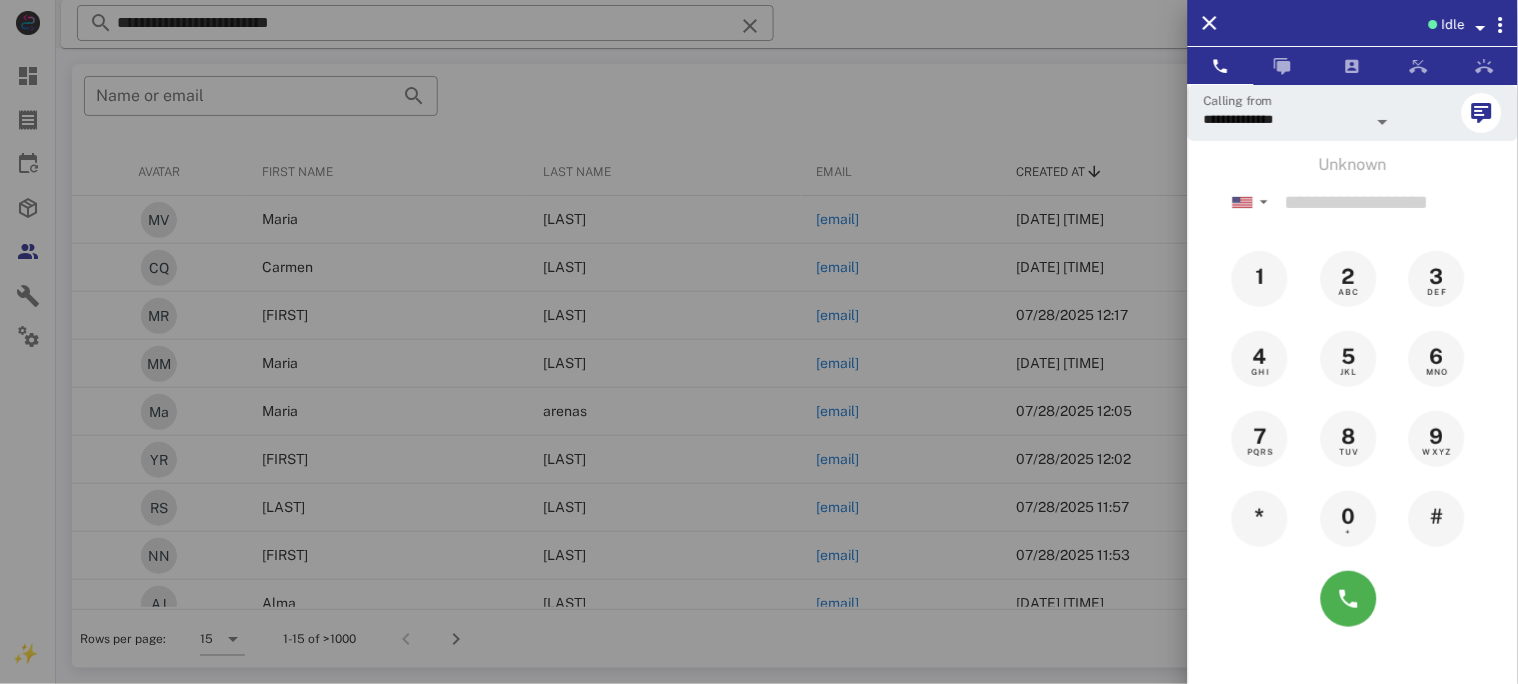 click at bounding box center (759, 342) 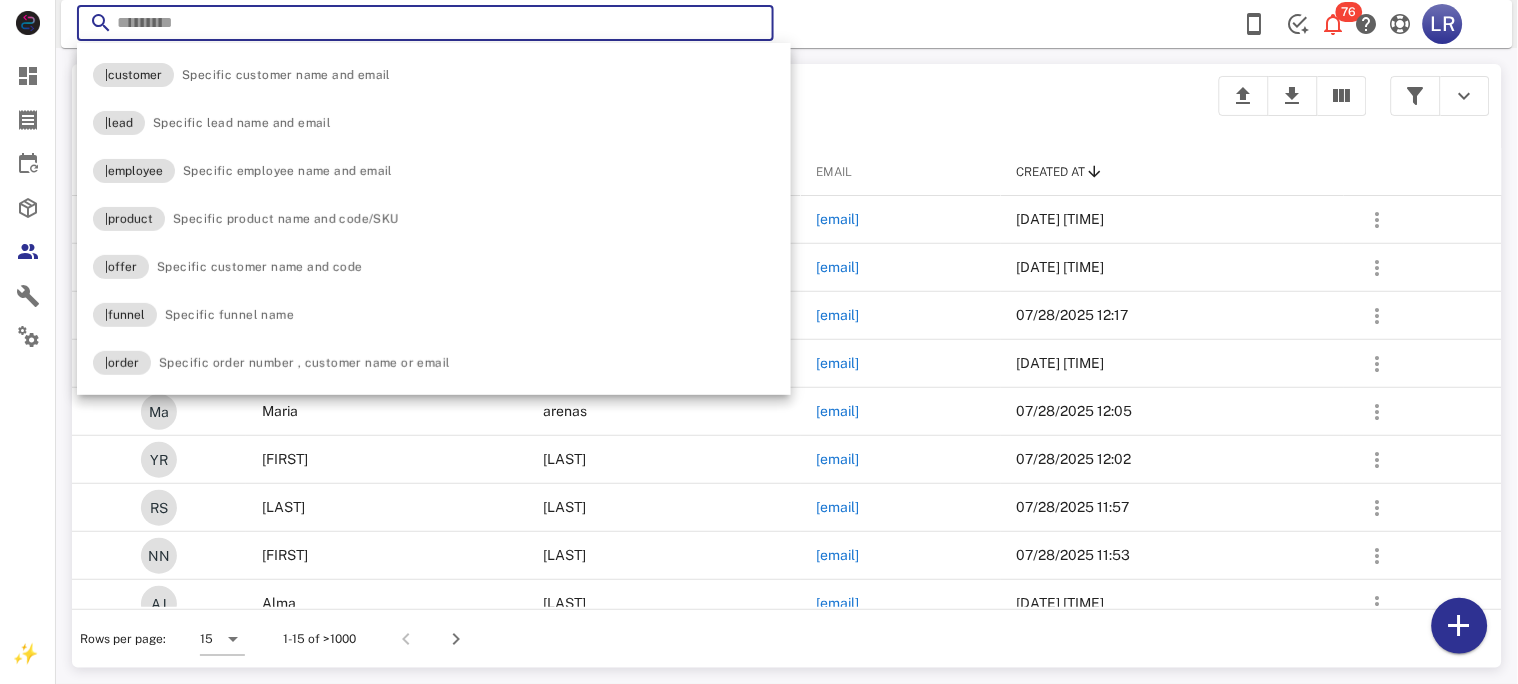 paste on "**********" 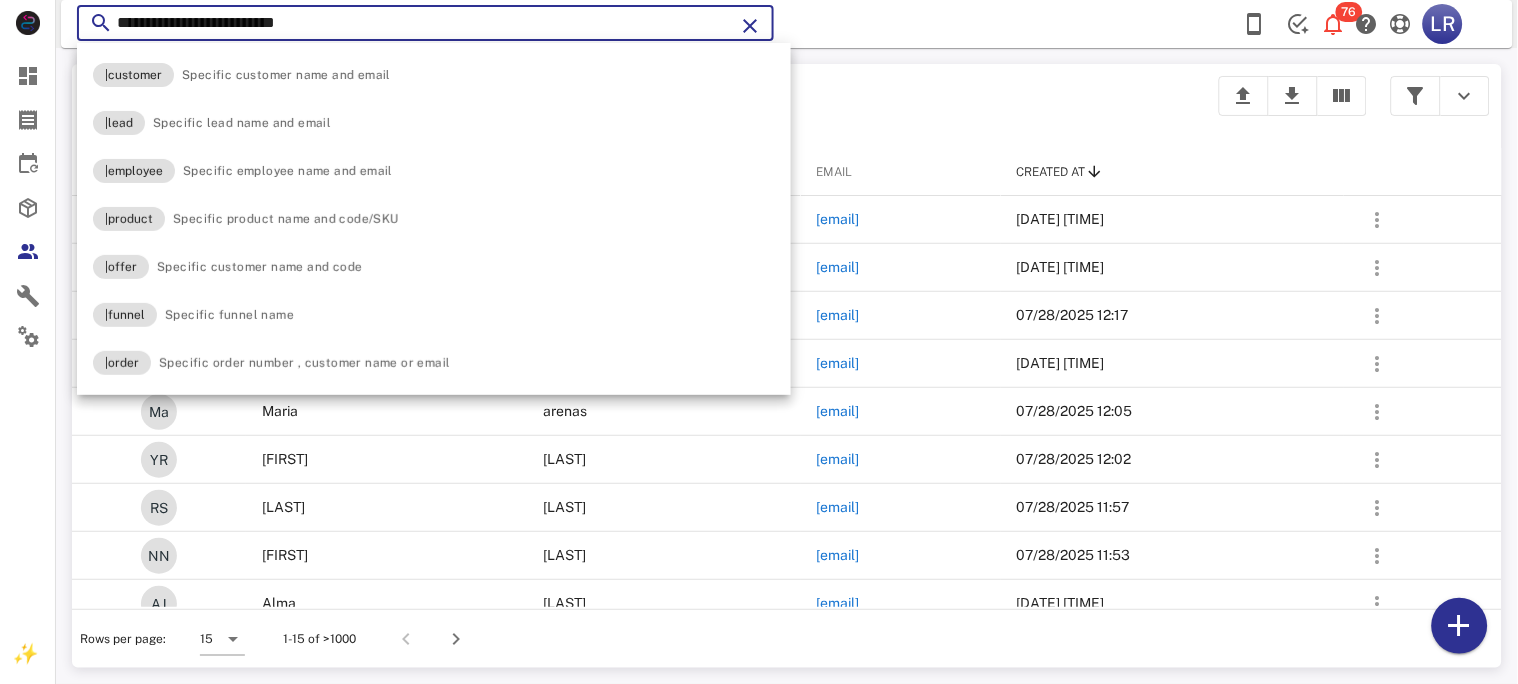 type on "**********" 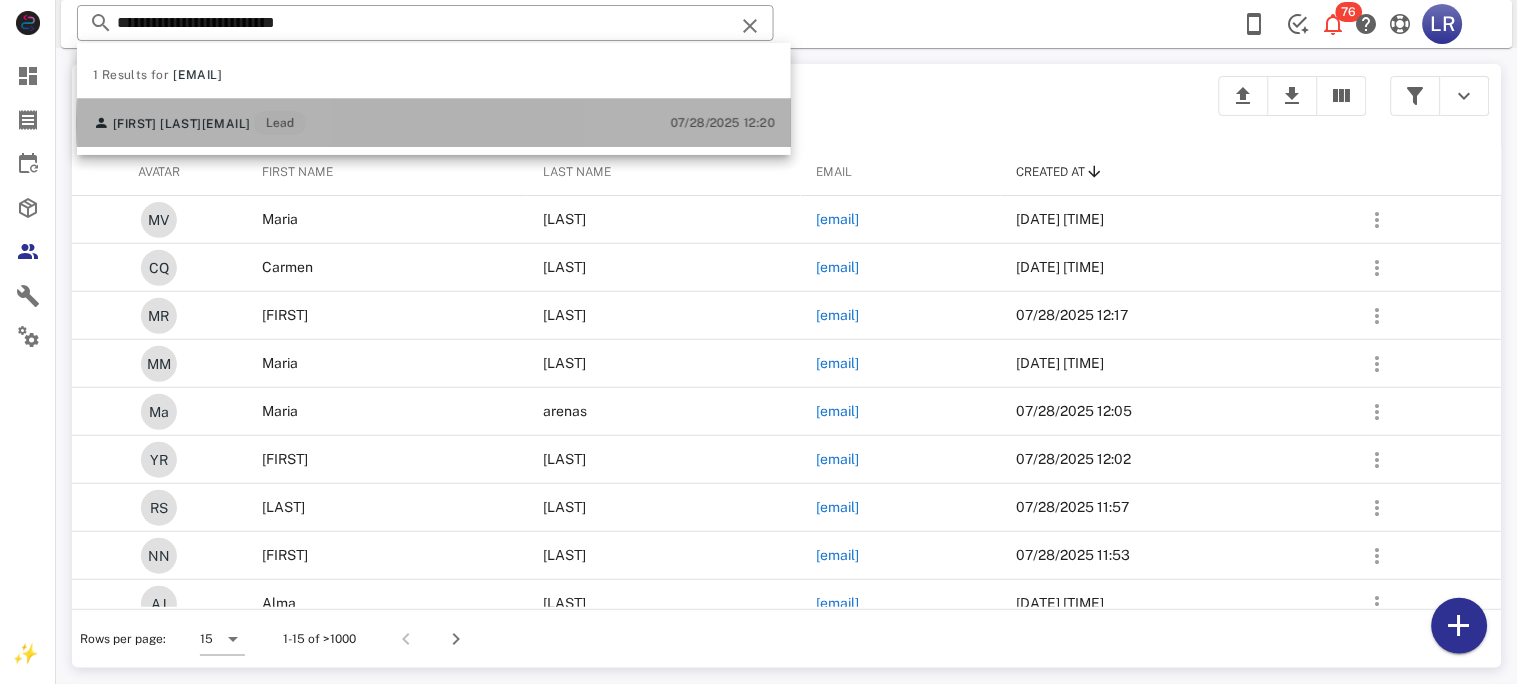 click on "[EMAIL]" at bounding box center (226, 124) 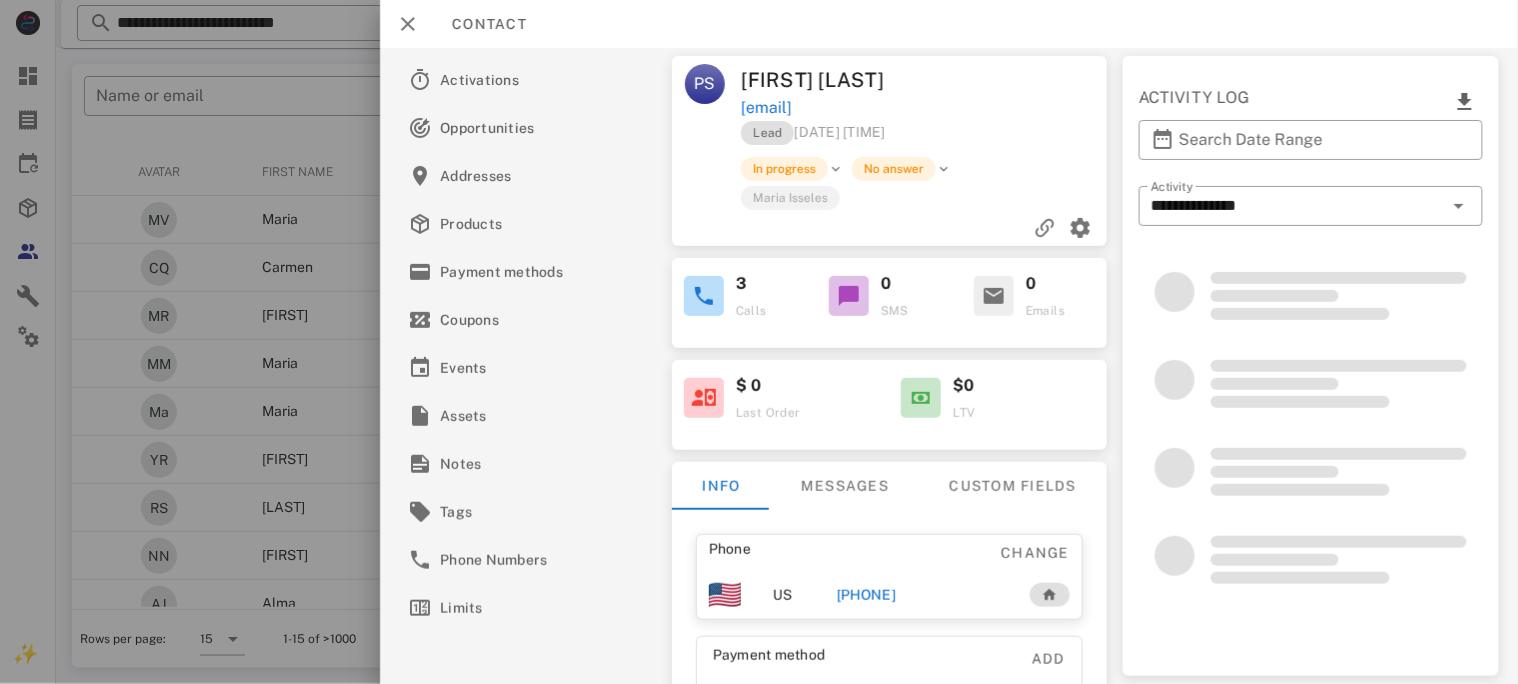 click on "[PHONE]" at bounding box center (865, 595) 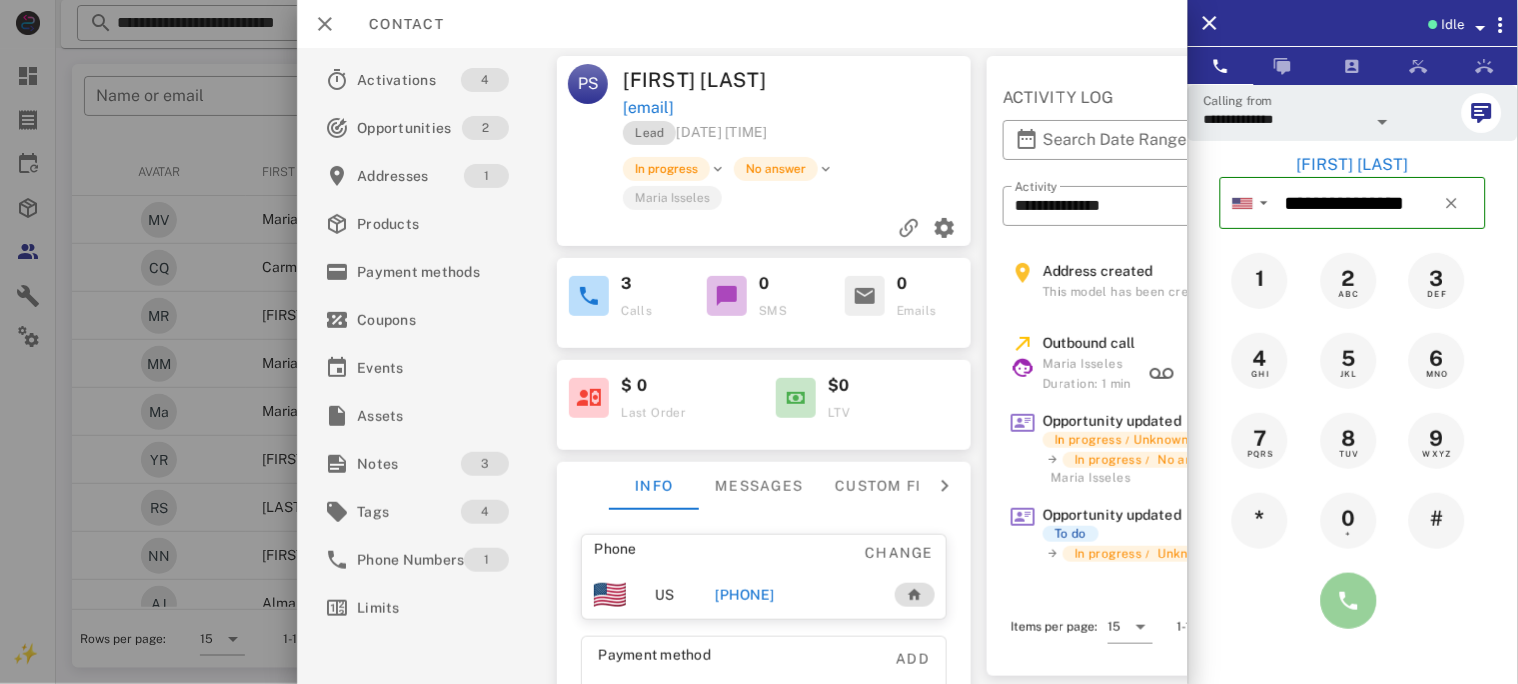click at bounding box center (1349, 601) 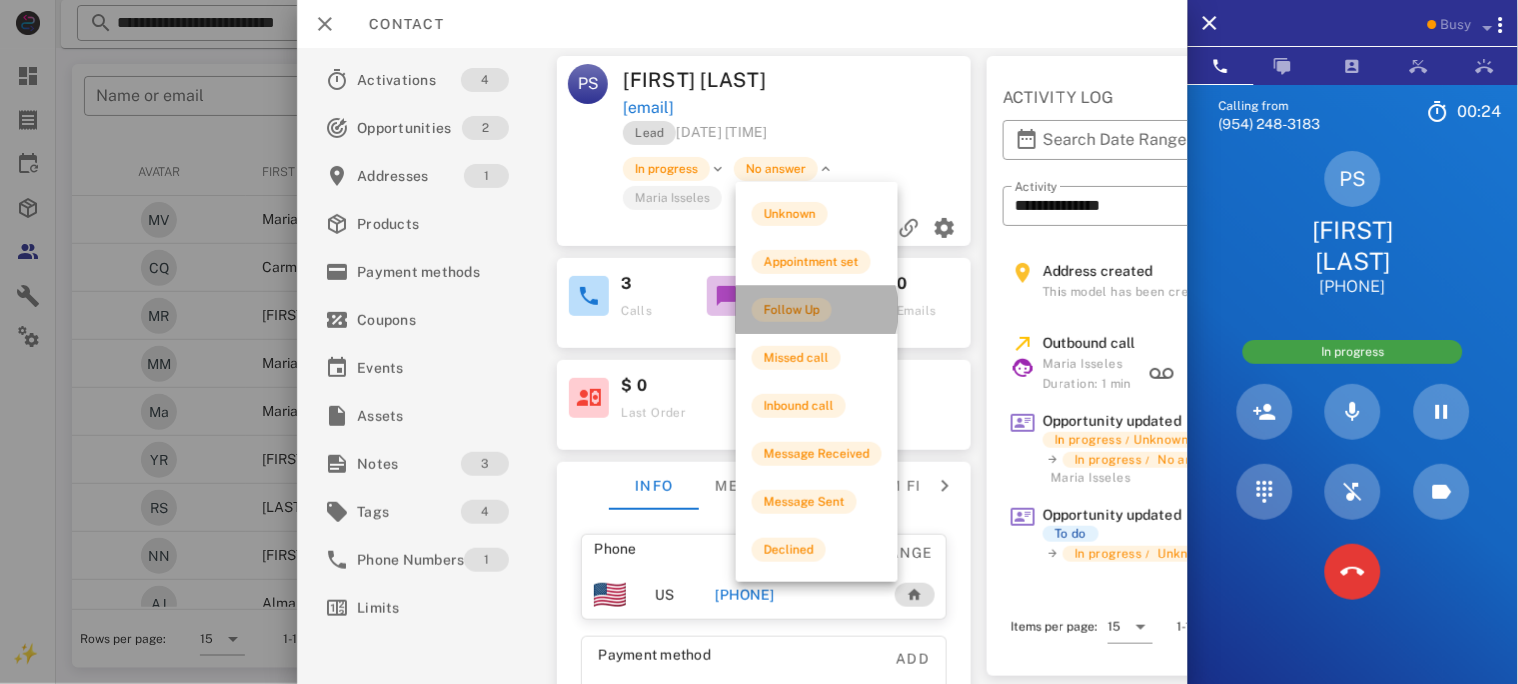 click on "Follow Up" at bounding box center [792, 310] 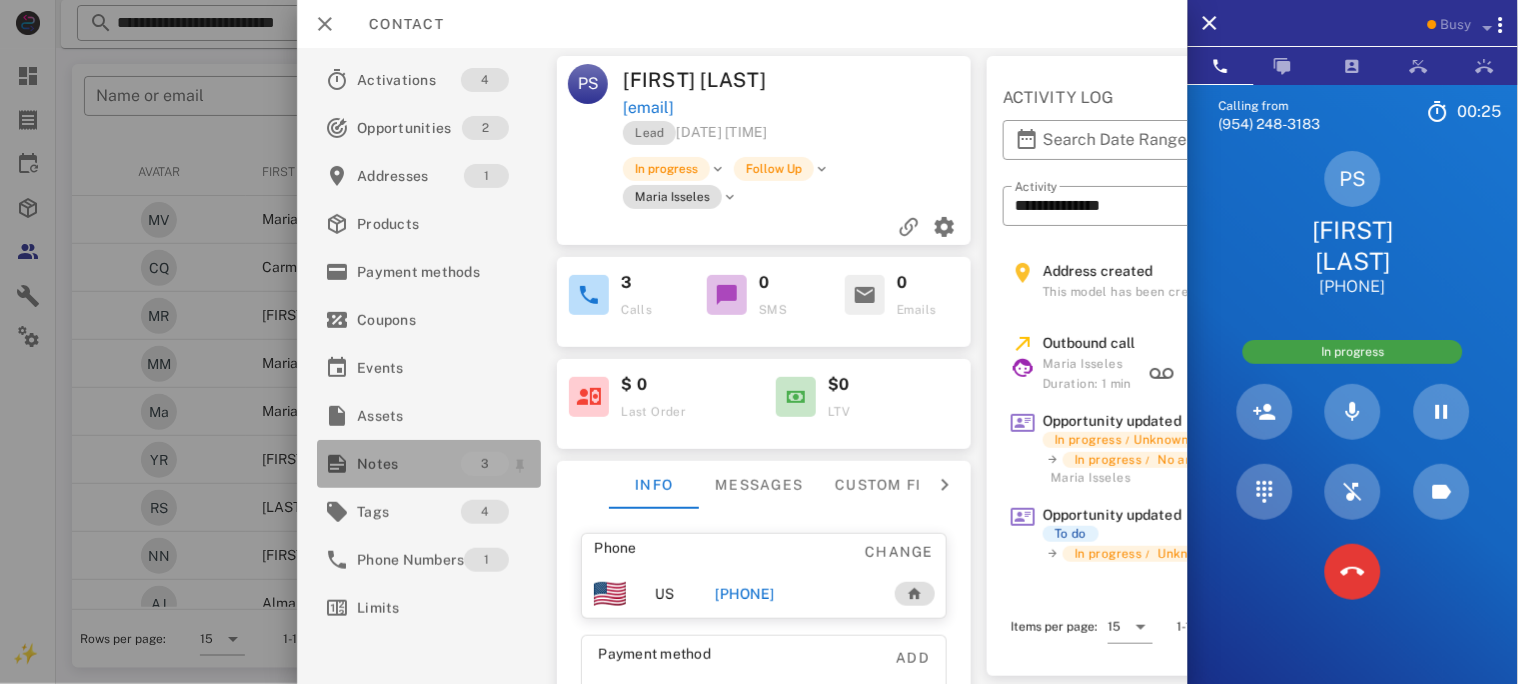 click on "Notes" at bounding box center [409, 464] 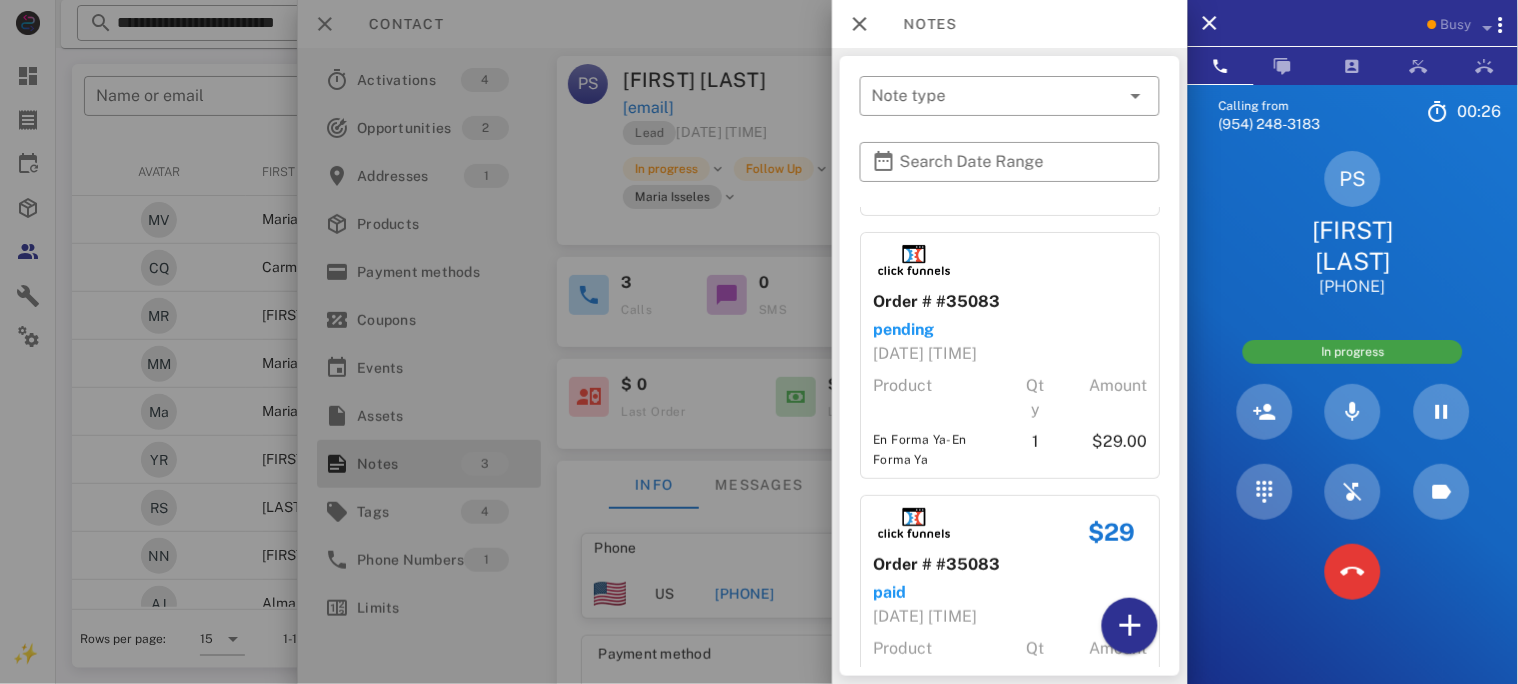 scroll, scrollTop: 242, scrollLeft: 0, axis: vertical 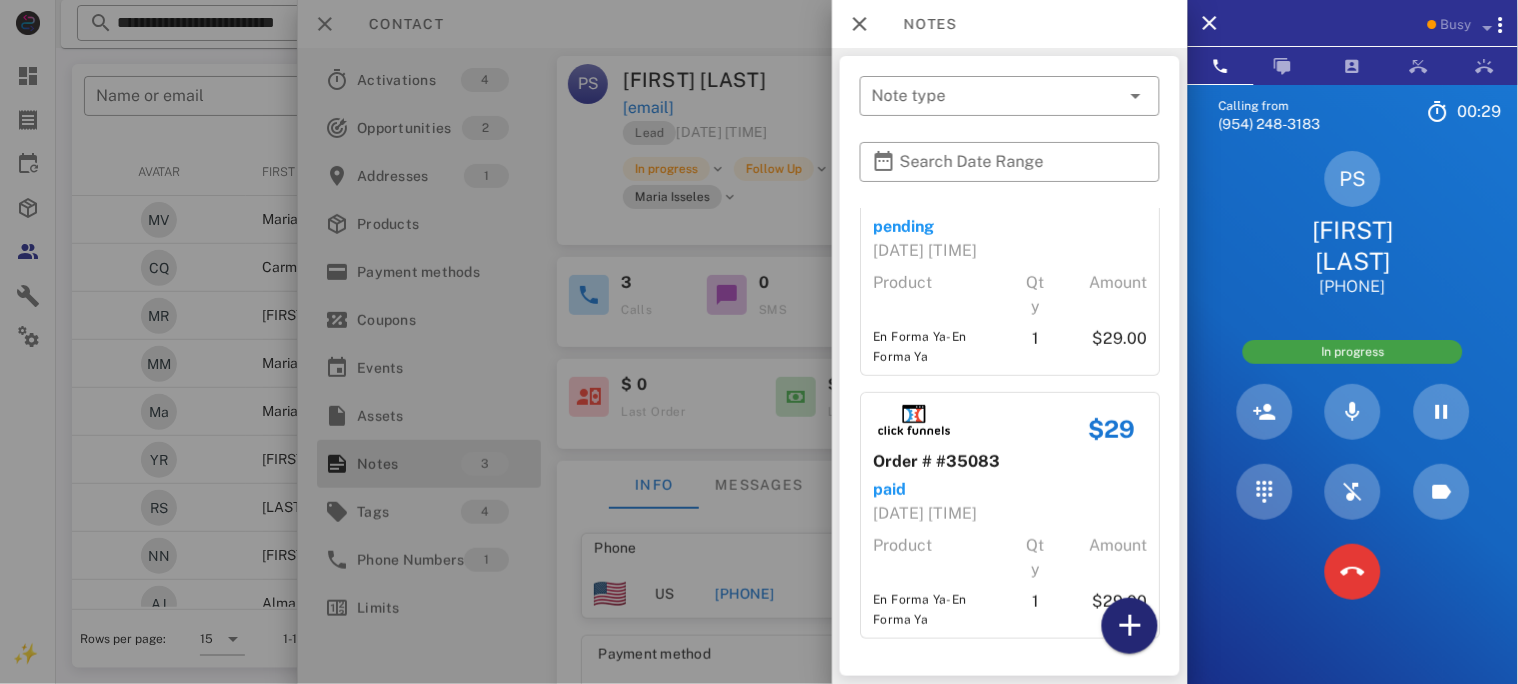 click at bounding box center (1130, 626) 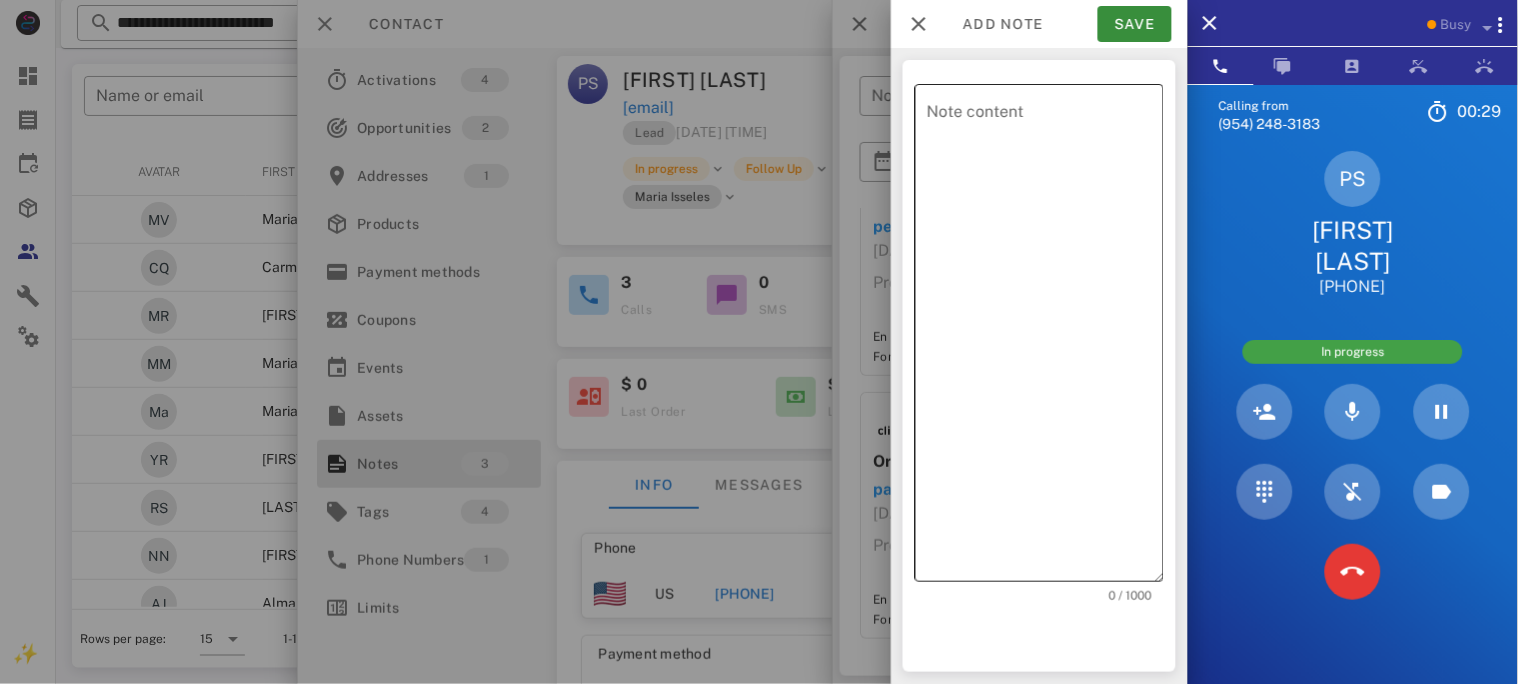 click on "Note content" at bounding box center (1045, 338) 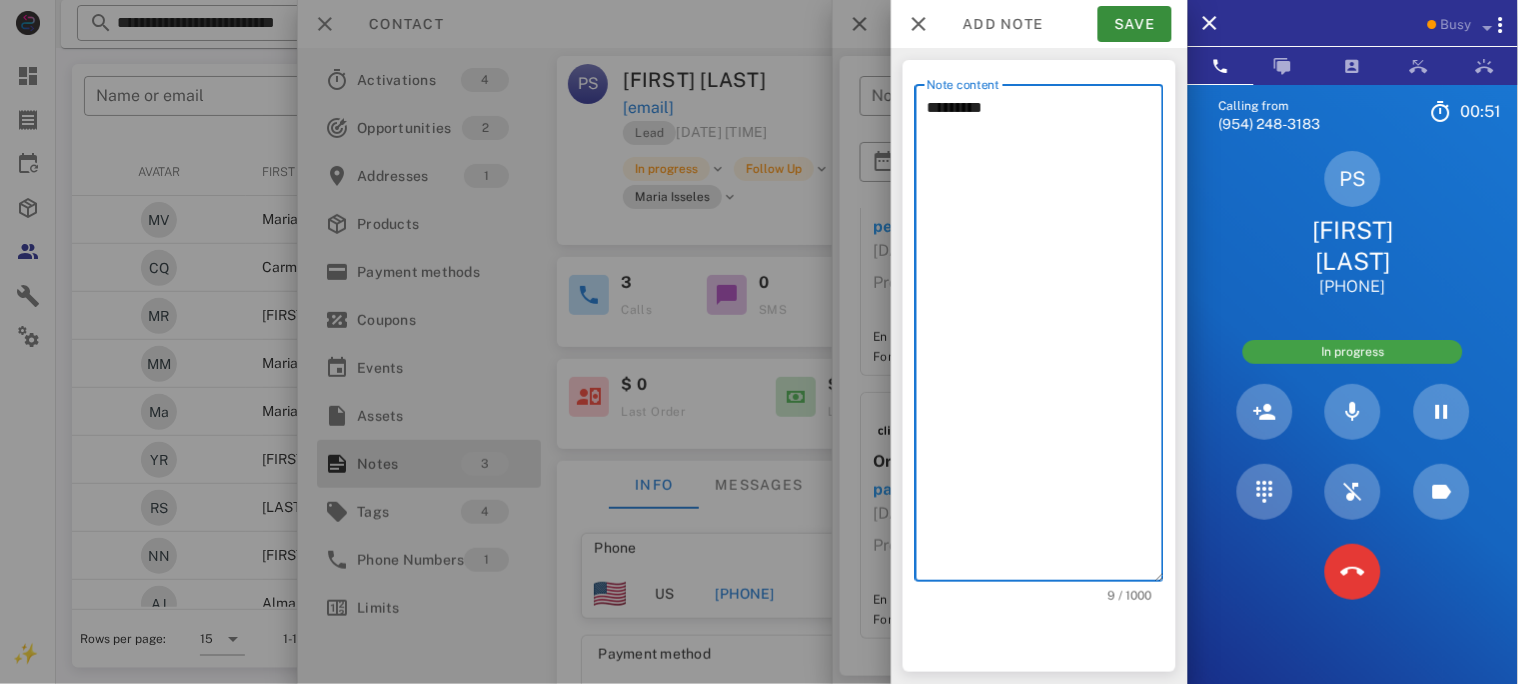 click on "*********" at bounding box center (1045, 338) 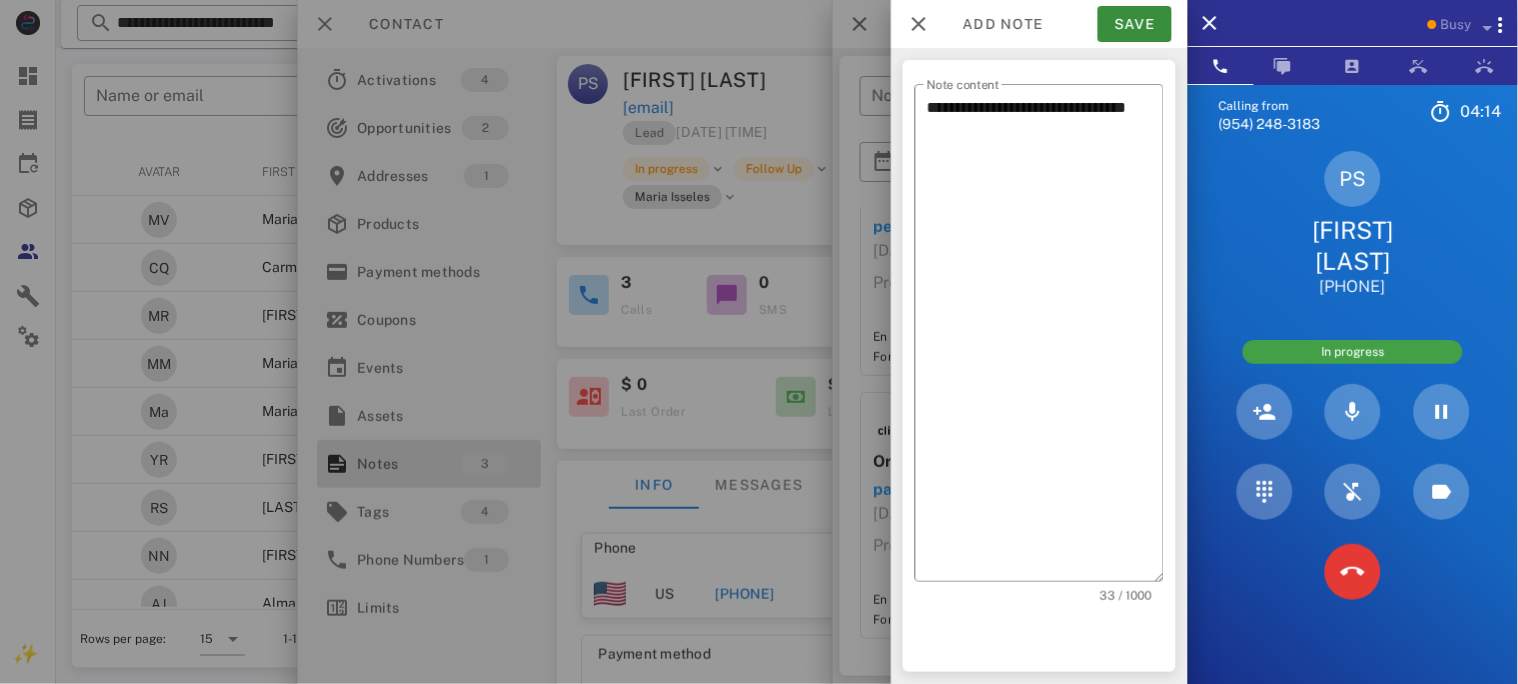 click on "[INITIALS] [FIRST] [LAST] [PHONE]" at bounding box center (1353, 224) 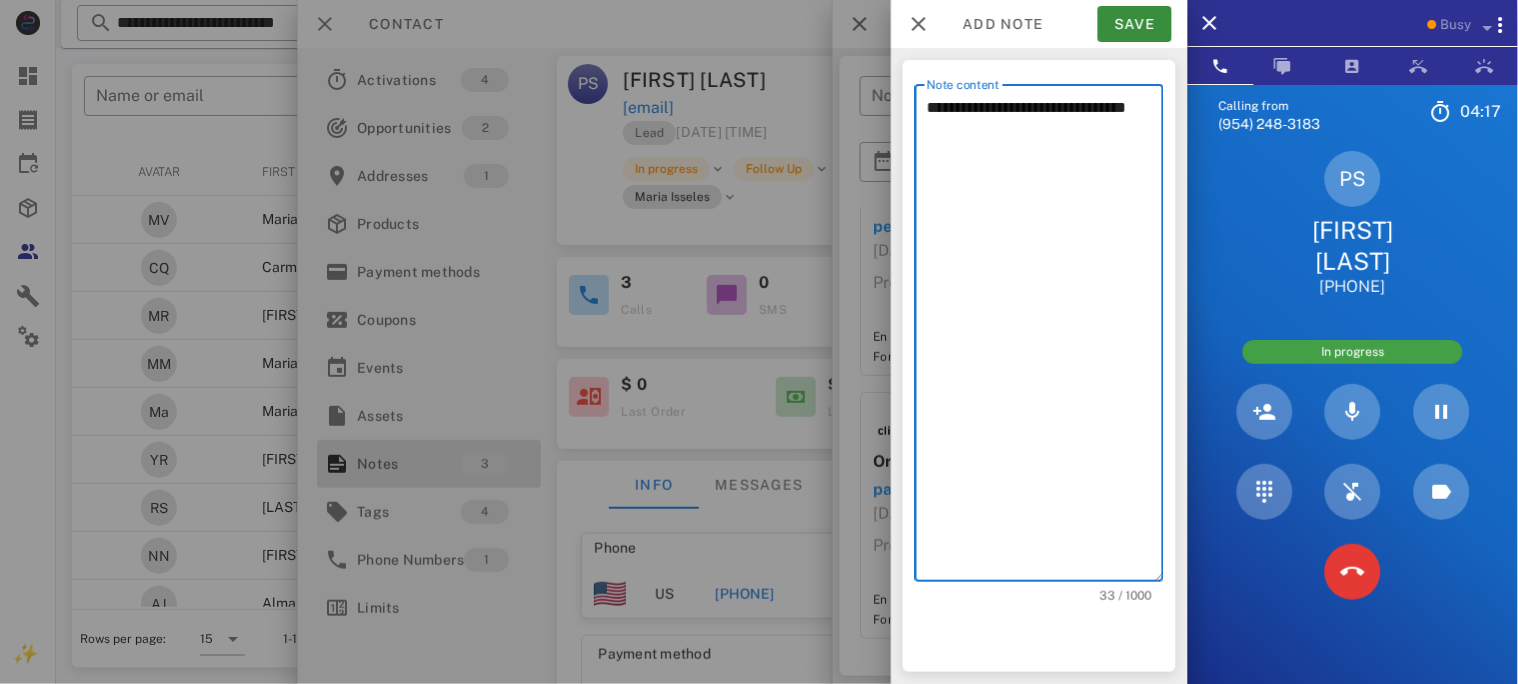 click on "**********" at bounding box center (1045, 338) 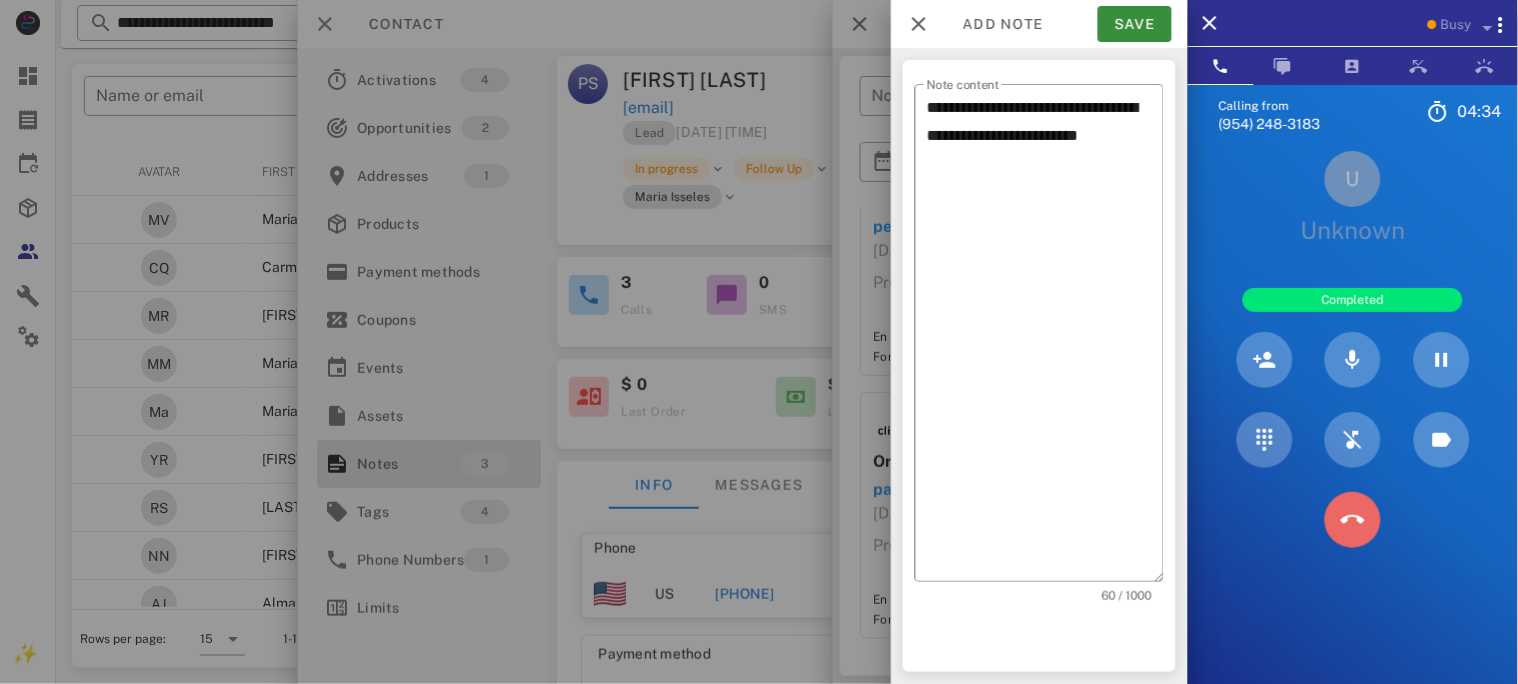 click at bounding box center (1353, 520) 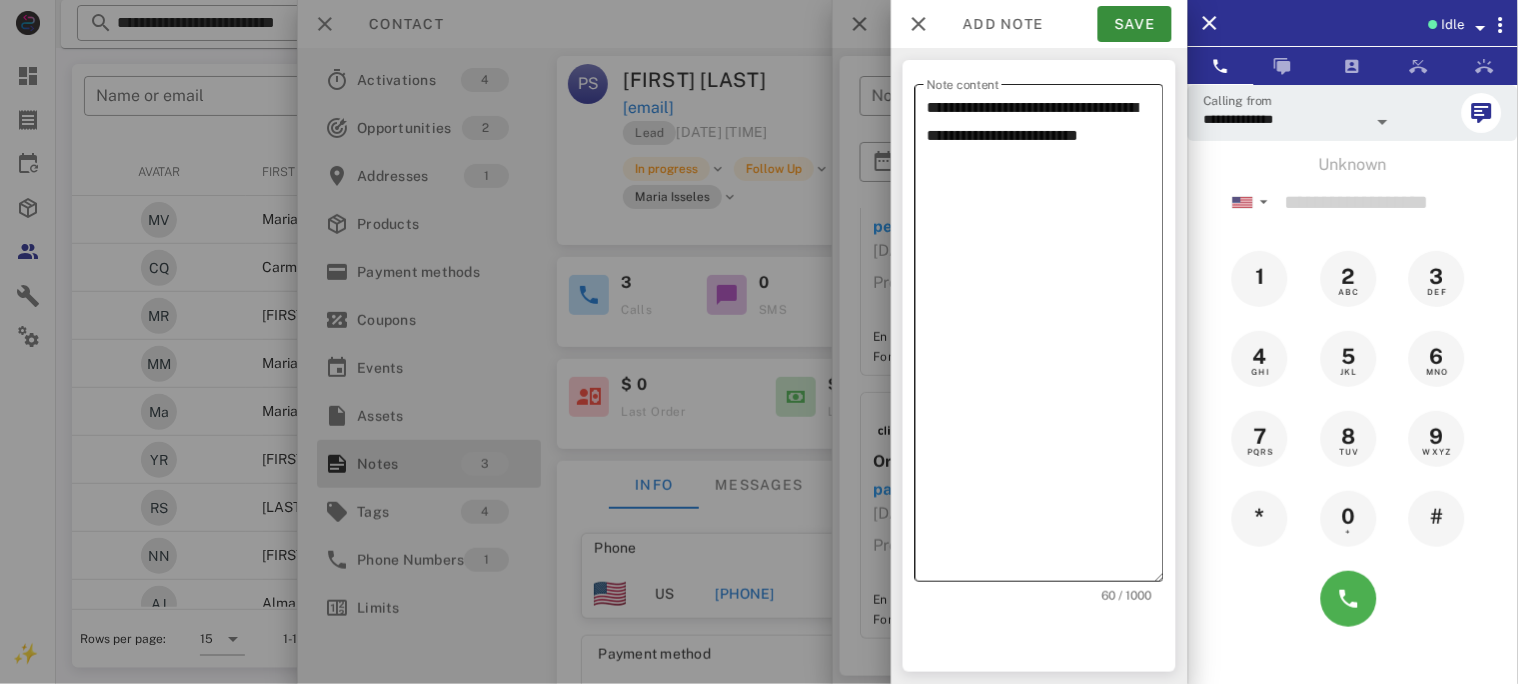 click on "**********" at bounding box center (1045, 338) 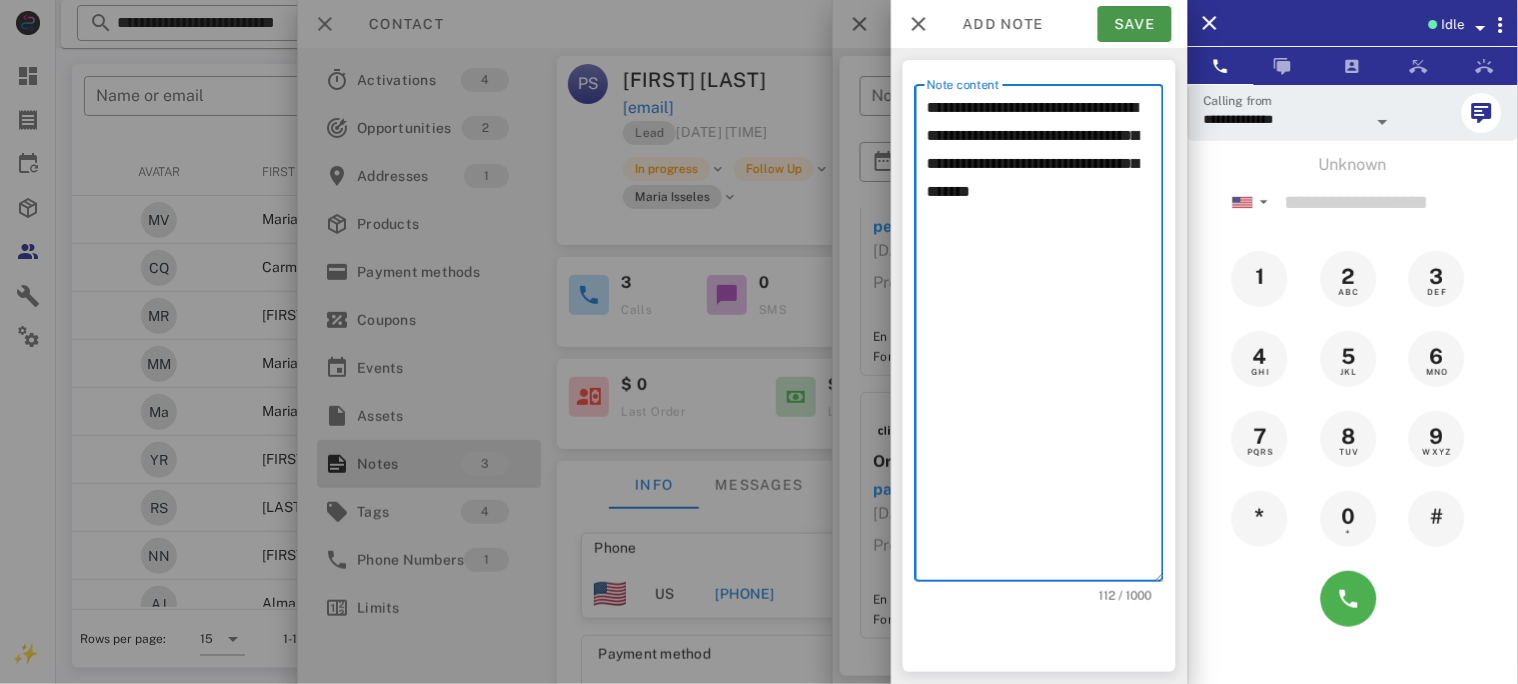 type on "**********" 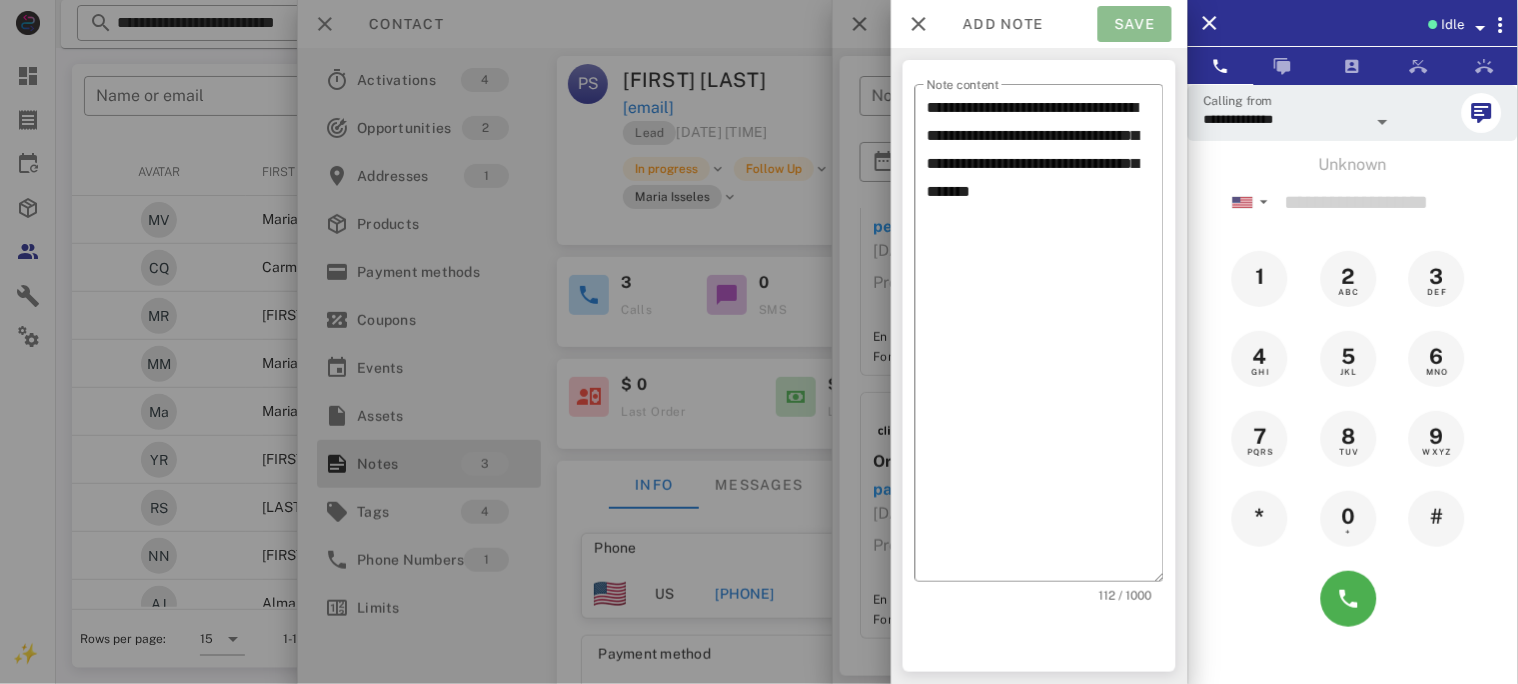 click on "Save" at bounding box center (1135, 24) 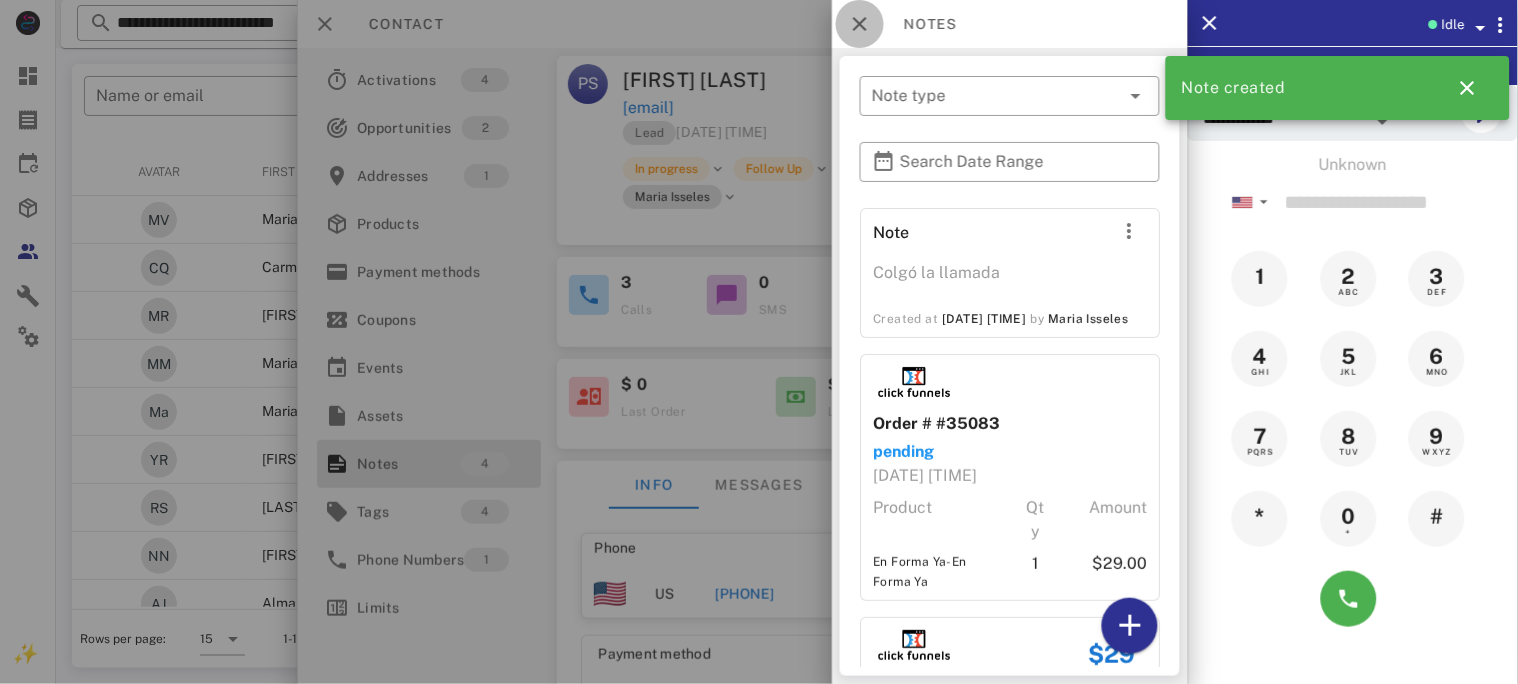 click at bounding box center (860, 24) 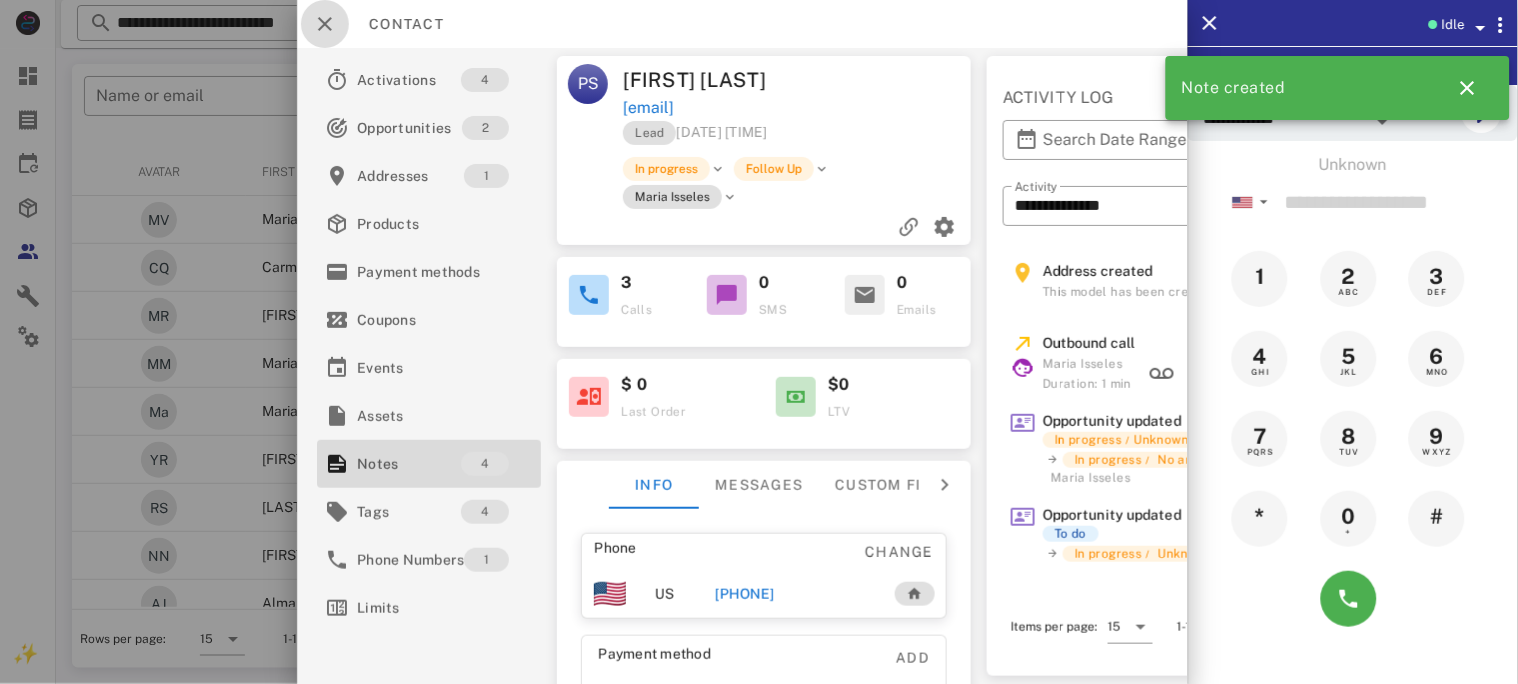 click at bounding box center (325, 24) 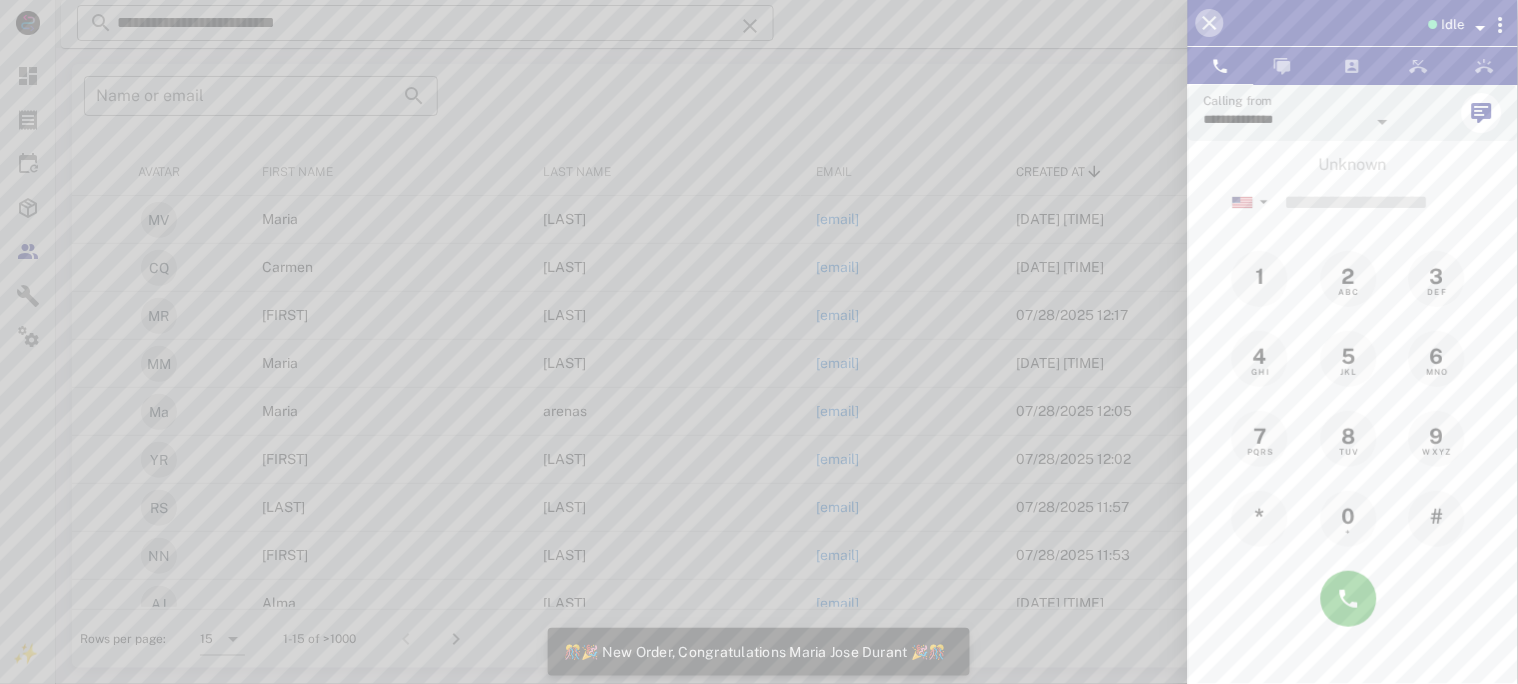 click at bounding box center [1210, 23] 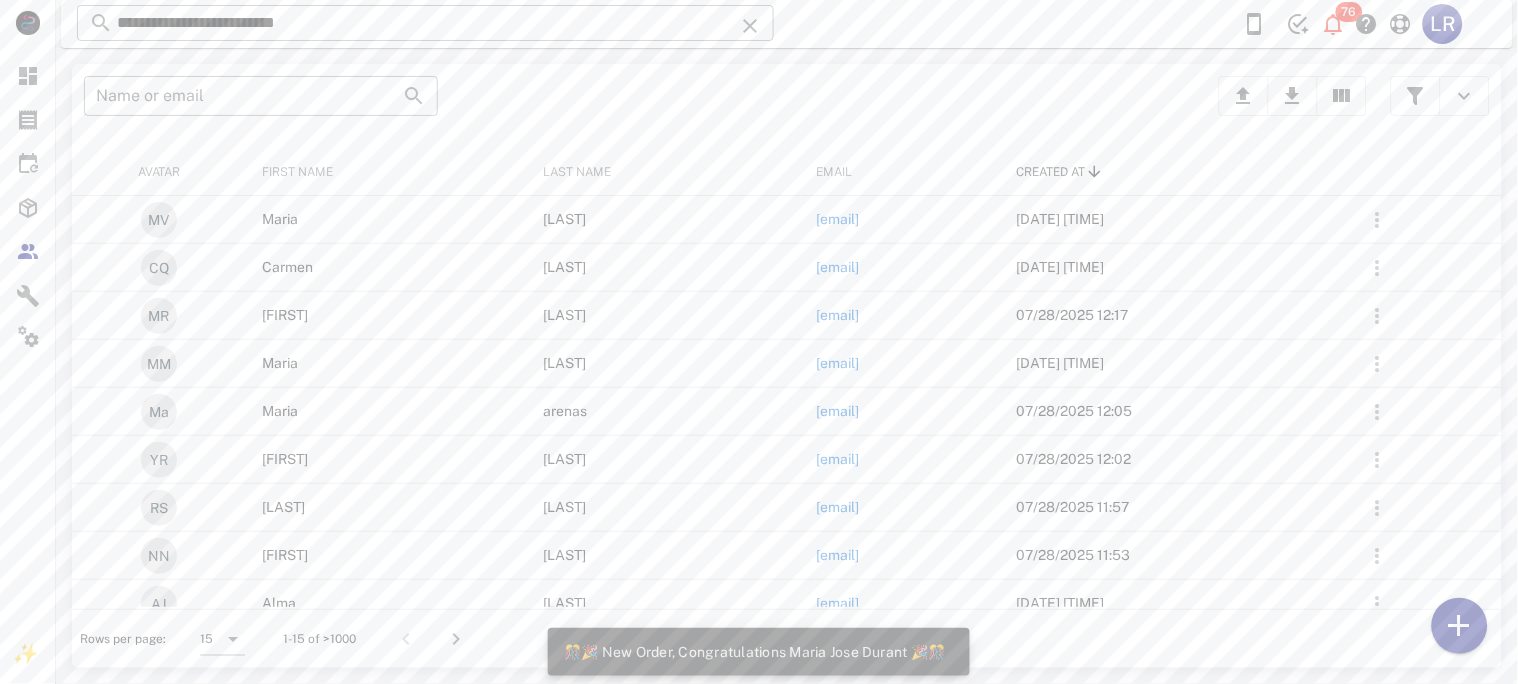 click on "client:[USERNAME]" at bounding box center [787, 24] 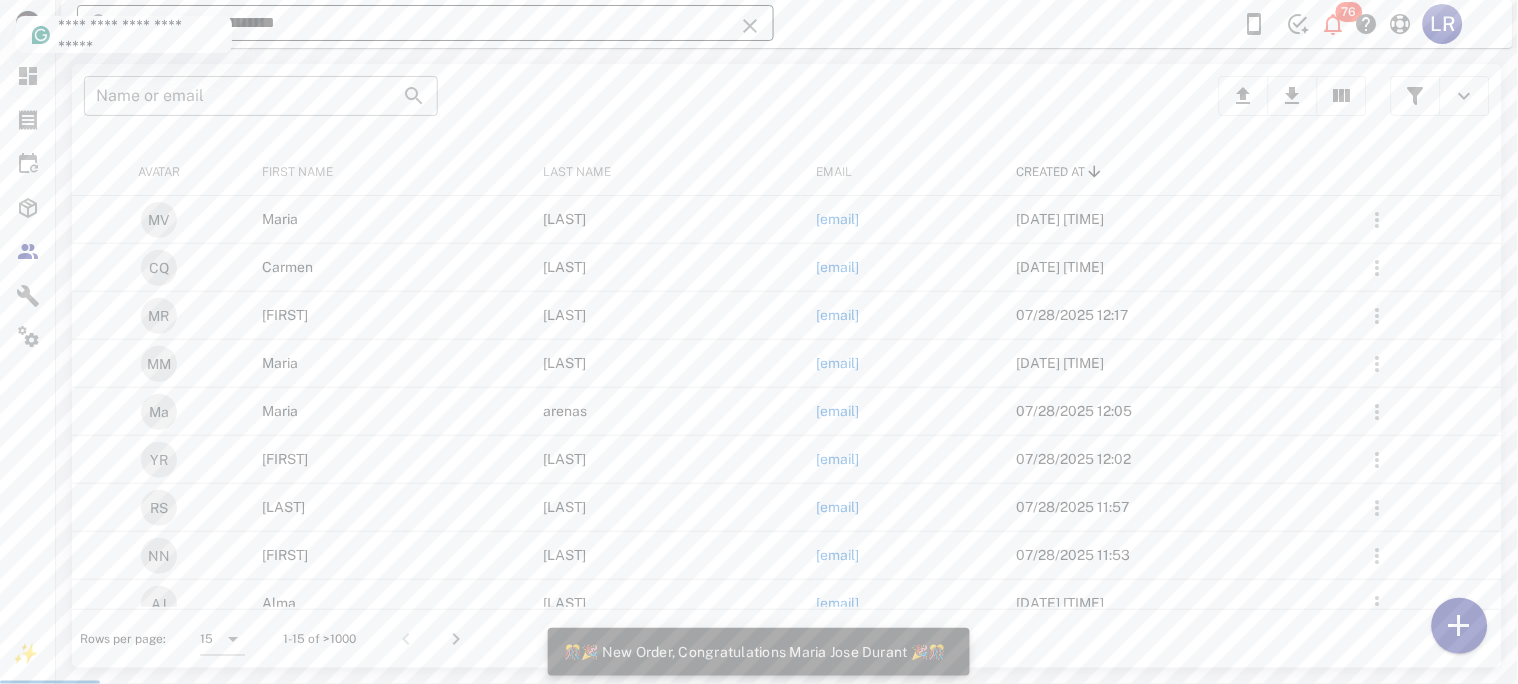 click at bounding box center (750, 26) 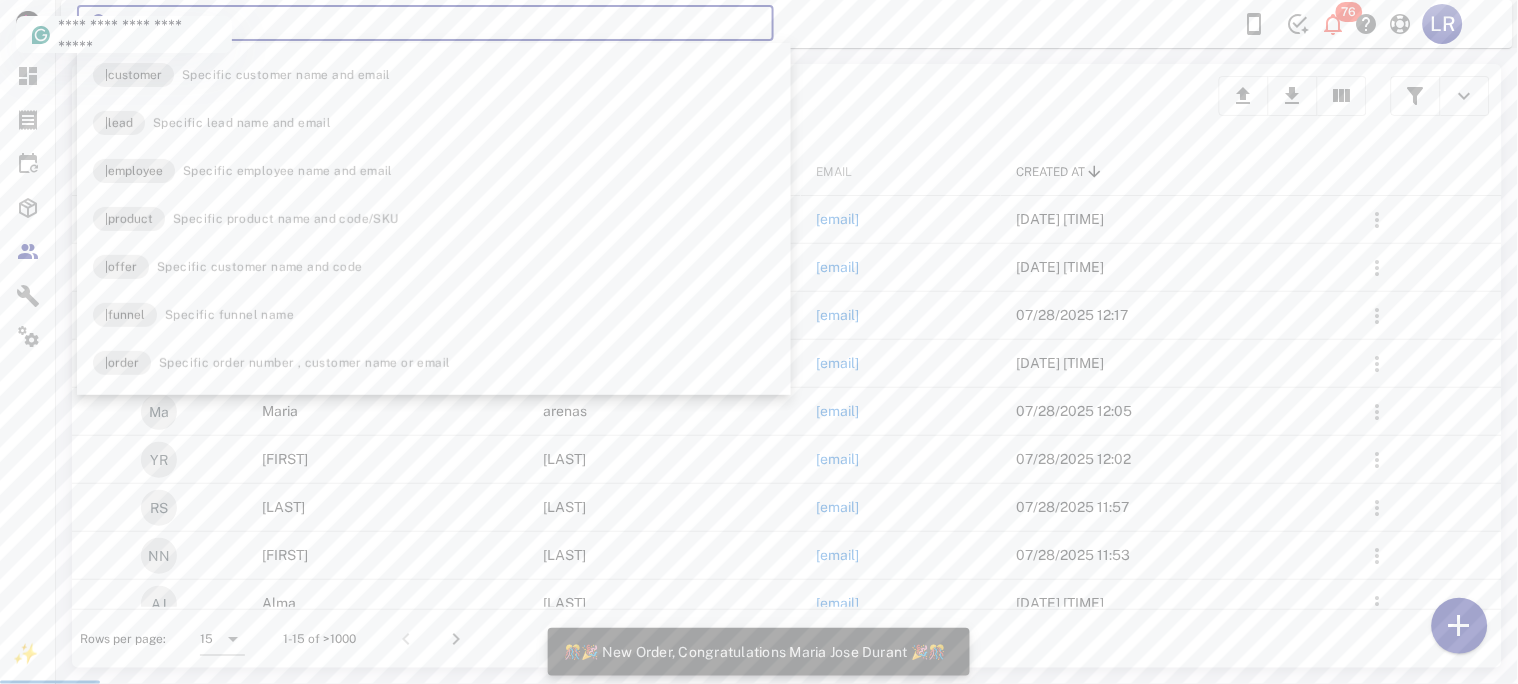 click at bounding box center [750, 26] 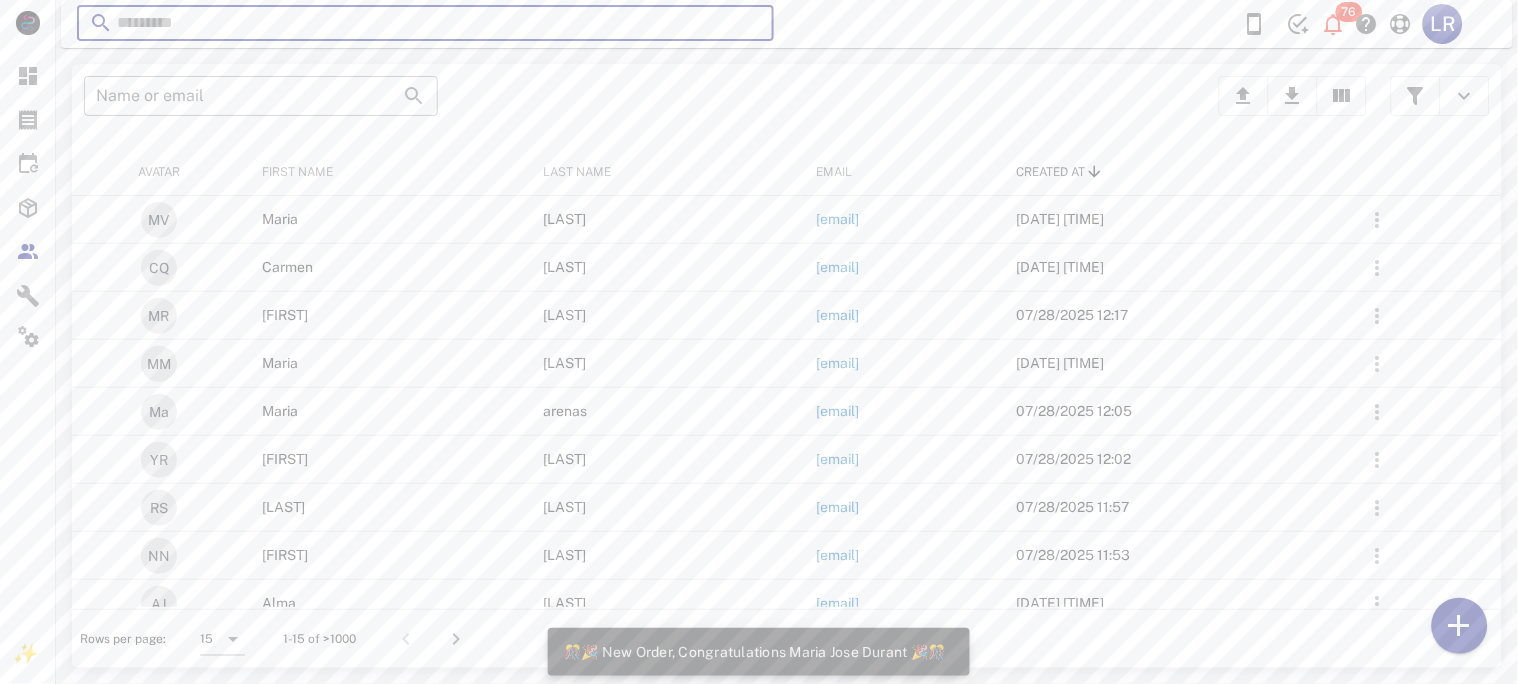 paste on "**********" 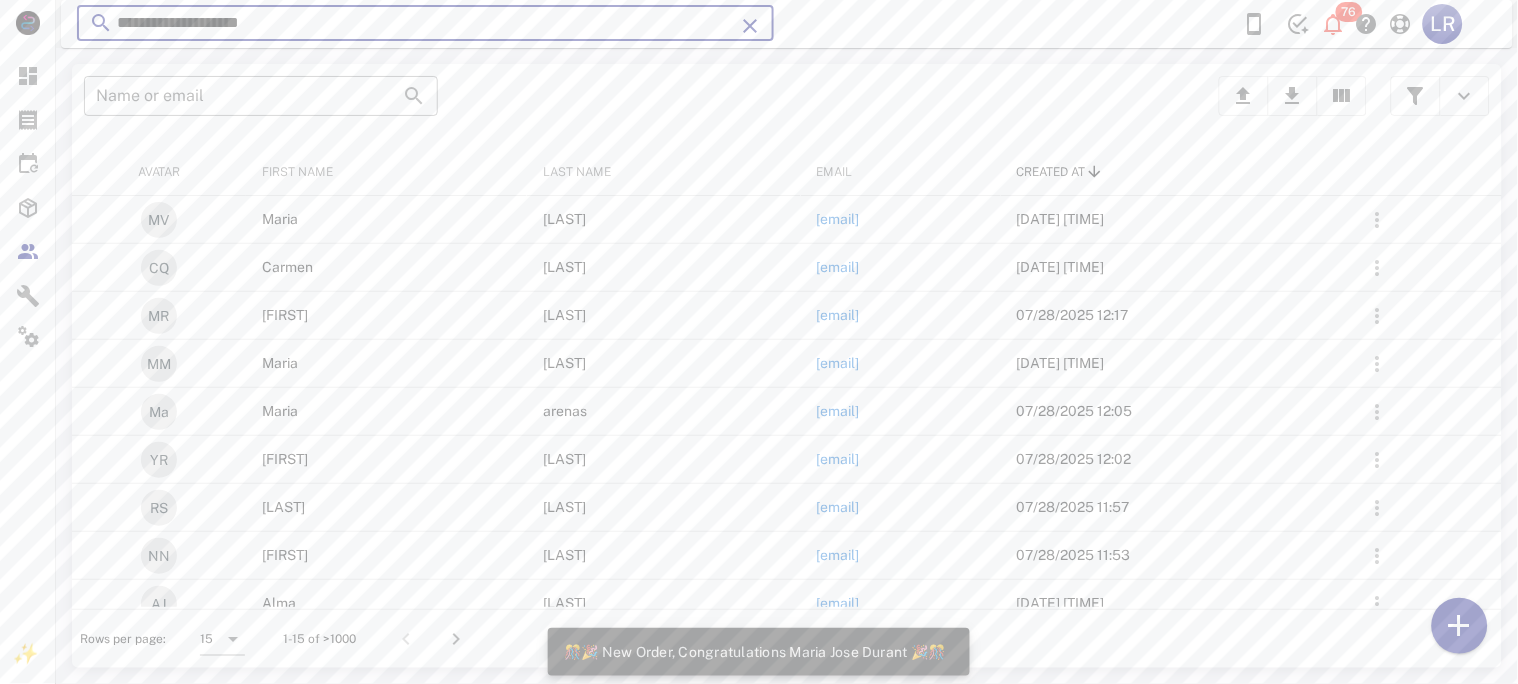 type on "**********" 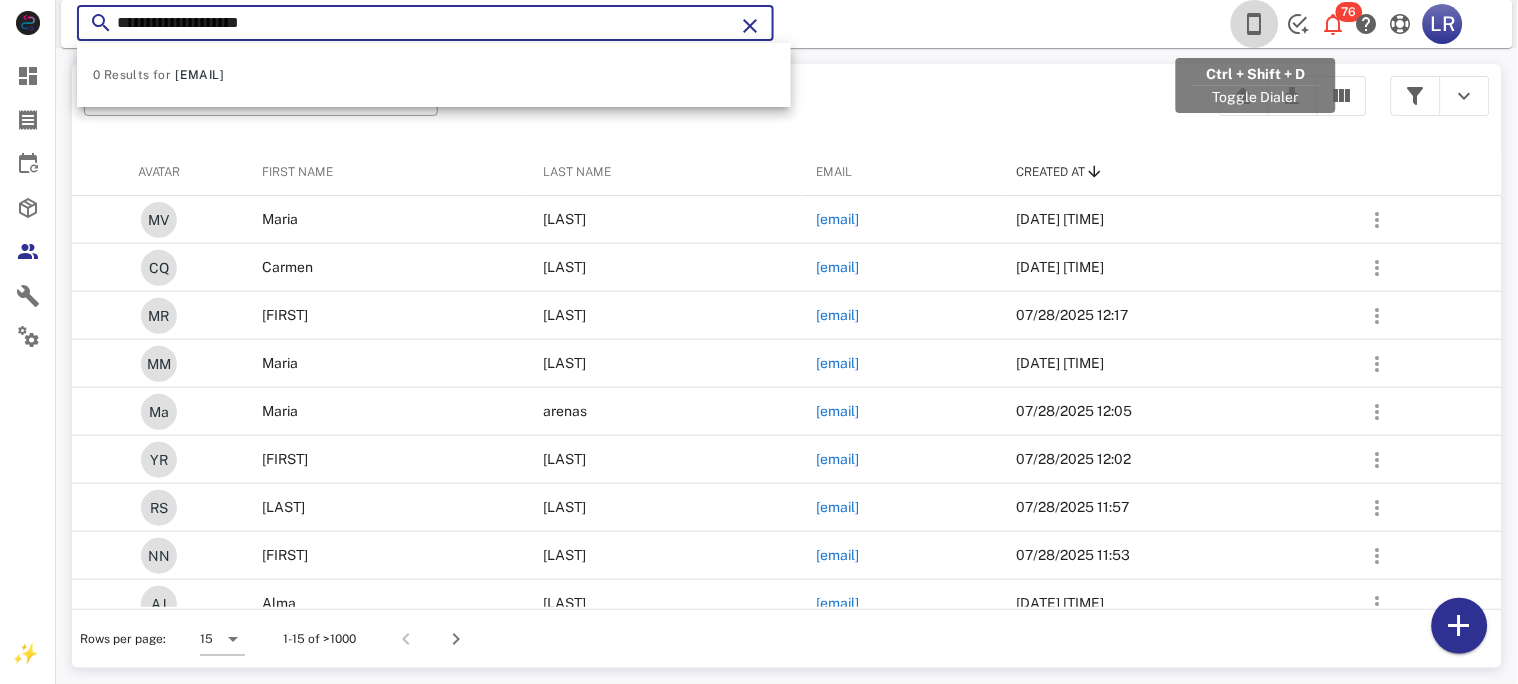 click at bounding box center (1255, 24) 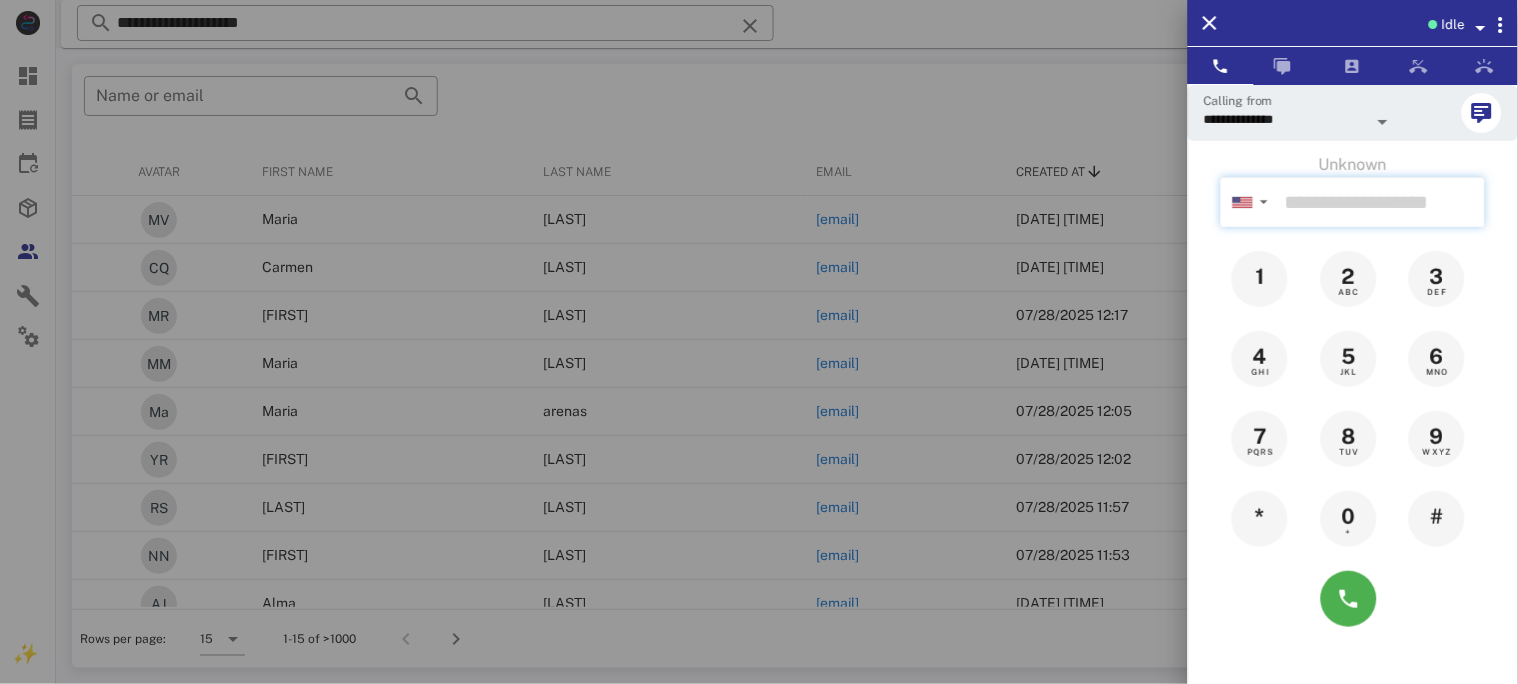 click at bounding box center [1381, 202] 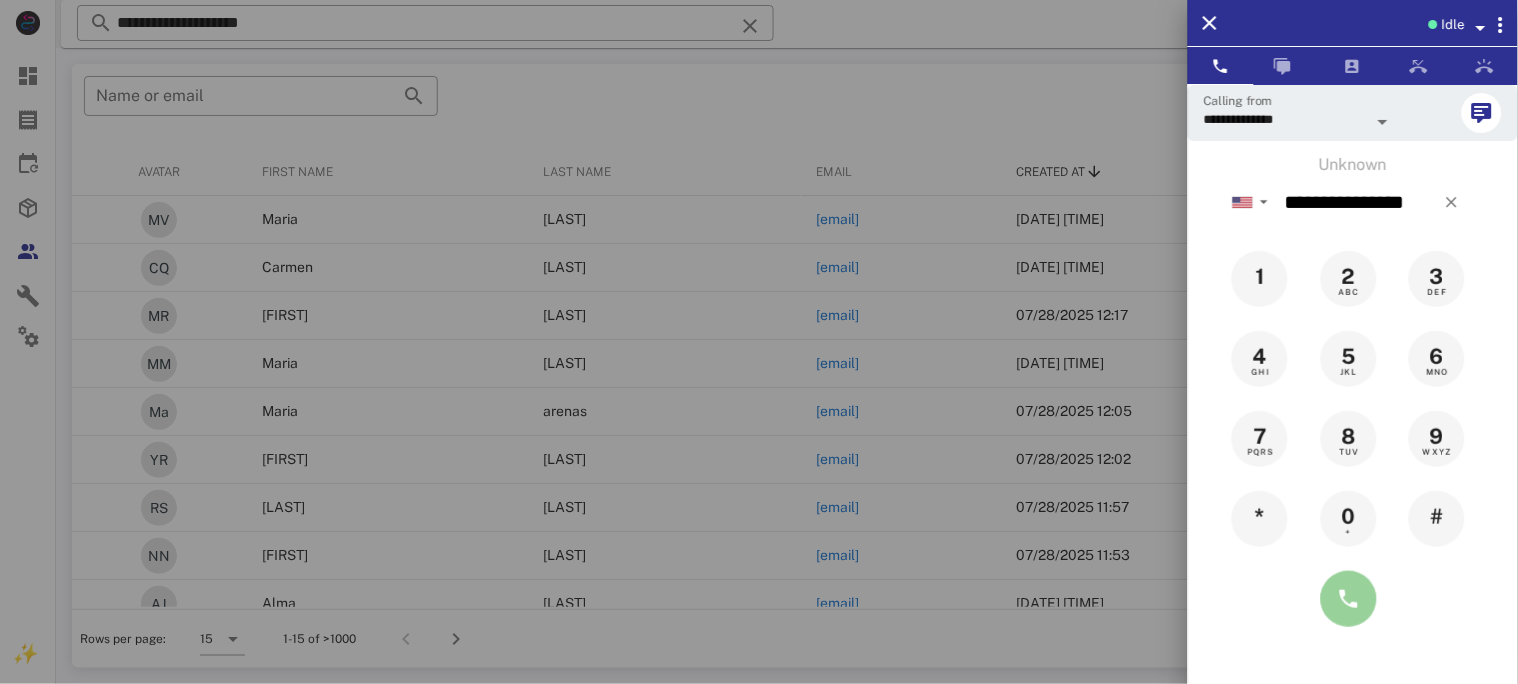 click at bounding box center [1349, 599] 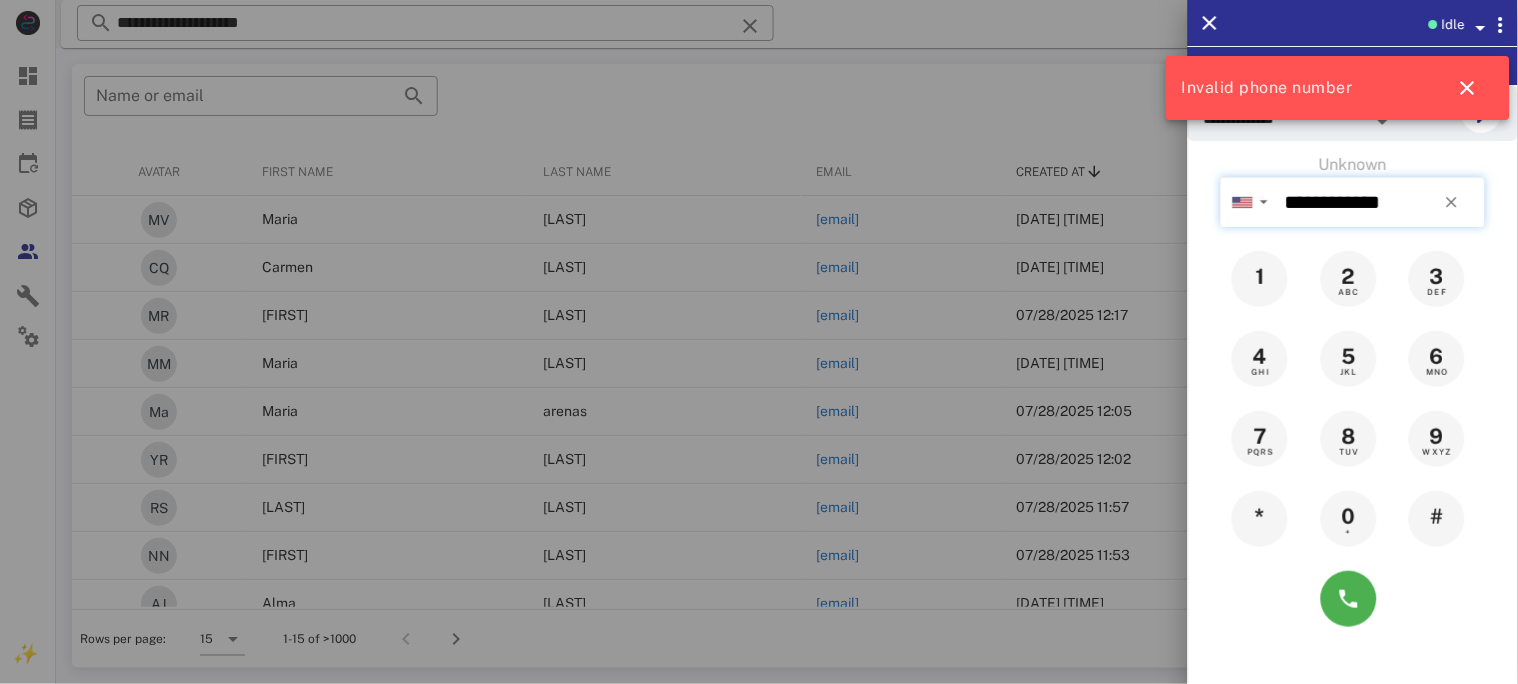 click on "**********" at bounding box center [1381, 202] 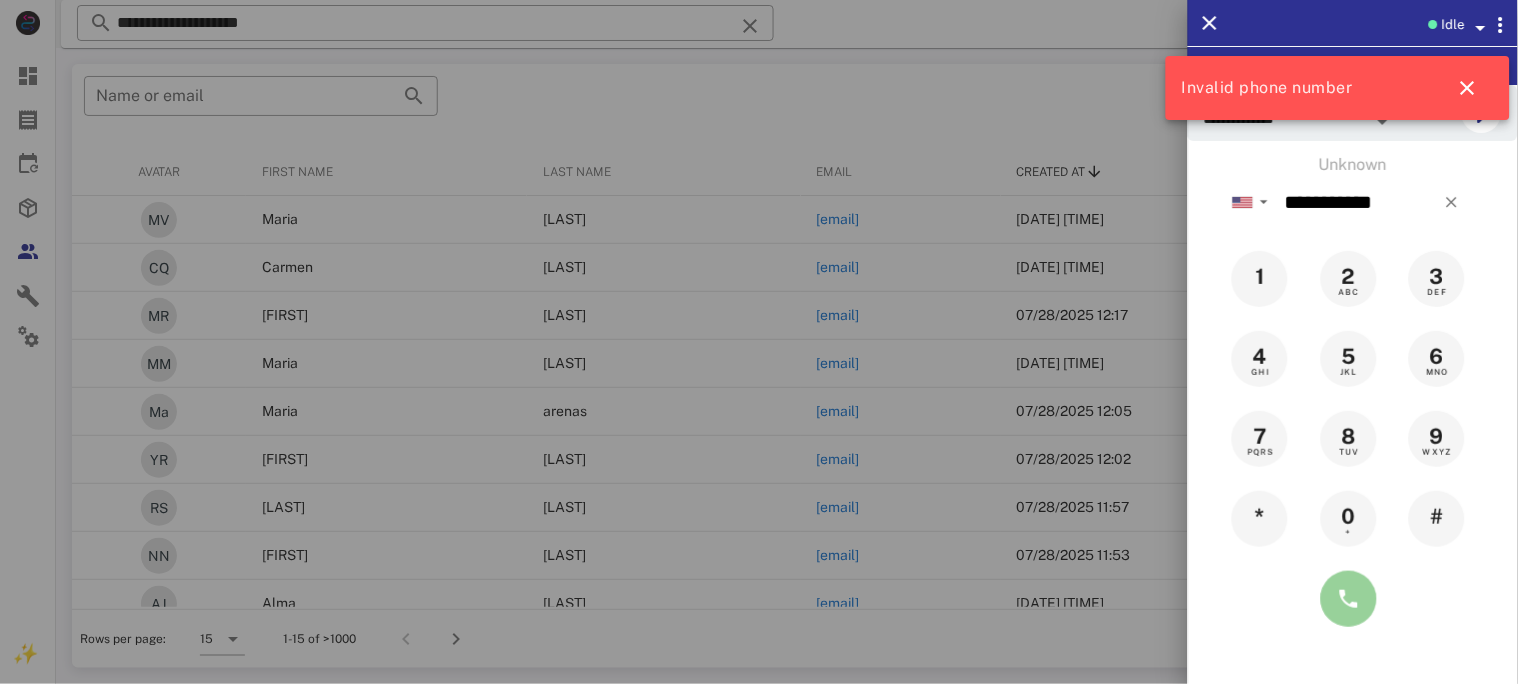 click at bounding box center [1349, 599] 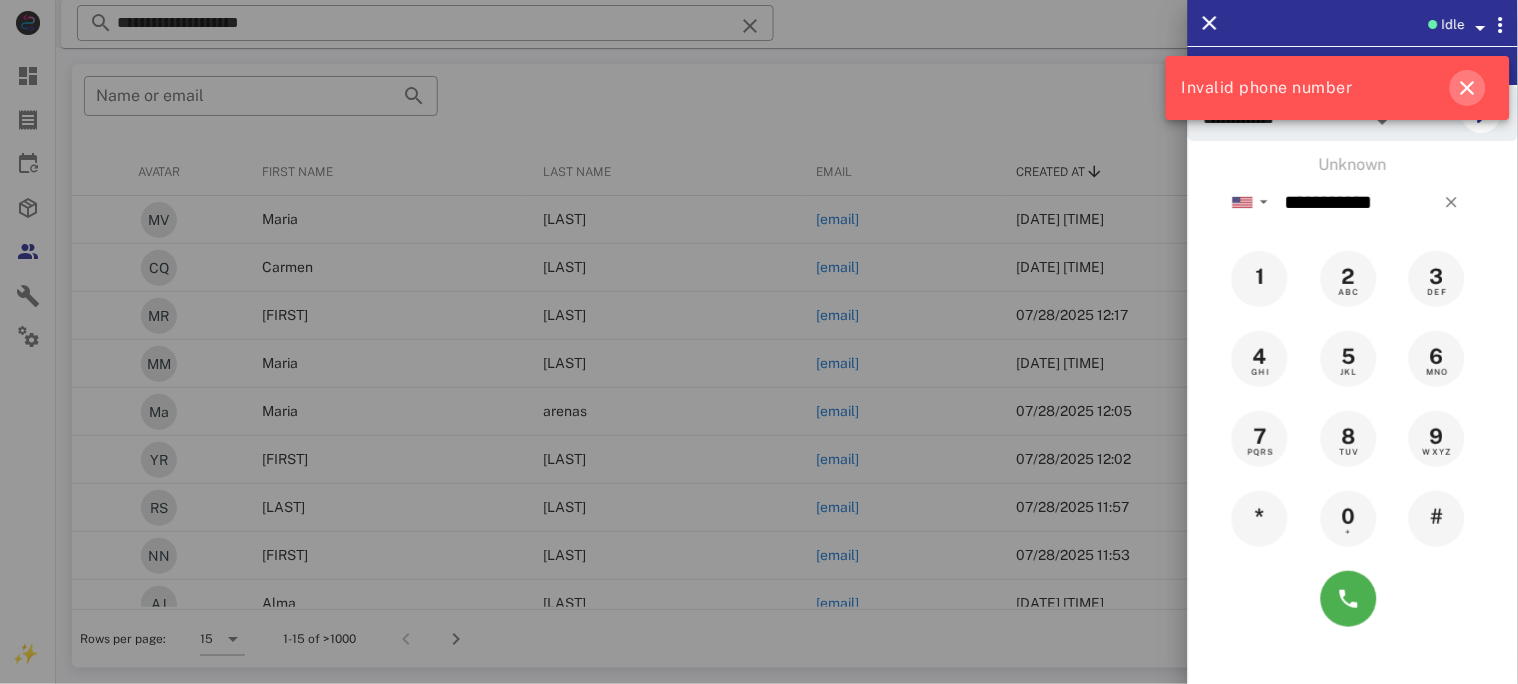click at bounding box center (1468, 88) 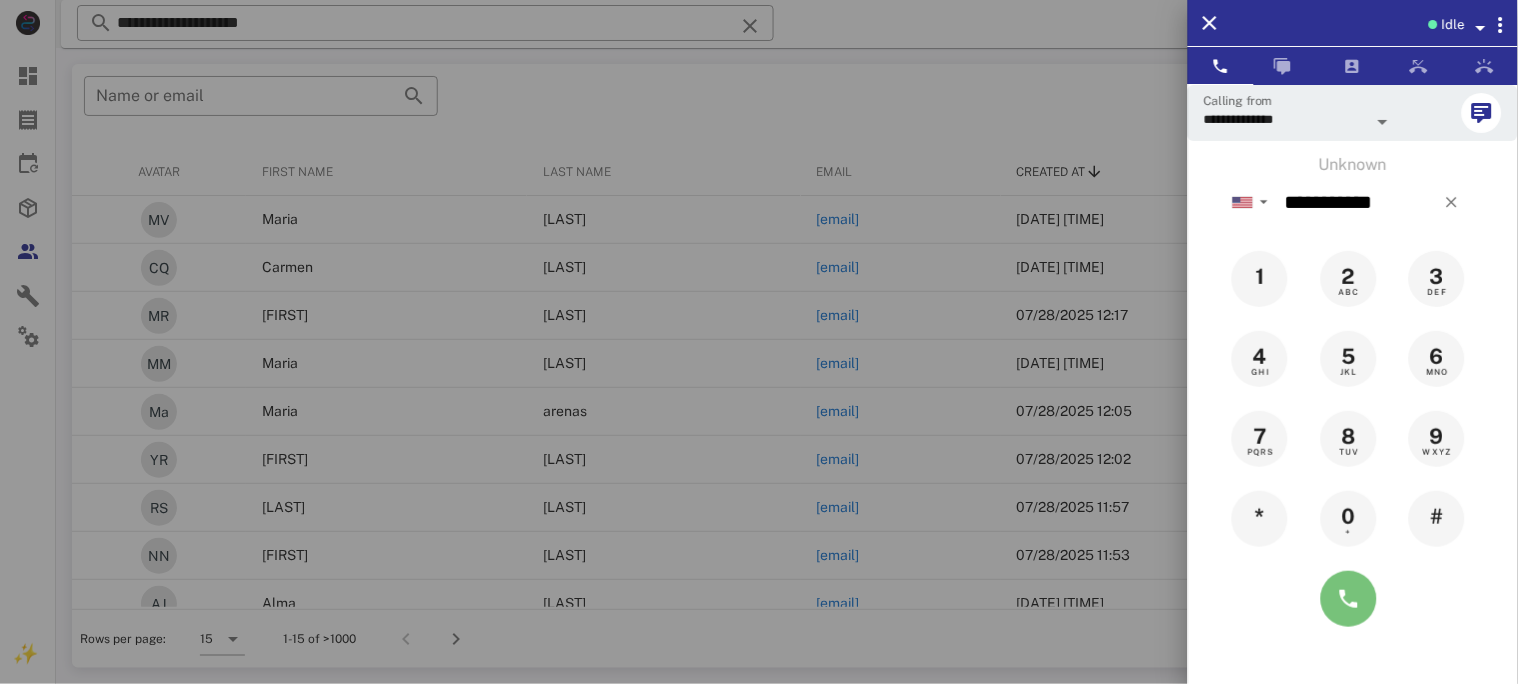 click at bounding box center (1349, 599) 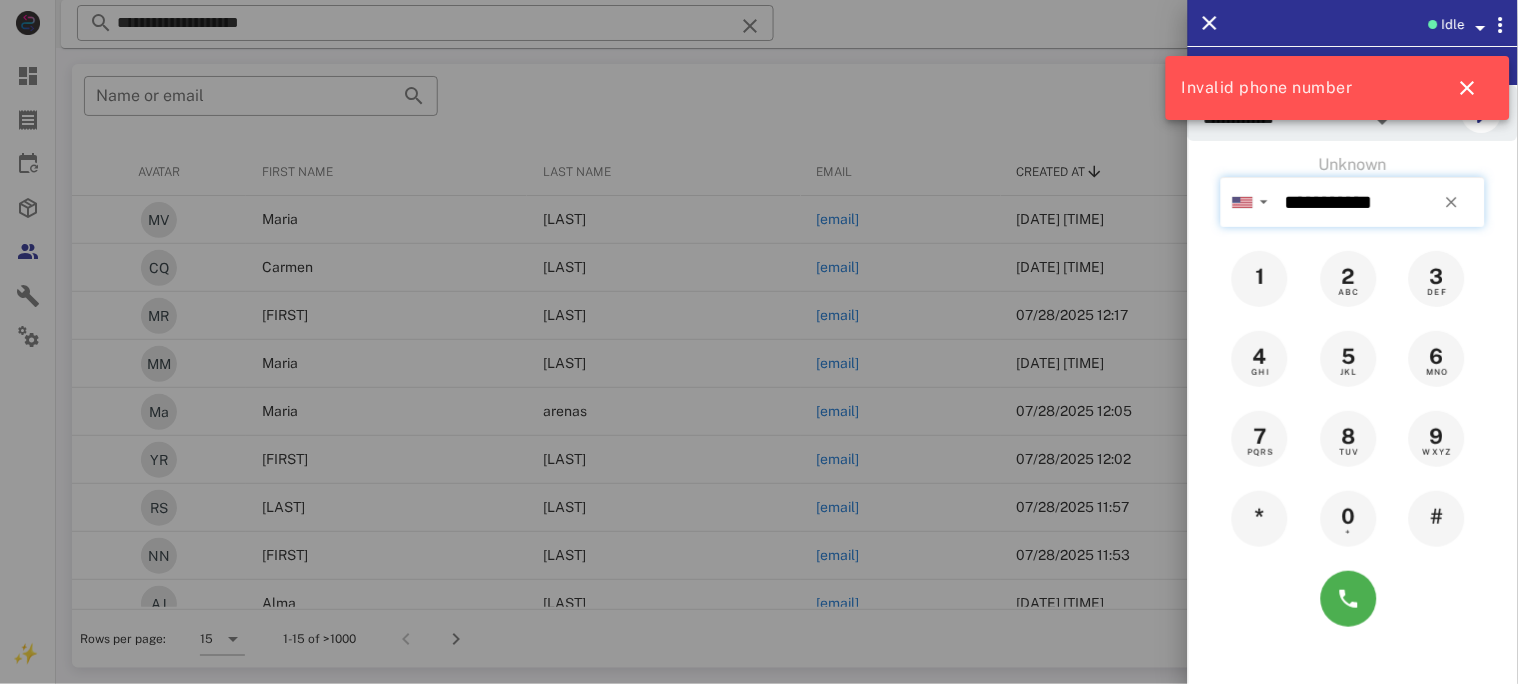 click on "**********" at bounding box center [1381, 202] 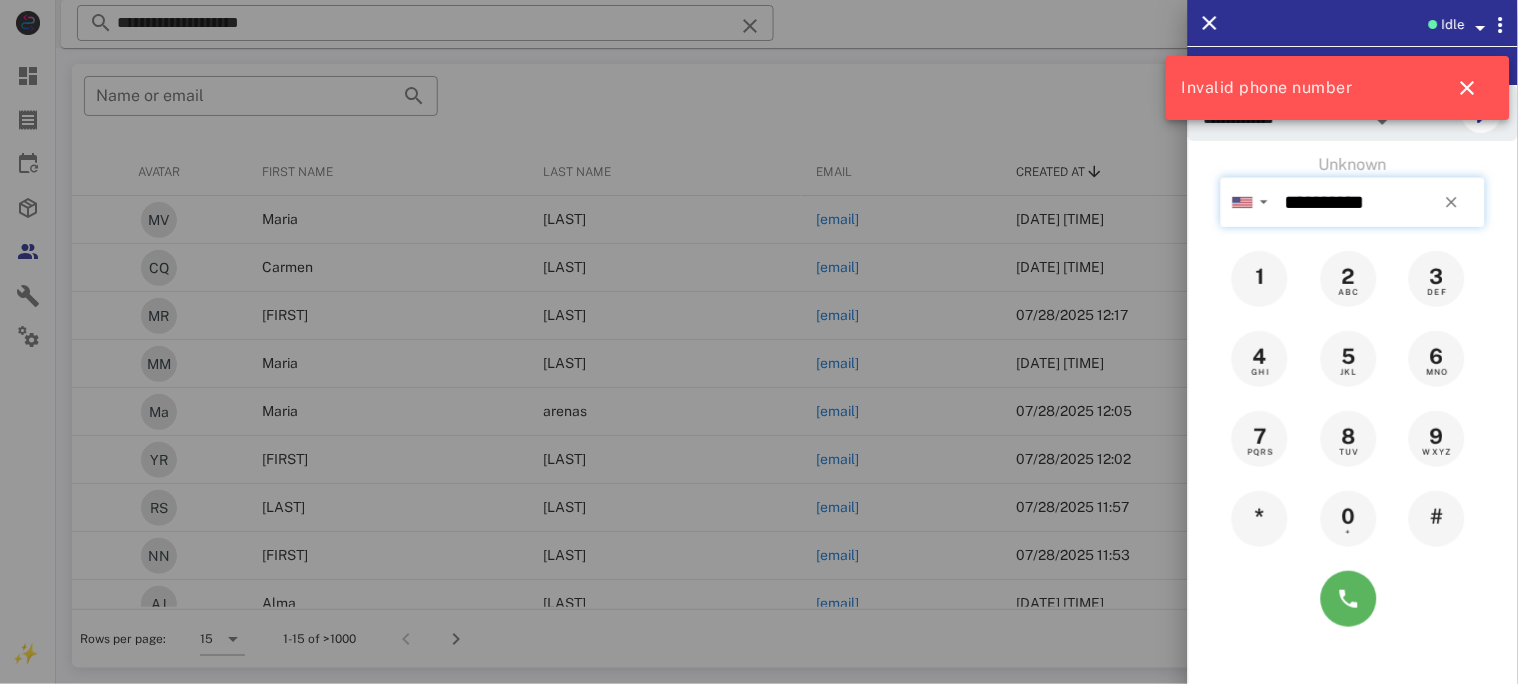 type on "**********" 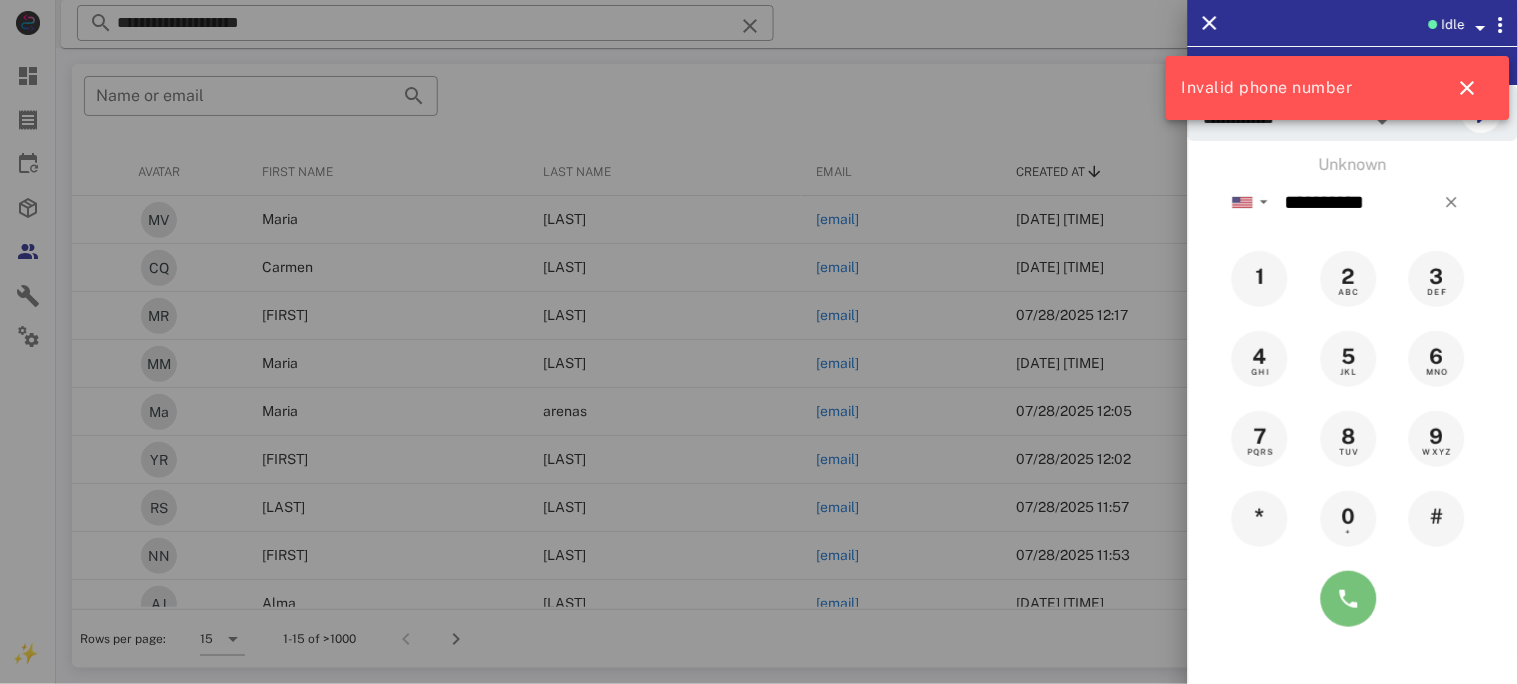 click at bounding box center [1349, 599] 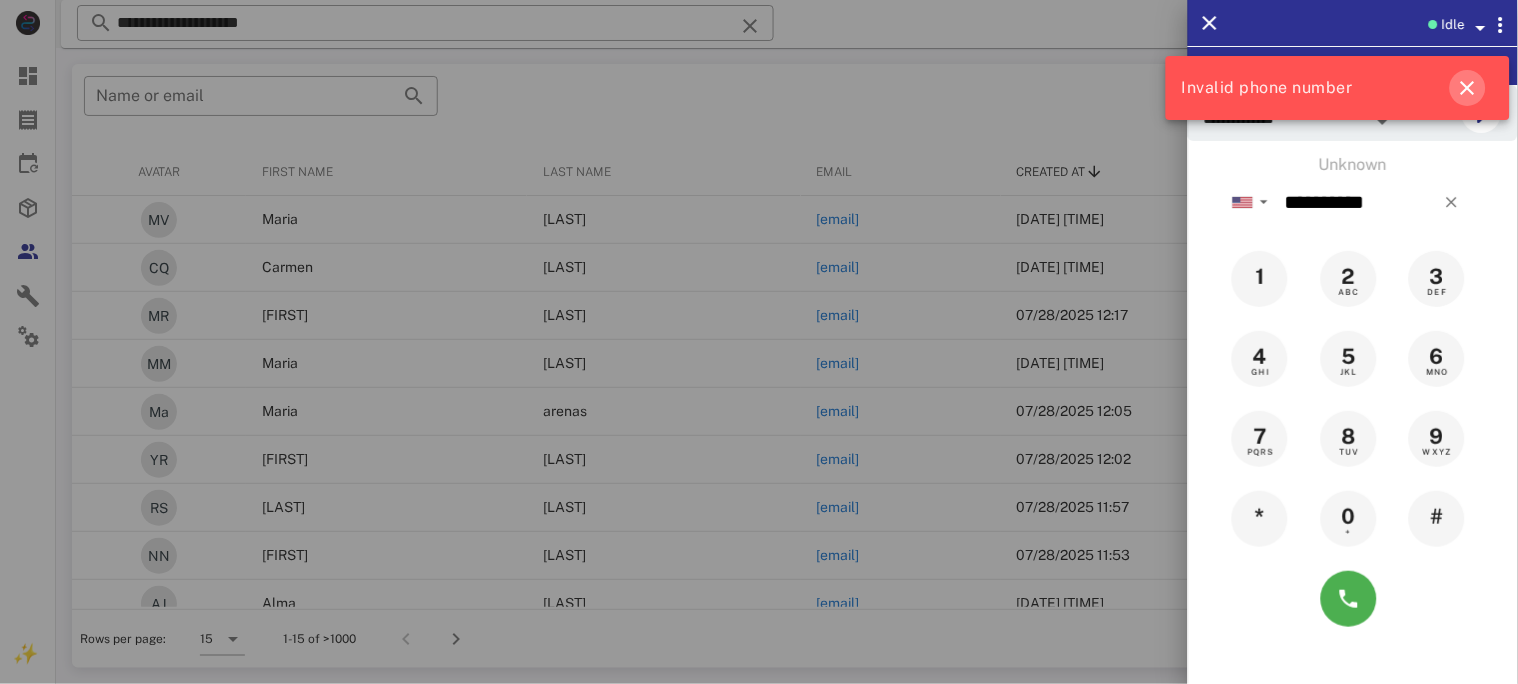 click at bounding box center (1468, 88) 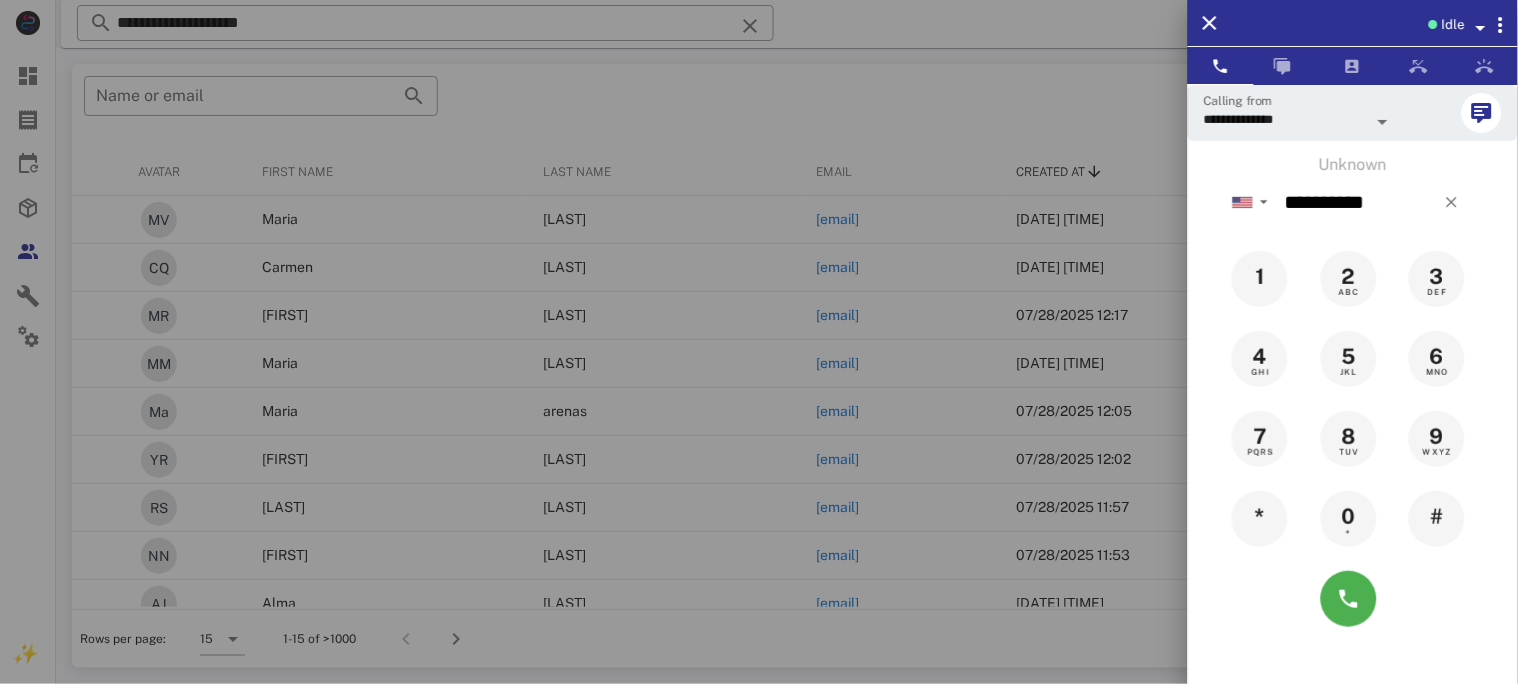 click at bounding box center [759, 342] 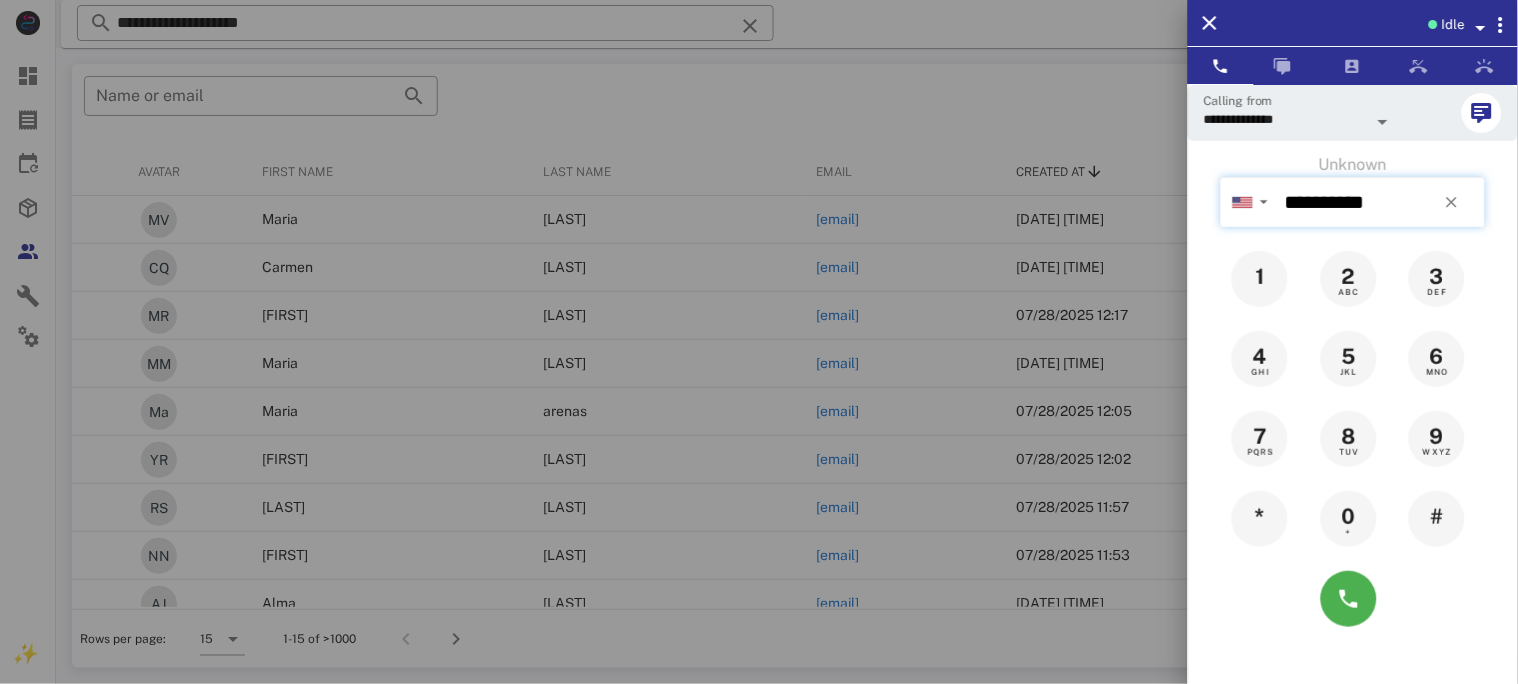 type 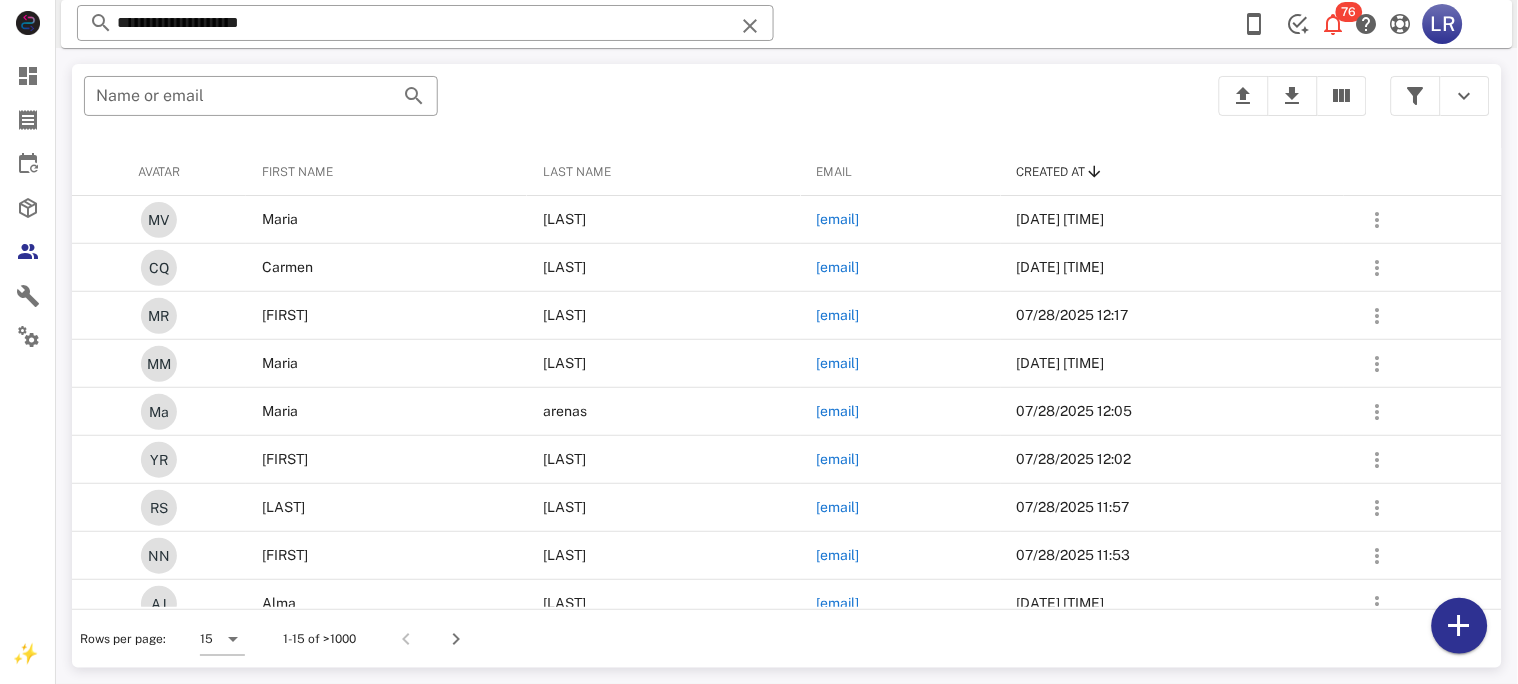 click at bounding box center (750, 26) 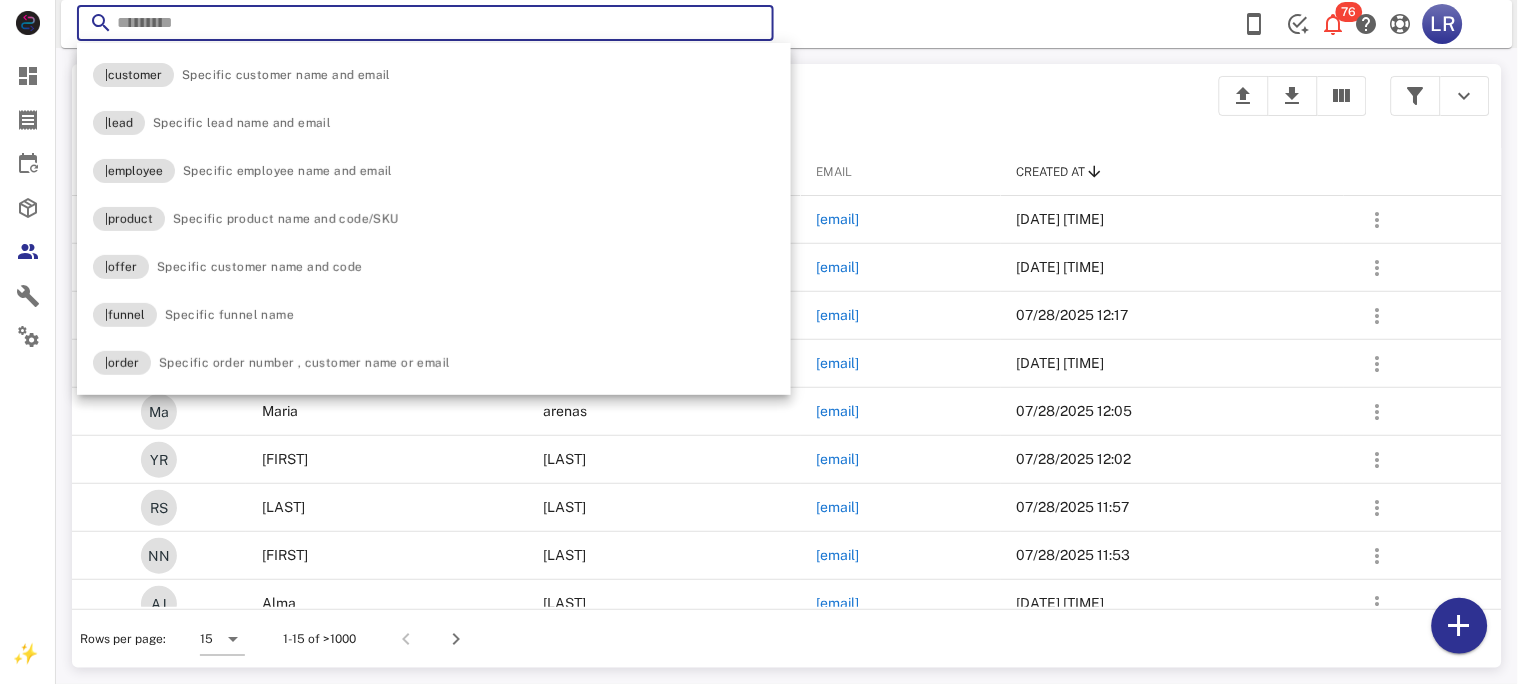 paste on "**********" 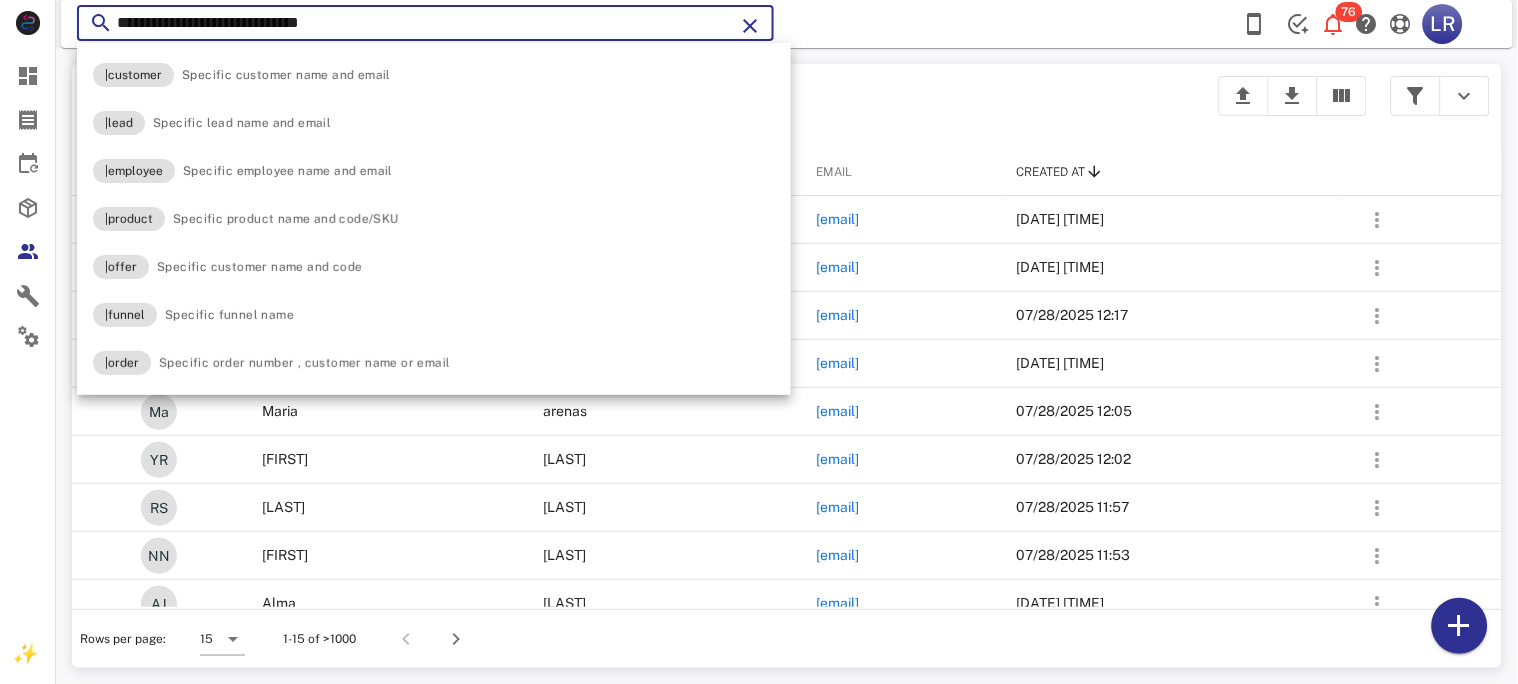 type on "**********" 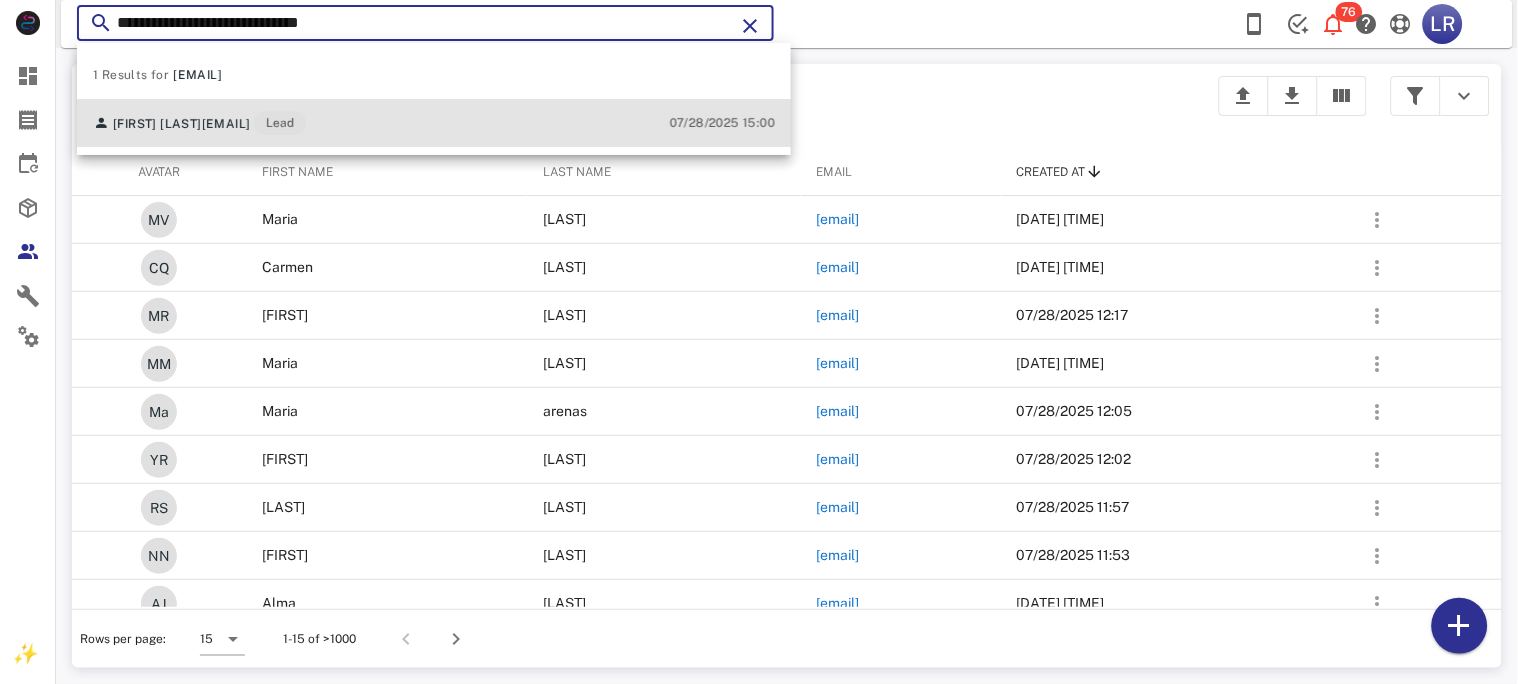 click on "[FIRST] [LAST] [EMAIL] Lead" at bounding box center [199, 123] 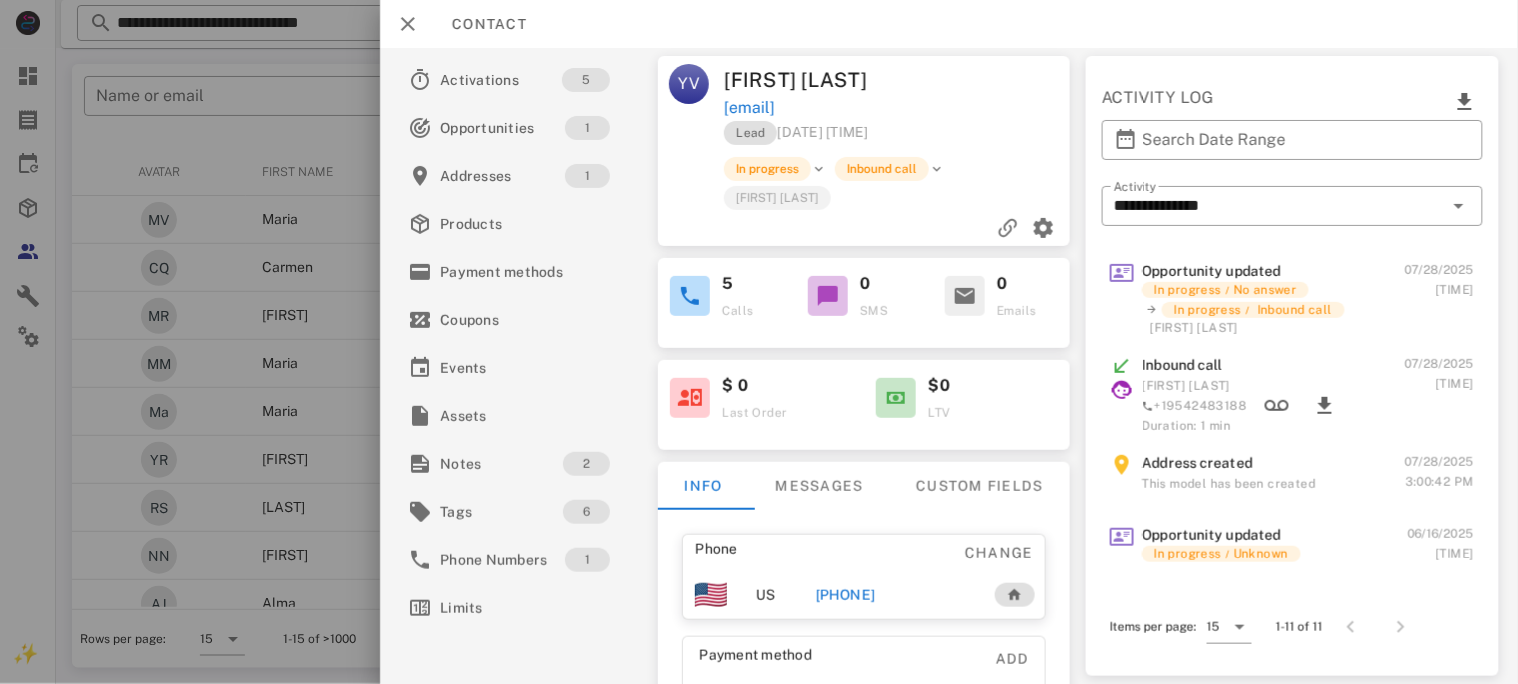 click on "[PHONE]" at bounding box center [845, 595] 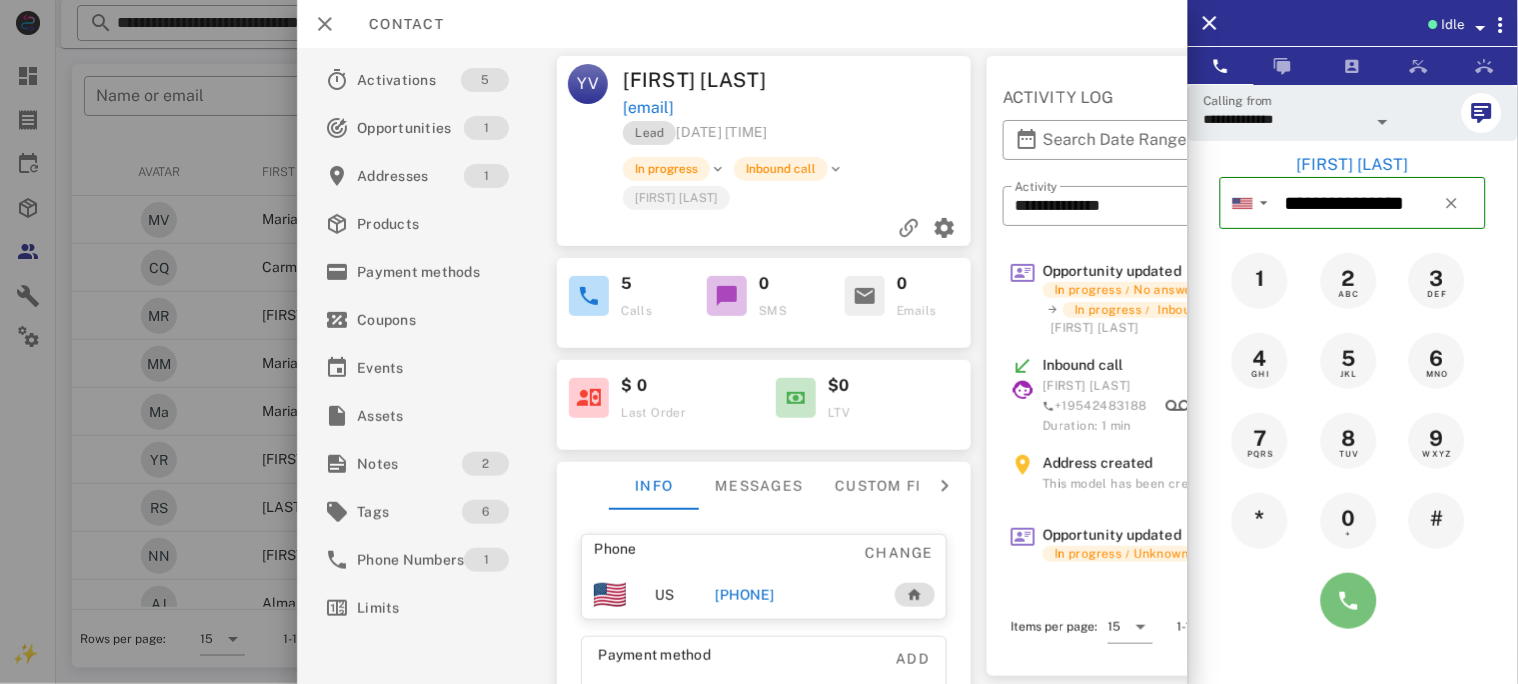 click at bounding box center [1349, 601] 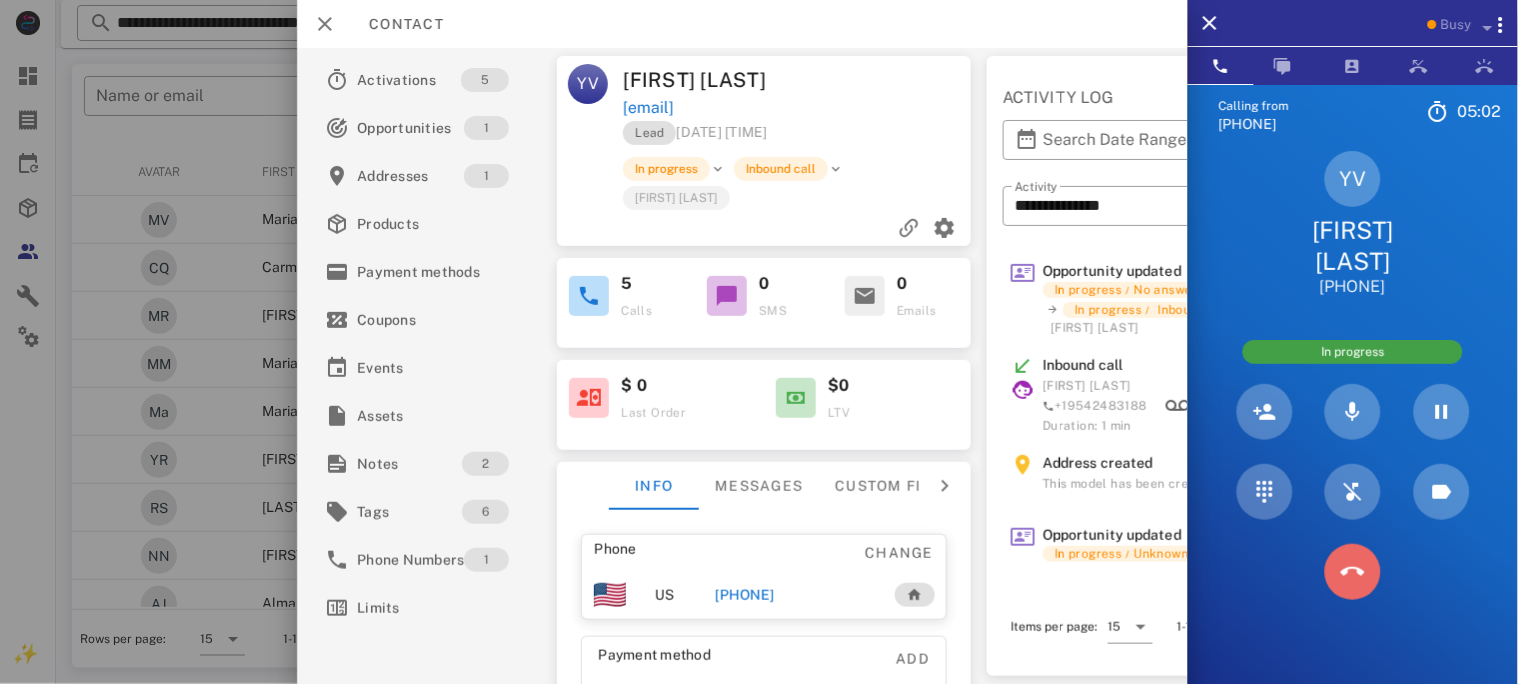 click at bounding box center [1353, 572] 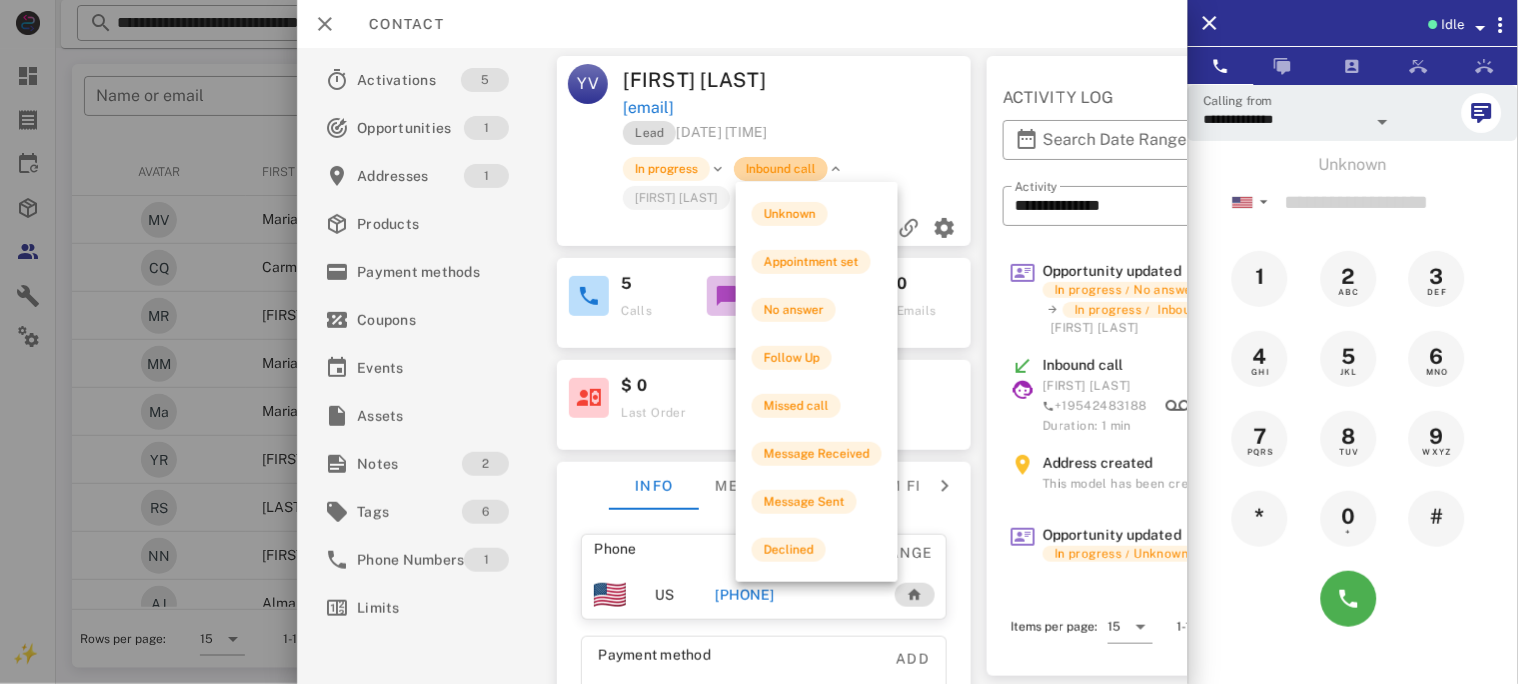 click on "Inbound call" at bounding box center [781, 169] 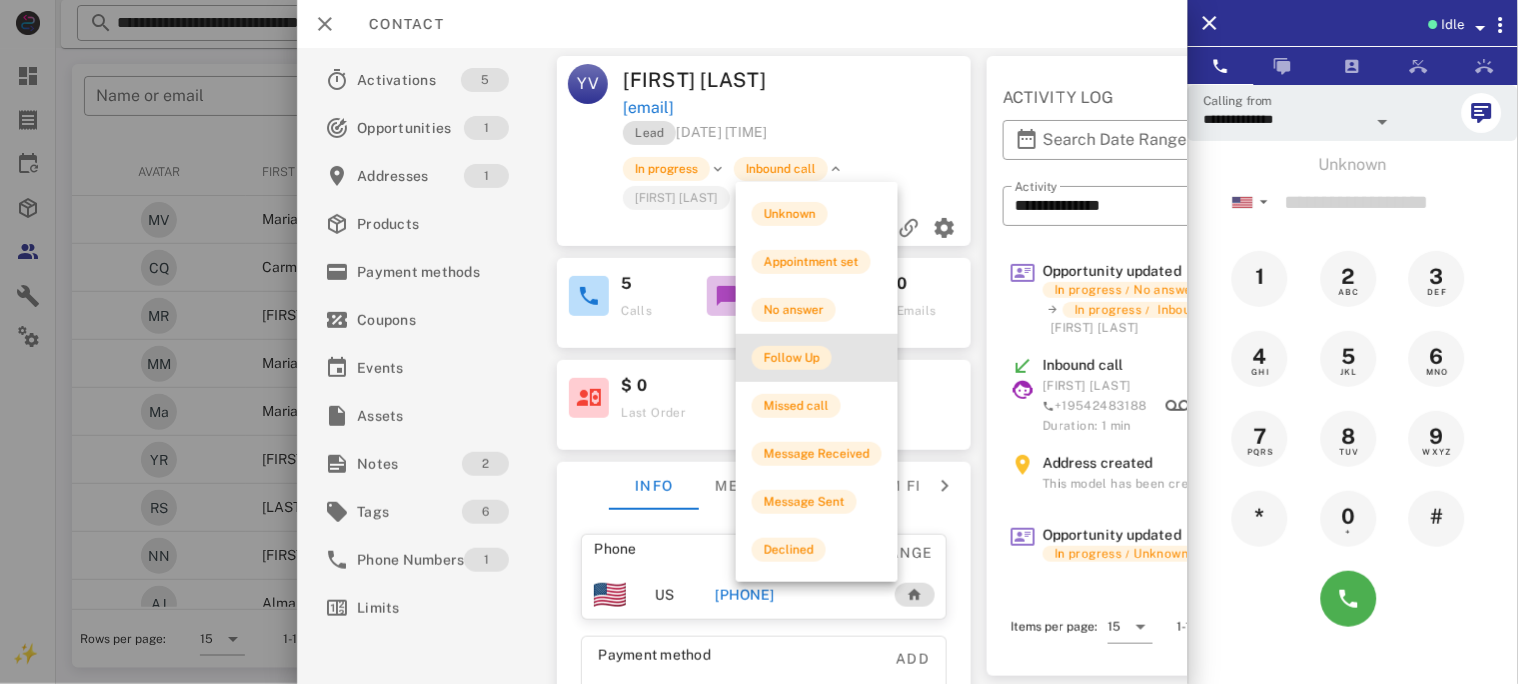 click on "Follow Up" at bounding box center (792, 358) 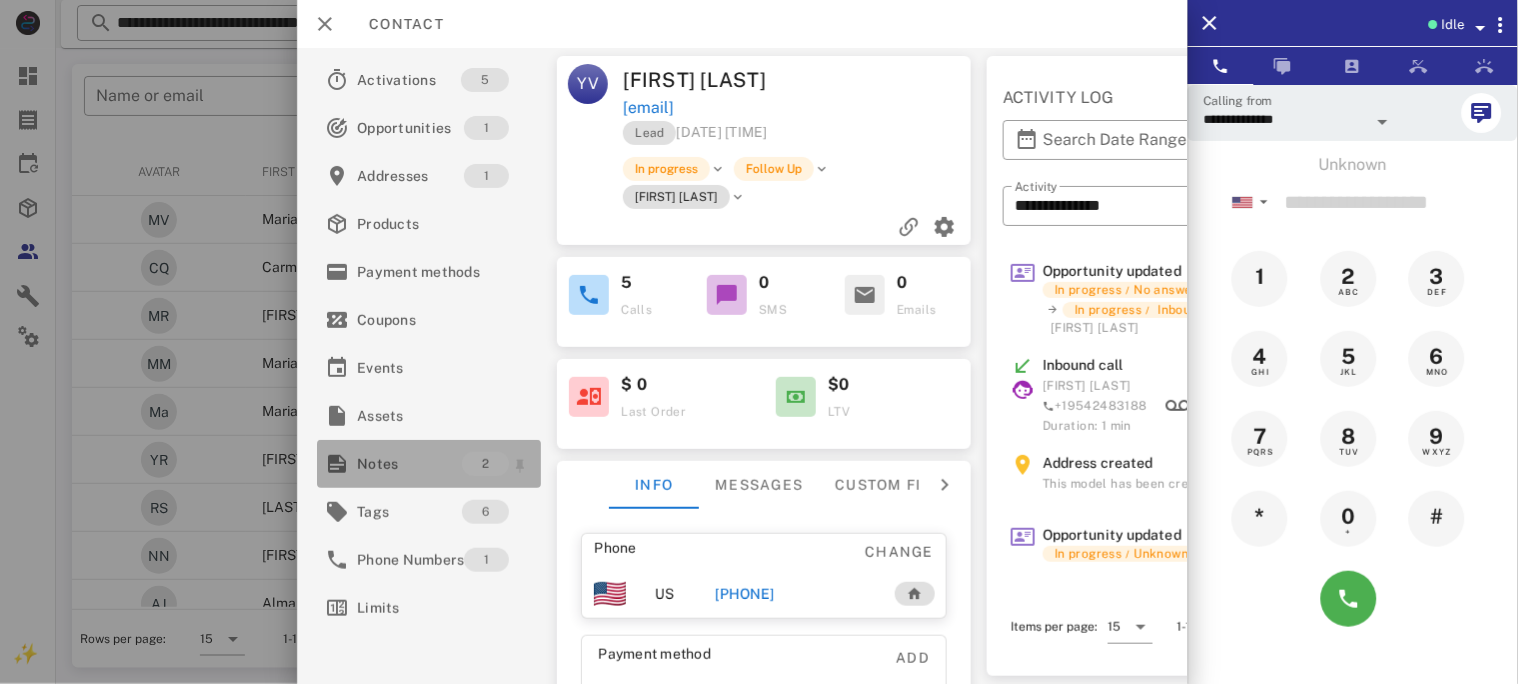 click on "Notes" at bounding box center [409, 464] 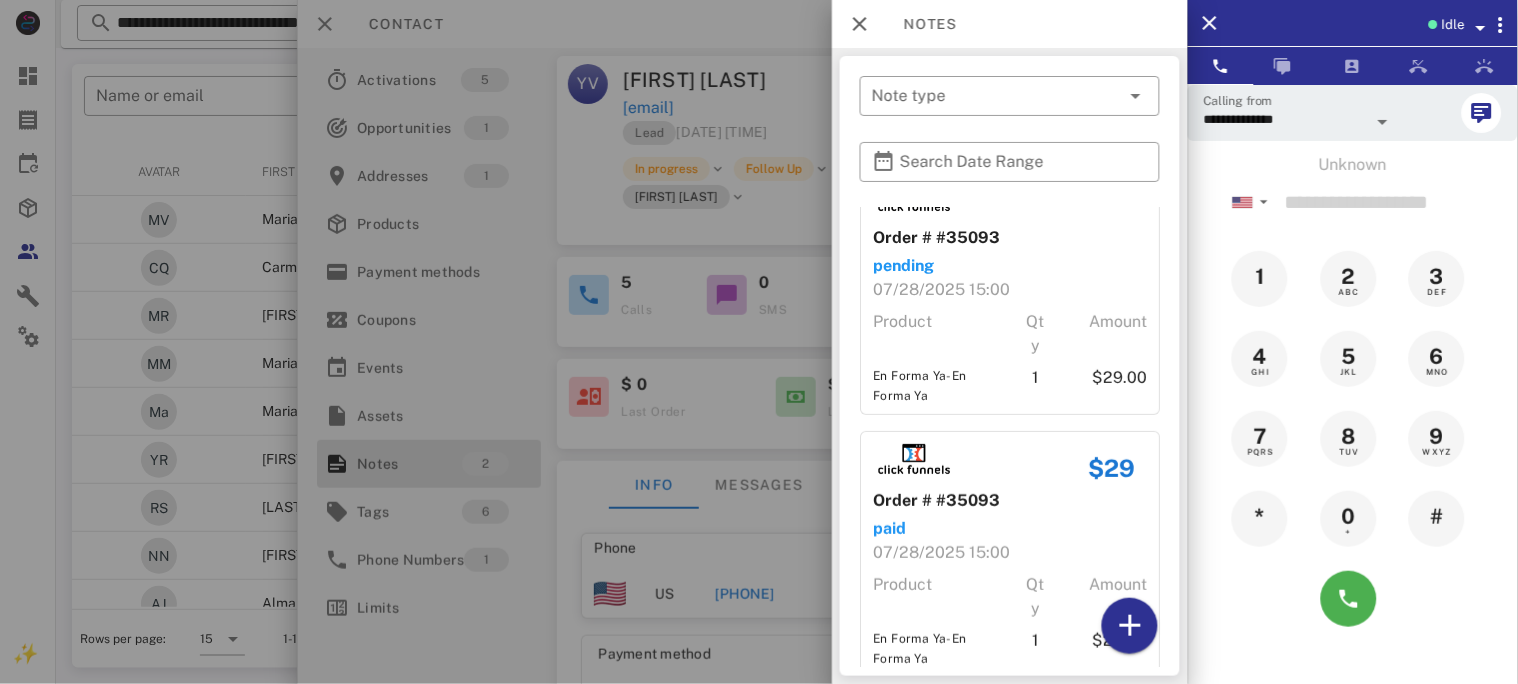 scroll, scrollTop: 75, scrollLeft: 0, axis: vertical 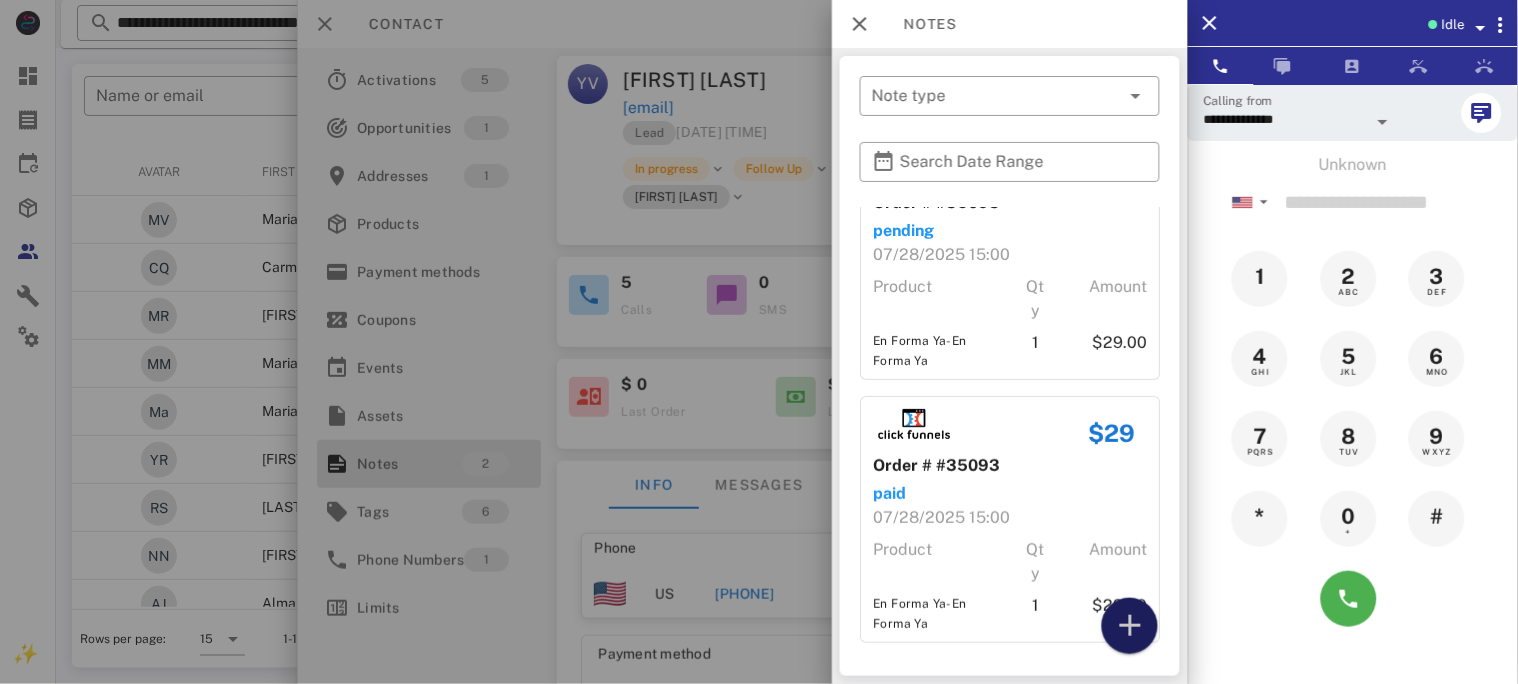 click at bounding box center (1130, 626) 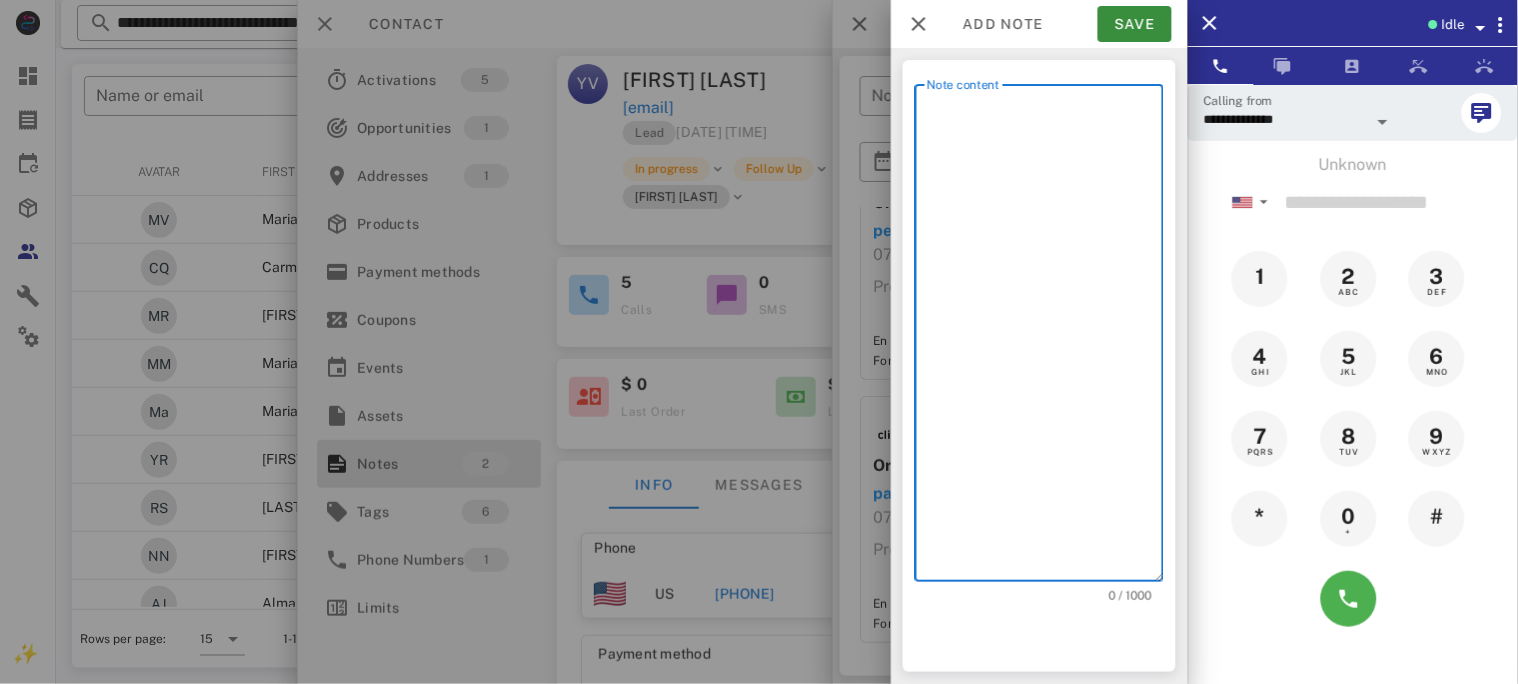 click on "Note content" at bounding box center [1045, 338] 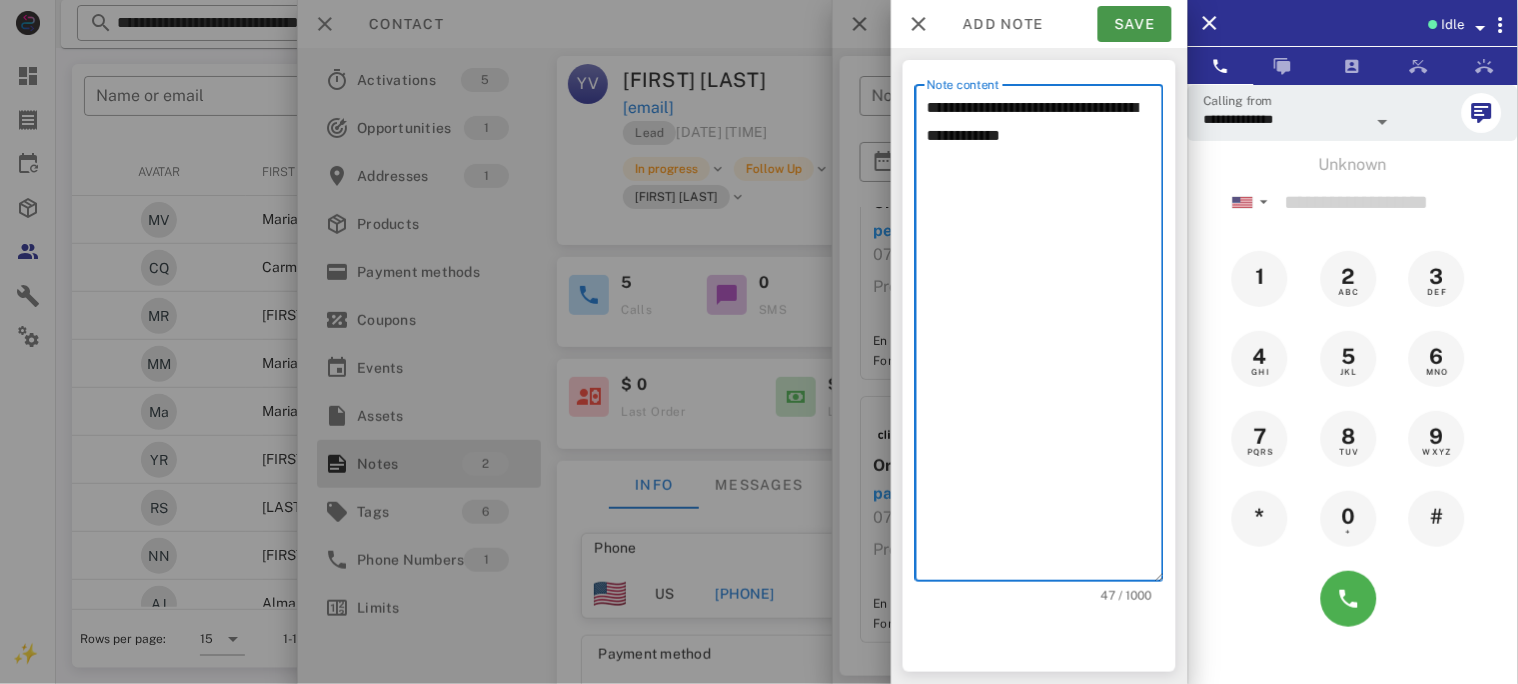 type on "**********" 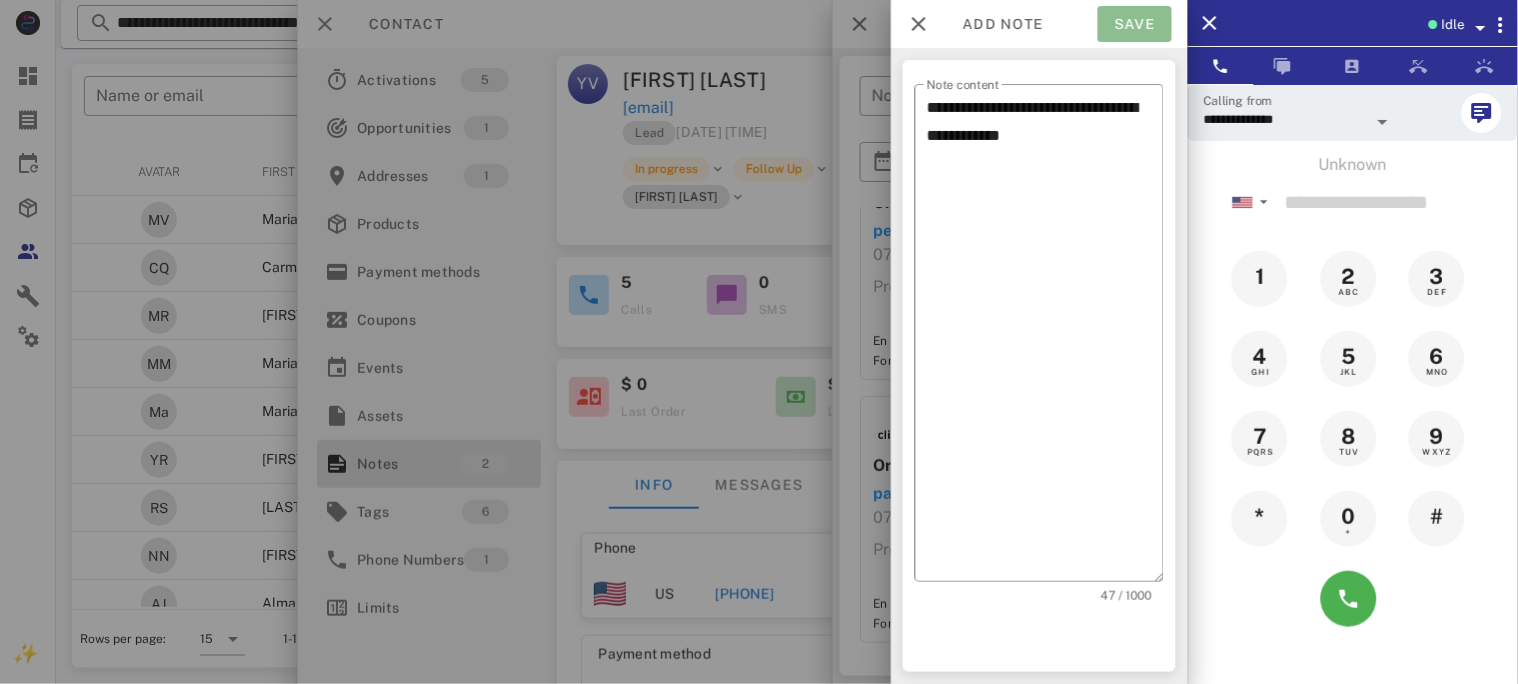 click on "Save" at bounding box center (1135, 24) 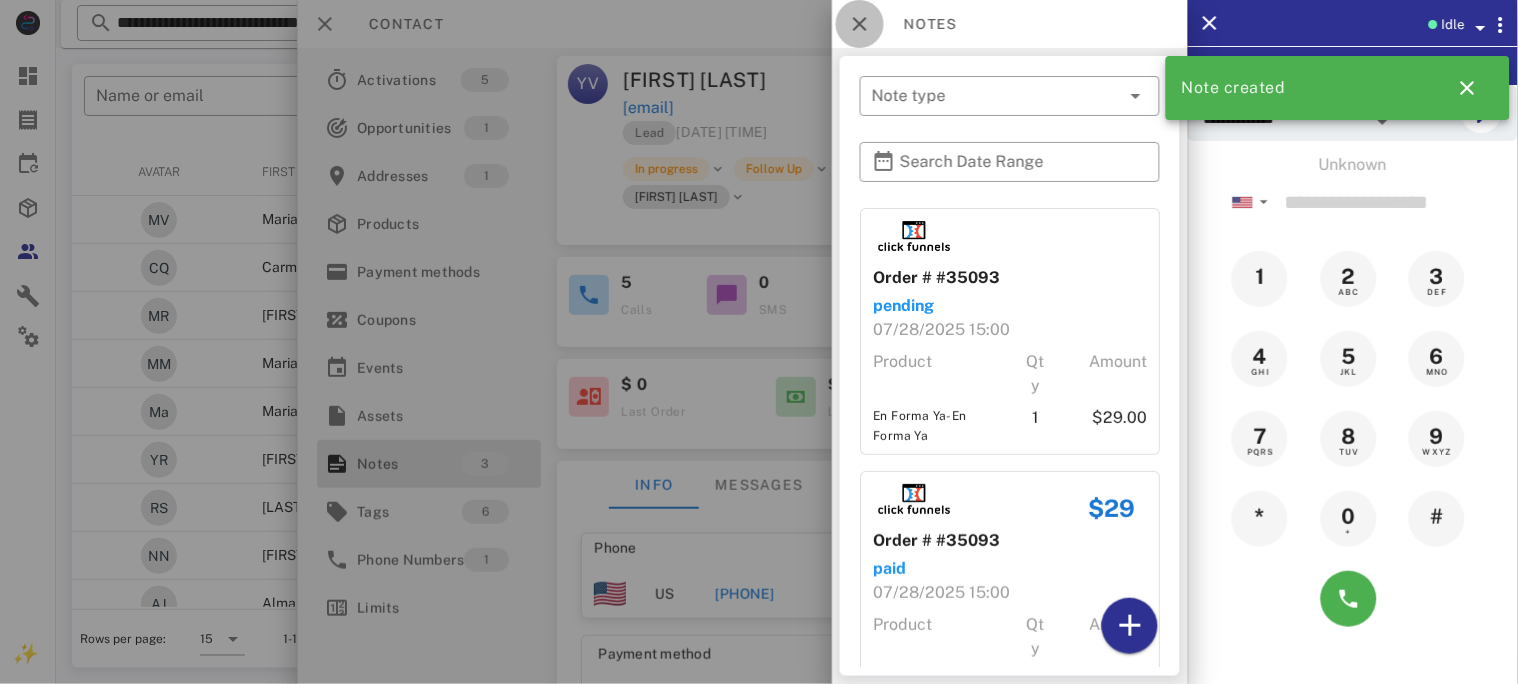 click at bounding box center [860, 24] 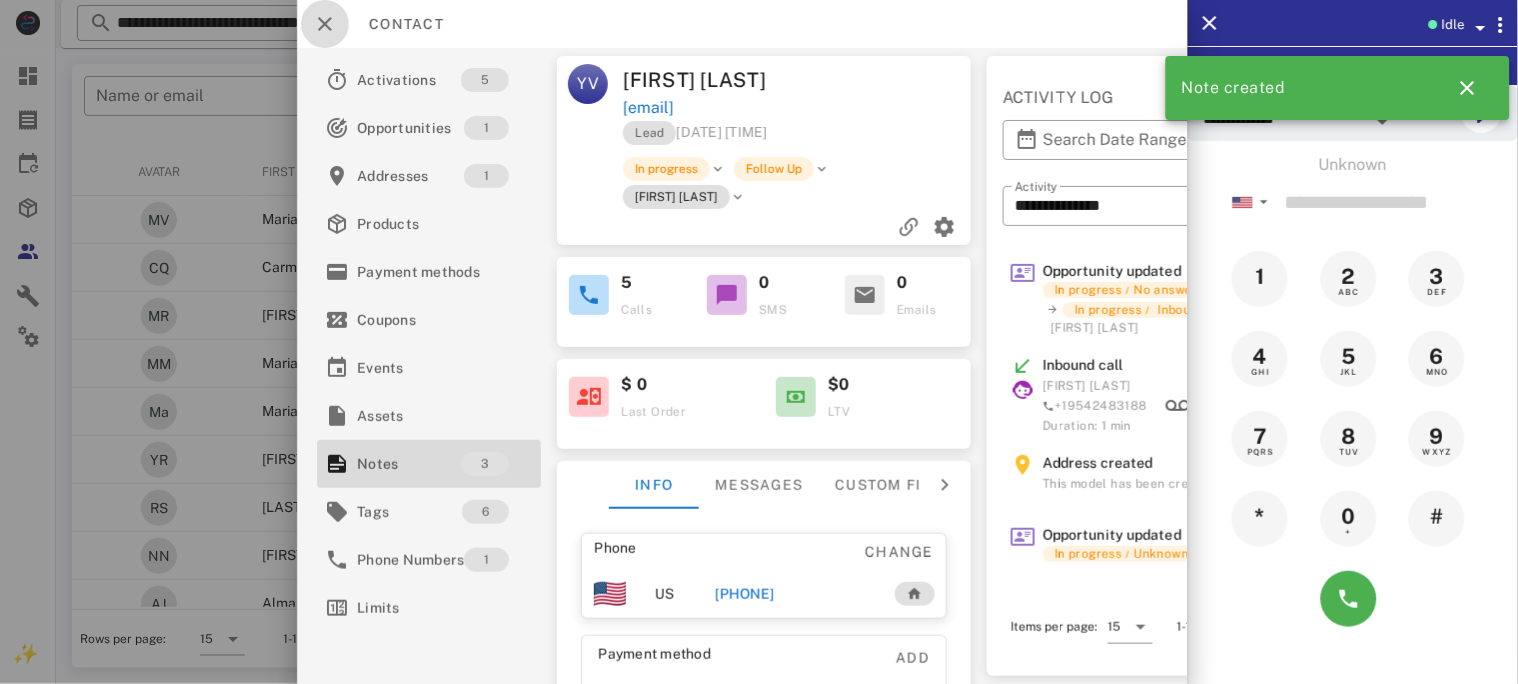 click at bounding box center (325, 24) 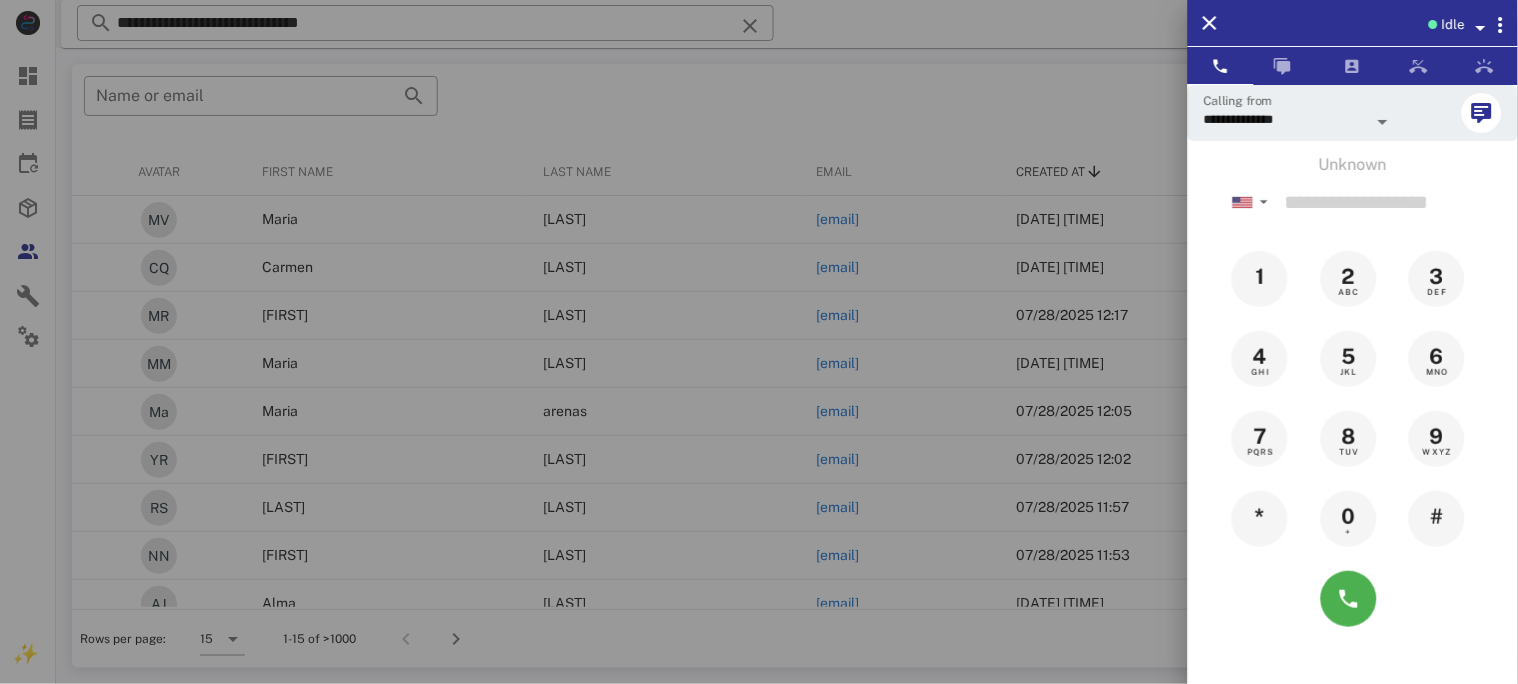 click at bounding box center (759, 342) 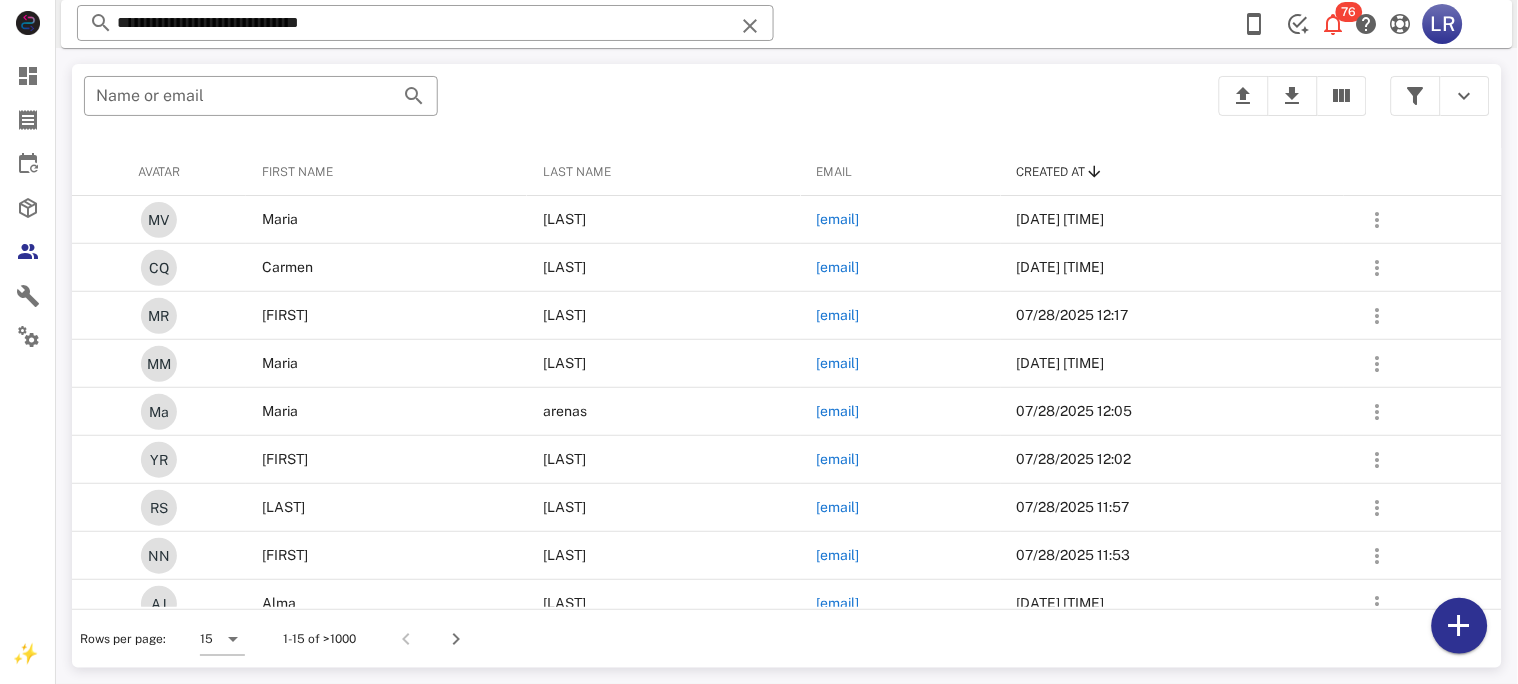 click at bounding box center [750, 26] 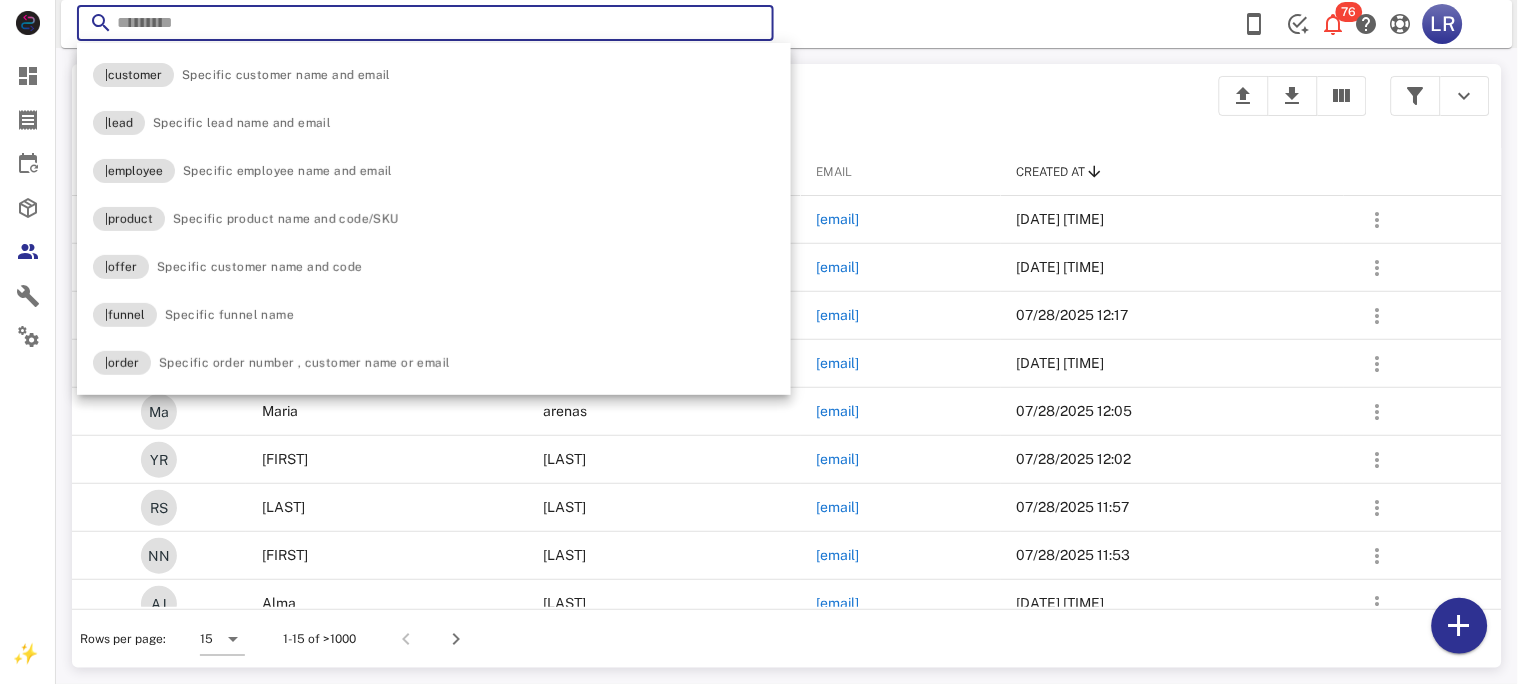 paste on "**********" 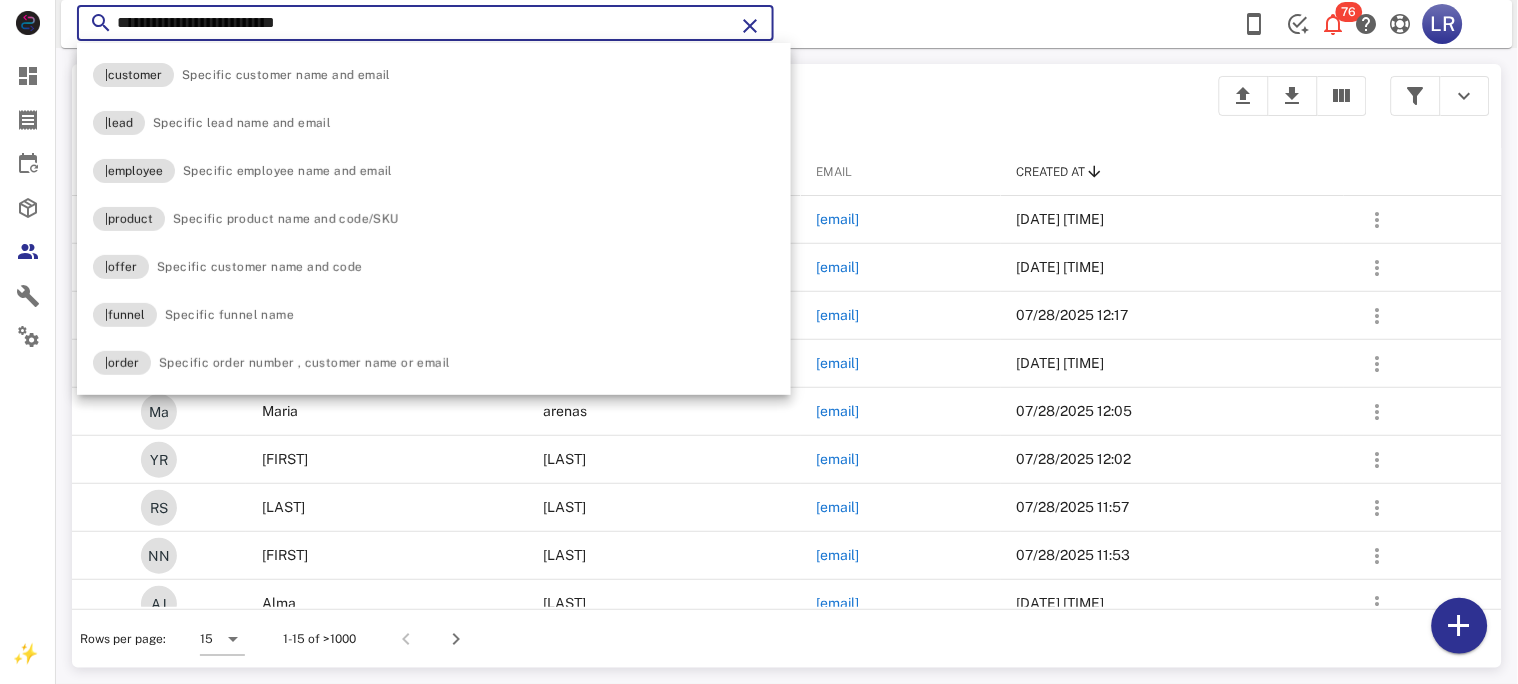 type on "**********" 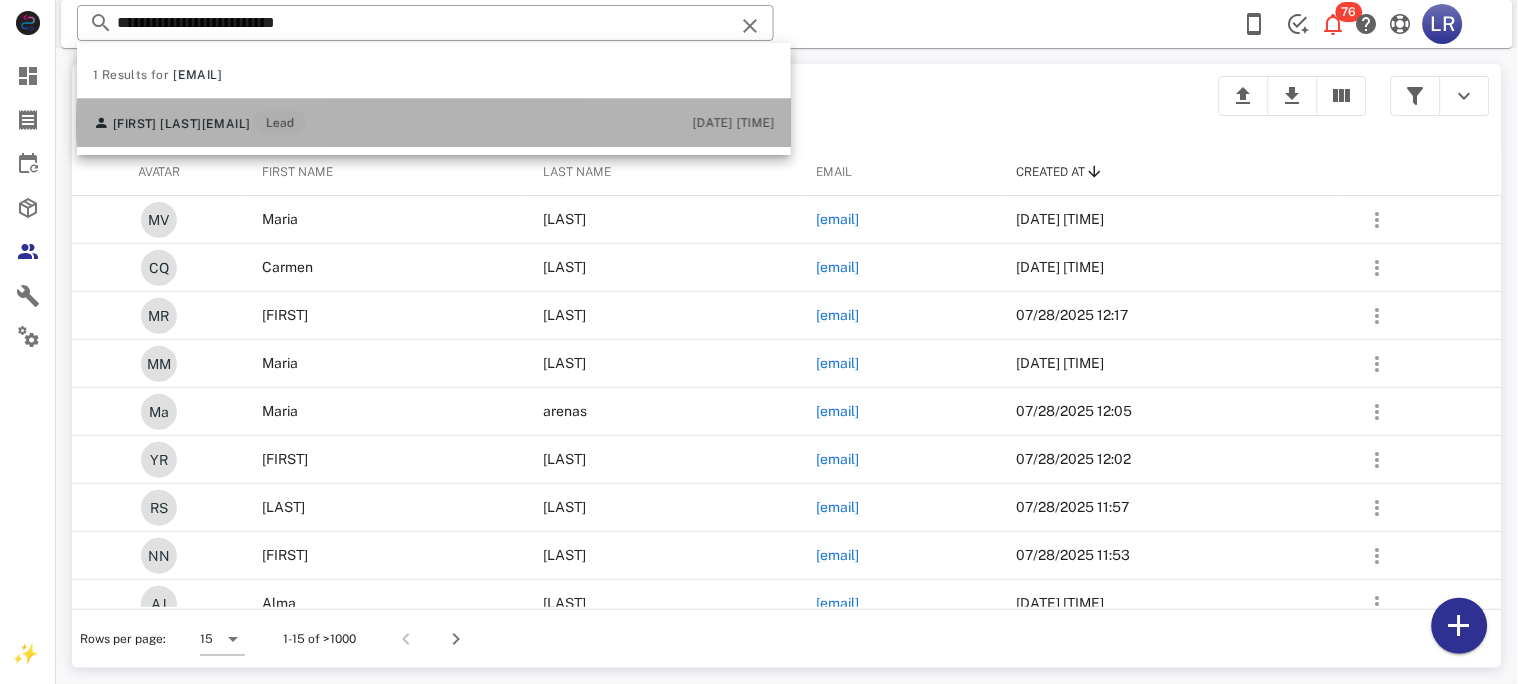 click on "[FIRST] [LAST]" at bounding box center [157, 124] 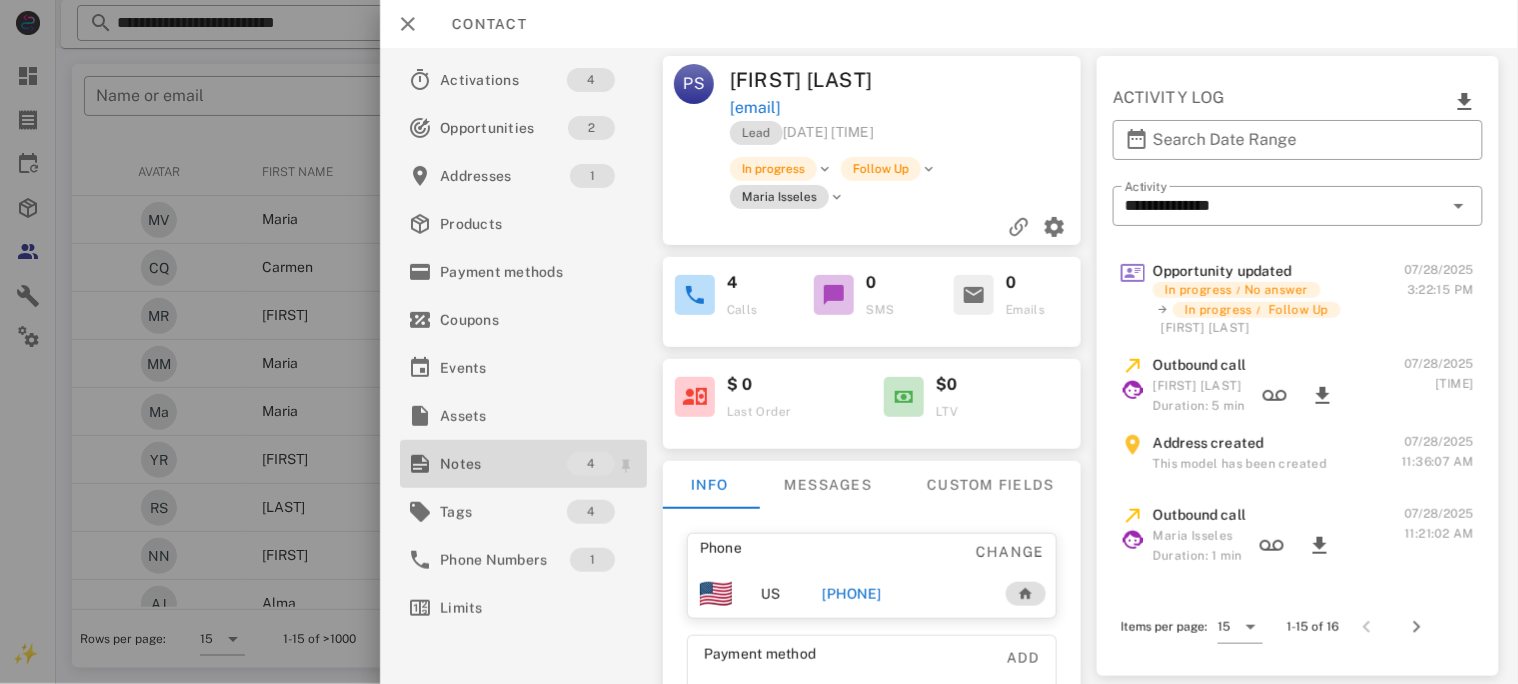 click on "Notes" at bounding box center [503, 464] 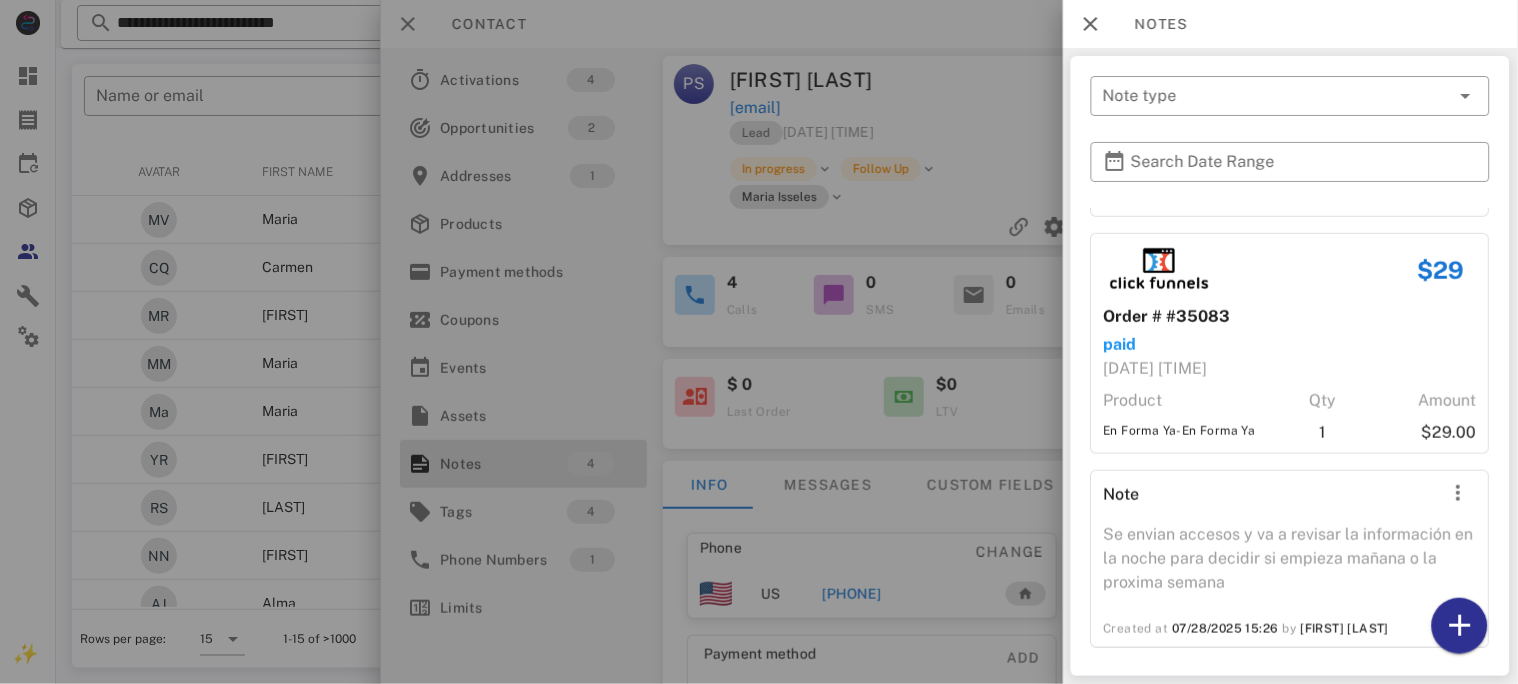scroll, scrollTop: 362, scrollLeft: 0, axis: vertical 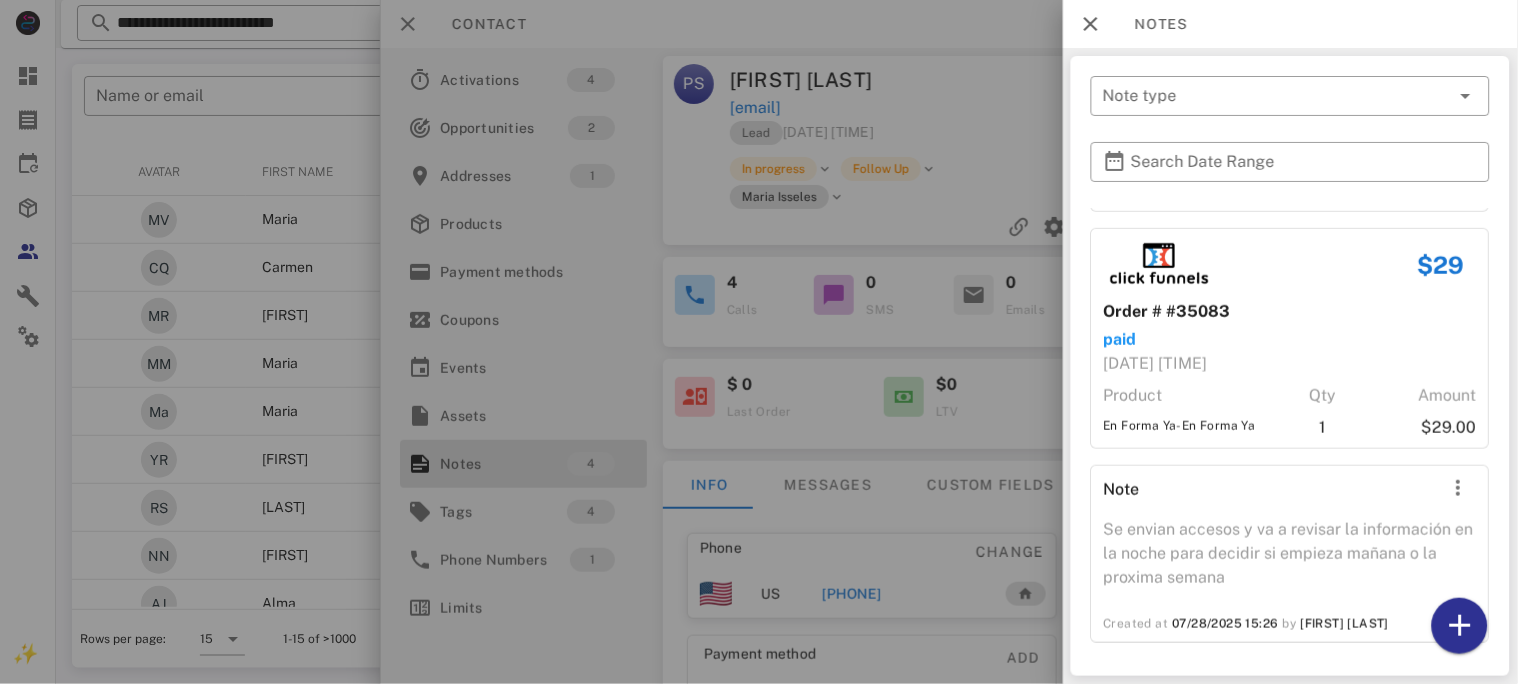click at bounding box center [759, 342] 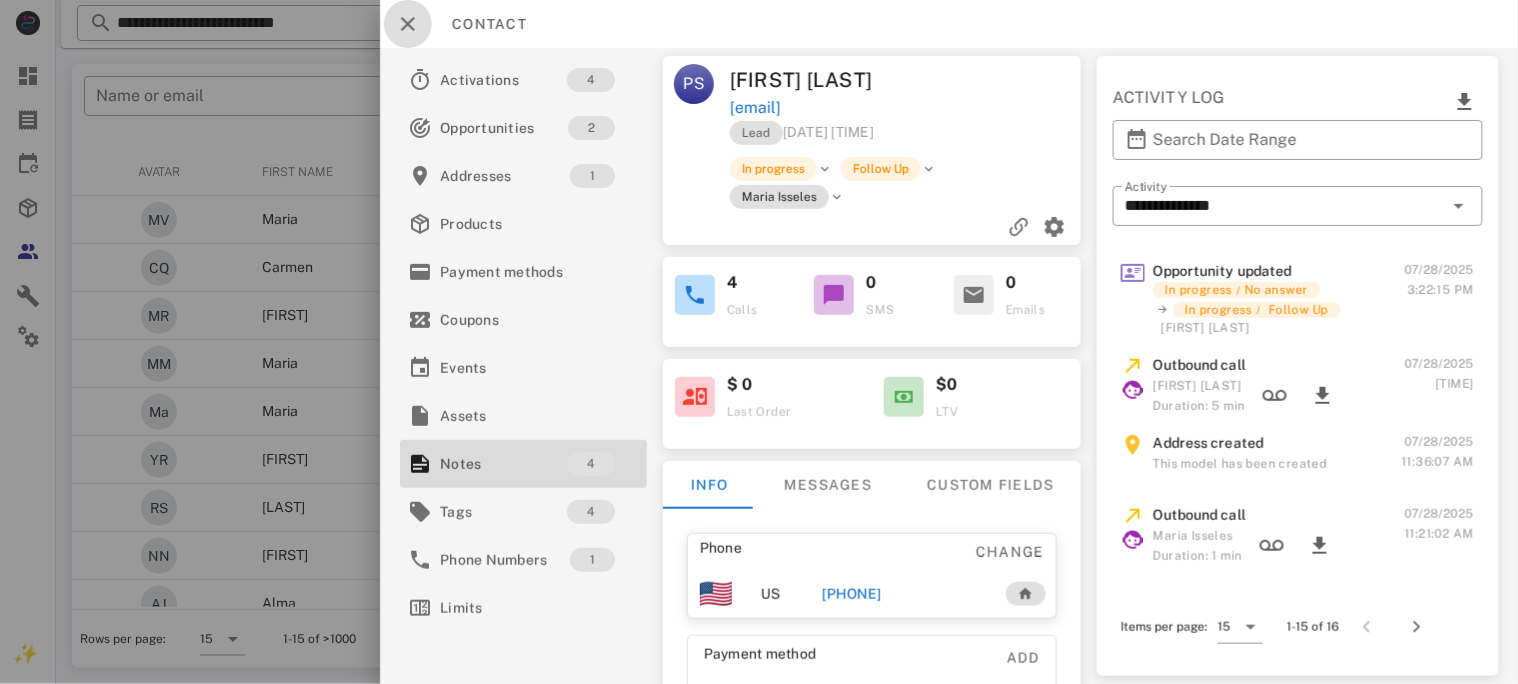 click at bounding box center (408, 24) 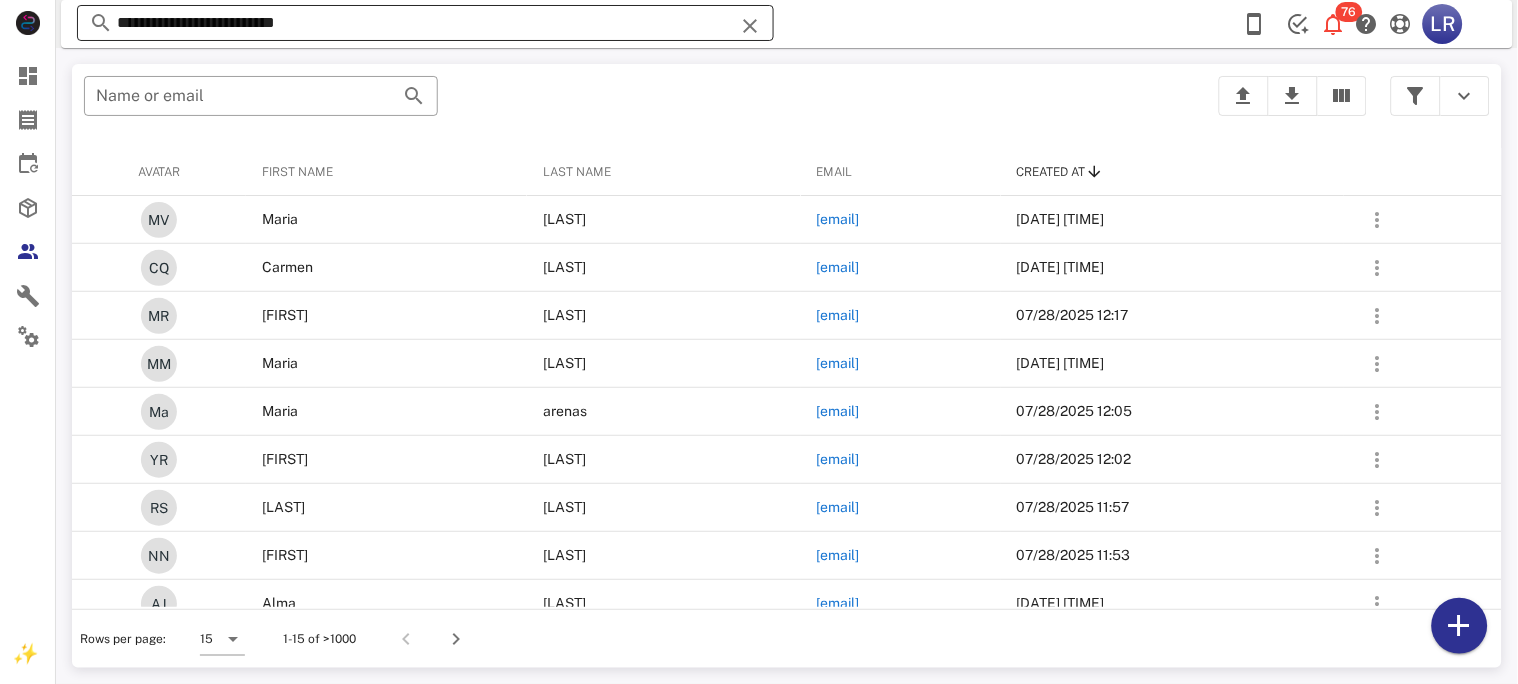 click at bounding box center [750, 26] 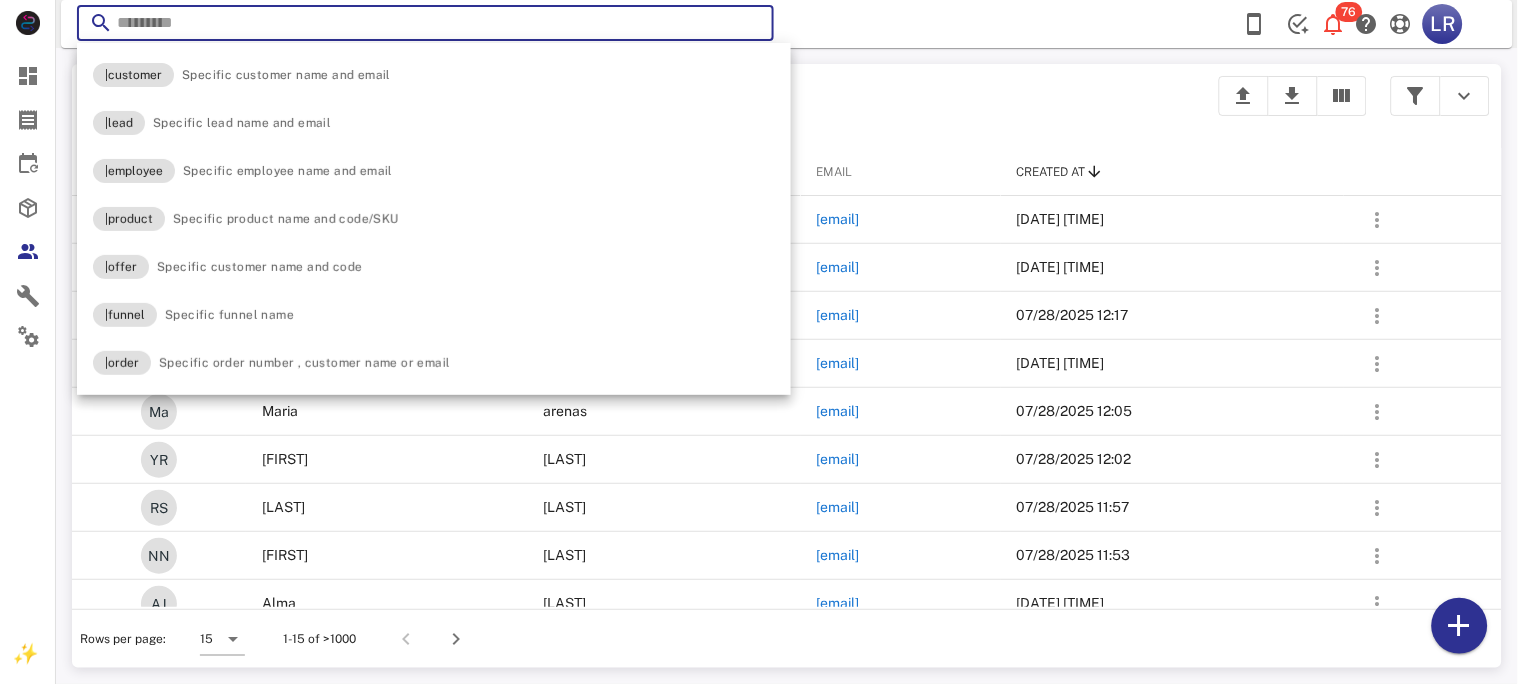 click at bounding box center [425, 23] 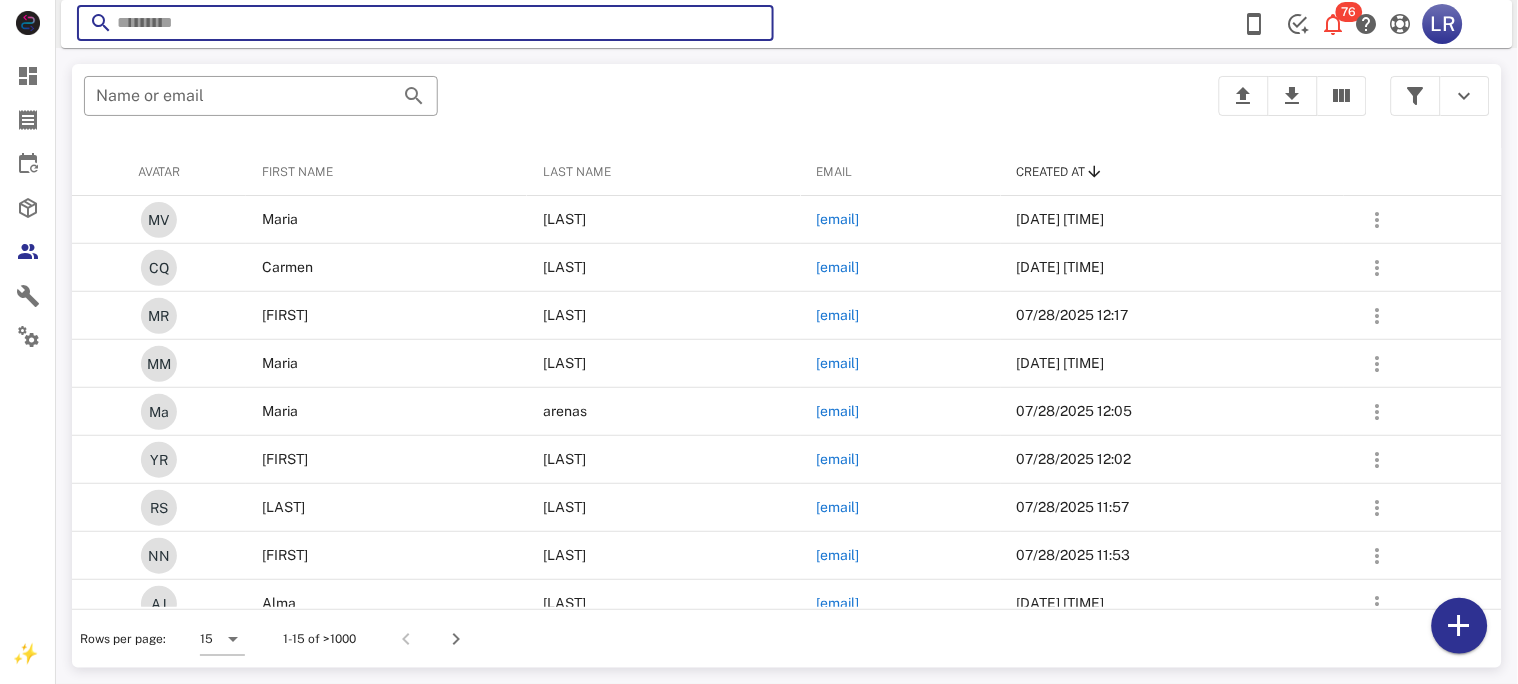 paste on "**********" 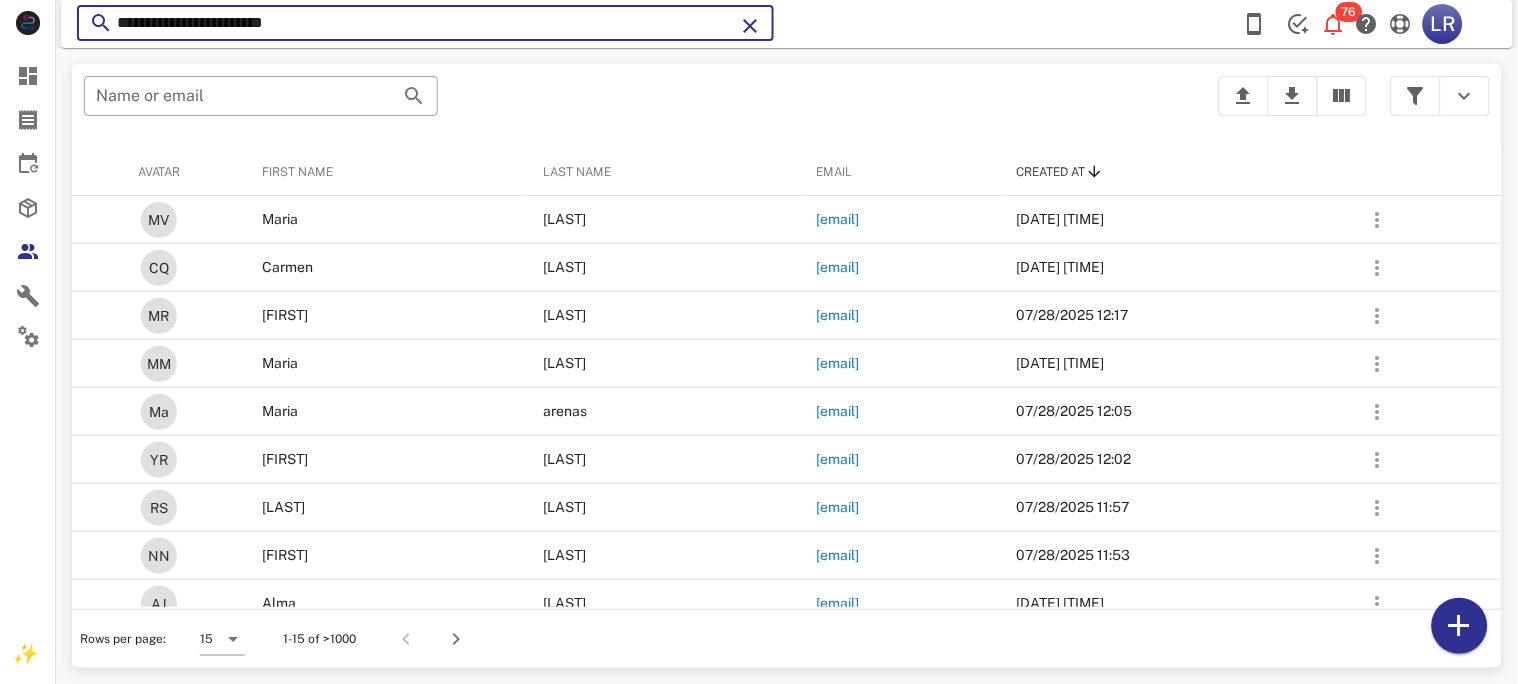 type on "**********" 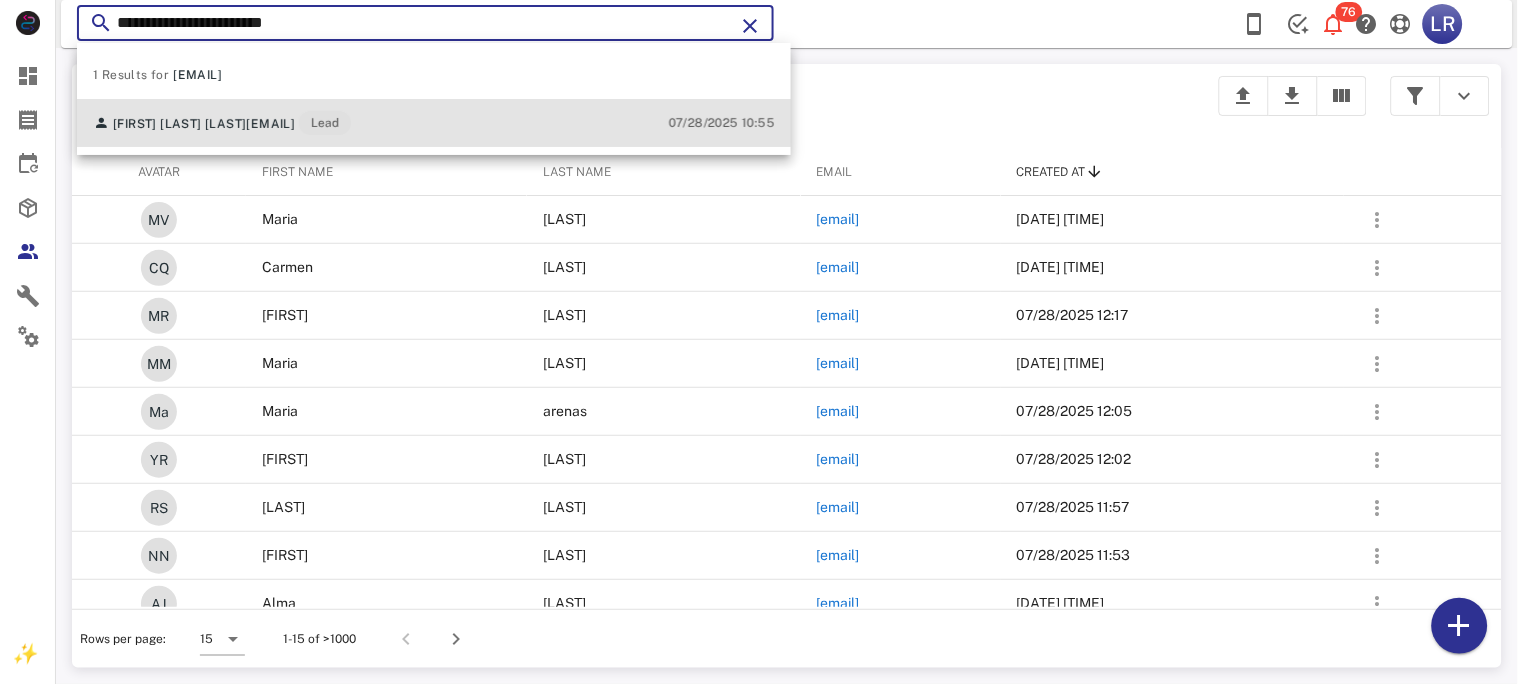 click on "[FIRST] [LAST] [LAST]" at bounding box center [179, 124] 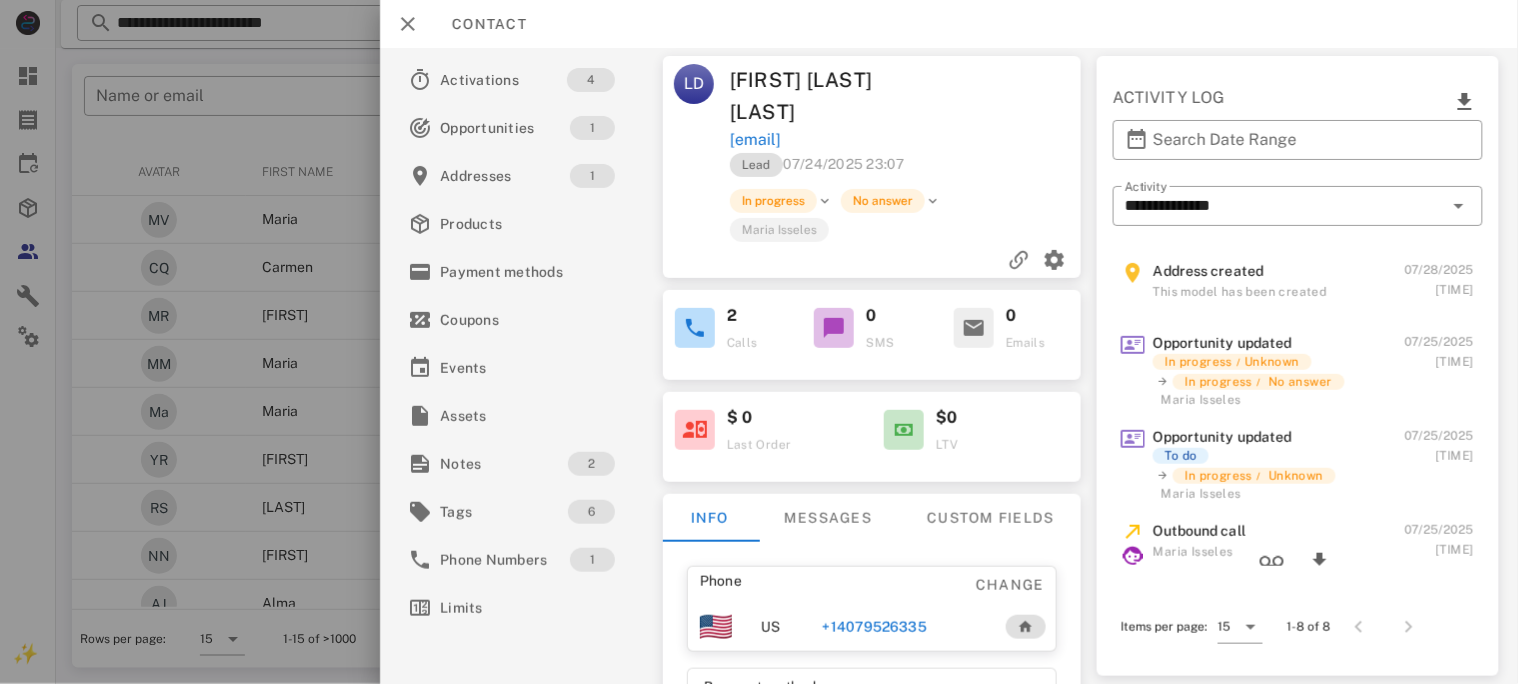 click on "+14079526335" at bounding box center [874, 627] 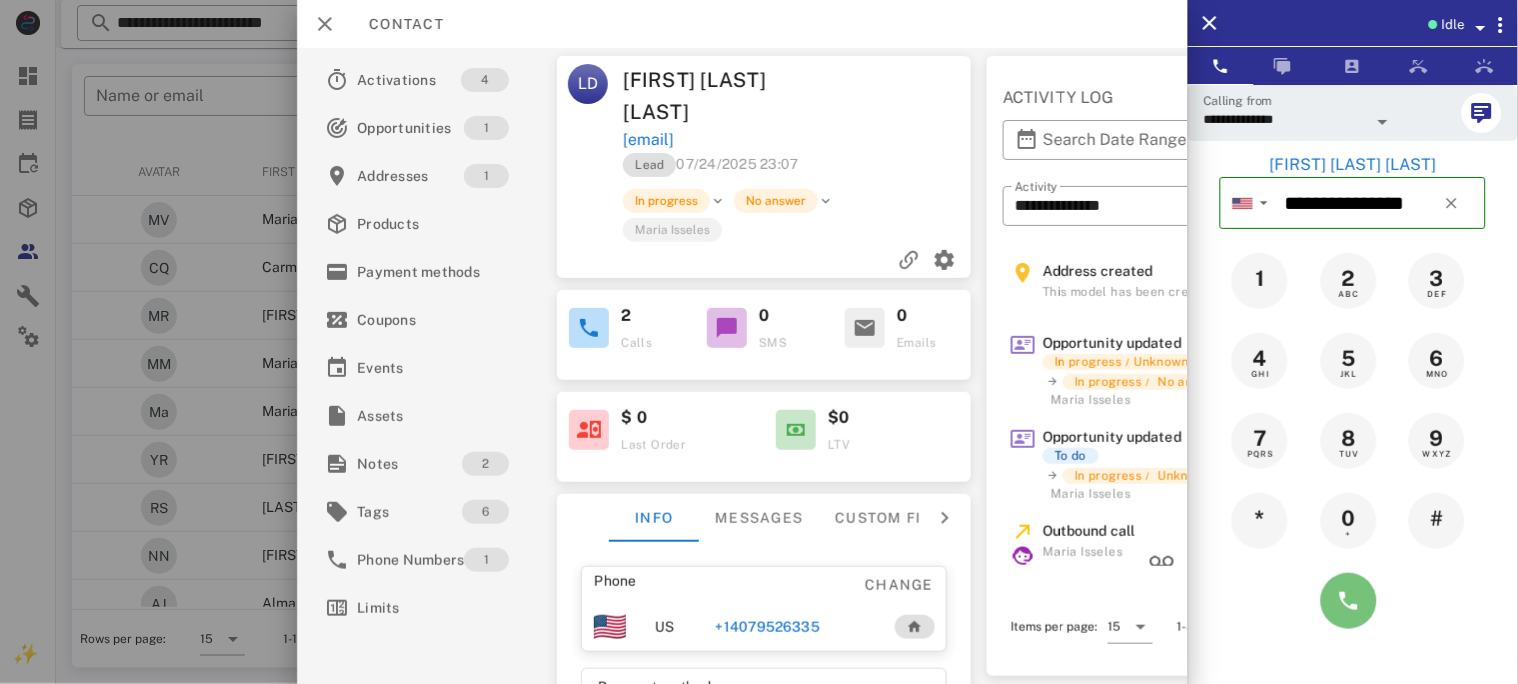 click at bounding box center [1349, 601] 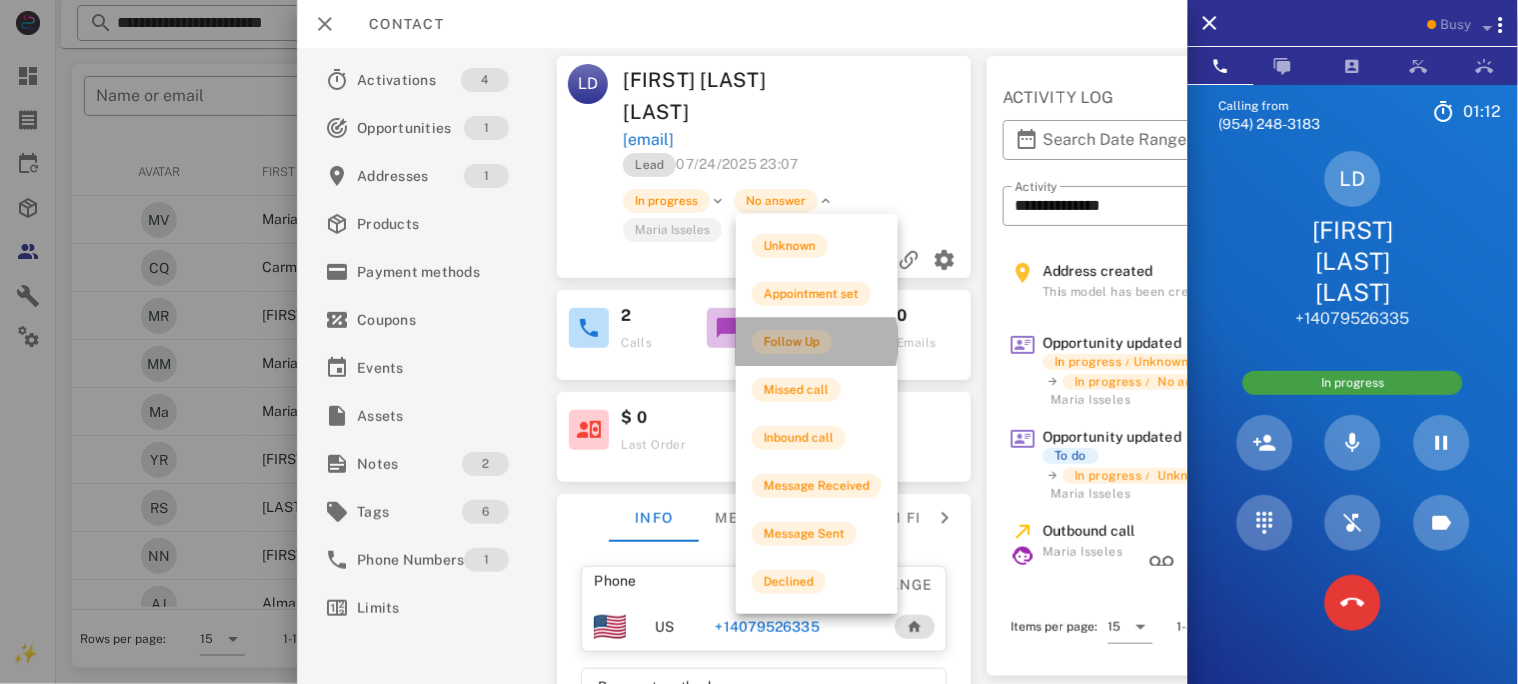 click on "Follow Up" at bounding box center [792, 342] 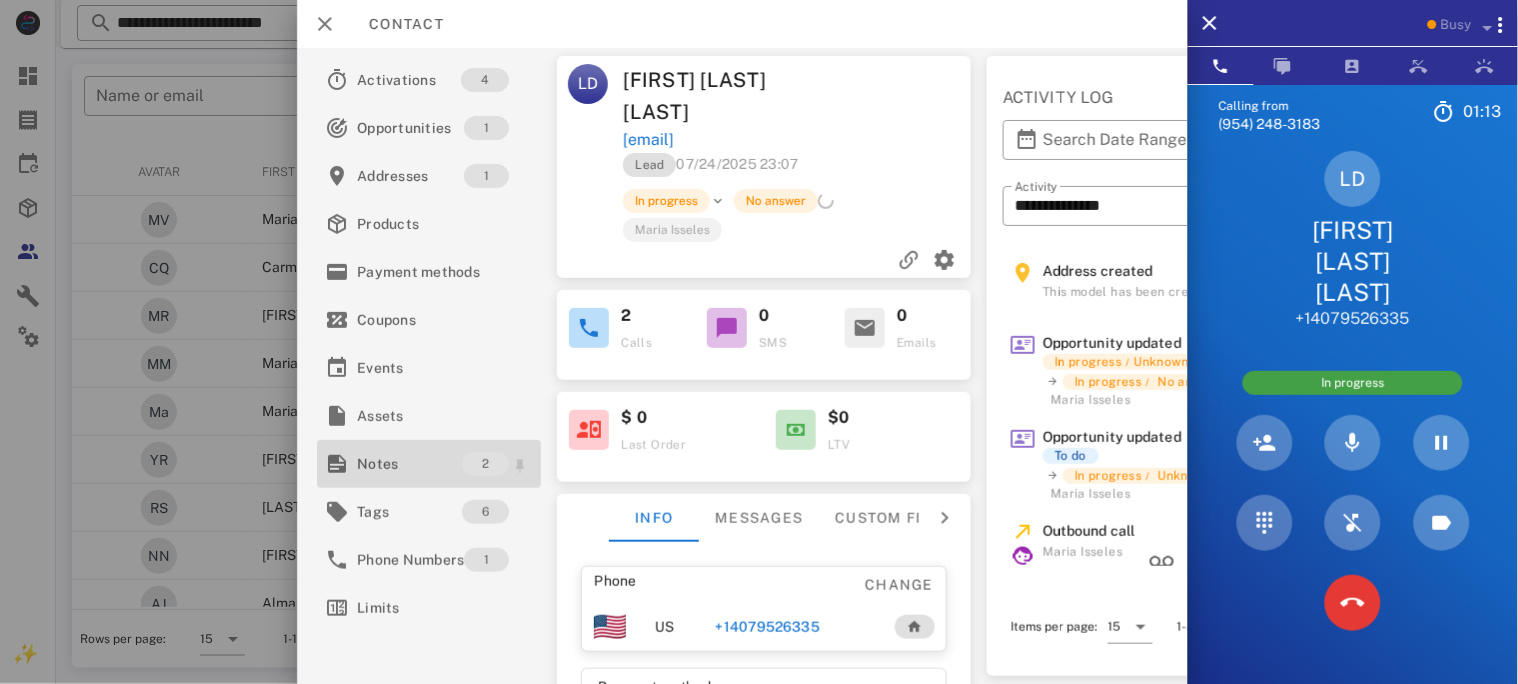 drag, startPoint x: 398, startPoint y: 465, endPoint x: 401, endPoint y: 475, distance: 10.440307 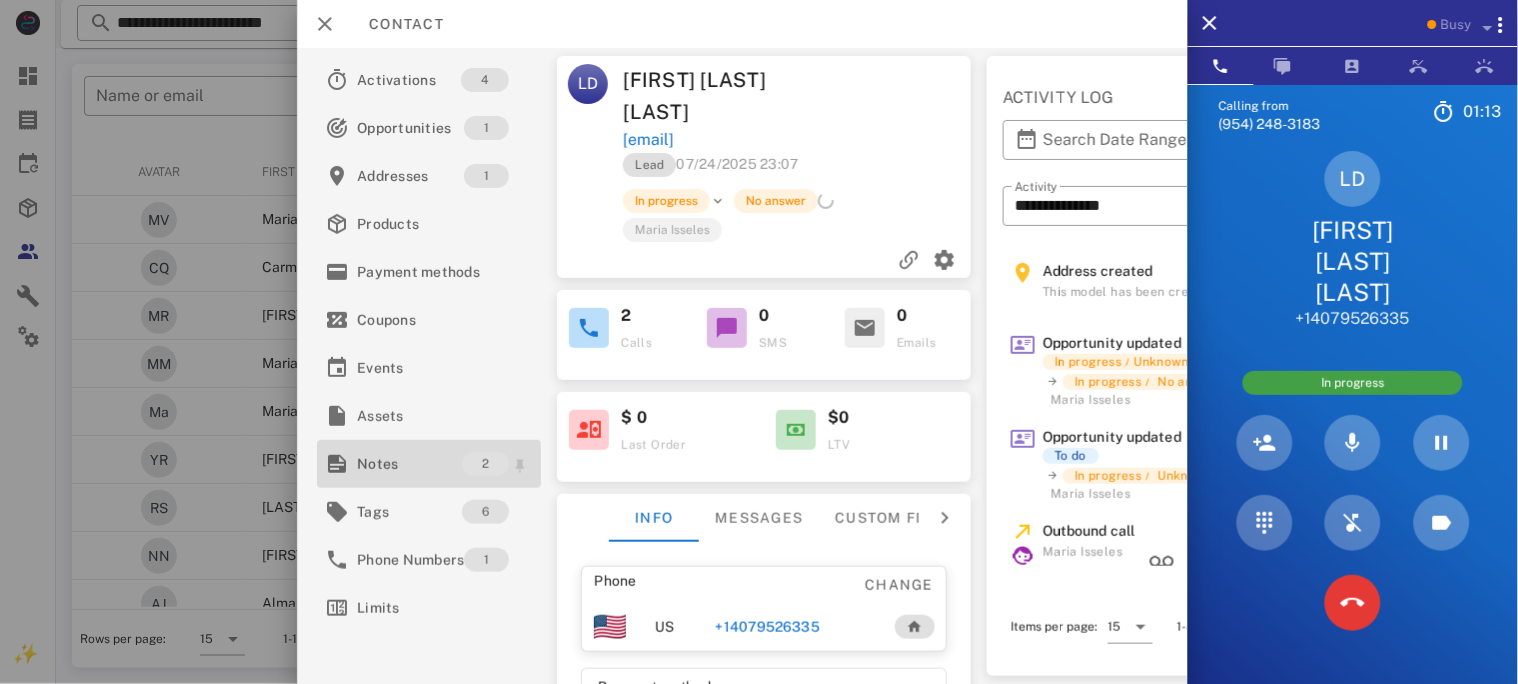 click on "Notes" at bounding box center (409, 464) 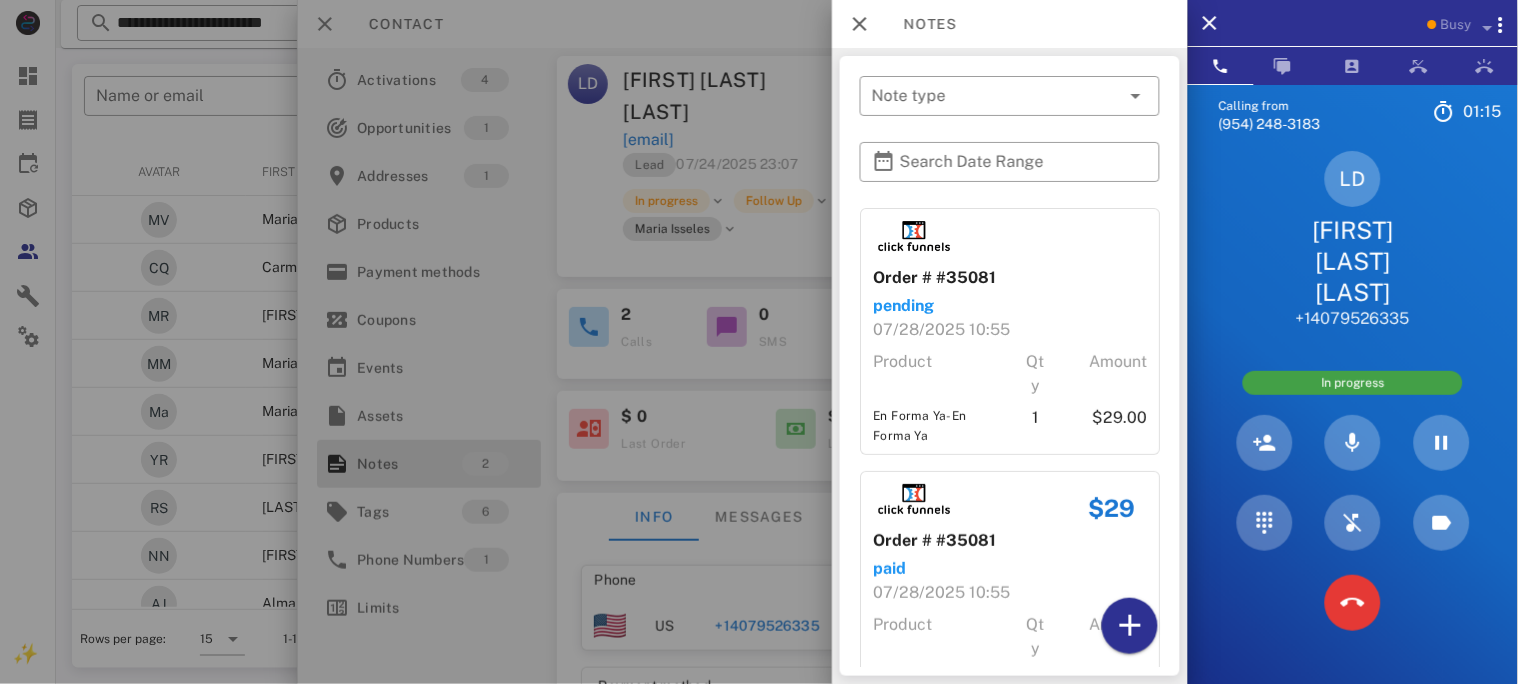scroll, scrollTop: 75, scrollLeft: 0, axis: vertical 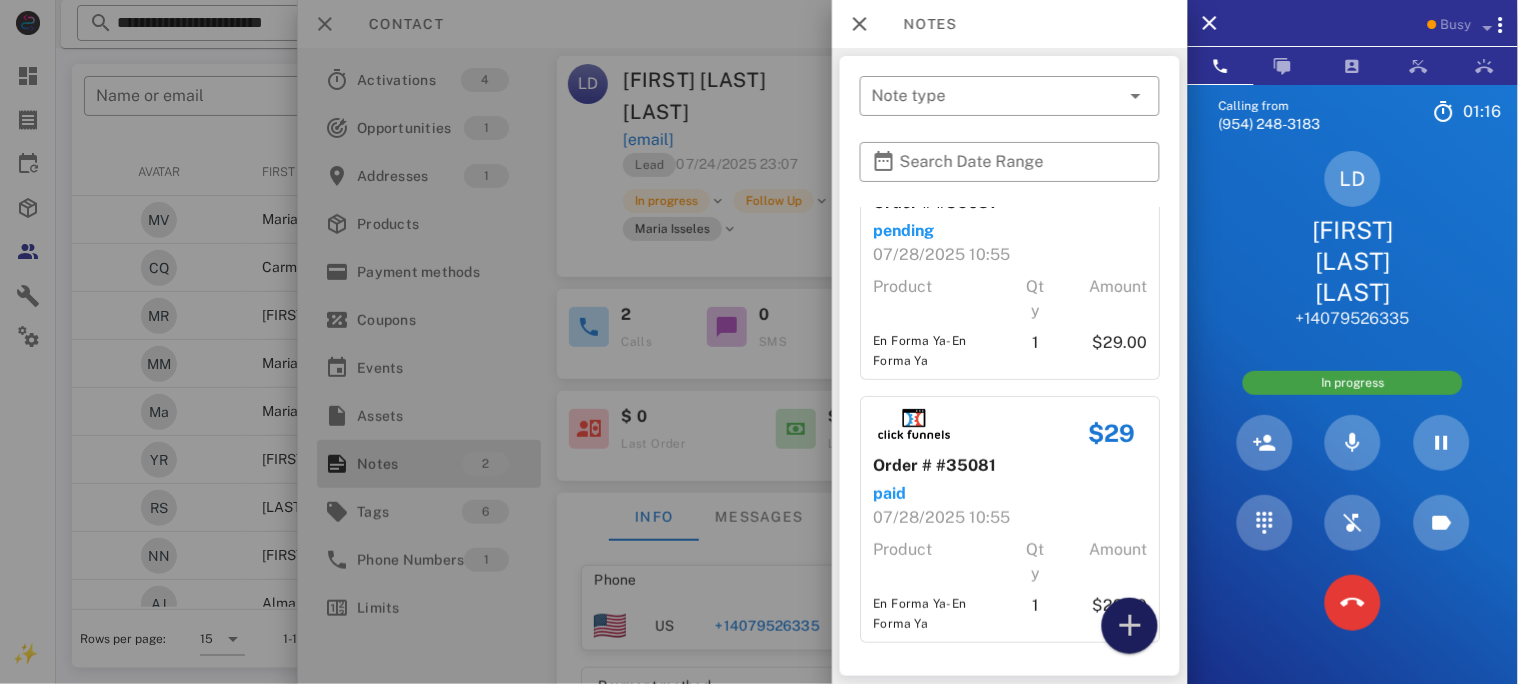 click at bounding box center [1130, 626] 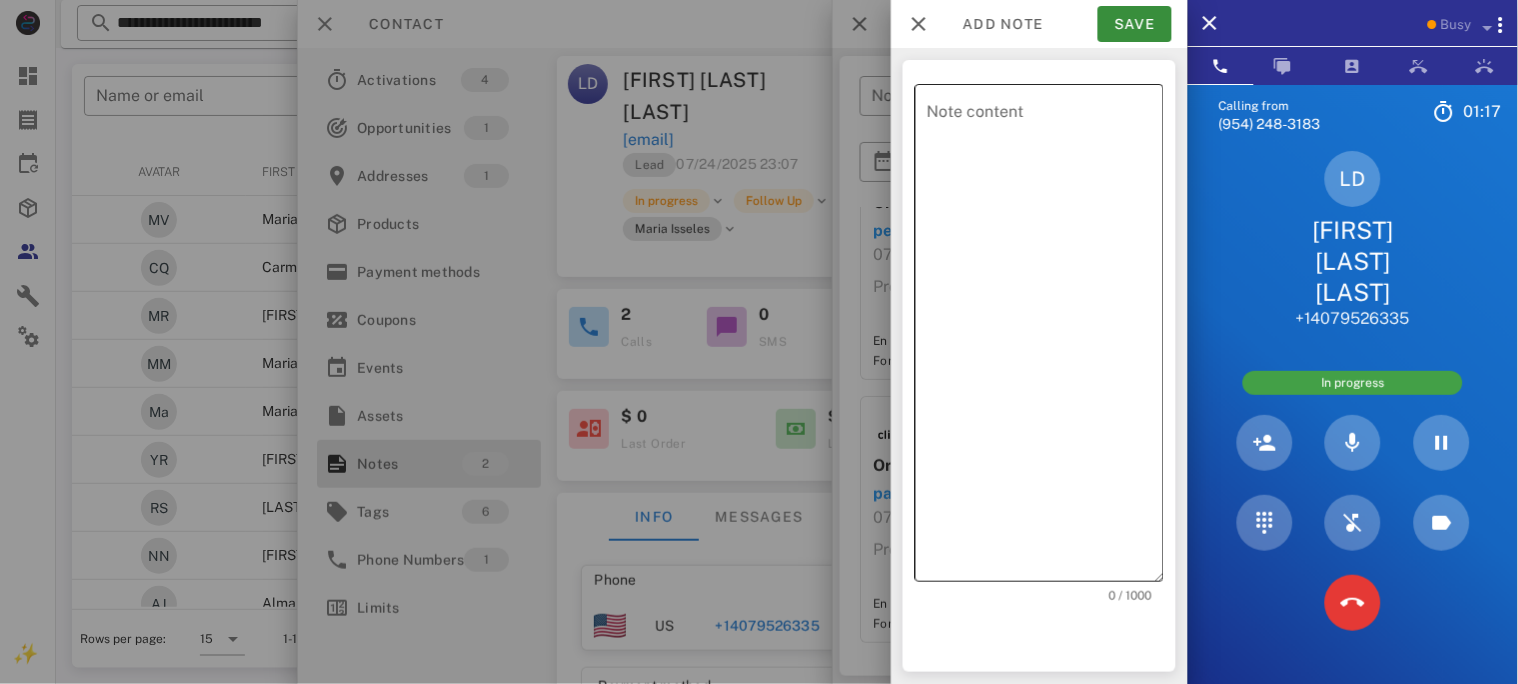 click on "Note content" at bounding box center (1045, 338) 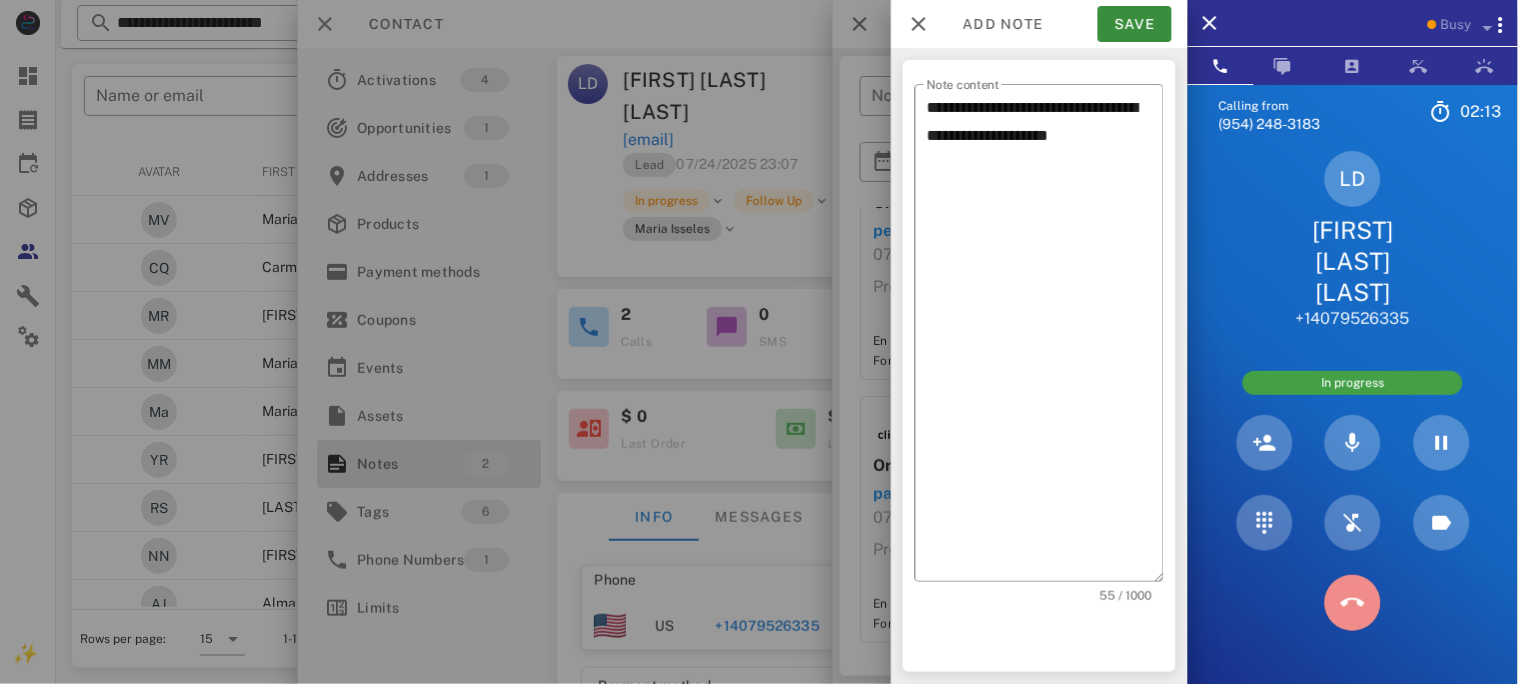 click at bounding box center [1353, 603] 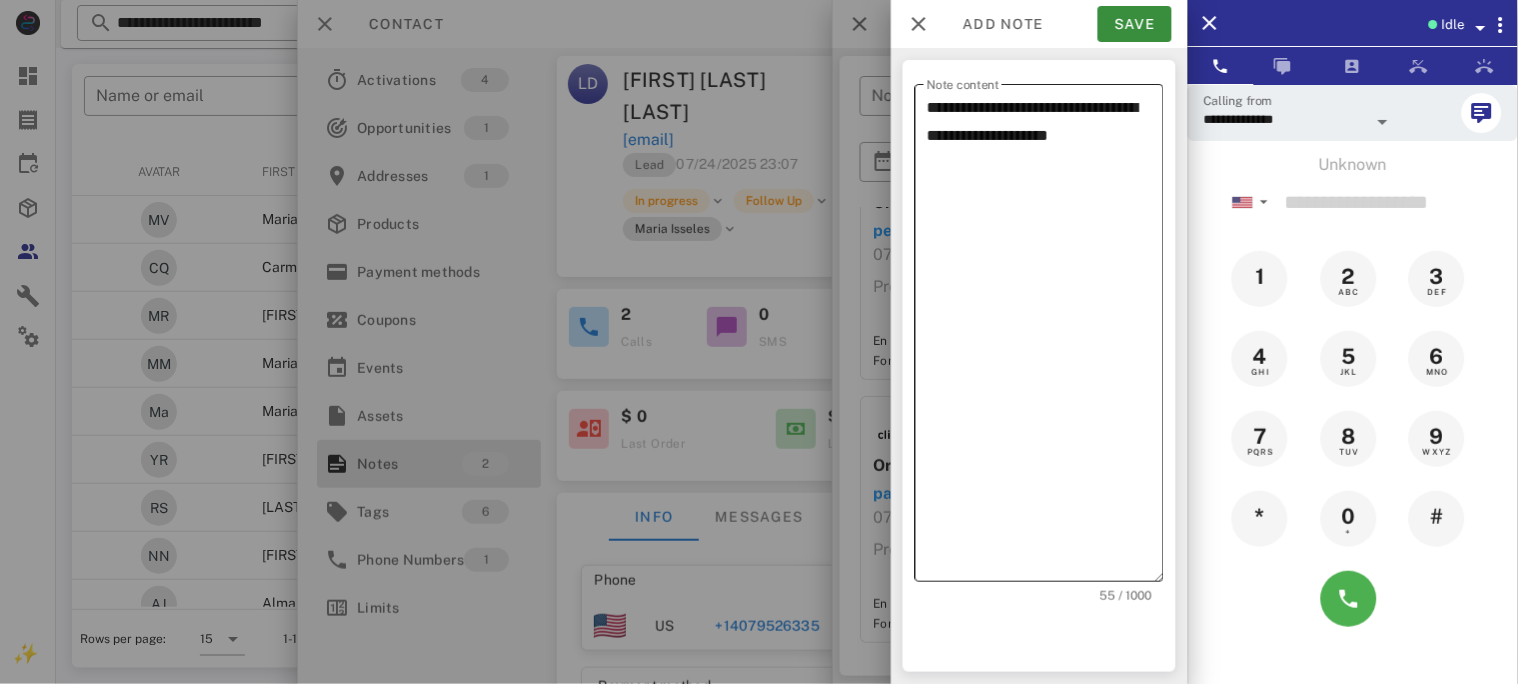 click on "**********" at bounding box center [1045, 338] 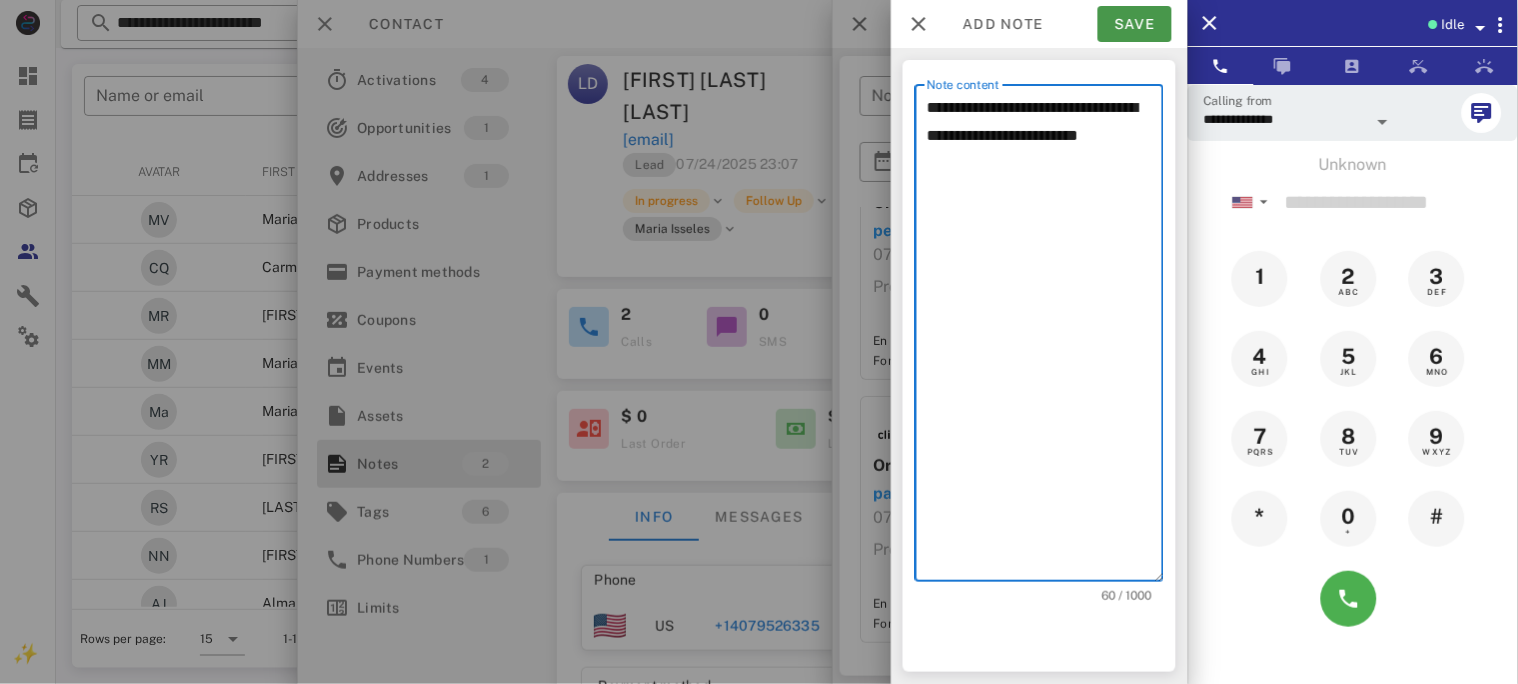 type on "**********" 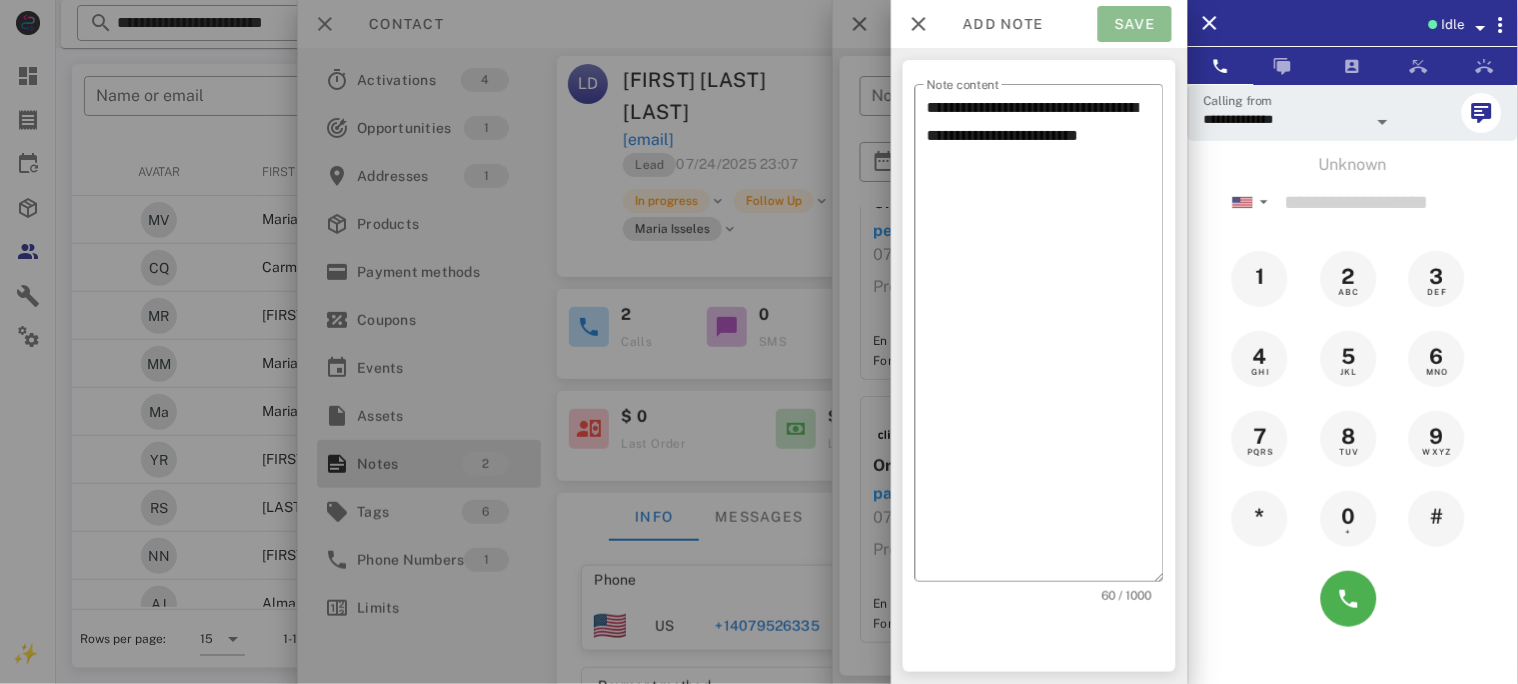 click on "Save" at bounding box center (1135, 24) 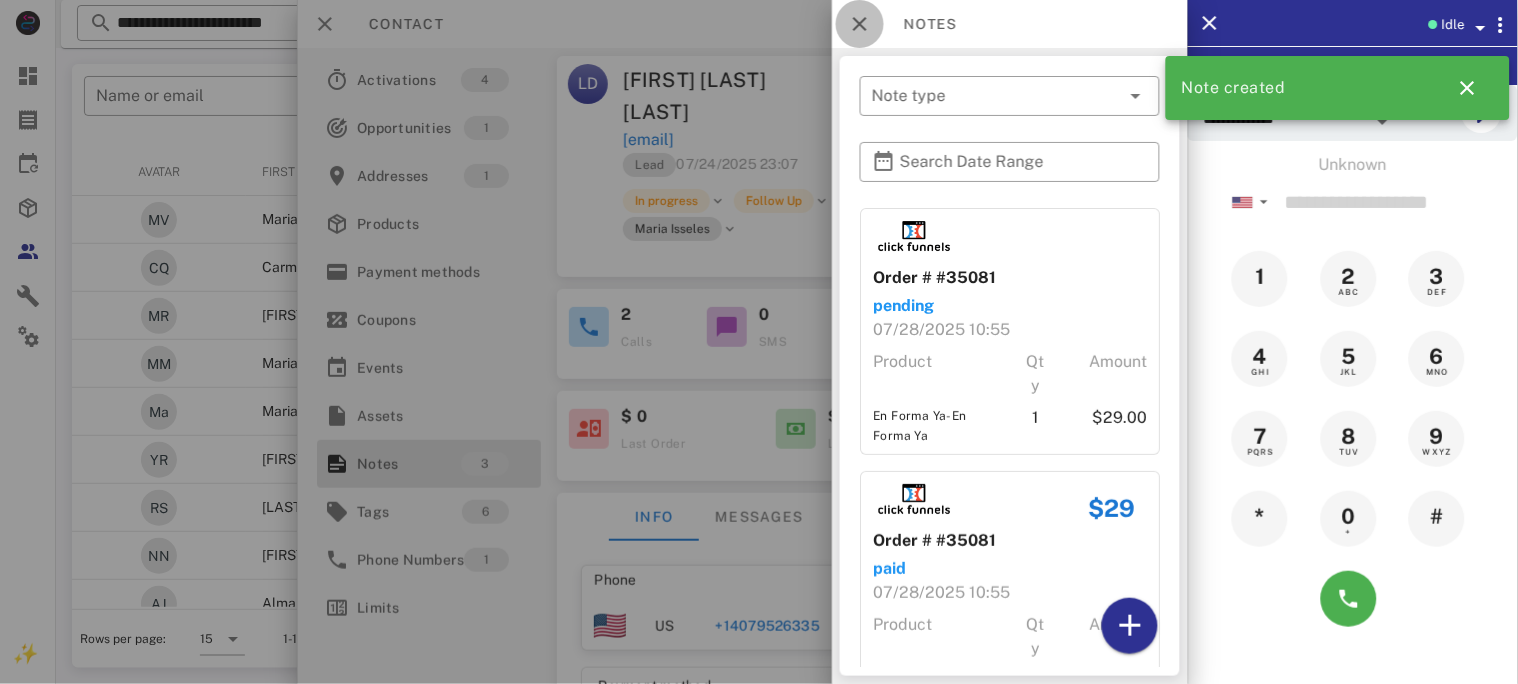 click at bounding box center (860, 24) 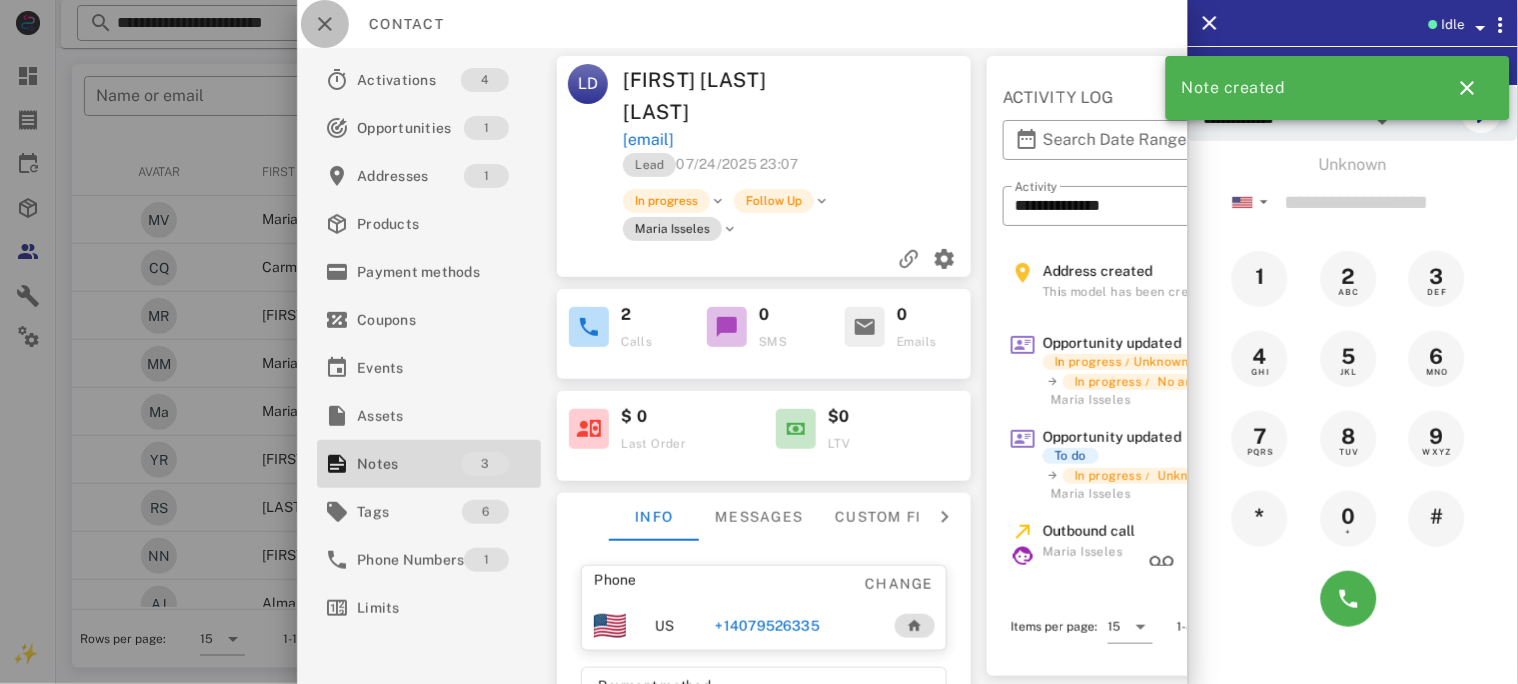 click at bounding box center [325, 24] 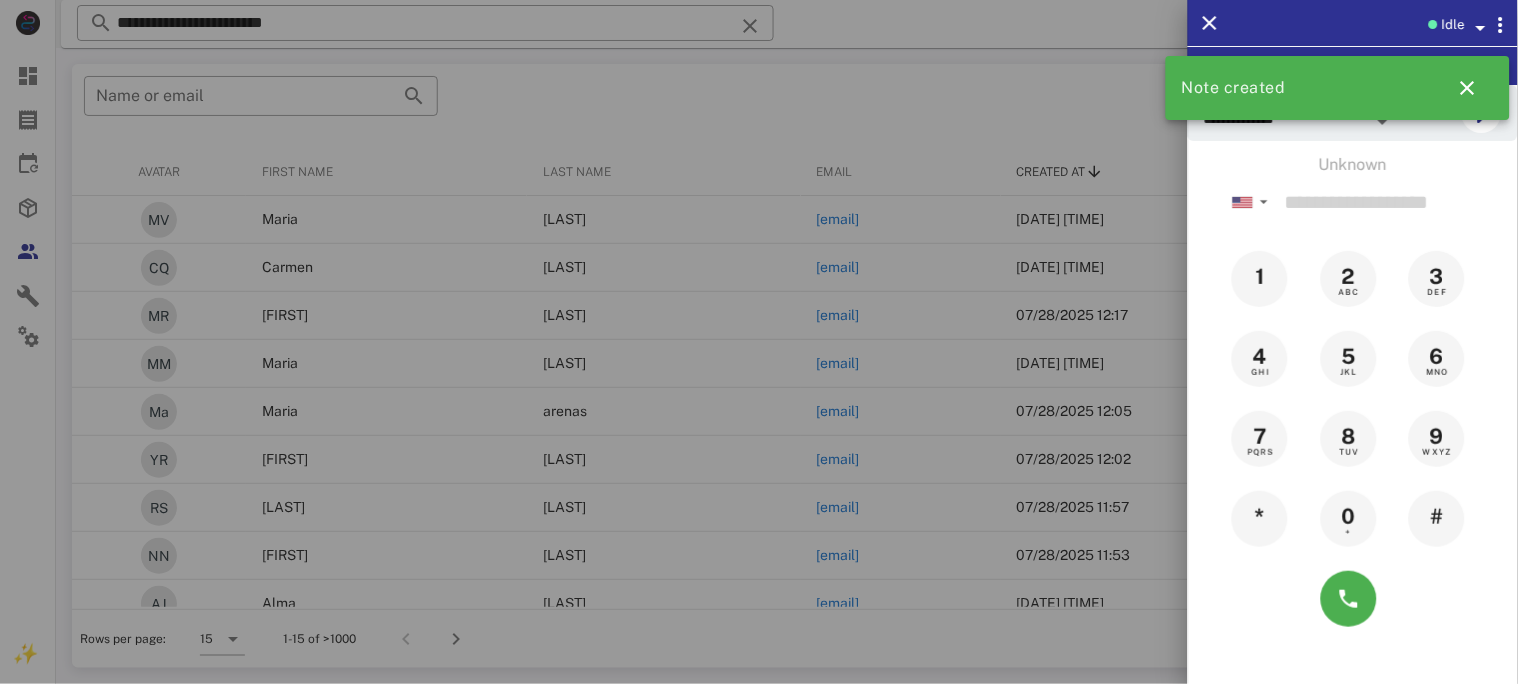 click at bounding box center [759, 342] 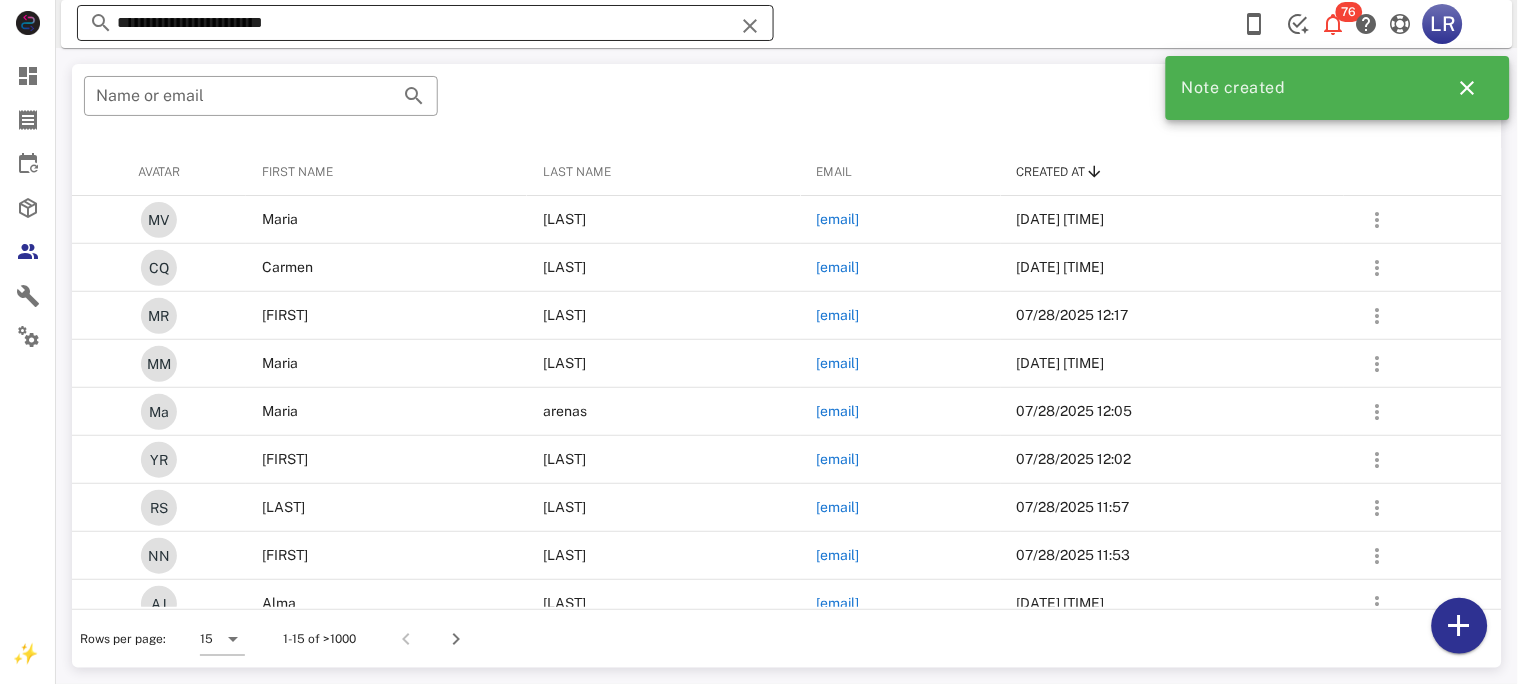 click at bounding box center (750, 26) 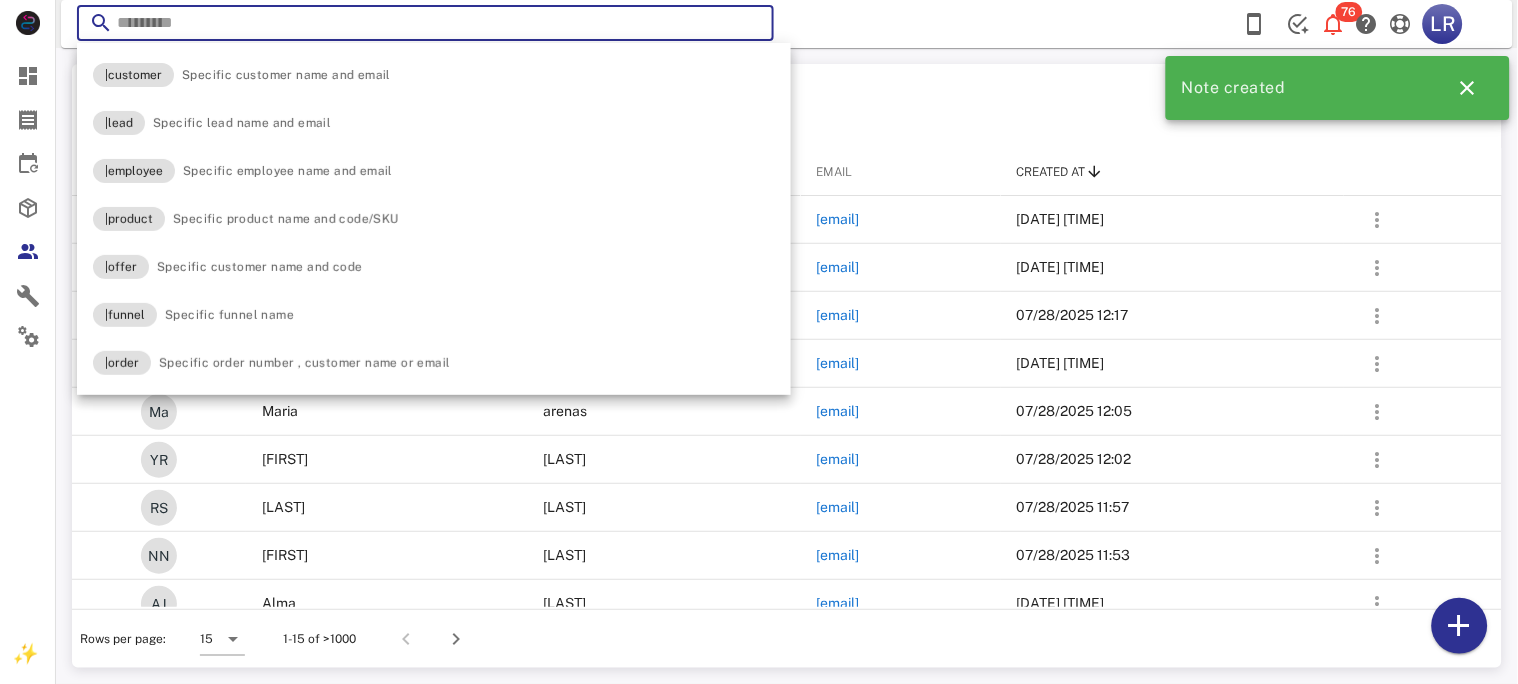 paste on "**********" 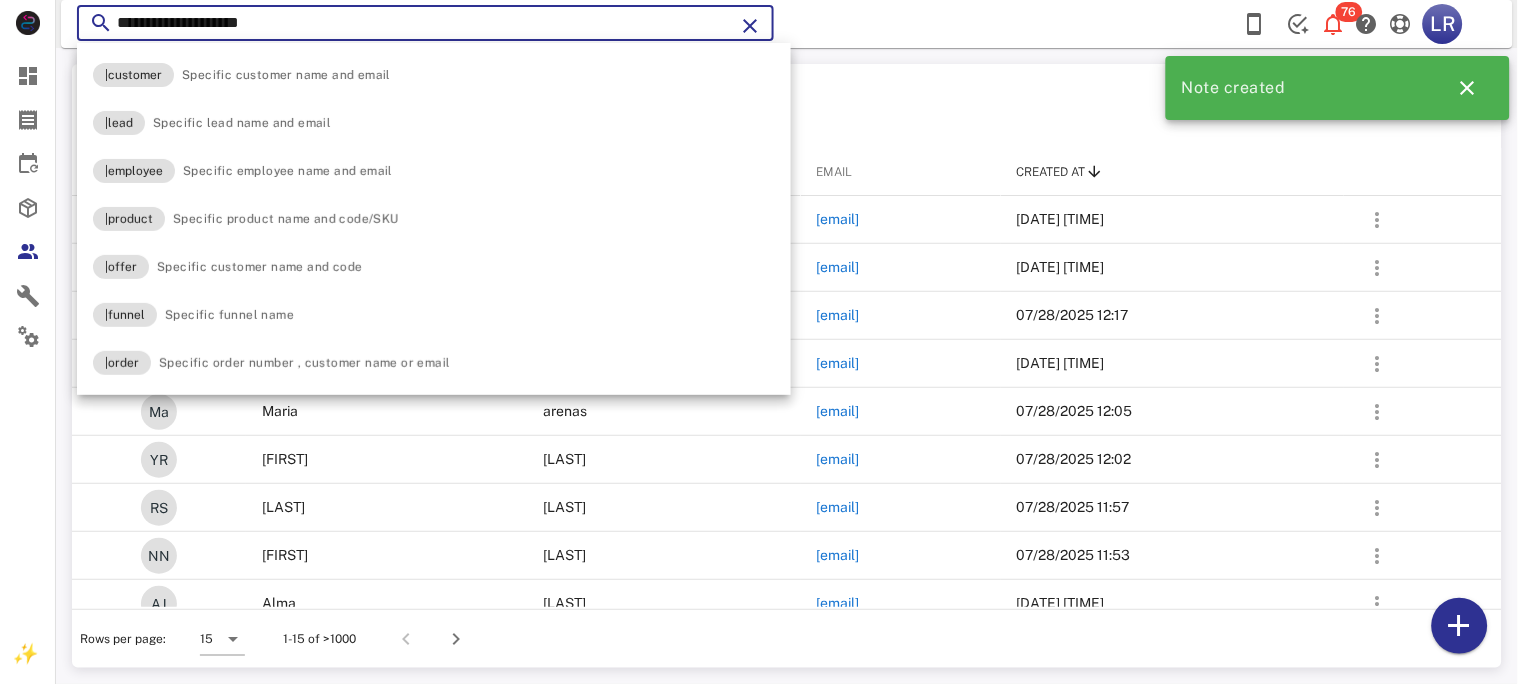 type on "**********" 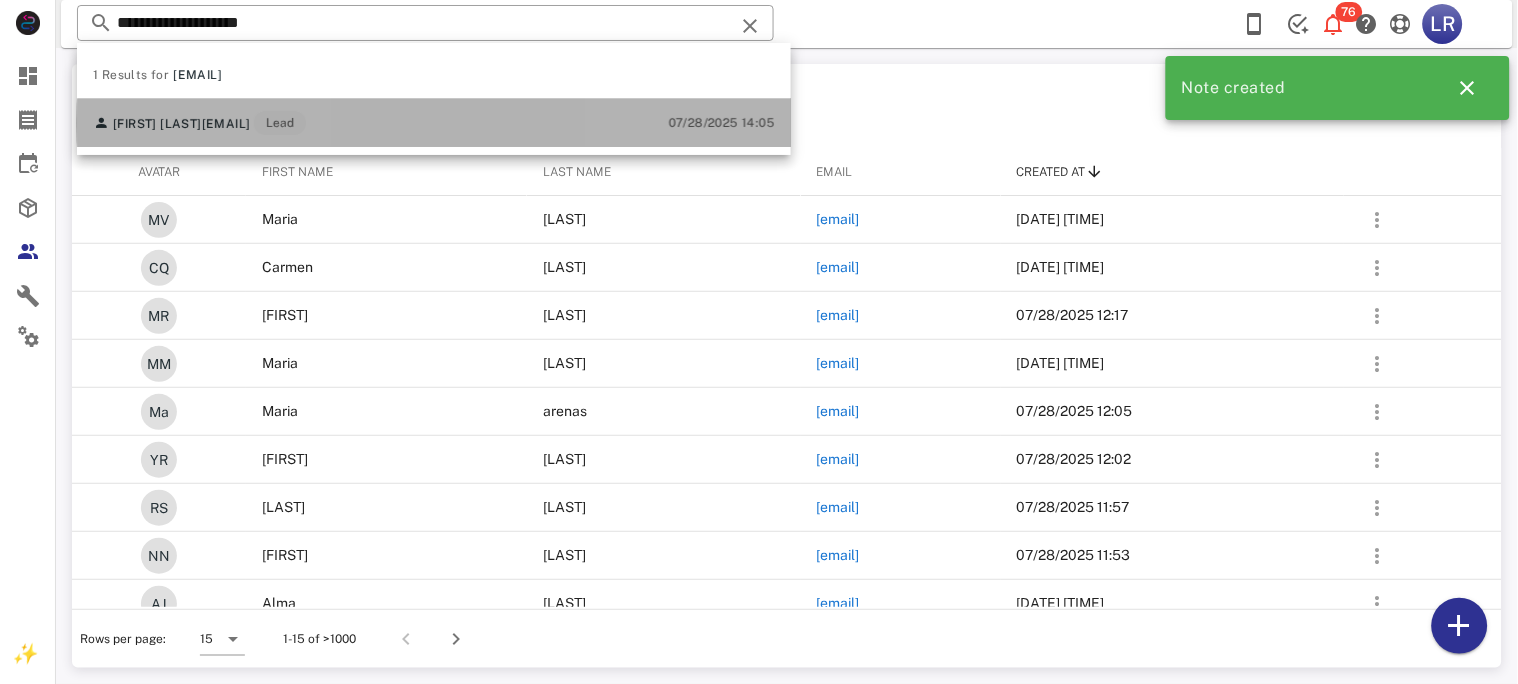 click on "[FIRST] [LAST] [EMAIL] [ROLE]" at bounding box center (199, 123) 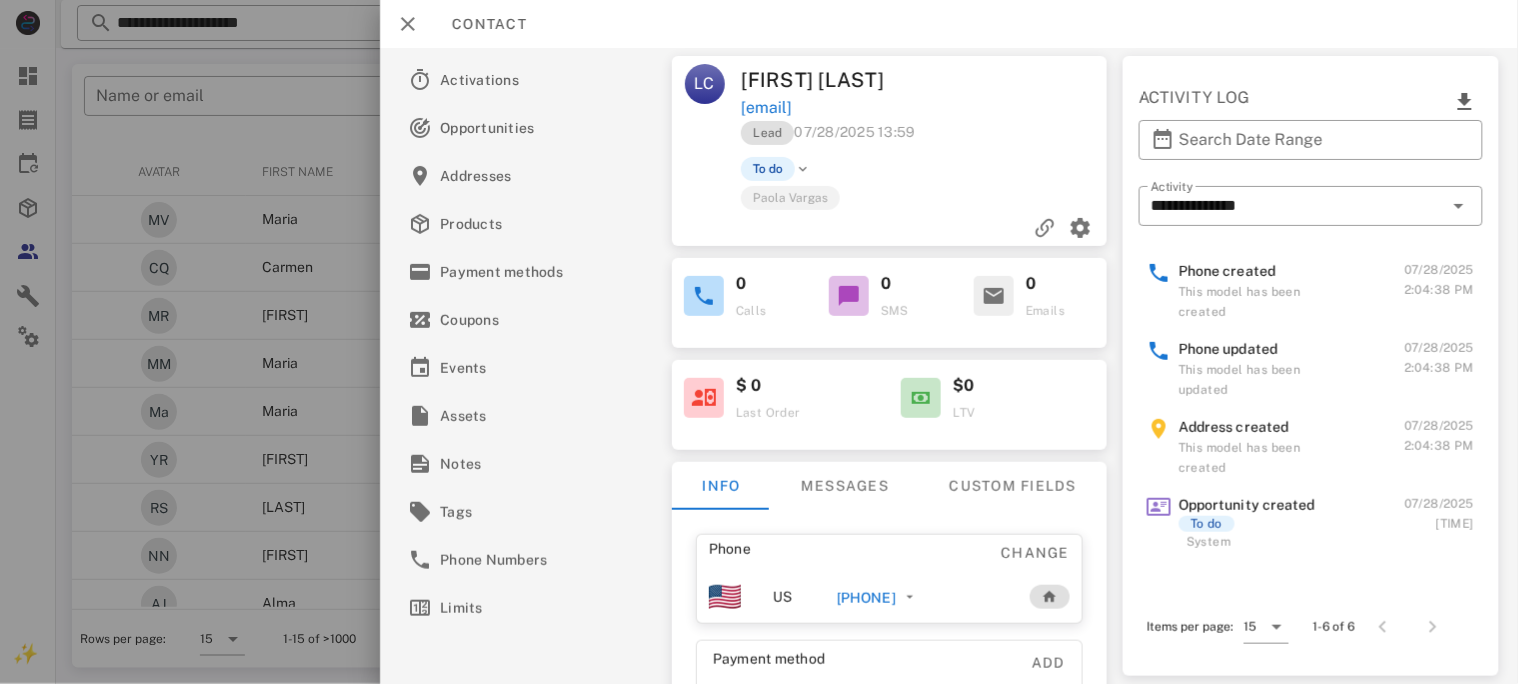 click on "[PHONE]" at bounding box center [865, 598] 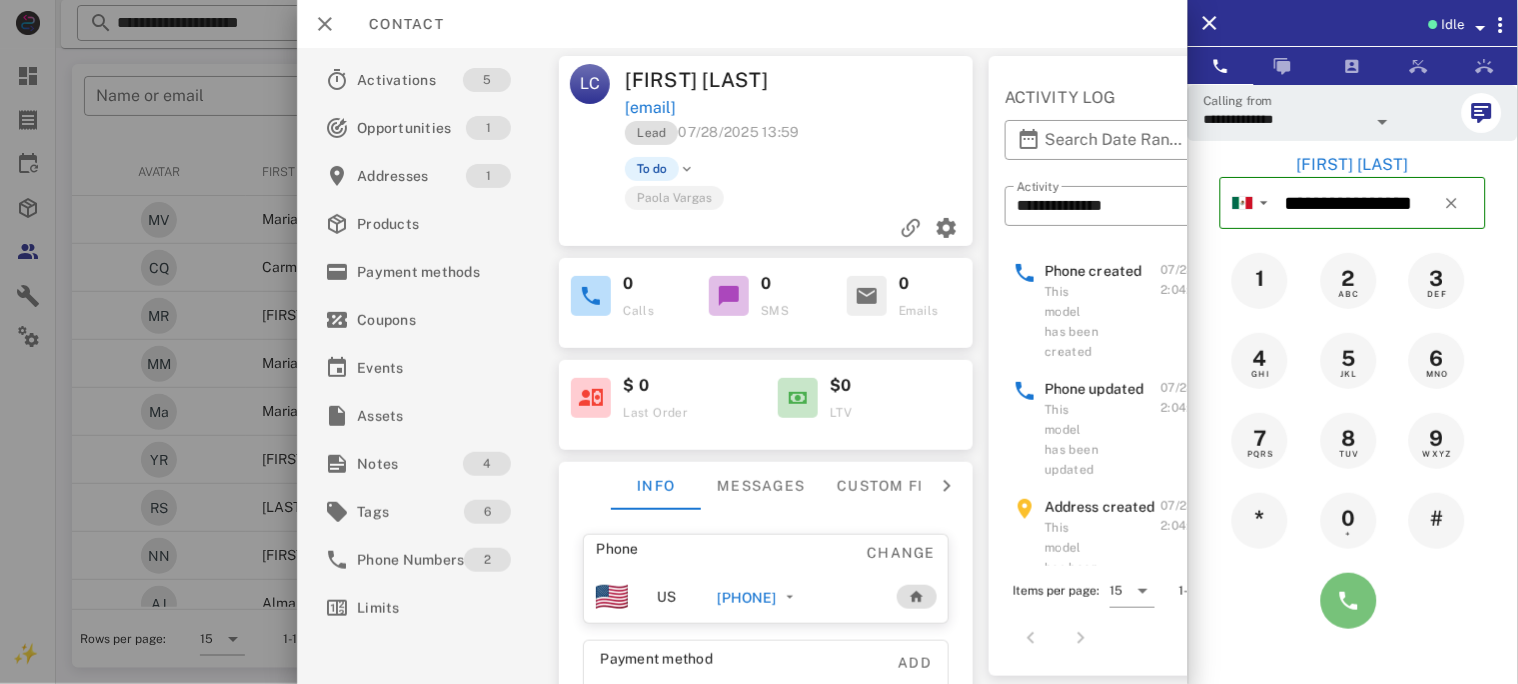 click at bounding box center [1349, 601] 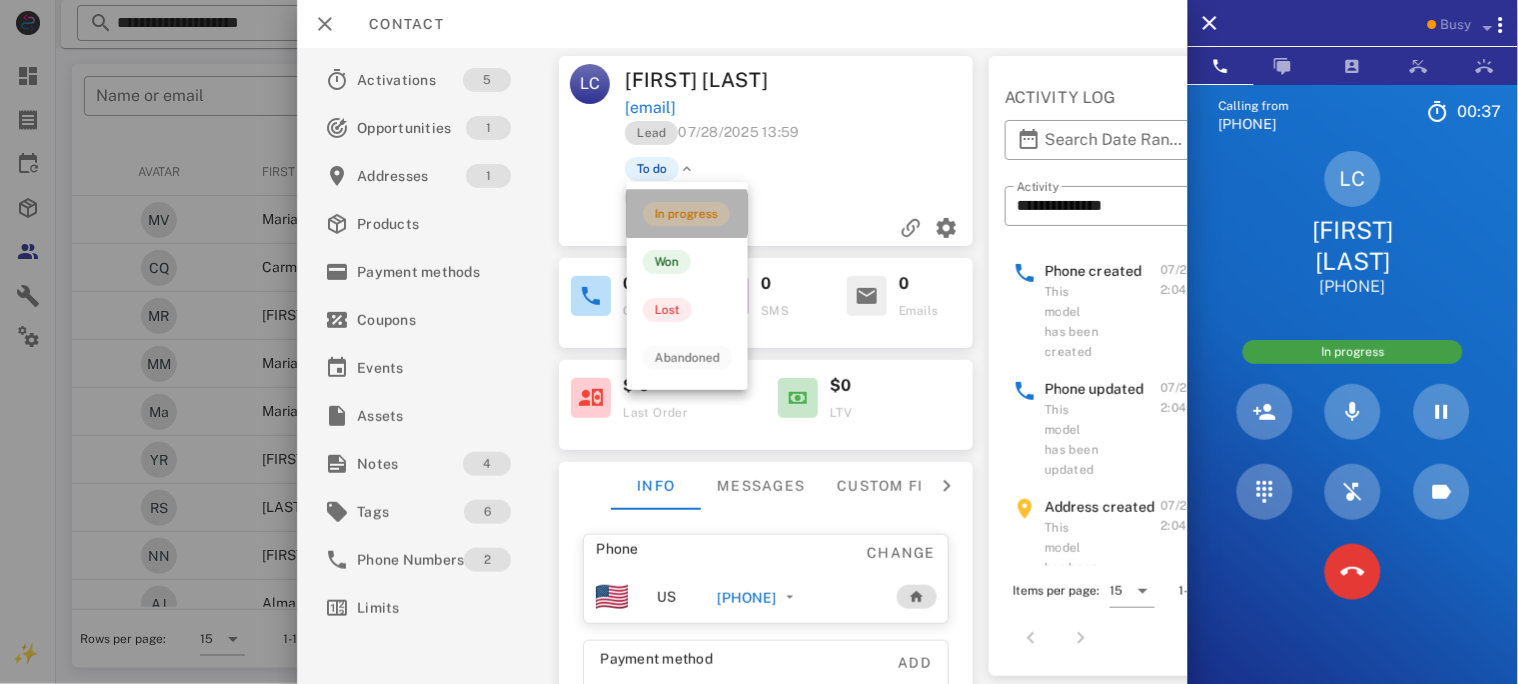 click on "In progress" at bounding box center [686, 214] 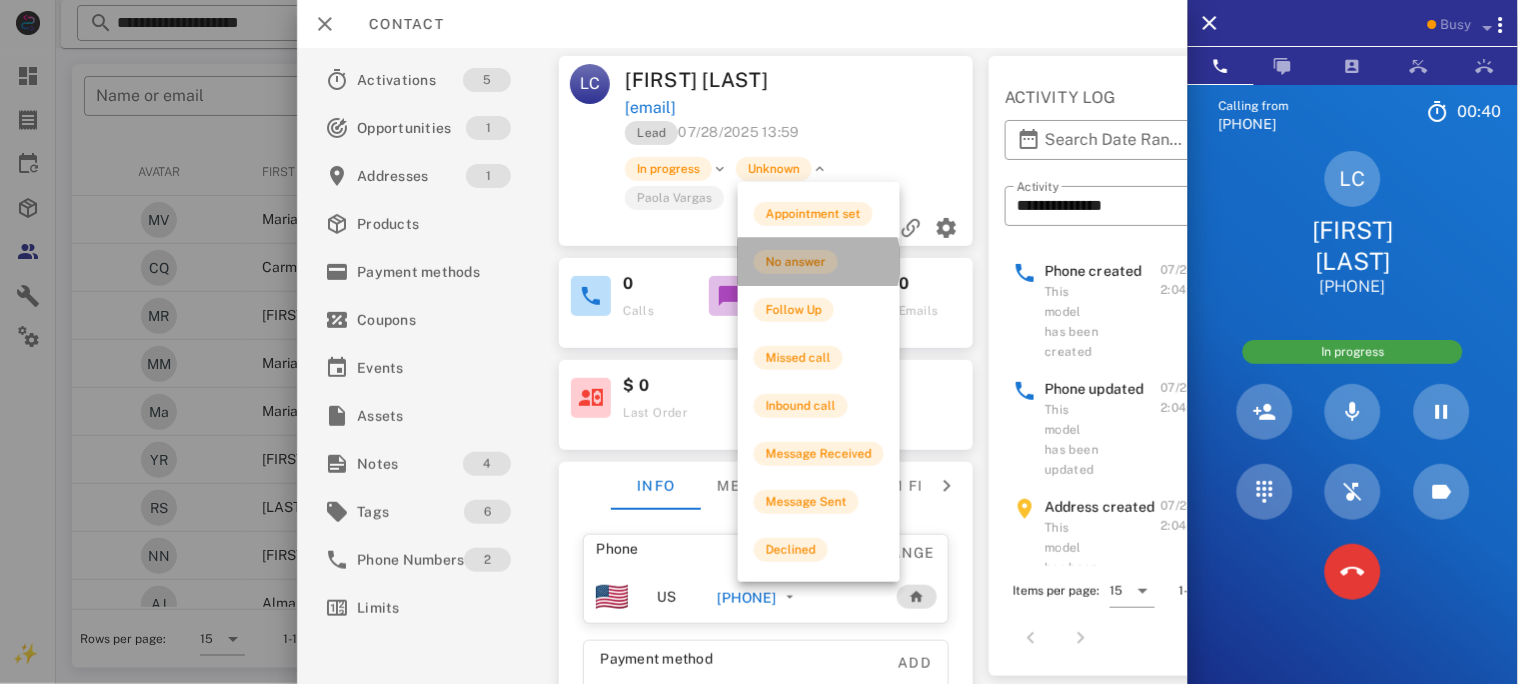 click on "No answer" at bounding box center (796, 262) 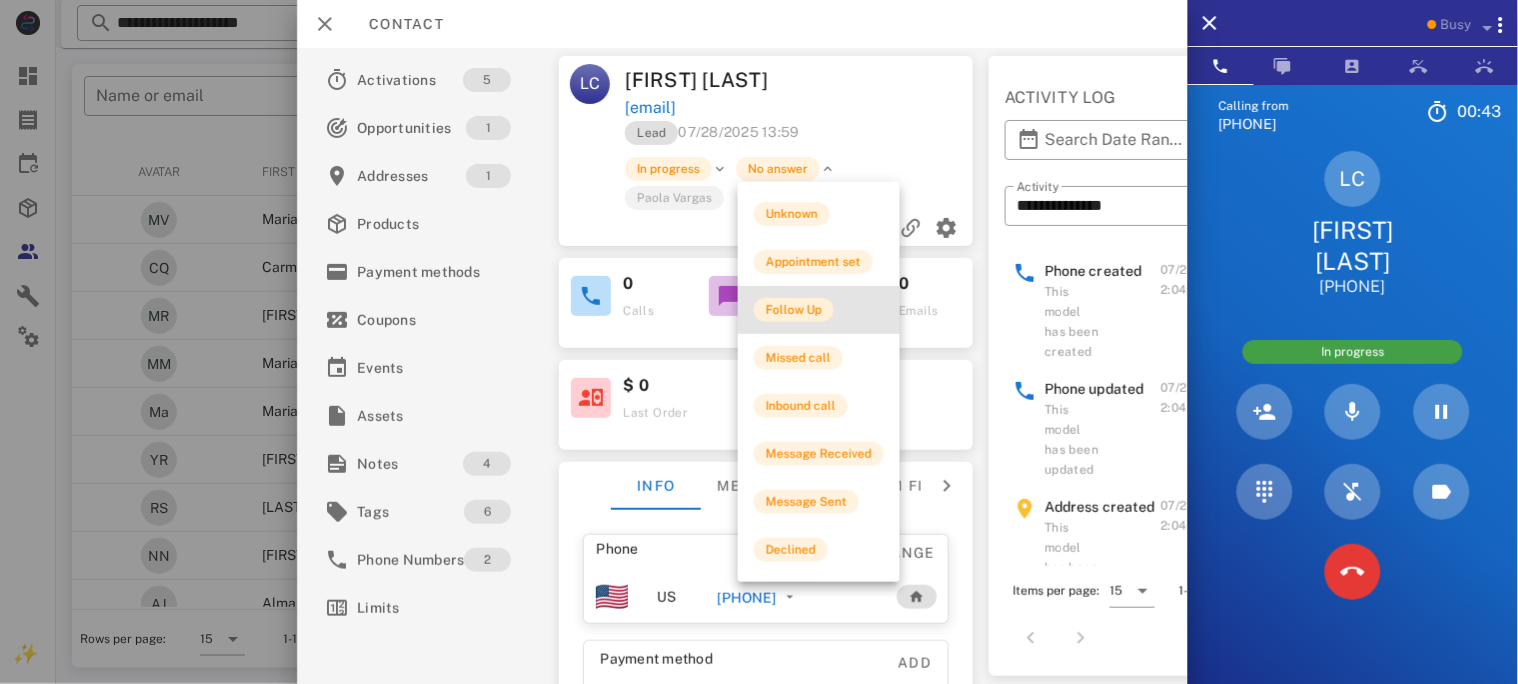 click on "Follow Up" at bounding box center (794, 310) 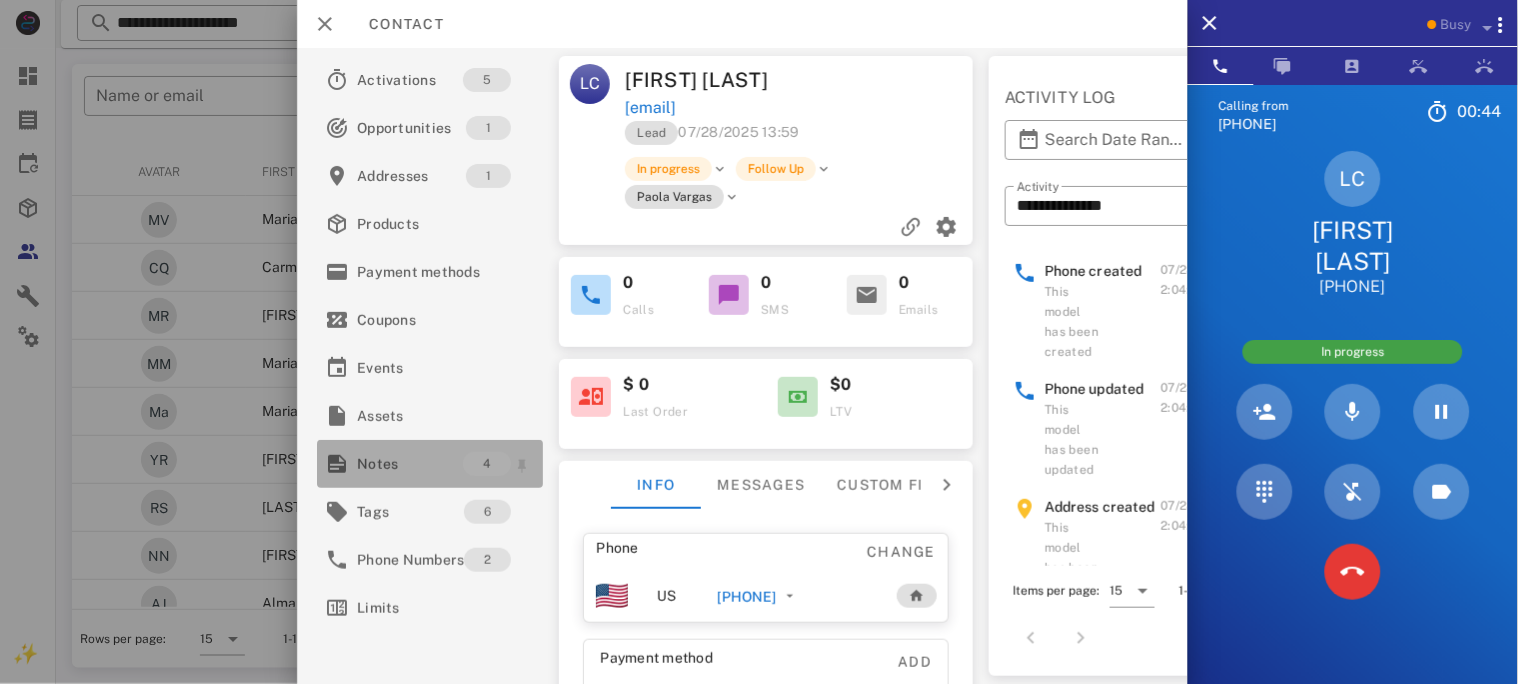 click on "Notes" at bounding box center [410, 464] 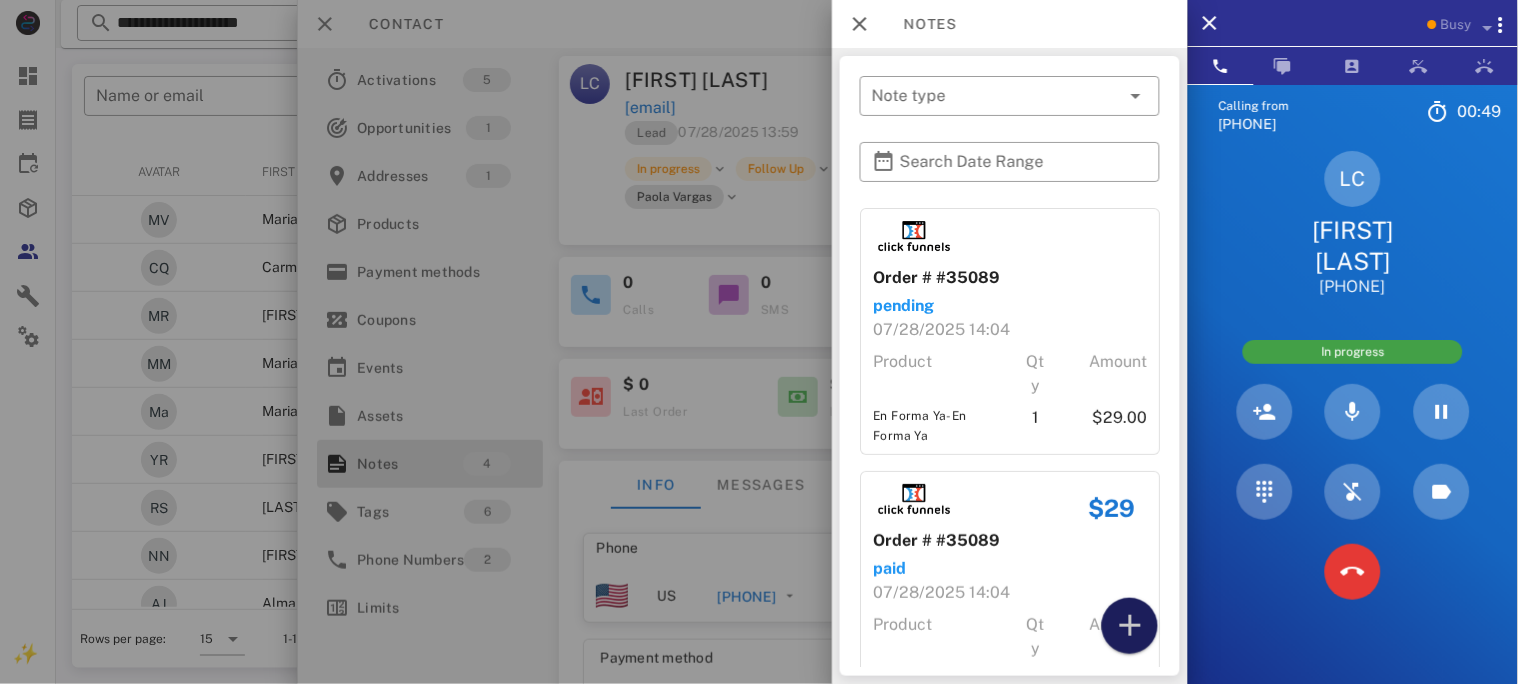 click at bounding box center (1130, 626) 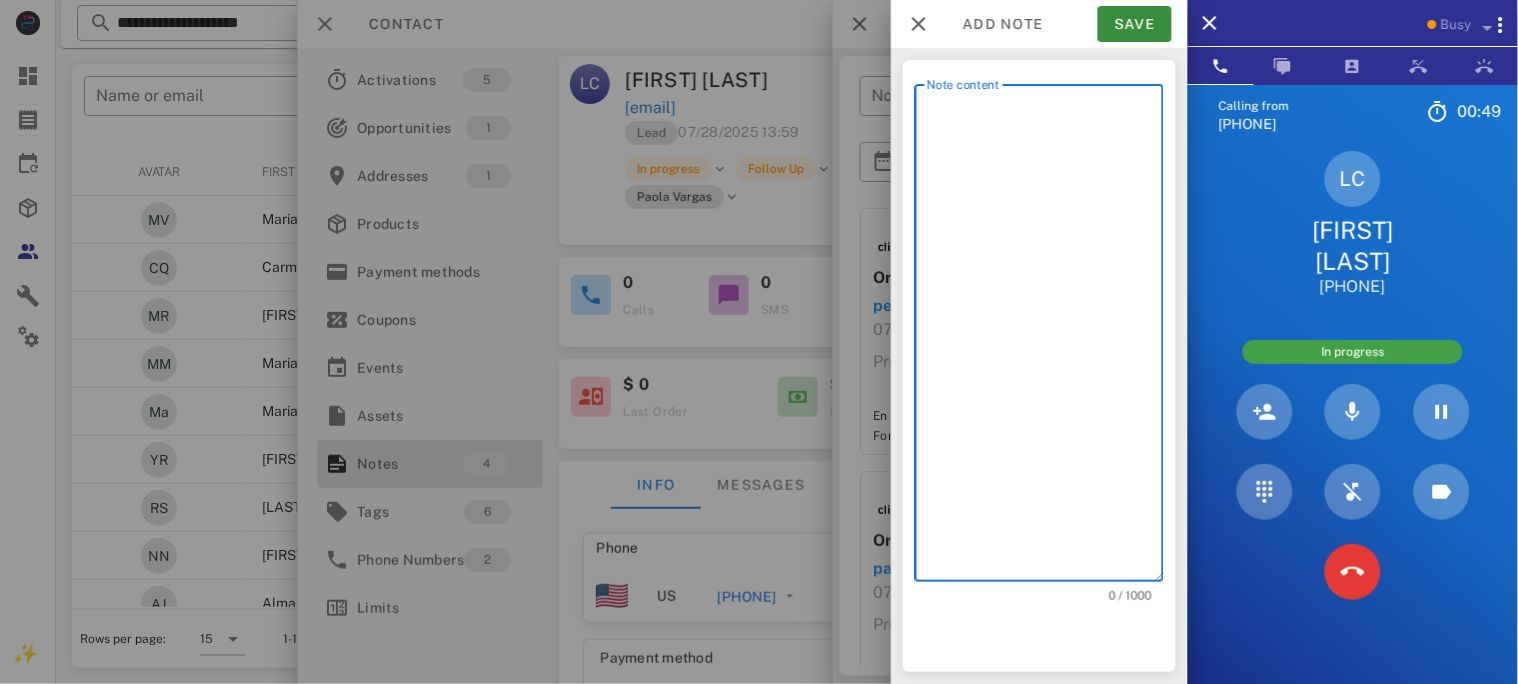 click on "Note content" at bounding box center (1045, 338) 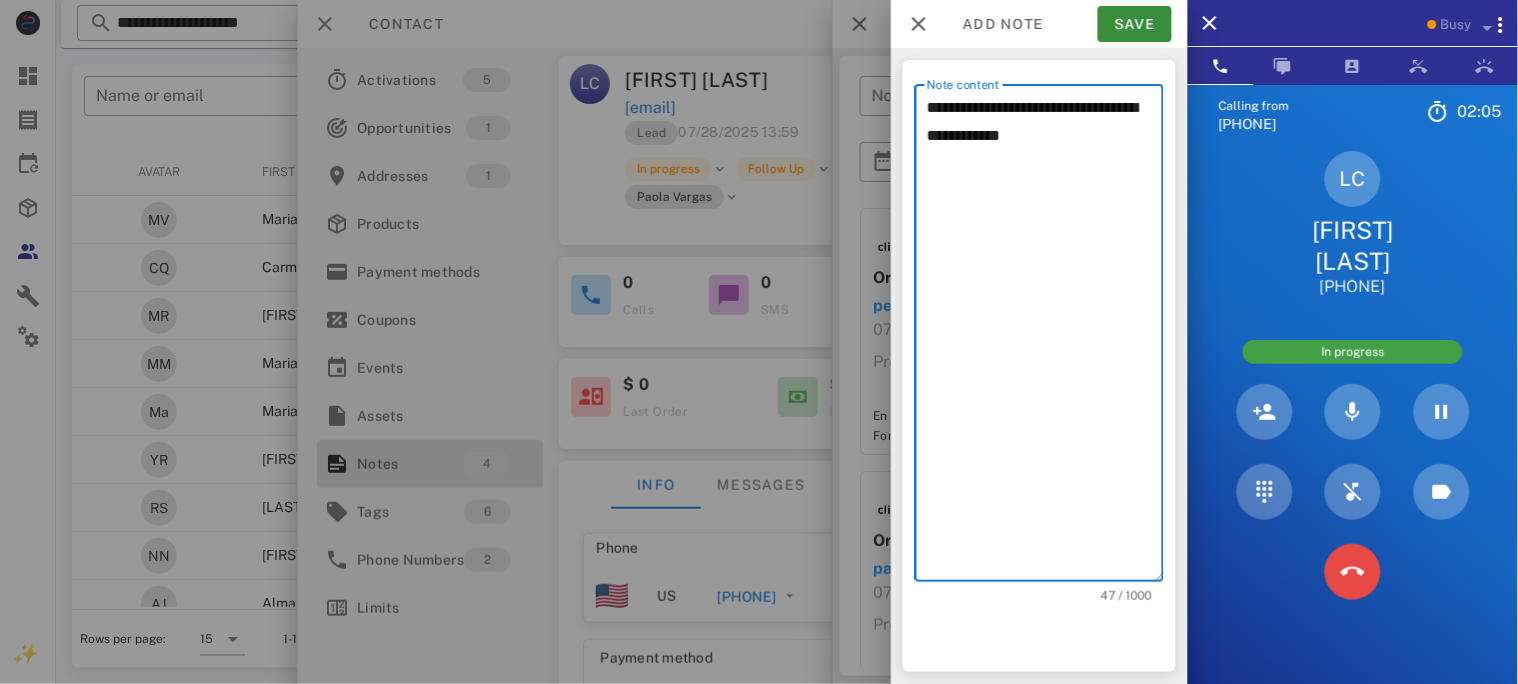 type on "**********" 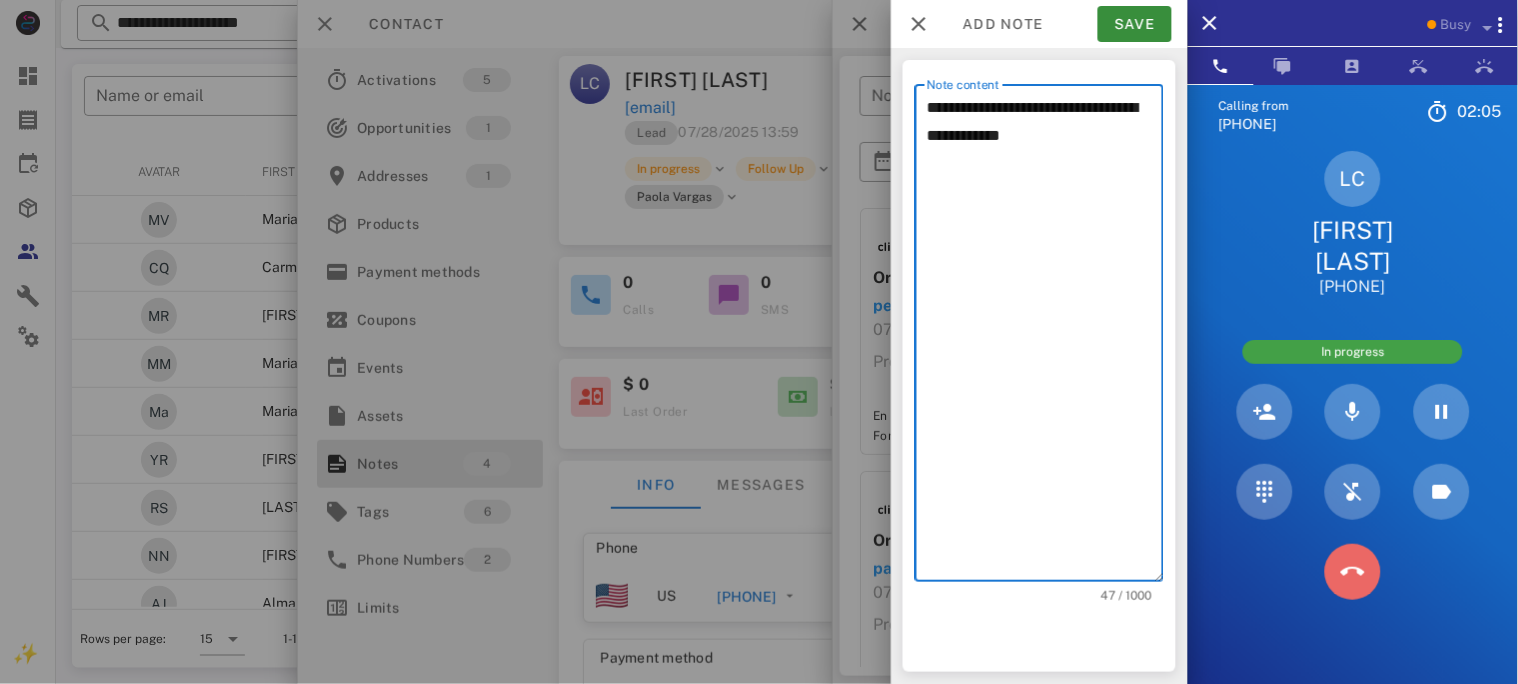 click at bounding box center (1353, 572) 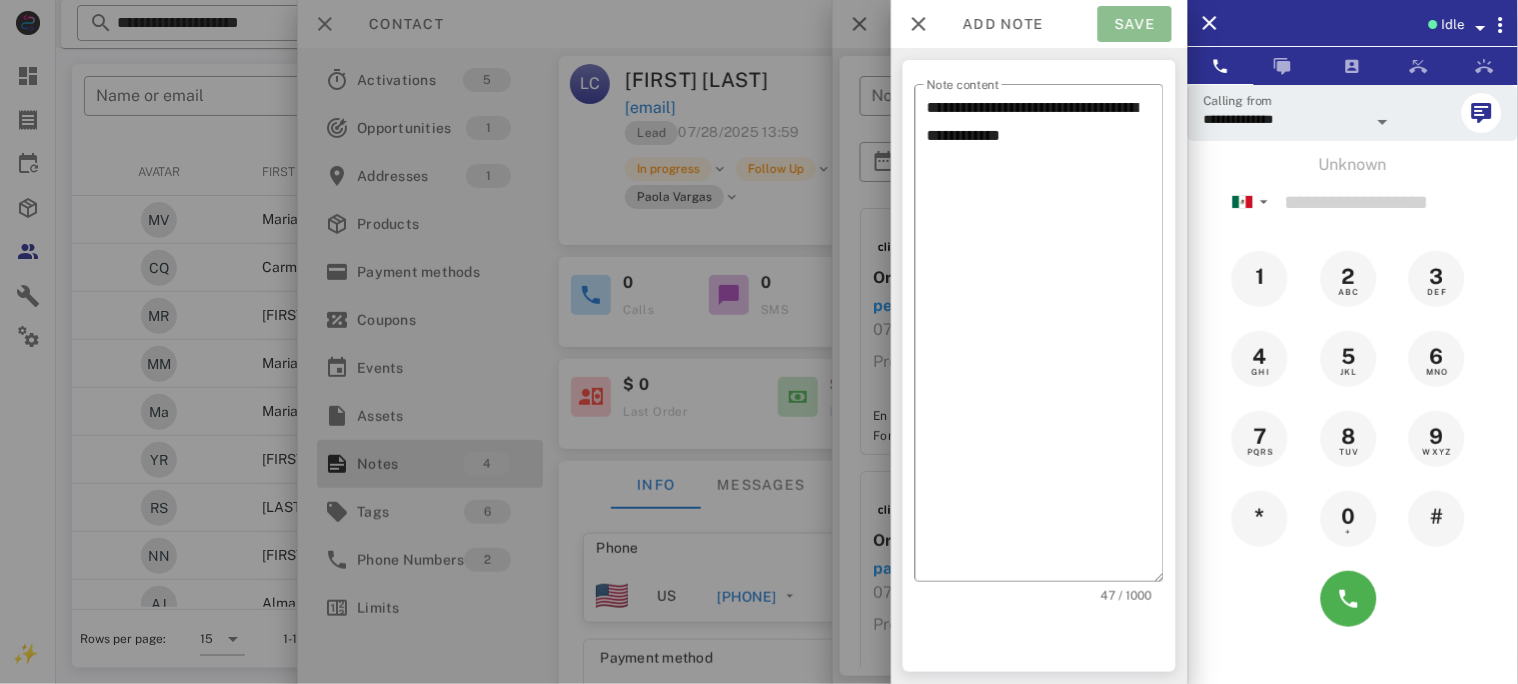 click on "Save" at bounding box center [1135, 24] 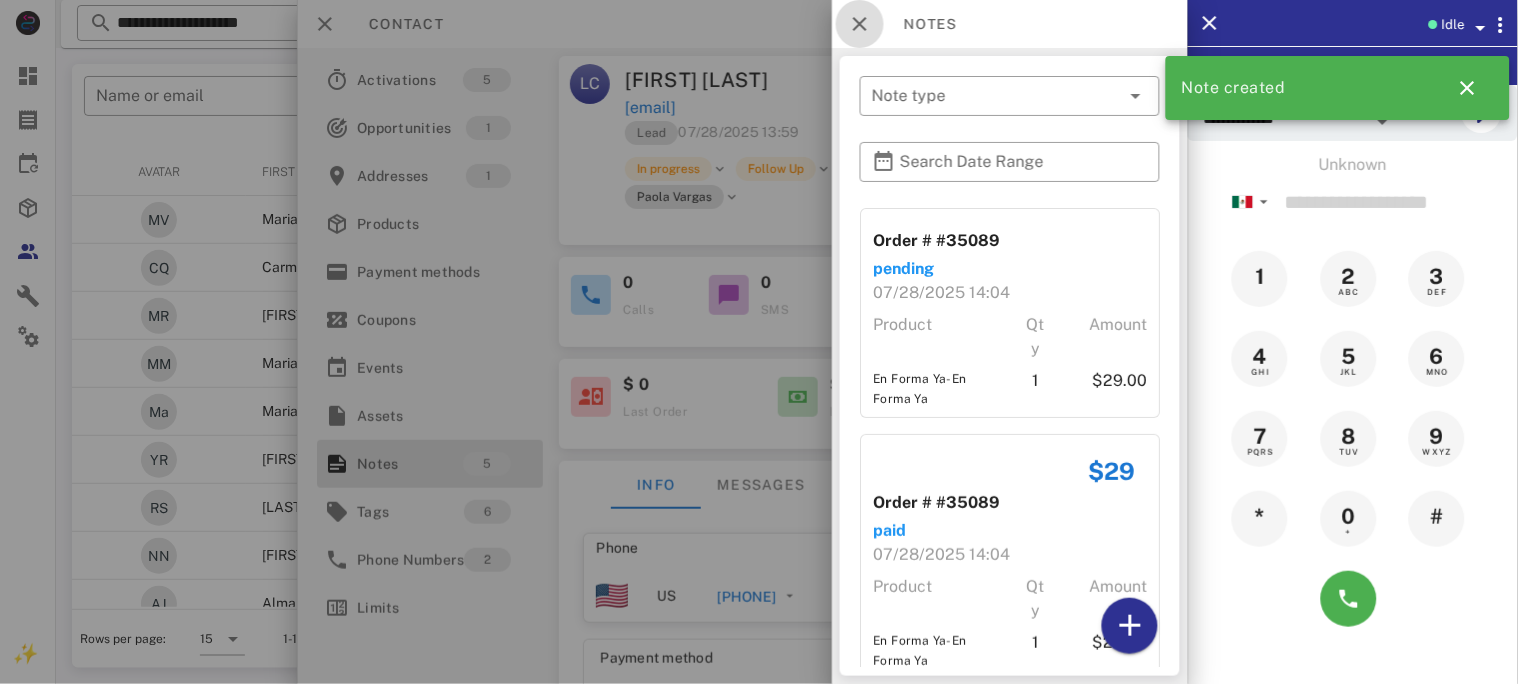 click at bounding box center [860, 24] 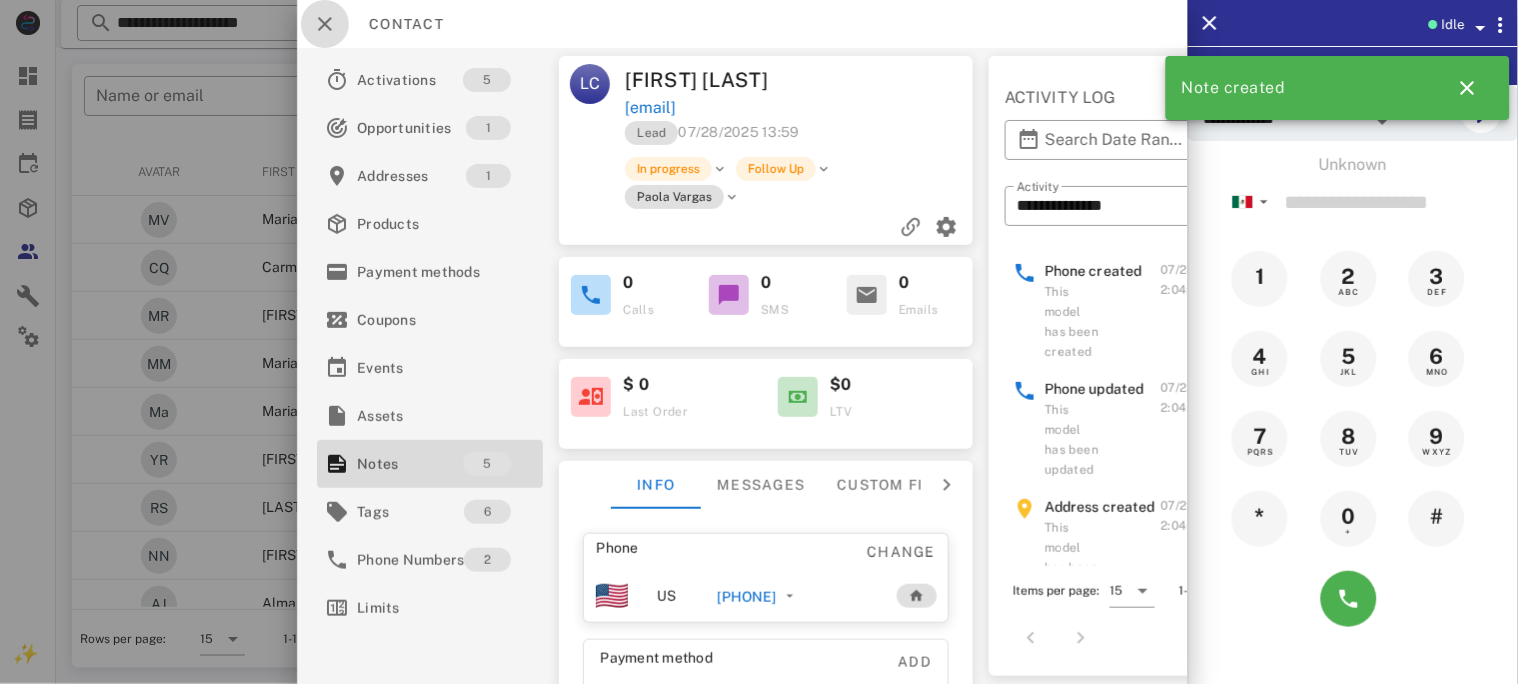 click at bounding box center (325, 24) 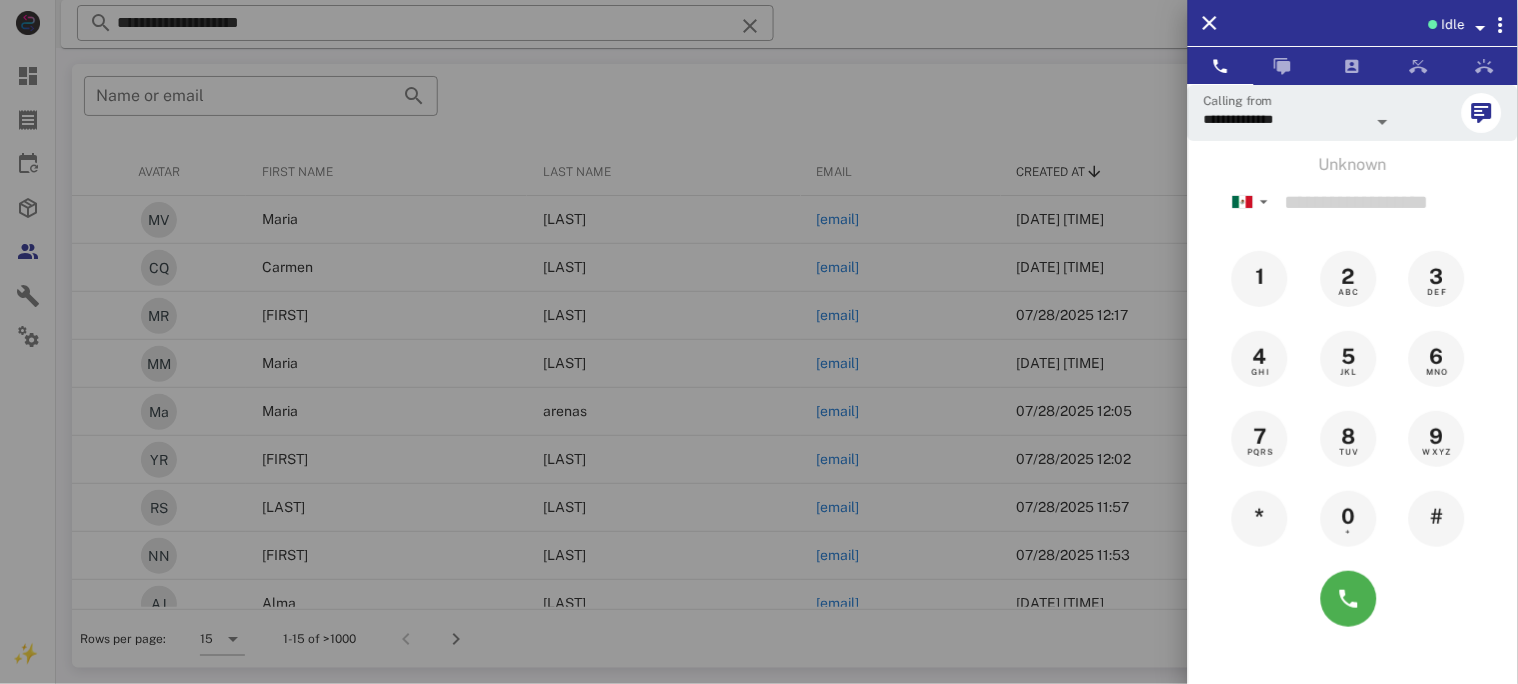click at bounding box center [759, 342] 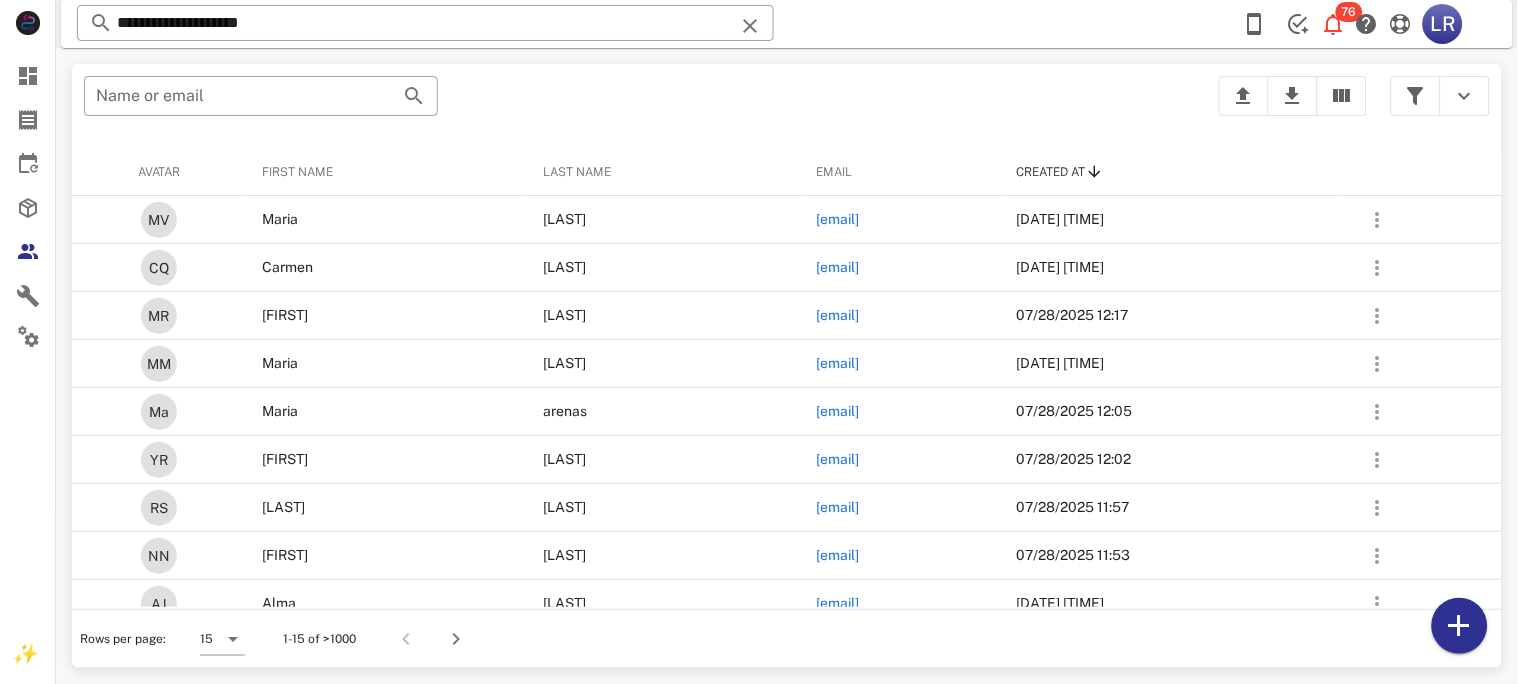 click at bounding box center [750, 26] 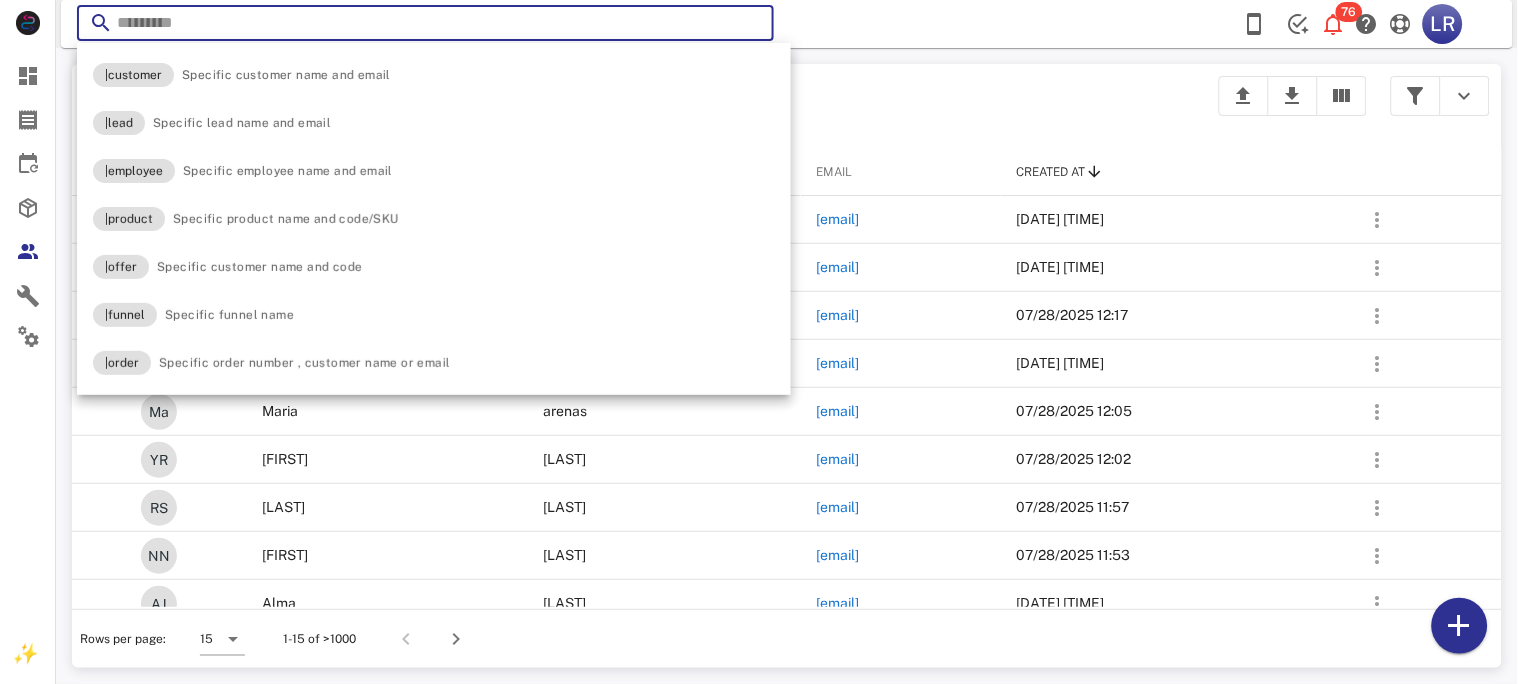 paste on "**********" 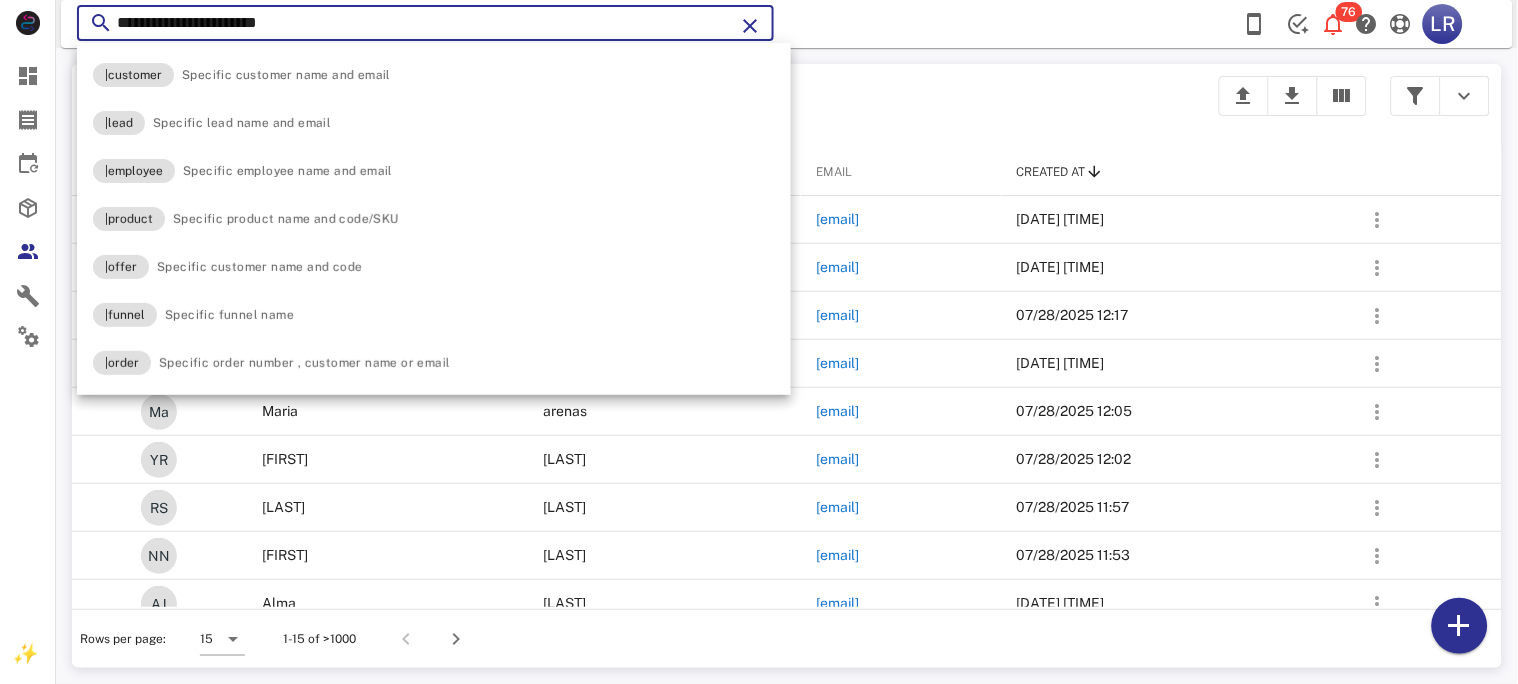 type on "**********" 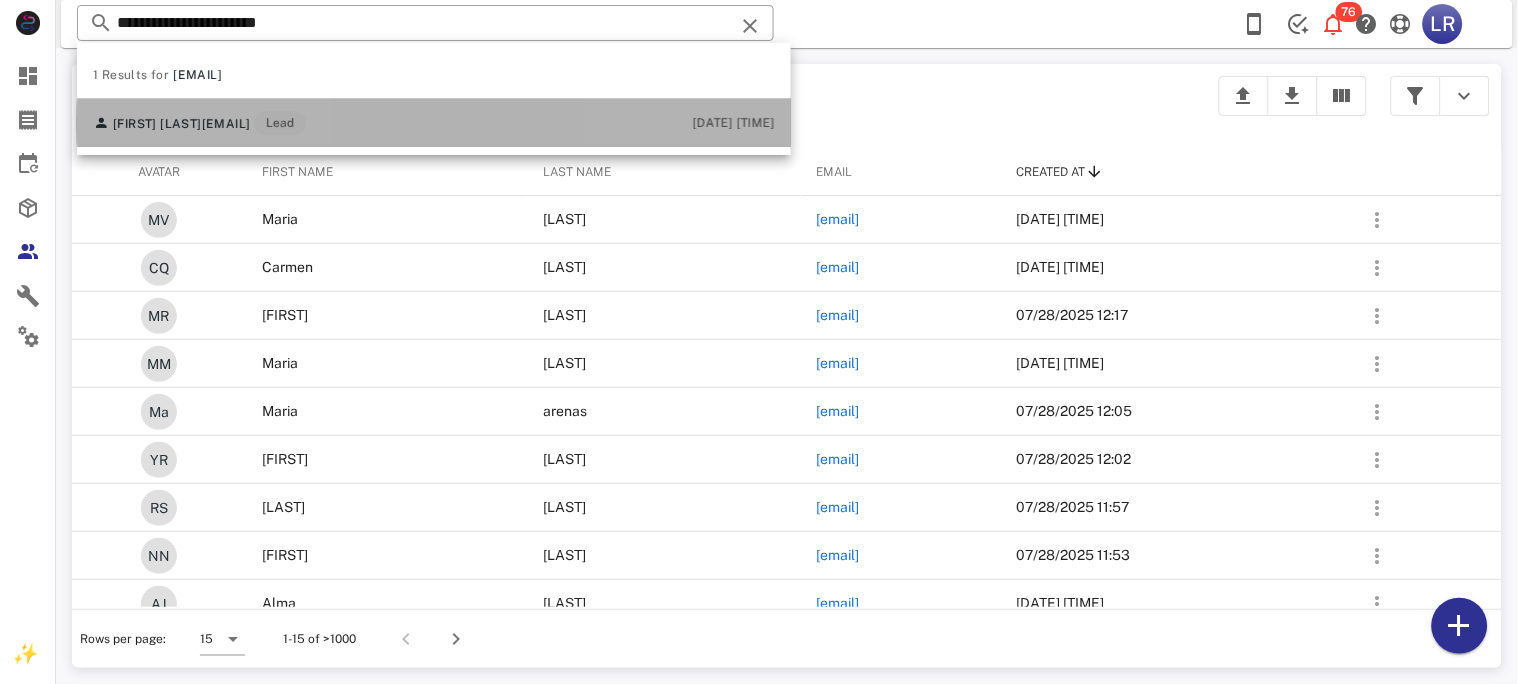 click on "[EMAIL]" at bounding box center [226, 124] 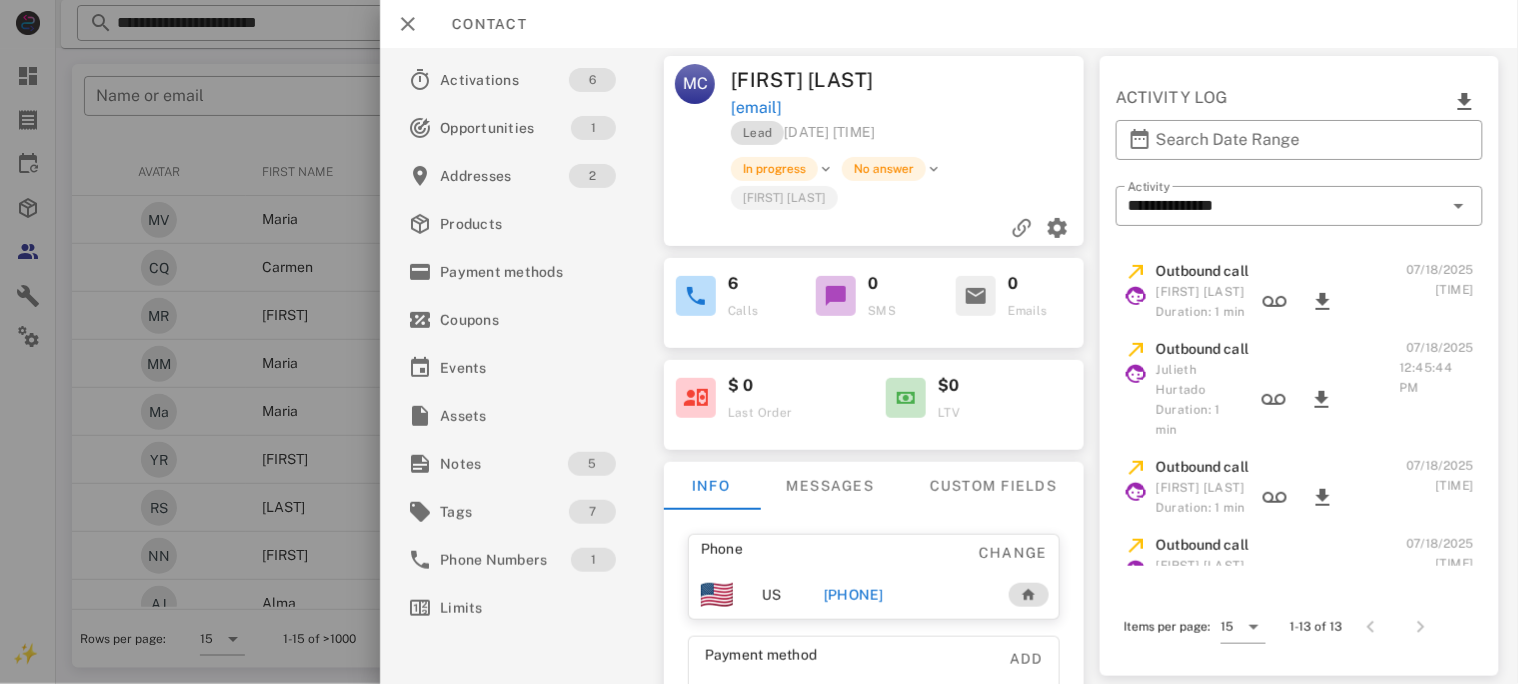 click on "[PHONE]" at bounding box center [853, 595] 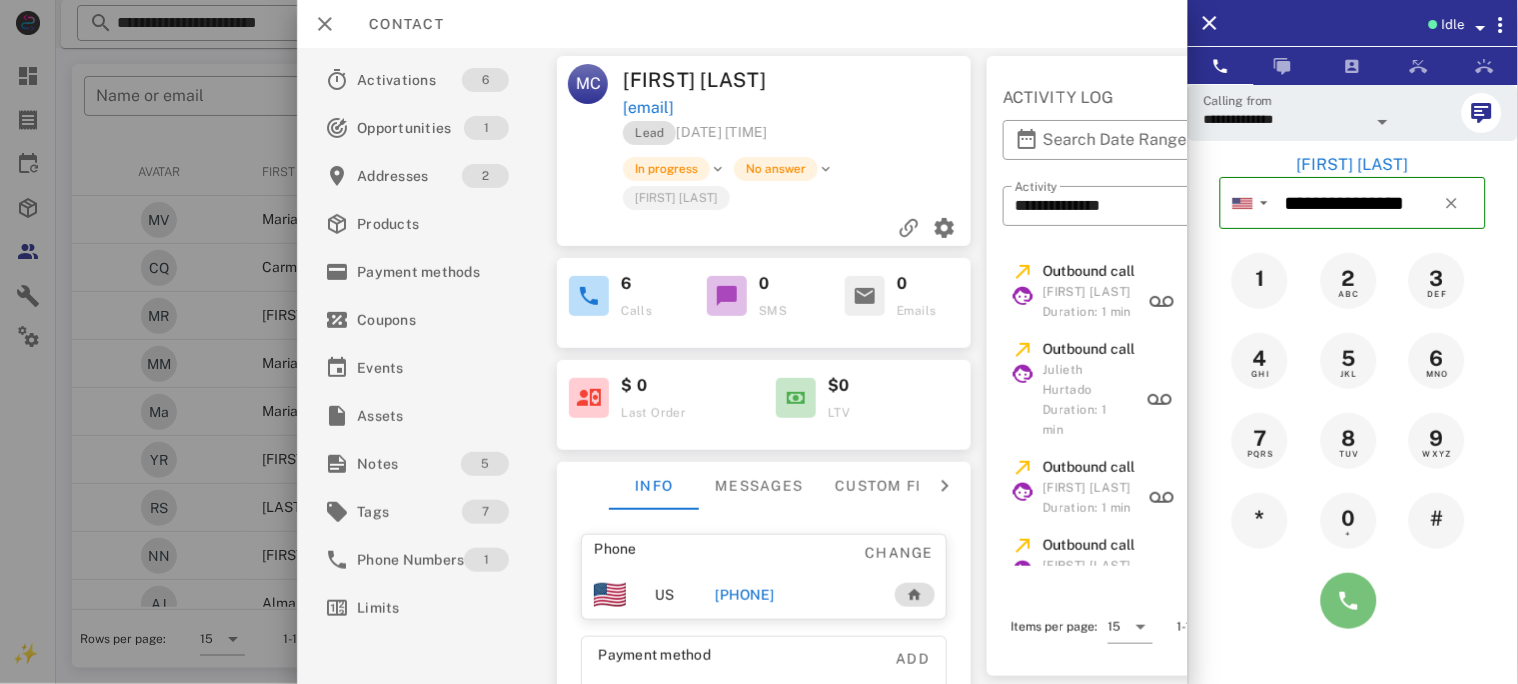 click at bounding box center (1349, 601) 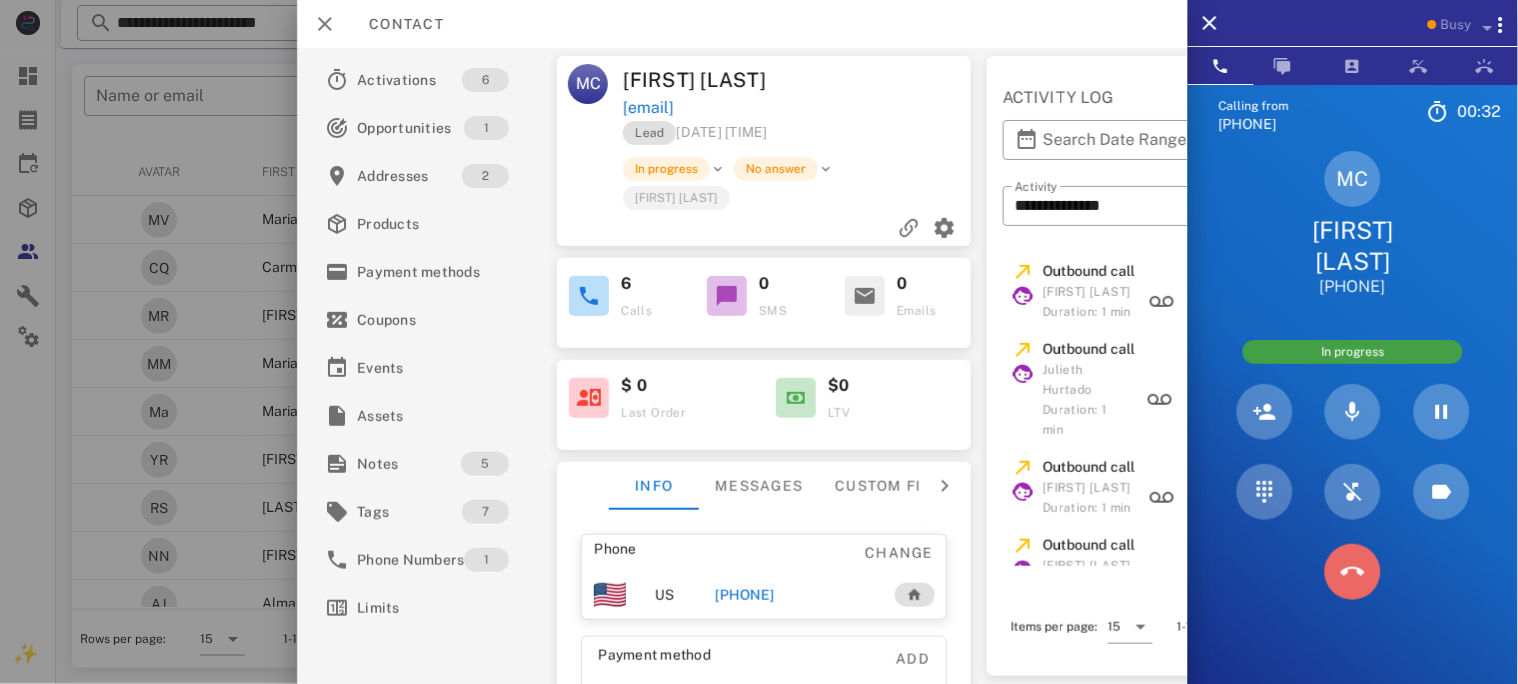 click at bounding box center (1353, 572) 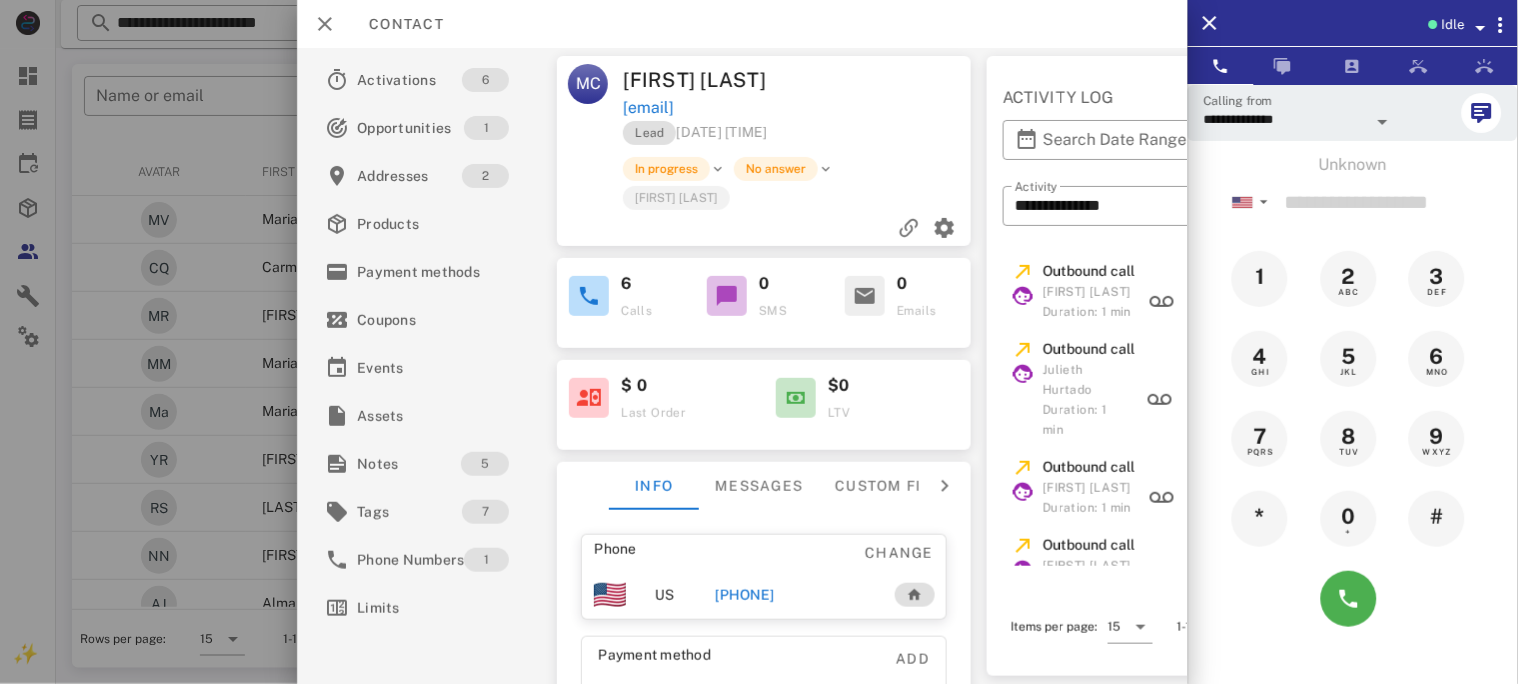 click on "[PHONE]" at bounding box center (744, 595) 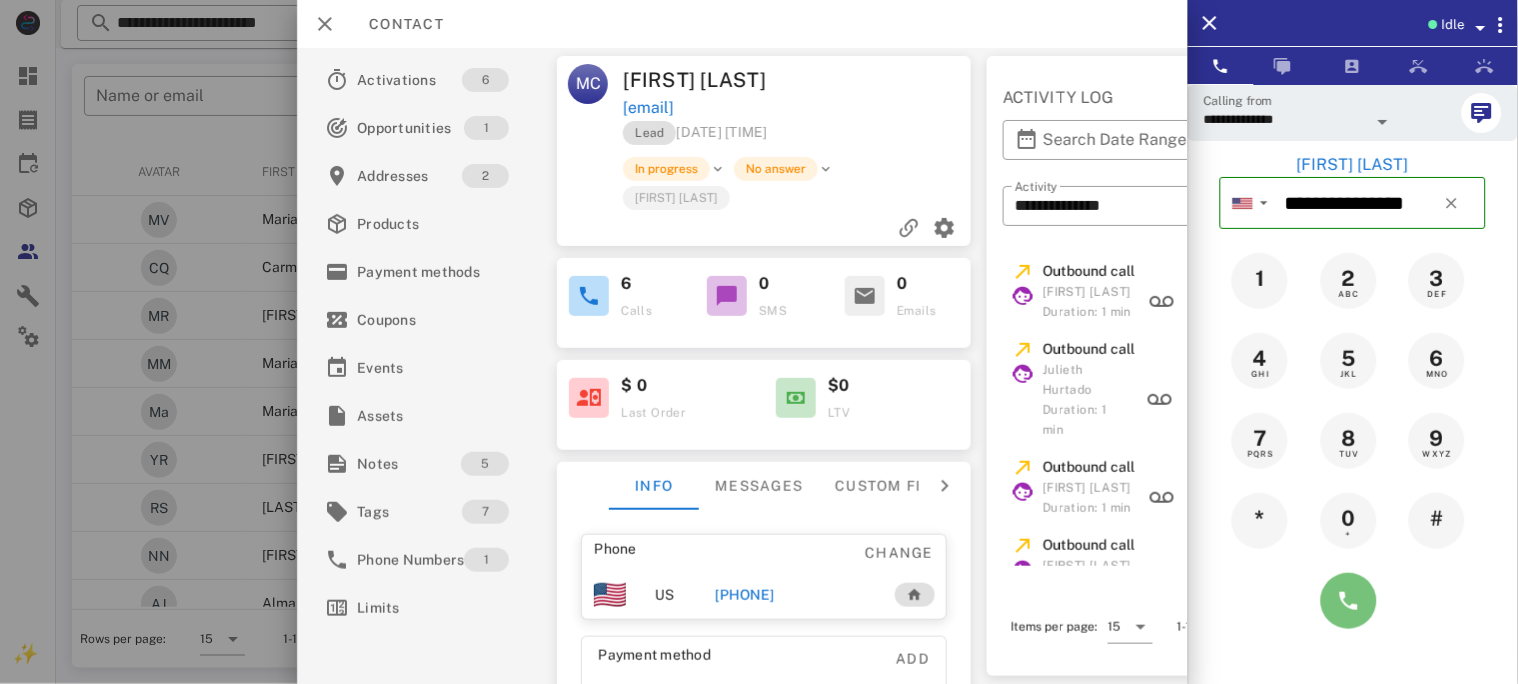 click at bounding box center (1349, 601) 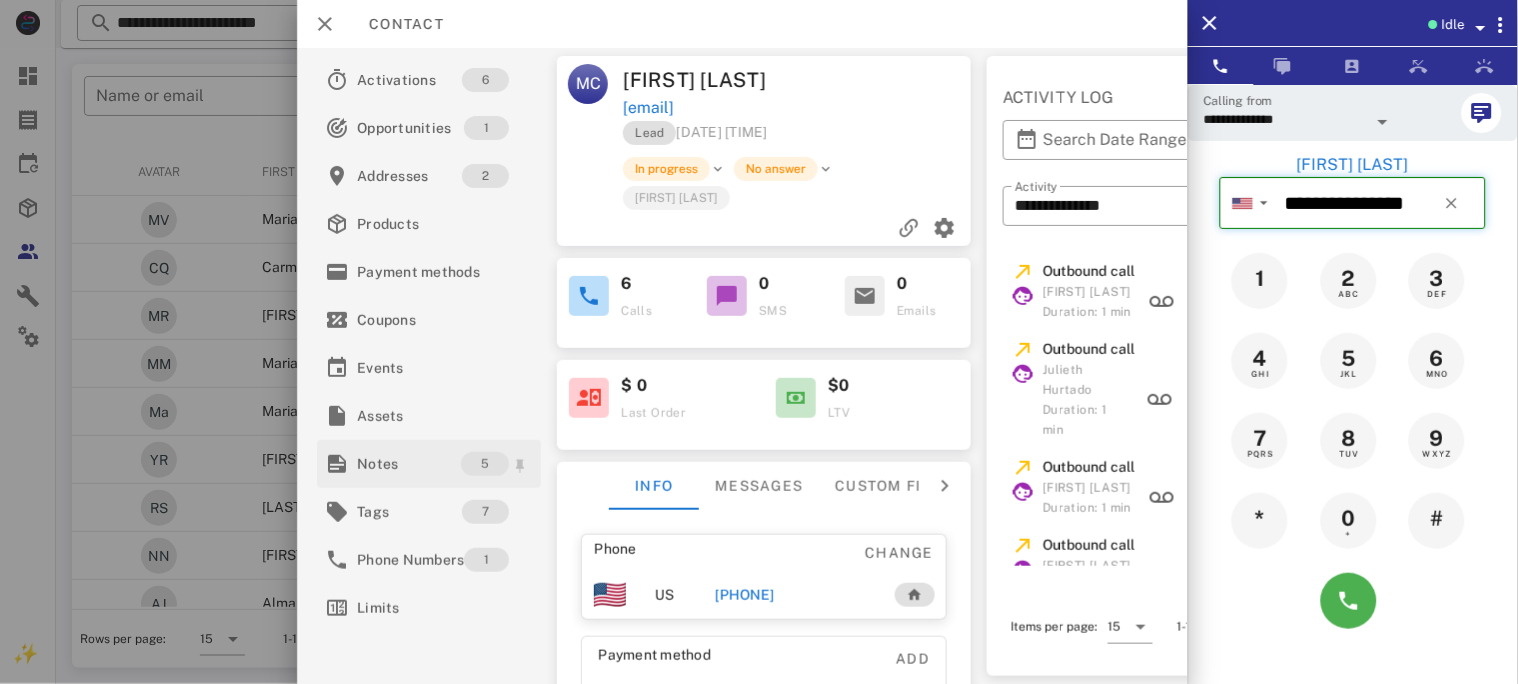type 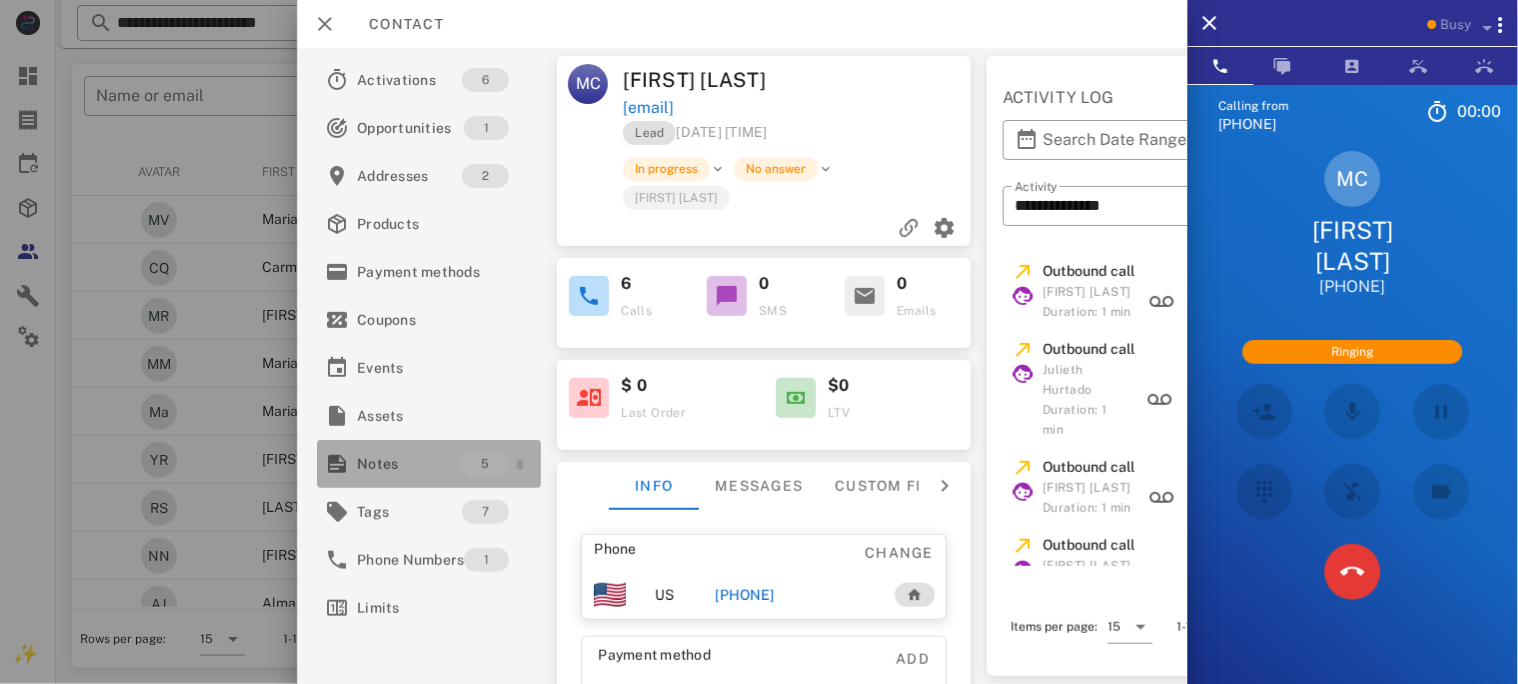 click on "Notes" at bounding box center [409, 464] 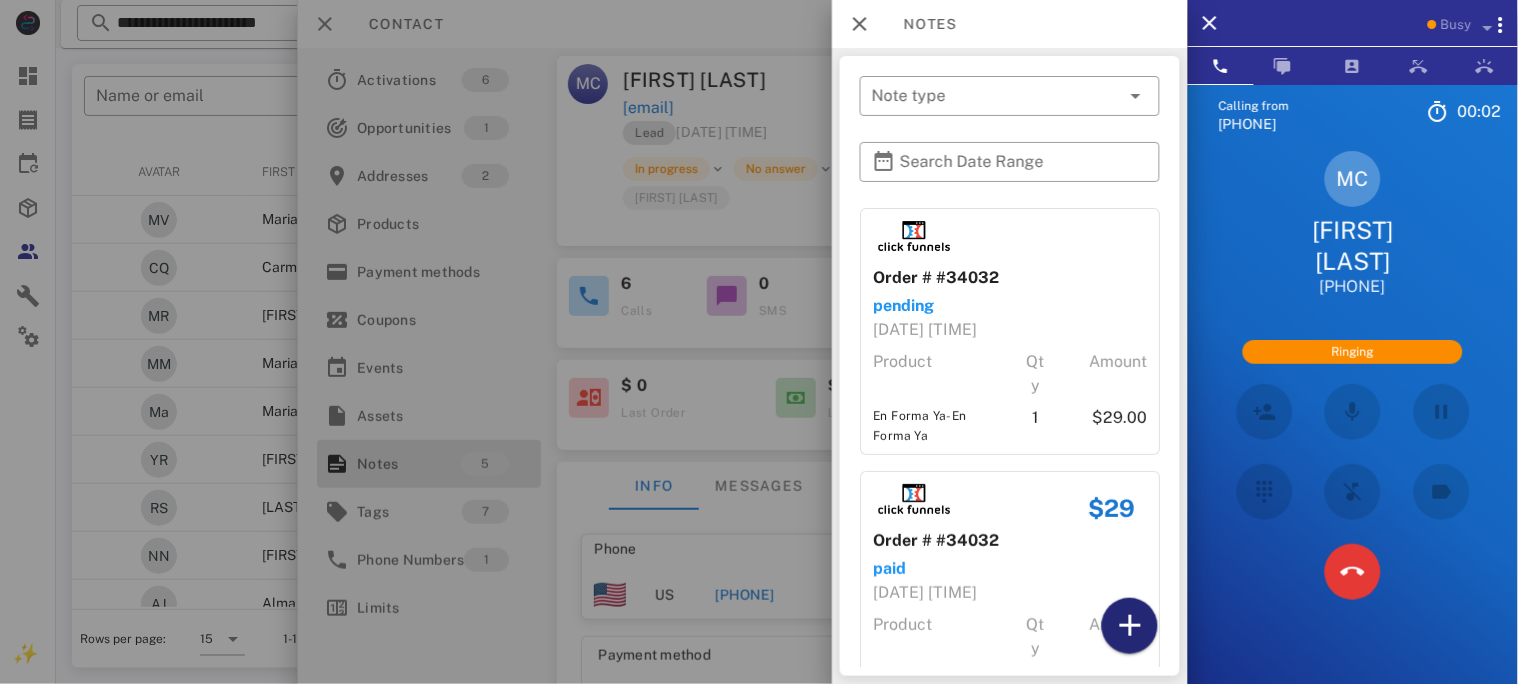 click at bounding box center [1130, 626] 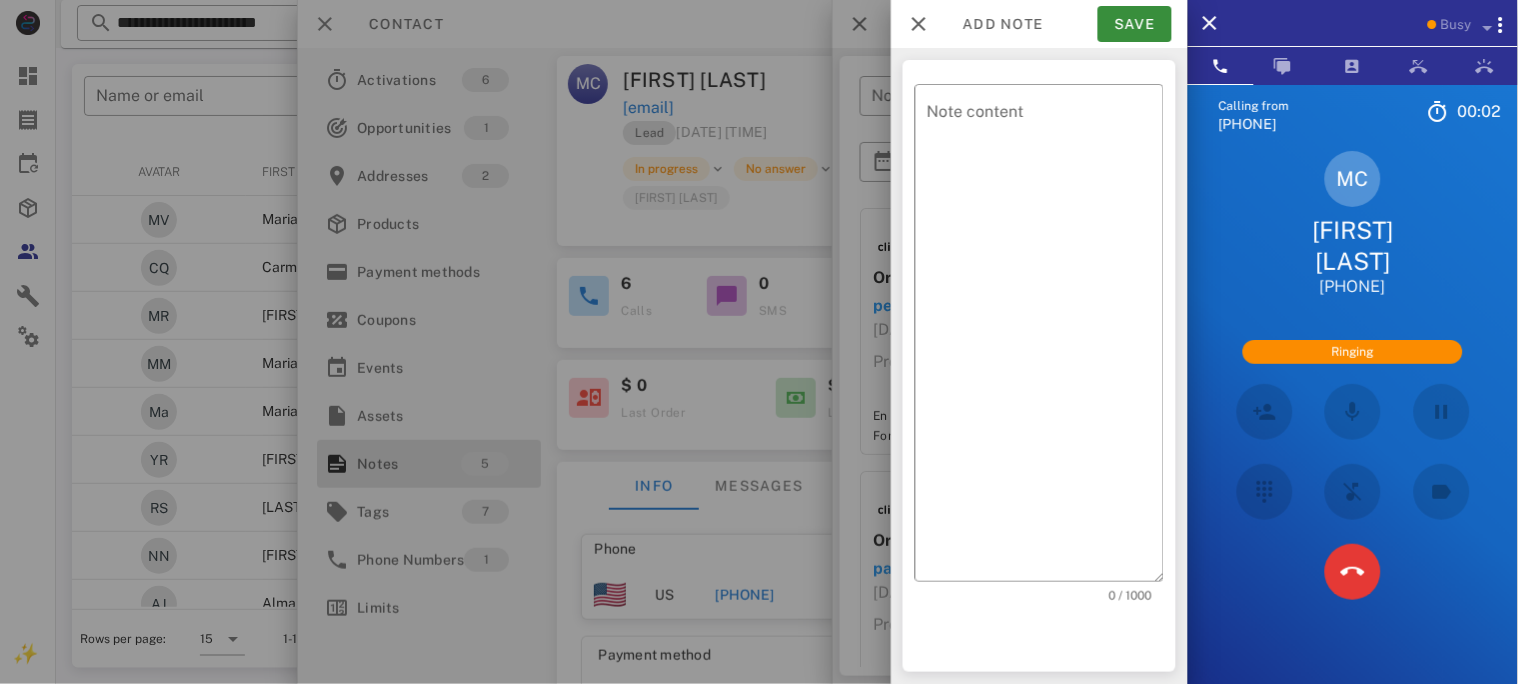 click on "Calling from [PHONE]" at bounding box center [787, 48] 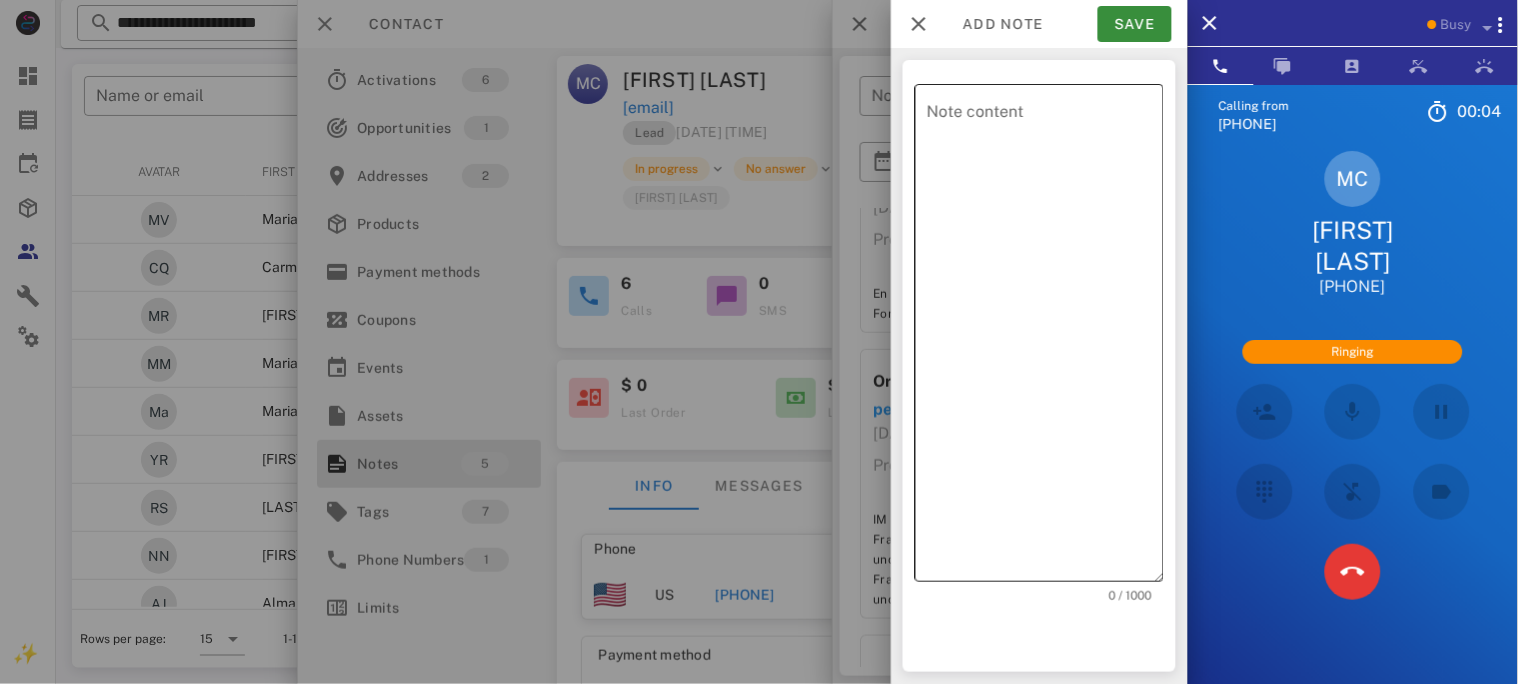 scroll, scrollTop: 401, scrollLeft: 0, axis: vertical 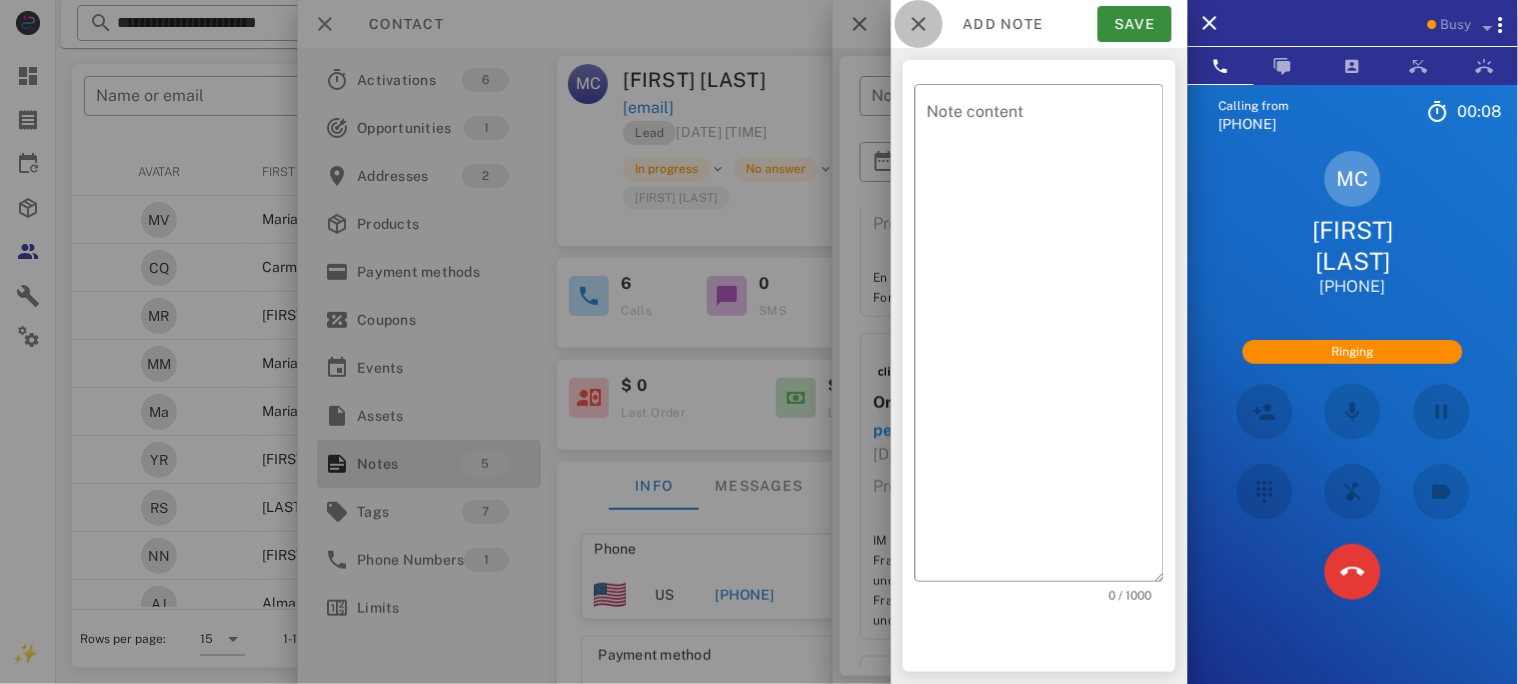 click at bounding box center [919, 24] 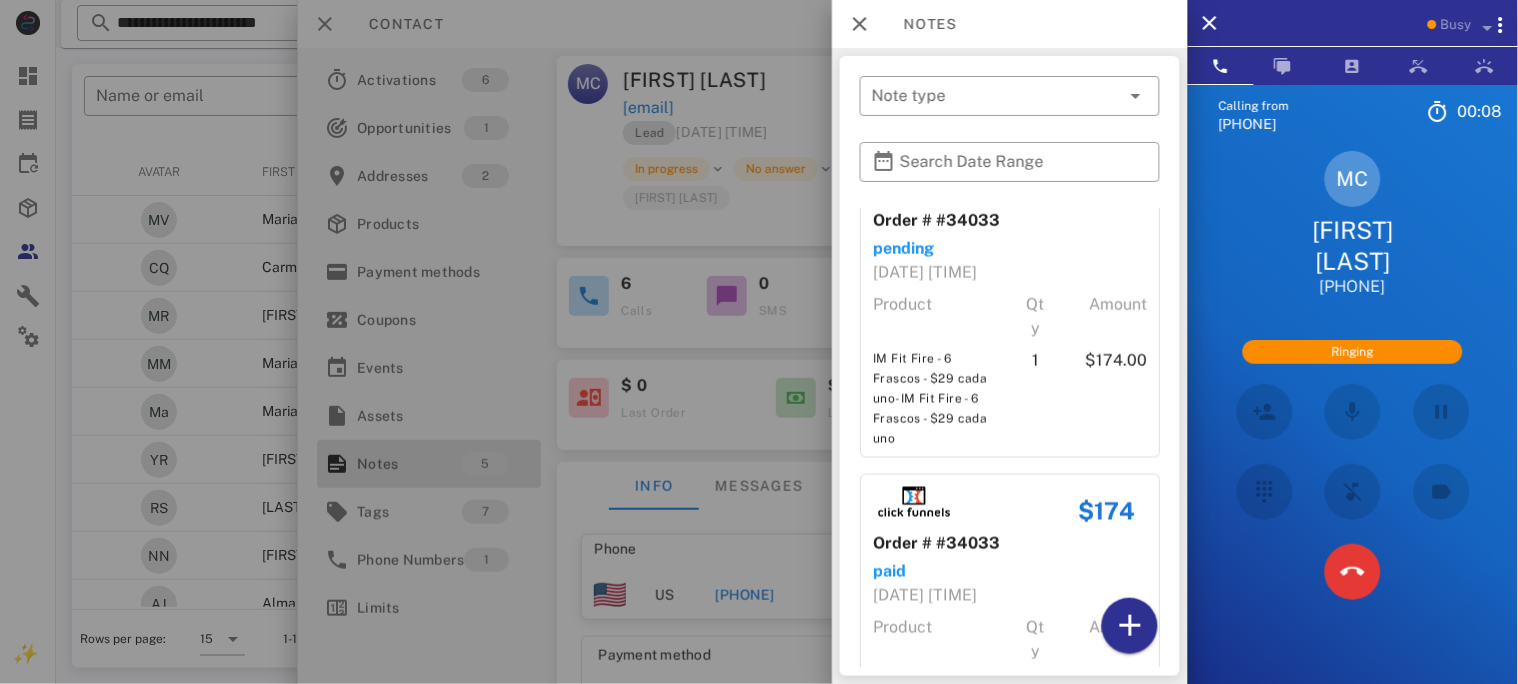 scroll, scrollTop: 885, scrollLeft: 0, axis: vertical 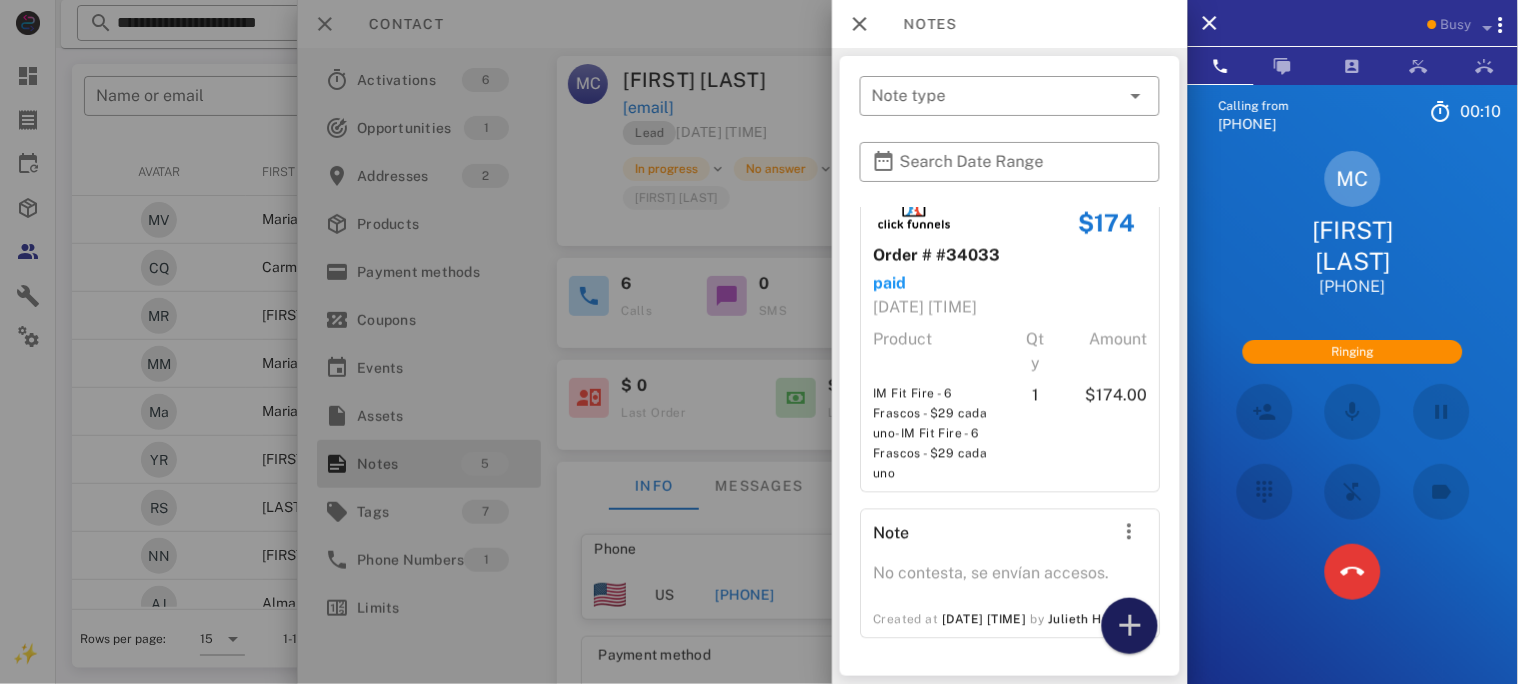 click at bounding box center [1130, 626] 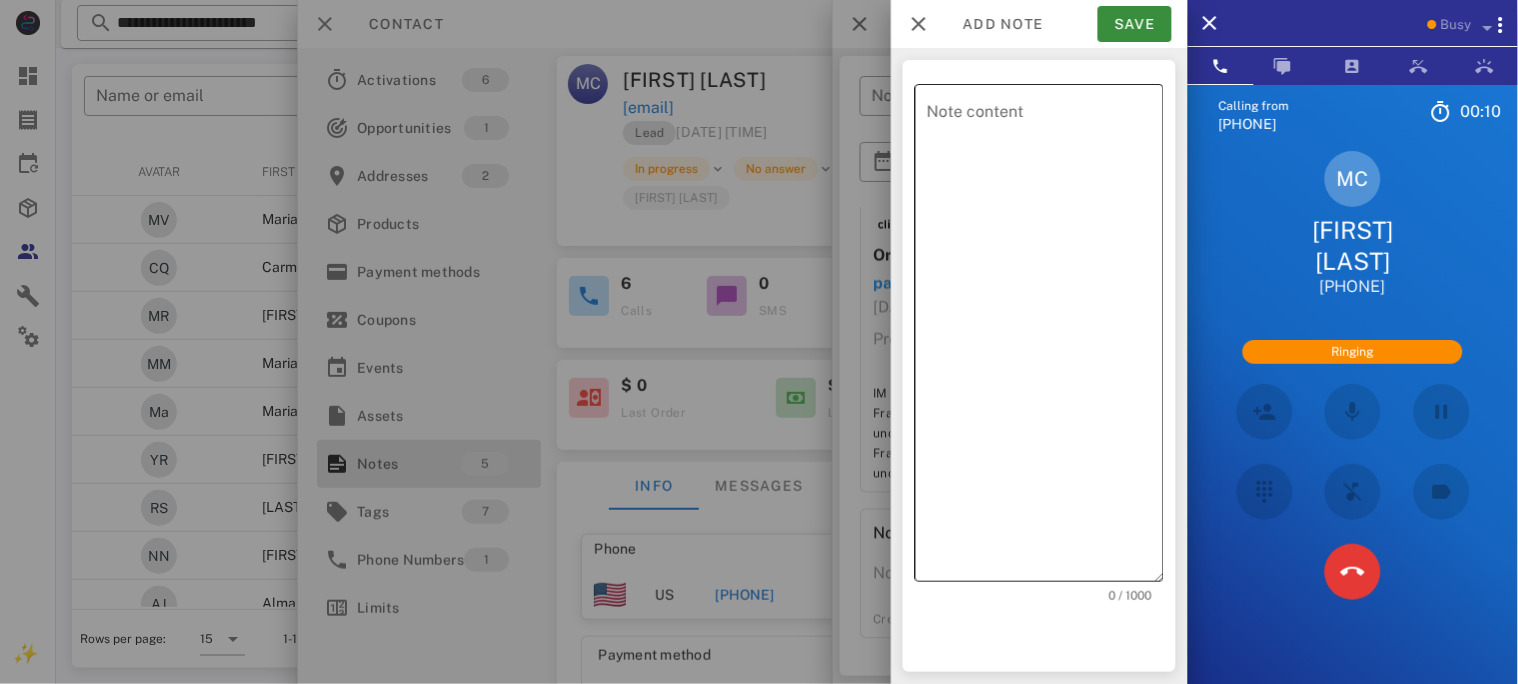 click on "Note content" at bounding box center (1045, 338) 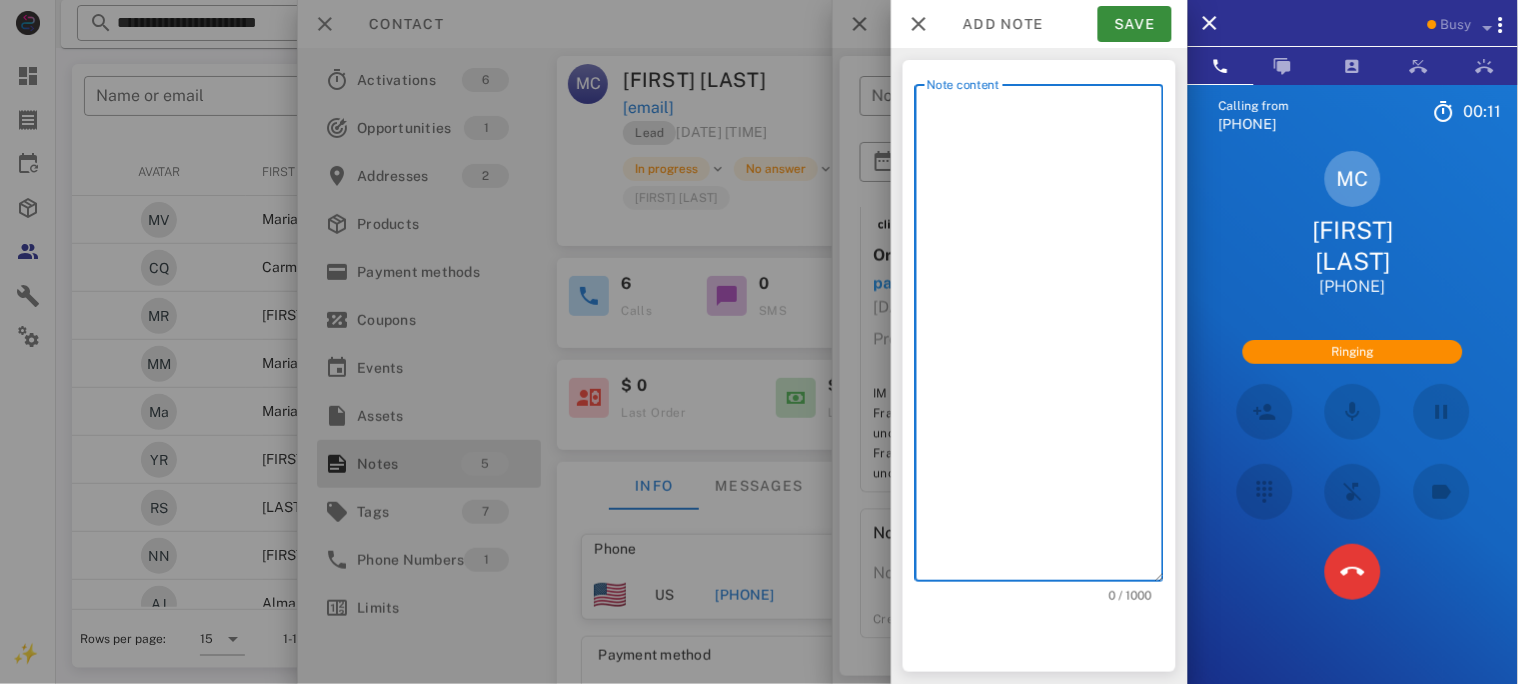 type on "*" 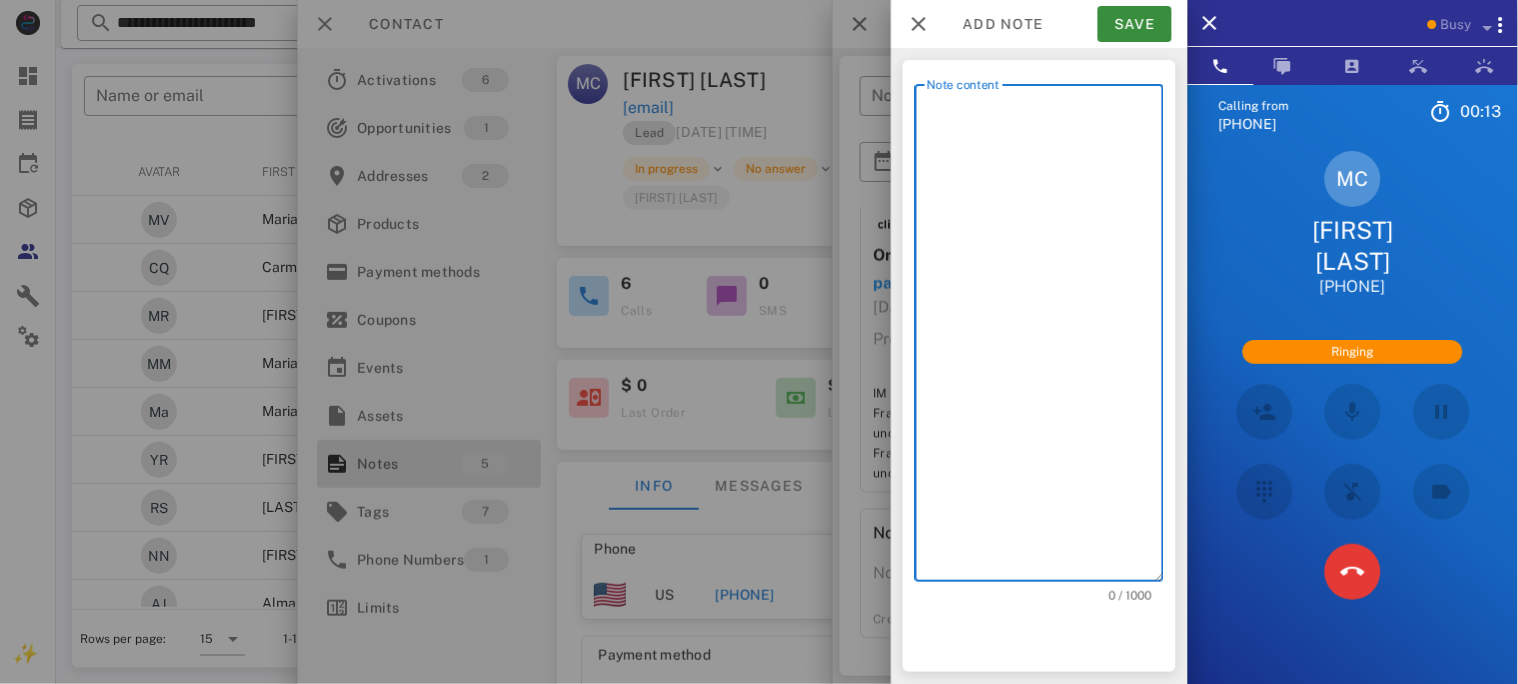 type on "*" 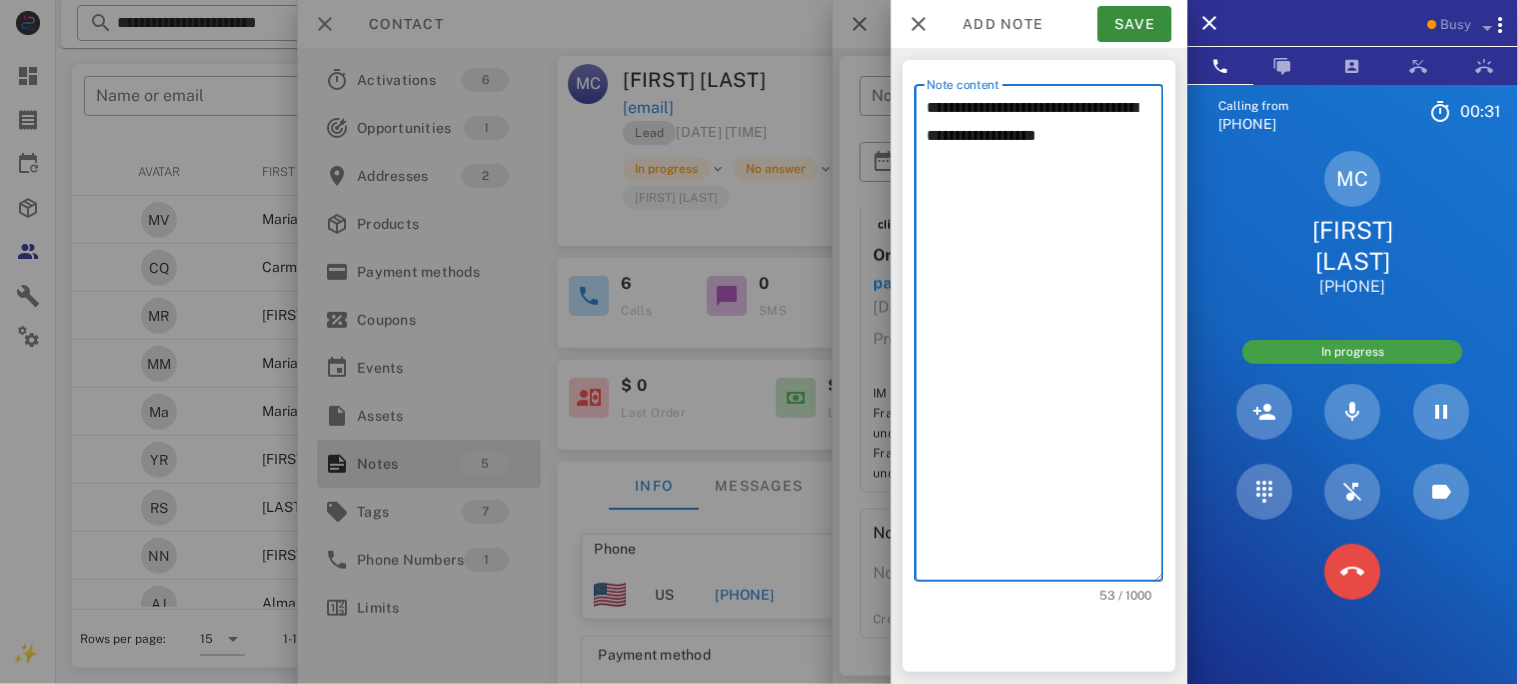 type on "**********" 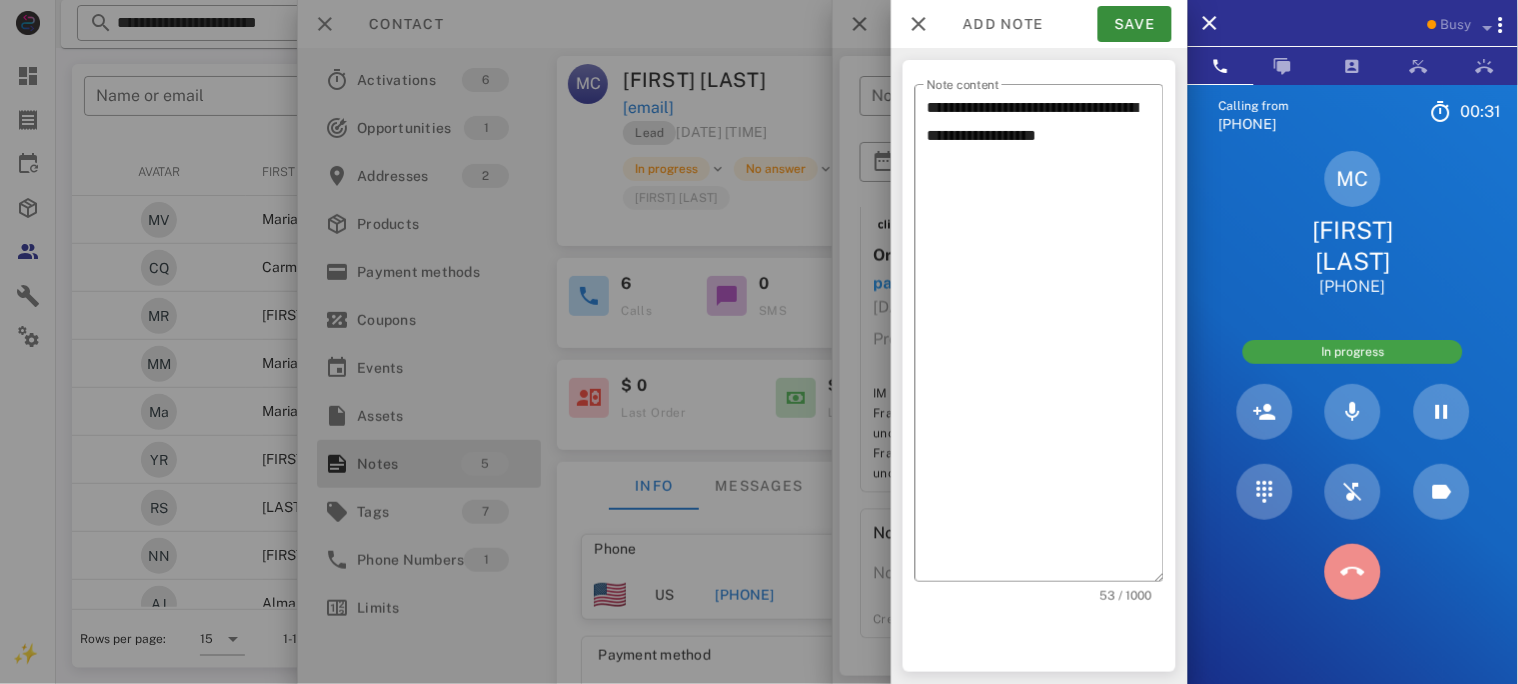 drag, startPoint x: 1348, startPoint y: 572, endPoint x: 1224, endPoint y: 221, distance: 372.2593 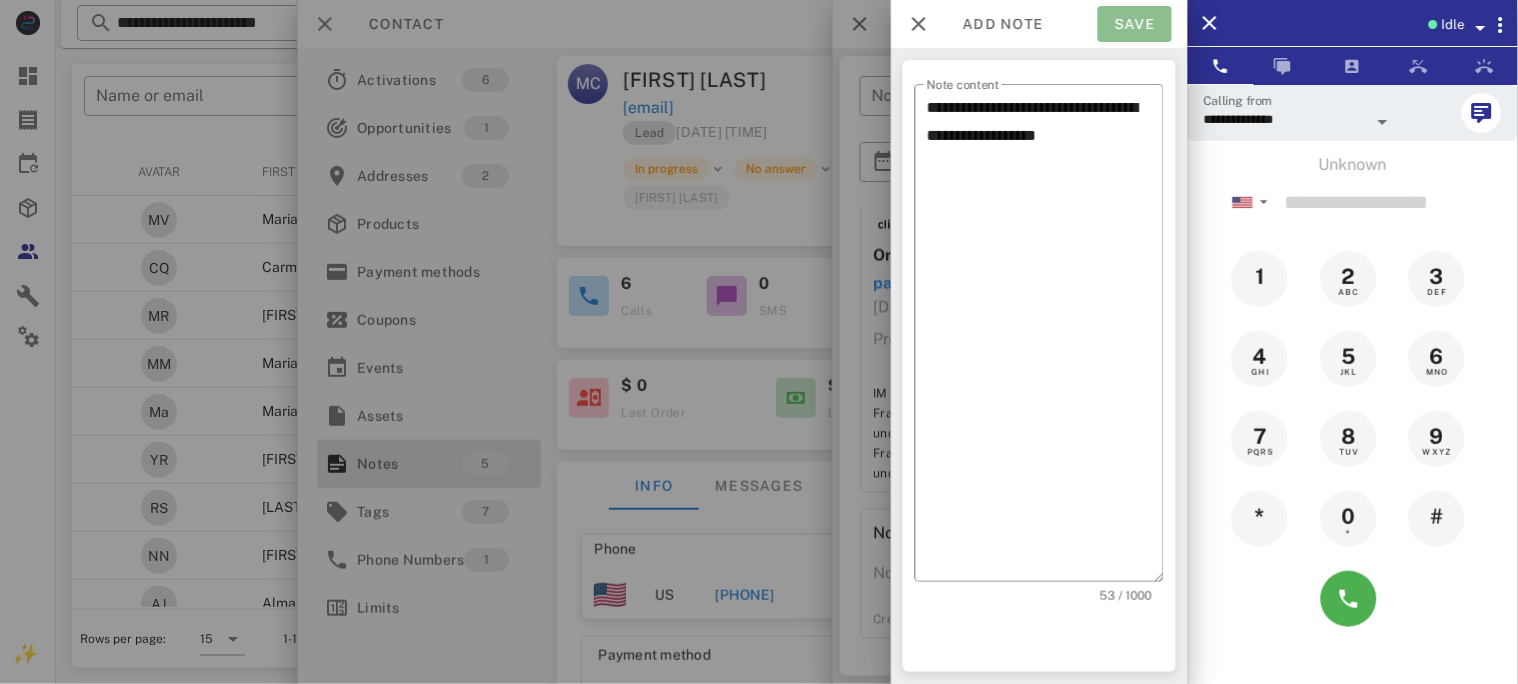 click on "Save" at bounding box center (1135, 24) 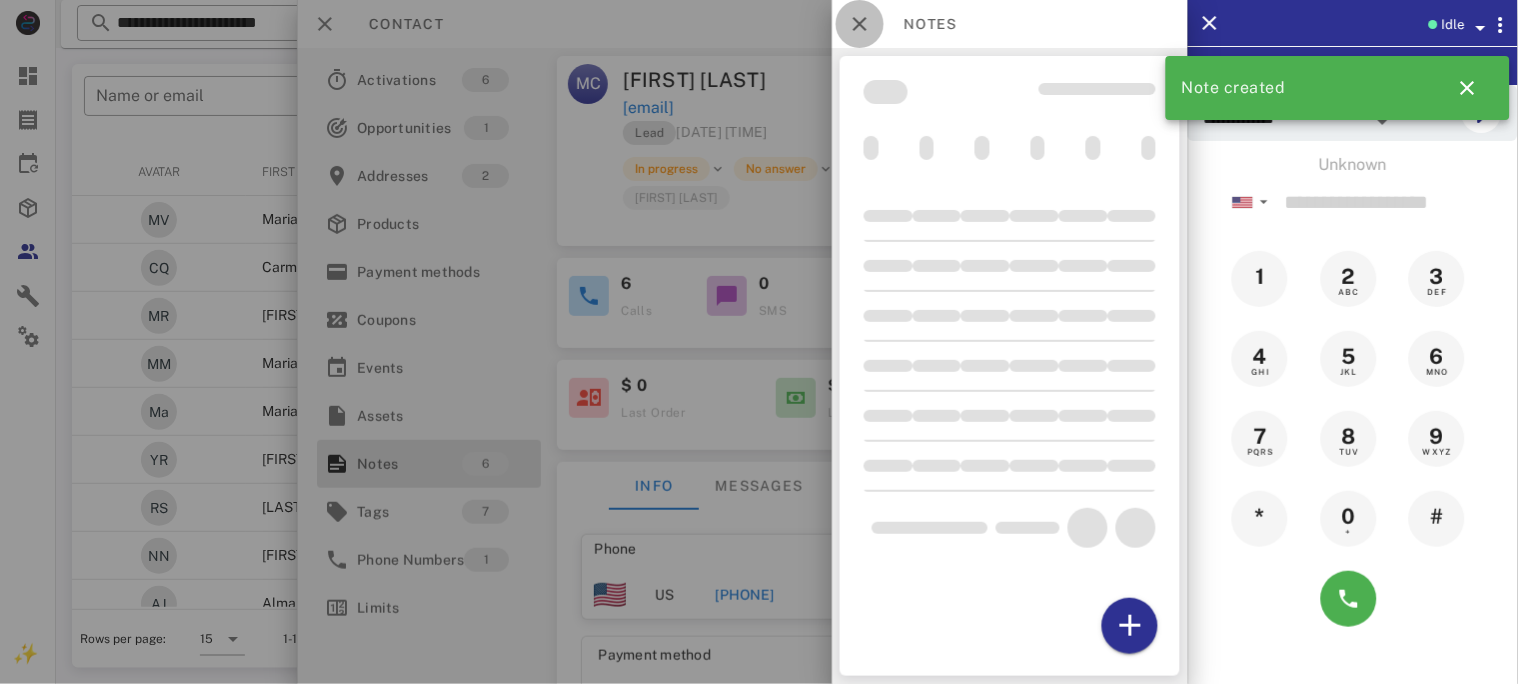 click at bounding box center [860, 24] 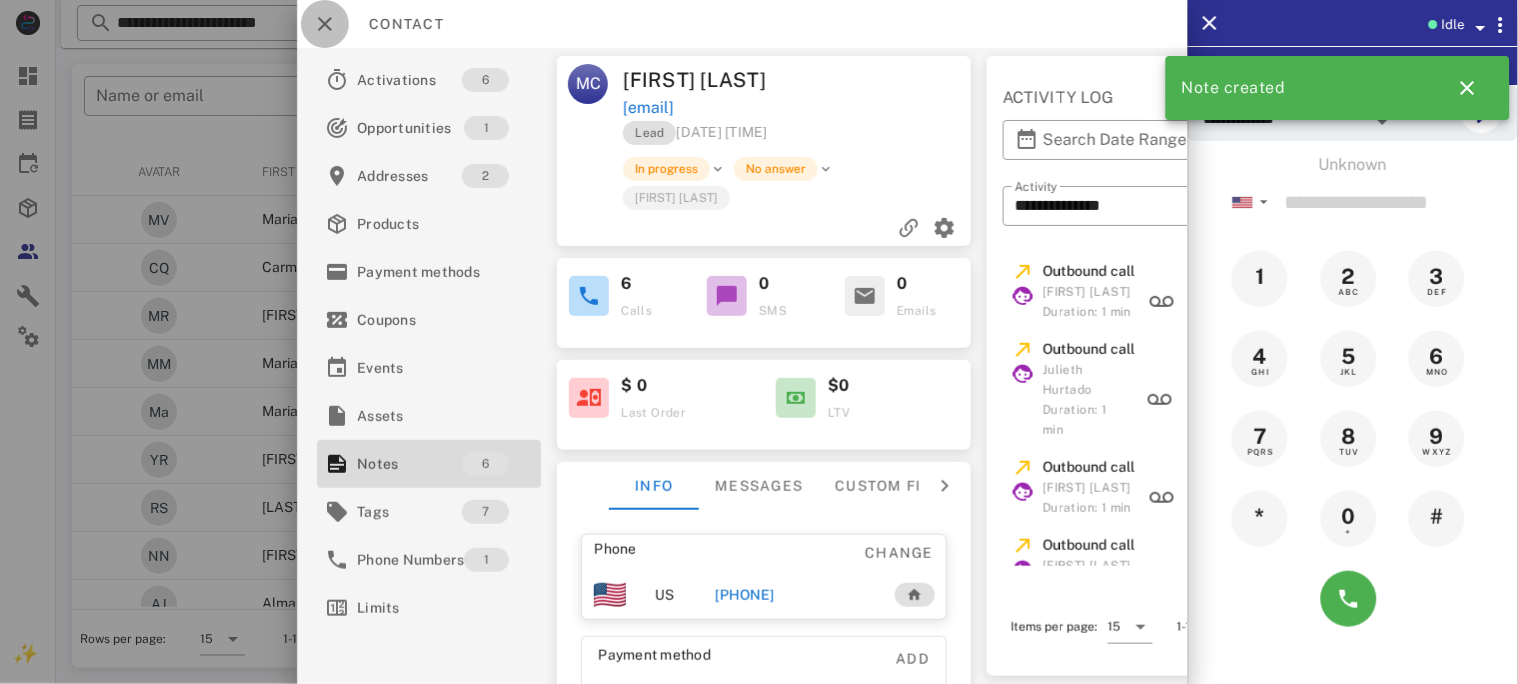 click at bounding box center [325, 24] 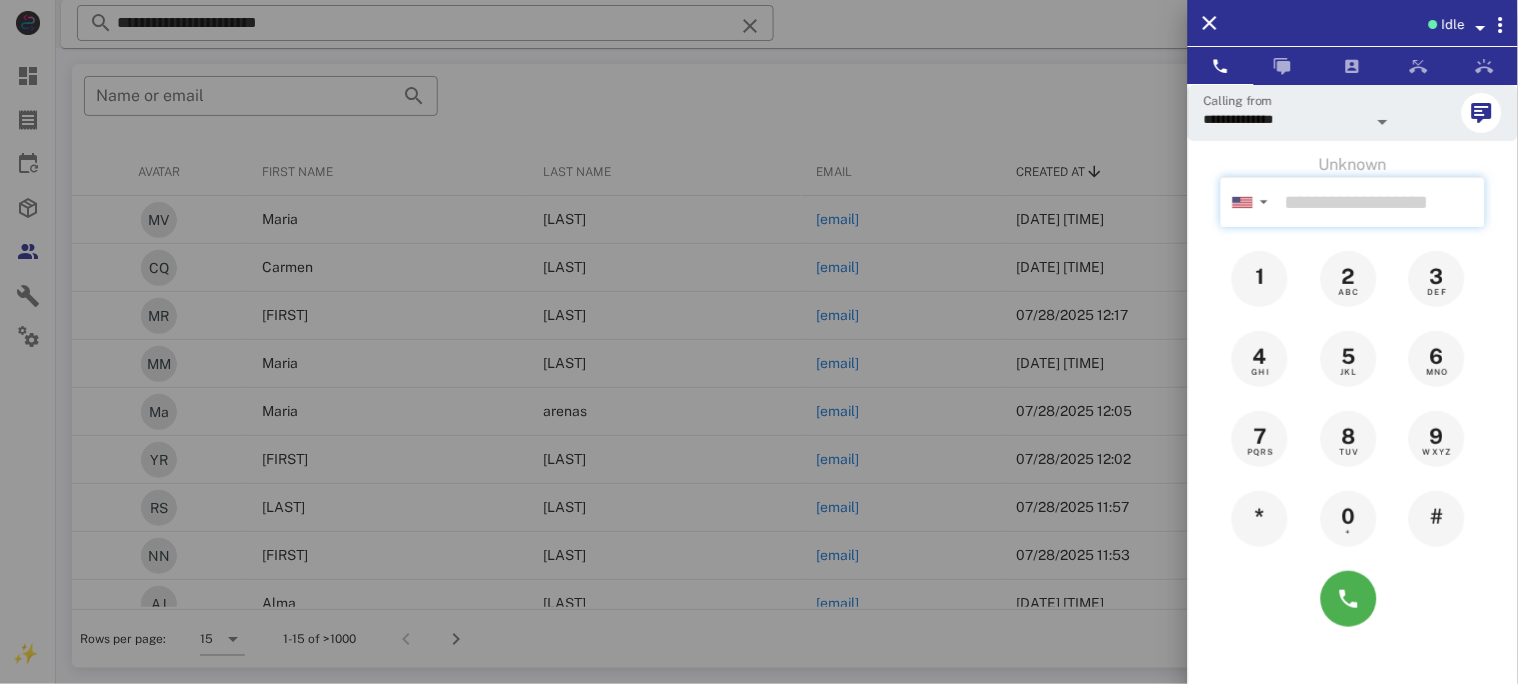 click at bounding box center [1381, 202] 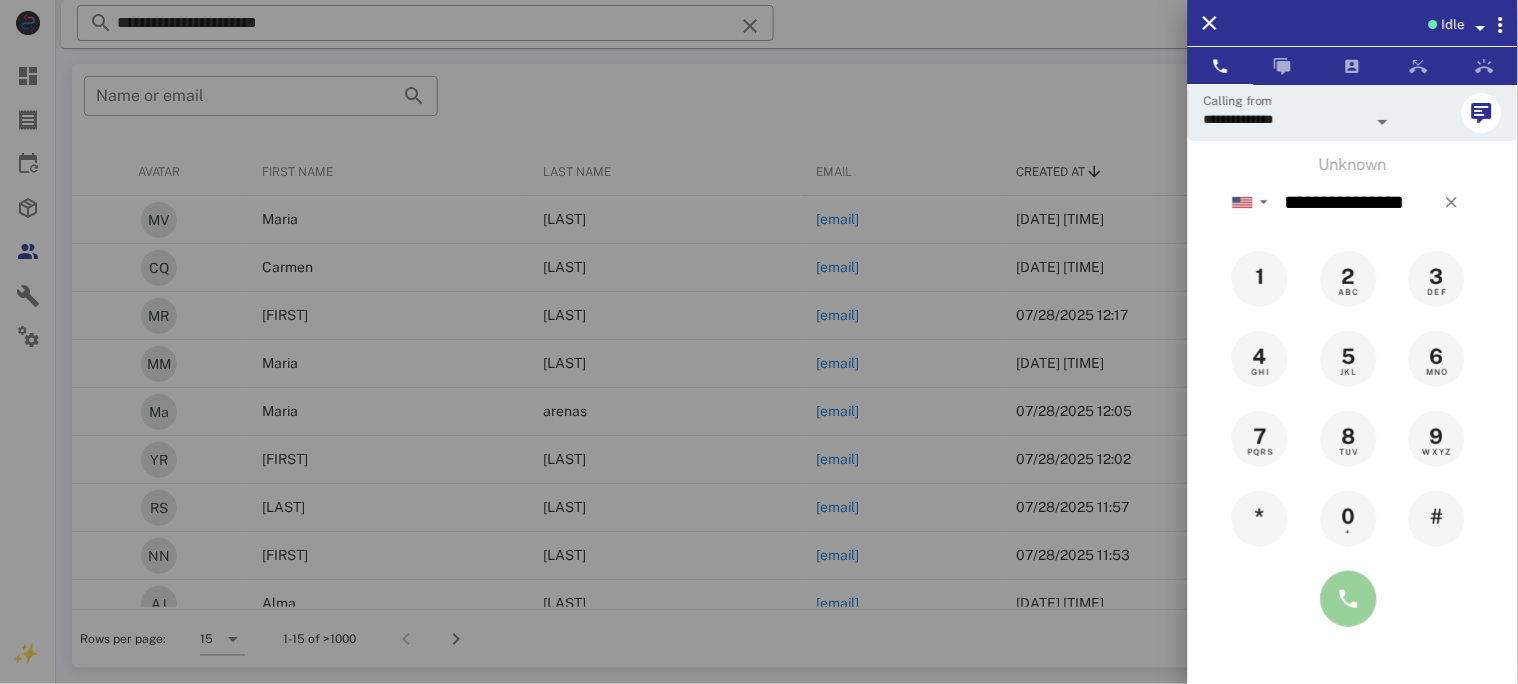 click at bounding box center [1349, 599] 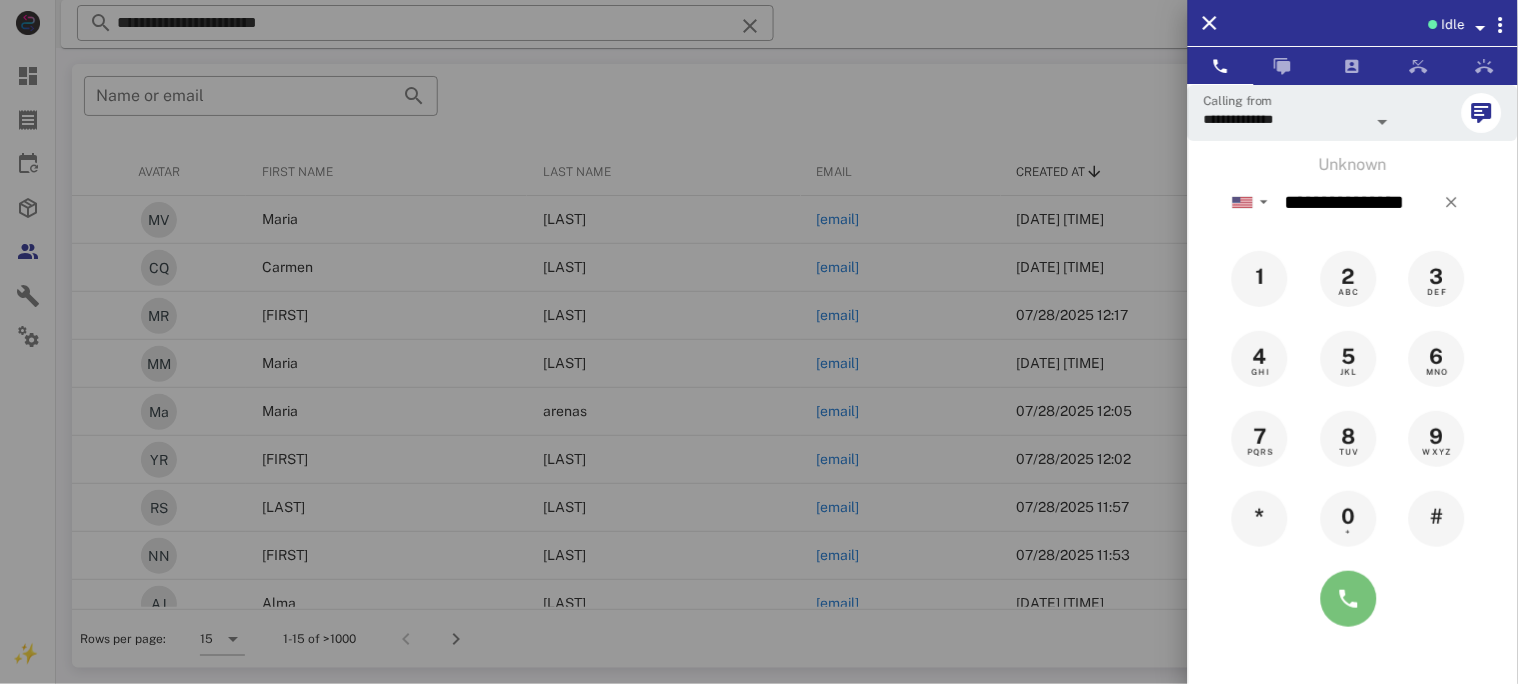 type on "**********" 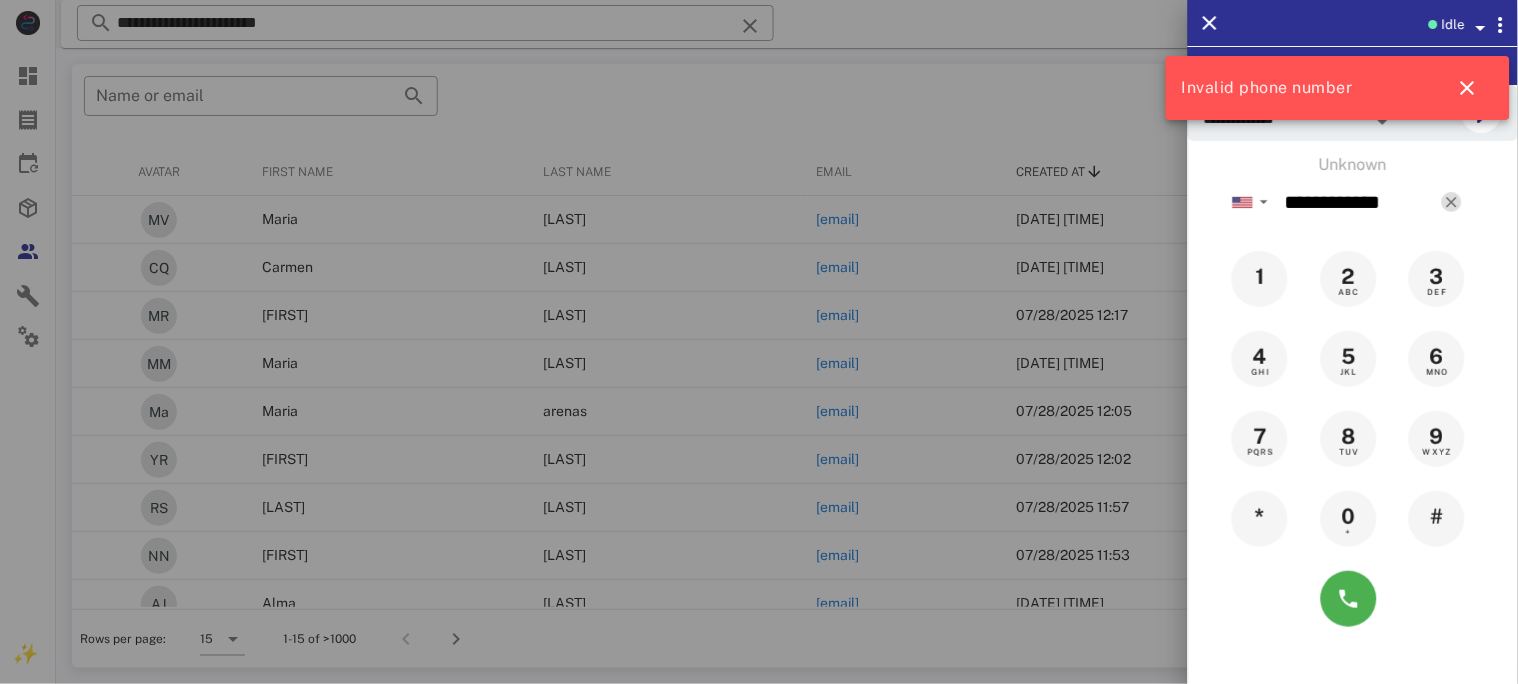 click at bounding box center (1452, 202) 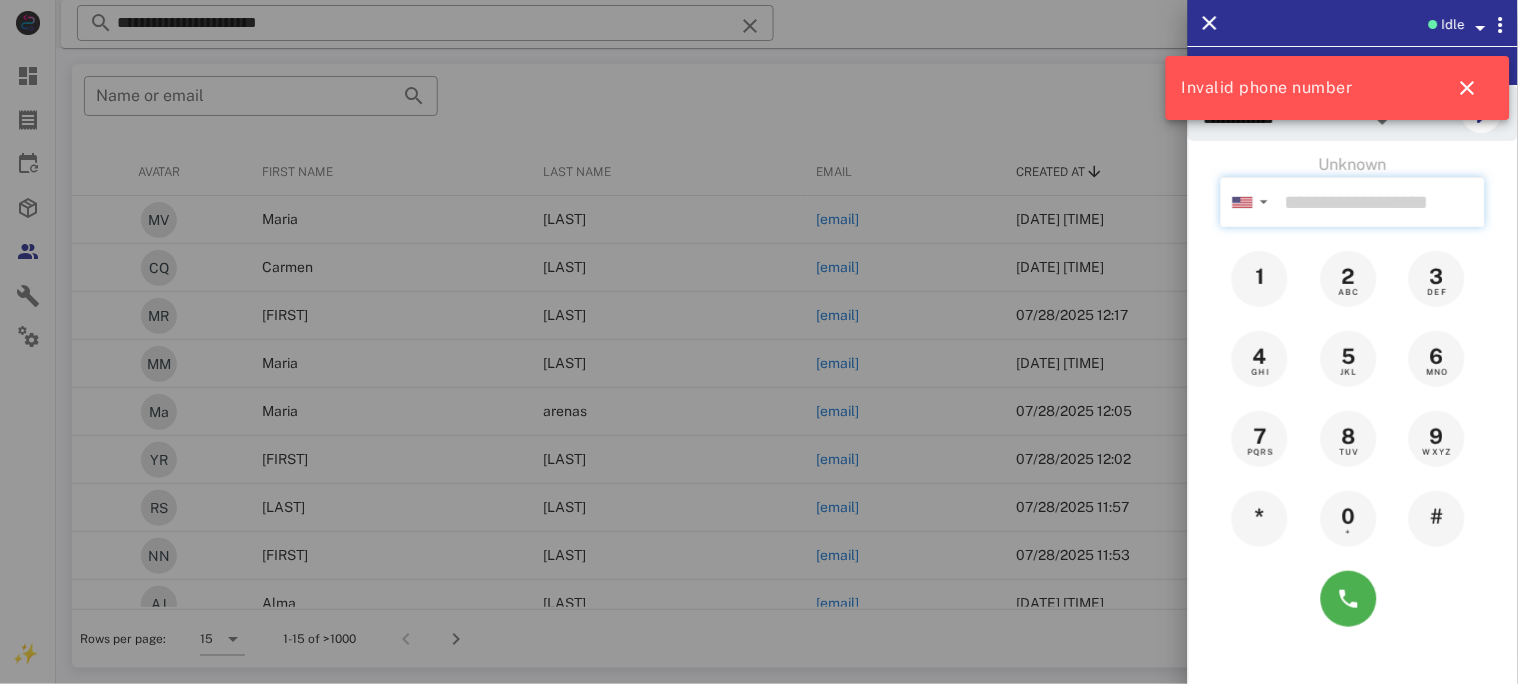 click at bounding box center (1381, 202) 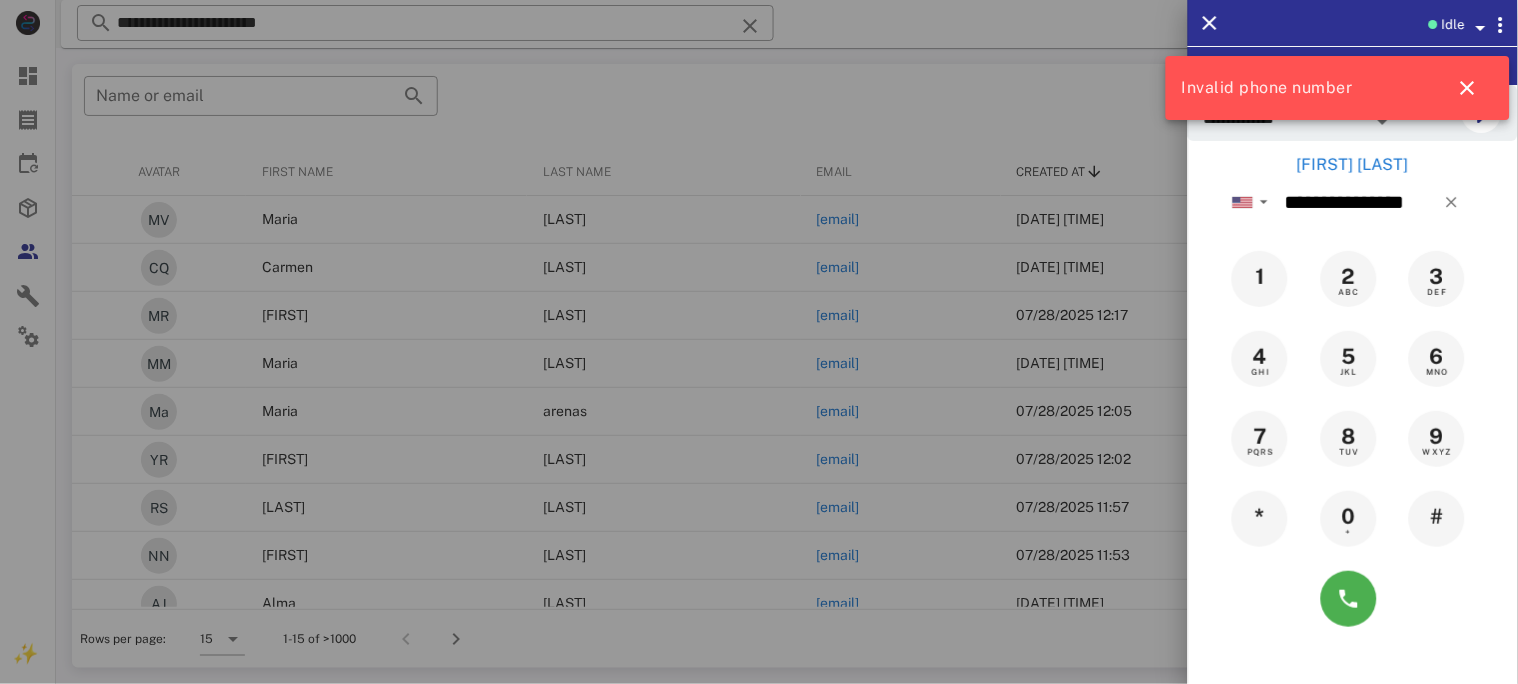 click on "[FIRST] [LAST]" at bounding box center (1353, 165) 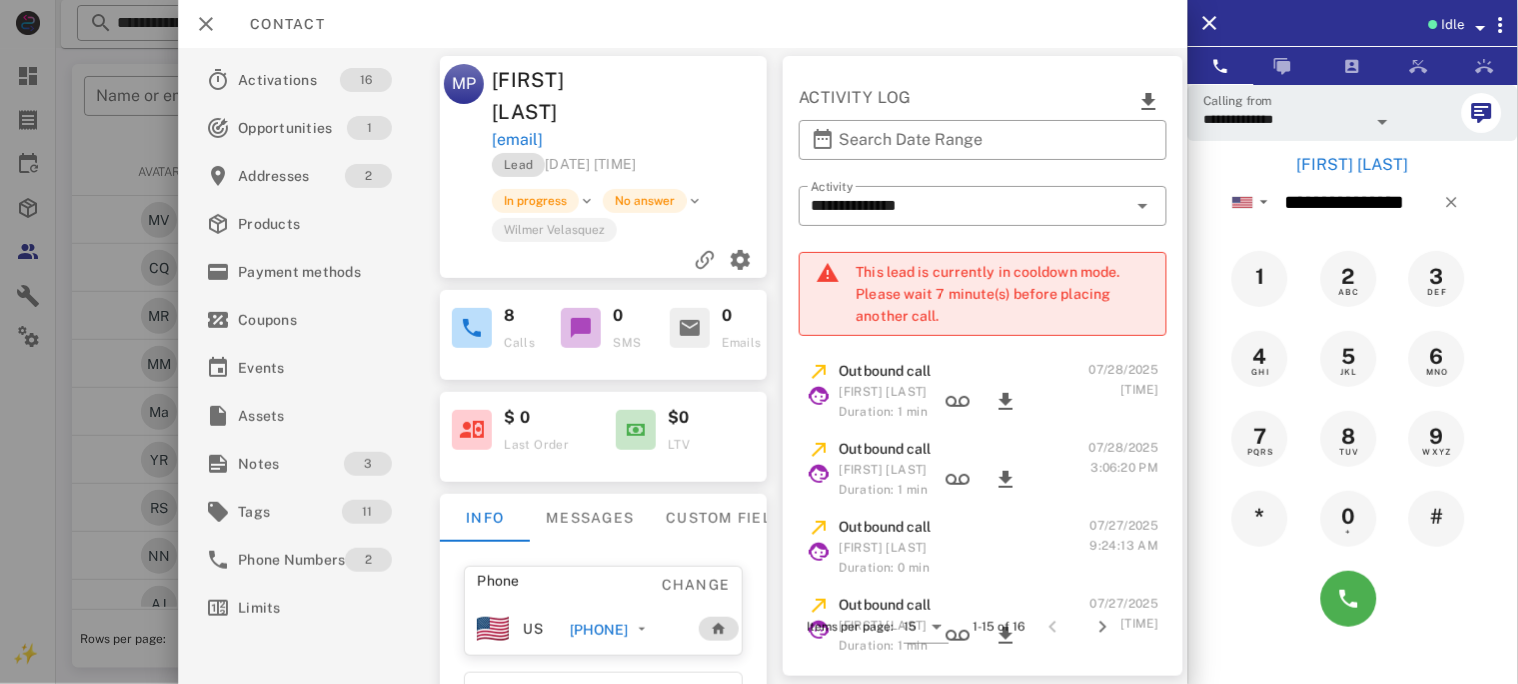 click on "[PHONE]" at bounding box center [599, 630] 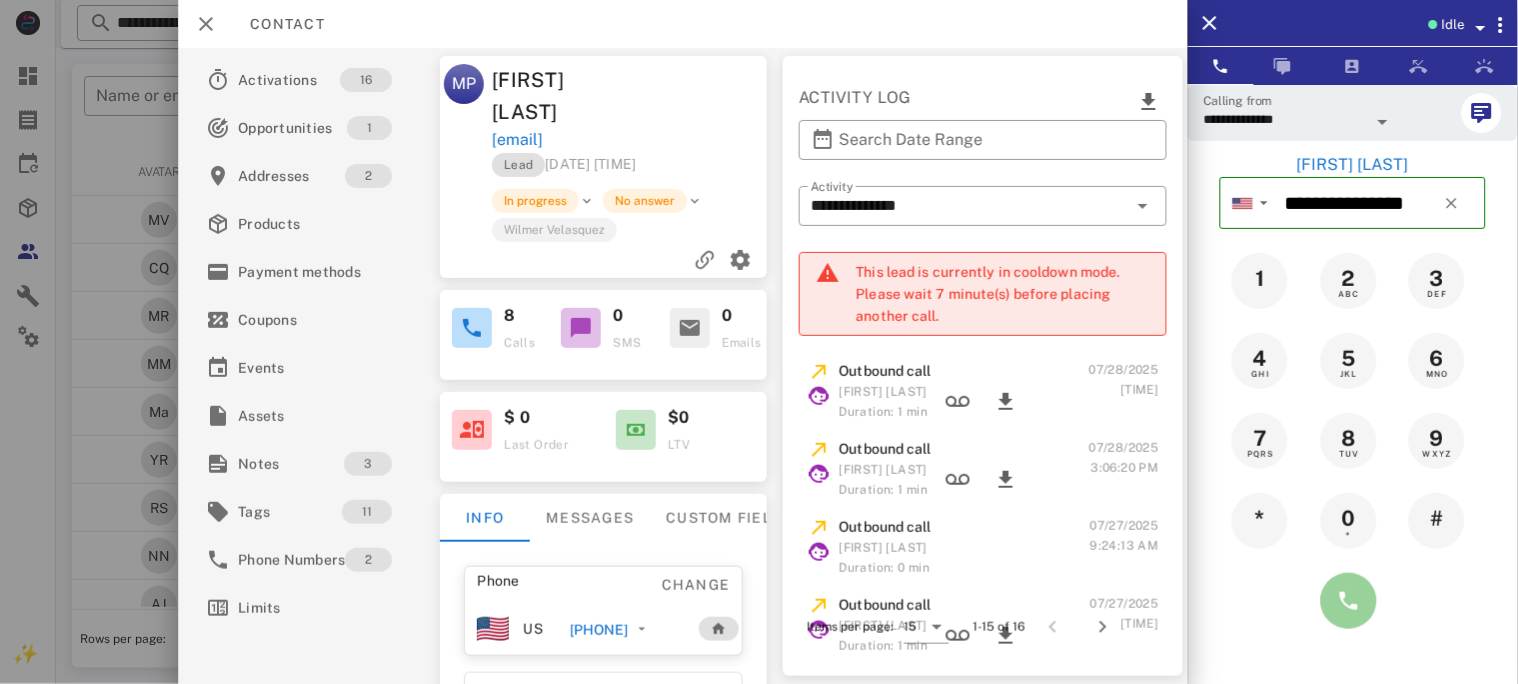 click at bounding box center [1349, 601] 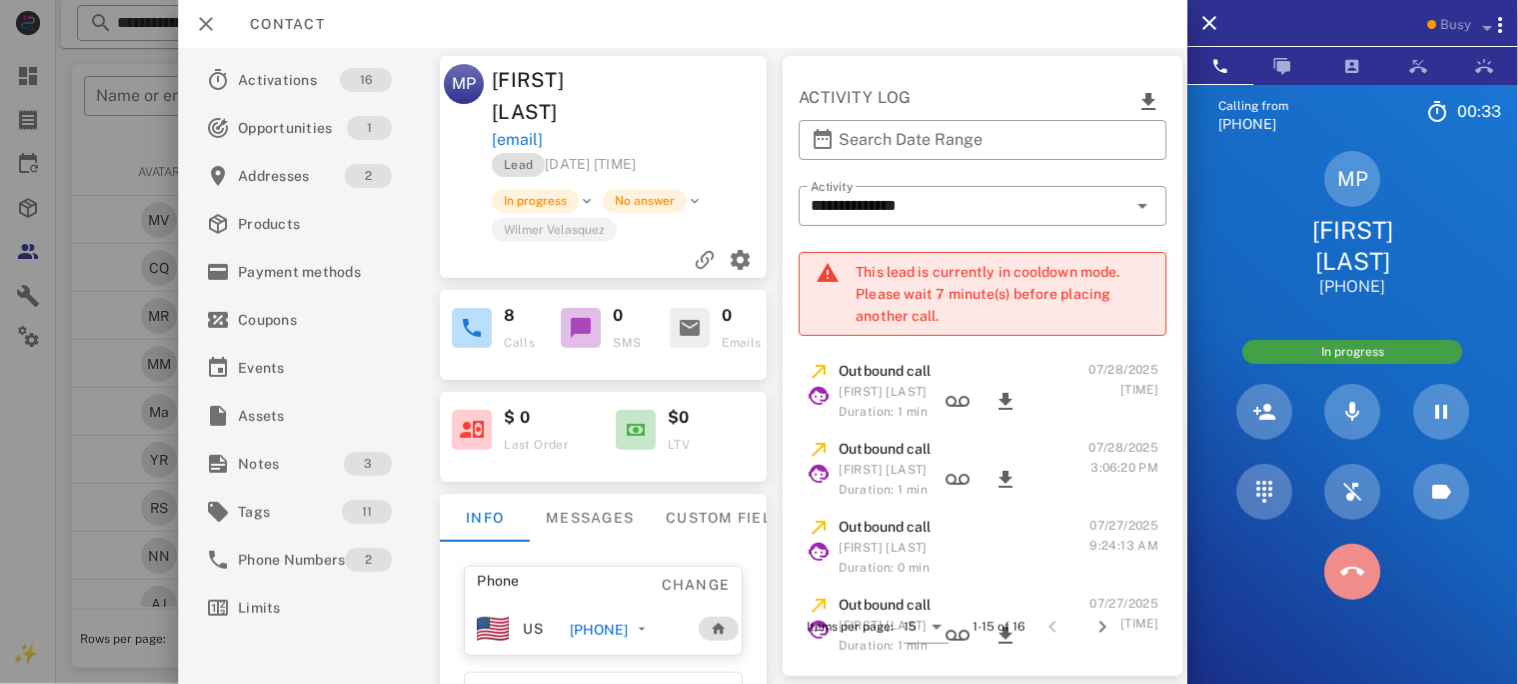 click at bounding box center (1353, 572) 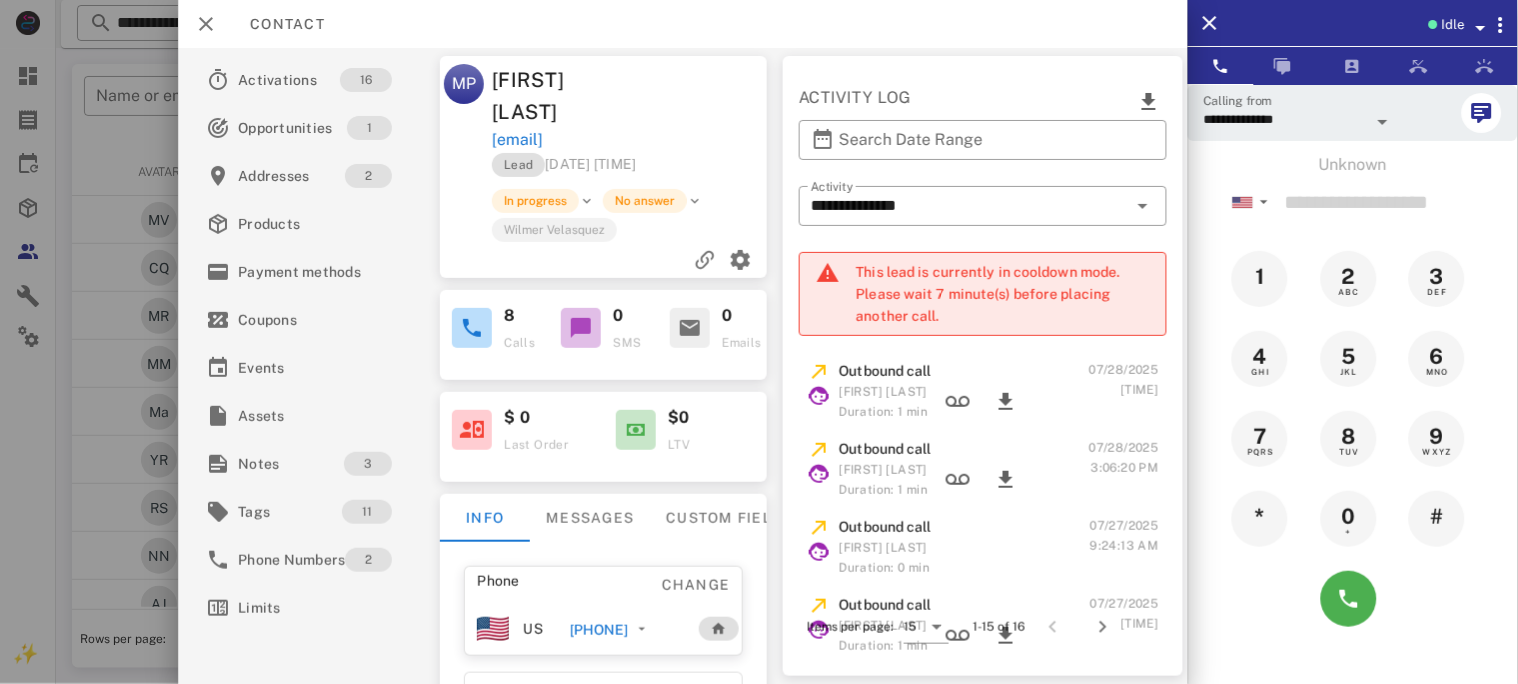 click on "[PHONE]" at bounding box center [599, 630] 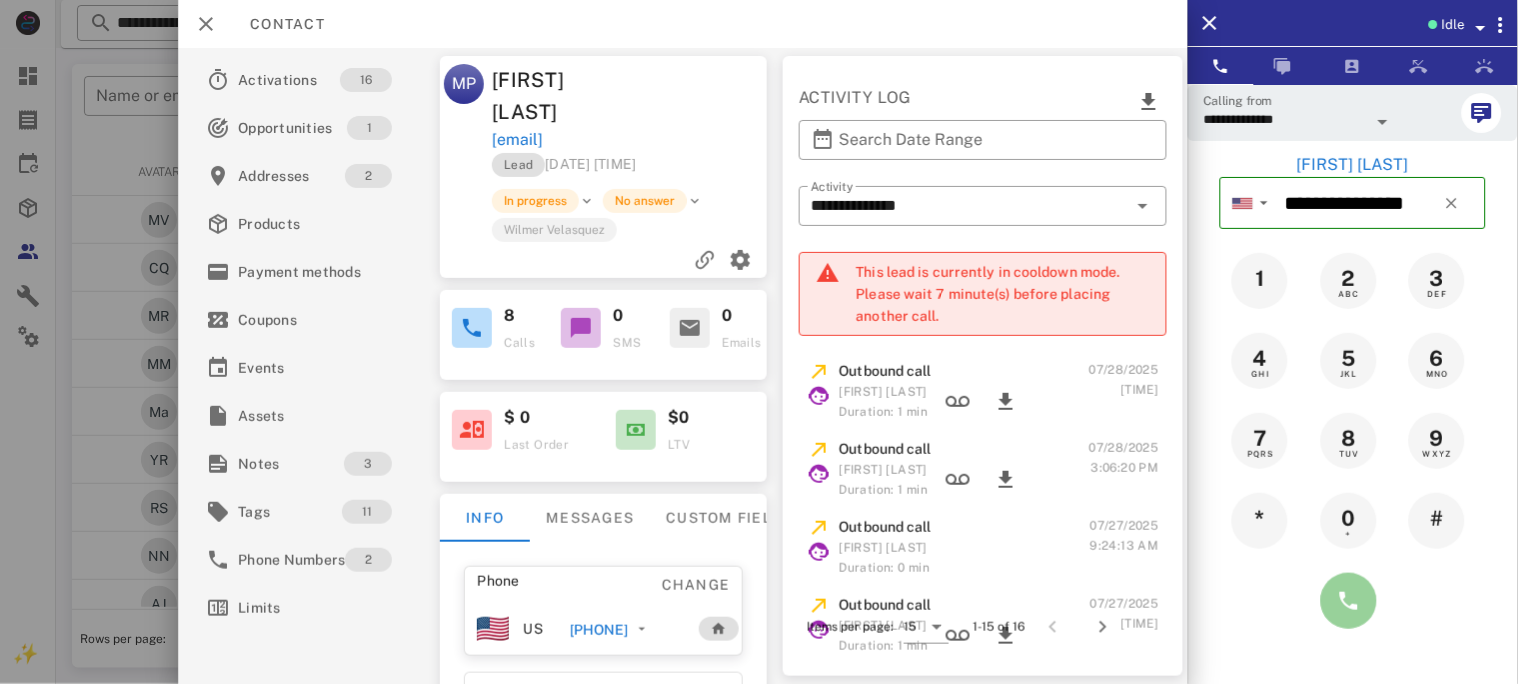 click at bounding box center (1349, 601) 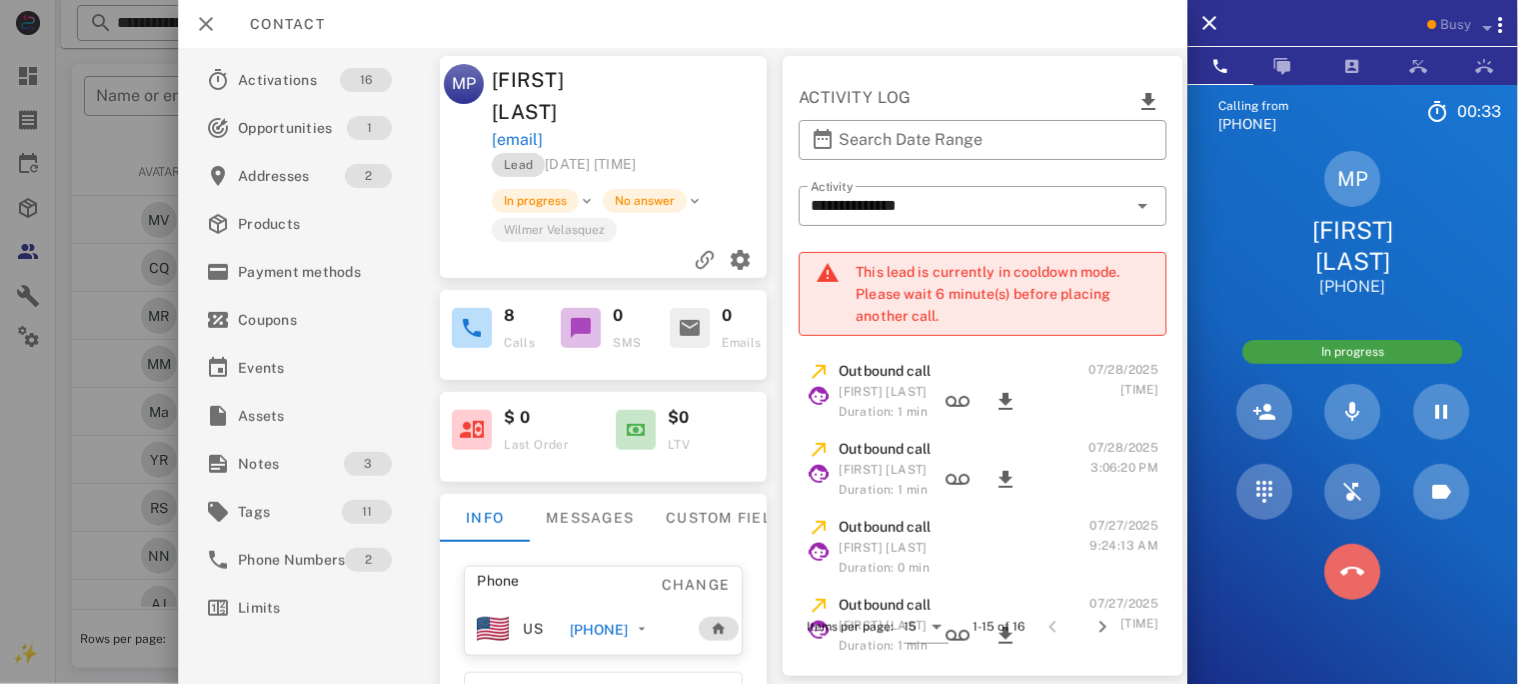 click at bounding box center [1353, 572] 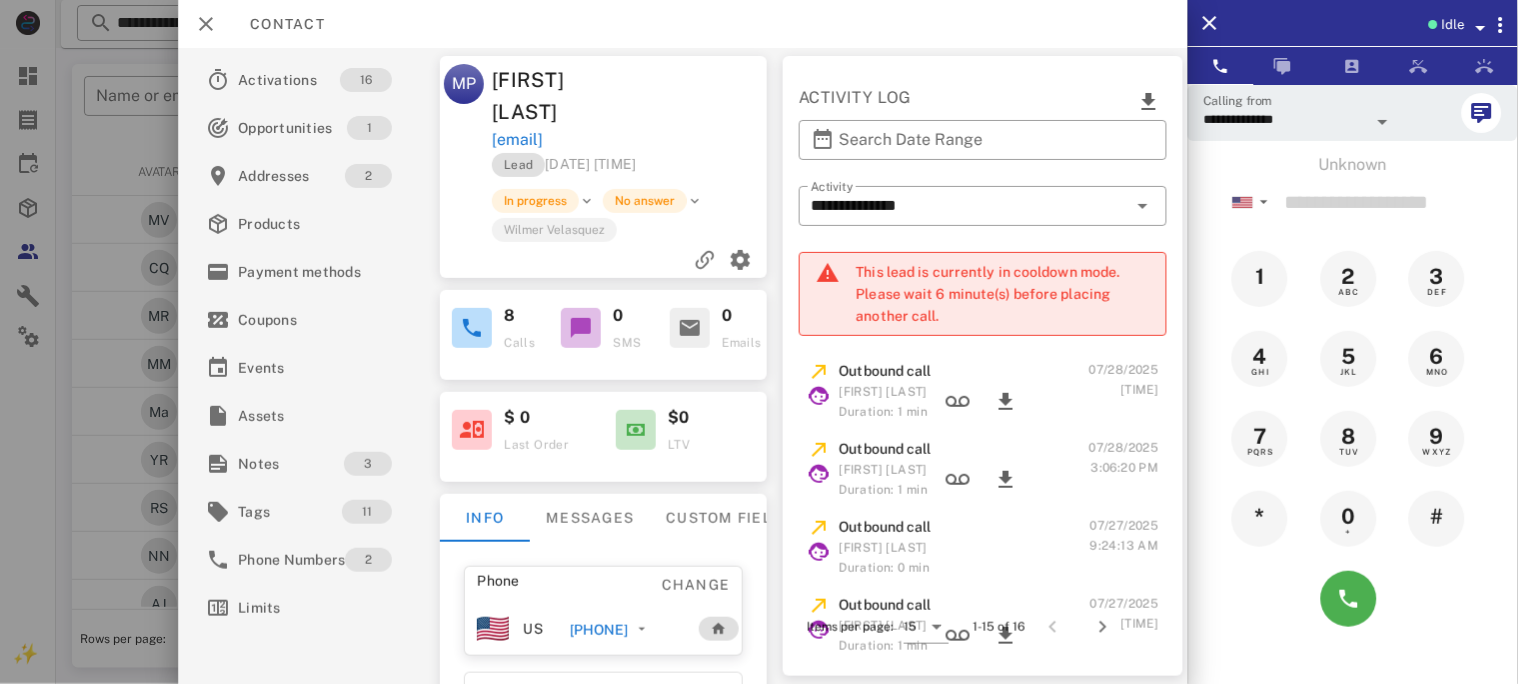 click on "[PHONE]" at bounding box center [599, 630] 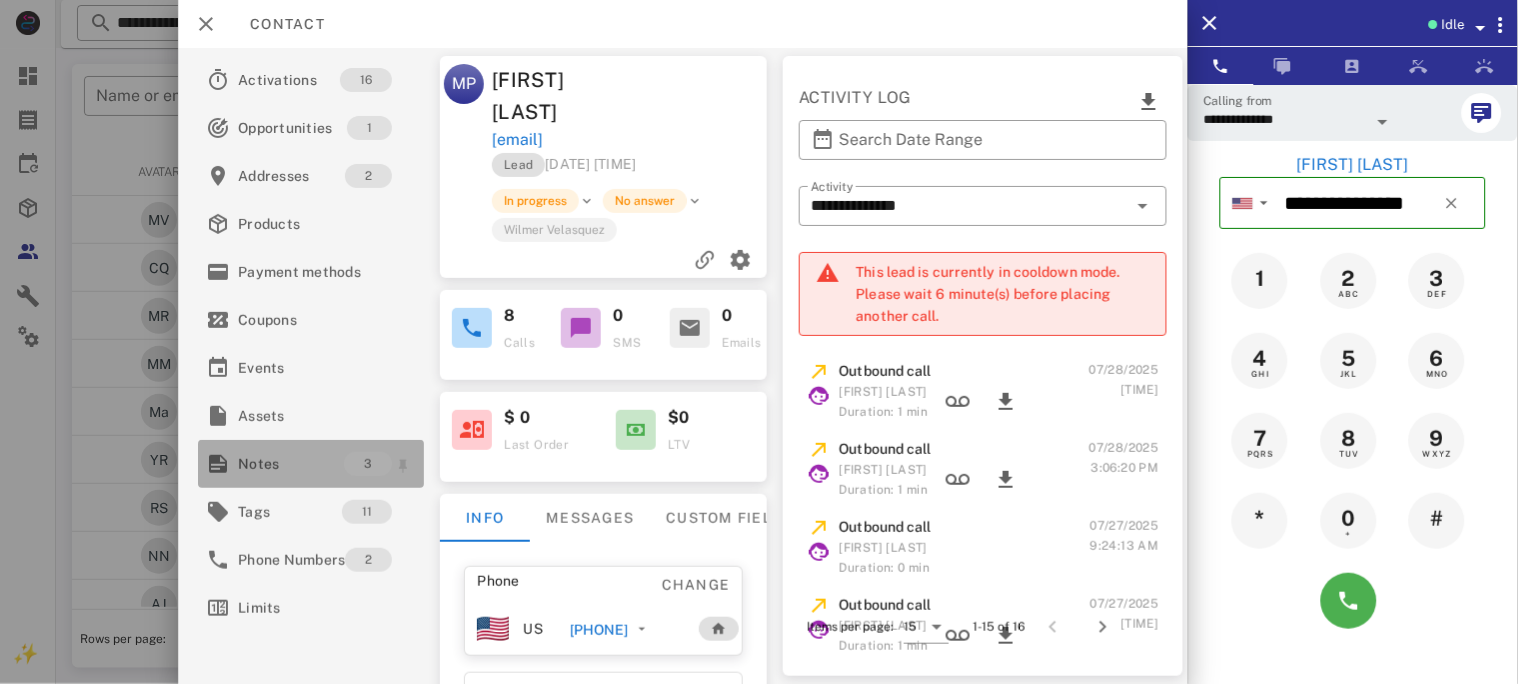 click on "Notes" at bounding box center [291, 464] 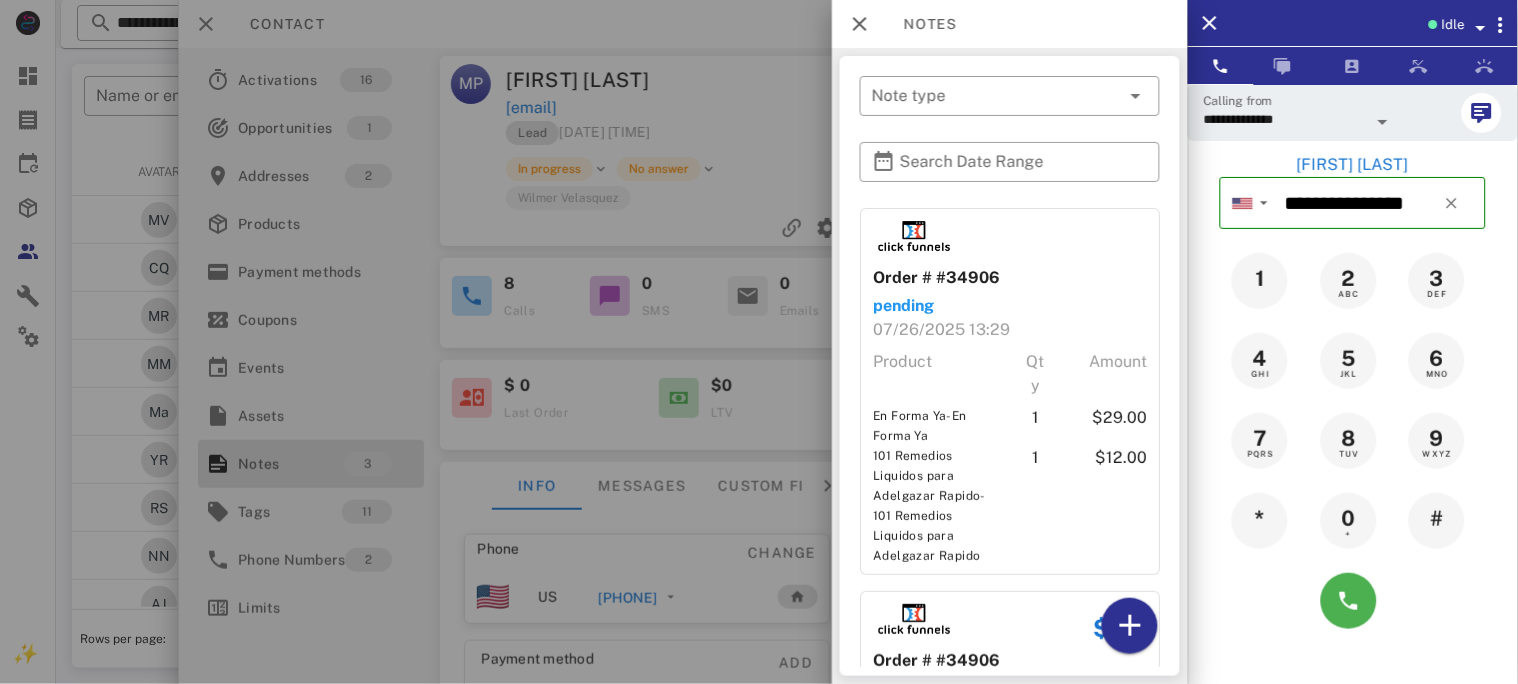 scroll, scrollTop: 505, scrollLeft: 0, axis: vertical 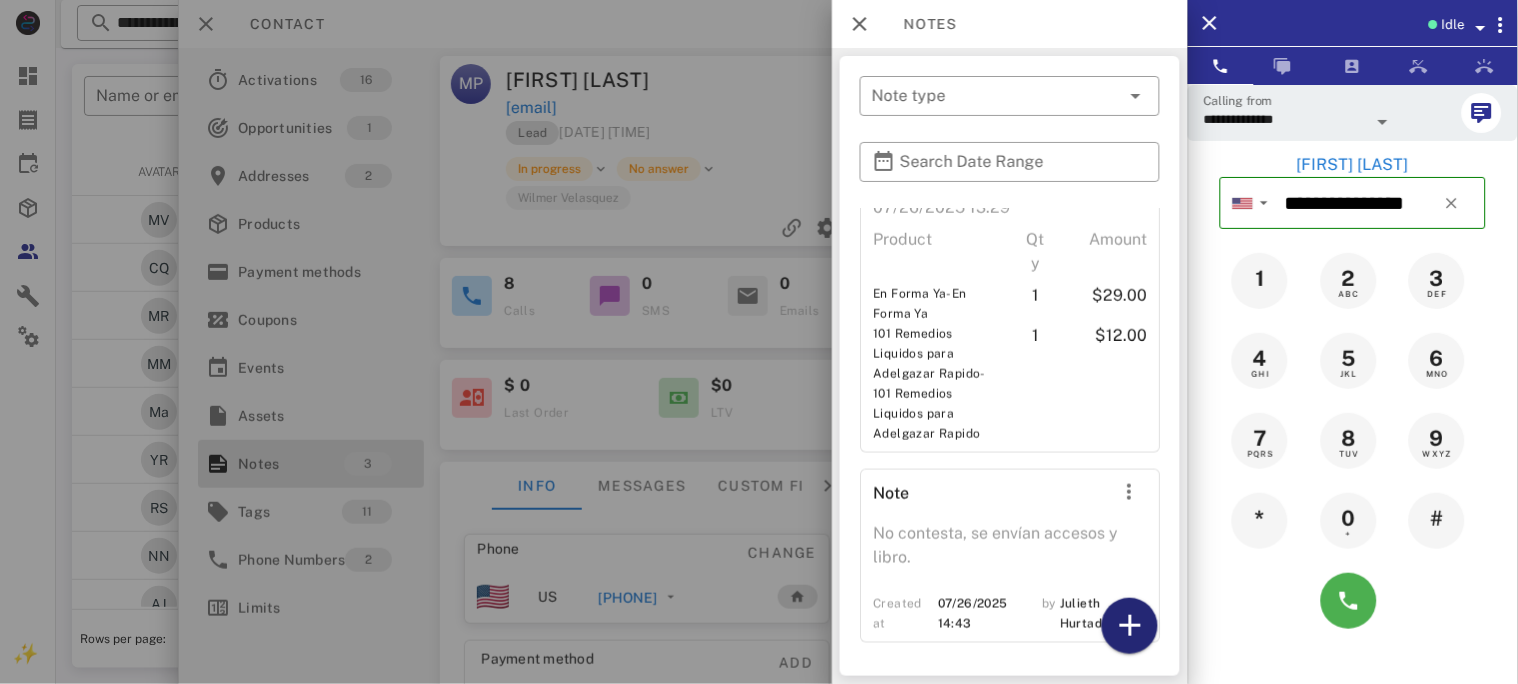 click at bounding box center (1130, 626) 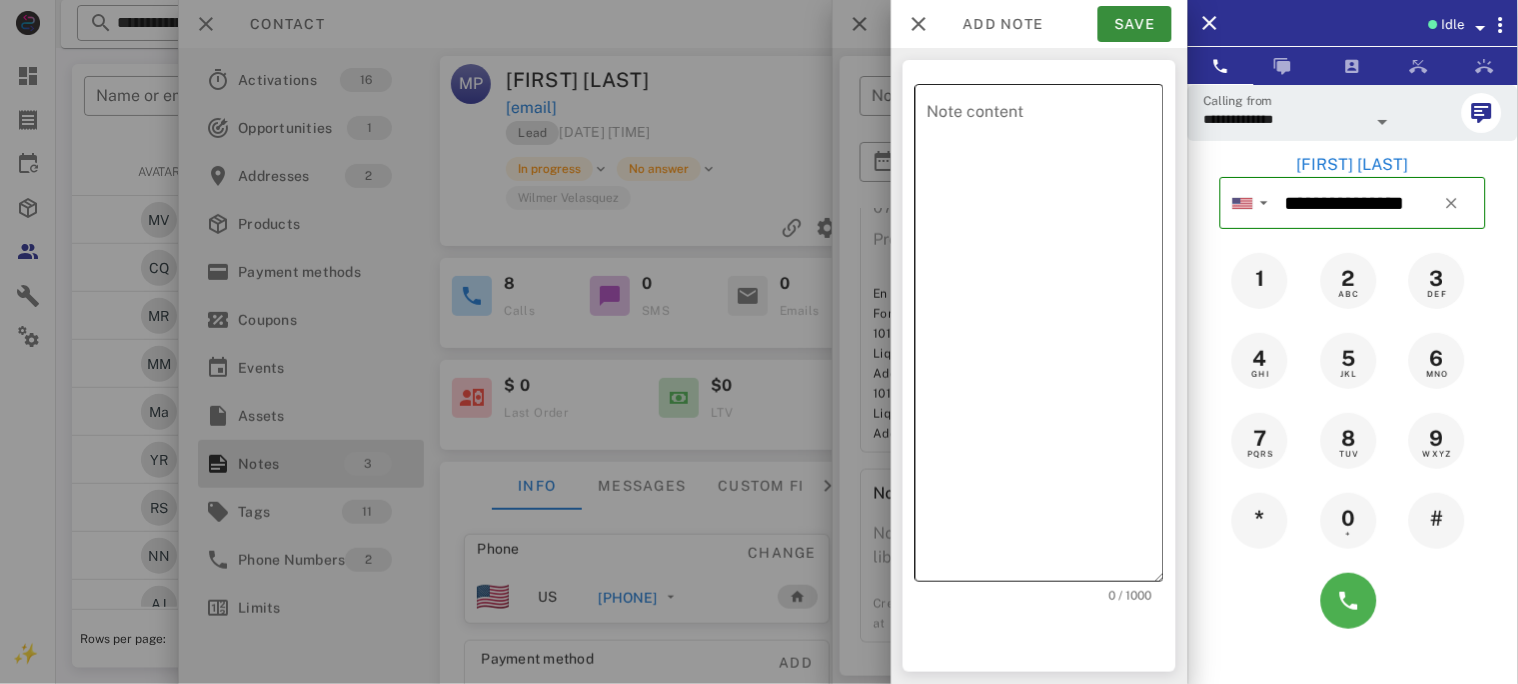 click on "Note content" at bounding box center (1045, 338) 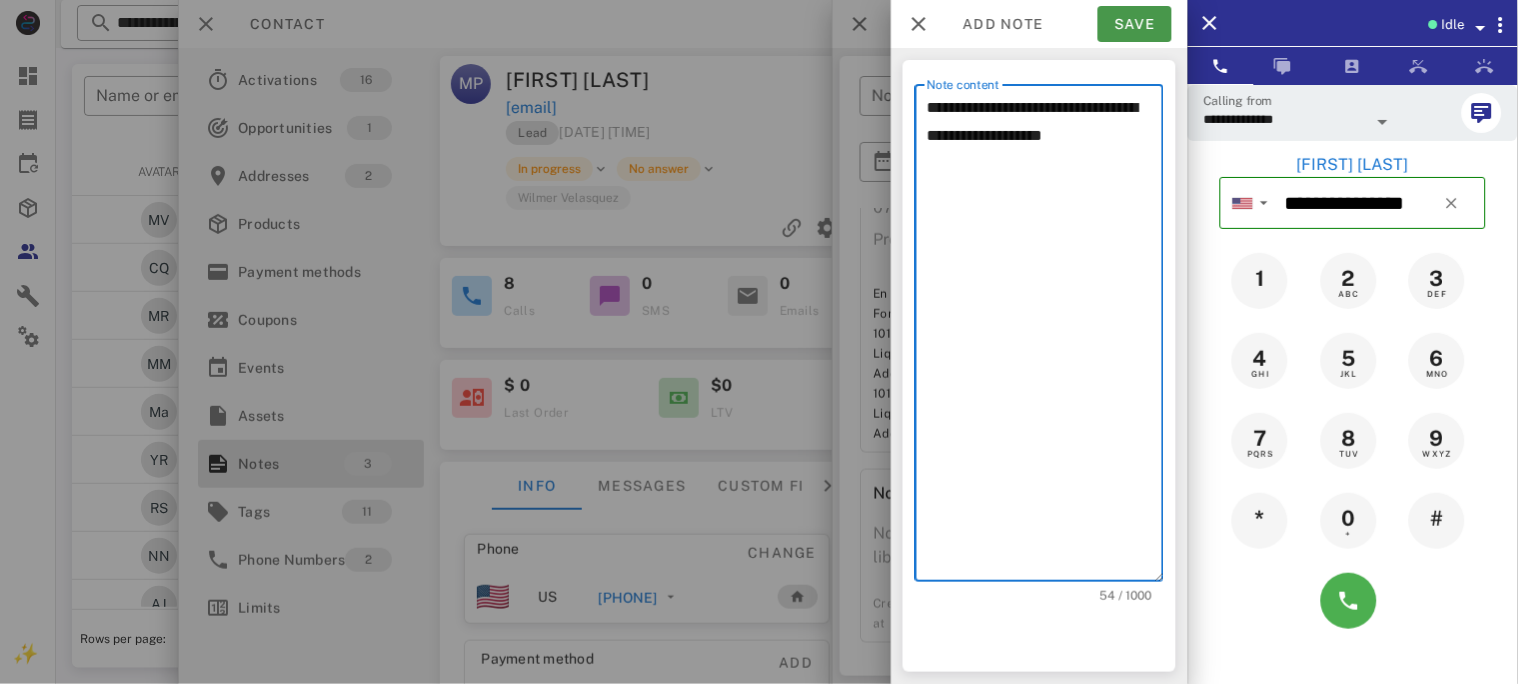 type on "**********" 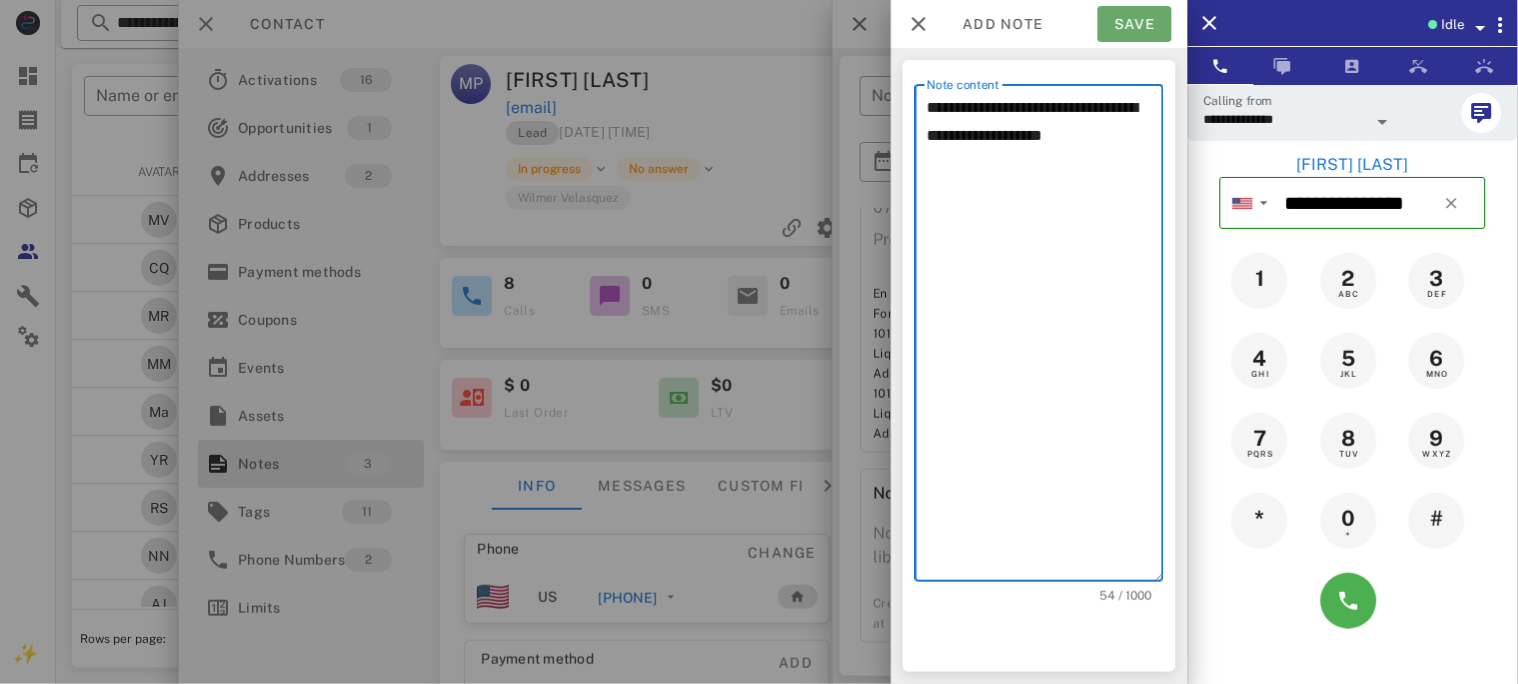 click on "Save" at bounding box center [1135, 24] 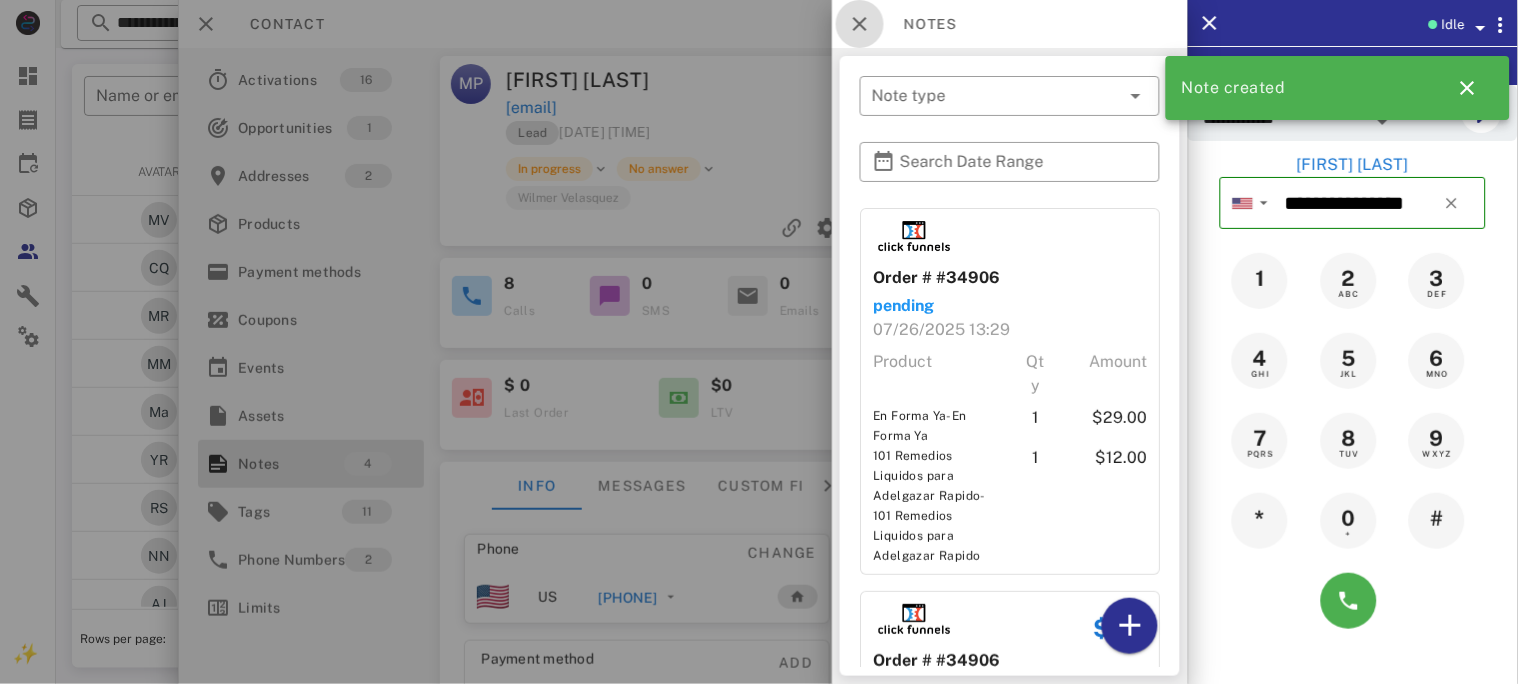 drag, startPoint x: 857, startPoint y: 16, endPoint x: 846, endPoint y: 29, distance: 17.029387 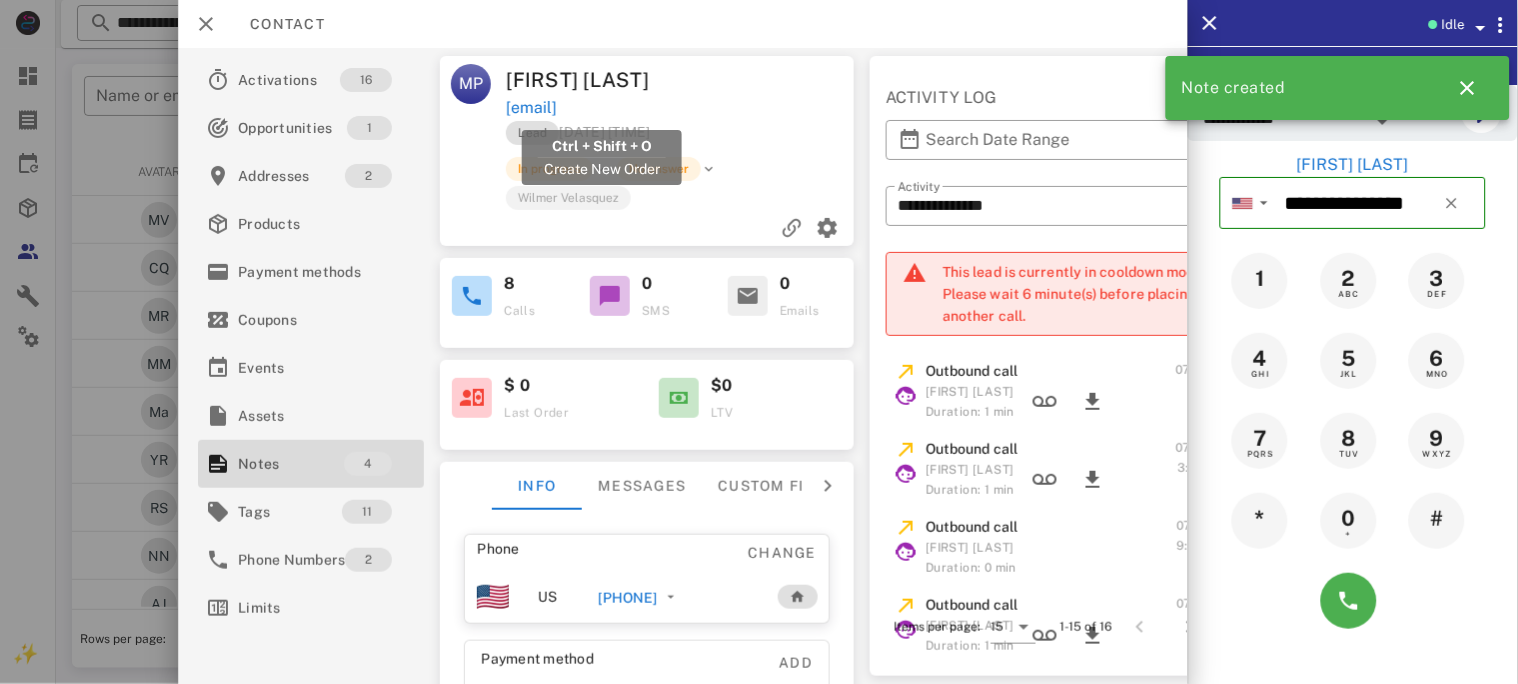 drag, startPoint x: 718, startPoint y: 108, endPoint x: 507, endPoint y: 111, distance: 211.02133 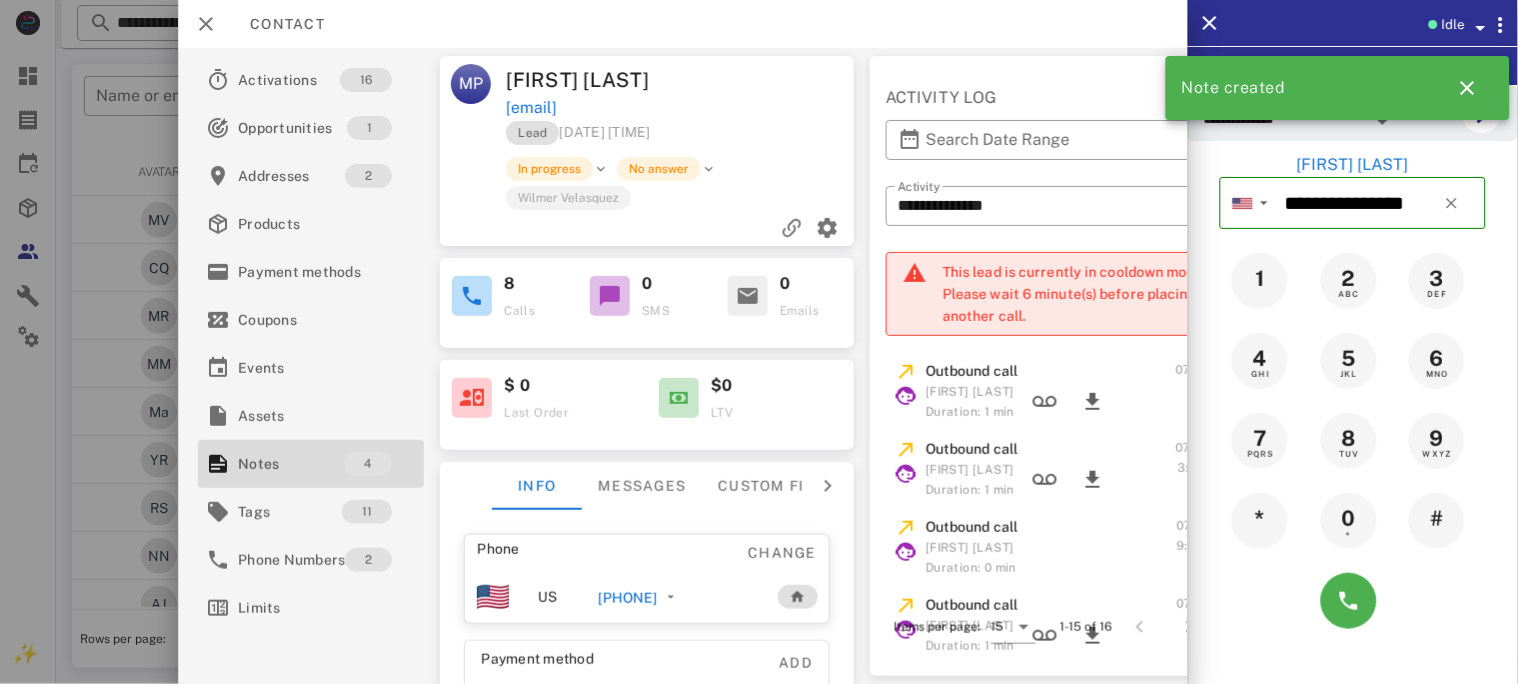 copy on "[EMAIL]" 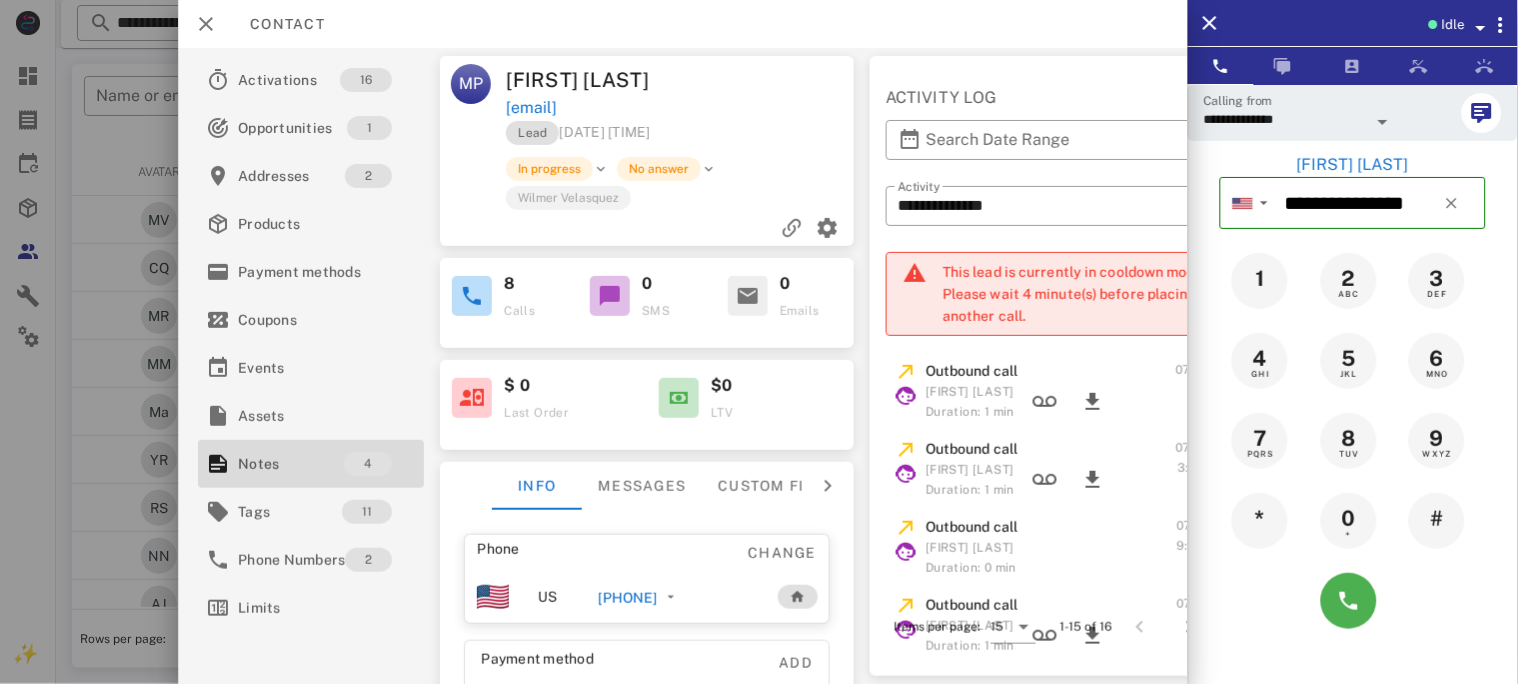 click at bounding box center [1481, 28] 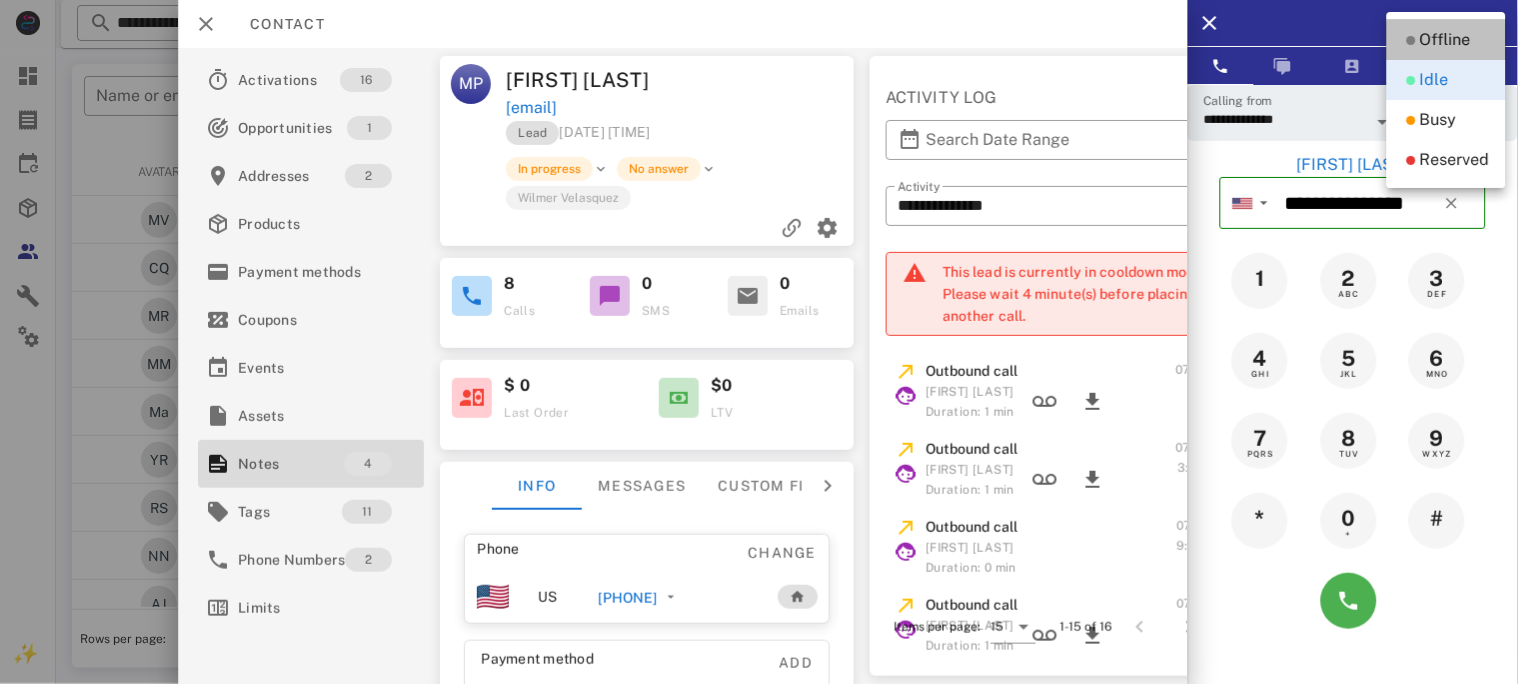 click on "Offline" at bounding box center (1445, 40) 